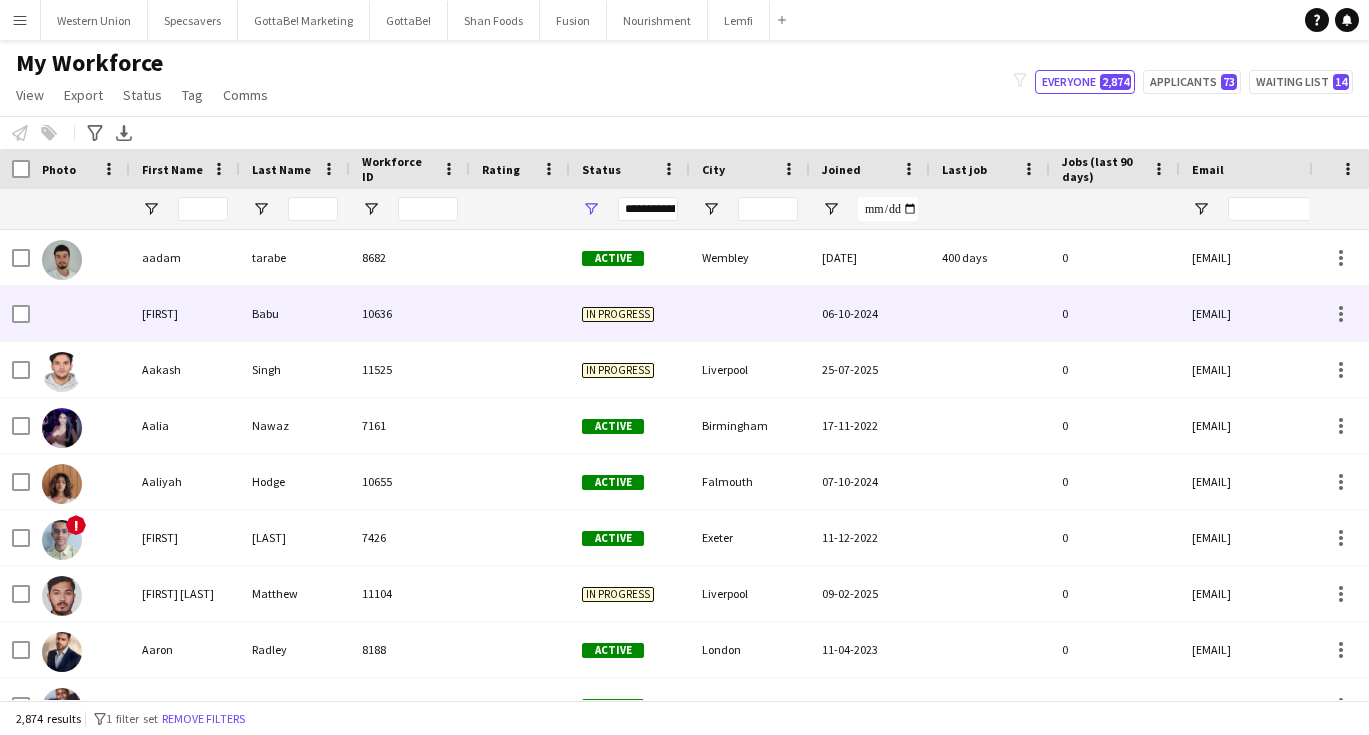 scroll, scrollTop: 0, scrollLeft: 0, axis: both 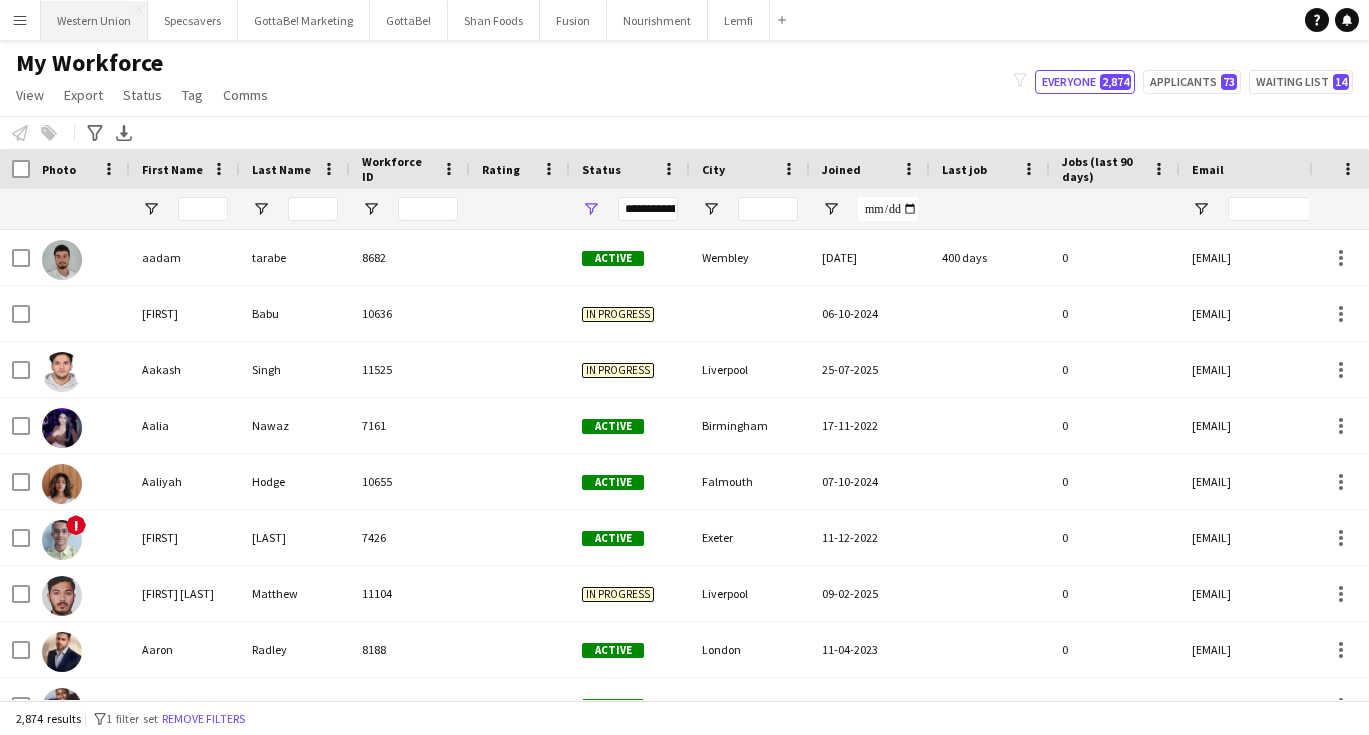 click on "Western Union
Close" at bounding box center (94, 20) 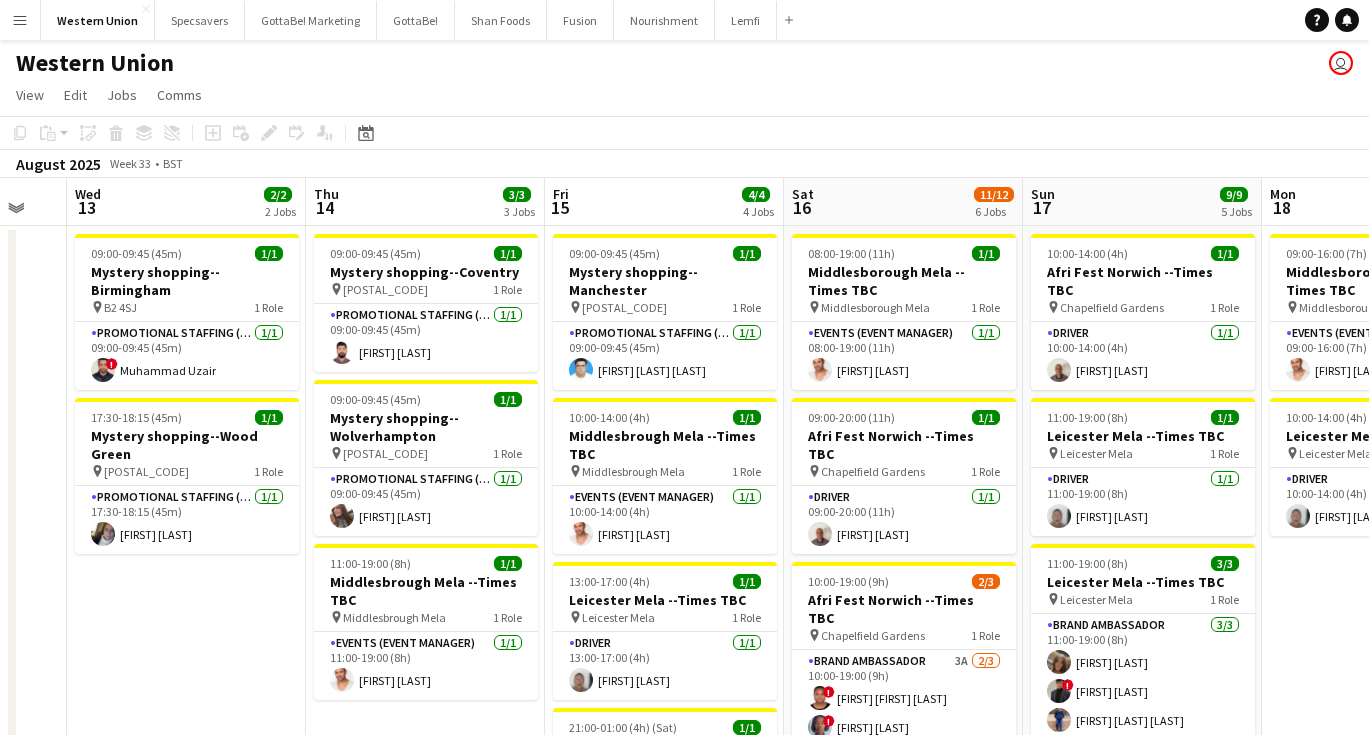 scroll, scrollTop: 0, scrollLeft: 666, axis: horizontal 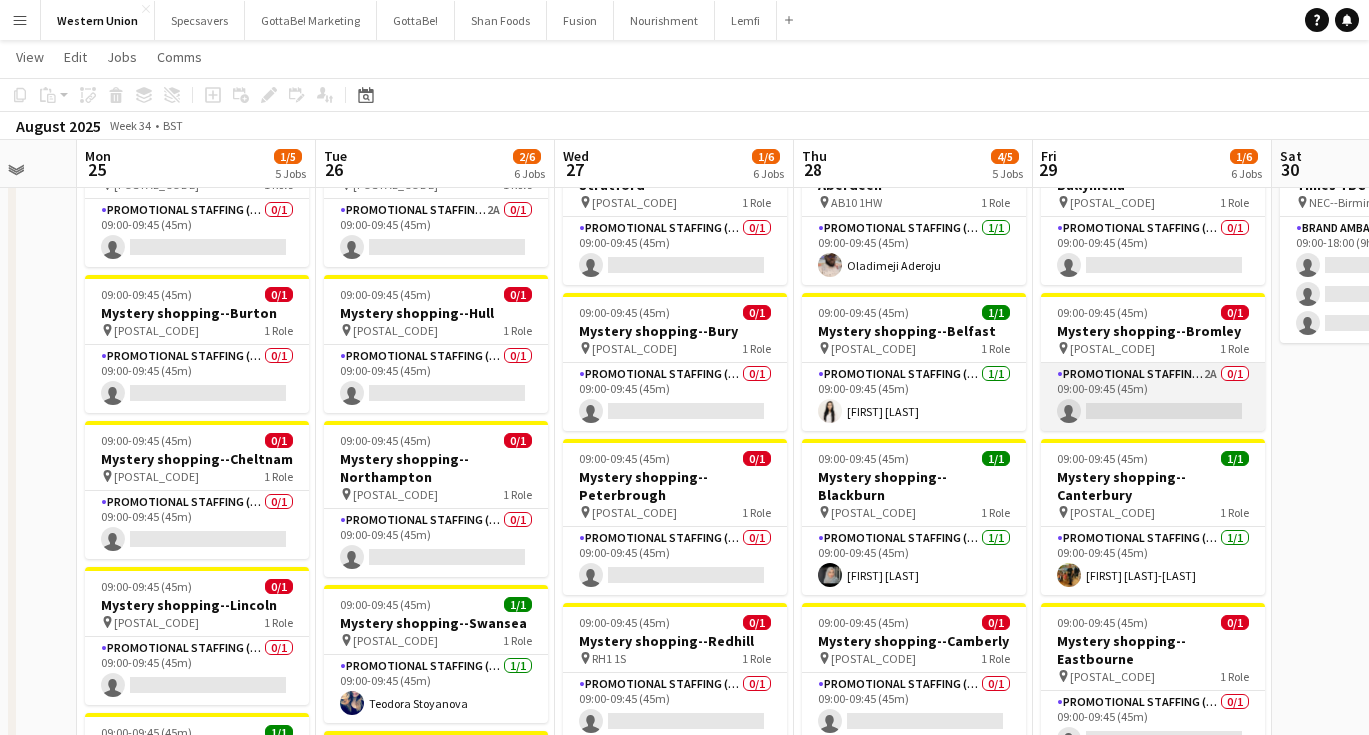 click on "Promotional Staffing (Mystery Shopper)   2A   0/1   09:00-09:45 (45m)
single-neutral-actions" at bounding box center (1153, 397) 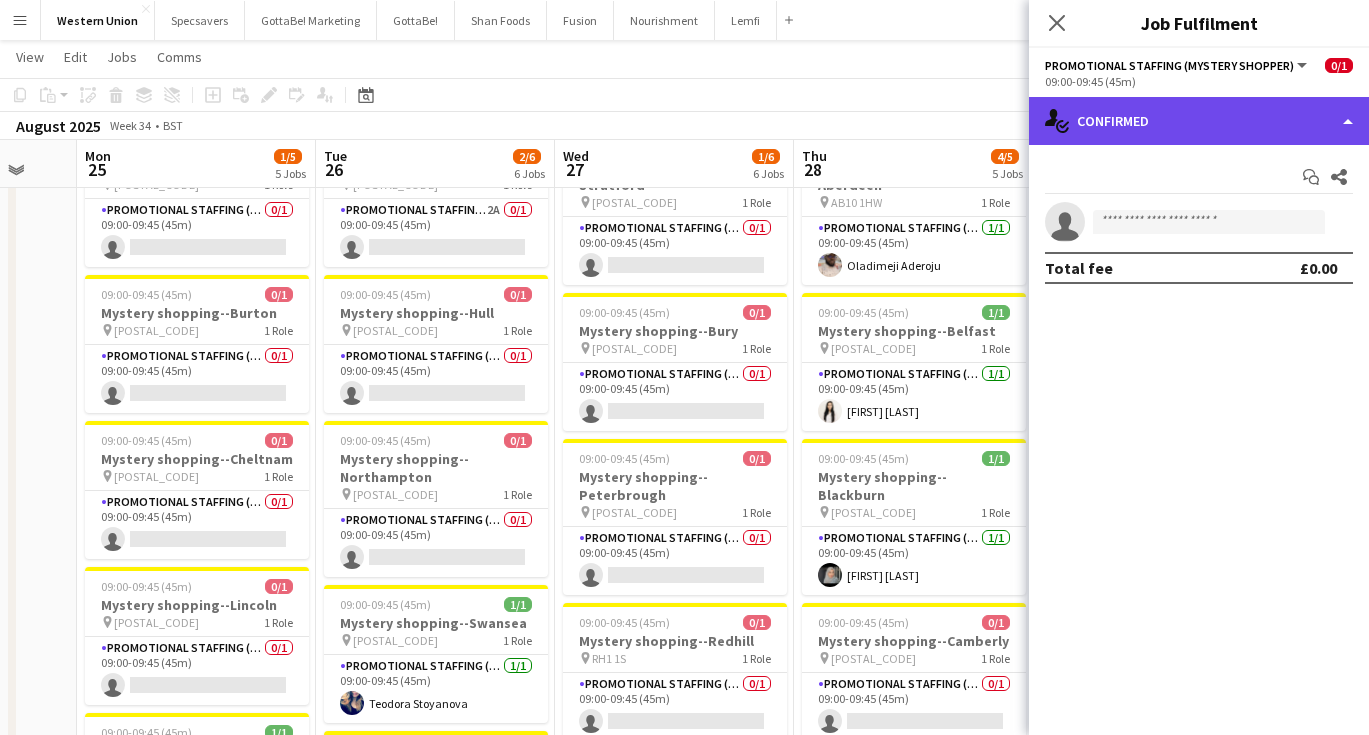 click on "single-neutral-actions-check-2
Confirmed" 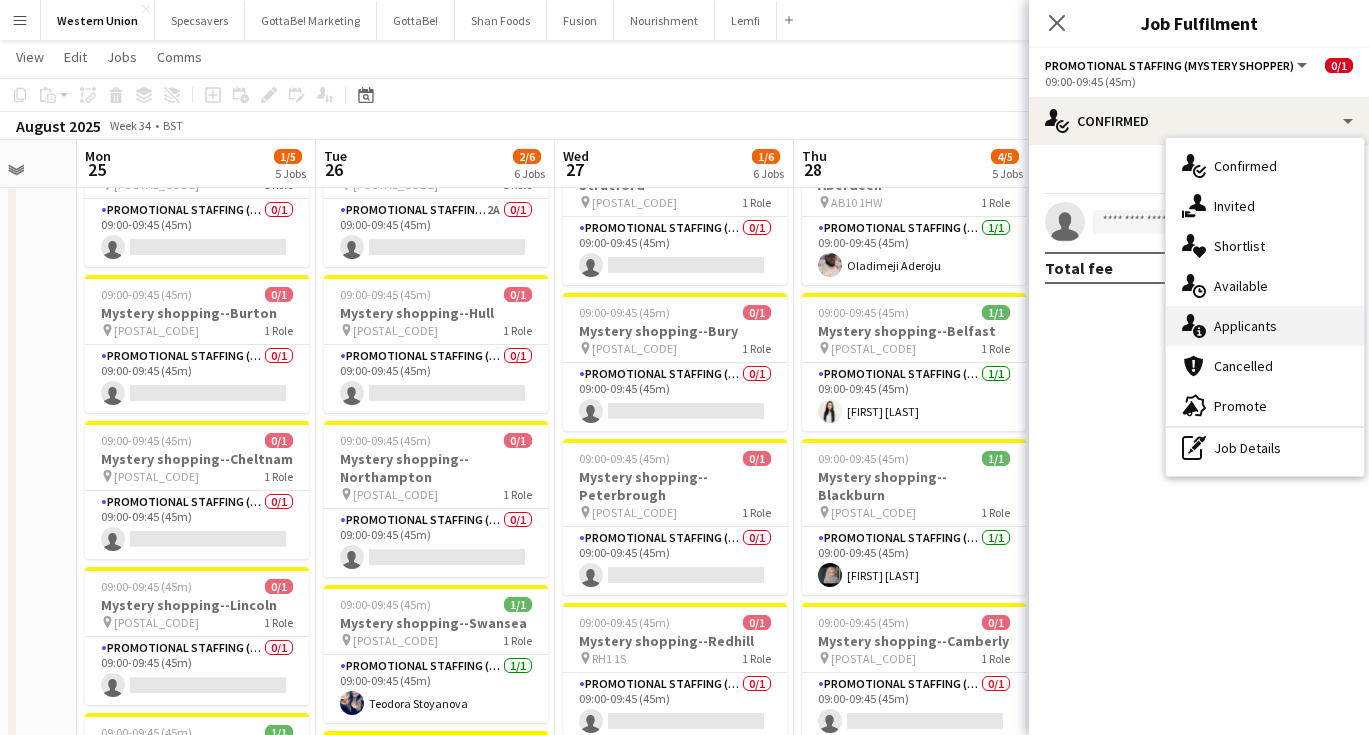 click on "single-neutral-actions-information
Applicants" at bounding box center (1265, 326) 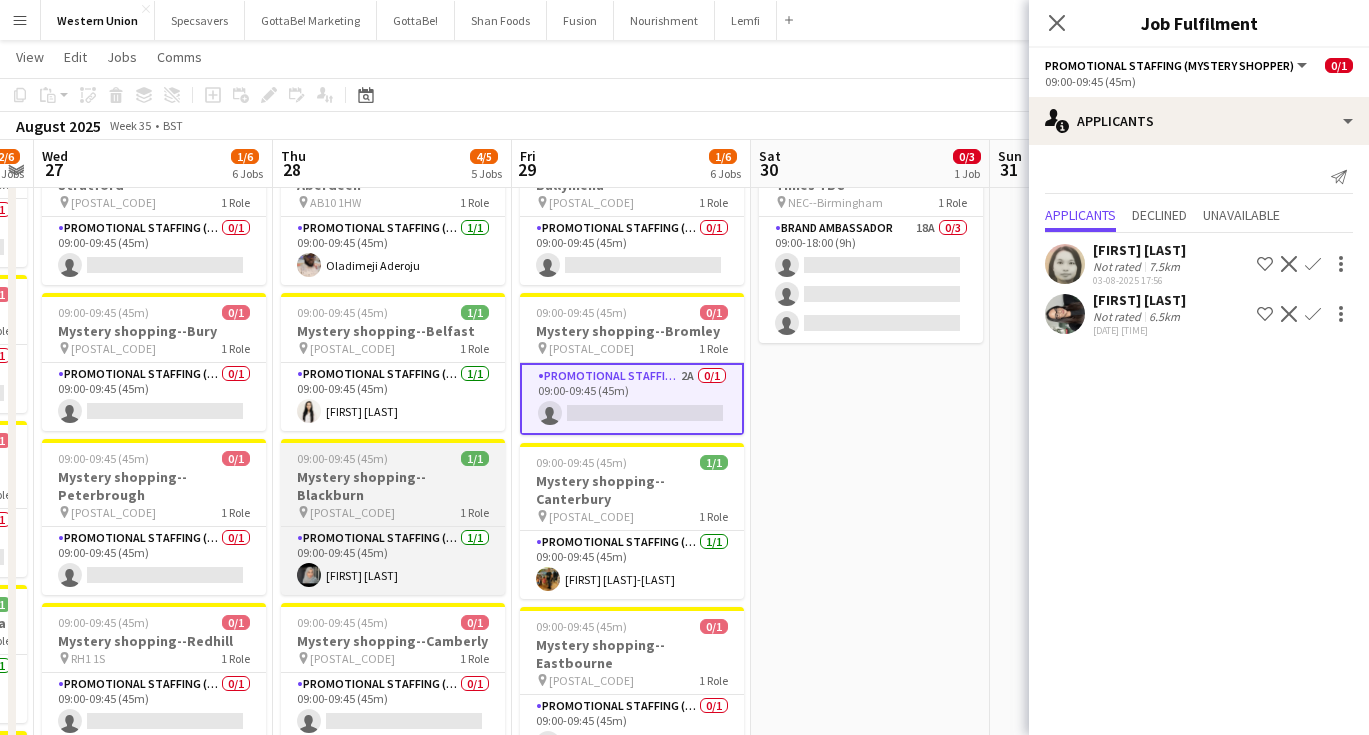 scroll, scrollTop: 0, scrollLeft: 713, axis: horizontal 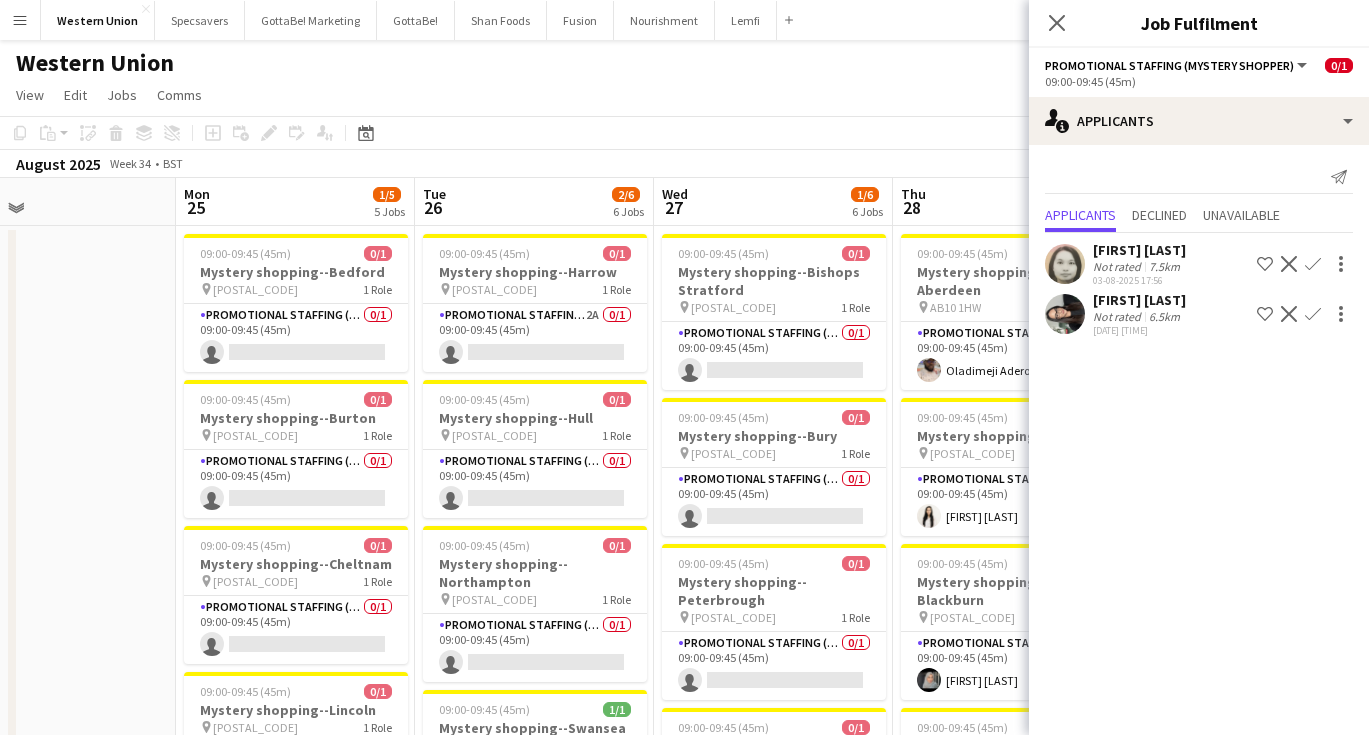 click on "Copy
Paste
Paste
Command
V Paste with crew
Command
Shift
V
Paste linked Job
Delete
Group
Ungroup
Add job
Add linked Job
Edit
Edit linked Job
Applicants
Date picker
AUG 2025 AUG 2025 Monday M Tuesday T Wednesday W Thursday T Friday F Saturday S Sunday S  AUG   1   2   3   4   5   6   7   8   9   10   11   12   13   14   15   16   17   18   19   20   21   22   23   24   25" 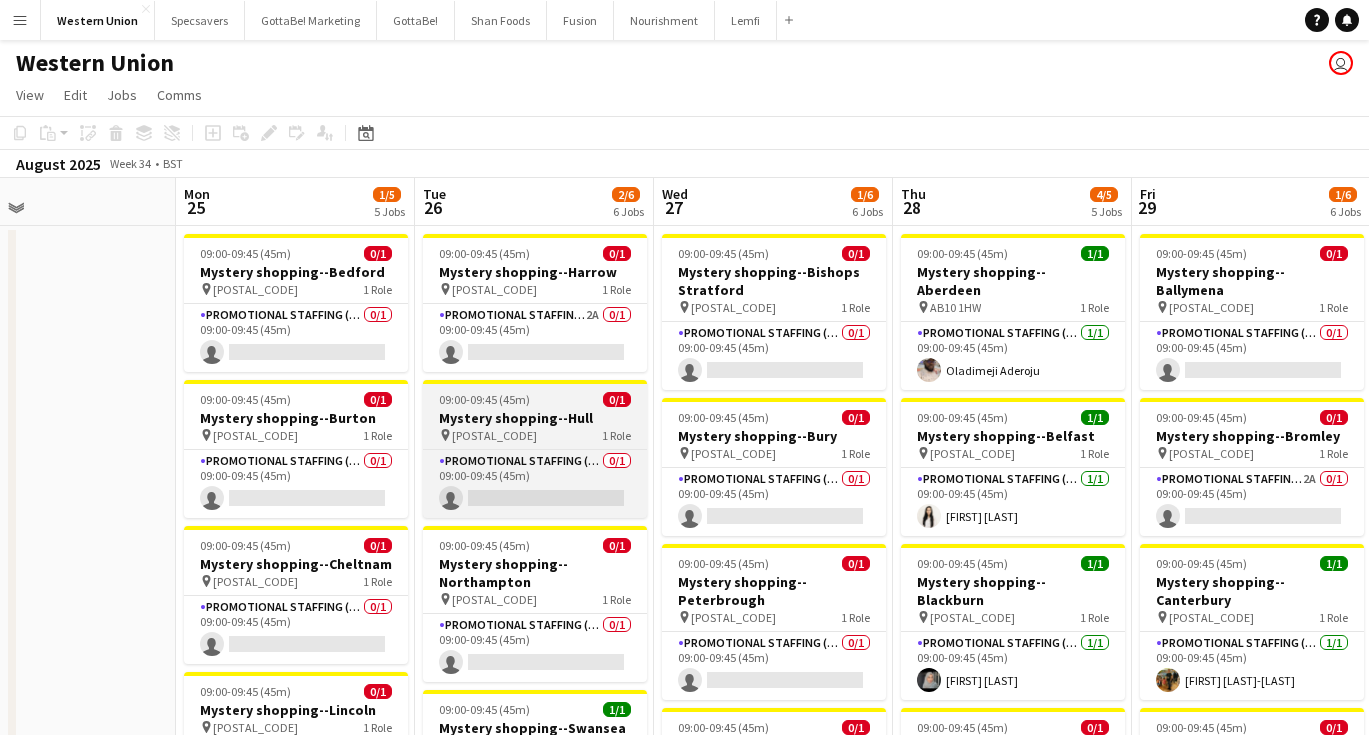 scroll, scrollTop: 2, scrollLeft: 0, axis: vertical 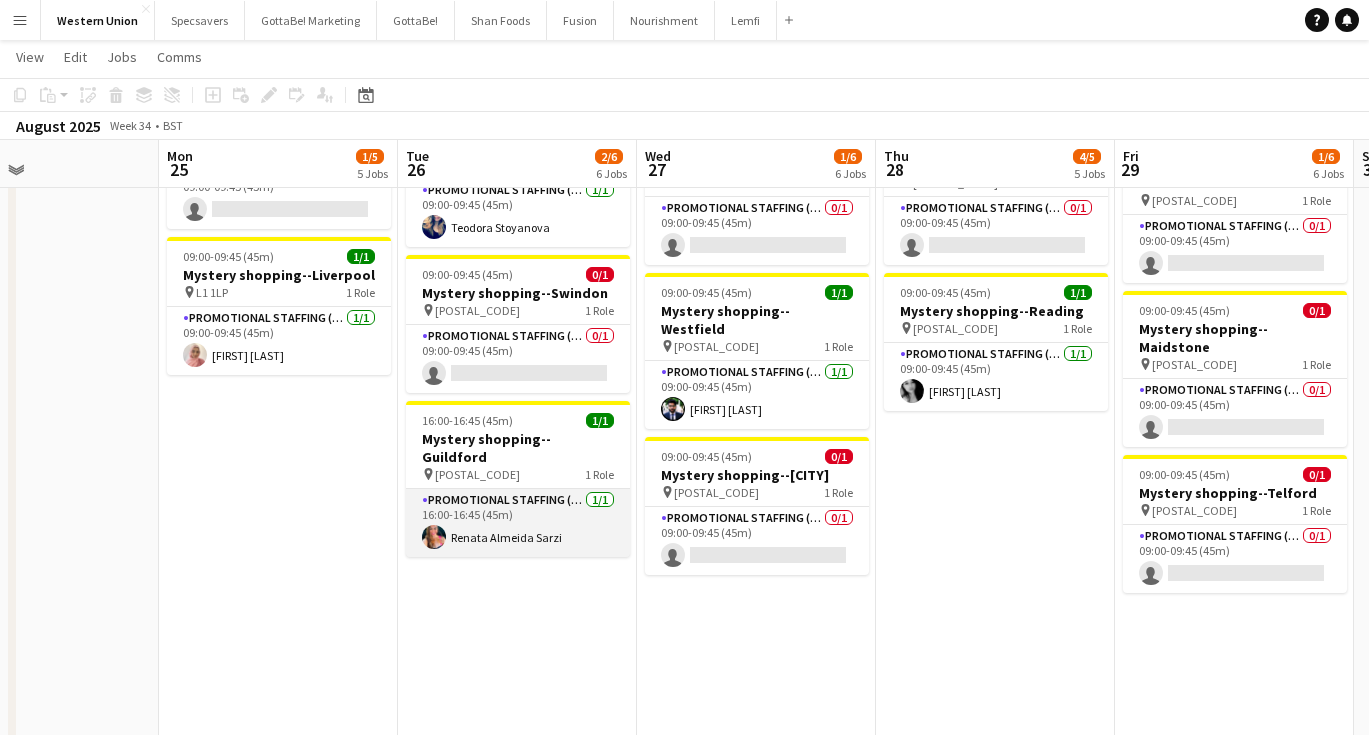 click on "[FIRST] [LAST] [LAST]" at bounding box center [518, 523] 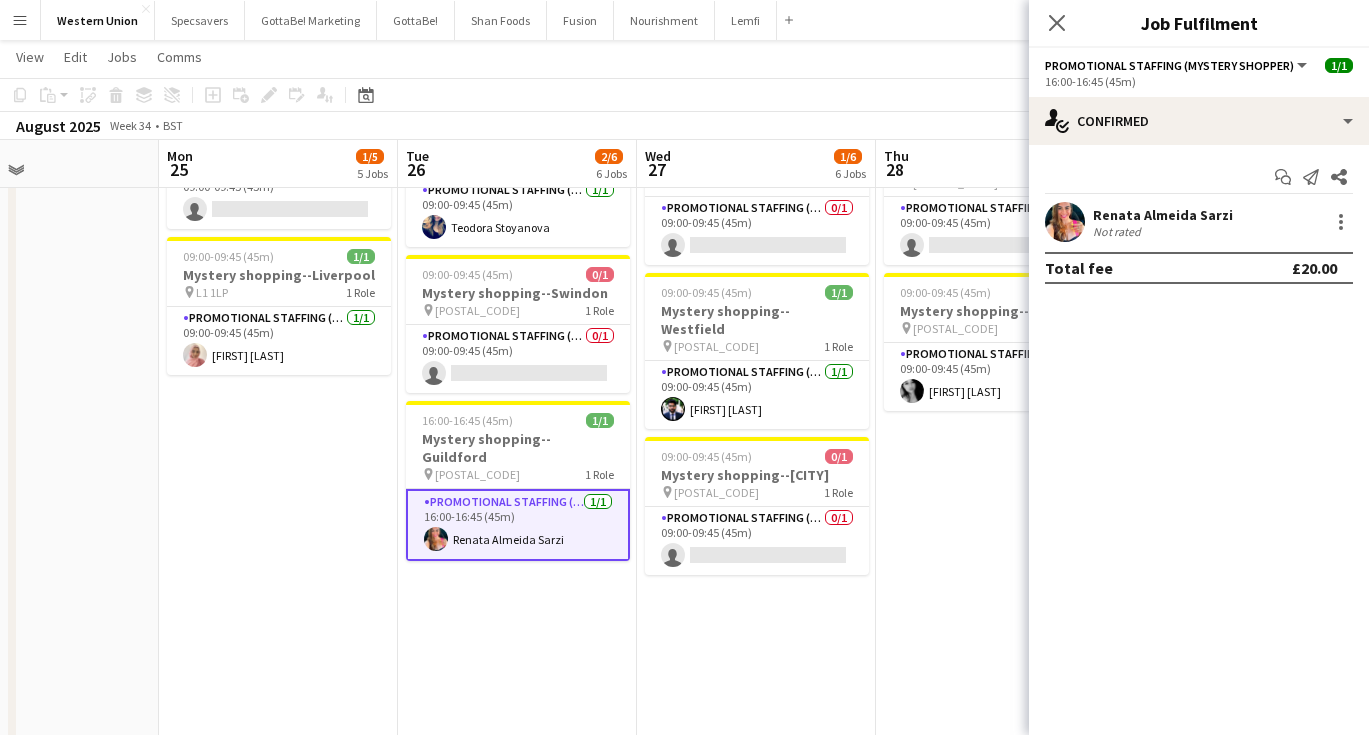 click on "Not rated" at bounding box center [1163, 231] 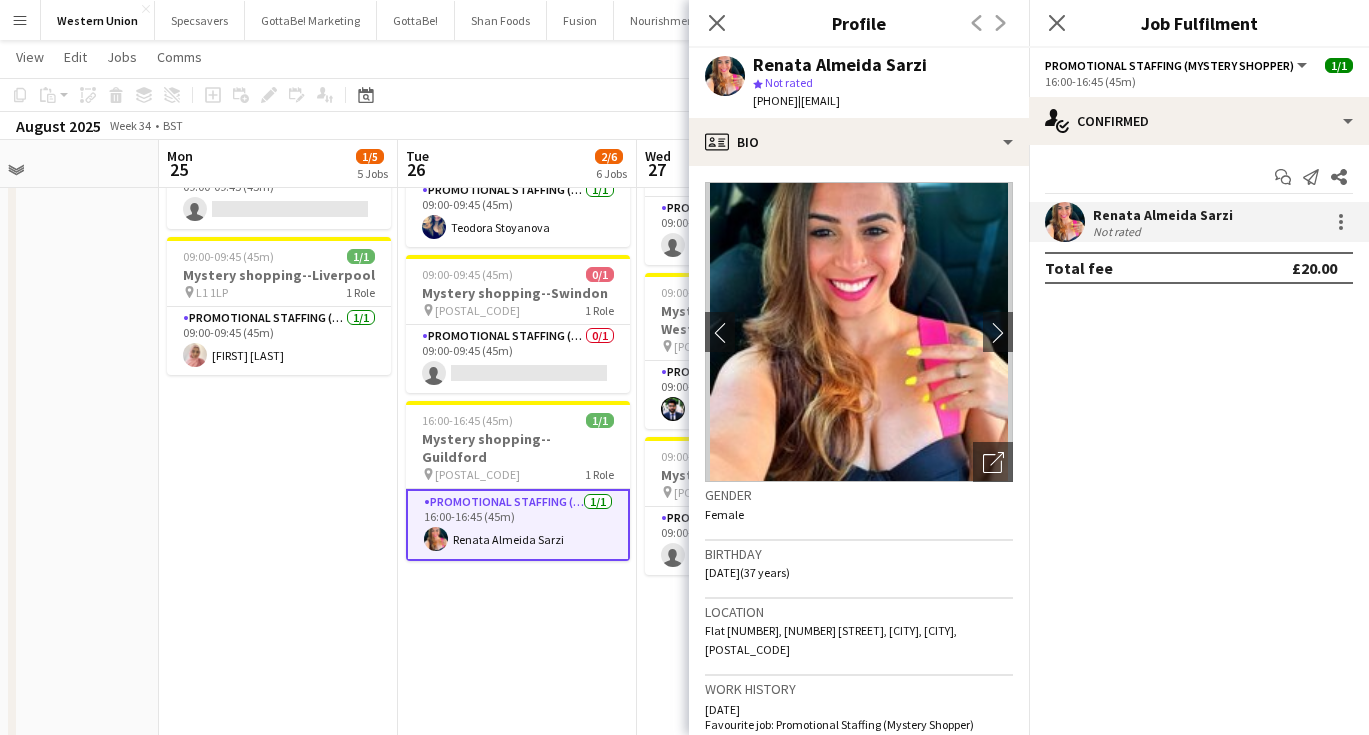 click on "[TIME] [TIME] [POSTAL_CODE] [POSTAL_CODE] [POSTAL_CODE] [POSTAL_CODE]" at bounding box center [278, 248] 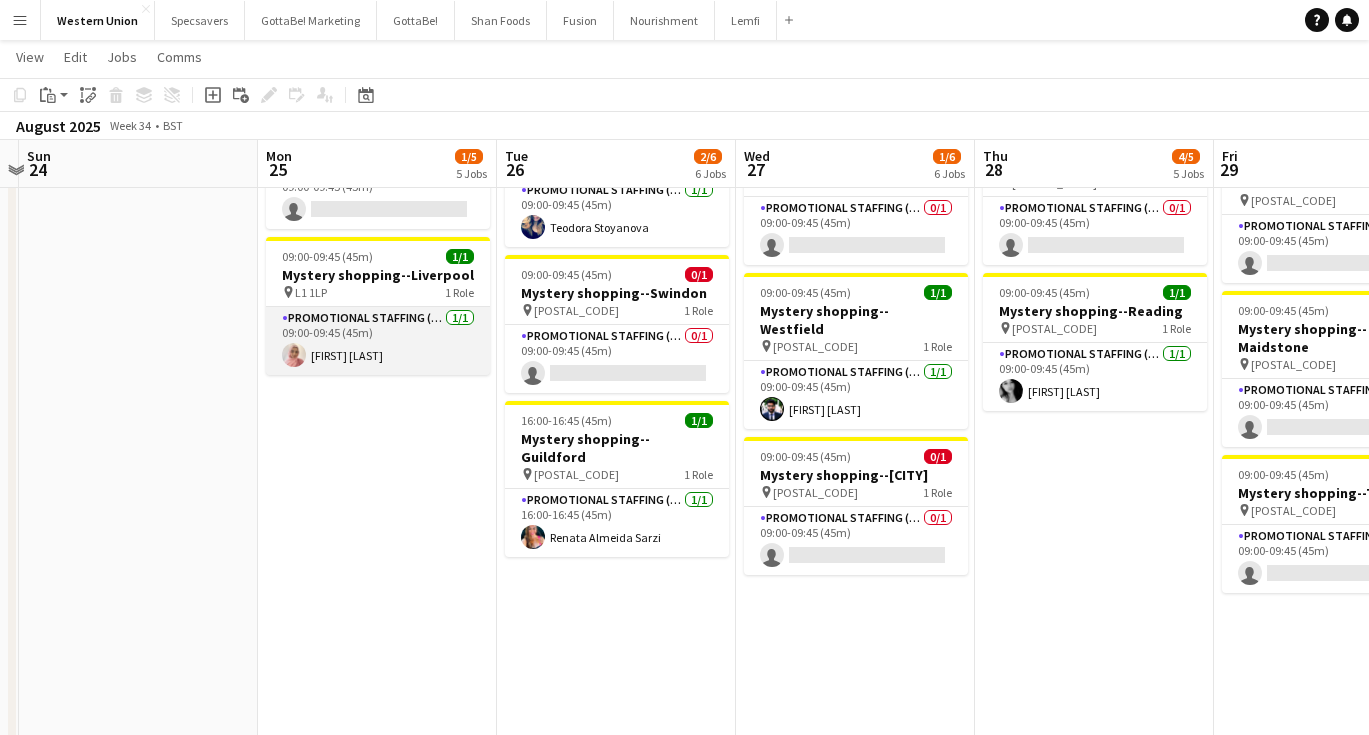 scroll, scrollTop: 0, scrollLeft: 676, axis: horizontal 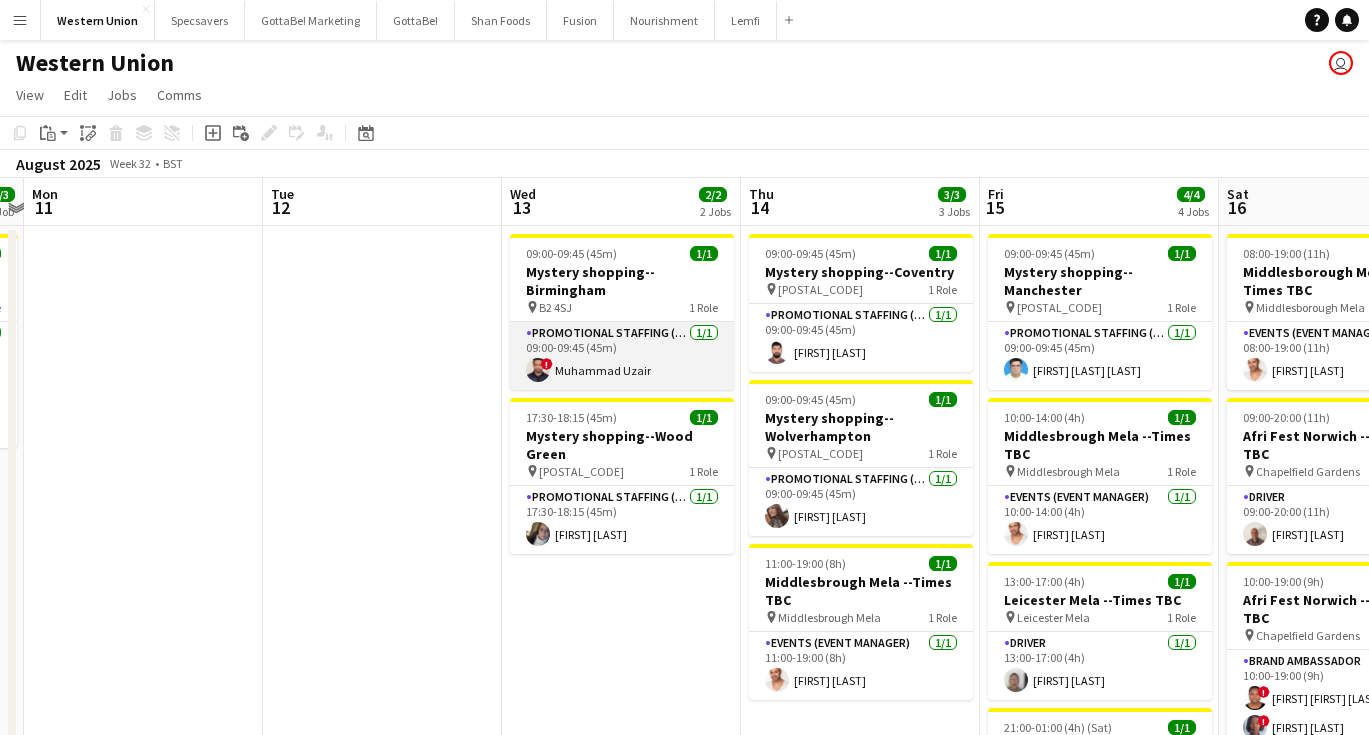 click on "! [FIRST] [LAST]" at bounding box center (622, 356) 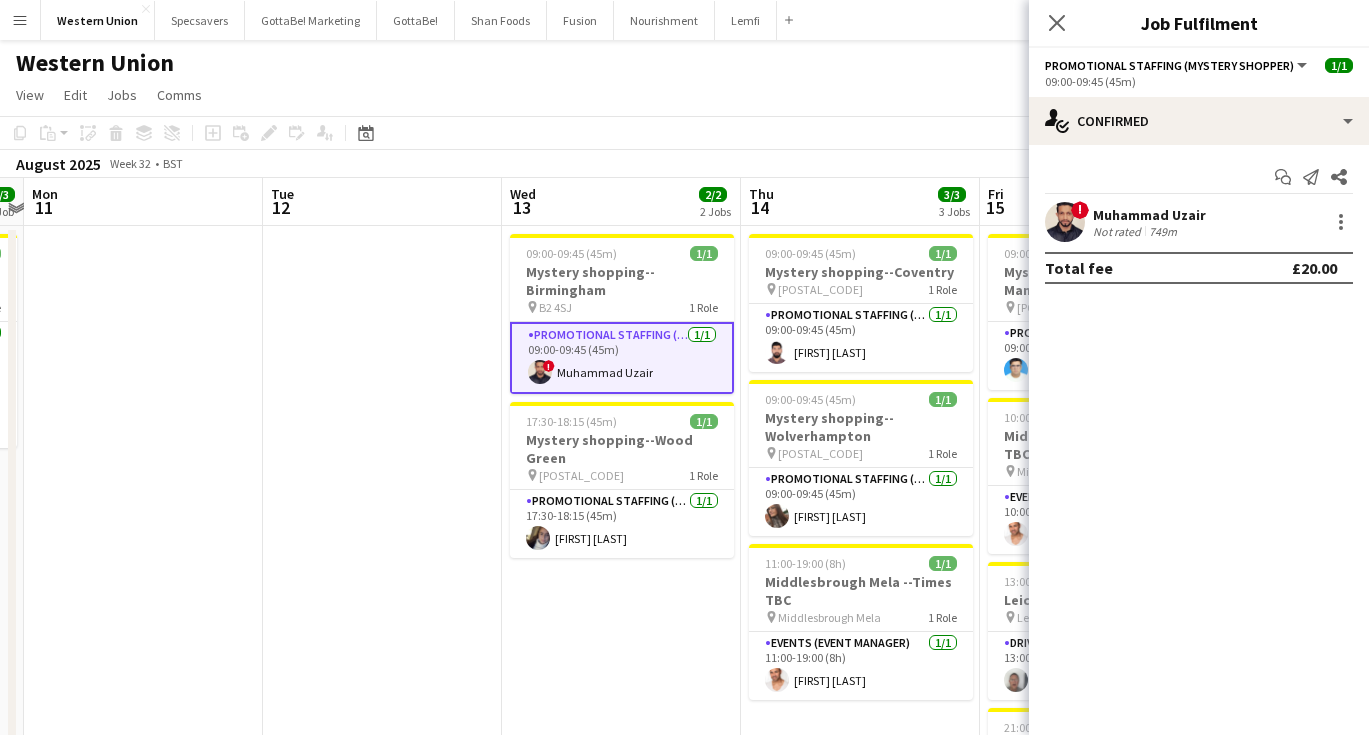 click on "Muhammad Uzair" at bounding box center (1149, 215) 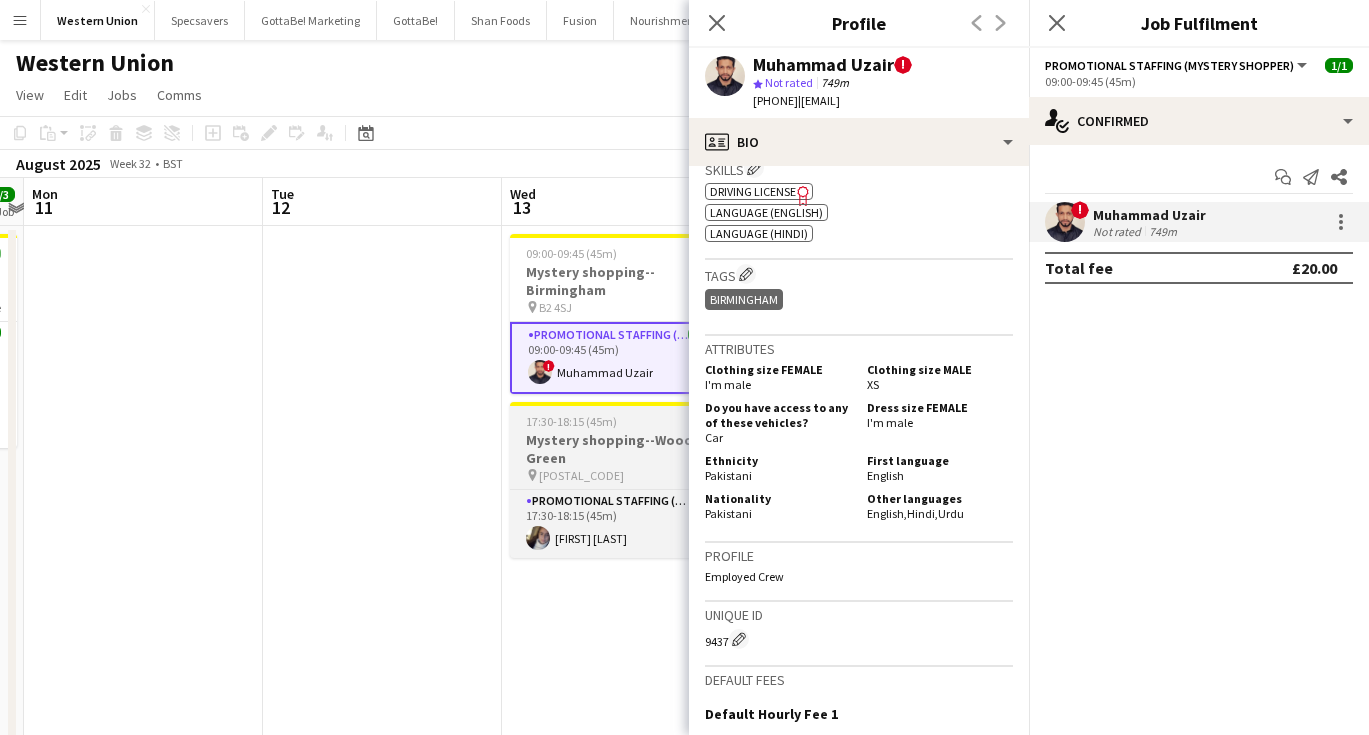 scroll, scrollTop: 1071, scrollLeft: 0, axis: vertical 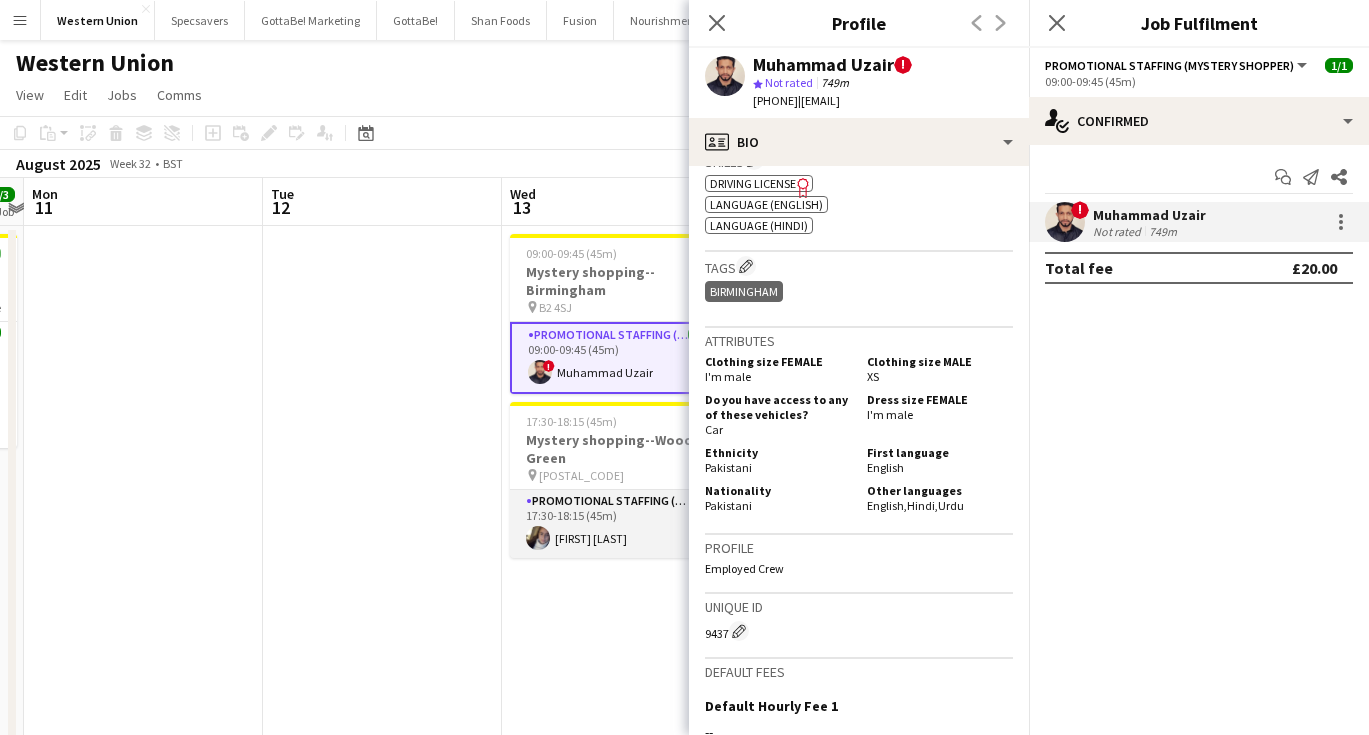 click on "[FIRST] [LAST]" at bounding box center (622, 524) 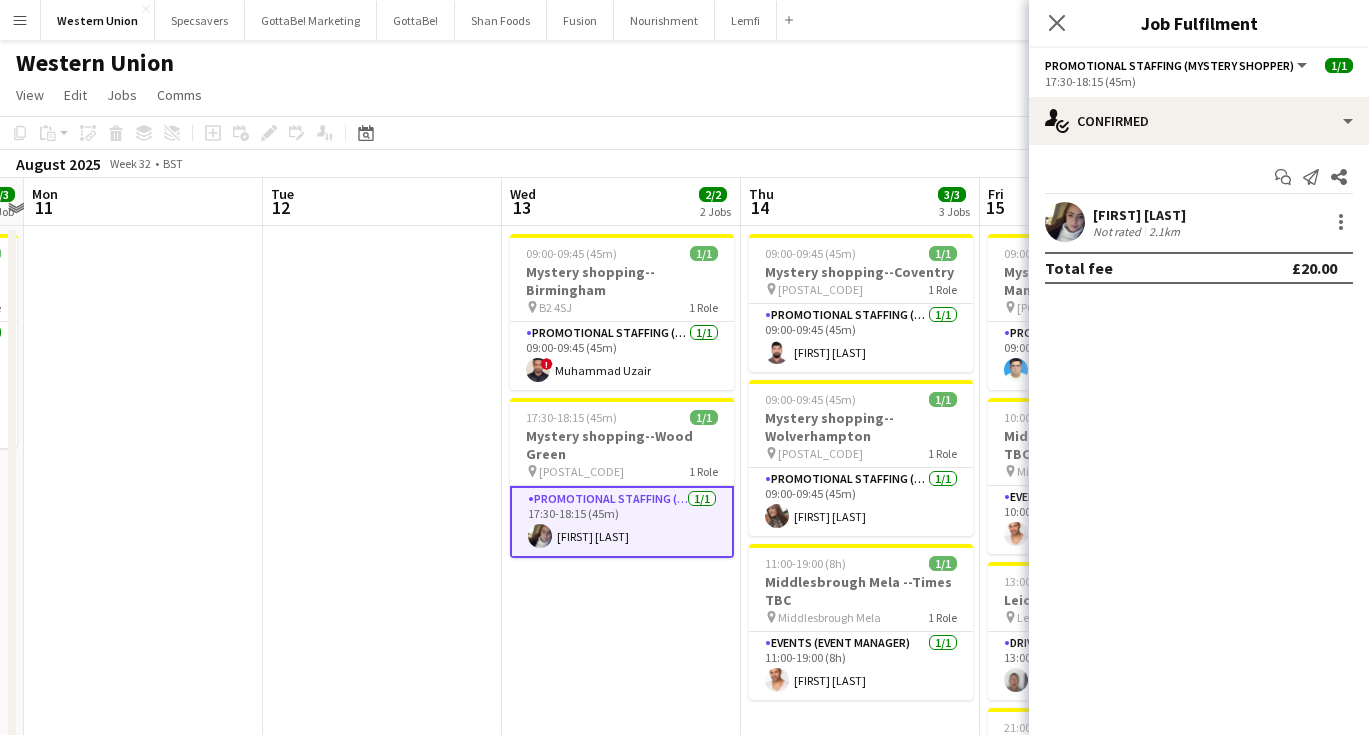click on "[FIRST] [LAST]" at bounding box center [1139, 215] 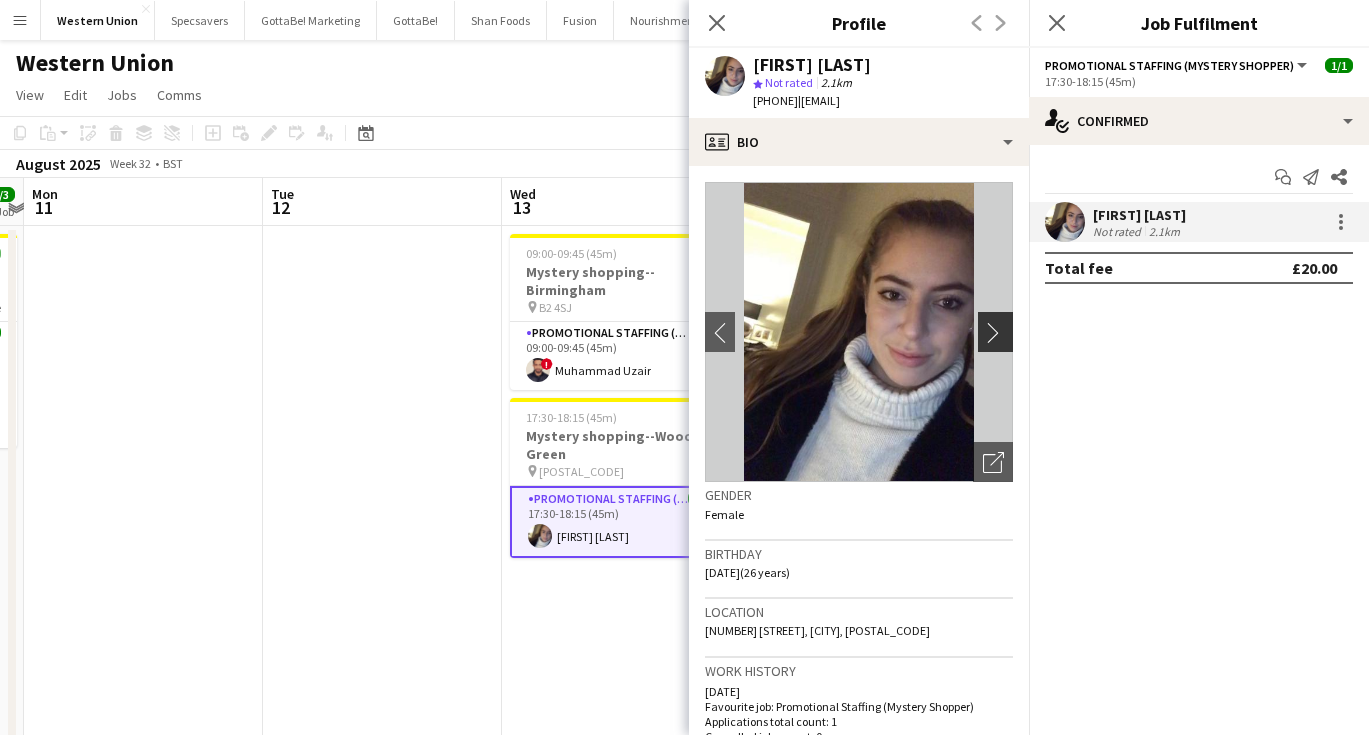 scroll, scrollTop: 0, scrollLeft: 0, axis: both 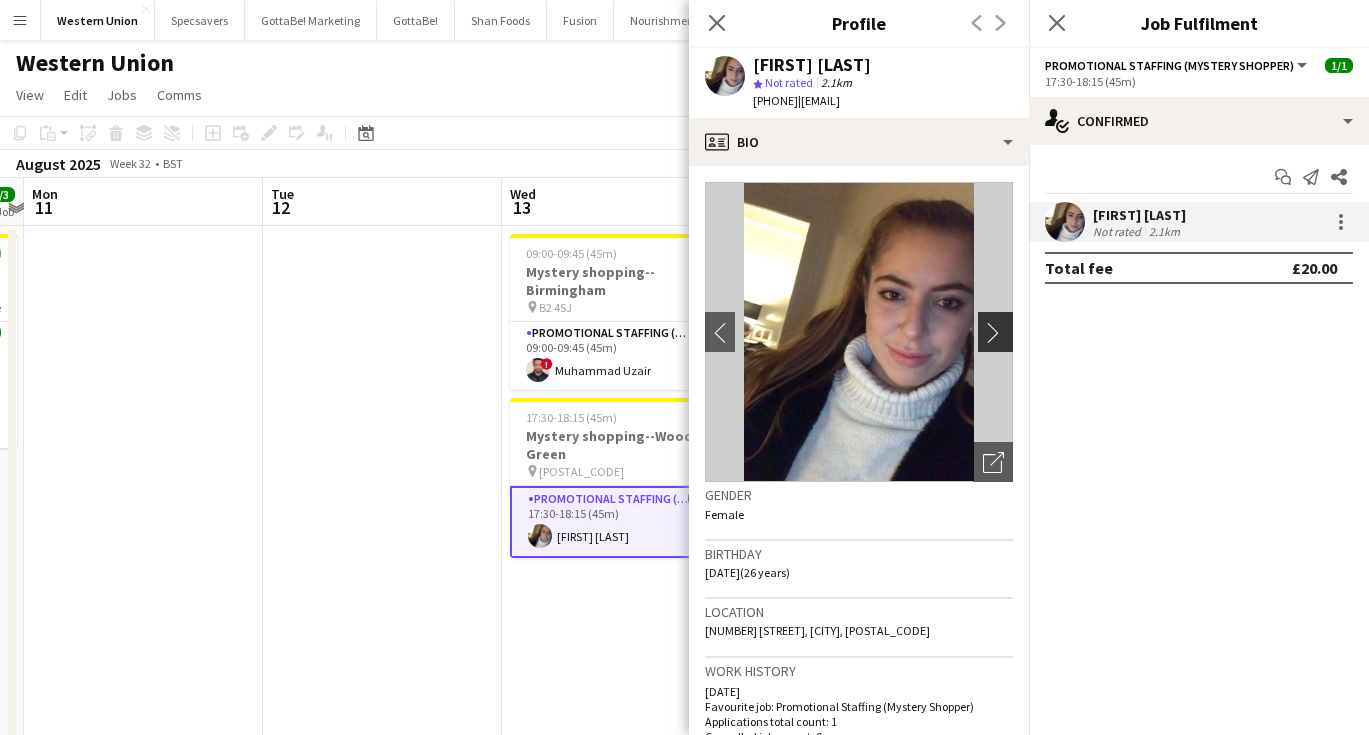 click on "chevron-right" 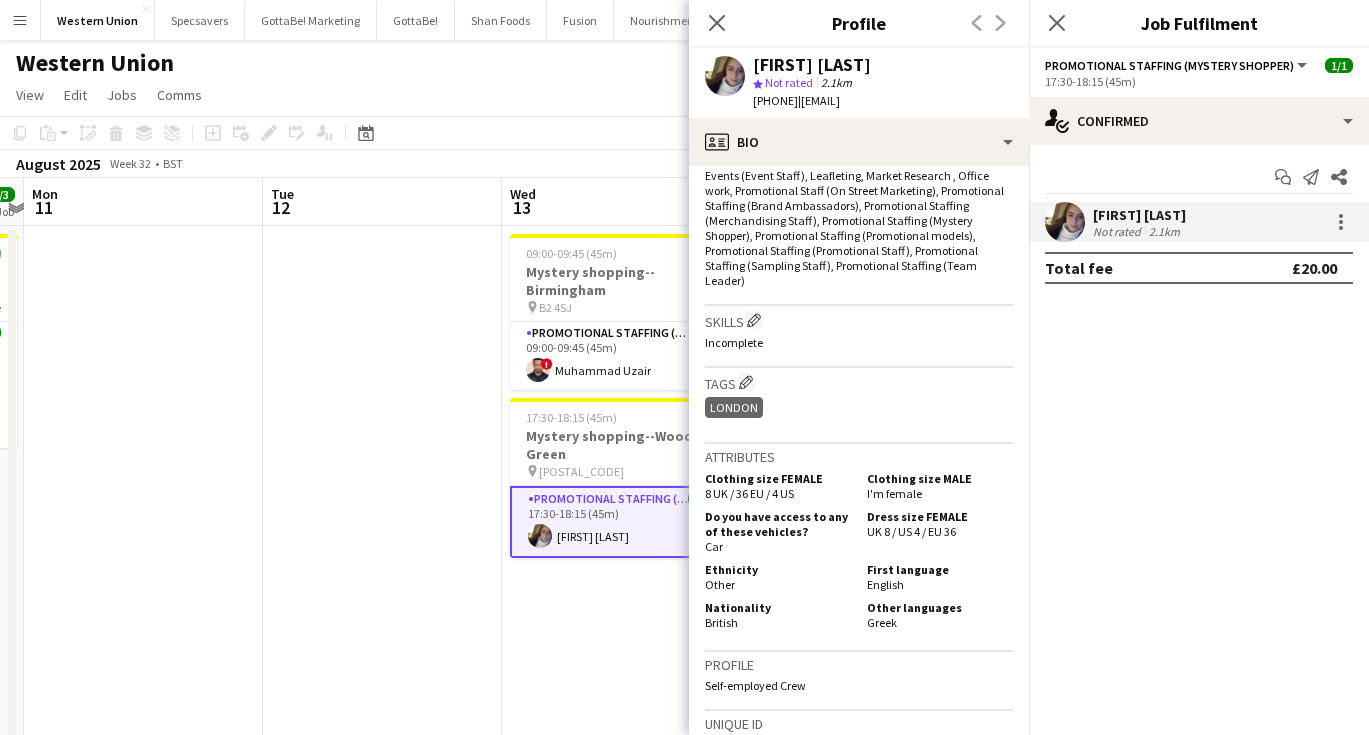 scroll, scrollTop: 663, scrollLeft: 0, axis: vertical 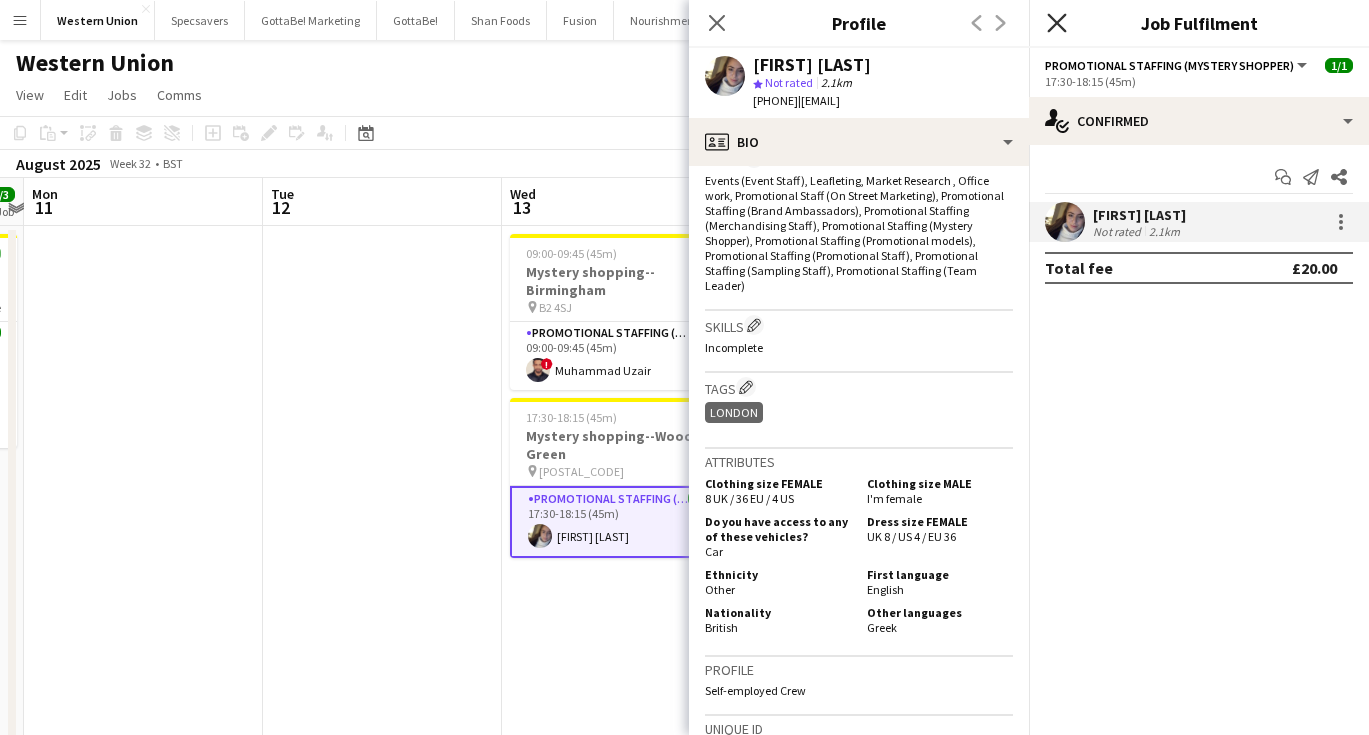 click 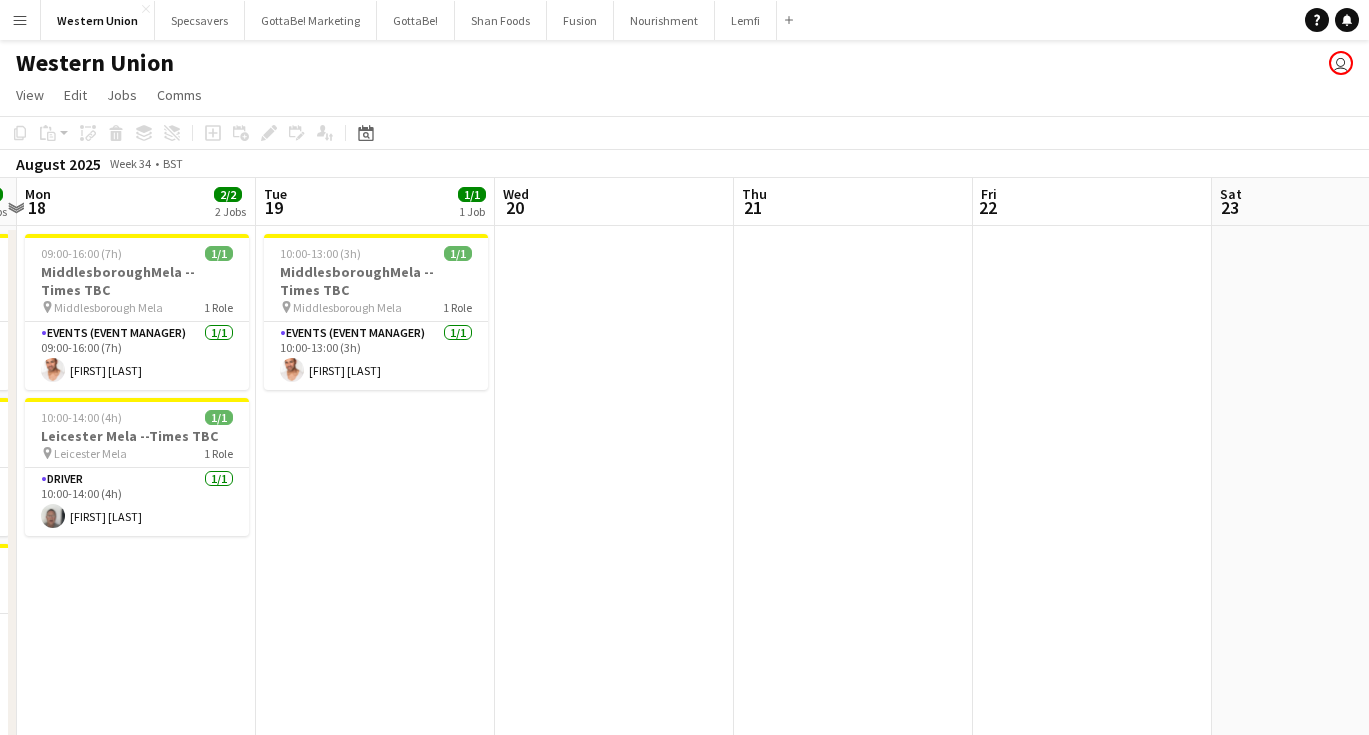 scroll, scrollTop: 0, scrollLeft: 727, axis: horizontal 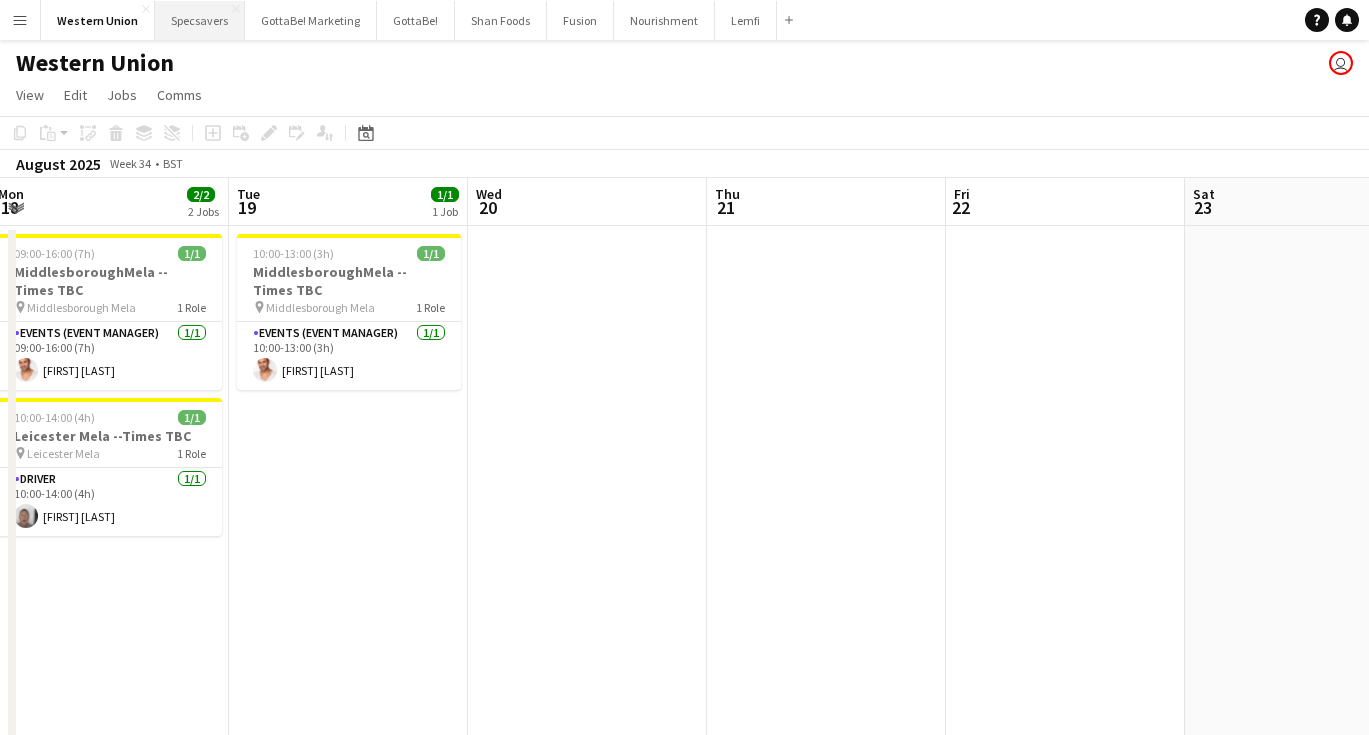 click on "Specsavers
Close" at bounding box center (200, 20) 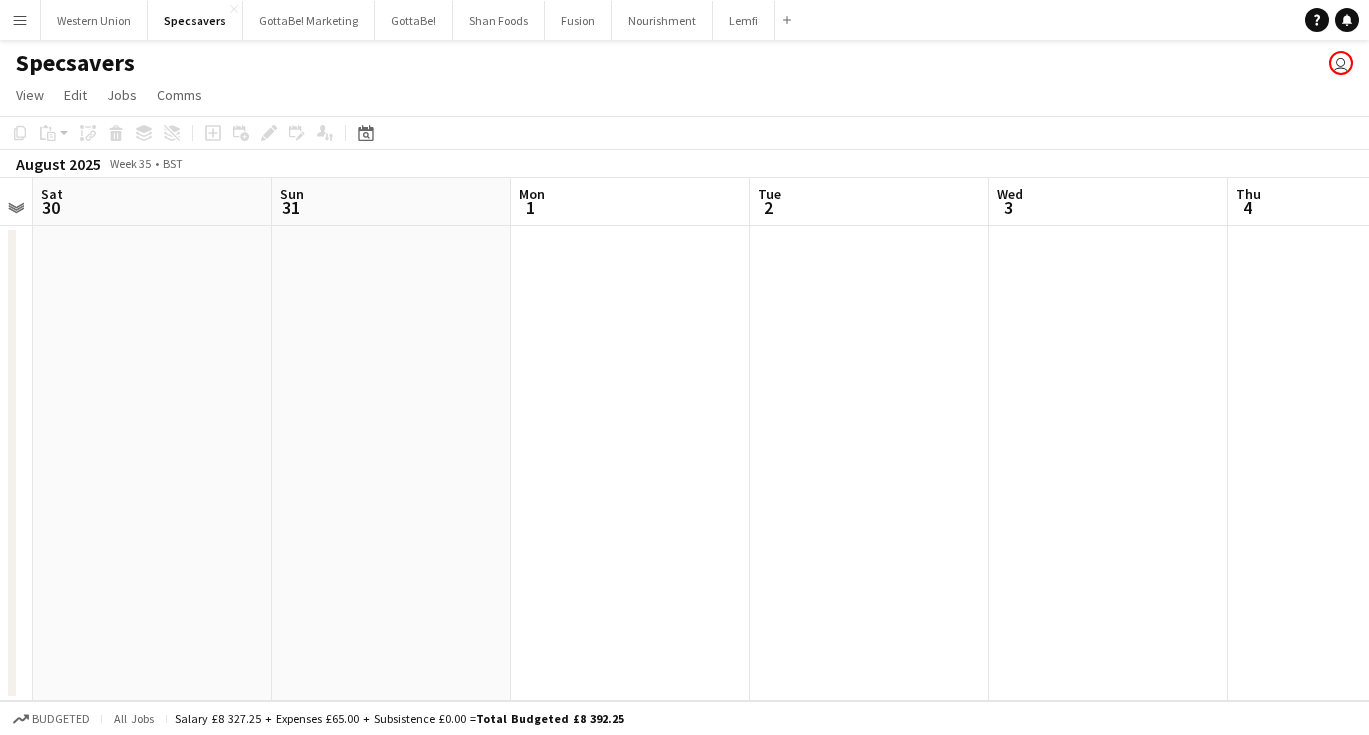scroll, scrollTop: 0, scrollLeft: 694, axis: horizontal 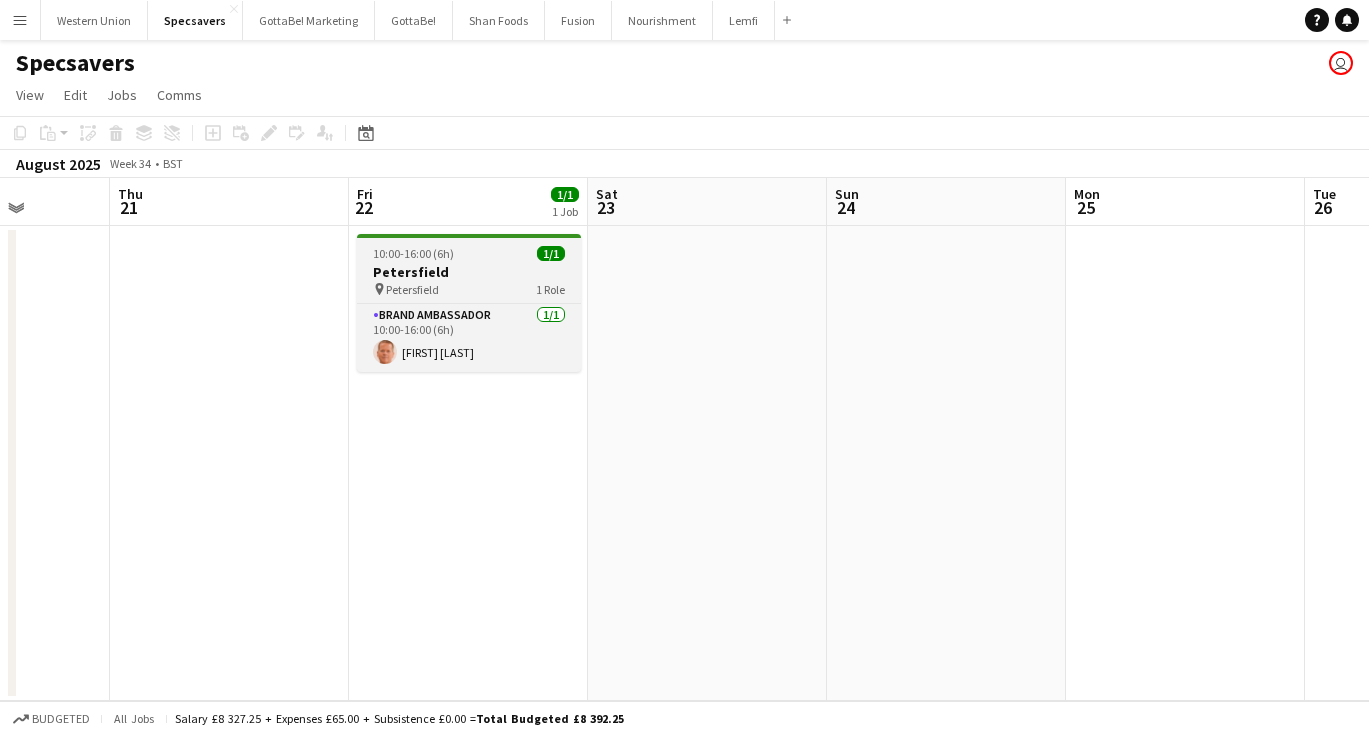 click on "10:00-16:00 (6h)" at bounding box center [413, 253] 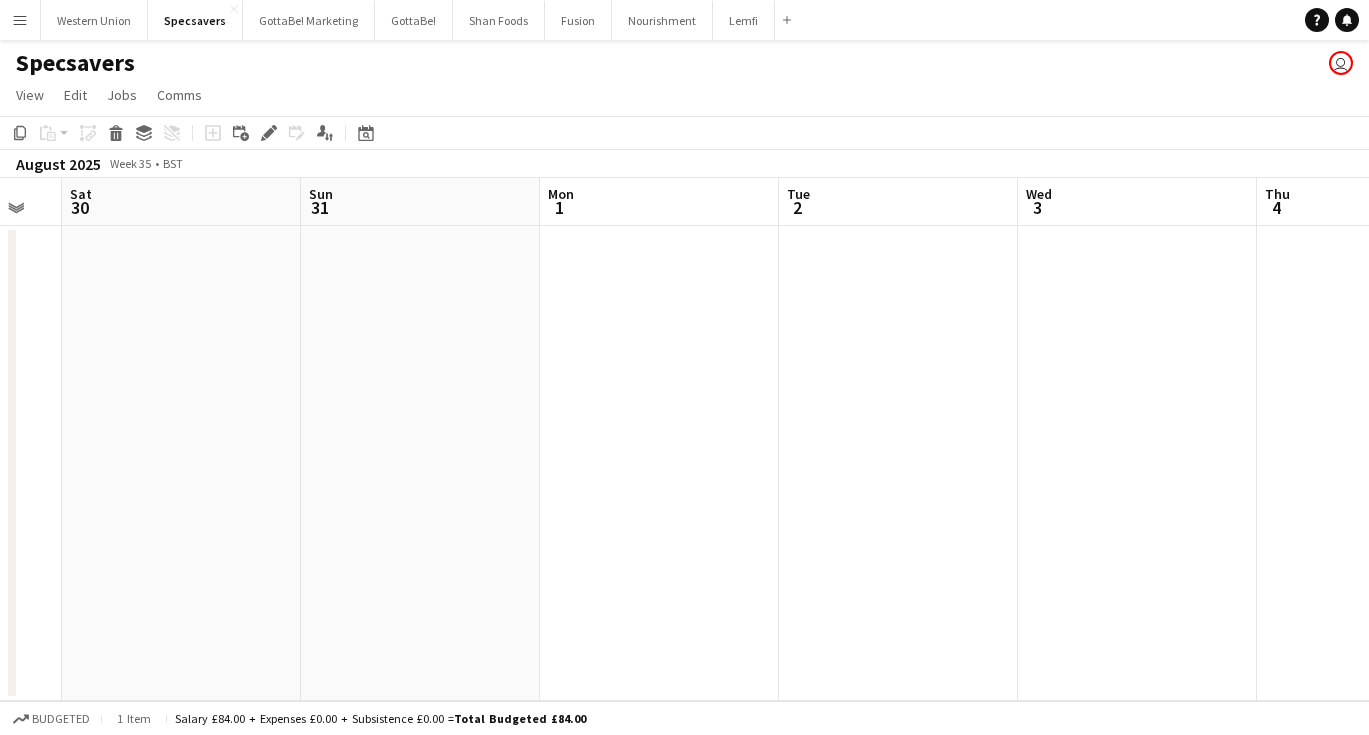 scroll, scrollTop: 0, scrollLeft: 774, axis: horizontal 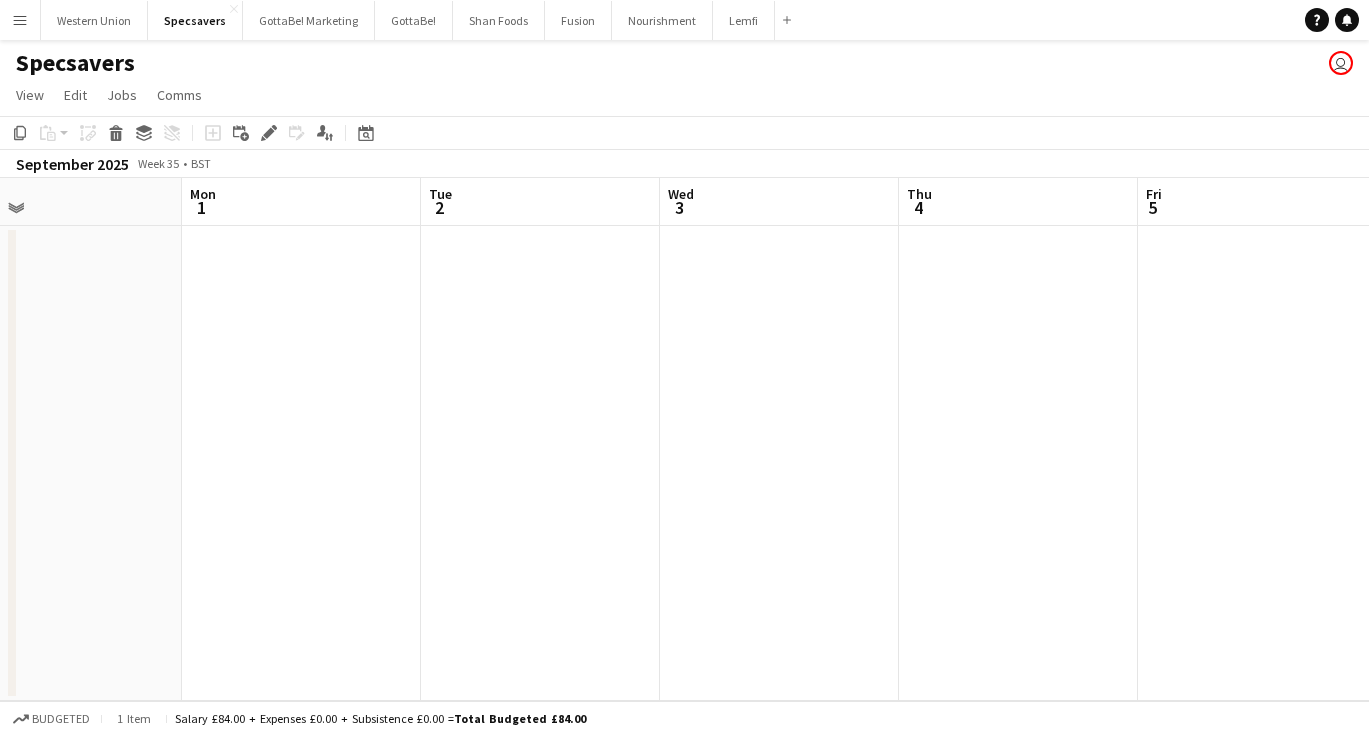 click at bounding box center [779, 463] 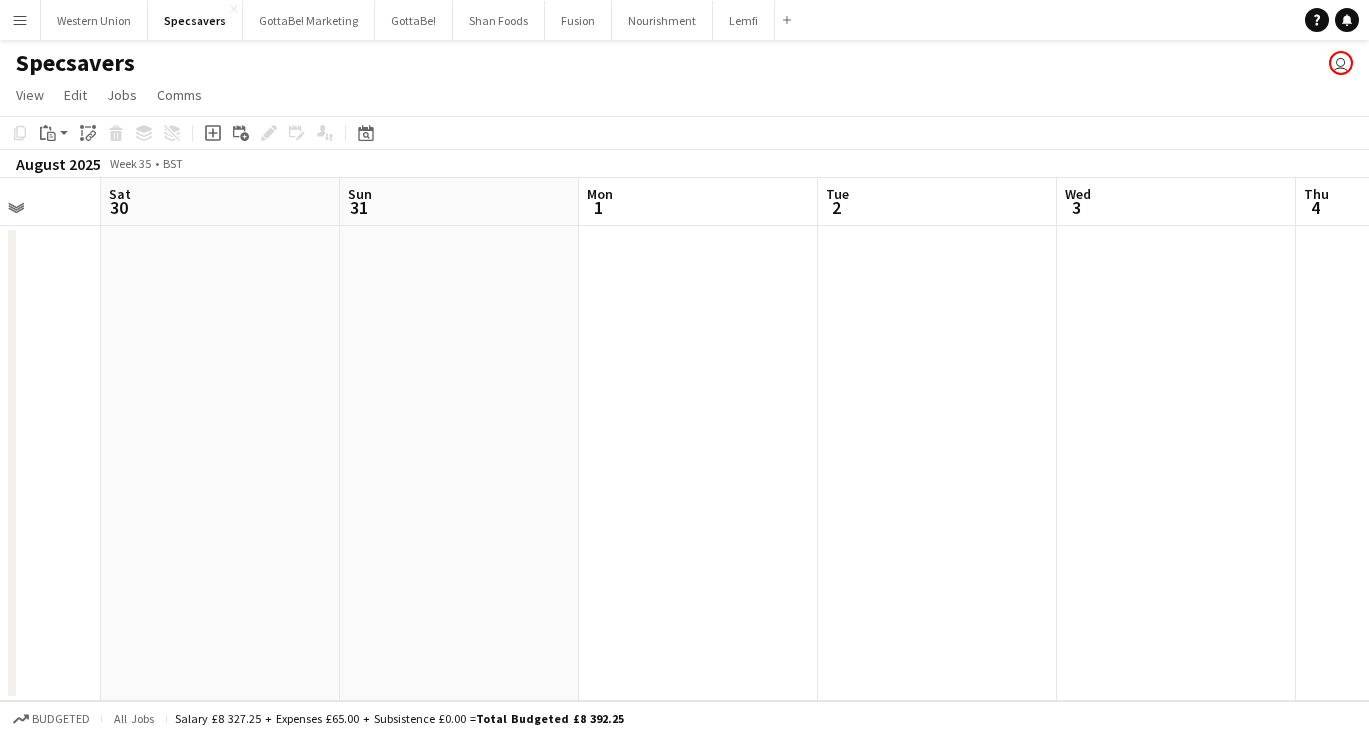 scroll, scrollTop: 0, scrollLeft: 632, axis: horizontal 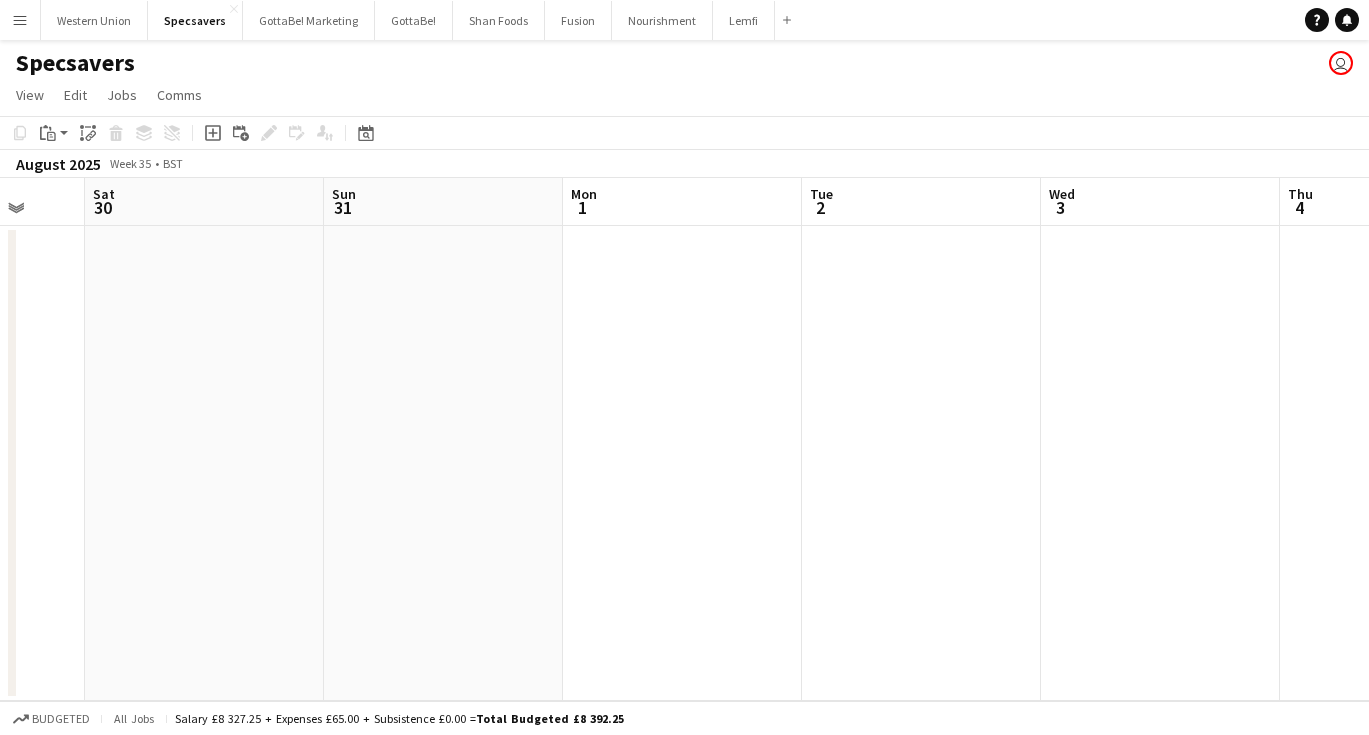 click at bounding box center [1160, 463] 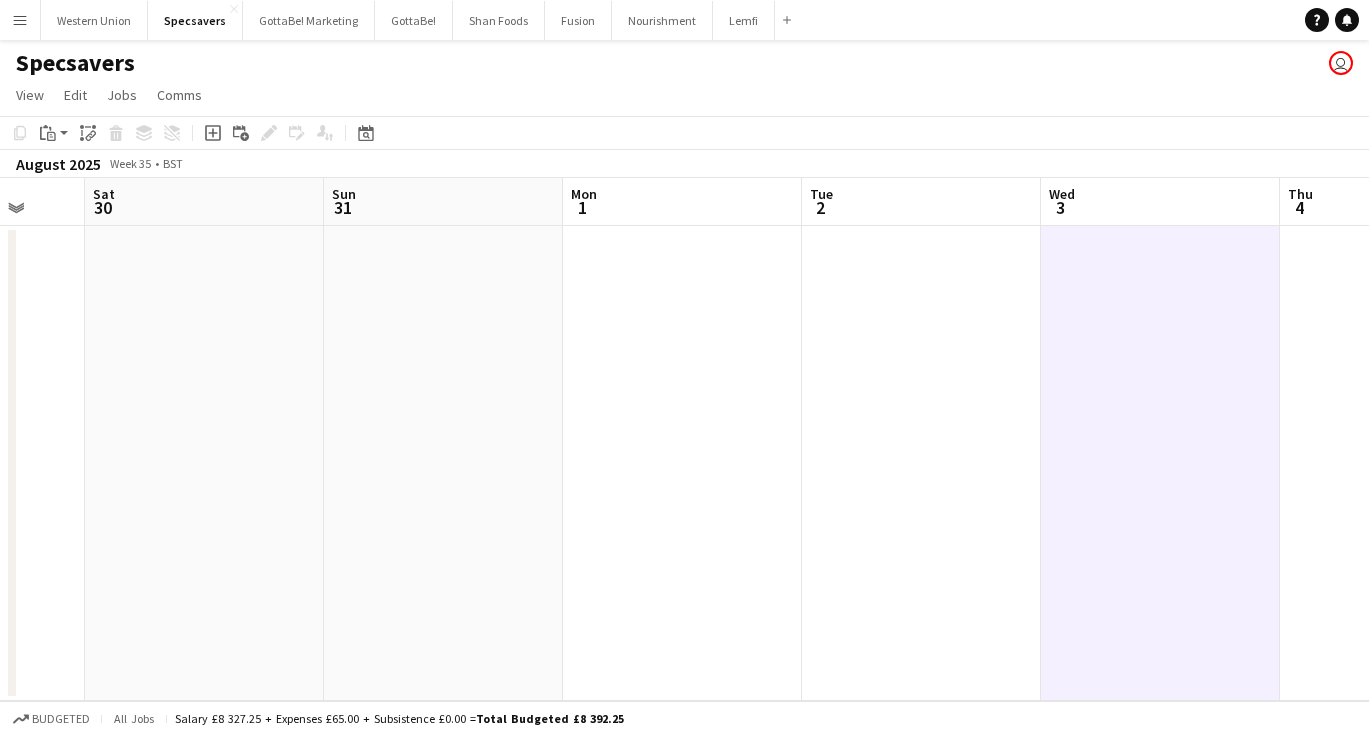 scroll, scrollTop: 0, scrollLeft: 0, axis: both 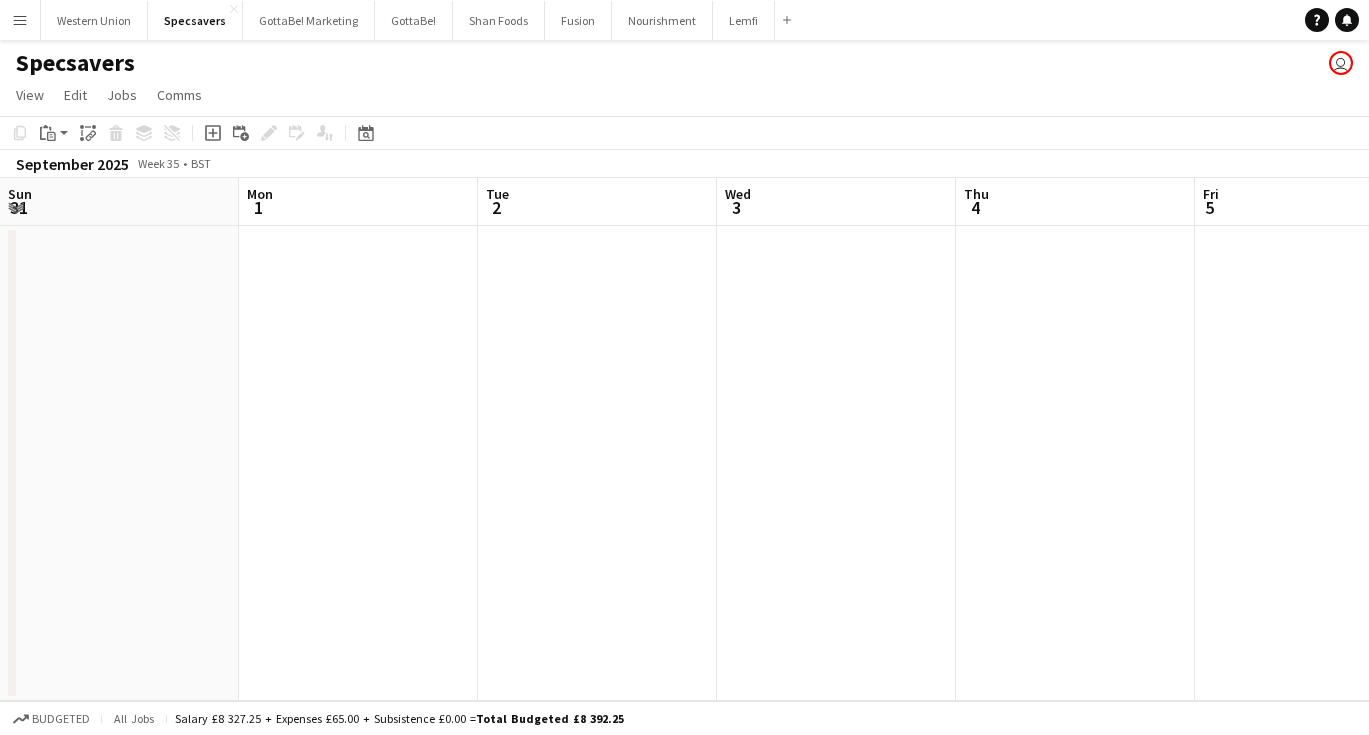 click at bounding box center [836, 463] 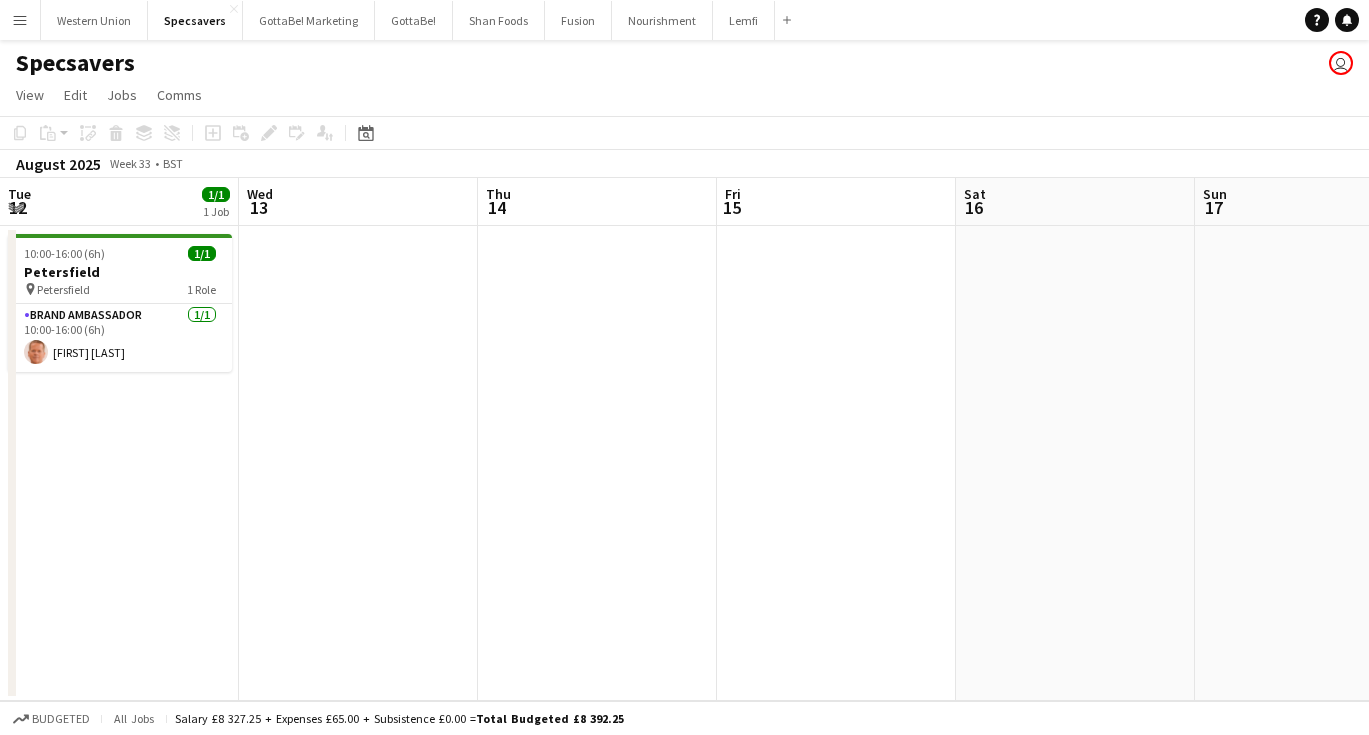 scroll, scrollTop: 0, scrollLeft: 0, axis: both 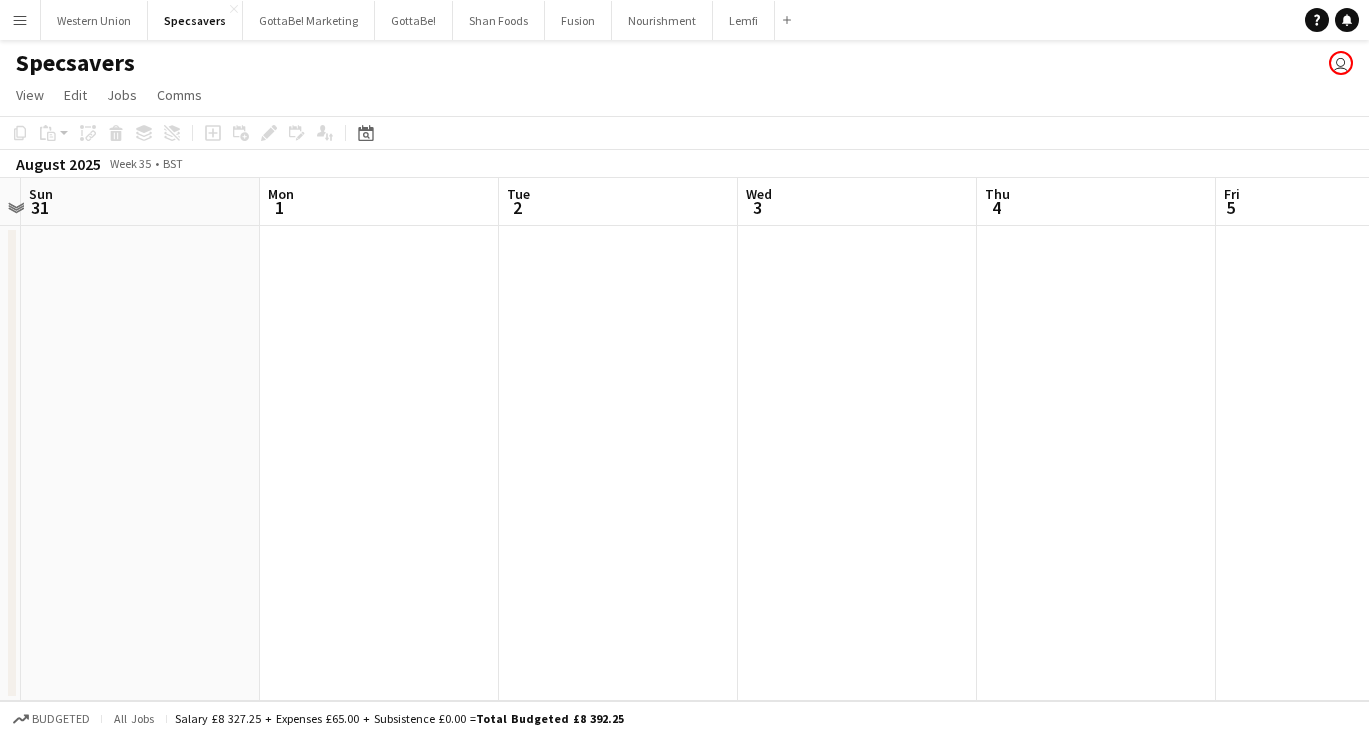 click at bounding box center [857, 463] 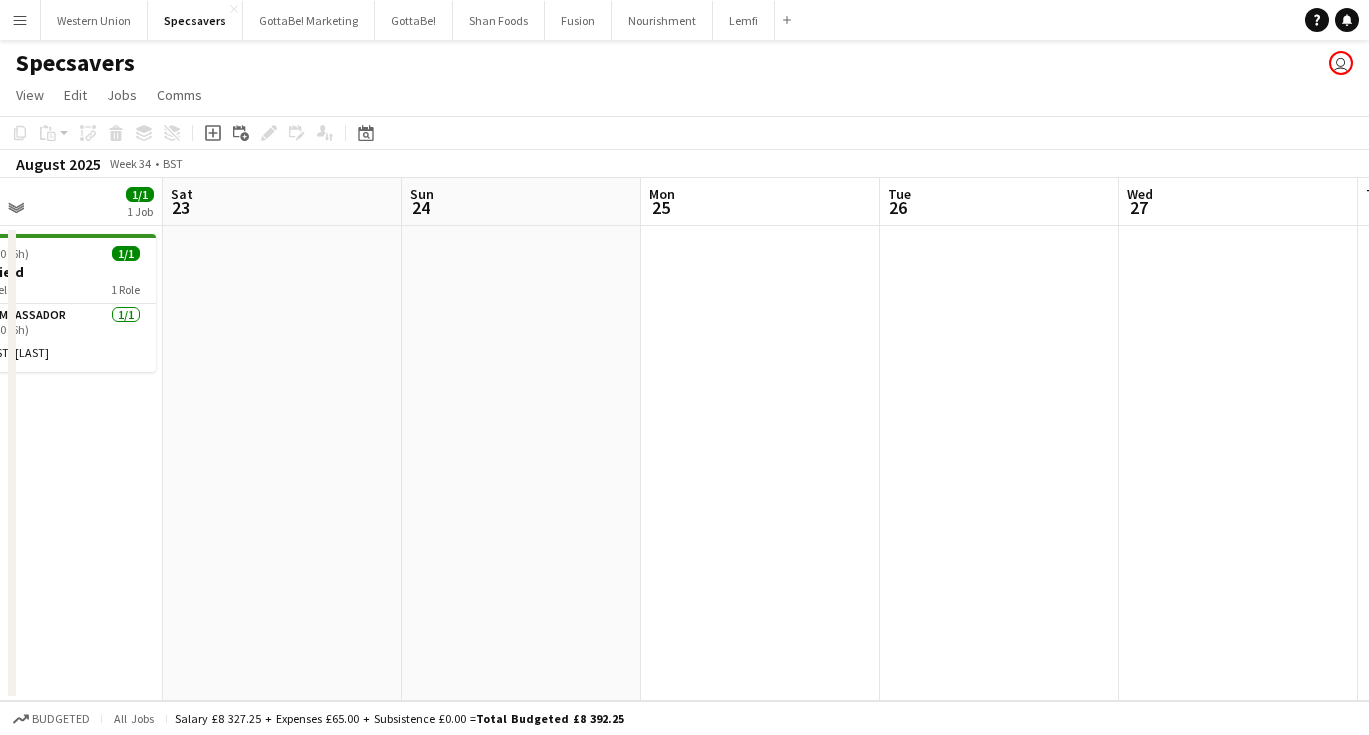 scroll, scrollTop: 0, scrollLeft: 528, axis: horizontal 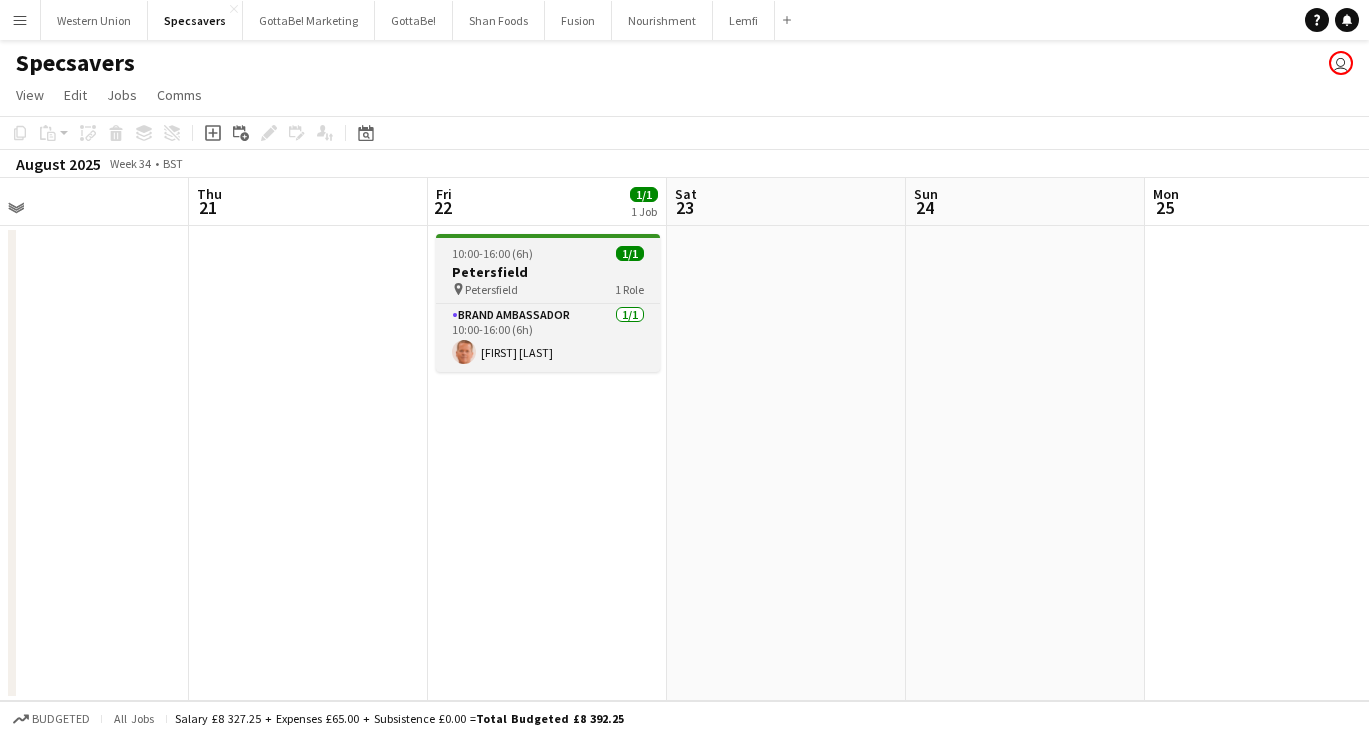 click on "10:00-16:00 (6h)" at bounding box center [492, 253] 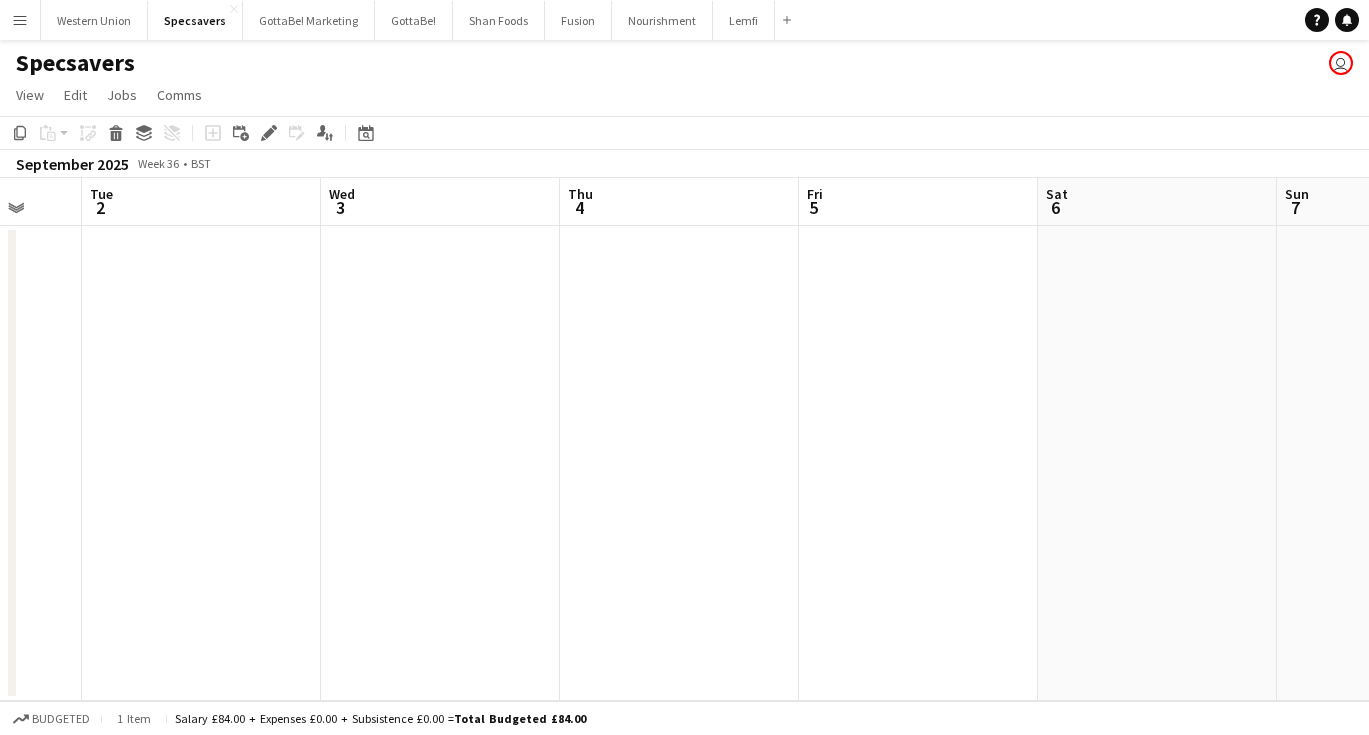 scroll, scrollTop: 0, scrollLeft: 656, axis: horizontal 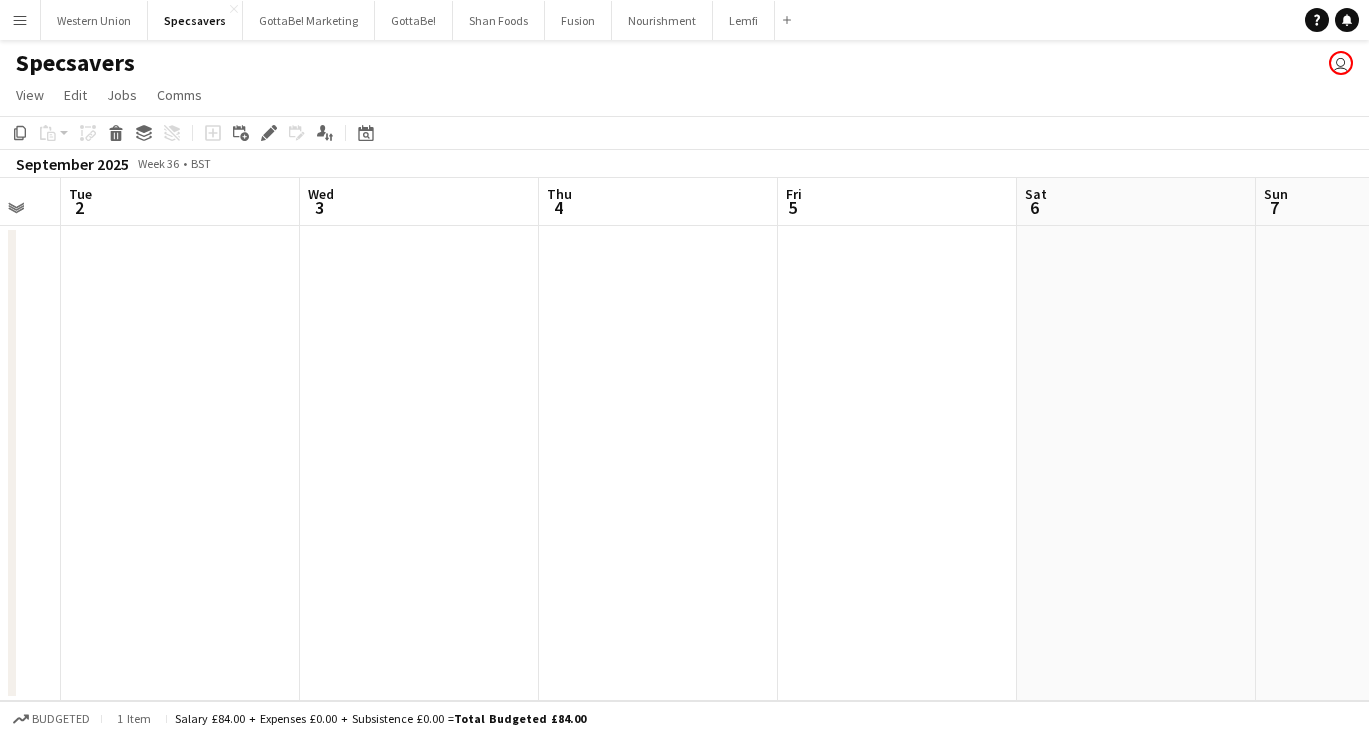 click at bounding box center [419, 463] 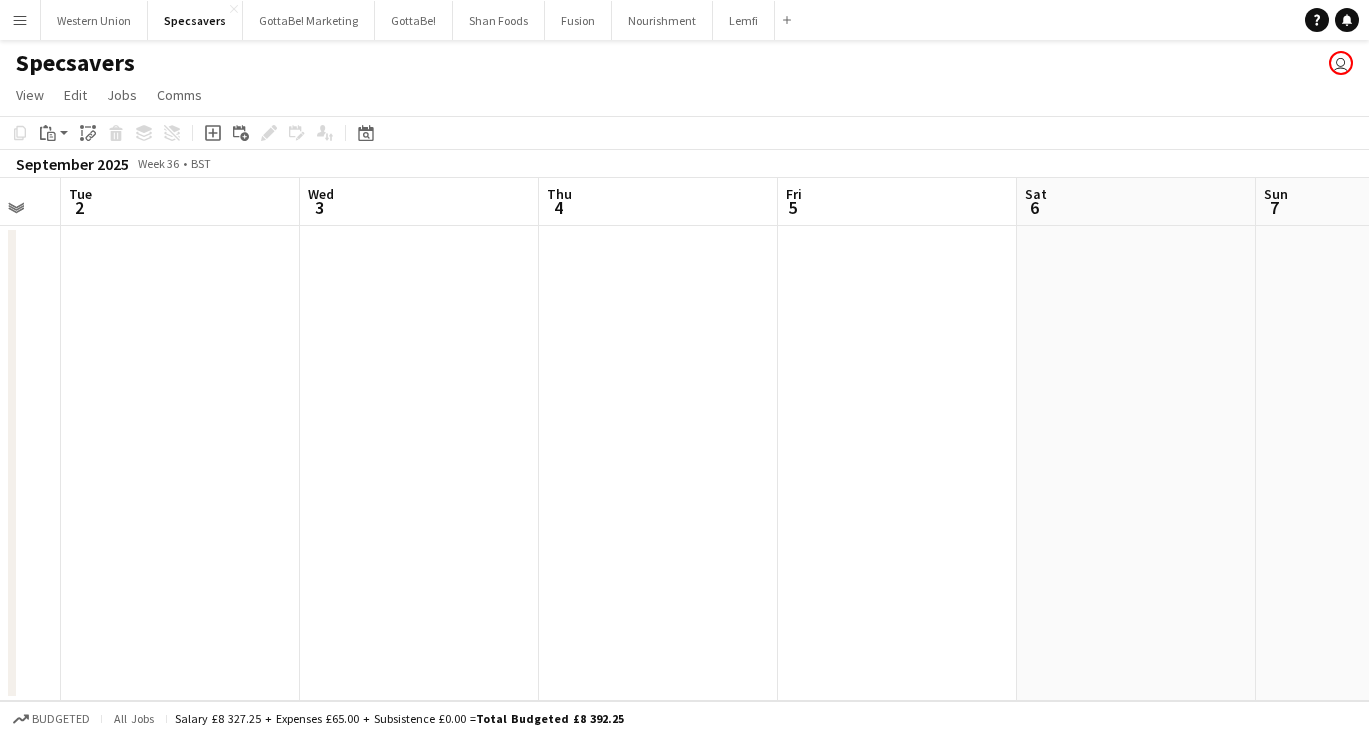 click at bounding box center [419, 463] 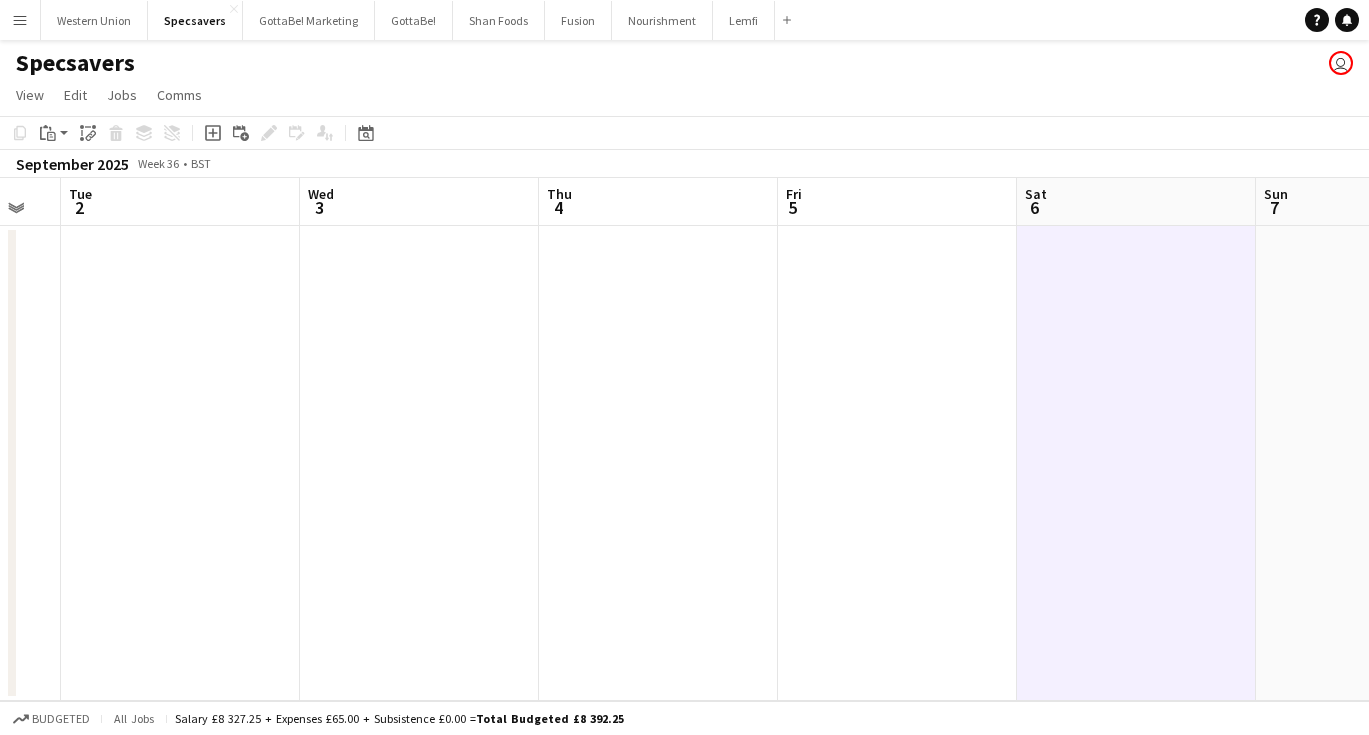 click at bounding box center (419, 463) 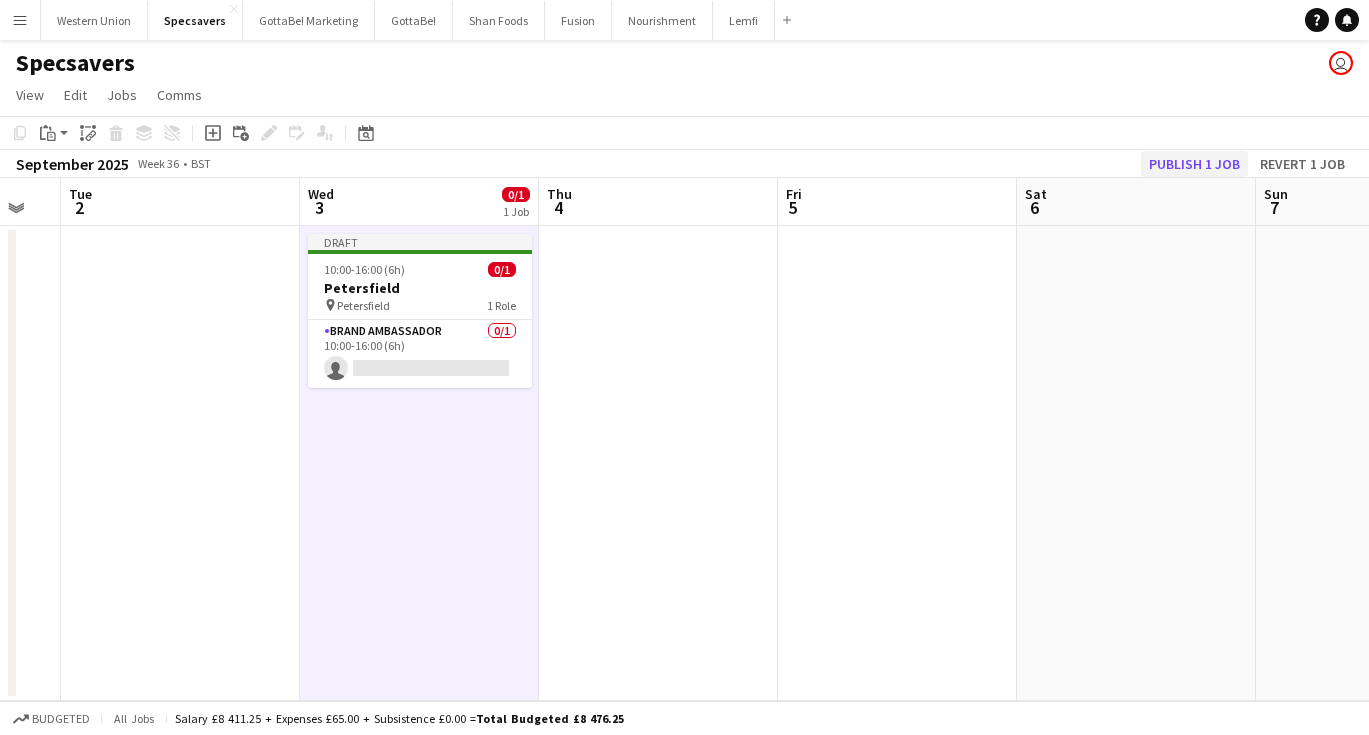 click on "Publish 1 job" 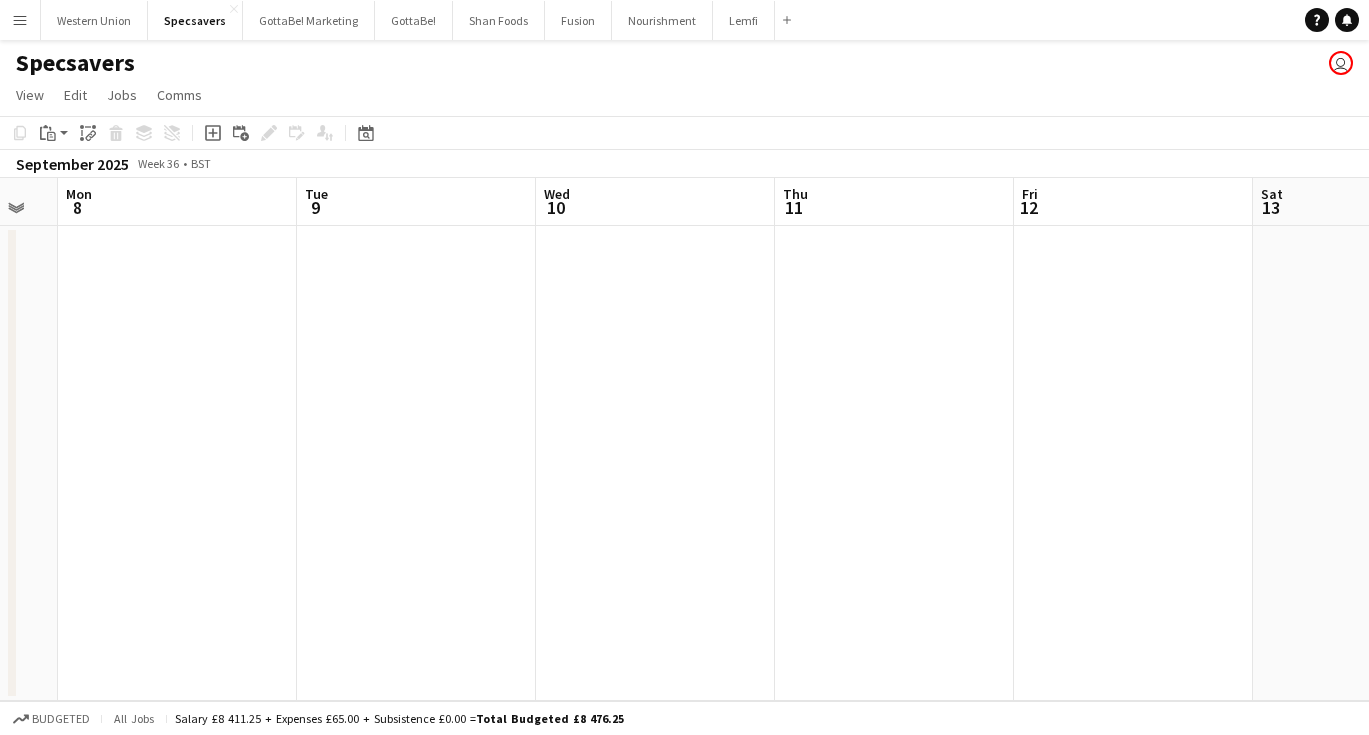 scroll, scrollTop: 0, scrollLeft: 703, axis: horizontal 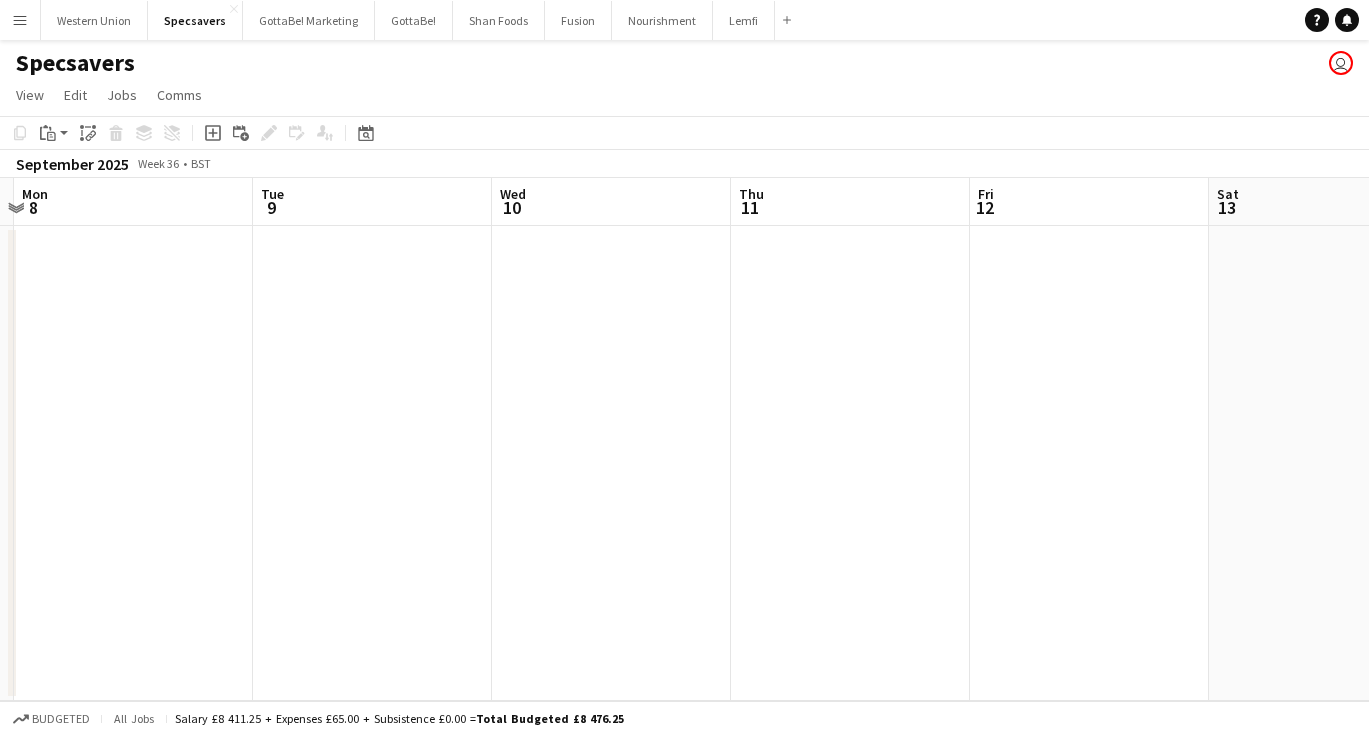 click at bounding box center [1089, 463] 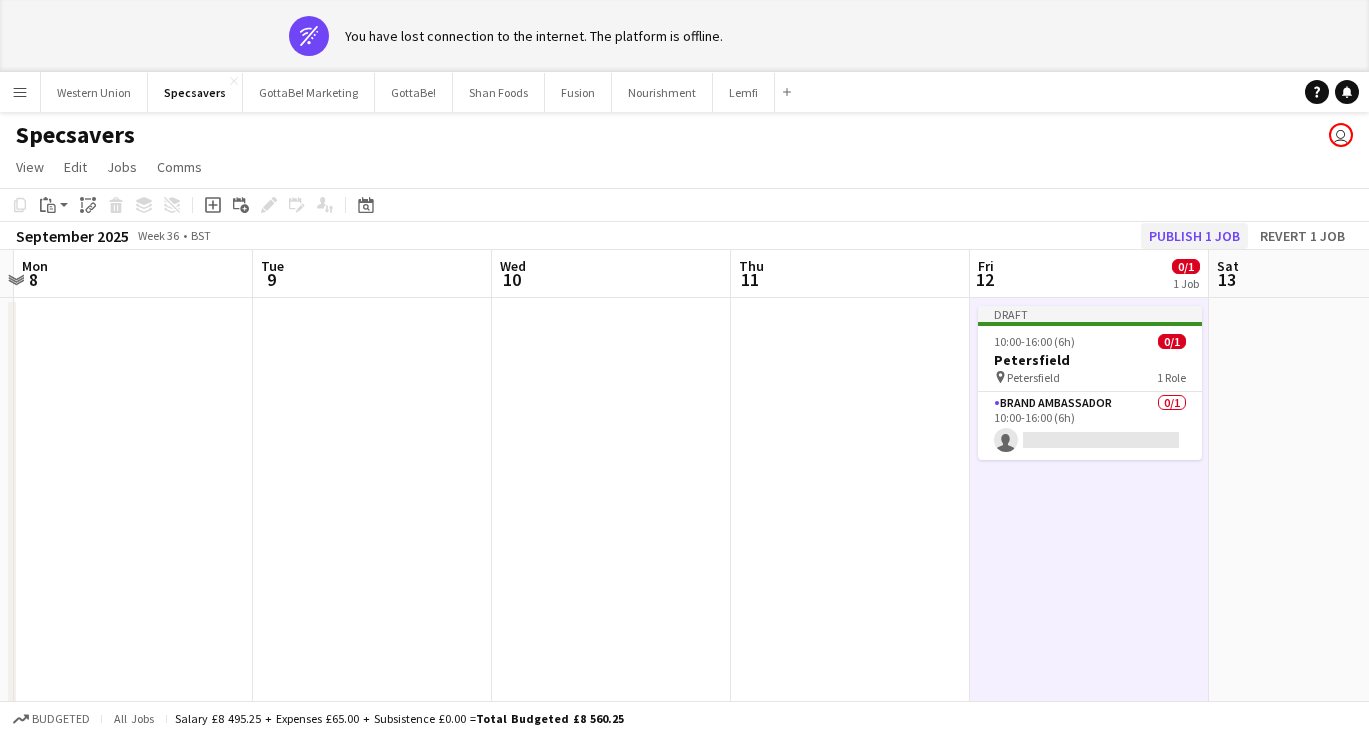 click on "Publish 1 job" 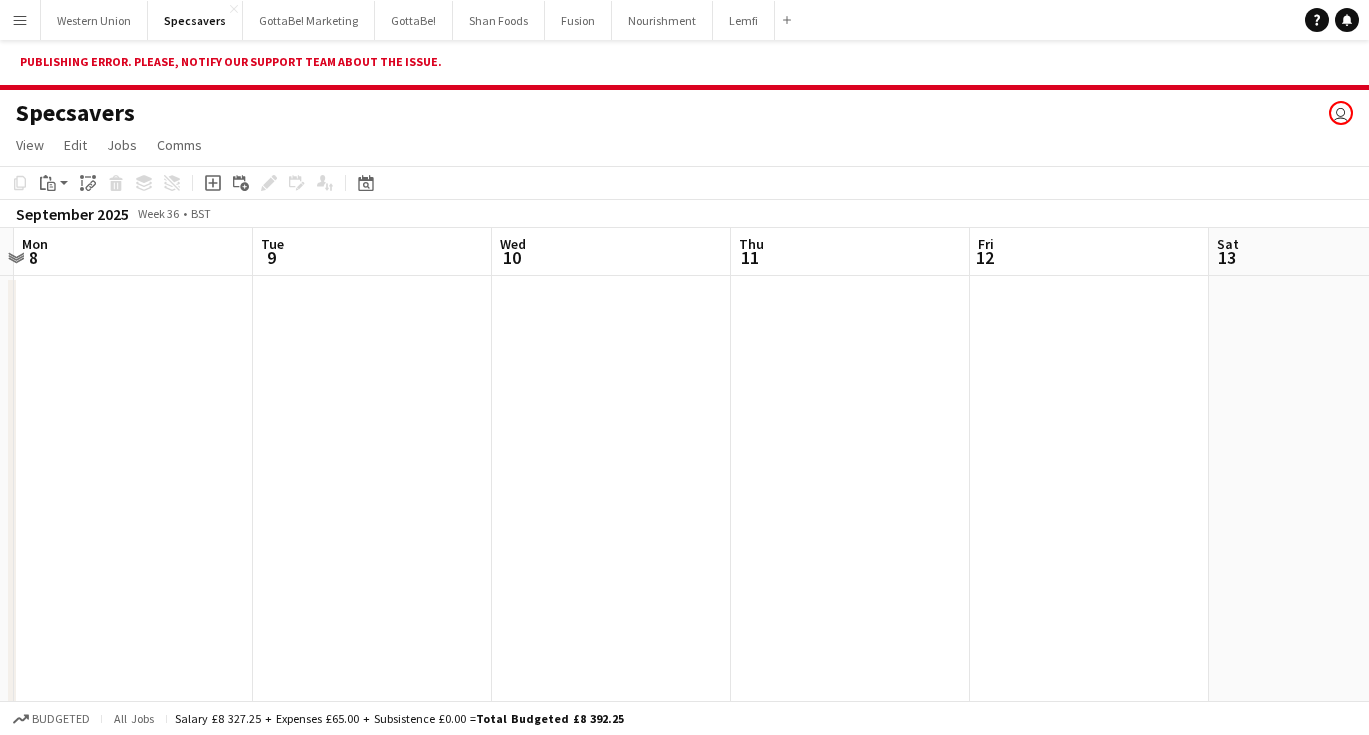 click at bounding box center (1089, 513) 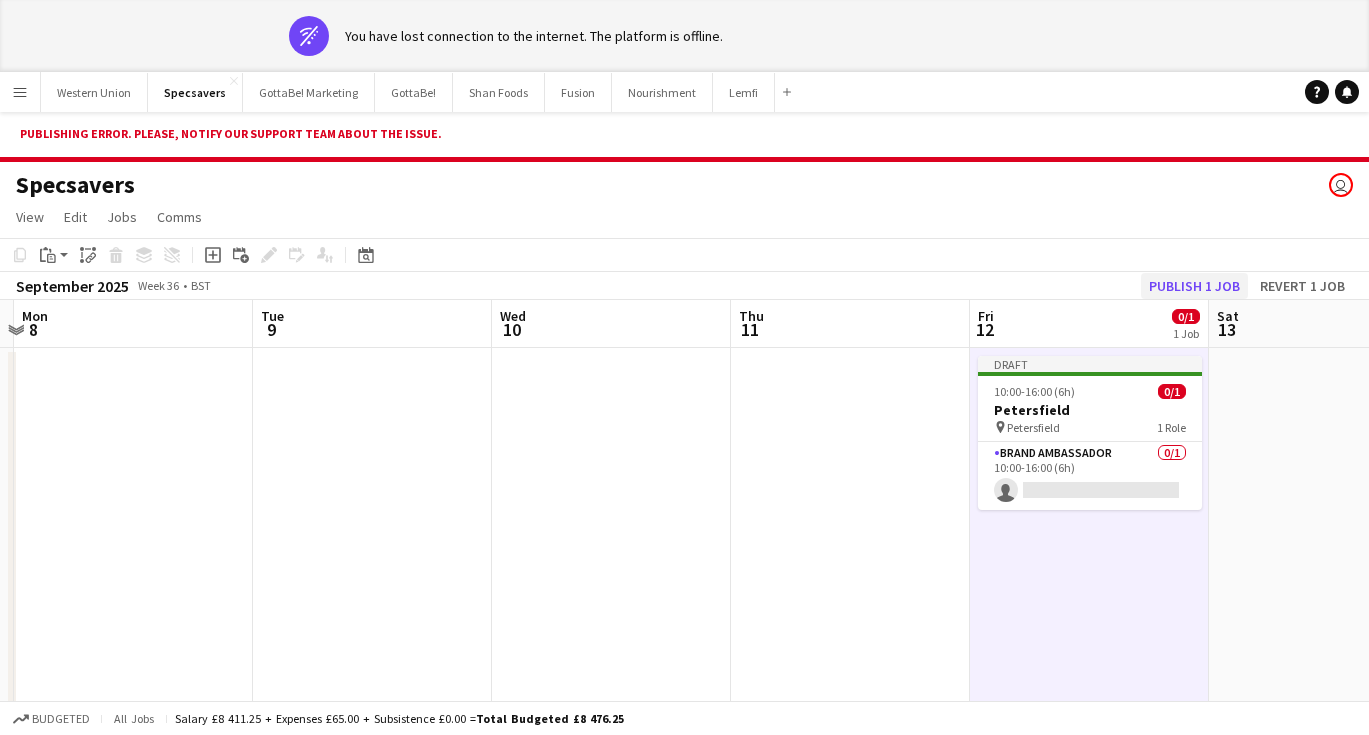 click on "Publish 1 job" 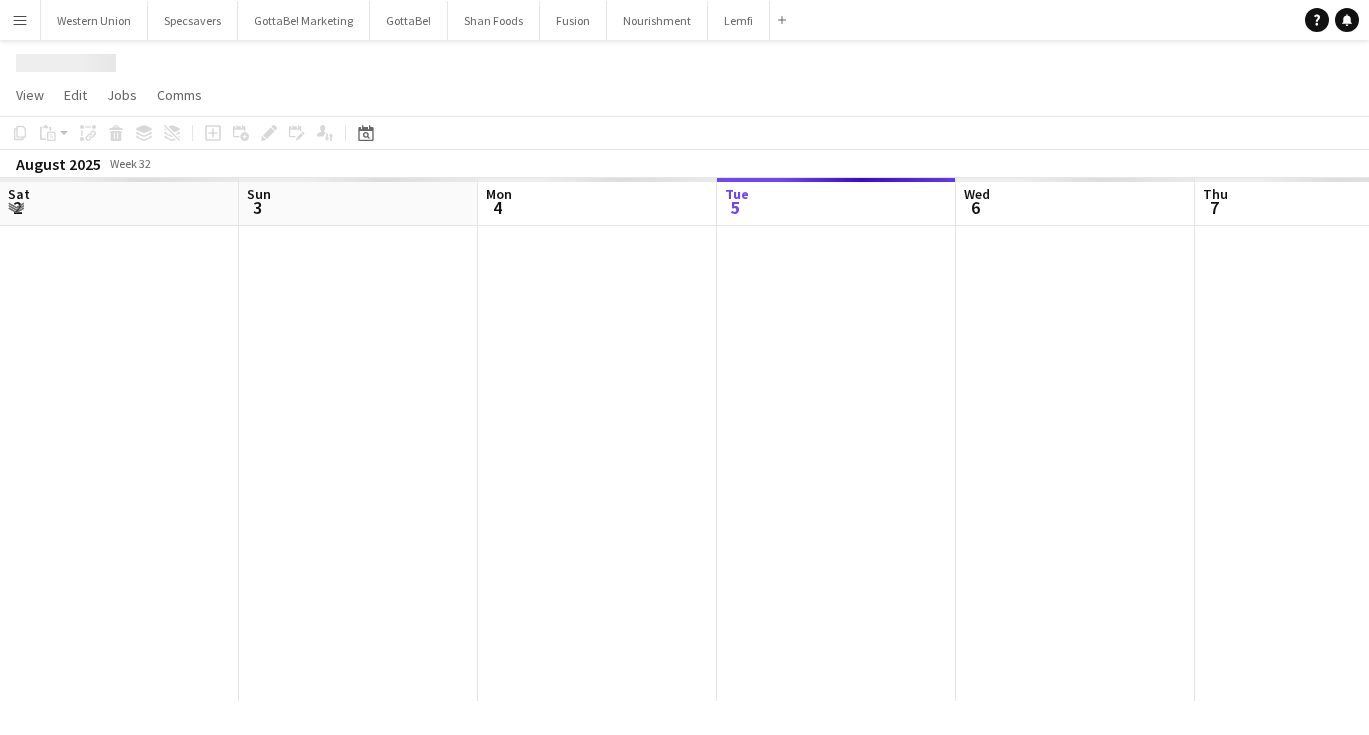 scroll, scrollTop: 0, scrollLeft: 0, axis: both 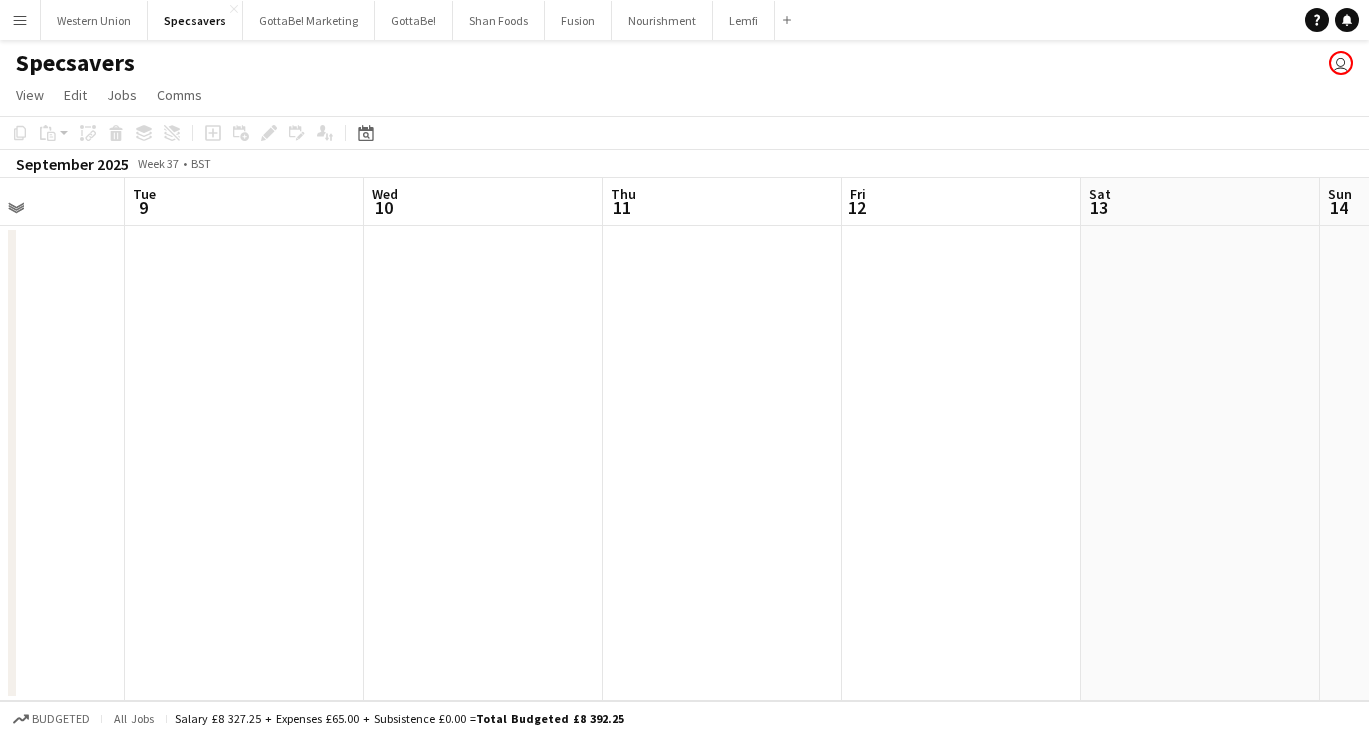 click at bounding box center (961, 463) 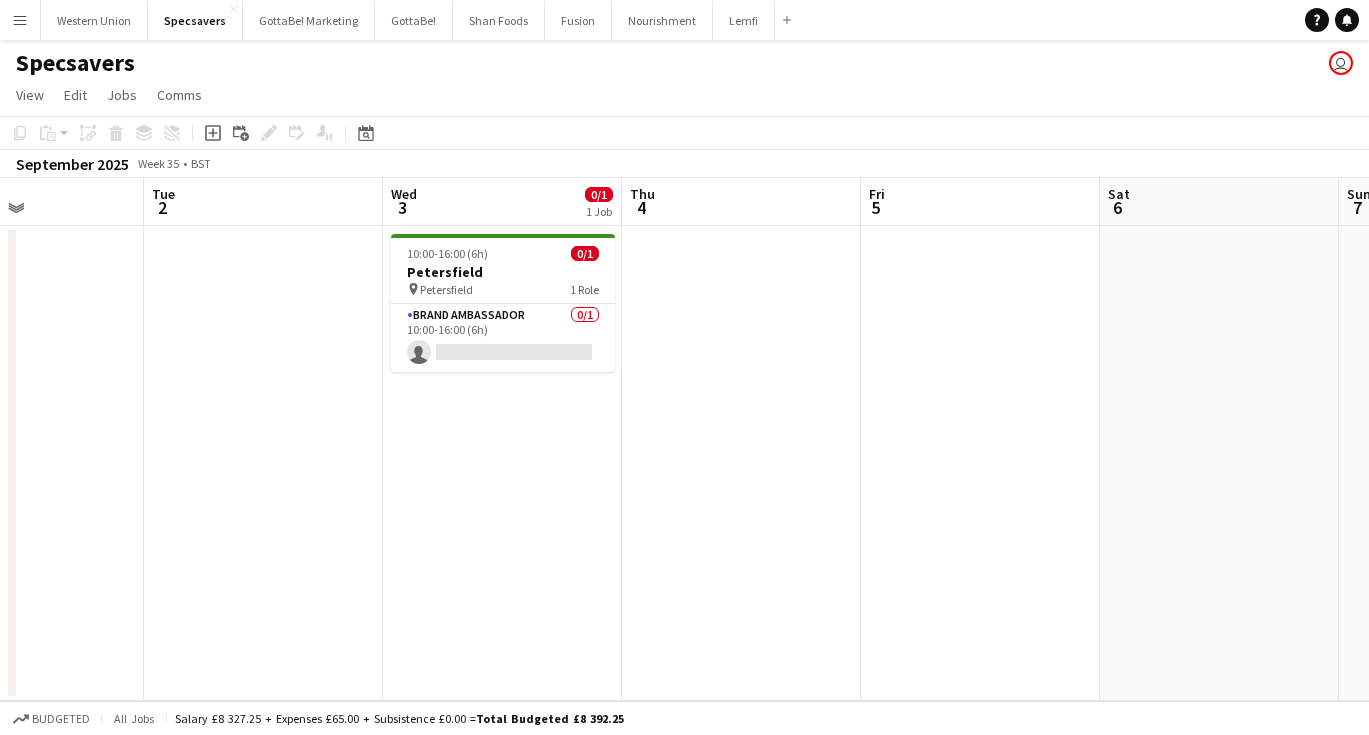 scroll, scrollTop: 0, scrollLeft: 488, axis: horizontal 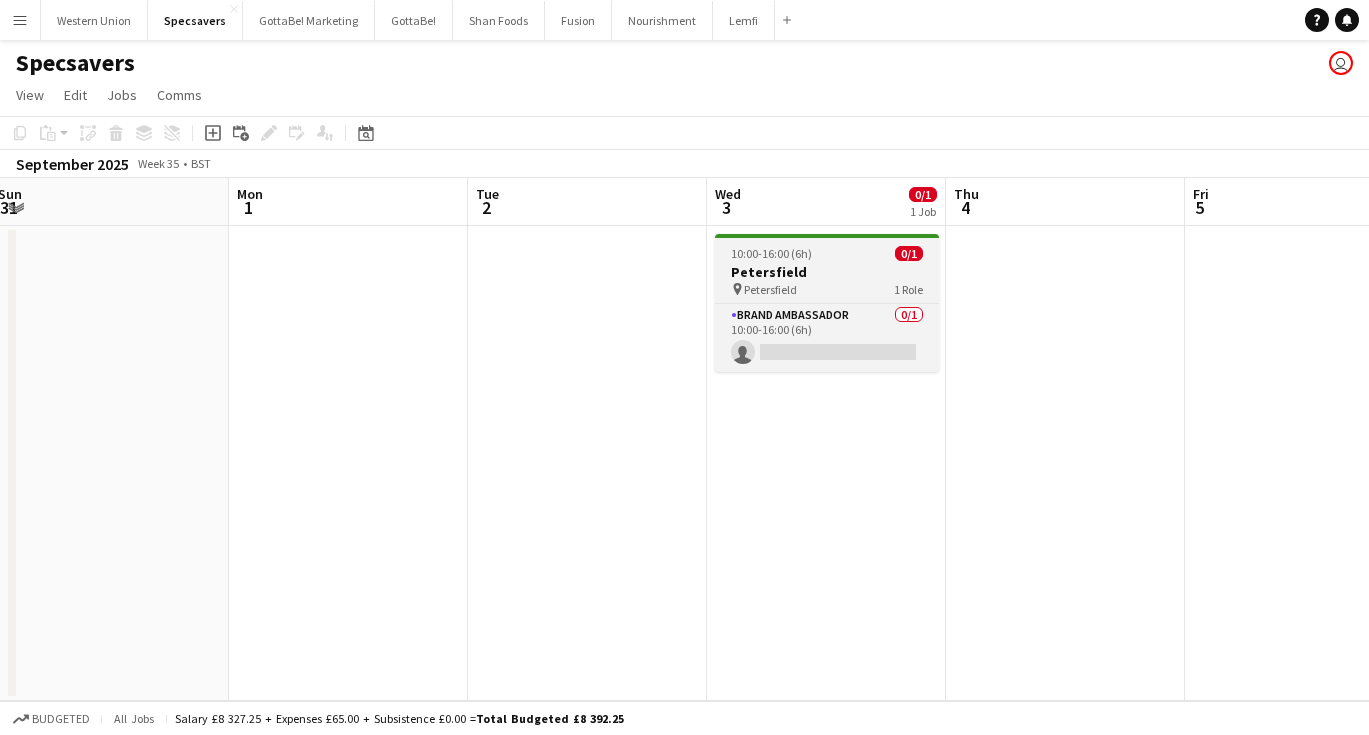 click on "Petersfield" at bounding box center [827, 272] 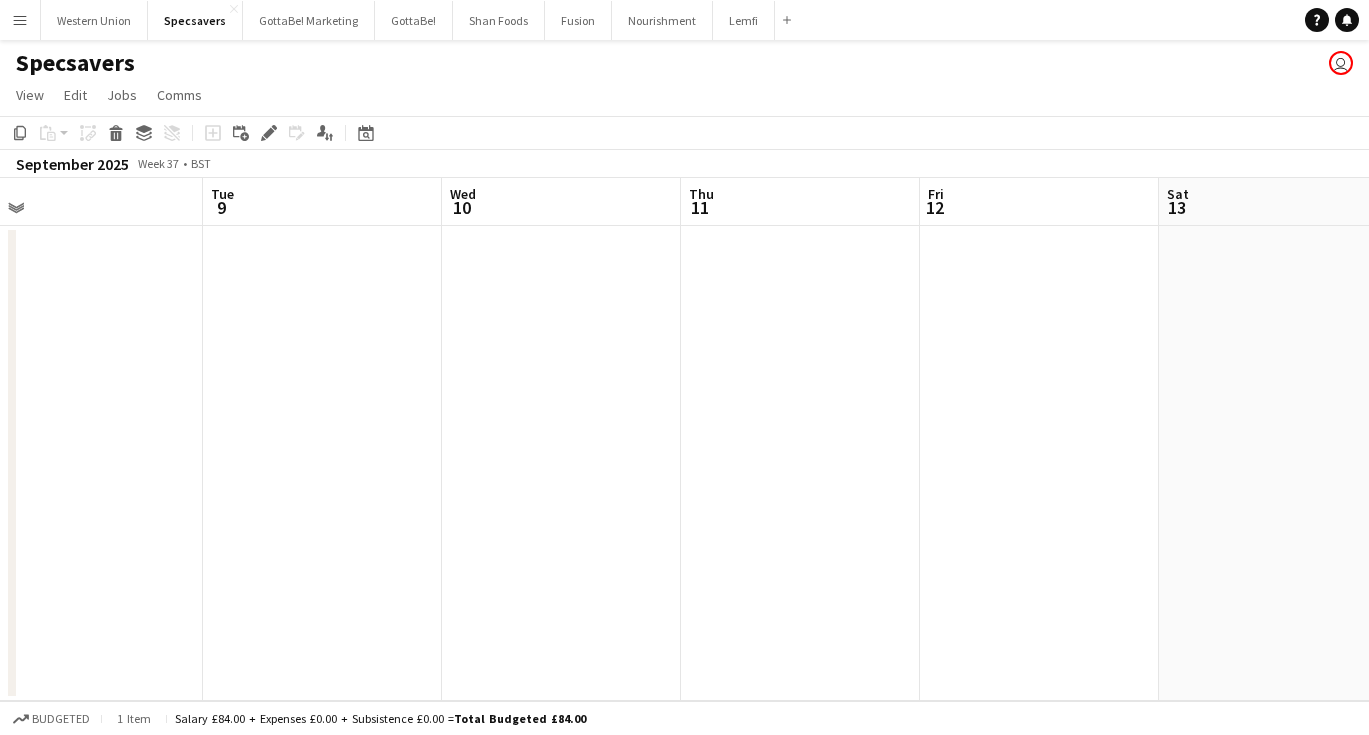 scroll, scrollTop: 0, scrollLeft: 672, axis: horizontal 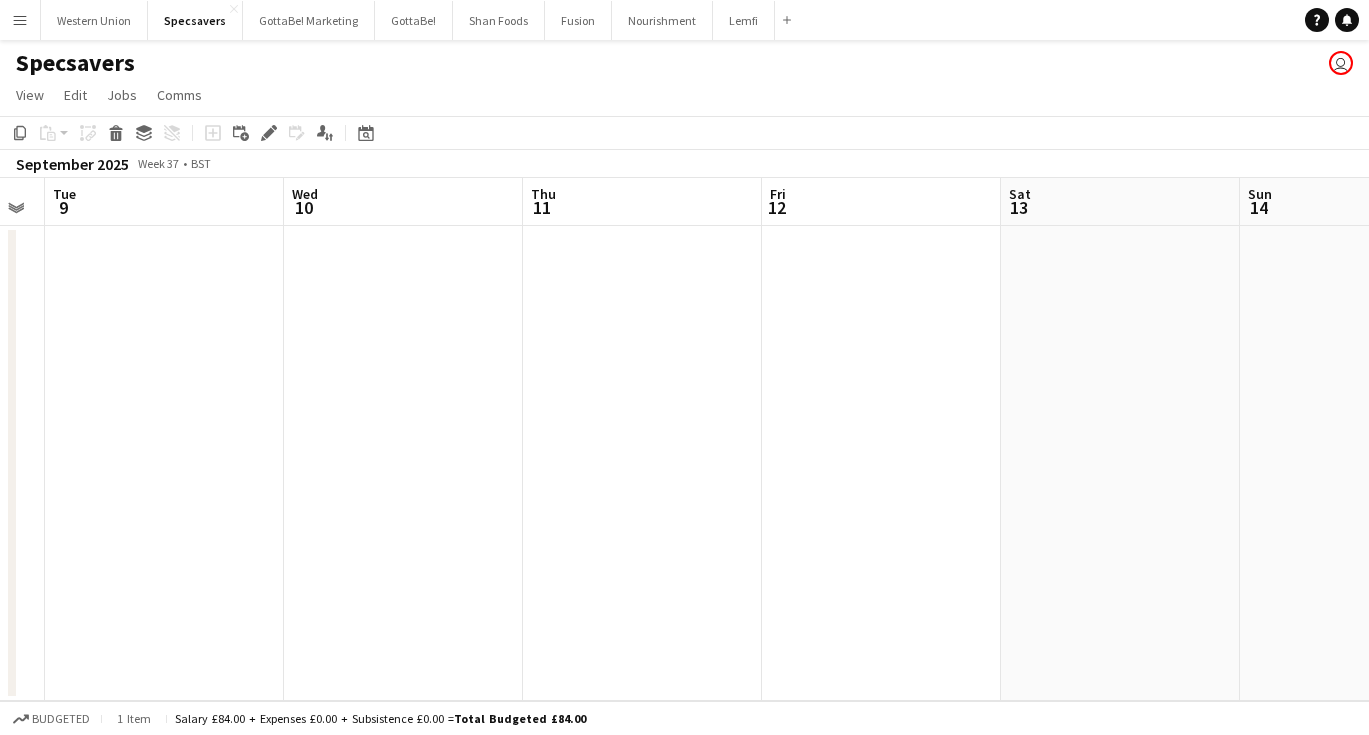 click at bounding box center (881, 463) 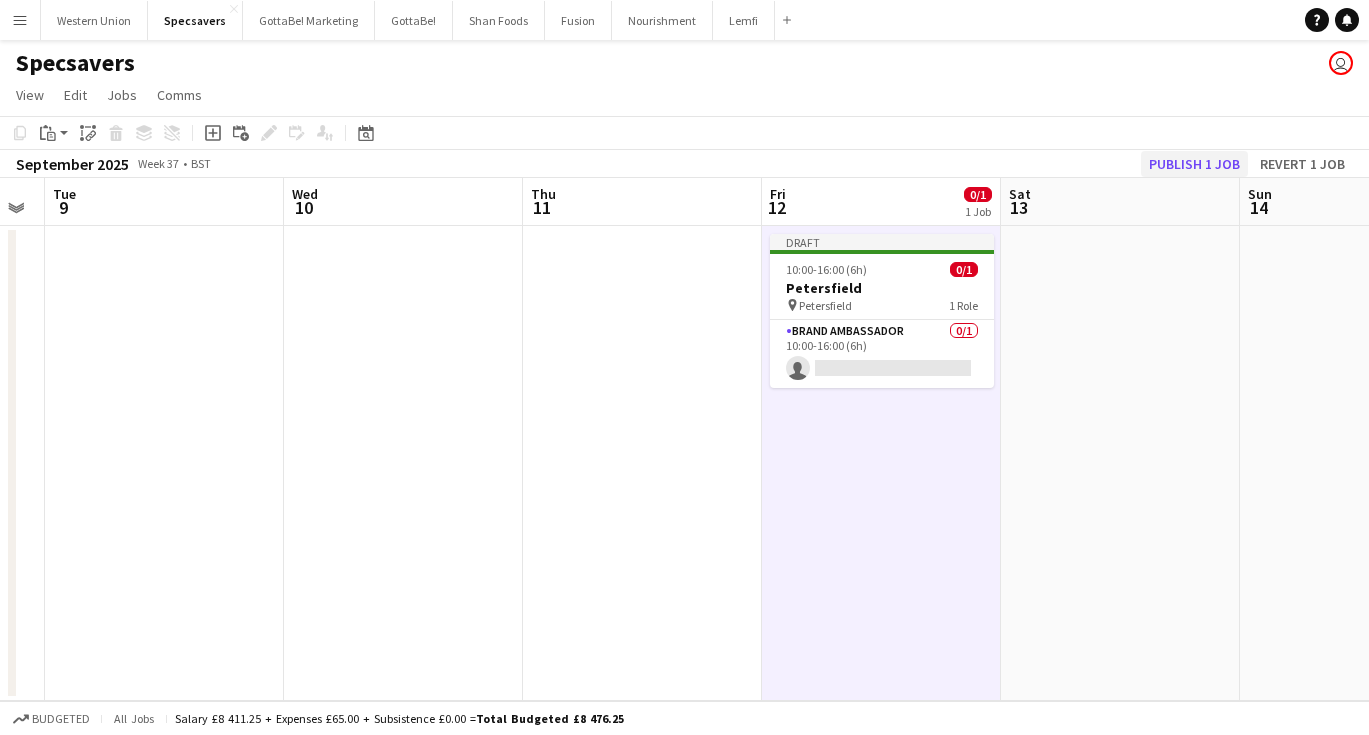 click on "Publish 1 job" 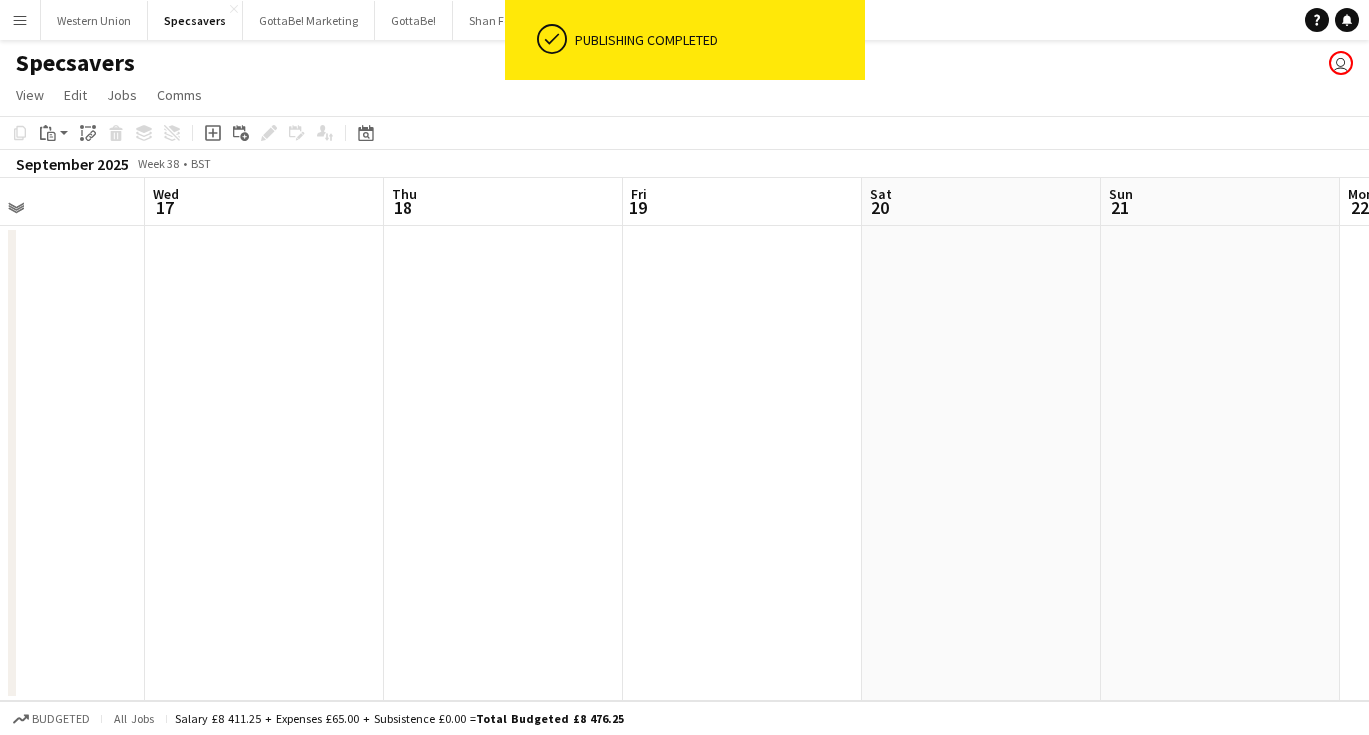 scroll, scrollTop: 0, scrollLeft: 817, axis: horizontal 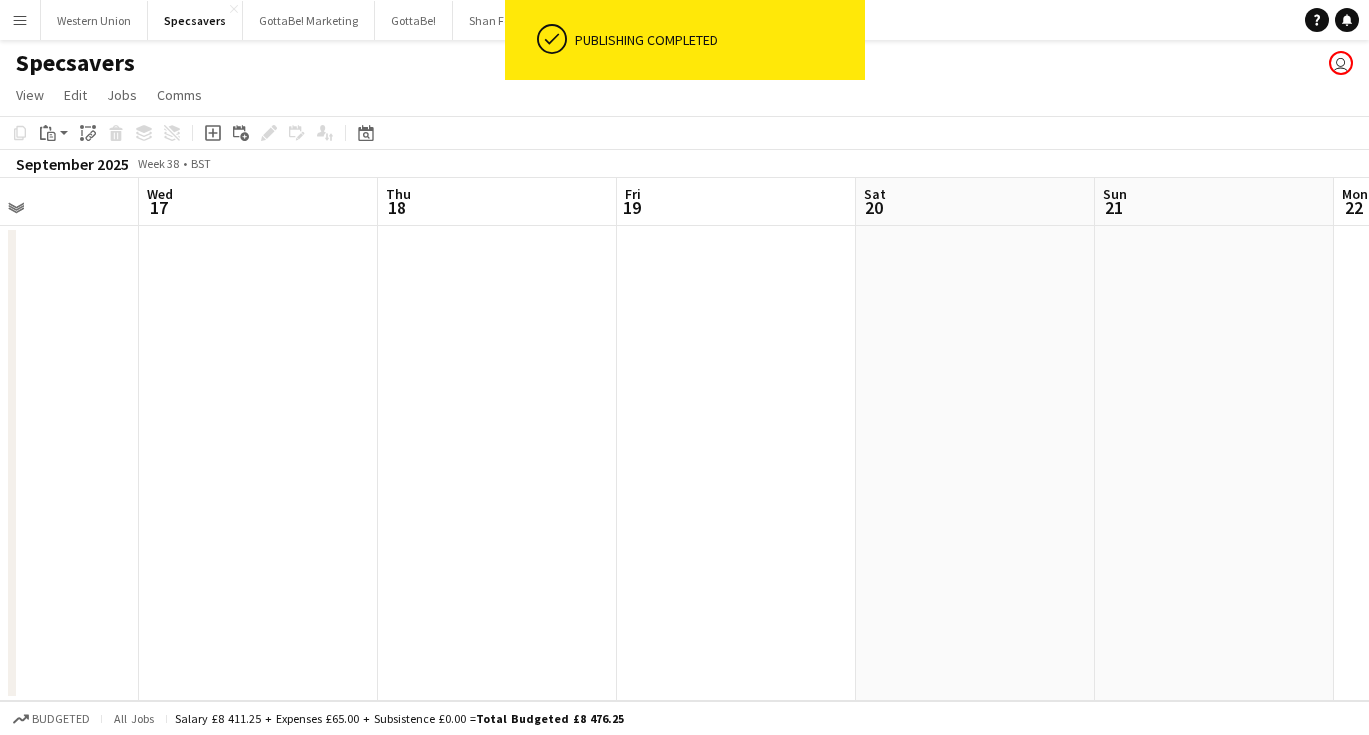 click at bounding box center (975, 463) 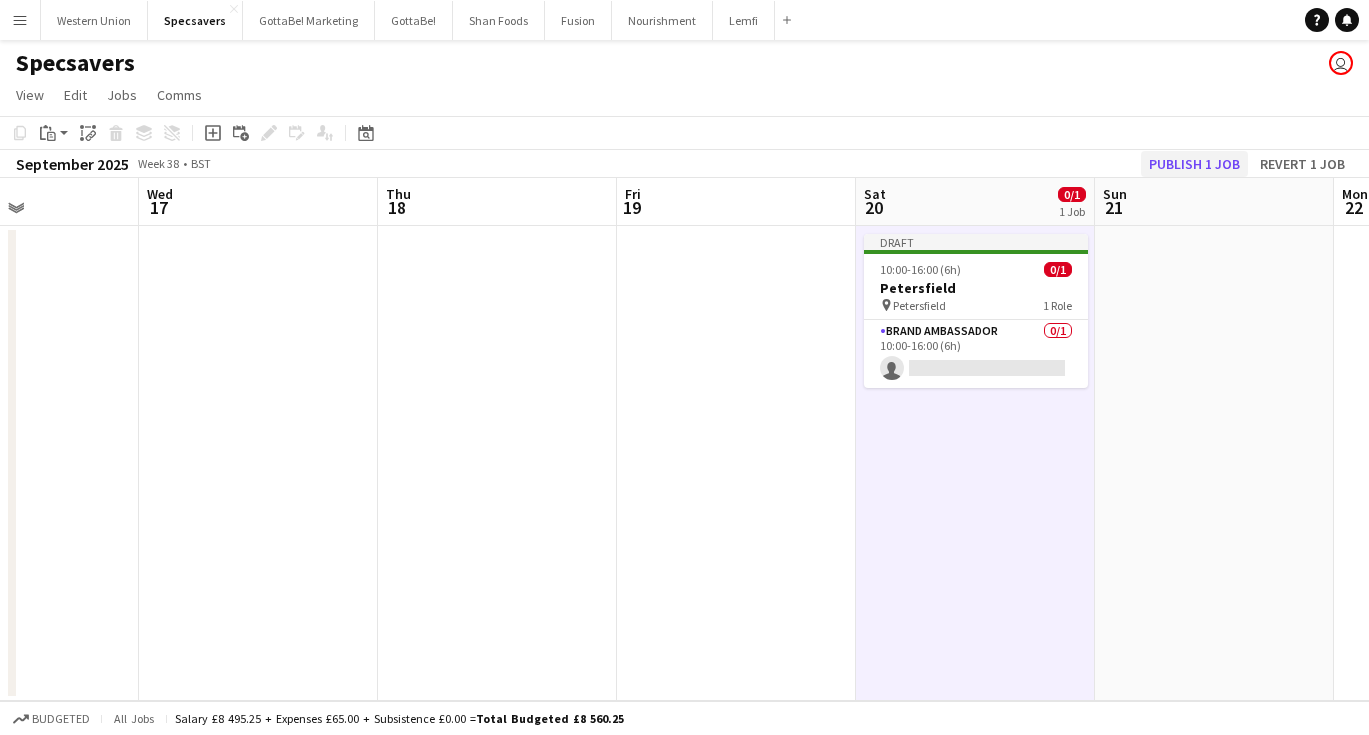 click on "Publish 1 job" 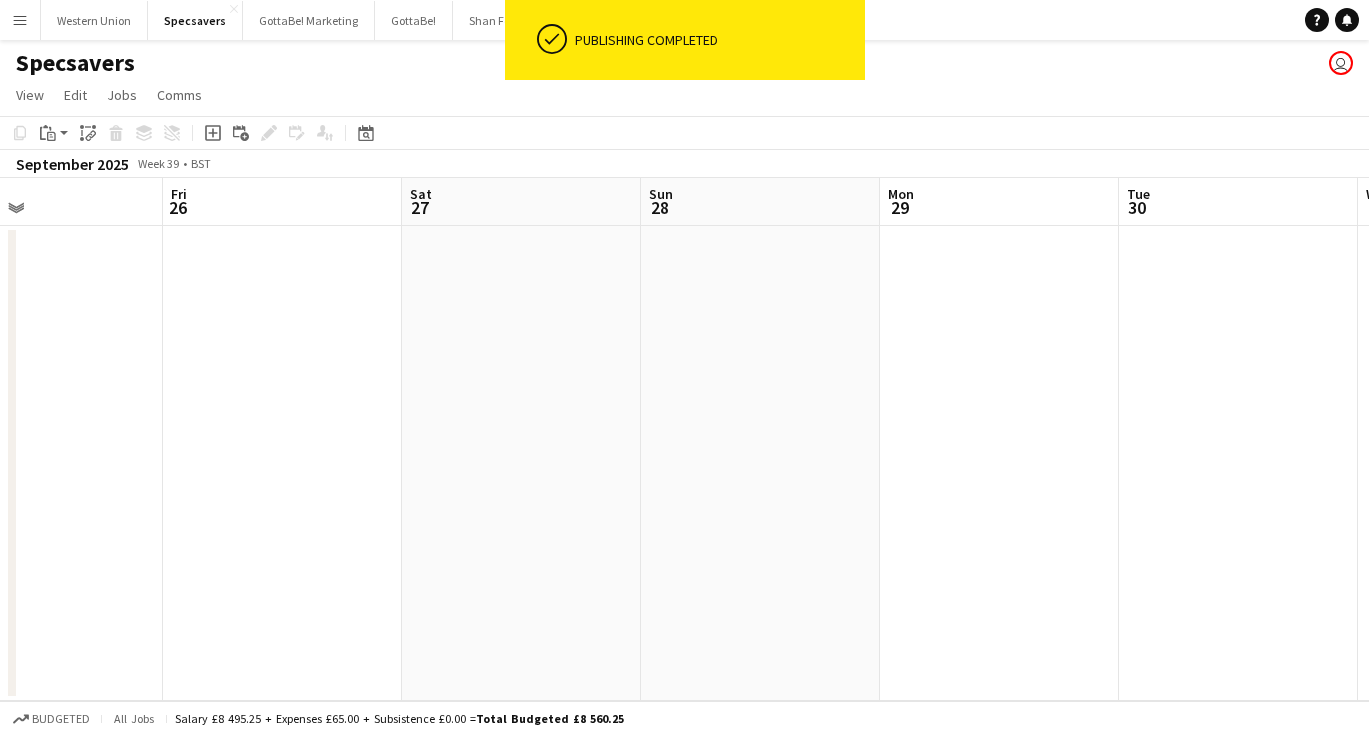 scroll, scrollTop: 0, scrollLeft: 798, axis: horizontal 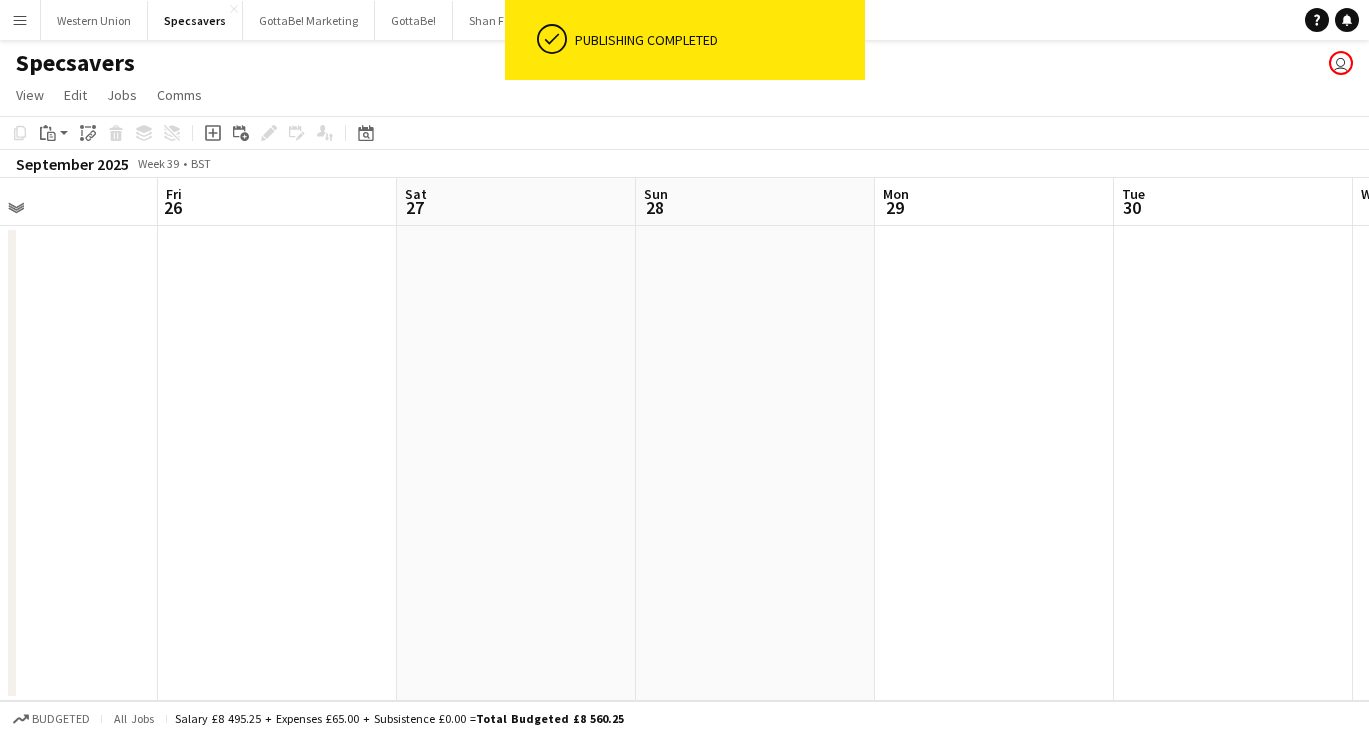 click at bounding box center (994, 463) 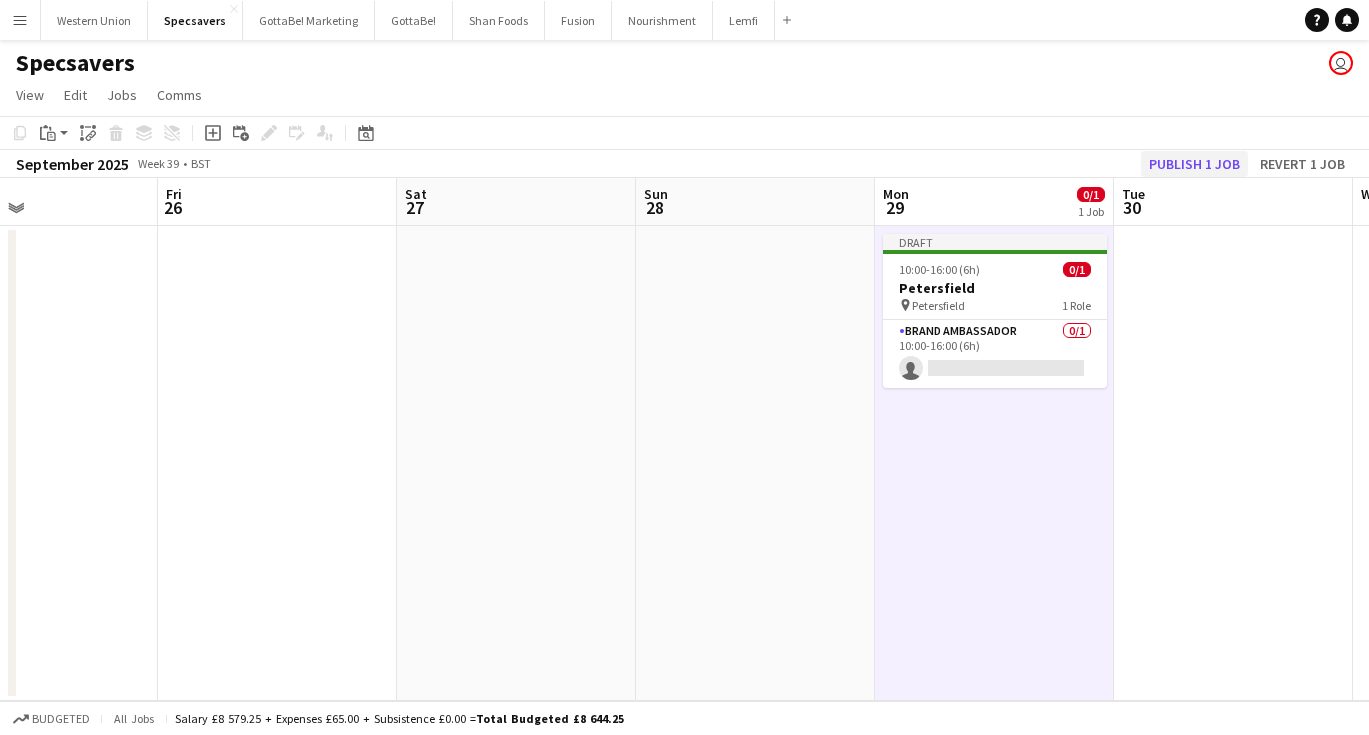 click on "Publish 1 job" 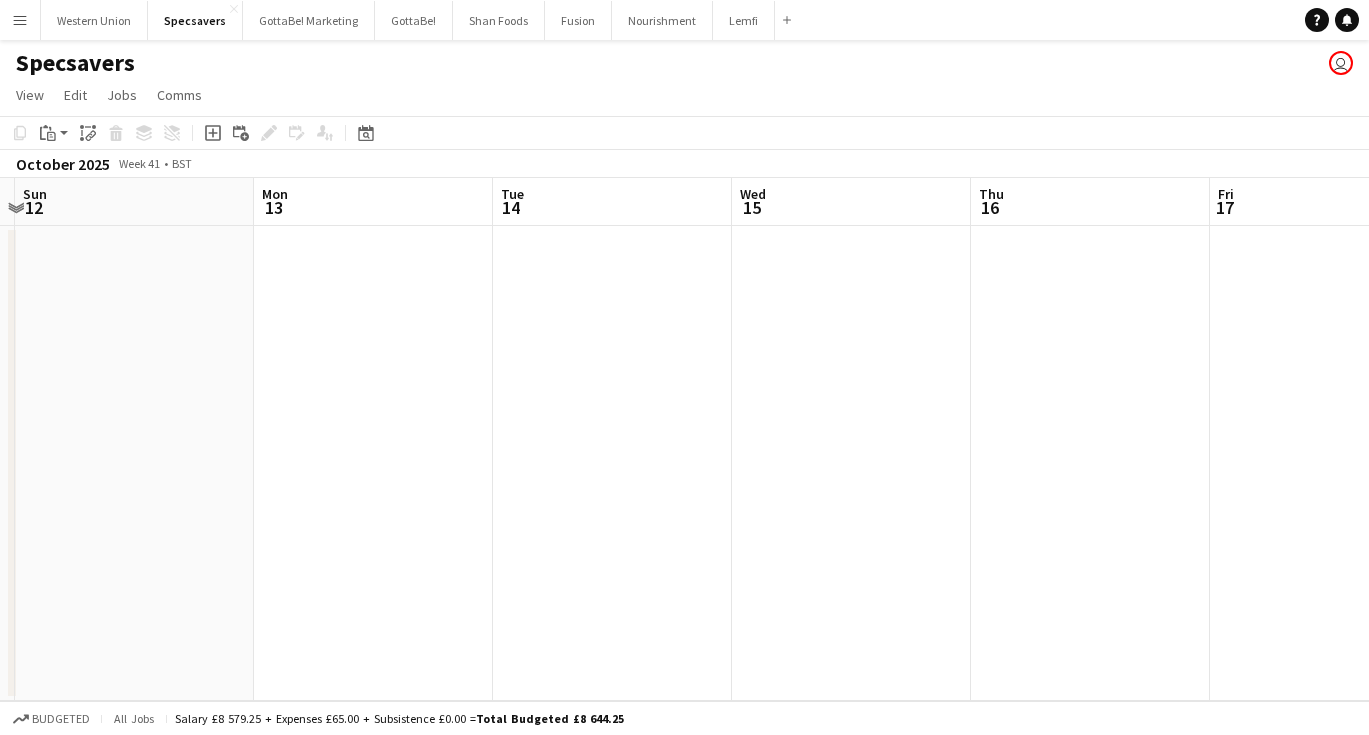 scroll, scrollTop: 0, scrollLeft: 721, axis: horizontal 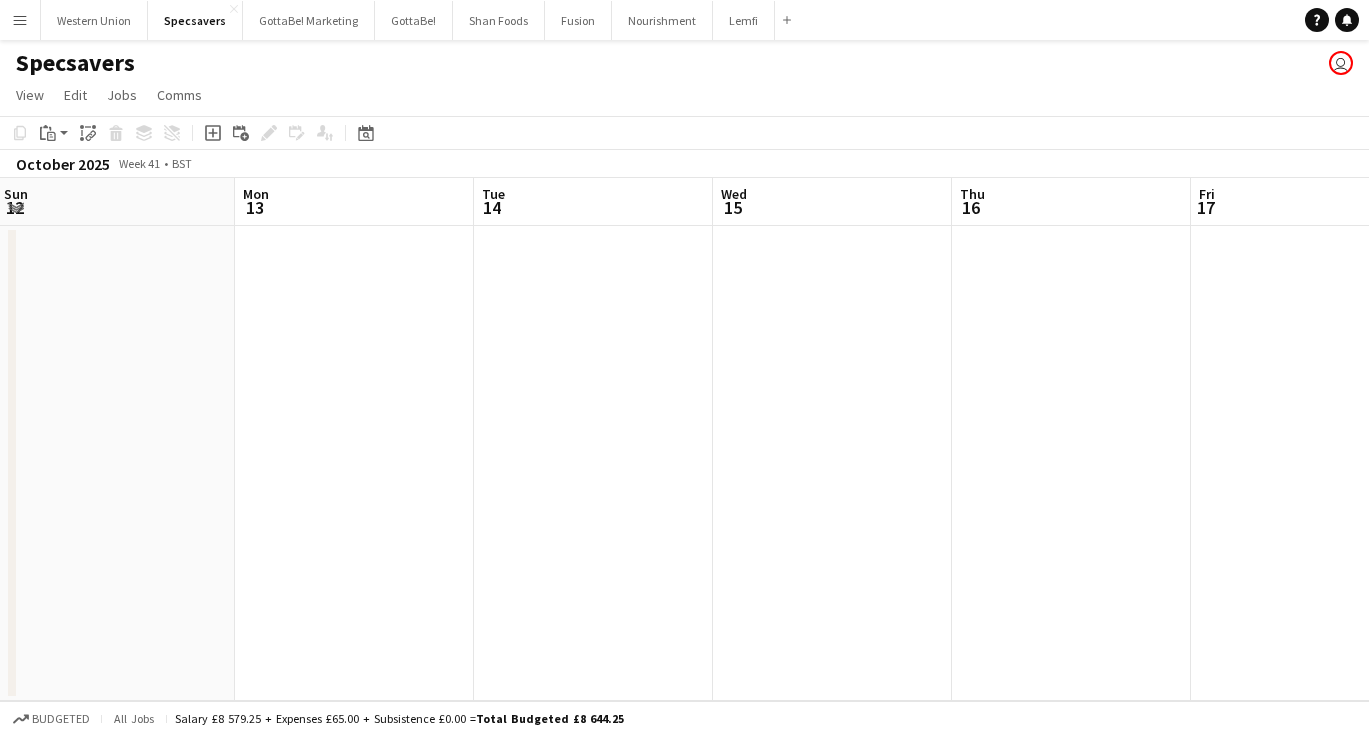 click at bounding box center (1071, 463) 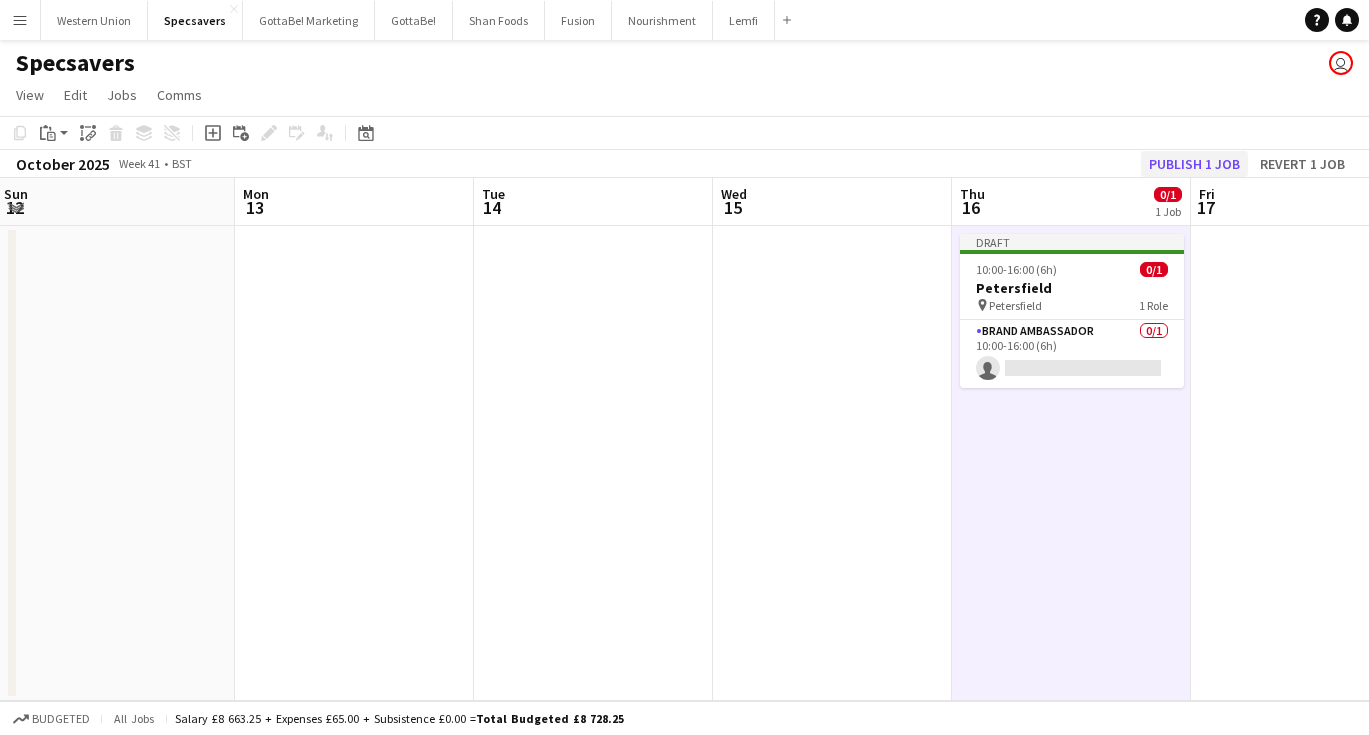 click on "Publish 1 job" 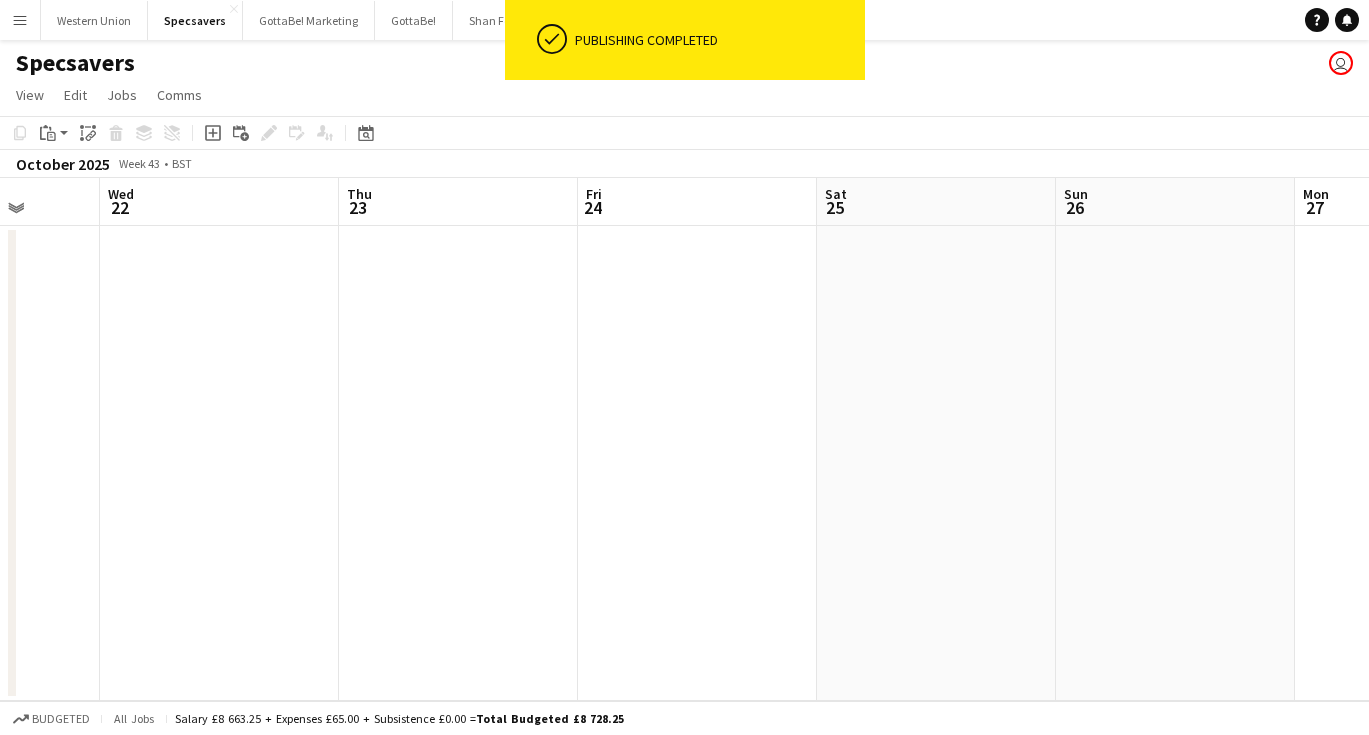 scroll, scrollTop: 0, scrollLeft: 648, axis: horizontal 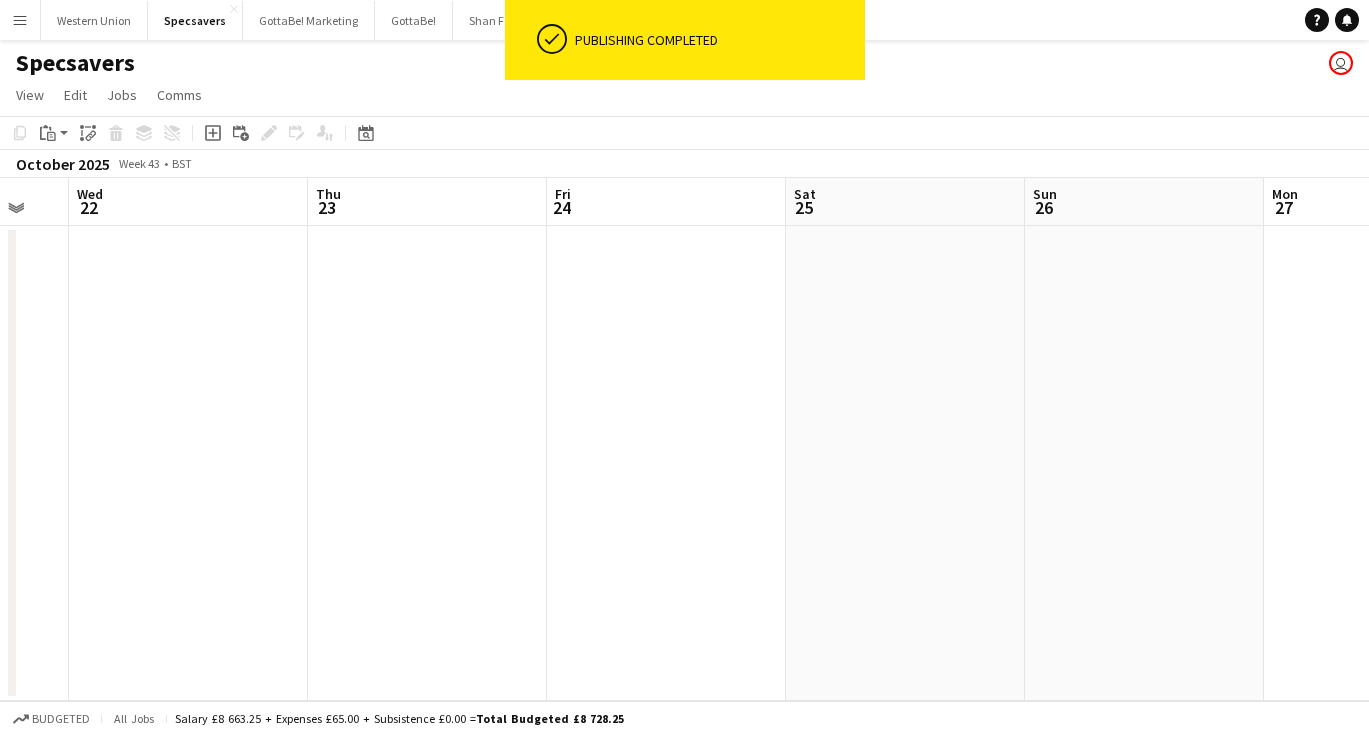 click at bounding box center [905, 463] 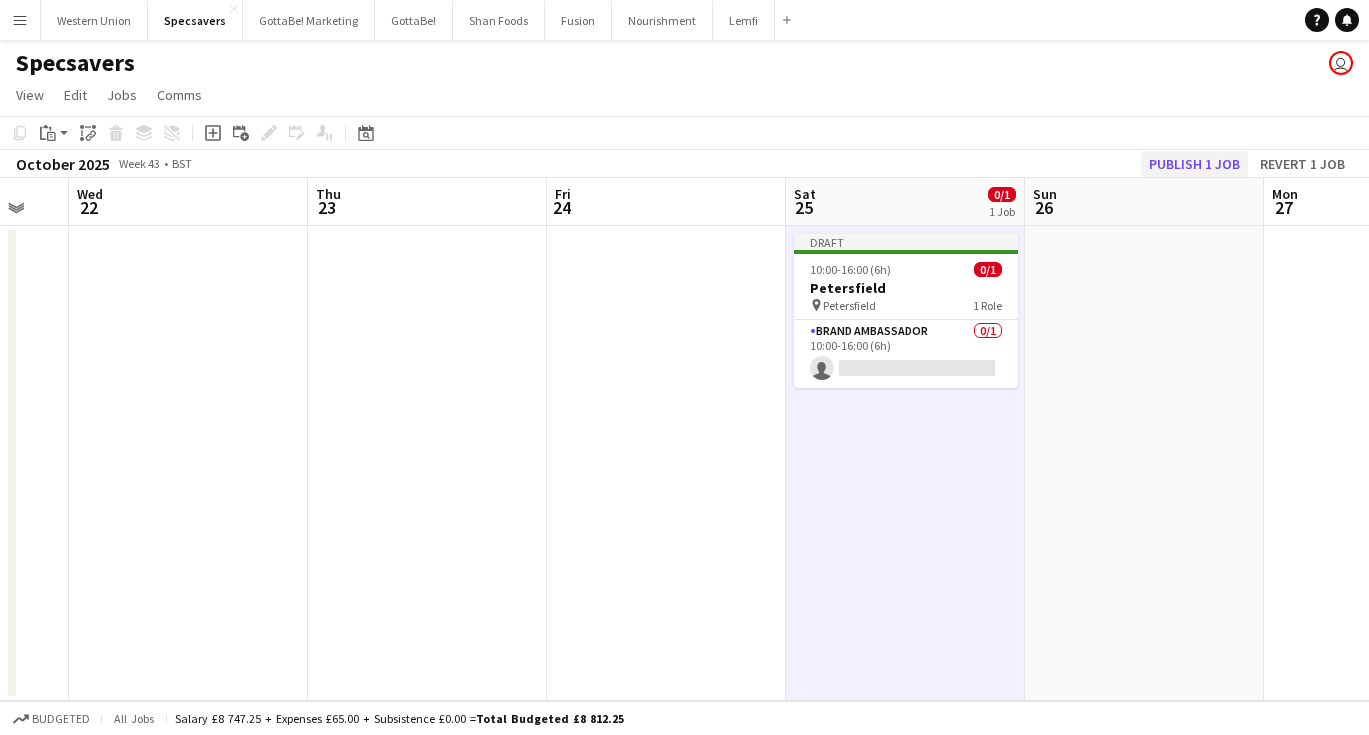 click on "Publish 1 job" 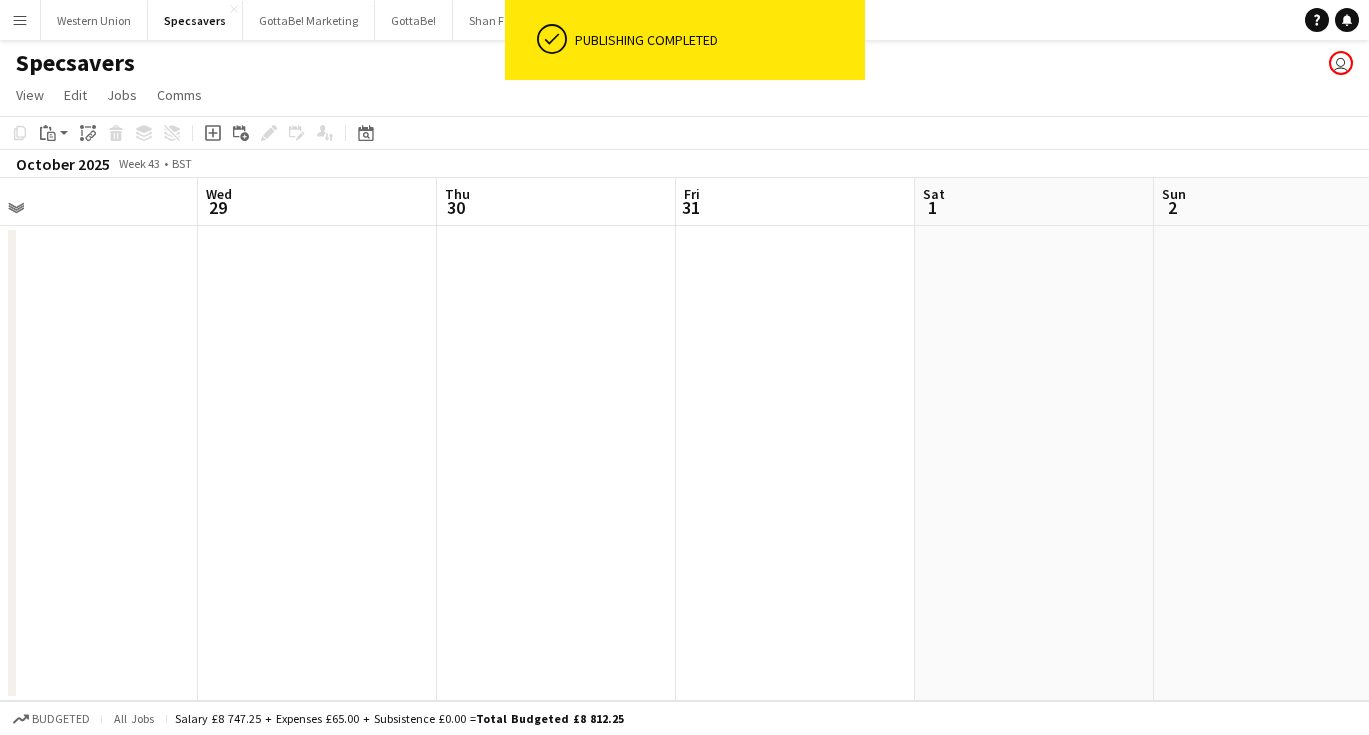 scroll, scrollTop: 0, scrollLeft: 764, axis: horizontal 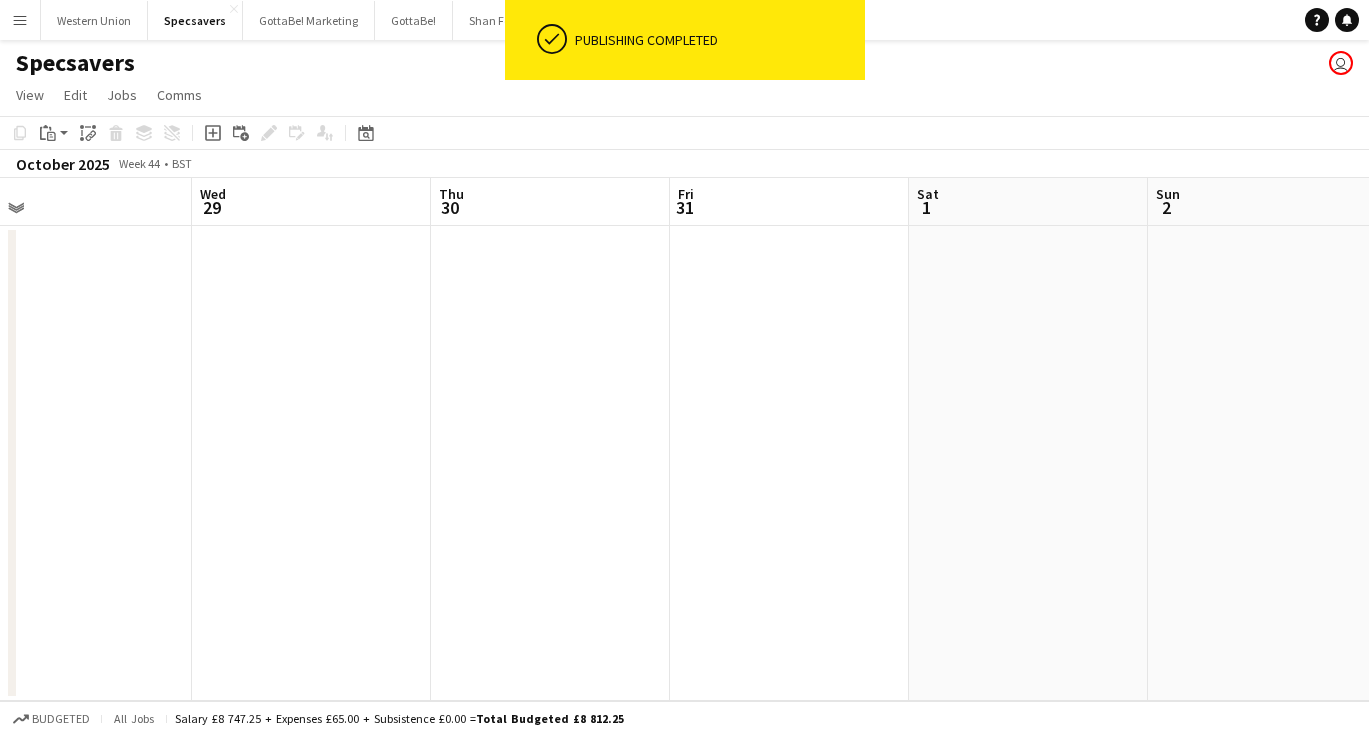 click at bounding box center [789, 463] 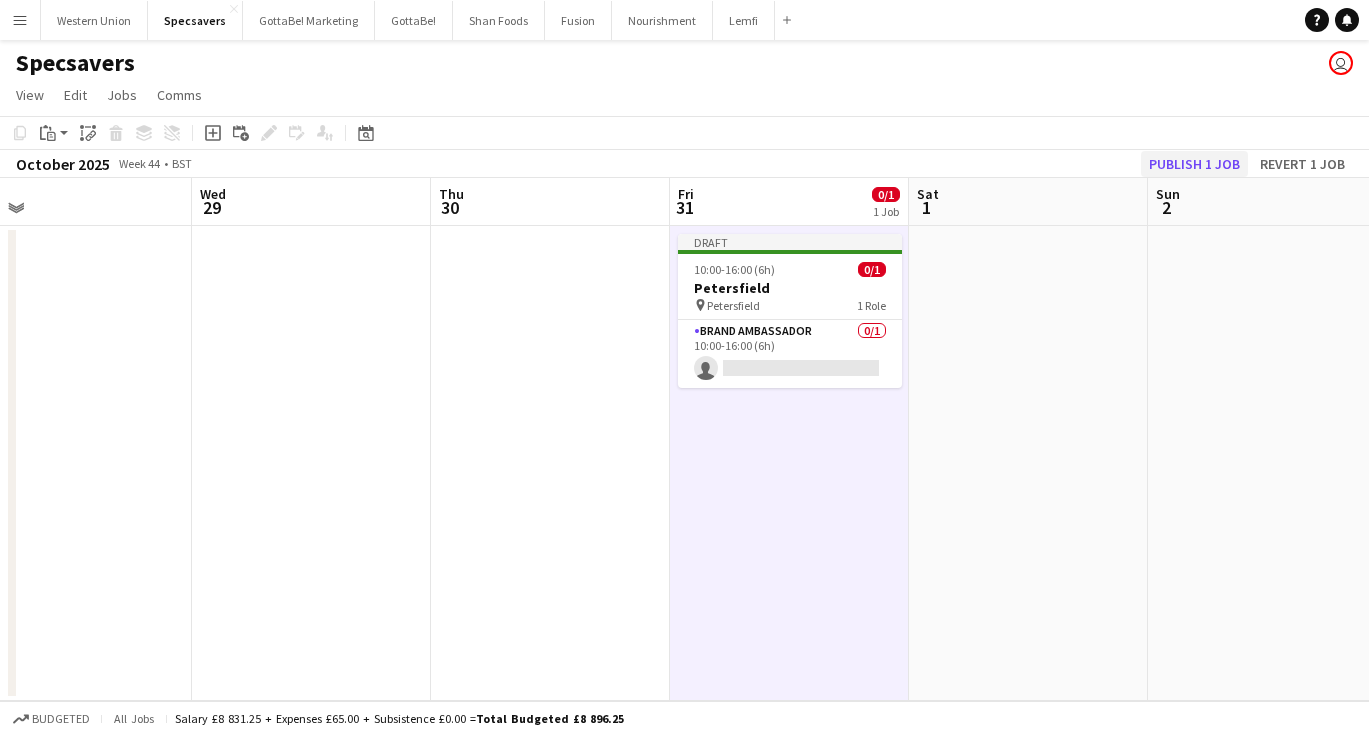 click on "Publish 1 job" 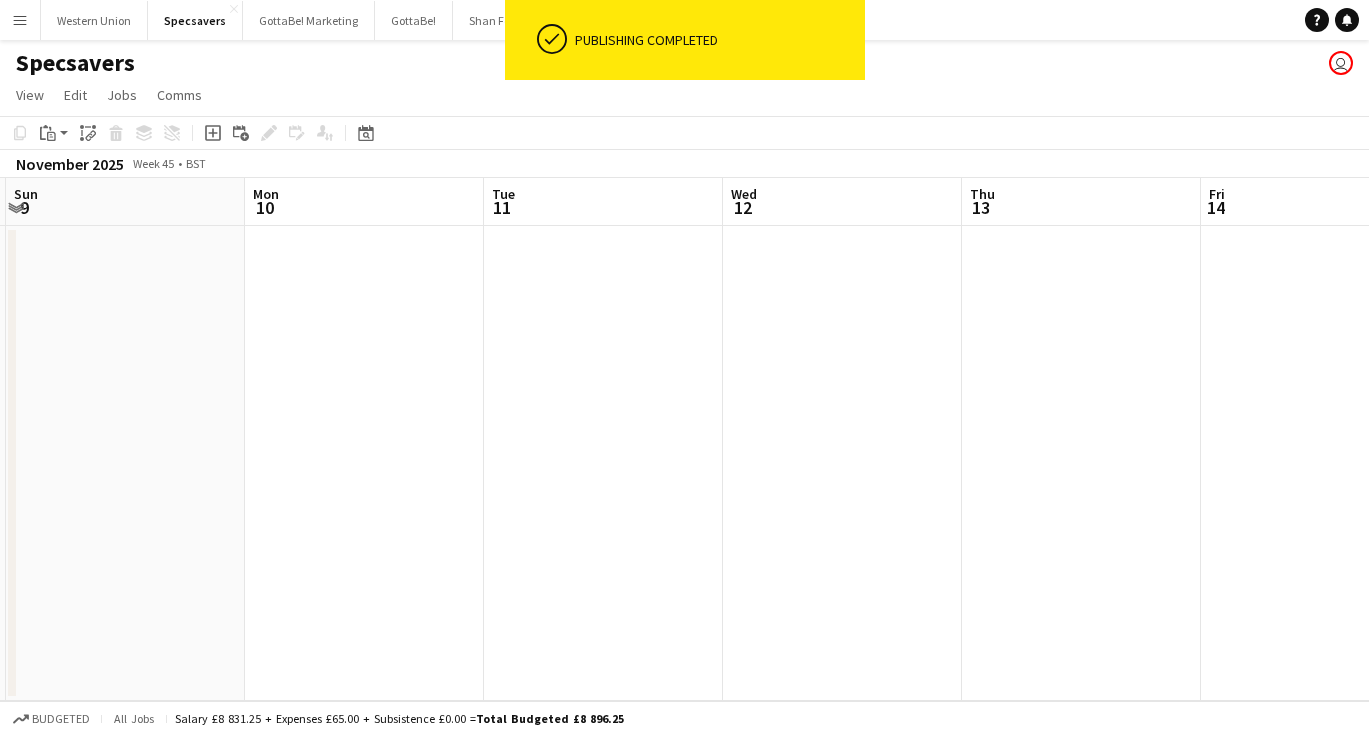scroll, scrollTop: 0, scrollLeft: 803, axis: horizontal 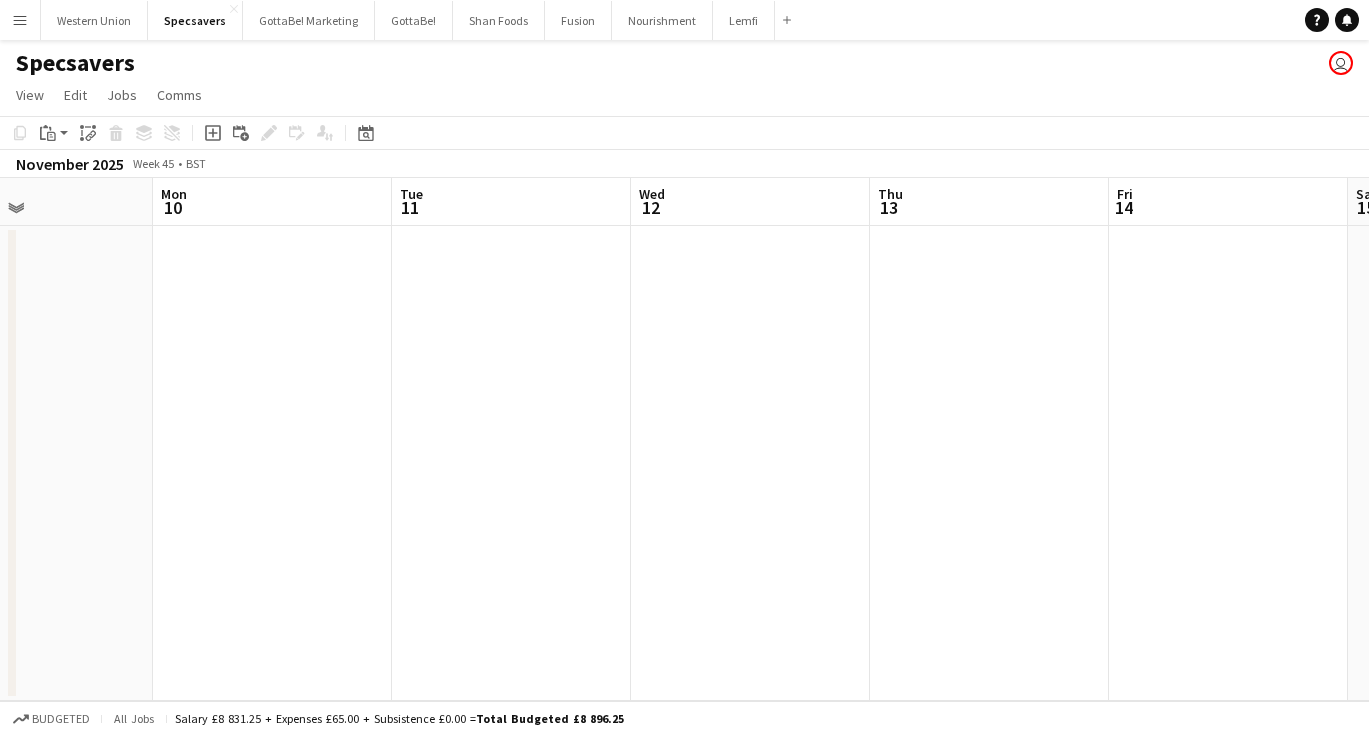 click at bounding box center [750, 463] 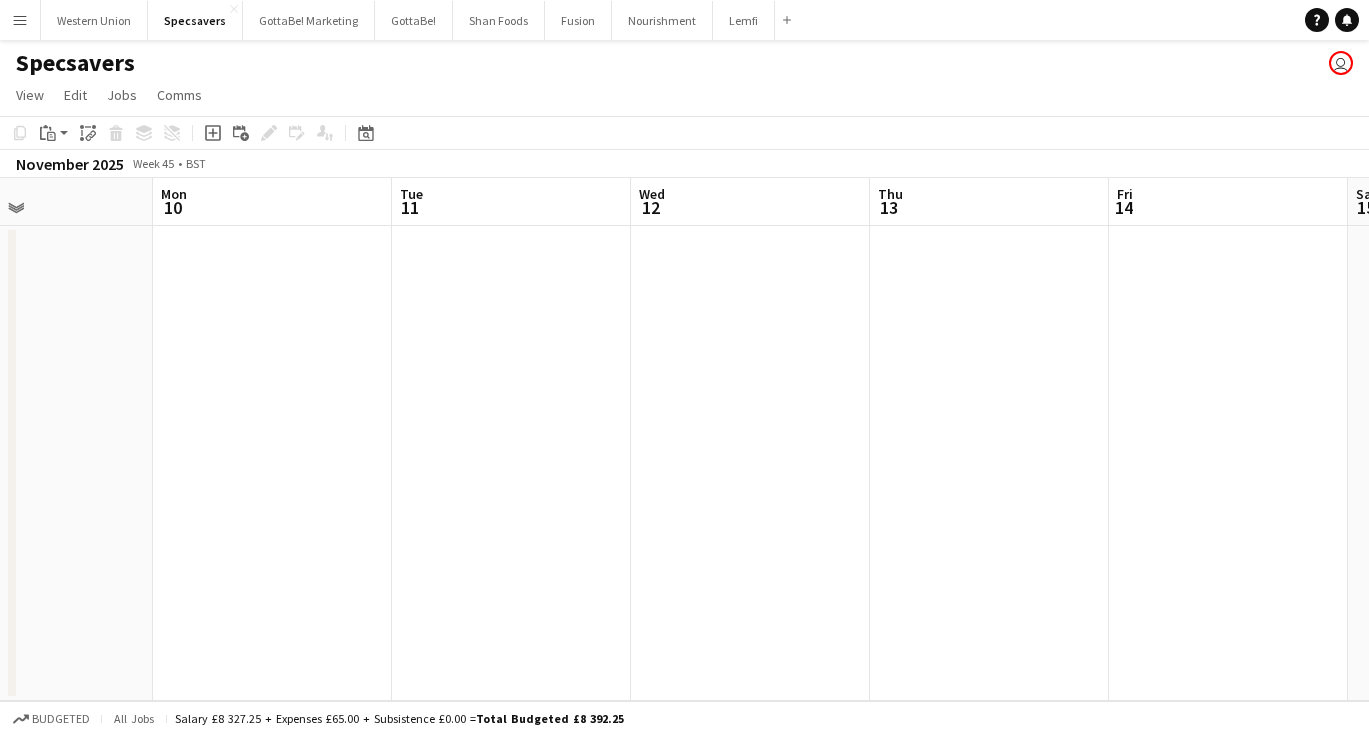 click at bounding box center [750, 463] 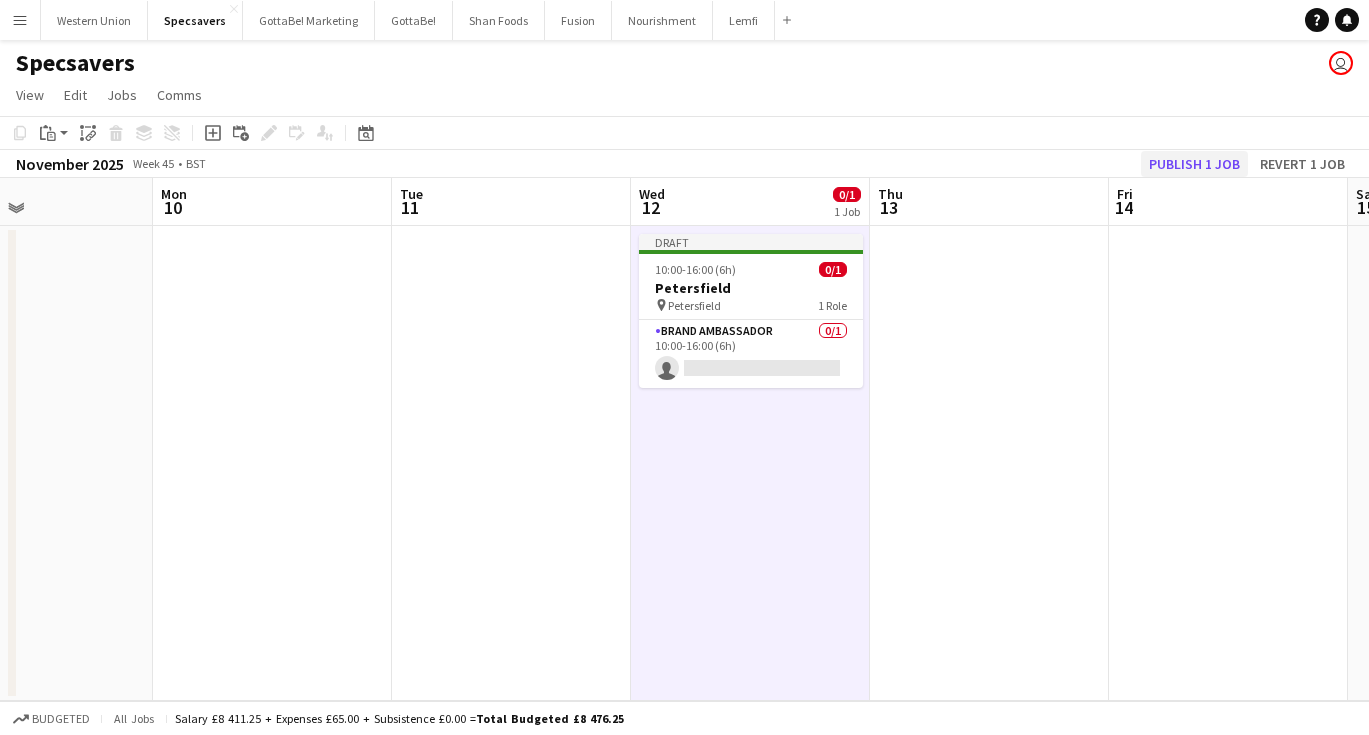 click on "Publish 1 job" 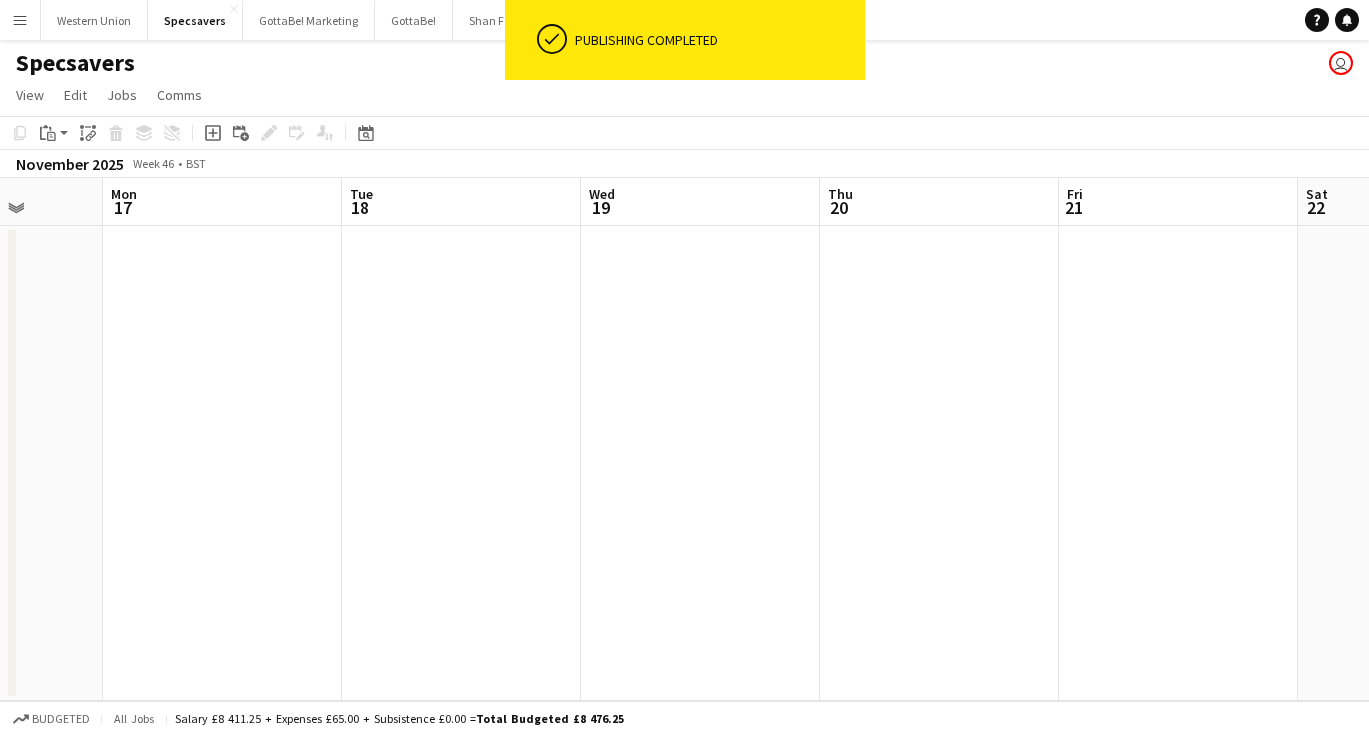 scroll, scrollTop: 0, scrollLeft: 639, axis: horizontal 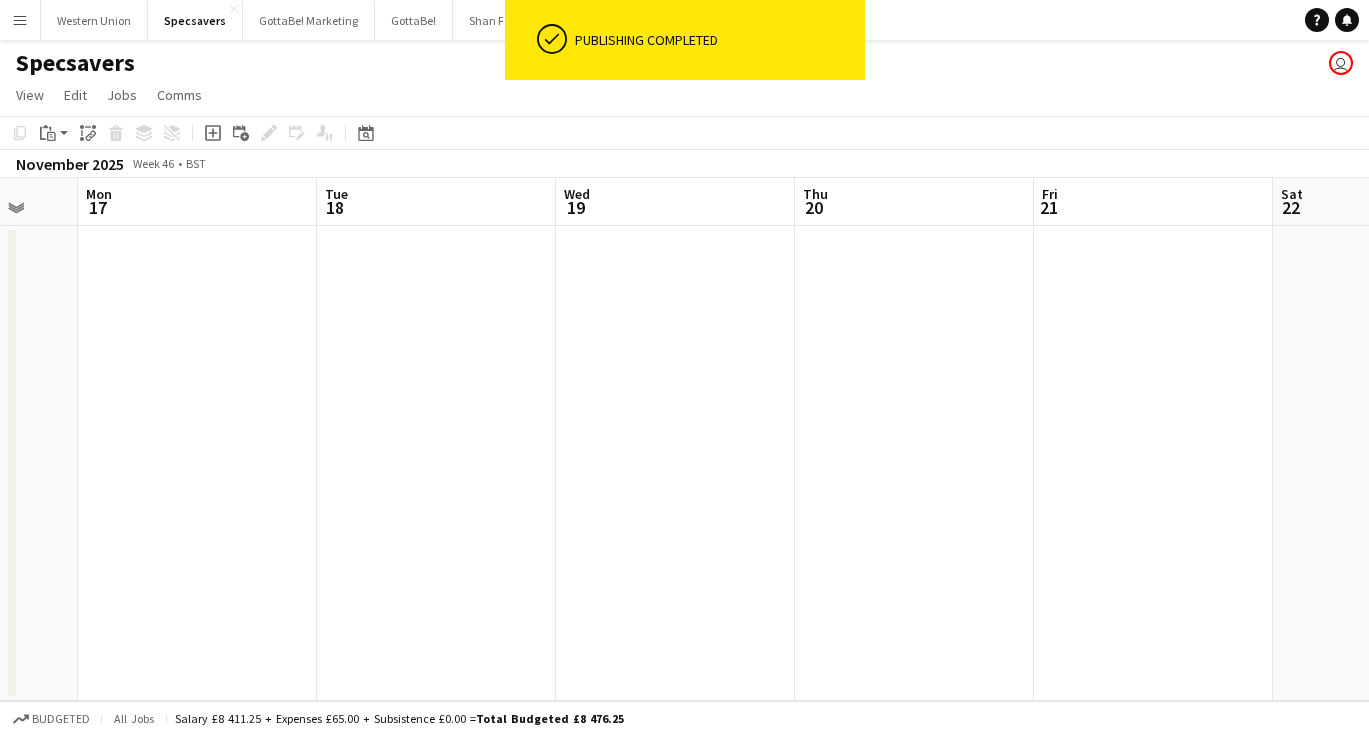 click at bounding box center [1153, 463] 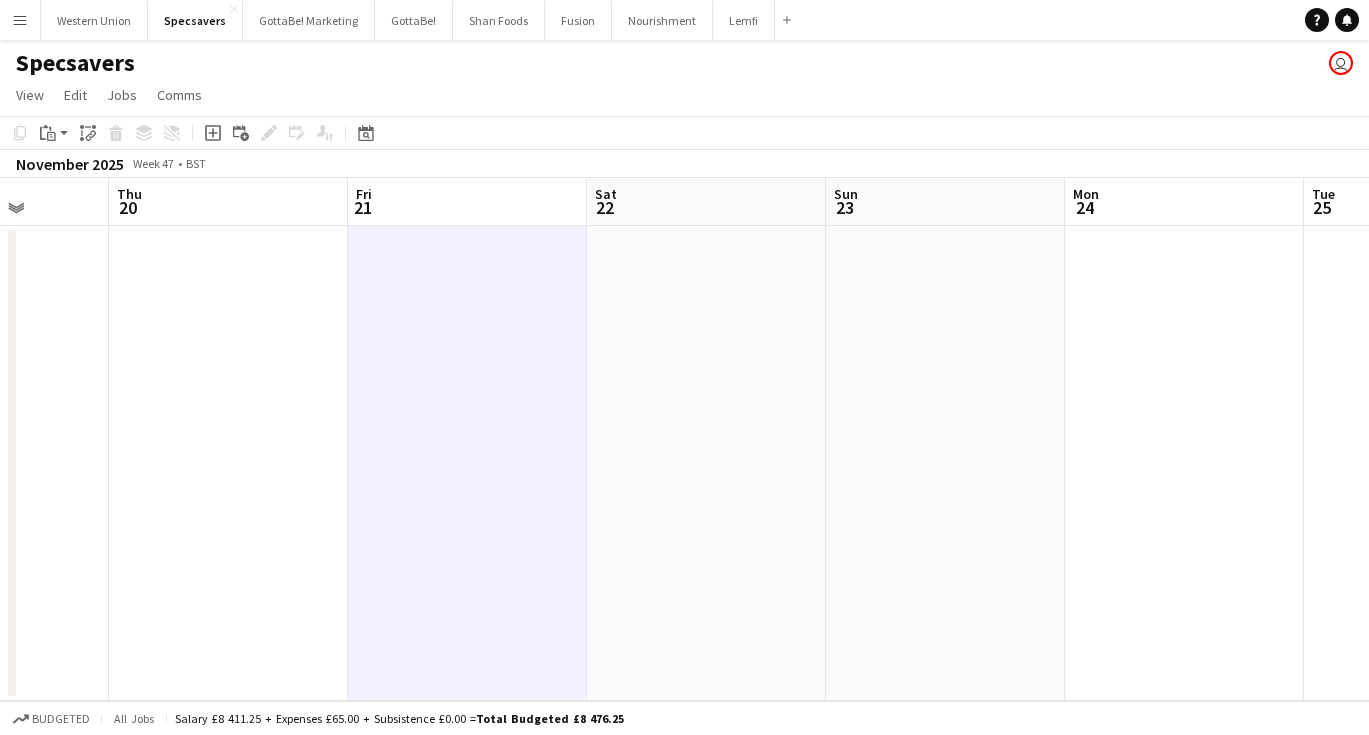 scroll, scrollTop: 0, scrollLeft: 681, axis: horizontal 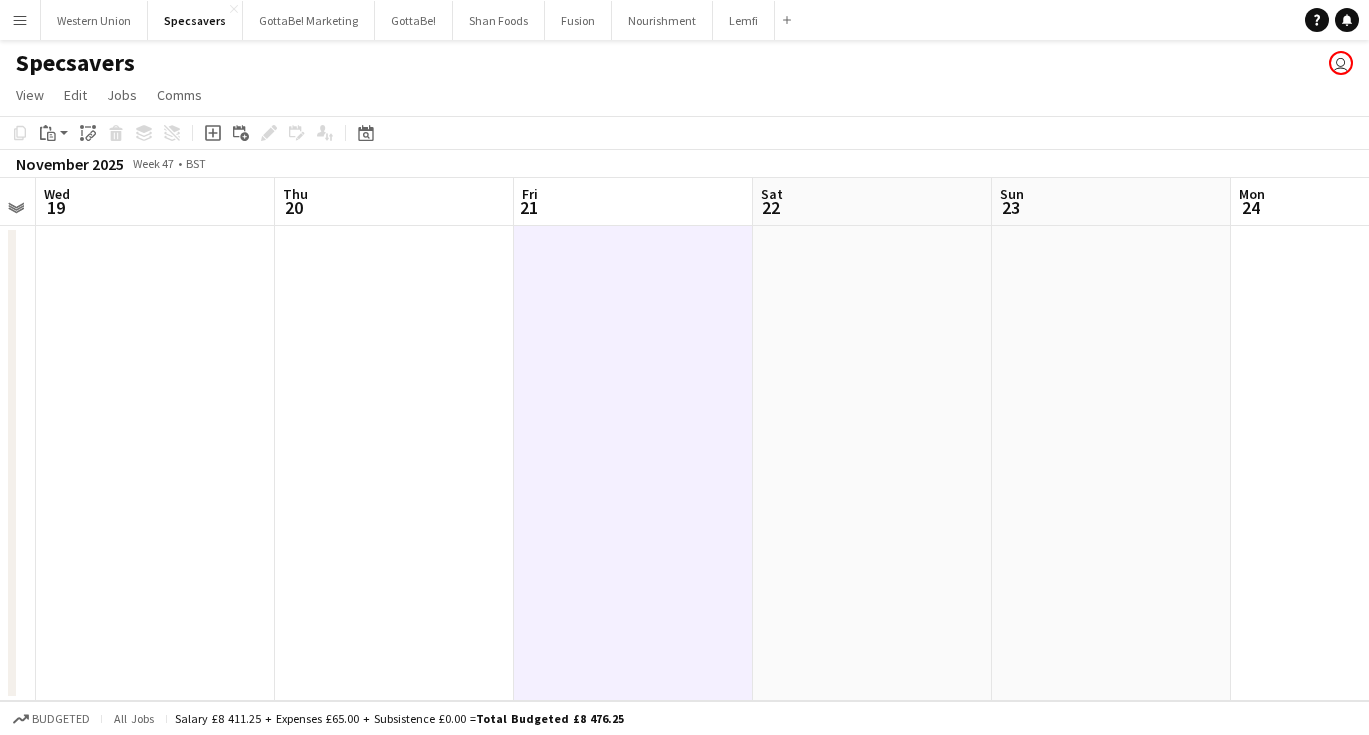 click at bounding box center [1350, 463] 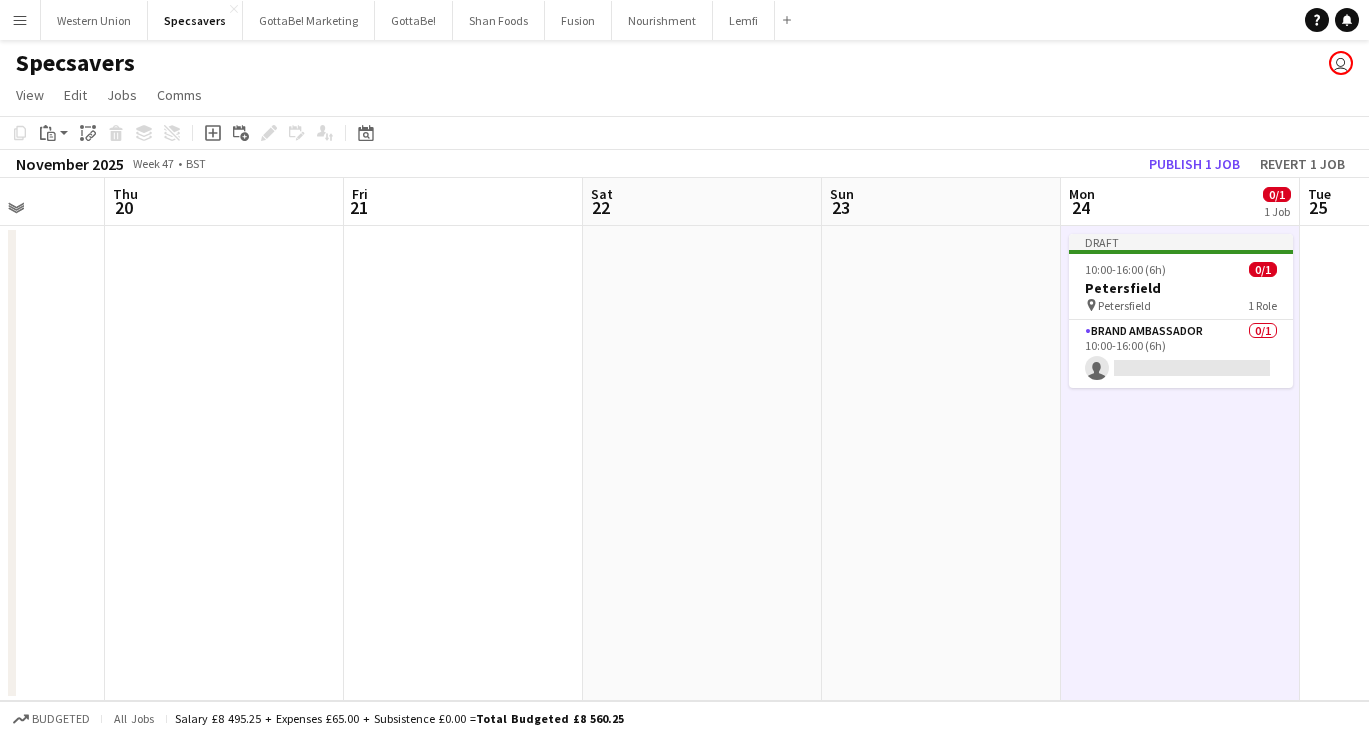 scroll, scrollTop: 0, scrollLeft: 722, axis: horizontal 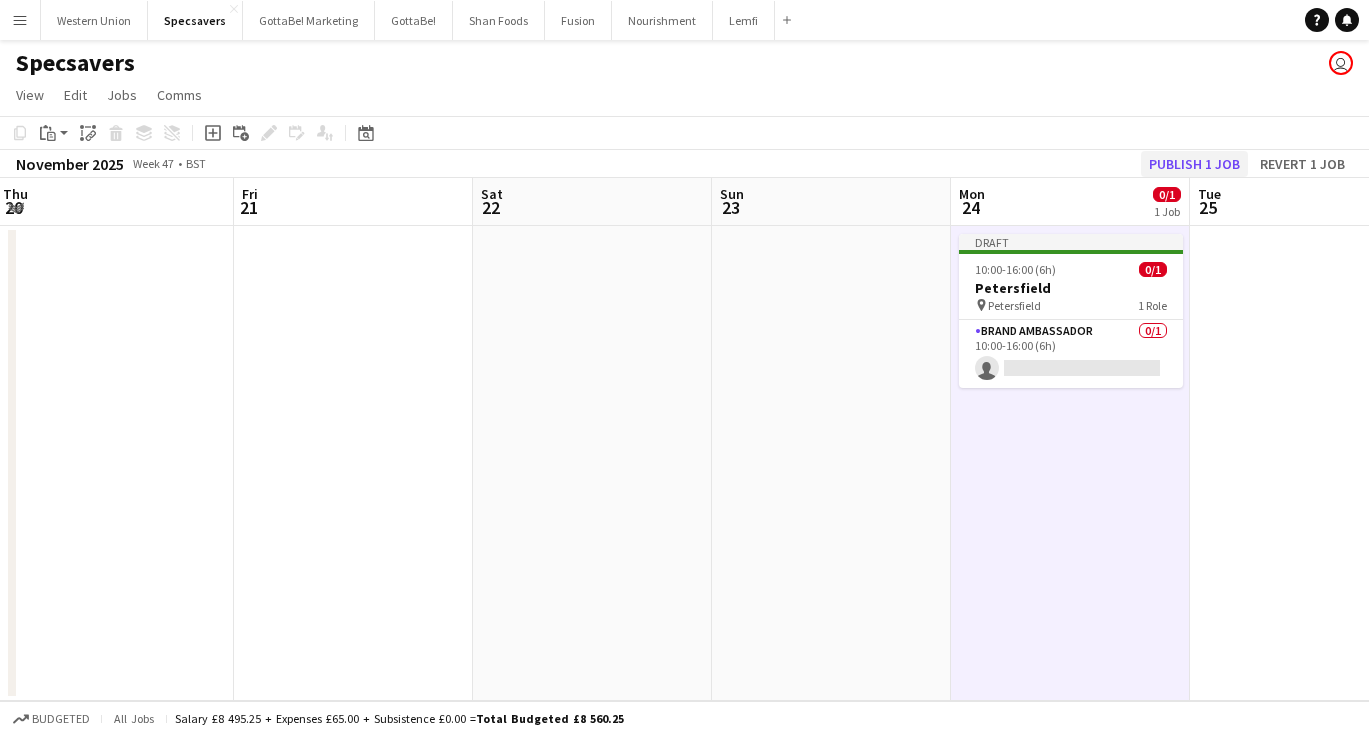 click on "Publish 1 job" 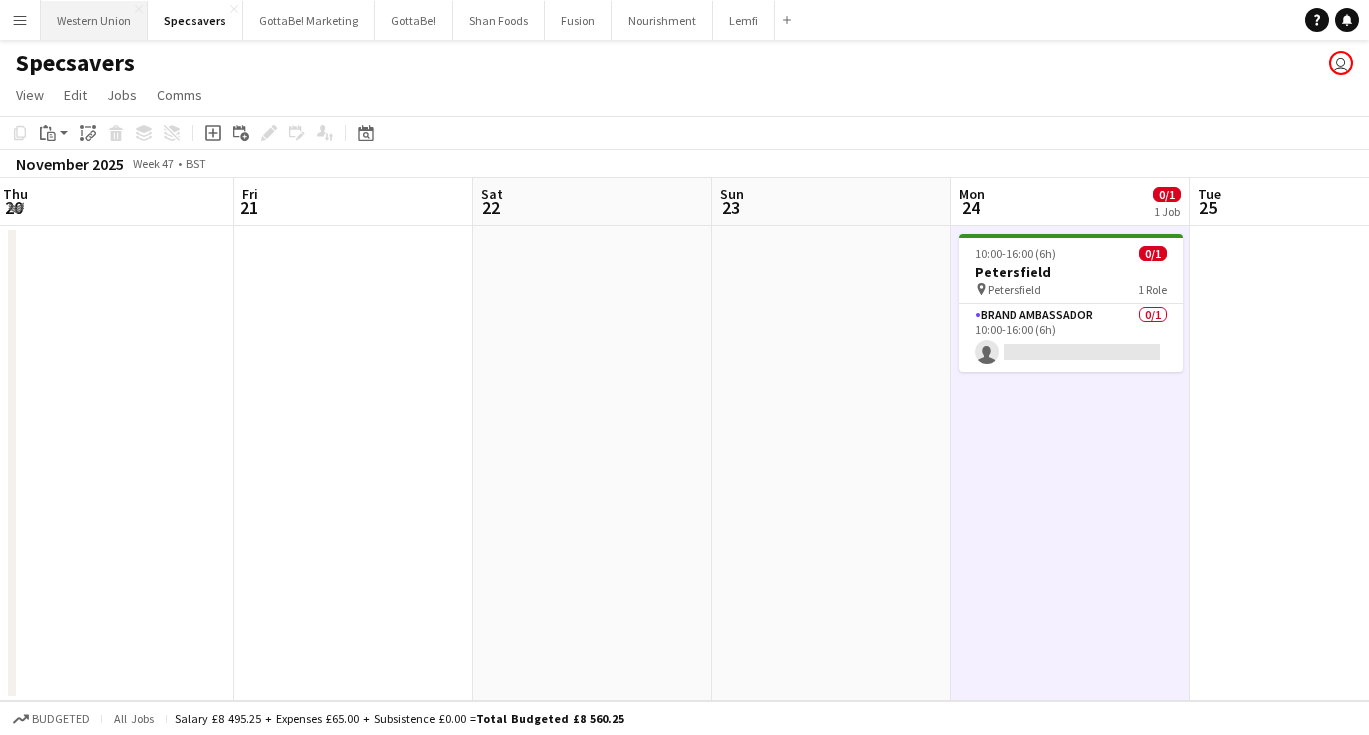 click on "Western Union
Close" at bounding box center (94, 20) 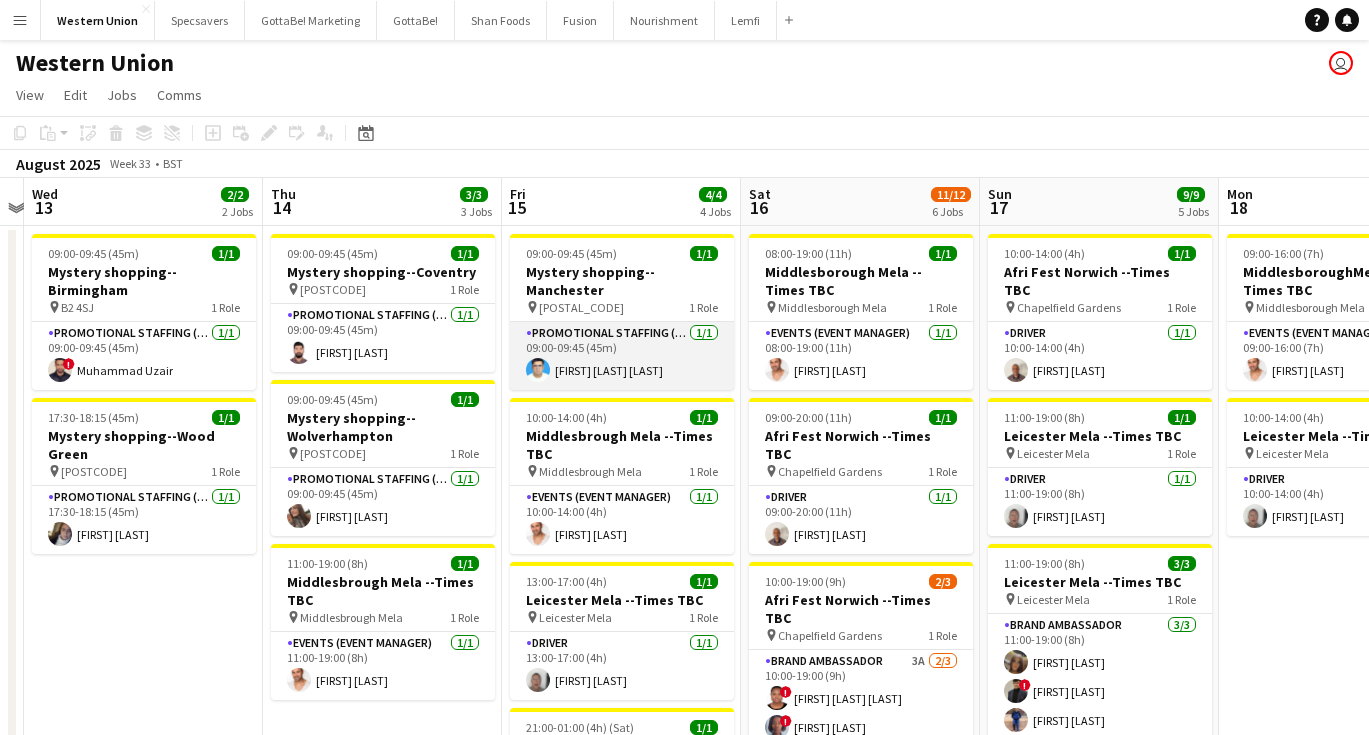 scroll, scrollTop: 0, scrollLeft: 701, axis: horizontal 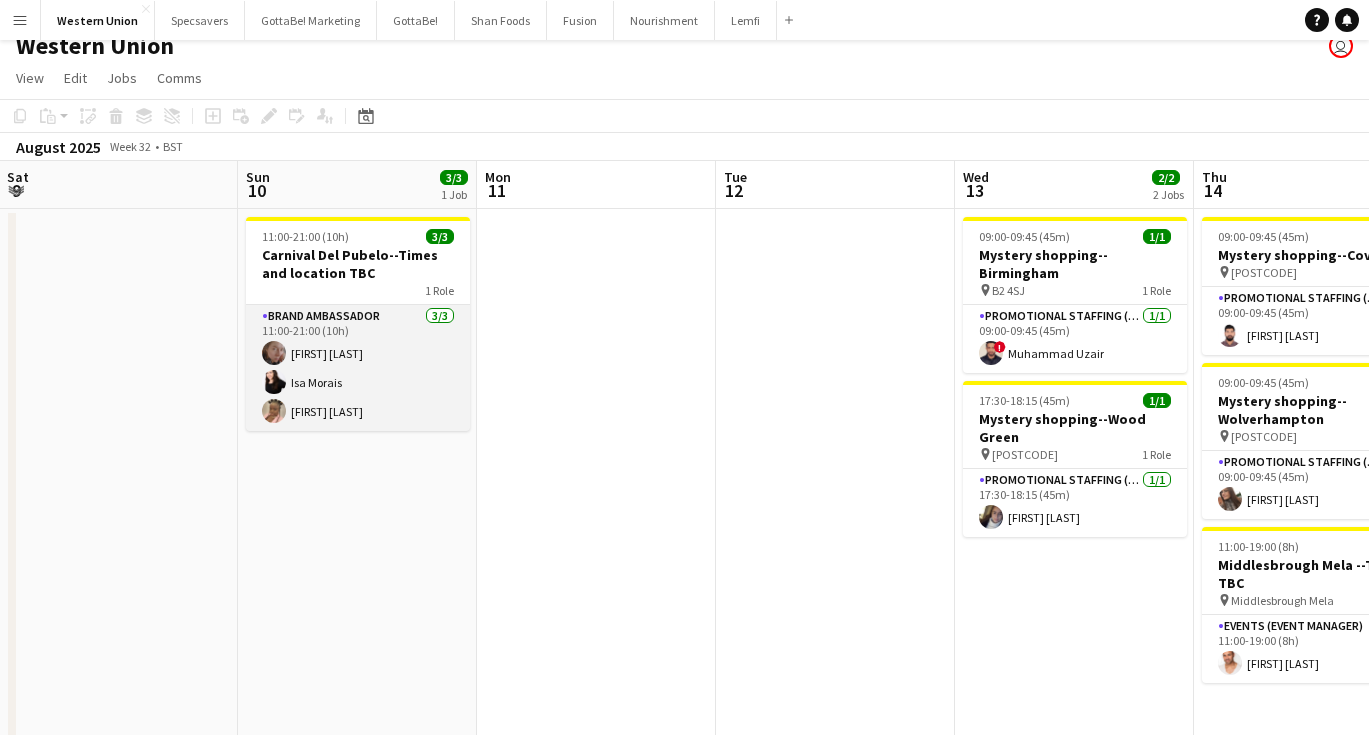 click on "Brand Ambassador   3/3   11:00-21:00 (10h)
Karina Lopetegui Isa Morais Lucira Tiago Job" at bounding box center [358, 368] 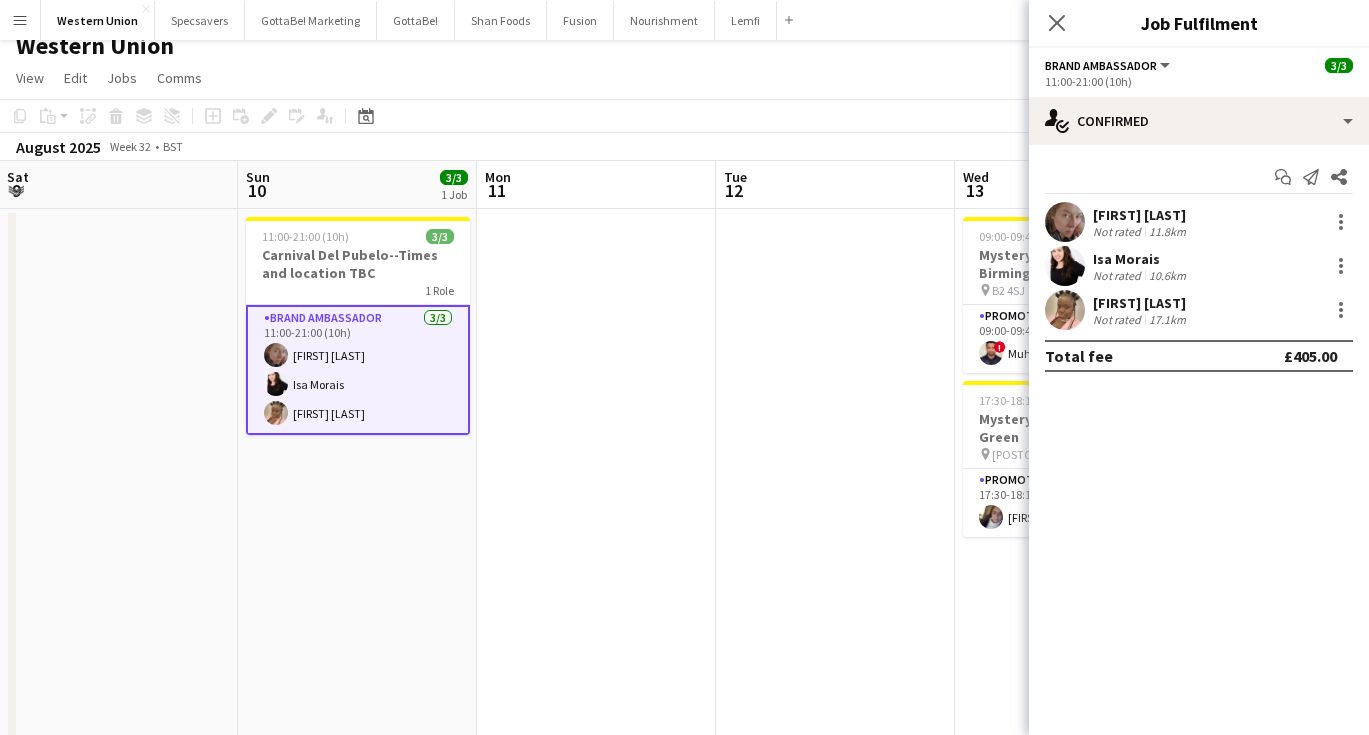 click on "17.1km" at bounding box center [1167, 319] 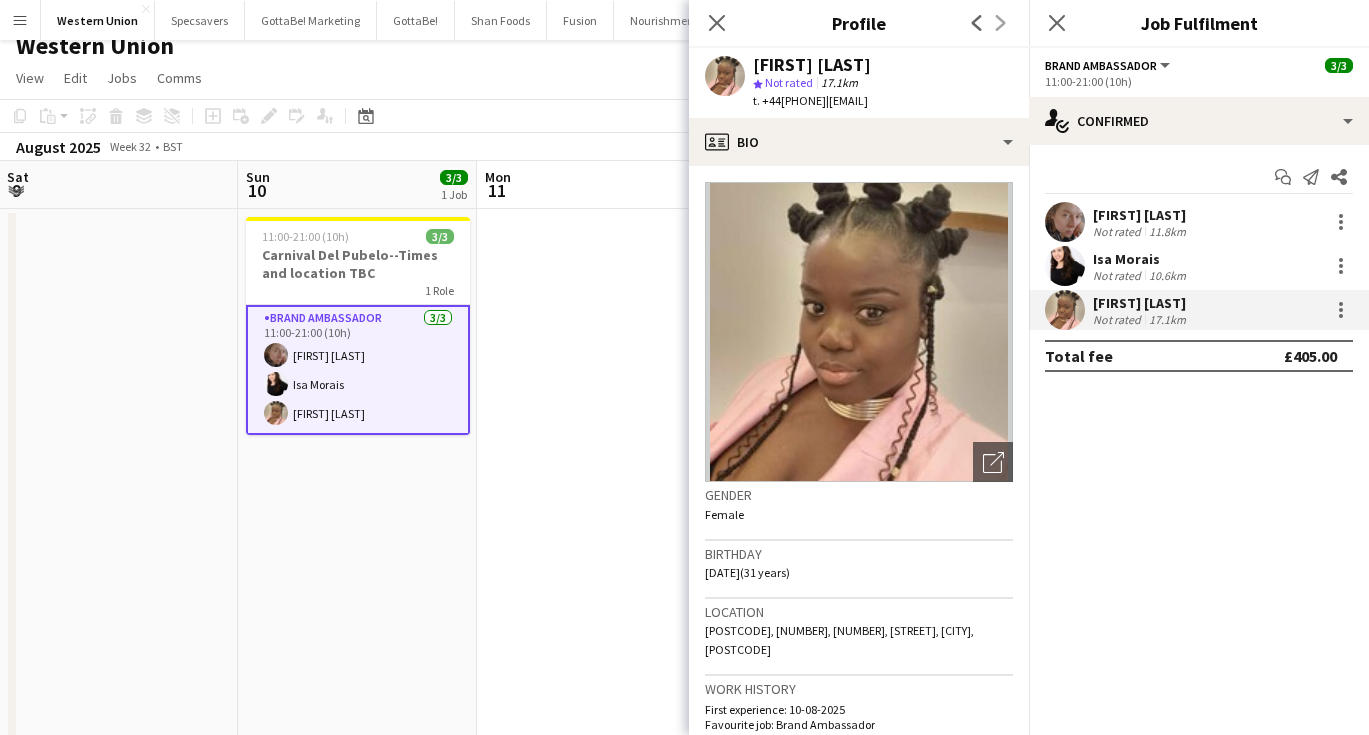 drag, startPoint x: 848, startPoint y: 97, endPoint x: 954, endPoint y: 104, distance: 106.23088 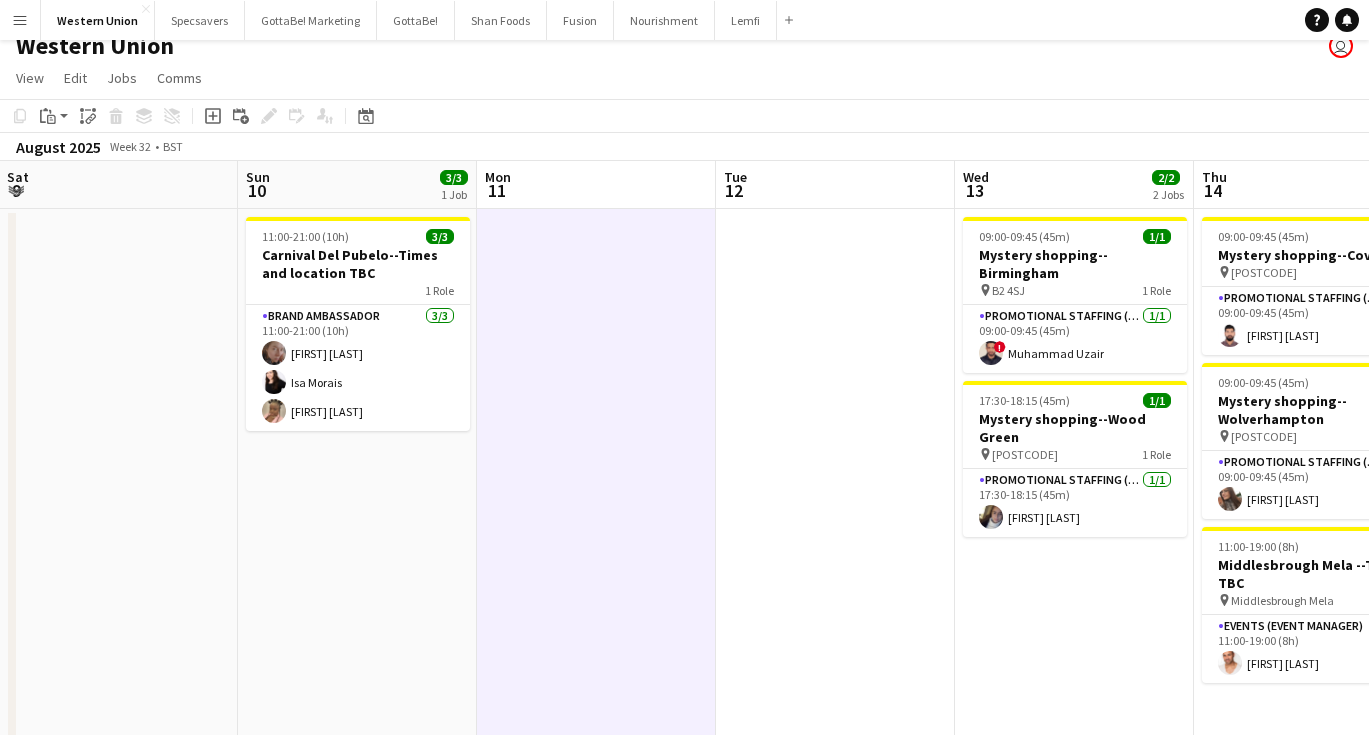 click on "Menu" at bounding box center [20, 20] 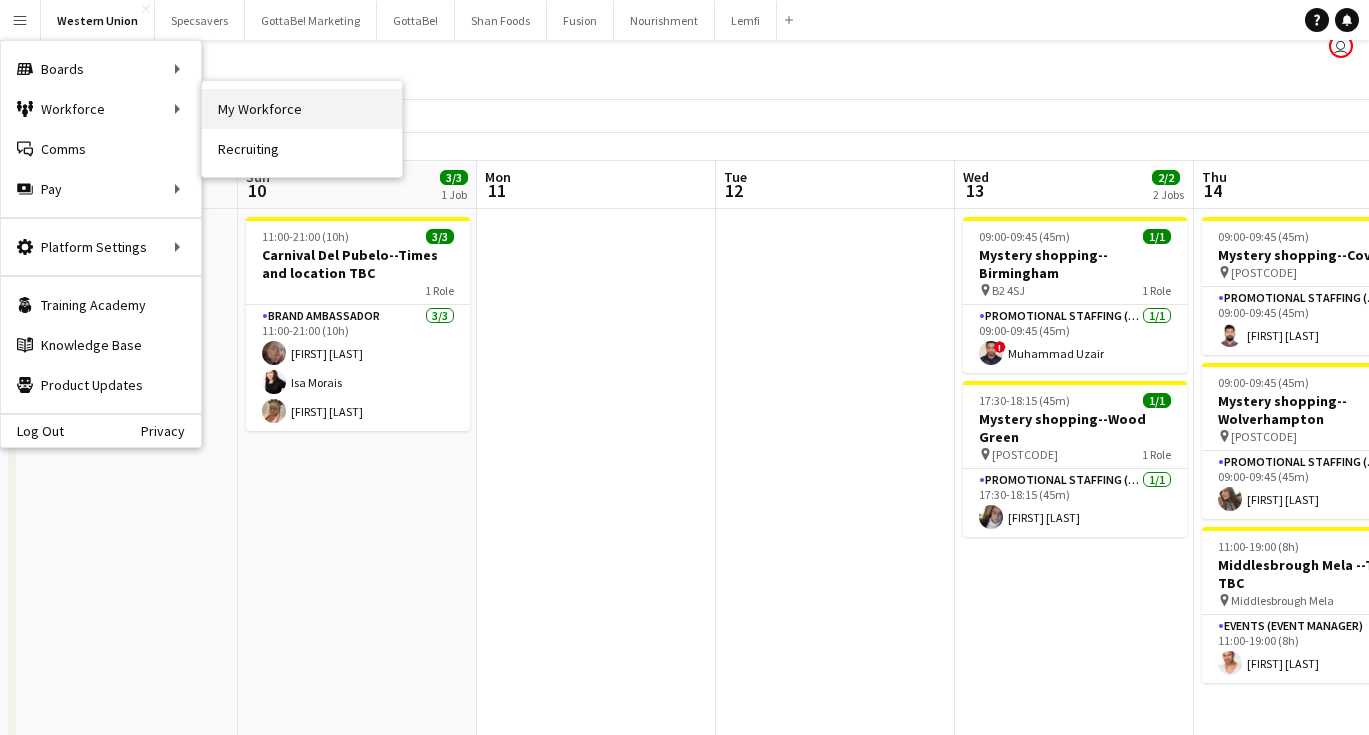 click on "My Workforce" at bounding box center [302, 109] 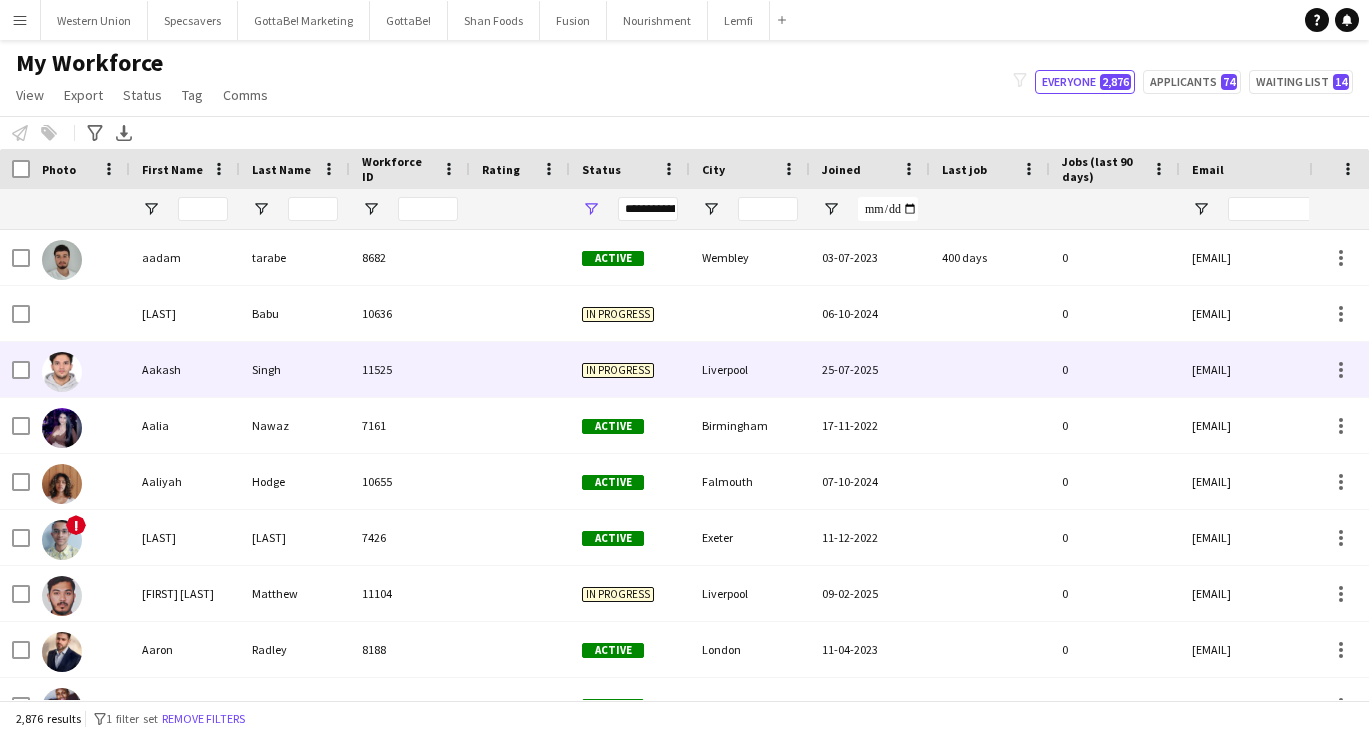 scroll, scrollTop: 11, scrollLeft: 0, axis: vertical 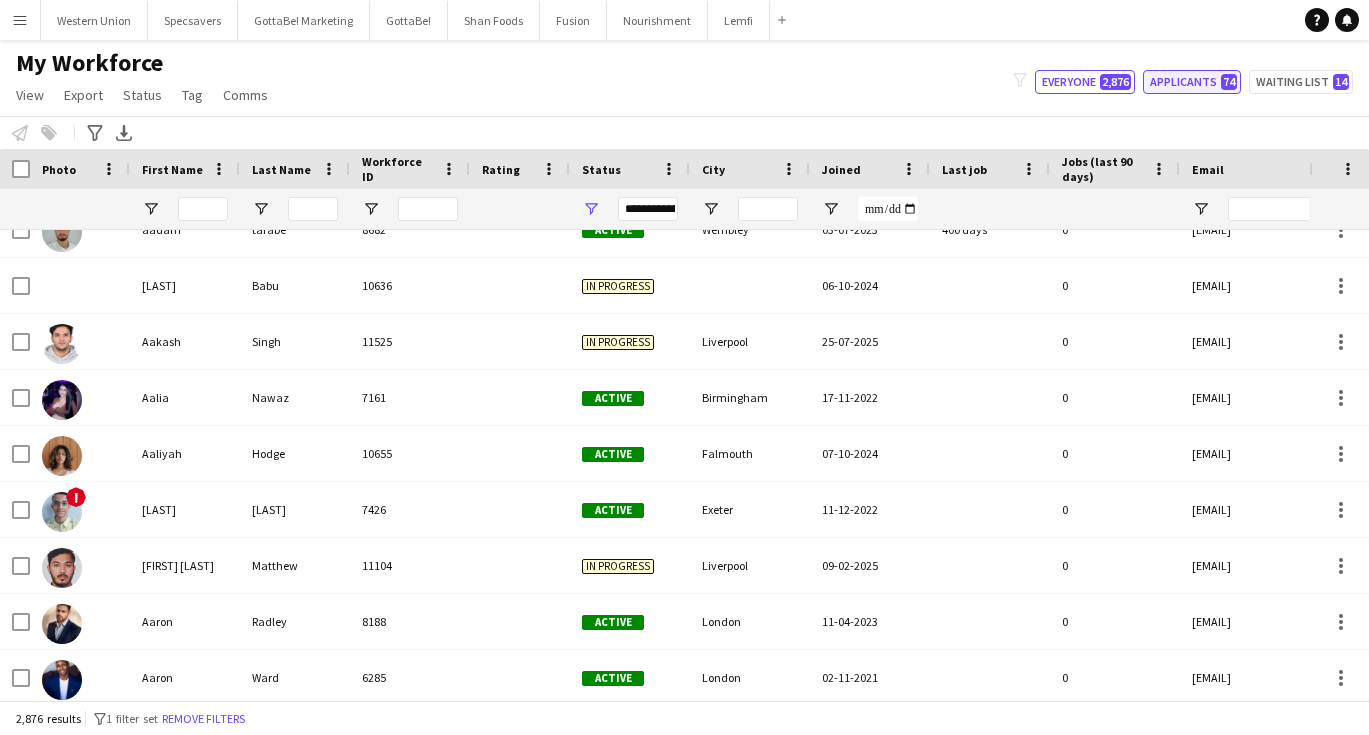 click on "Applicants   74" 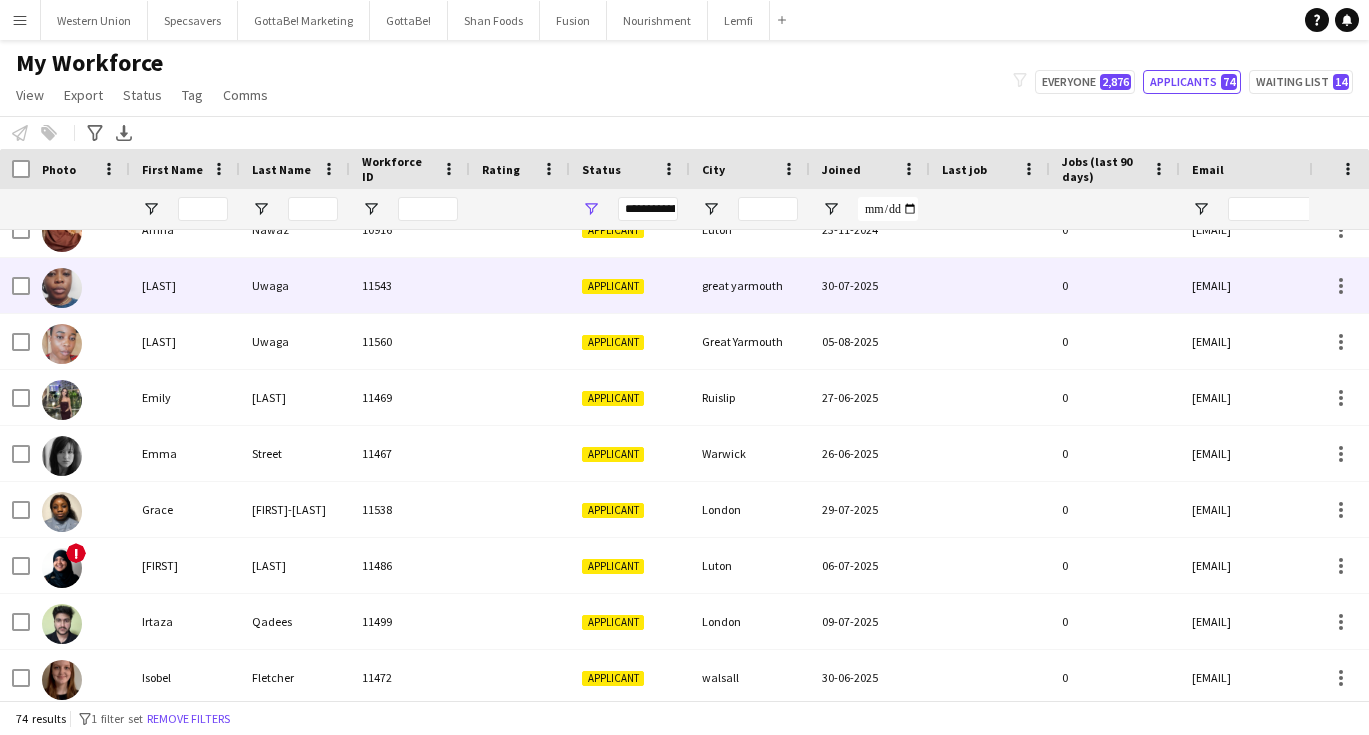 click at bounding box center [520, 285] 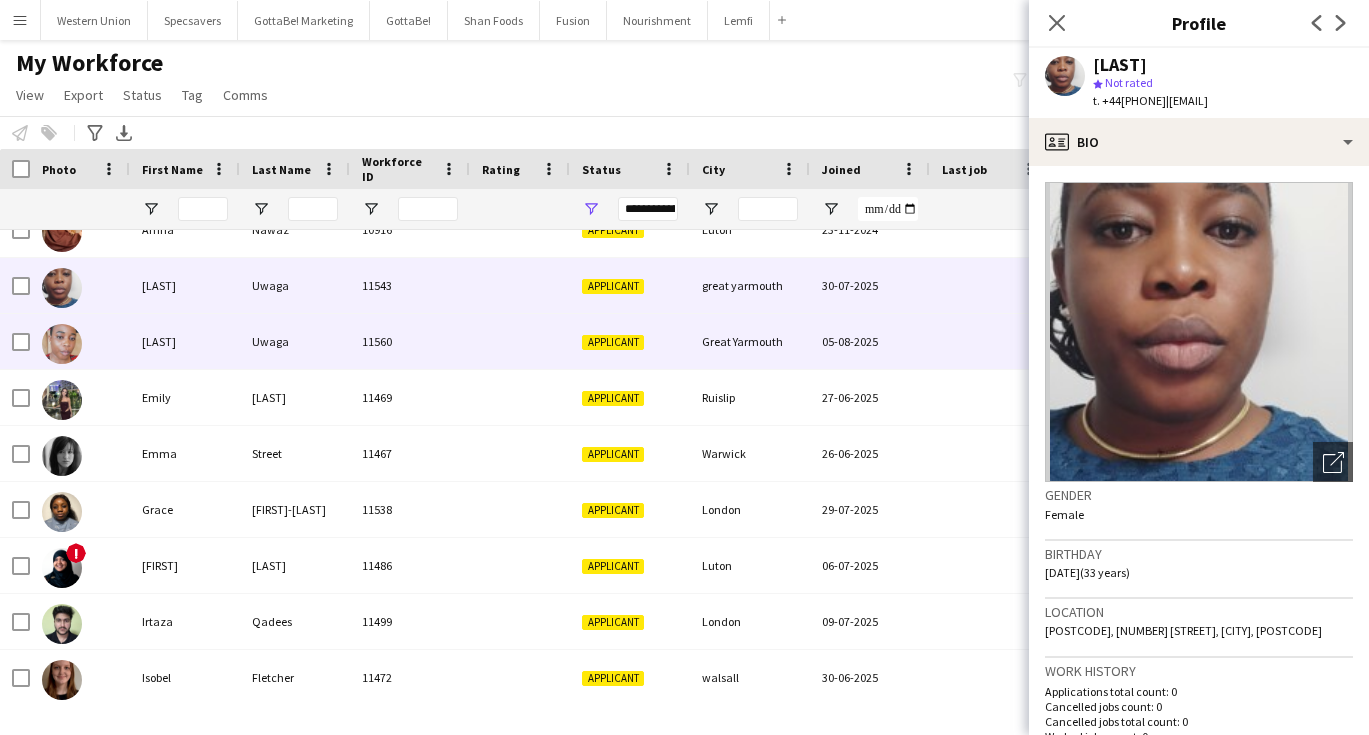 click on "Uwaga" at bounding box center [295, 341] 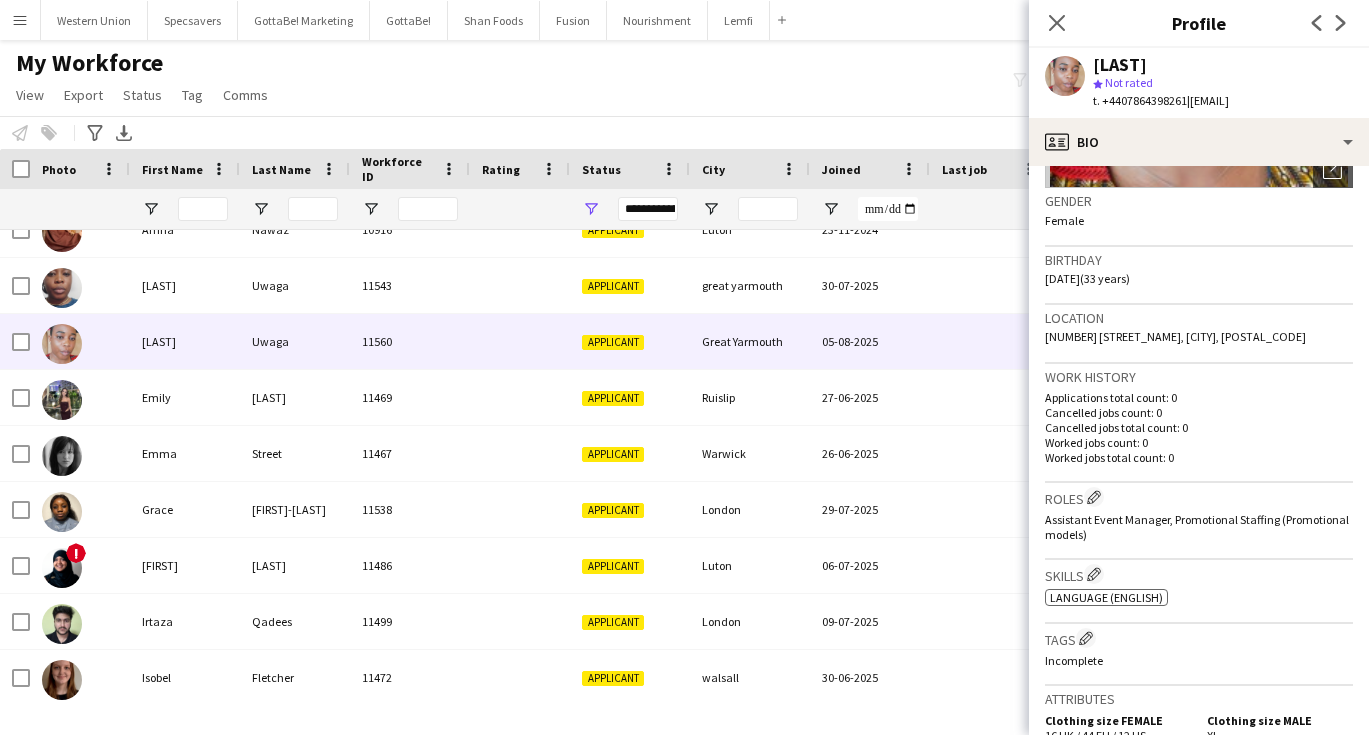 scroll, scrollTop: 295, scrollLeft: 0, axis: vertical 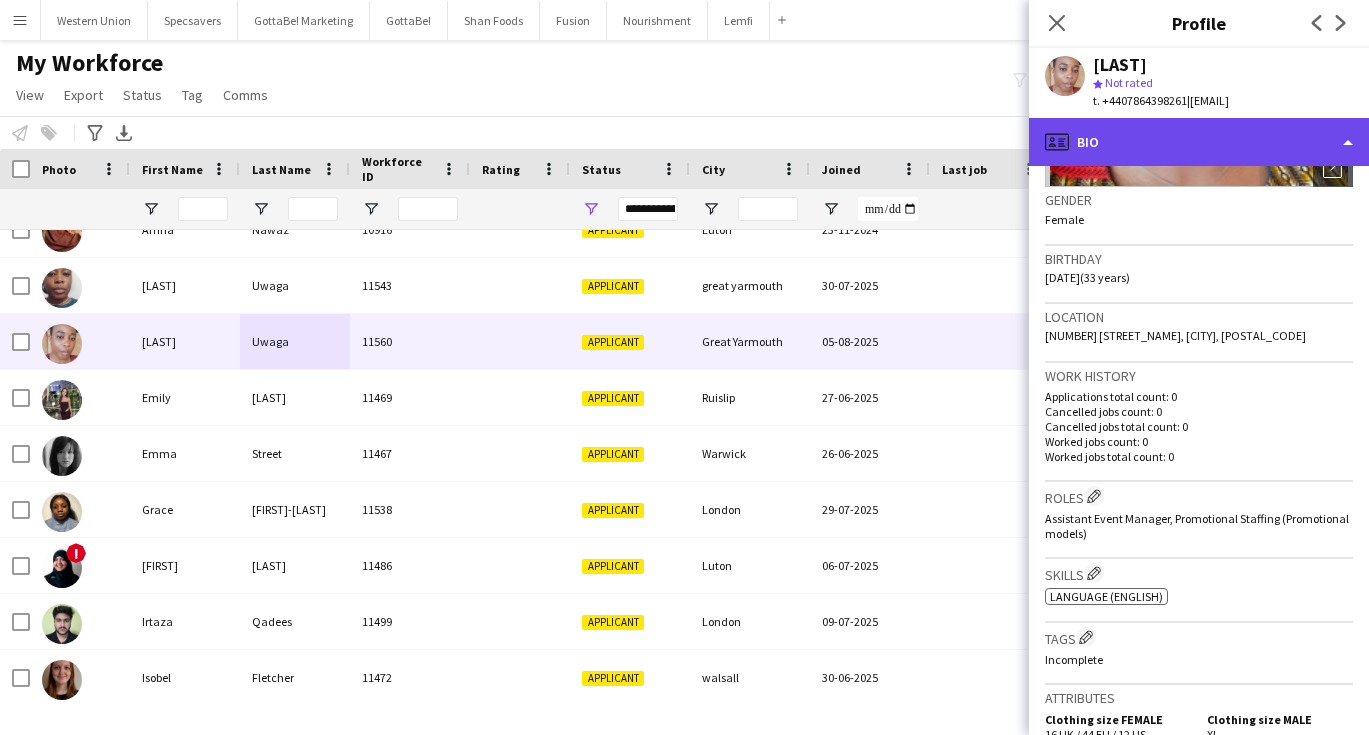 click on "profile
Bio" 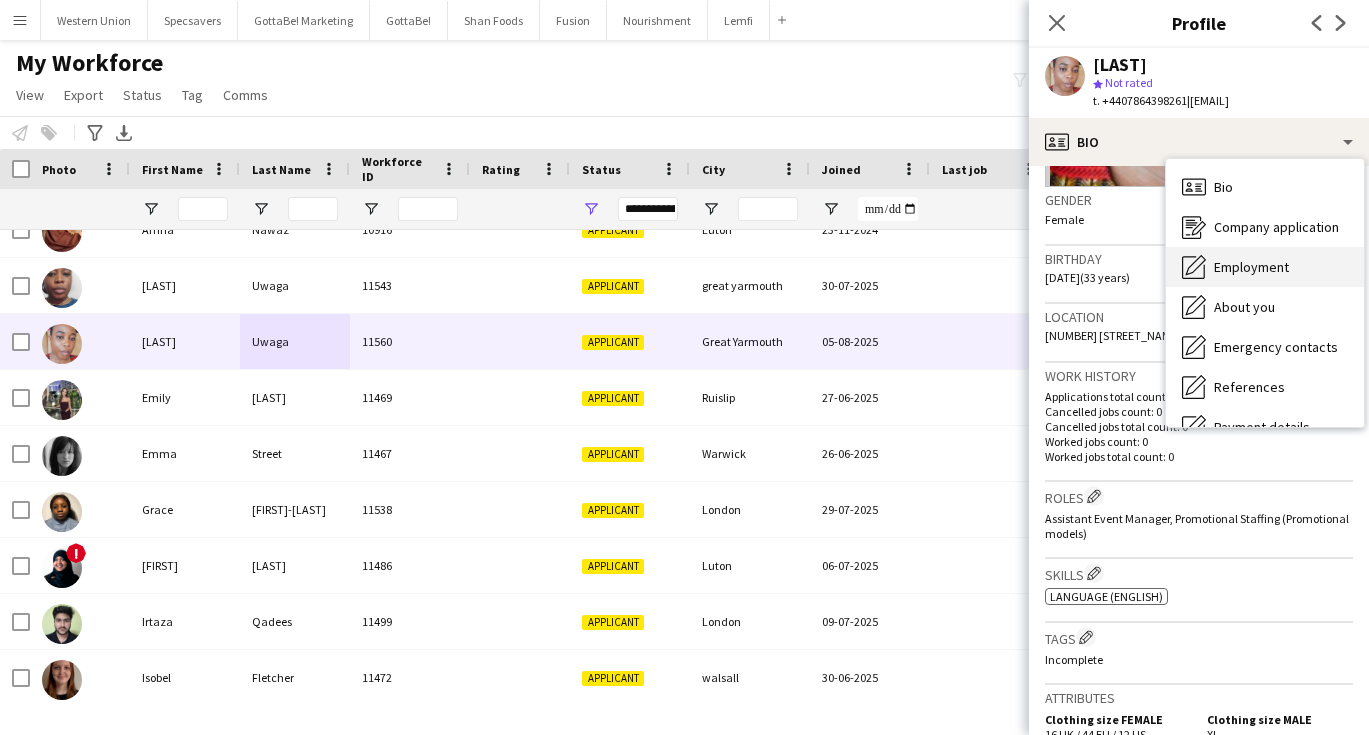 click on "Employment" at bounding box center [1251, 267] 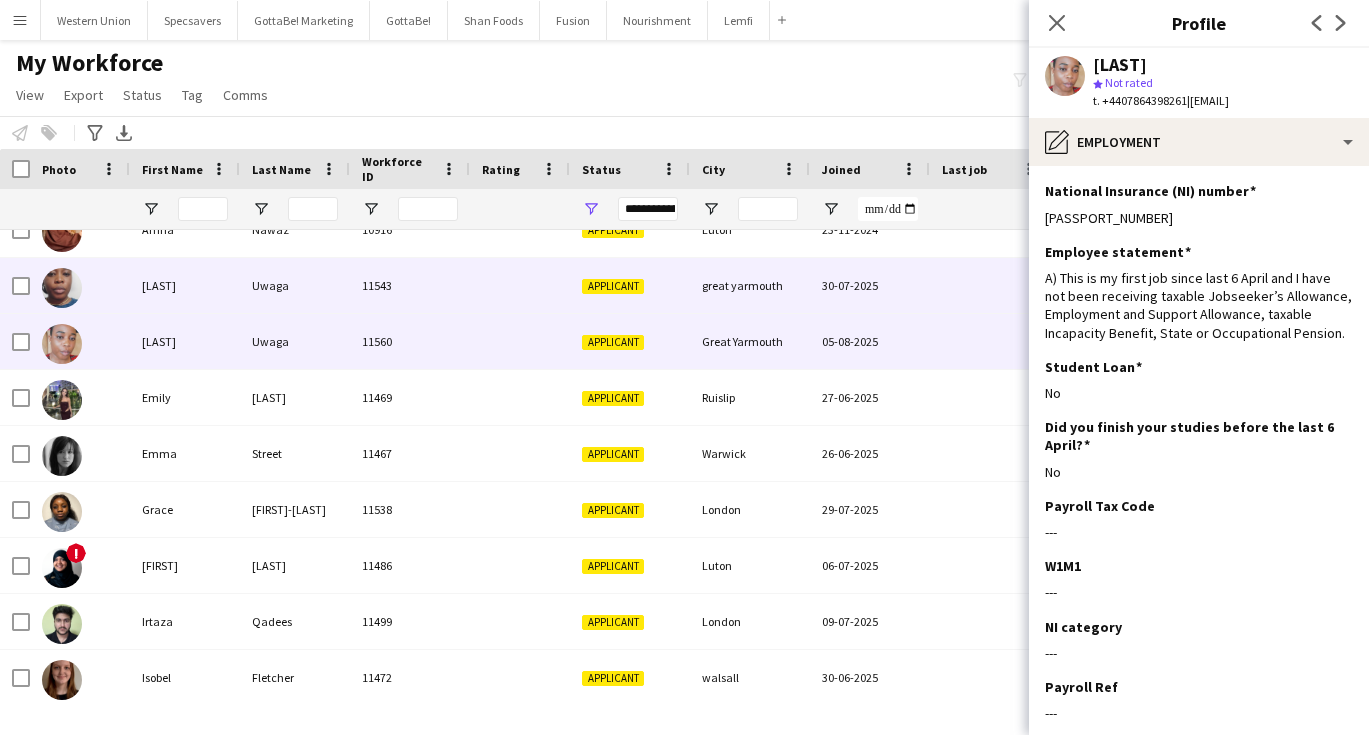 click on "Uwaga" at bounding box center (295, 285) 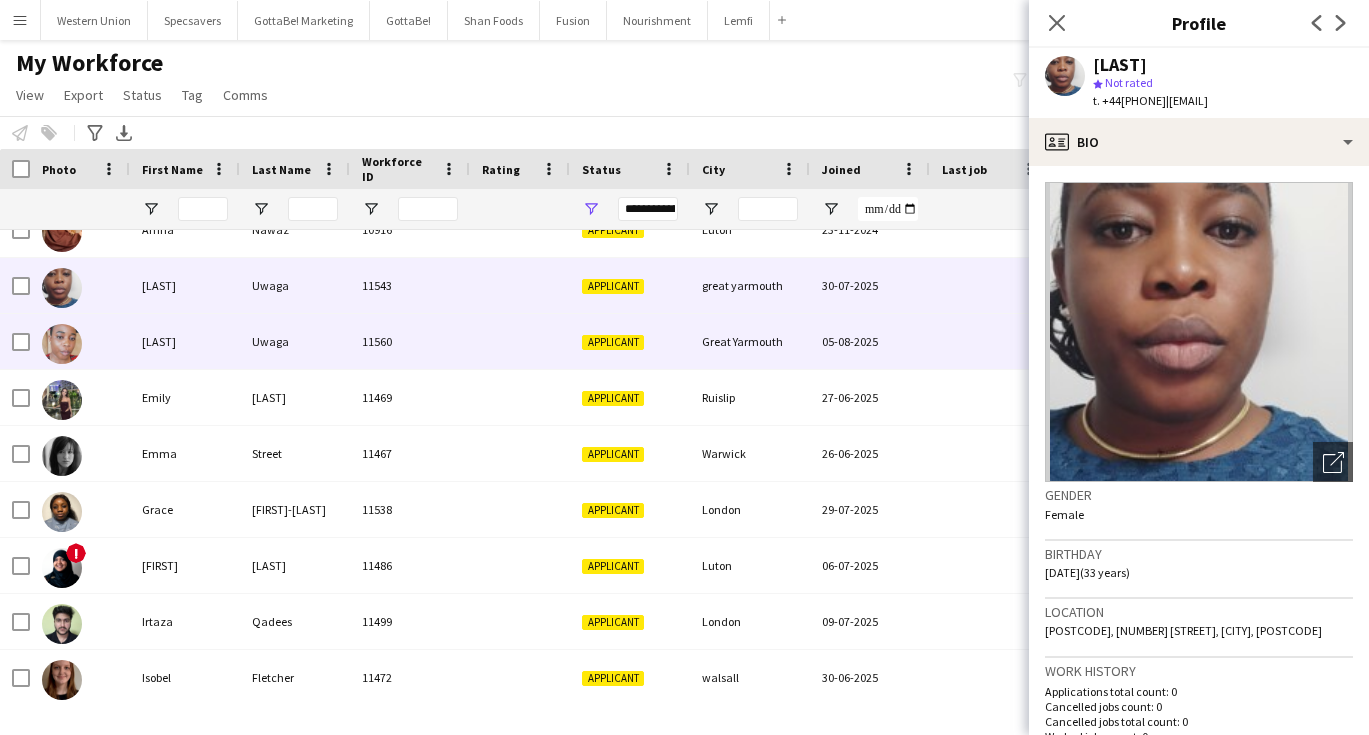 click on "Uwaga" at bounding box center [295, 341] 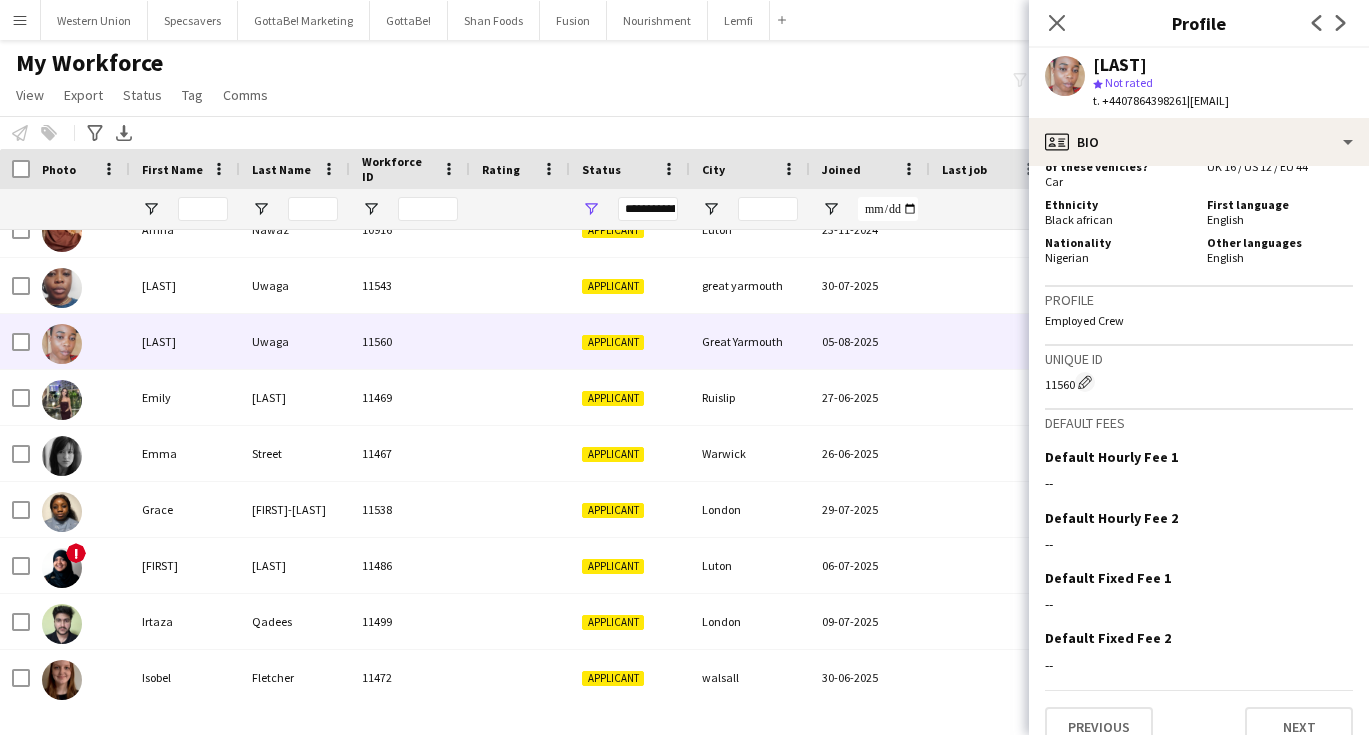scroll, scrollTop: 903, scrollLeft: 0, axis: vertical 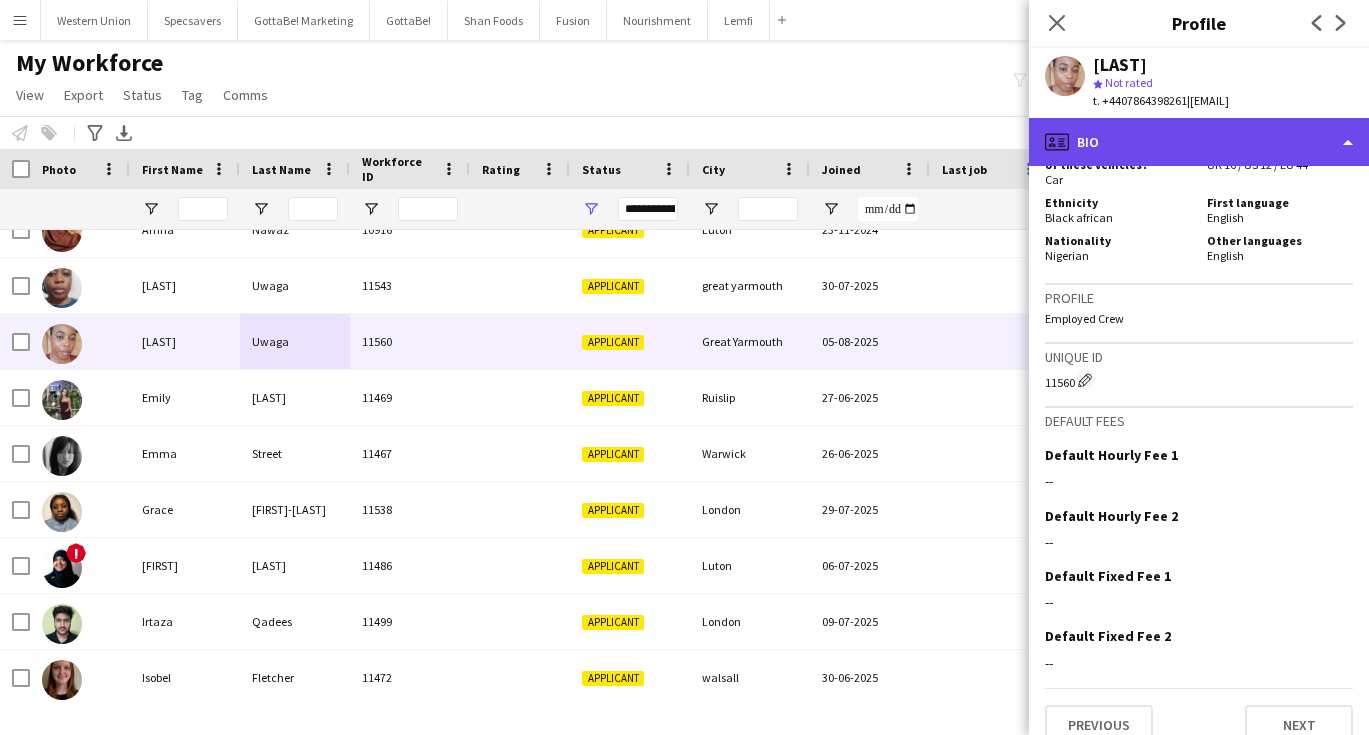 click on "profile
Bio" 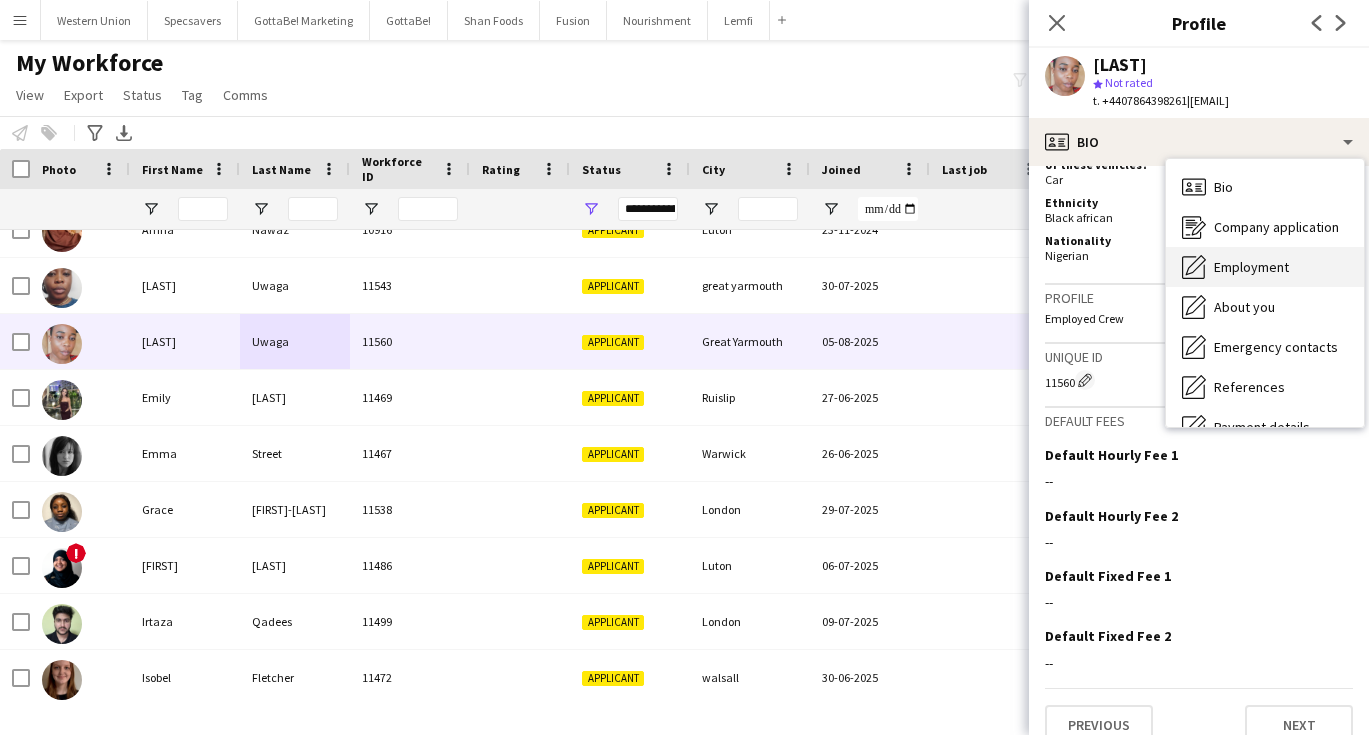click on "Employment" at bounding box center [1251, 267] 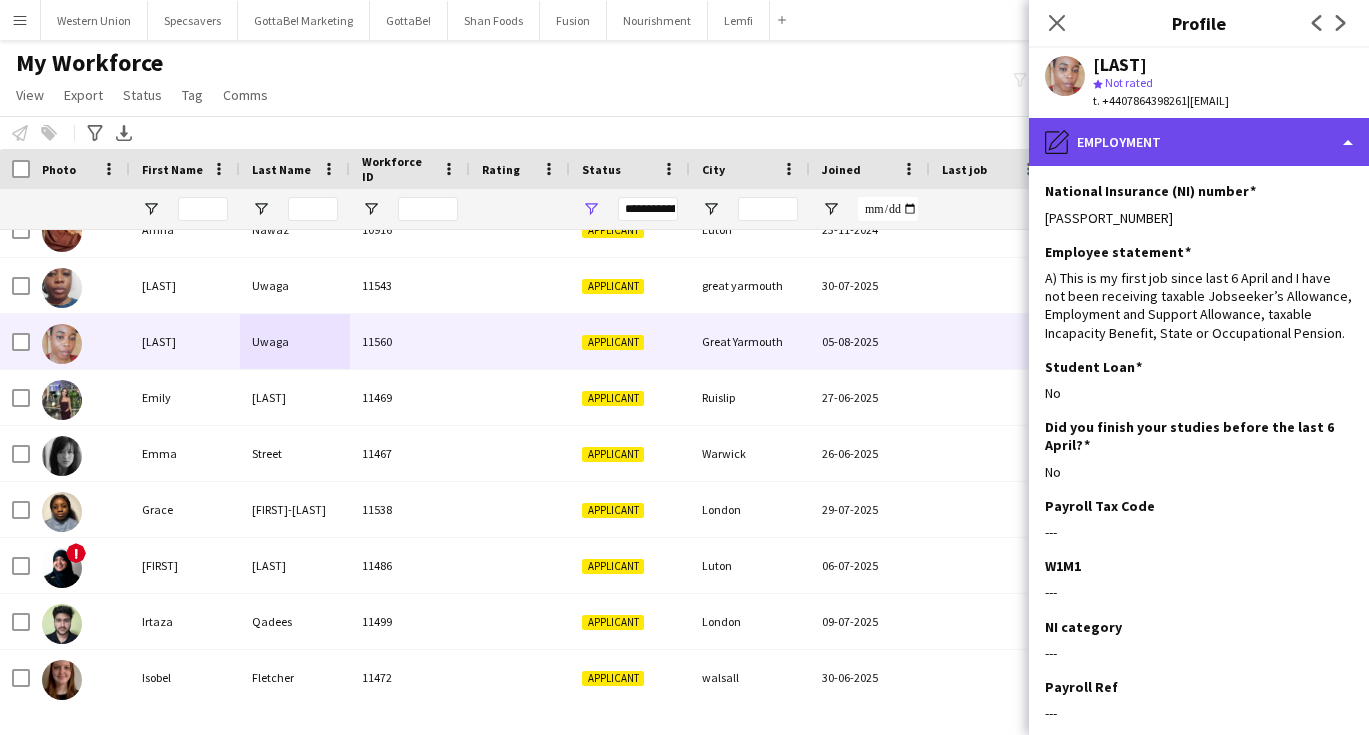 click on "pencil4
Employment" 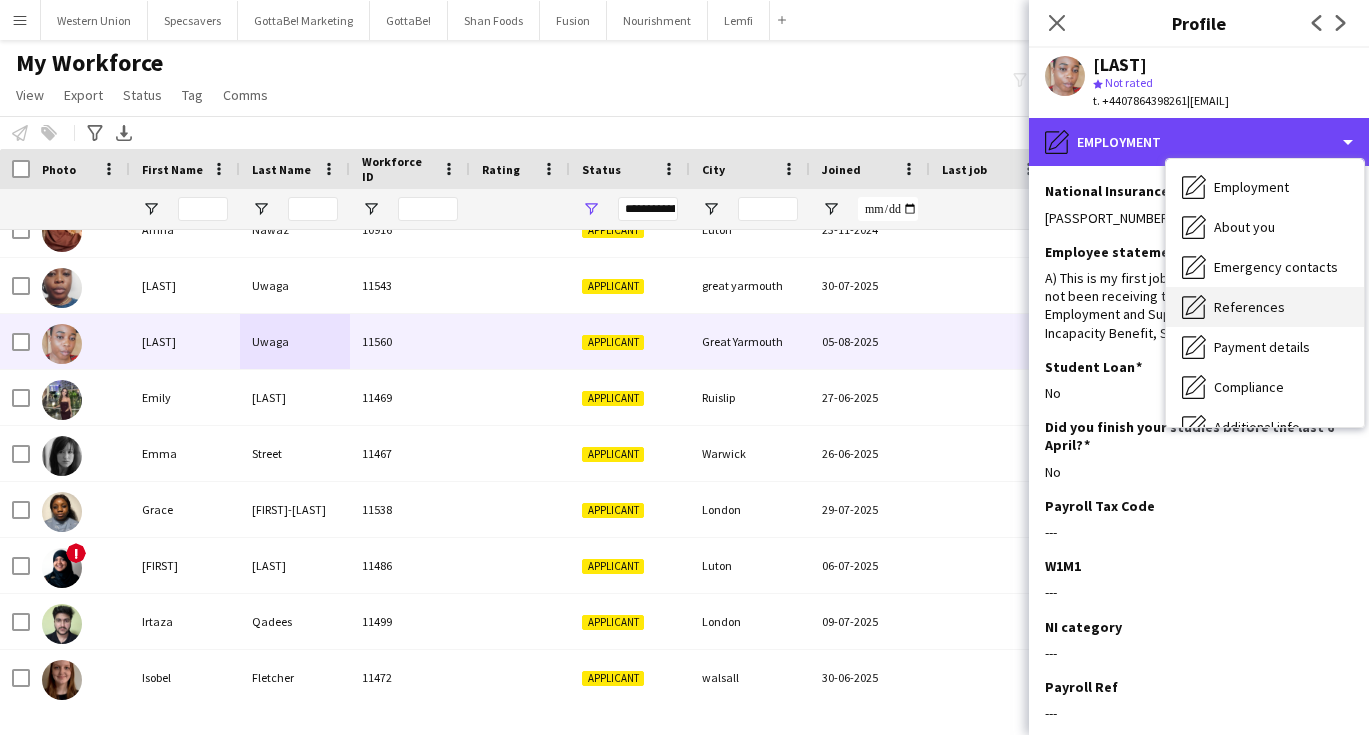 scroll, scrollTop: 81, scrollLeft: 0, axis: vertical 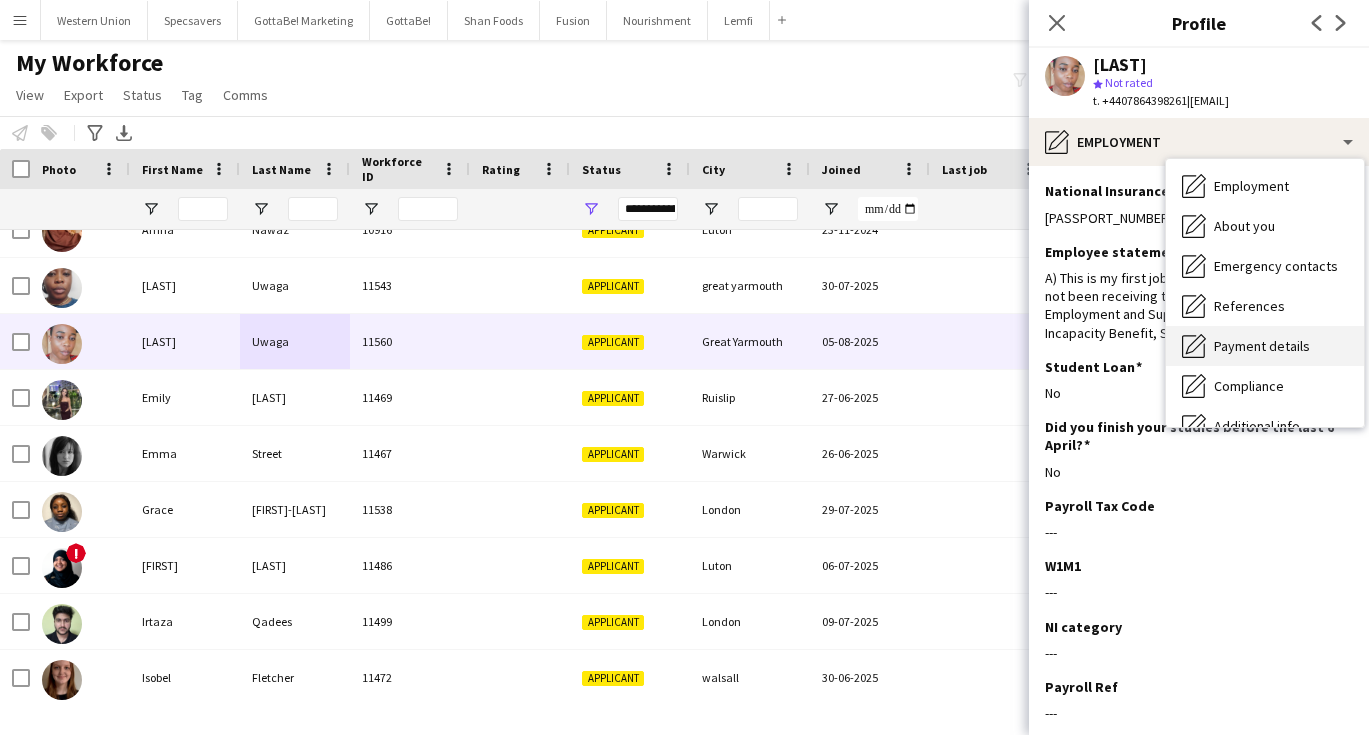 click on "Payment details" at bounding box center (1262, 346) 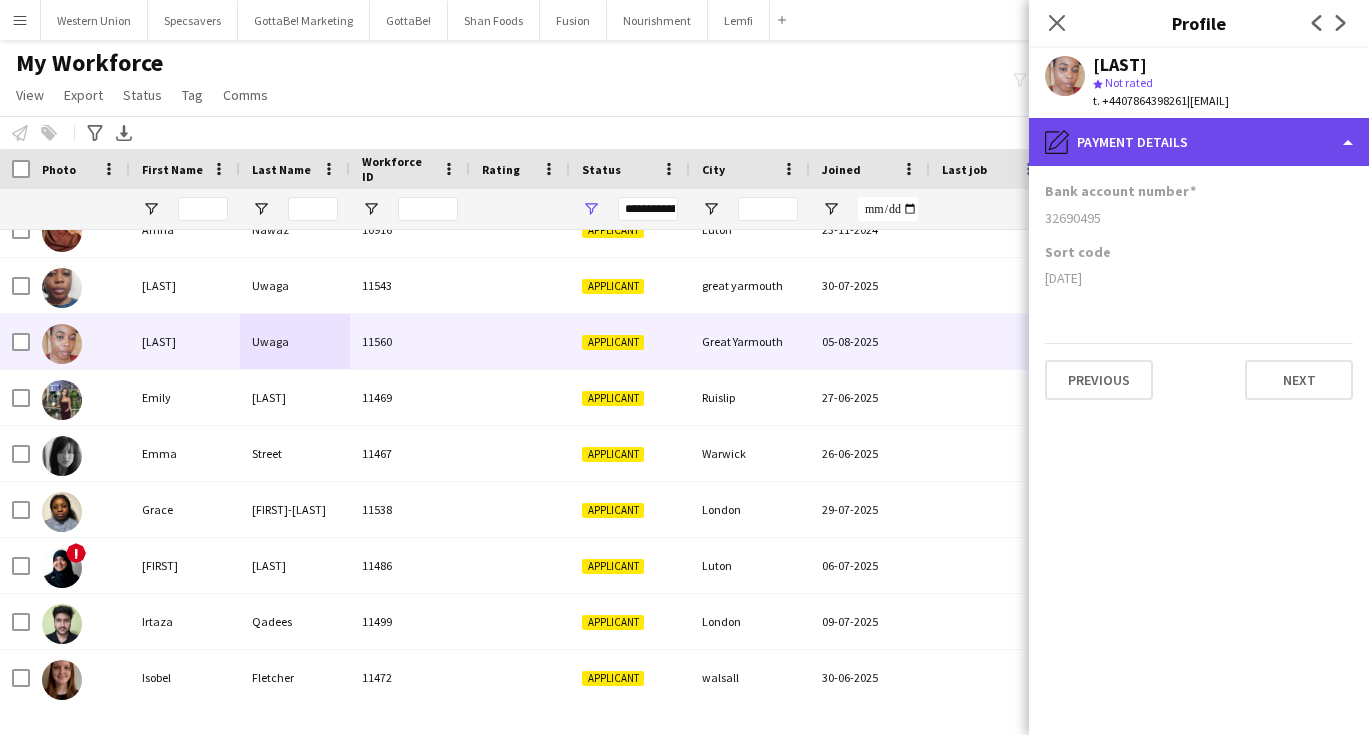 click on "pencil4
Payment details" 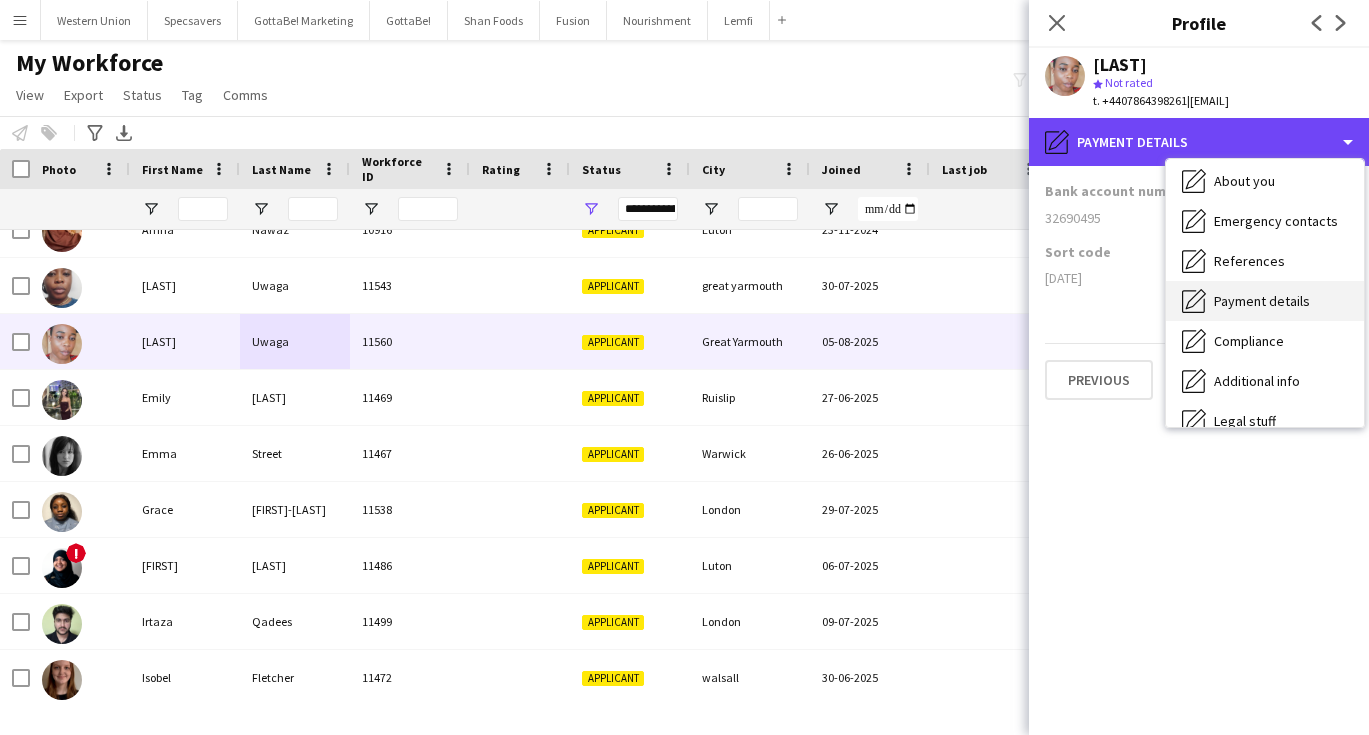 scroll, scrollTop: 129, scrollLeft: 0, axis: vertical 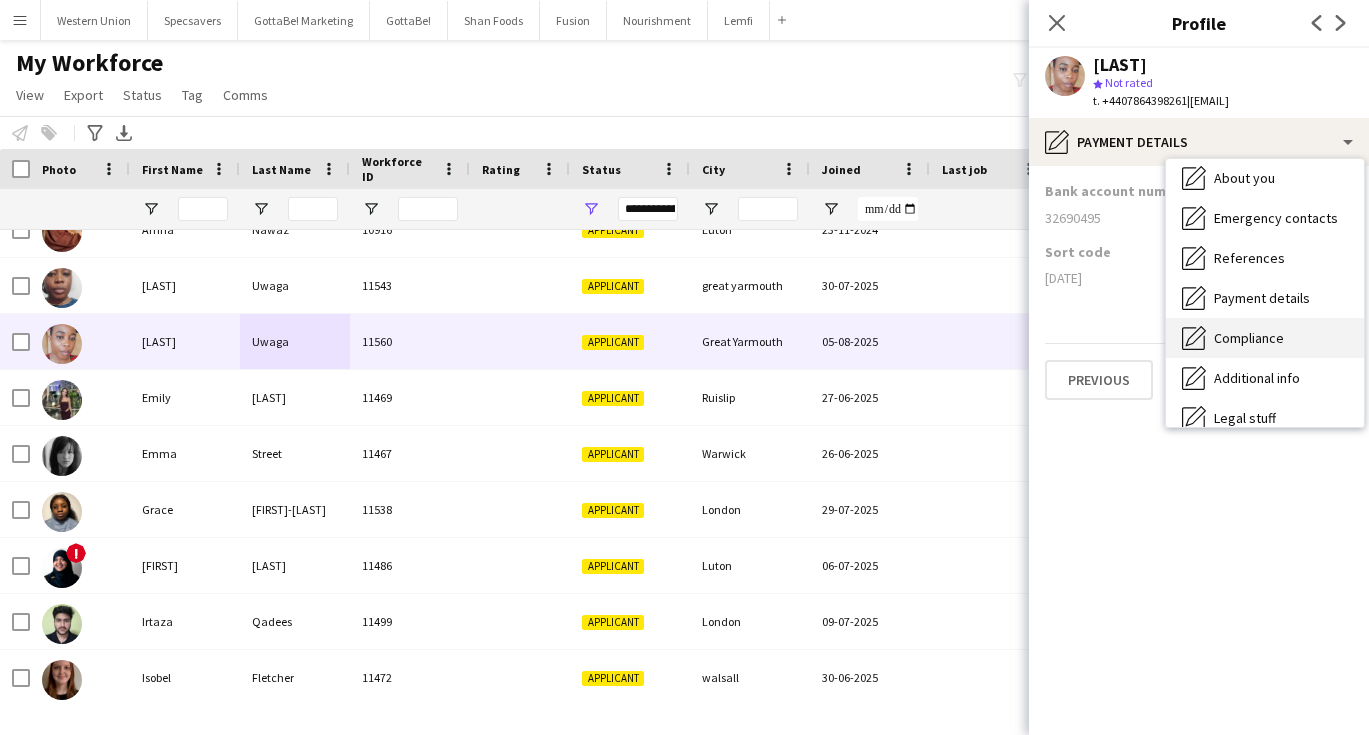 click on "Compliance" at bounding box center [1249, 338] 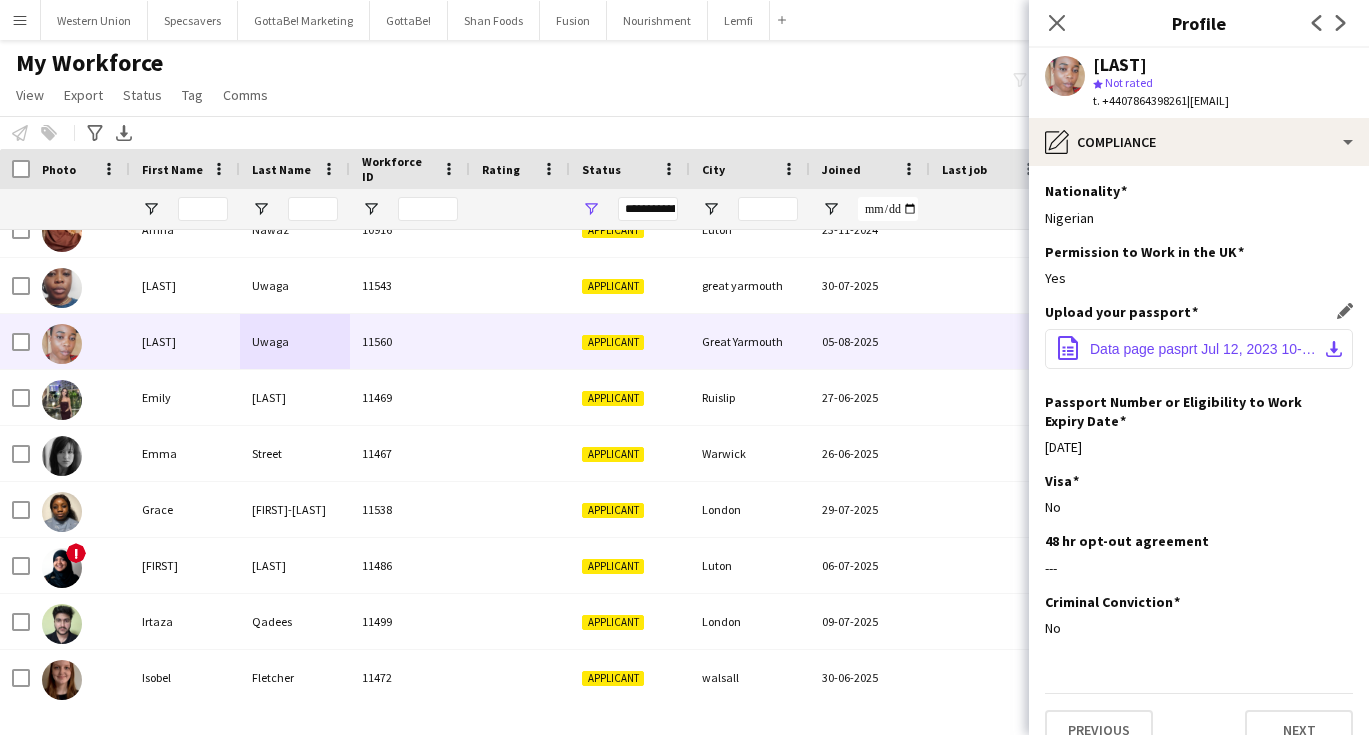 click on "office-file-sheet
Data page pasprt Jul 12, 2023 10-24_250805_102441.pdf
download-bottom" 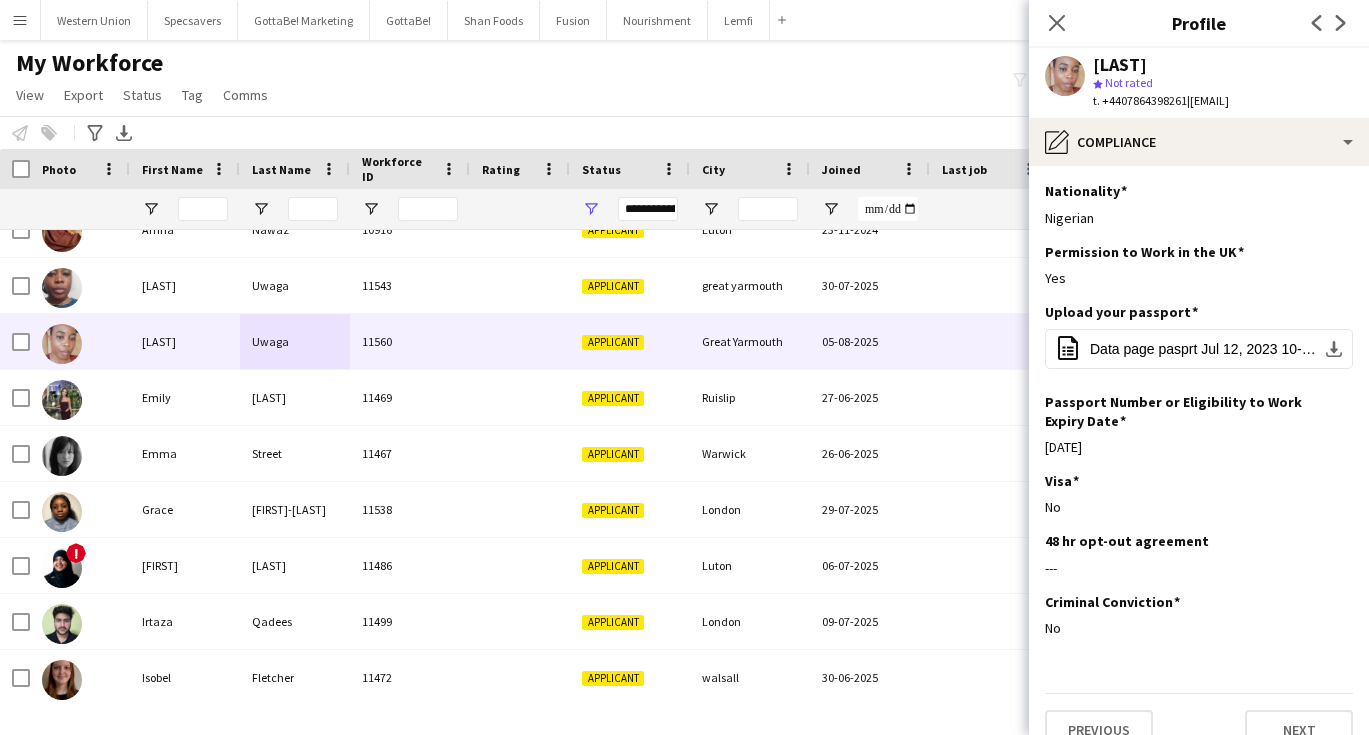 click on "My Workforce   View   Views  Default view New view Update view Delete view Edit name Customise view Customise filters Reset Filters Reset View Reset All  Export  New starters report Export as XLSX Export as PDF  Status  Edit  Tag  New tag  Edit tag  Belfast (9) Birmingham (145) Bournemouth (7) Bristol (18) Canterbury (8) Cardiff (0) Dominos (0) Edinburgh (0) Focus Group  (6) Friday only (5) Glasgow (48) Gottabe  (0) jumbo (7) Jumbo Birmingham (2) Jumbo Coventry  (3) Jumbo London  (5) Jumbo Manchester  (1) London (637) Manchester (154) Merchandising  (0) Monday - Friday (9) Mondays only (5) Newcastle-upon-Tyne (14) North Wales (1) Norwich (11) number is invalid (19) Plymouth (10) Portsmouth (48) Robertsons Property Solutions  (0) Sampling  (0) Saturdays only (6) School holidays (6) Sheffield (25) South Wales (23) South Wales D2D (2) Specsavers (0) Student (73) Sundays only (3) Swansea (5) Thursday only (3) Weekdays (2) Weekends only (61) Western Union  (0)  Add to tag  Belfast (9) Birmingham (145) Cardiff (0)" 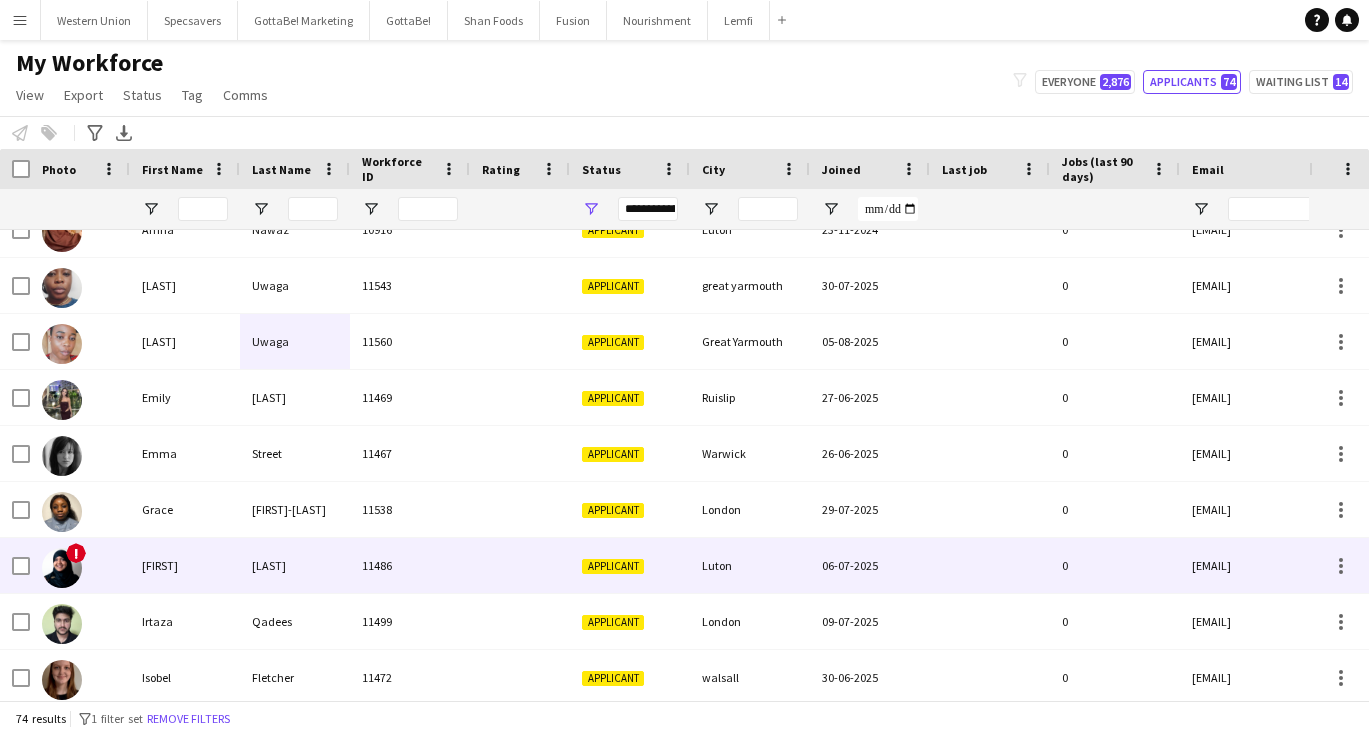 click on "Humayra" at bounding box center [185, 565] 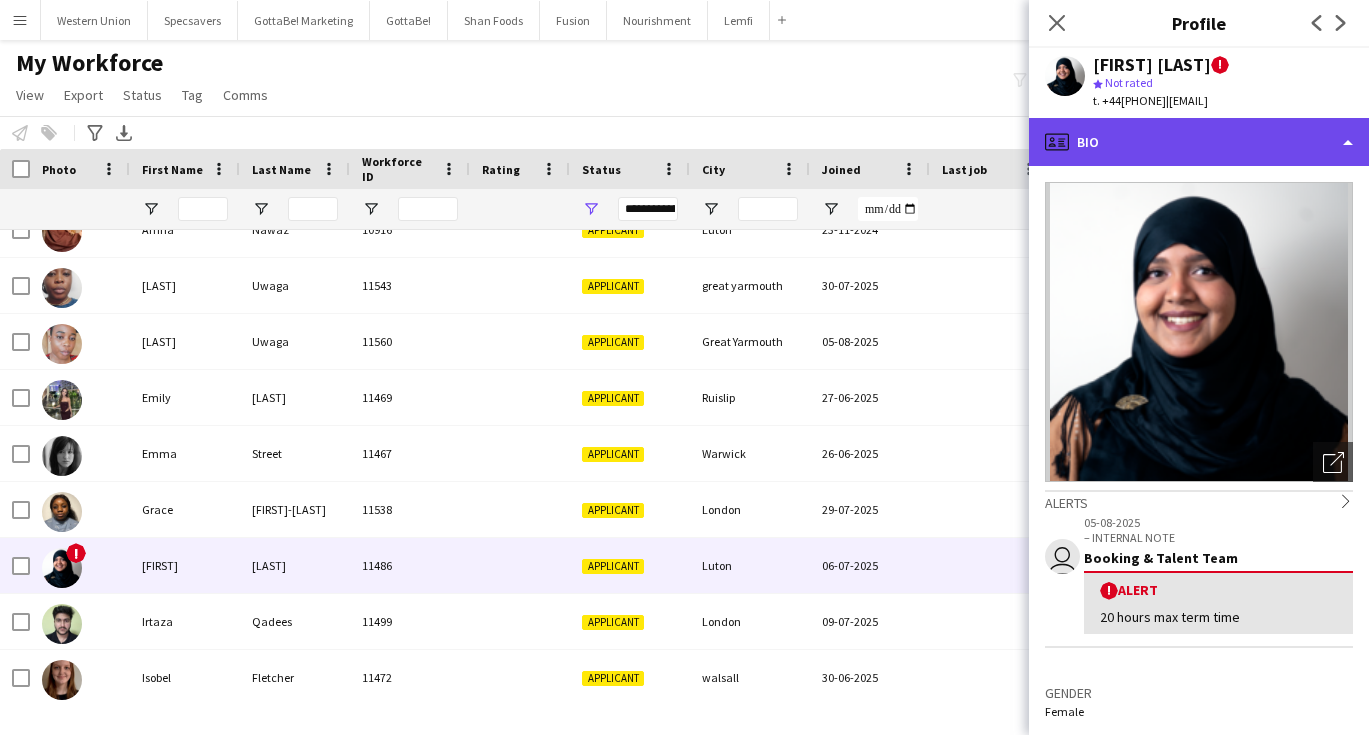 click on "profile
Bio" 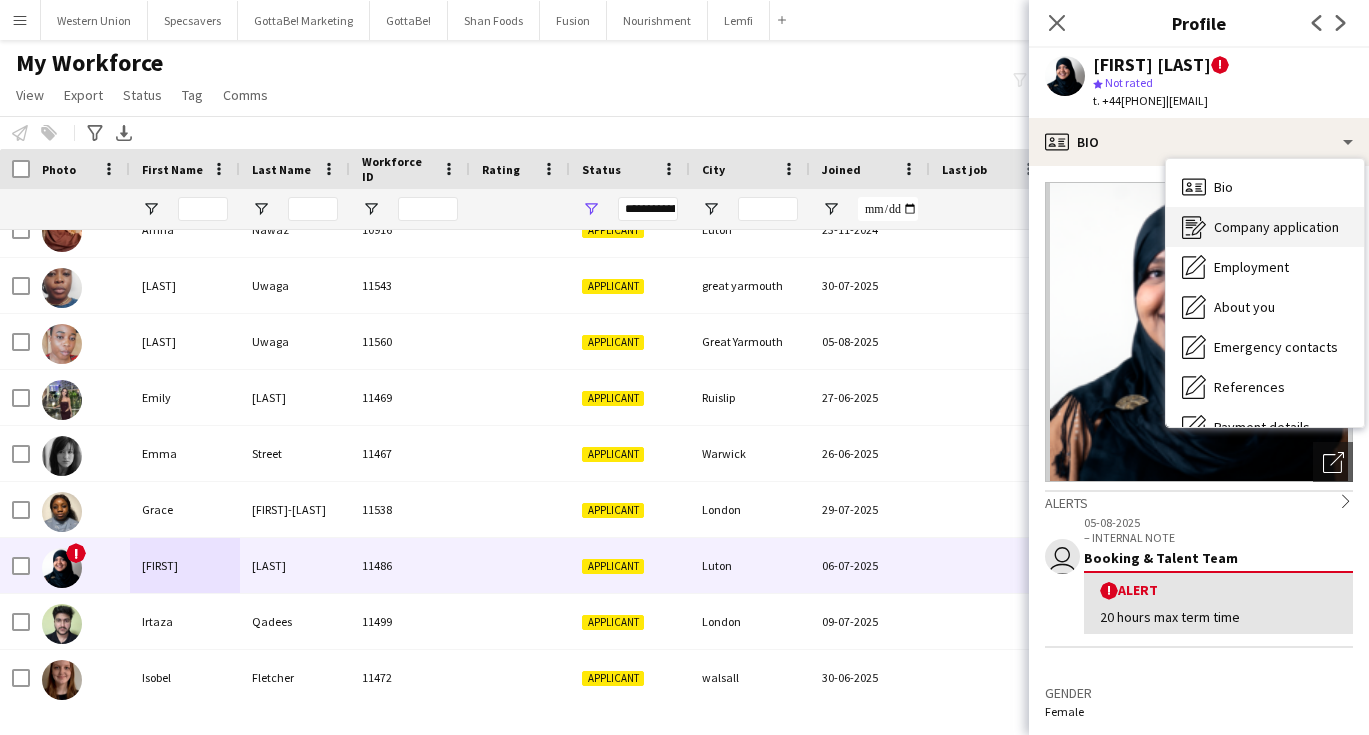 click on "Company application
Company application" at bounding box center [1265, 227] 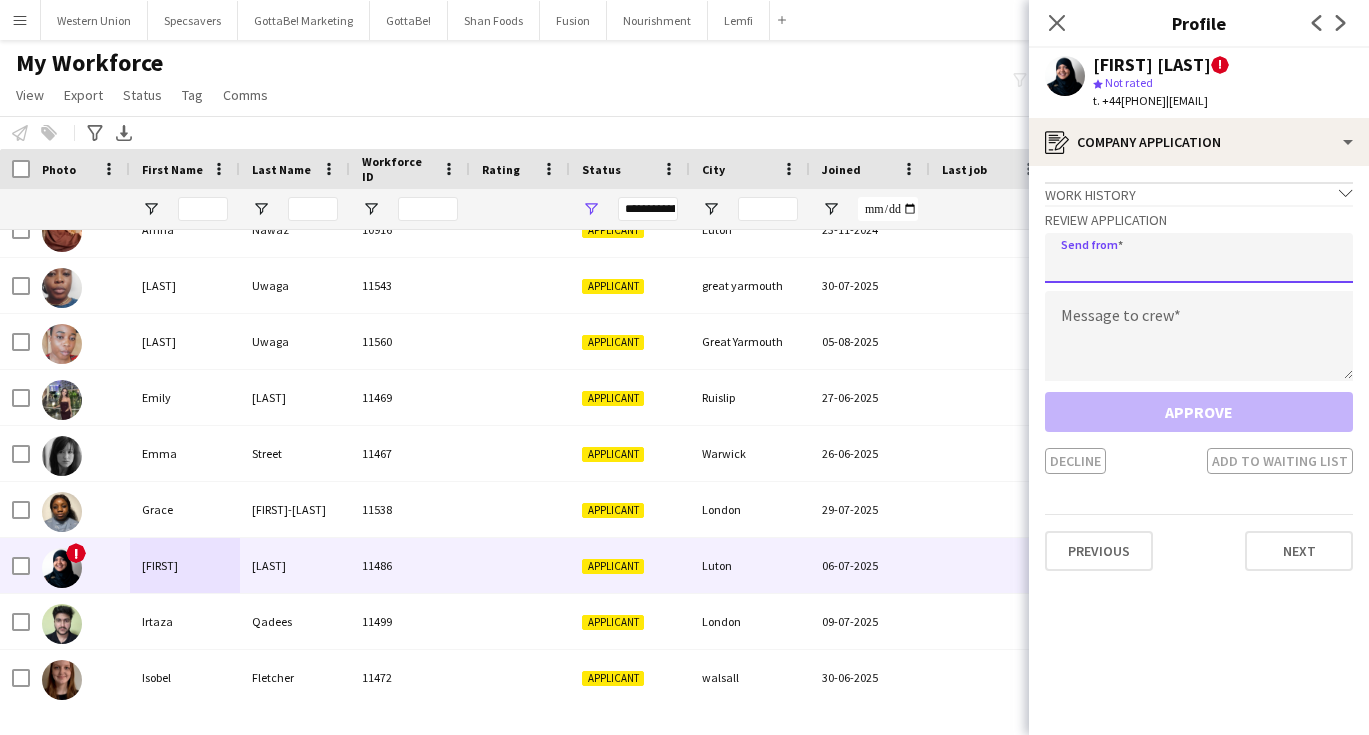 click 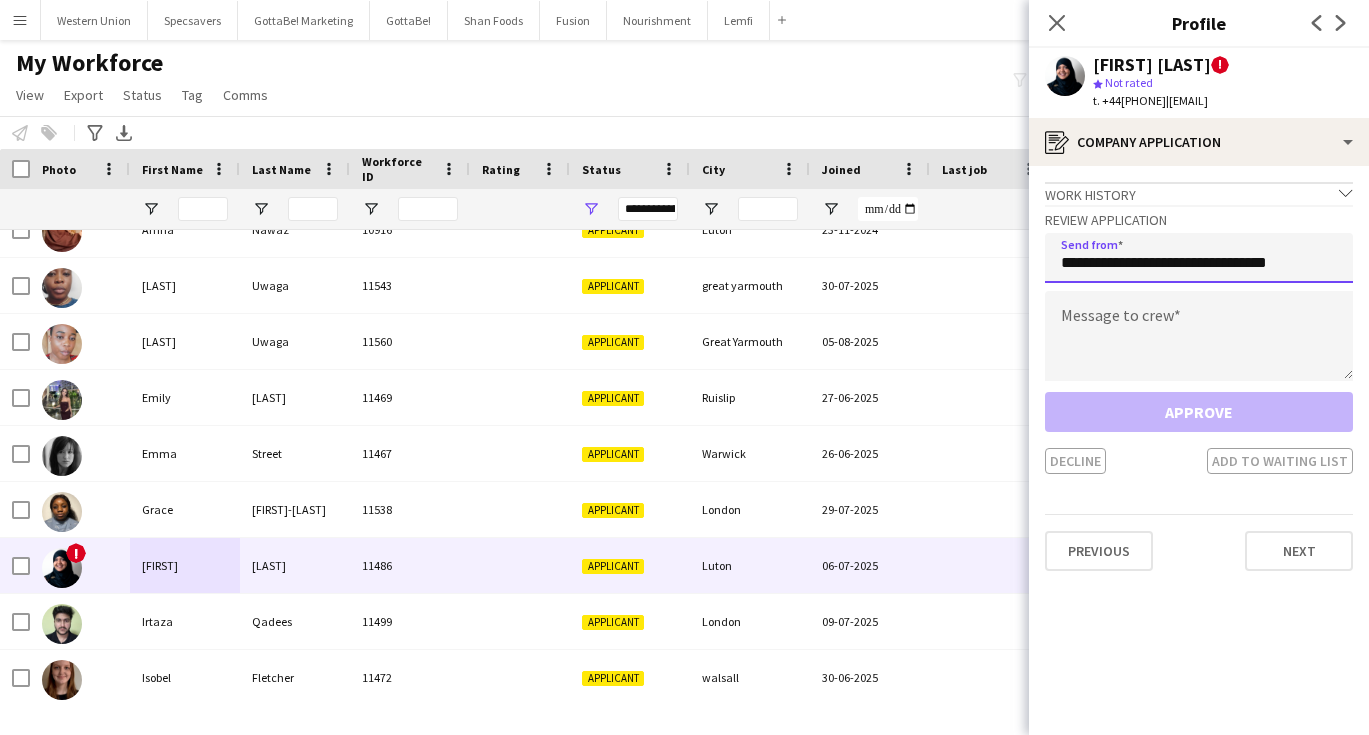 type on "**********" 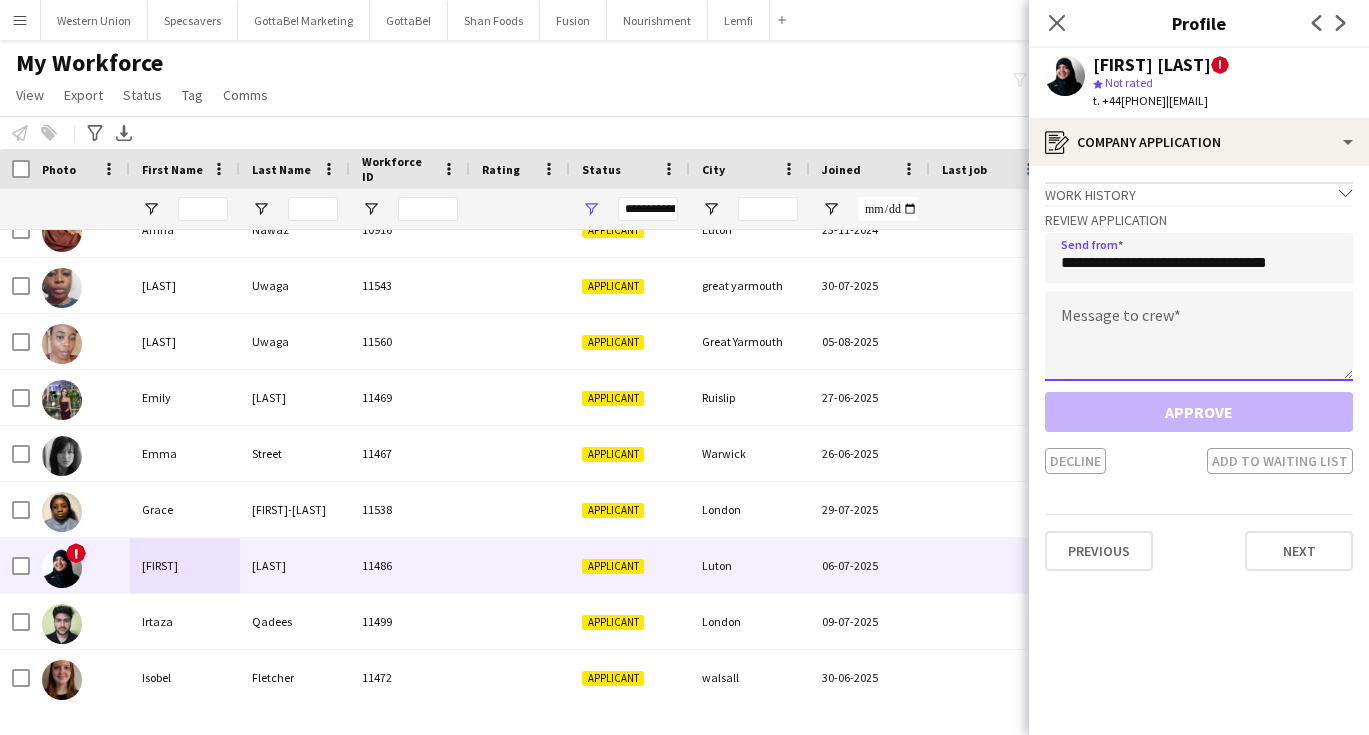 click 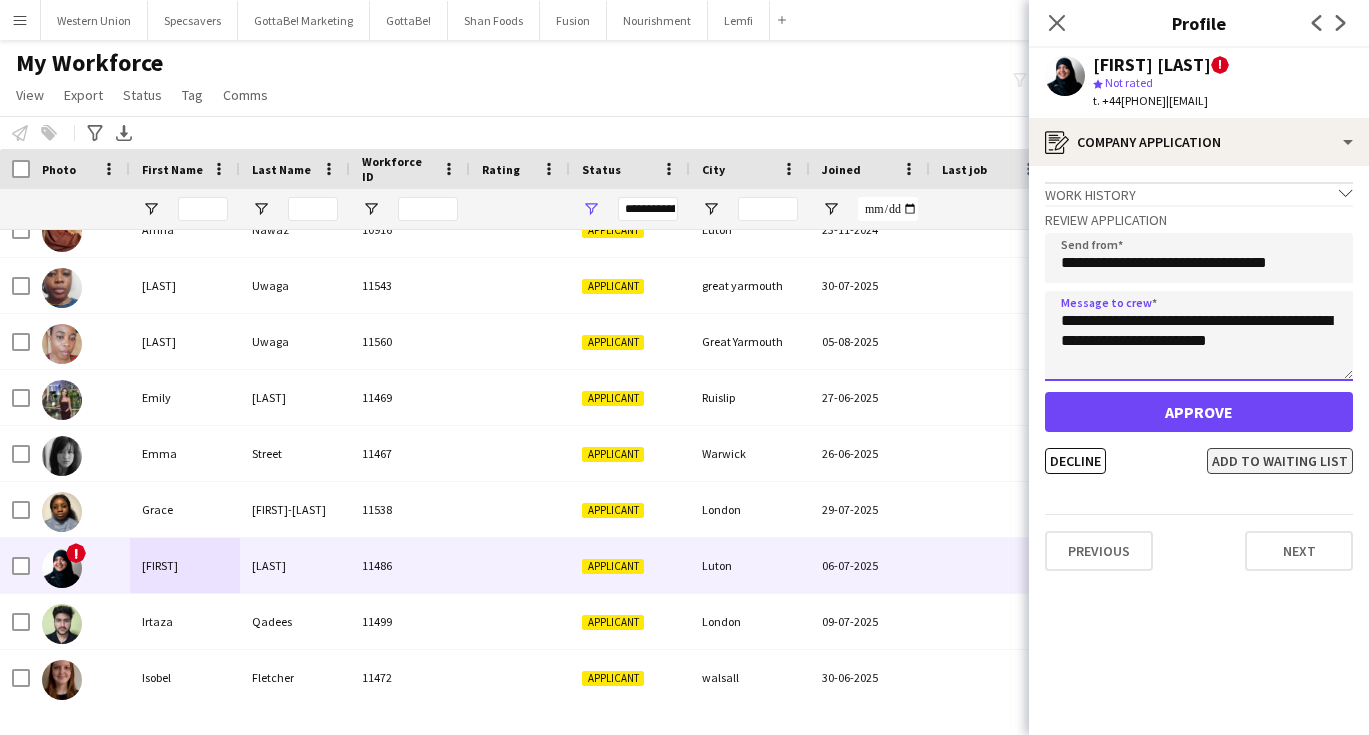 type on "**********" 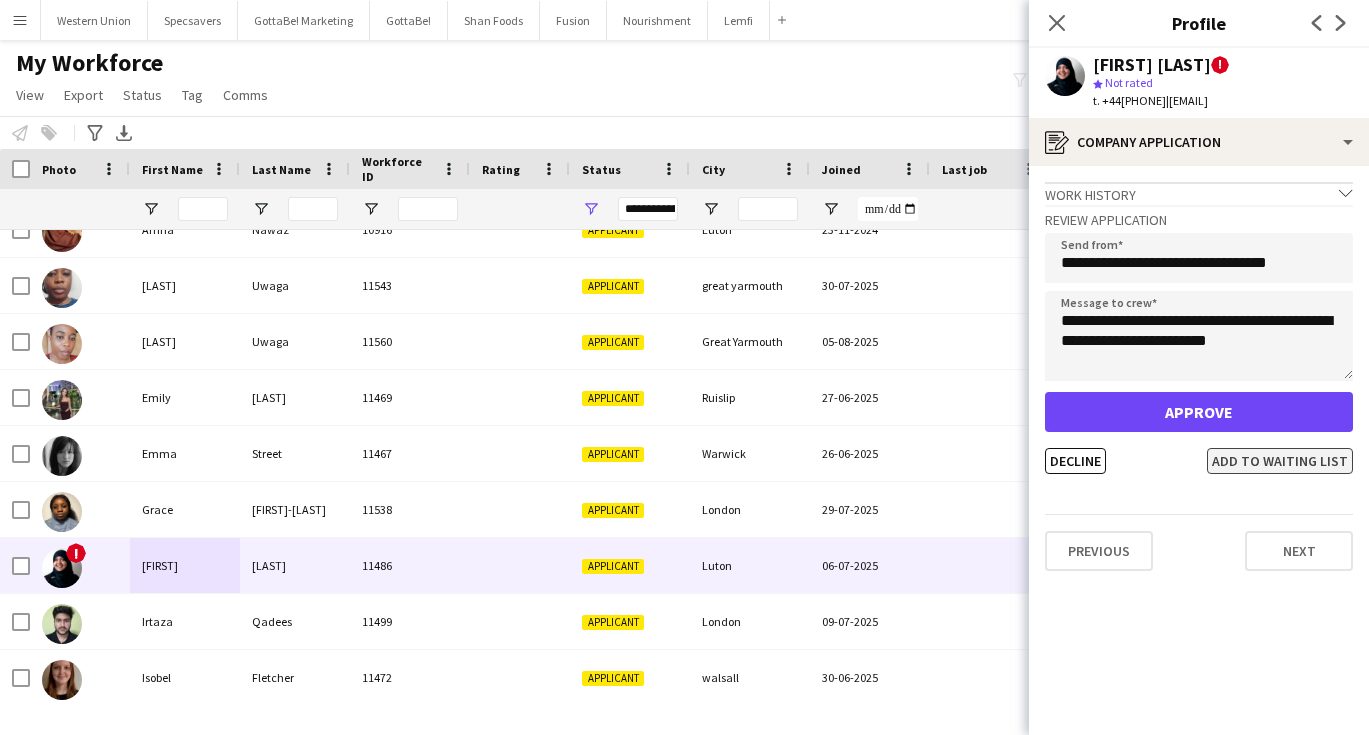 click on "Add to waiting list" 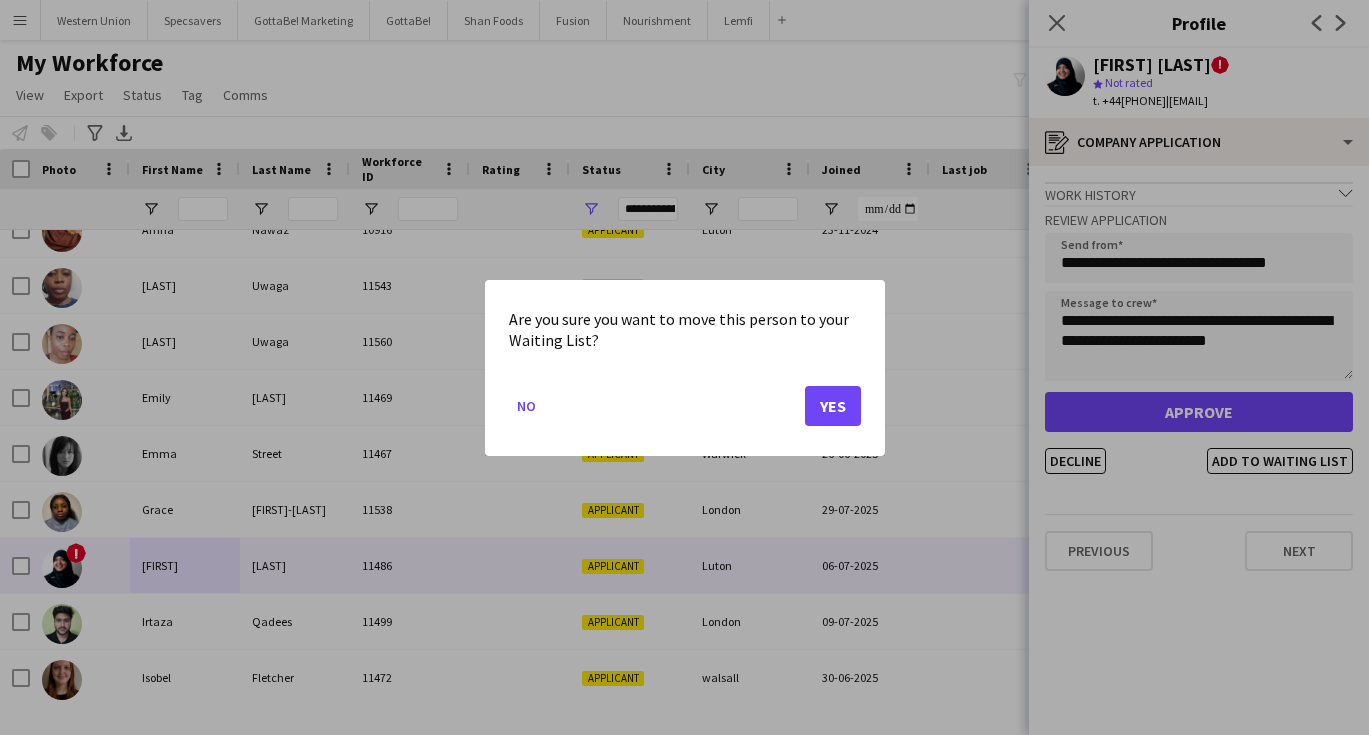 click on "Yes" 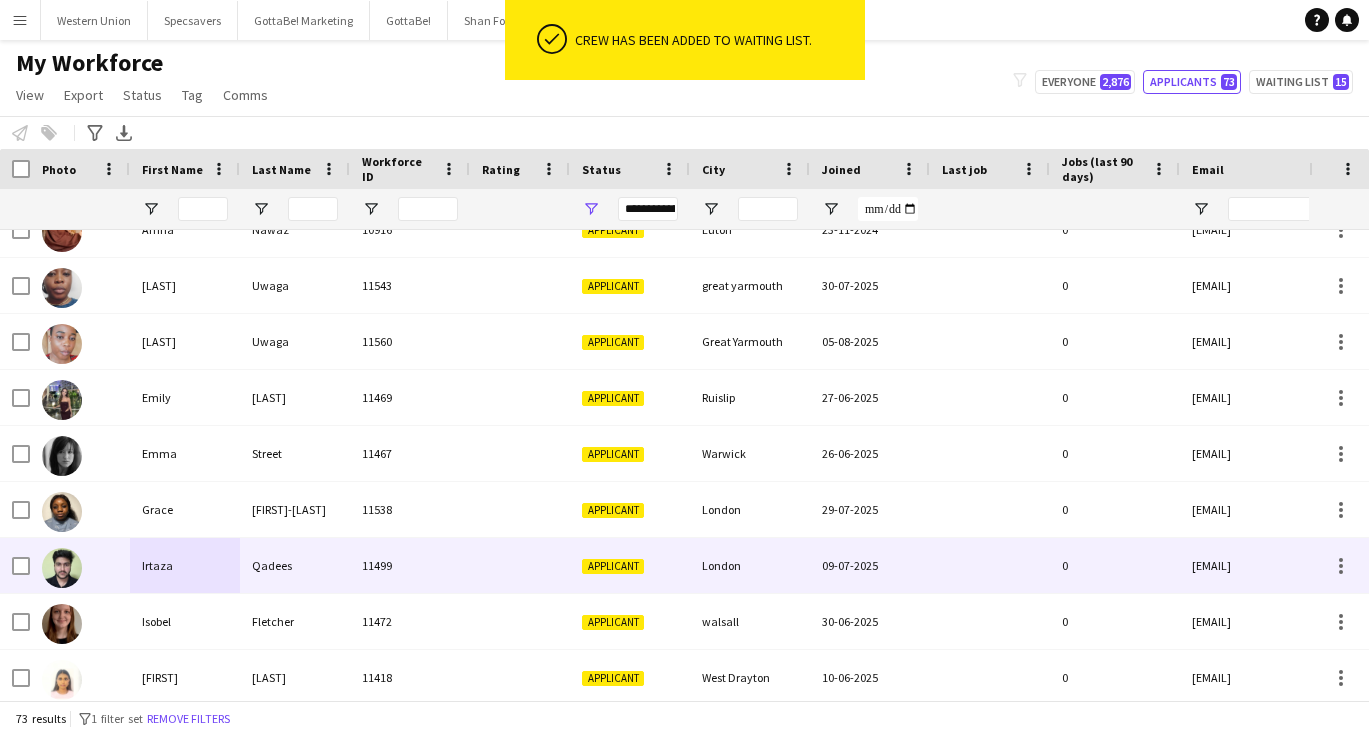 scroll, scrollTop: 41, scrollLeft: 0, axis: vertical 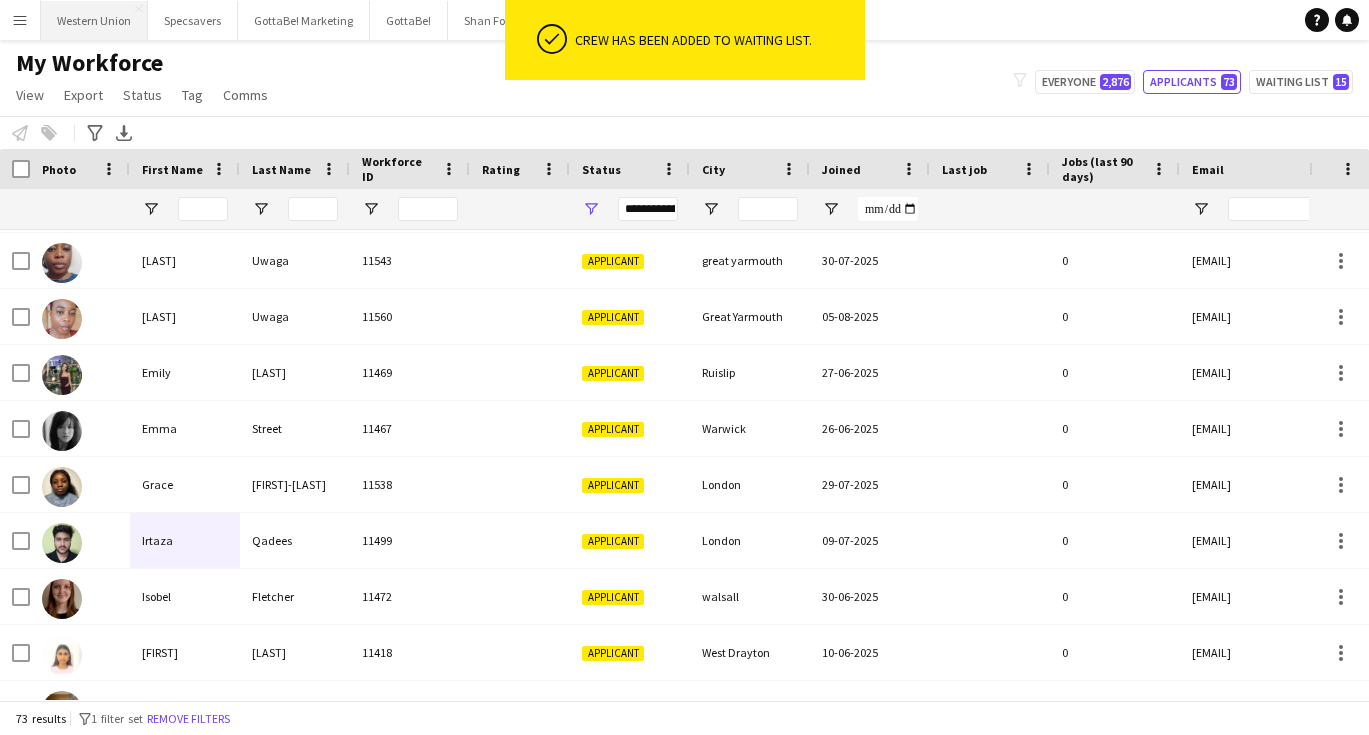 click on "Western Union
Close" at bounding box center (94, 20) 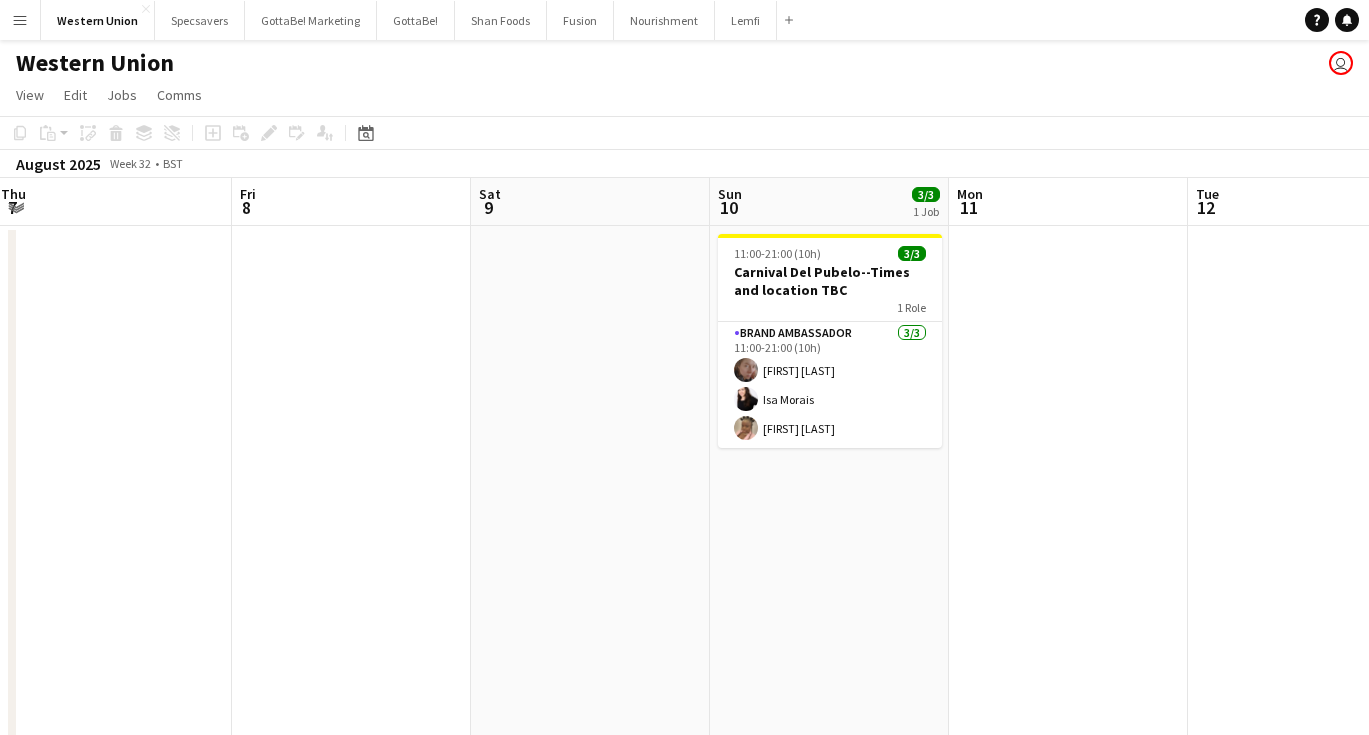 scroll, scrollTop: 0, scrollLeft: 459, axis: horizontal 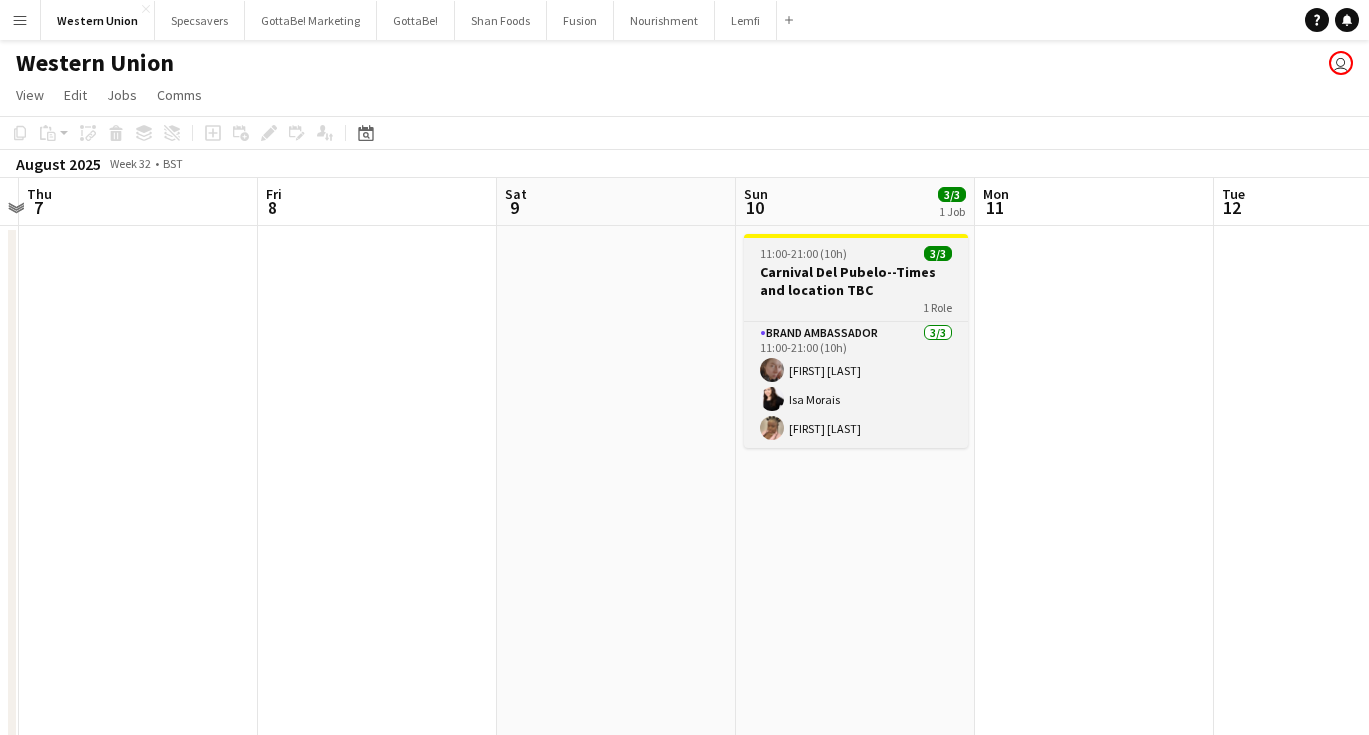 click on "1 Role" at bounding box center [856, 307] 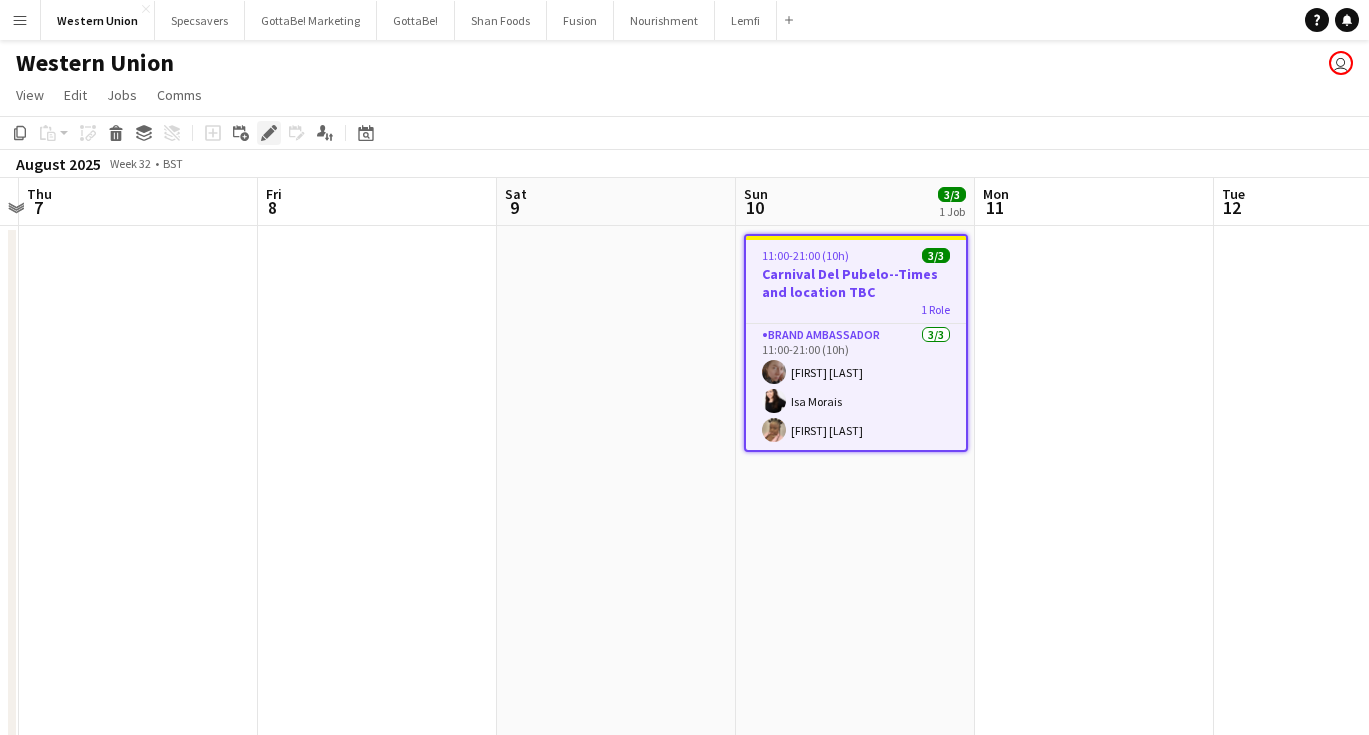 click 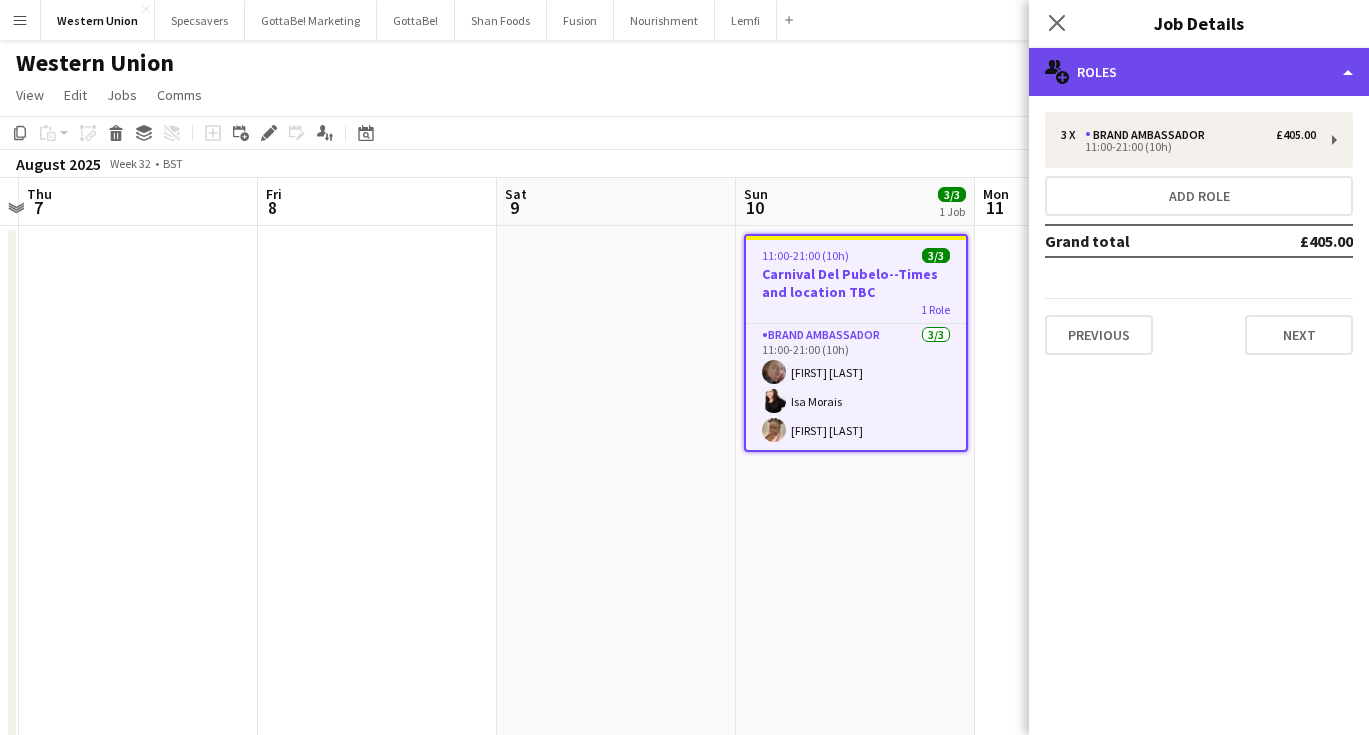 click on "multiple-users-add
Roles" 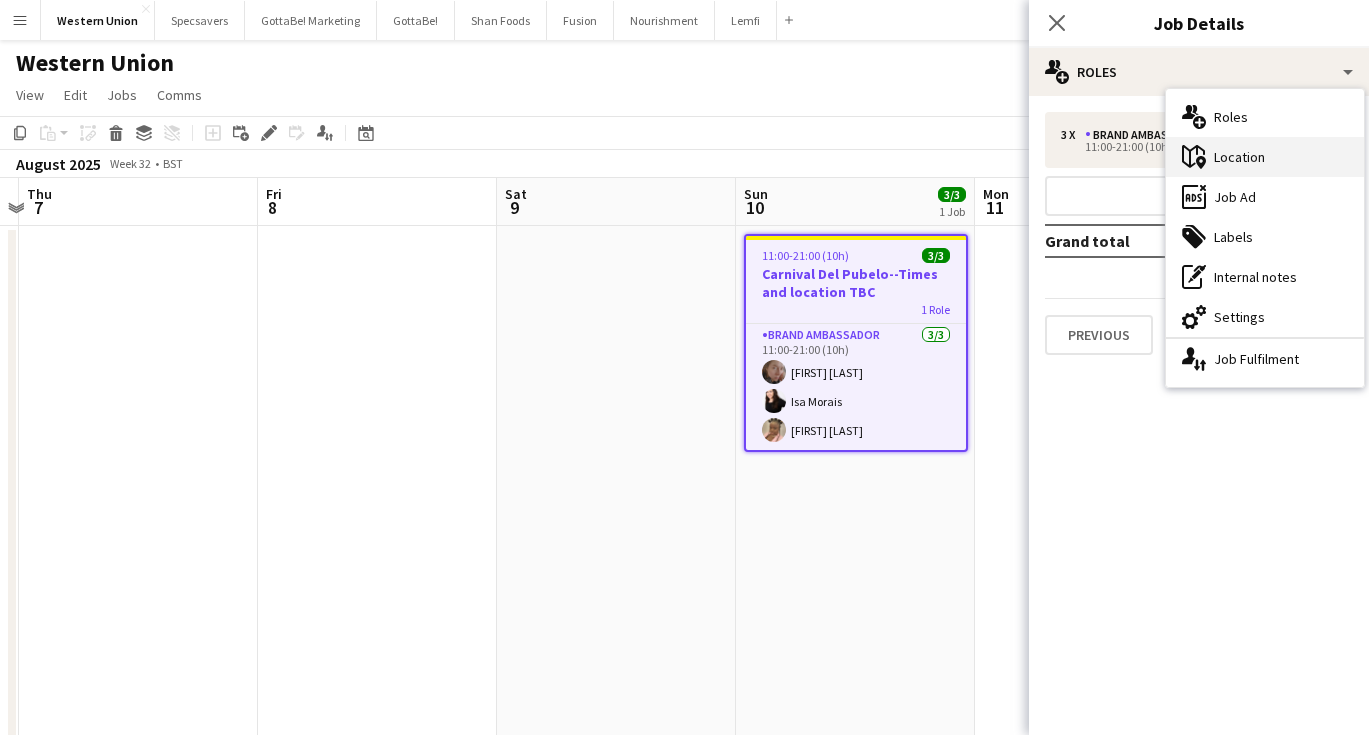 click on "maps-pin-1
Location" at bounding box center [1265, 157] 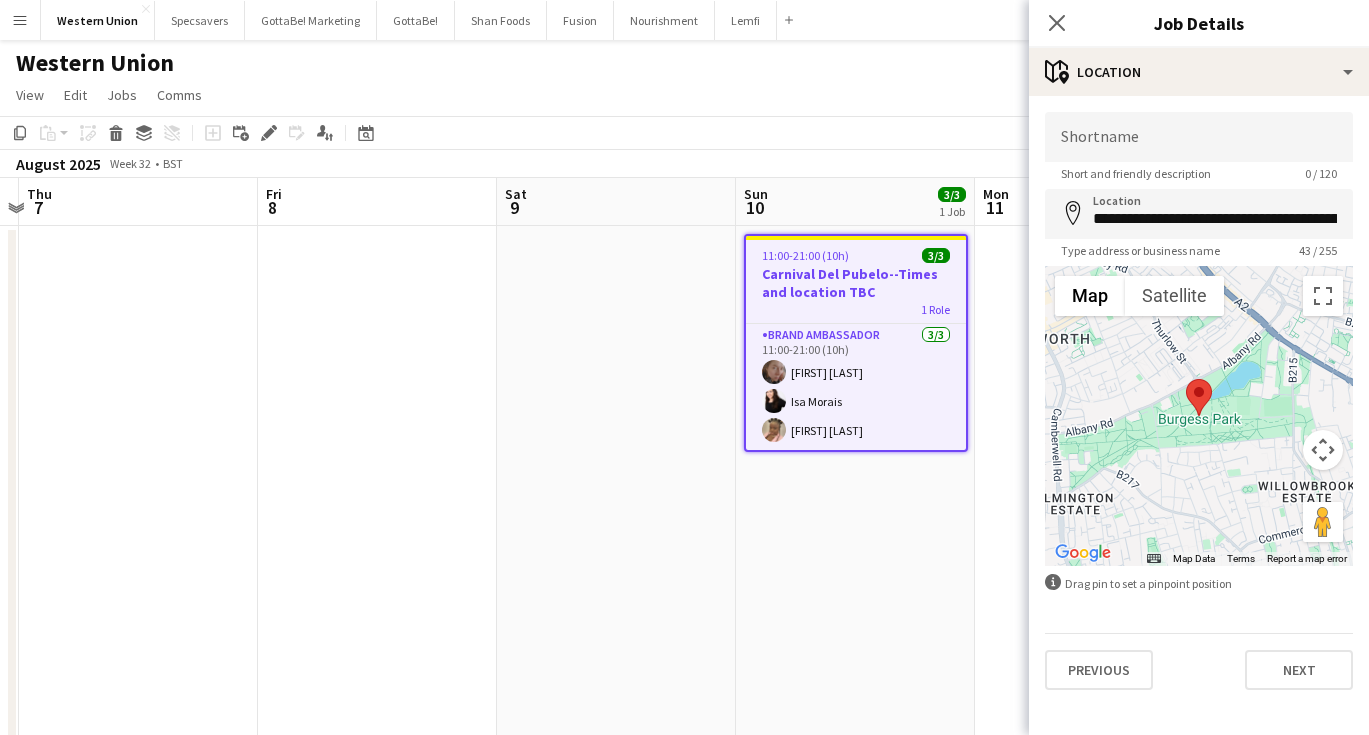 click at bounding box center (1199, 416) 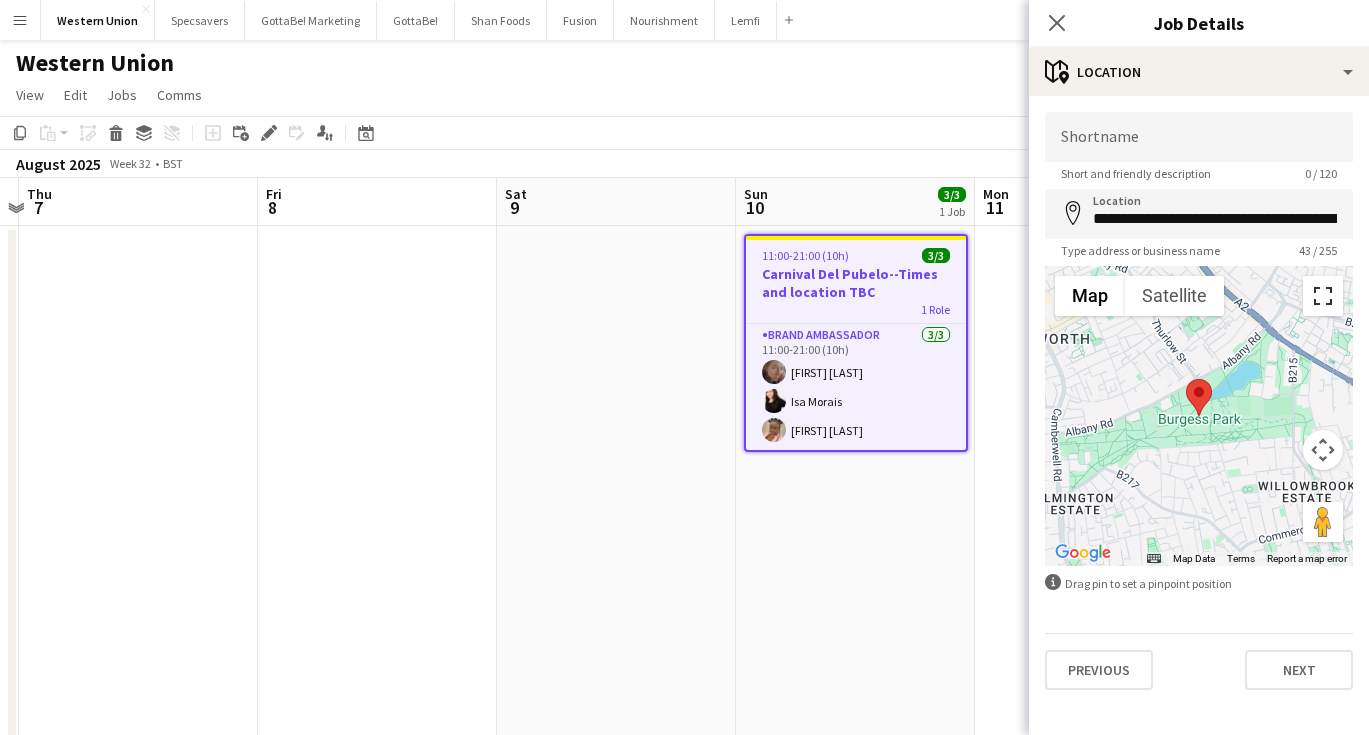 click at bounding box center (1323, 296) 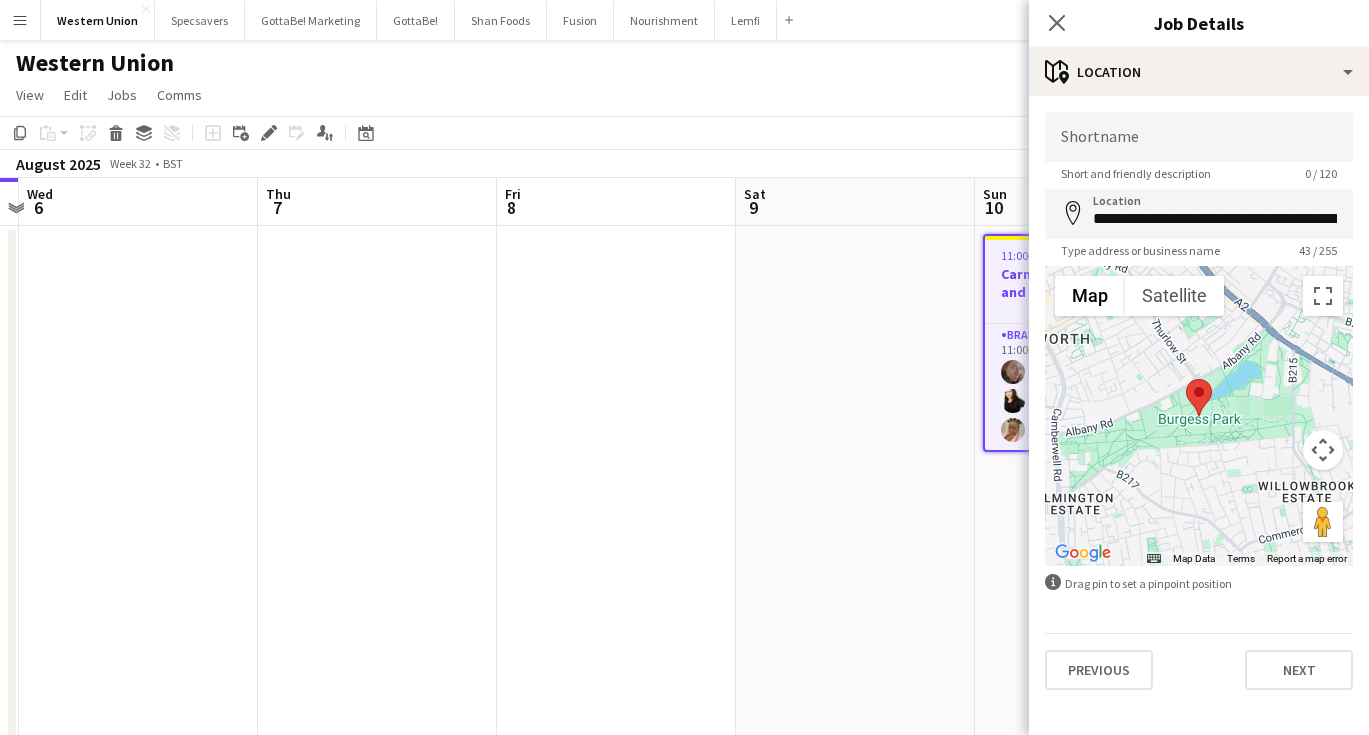 click at bounding box center (616, 829) 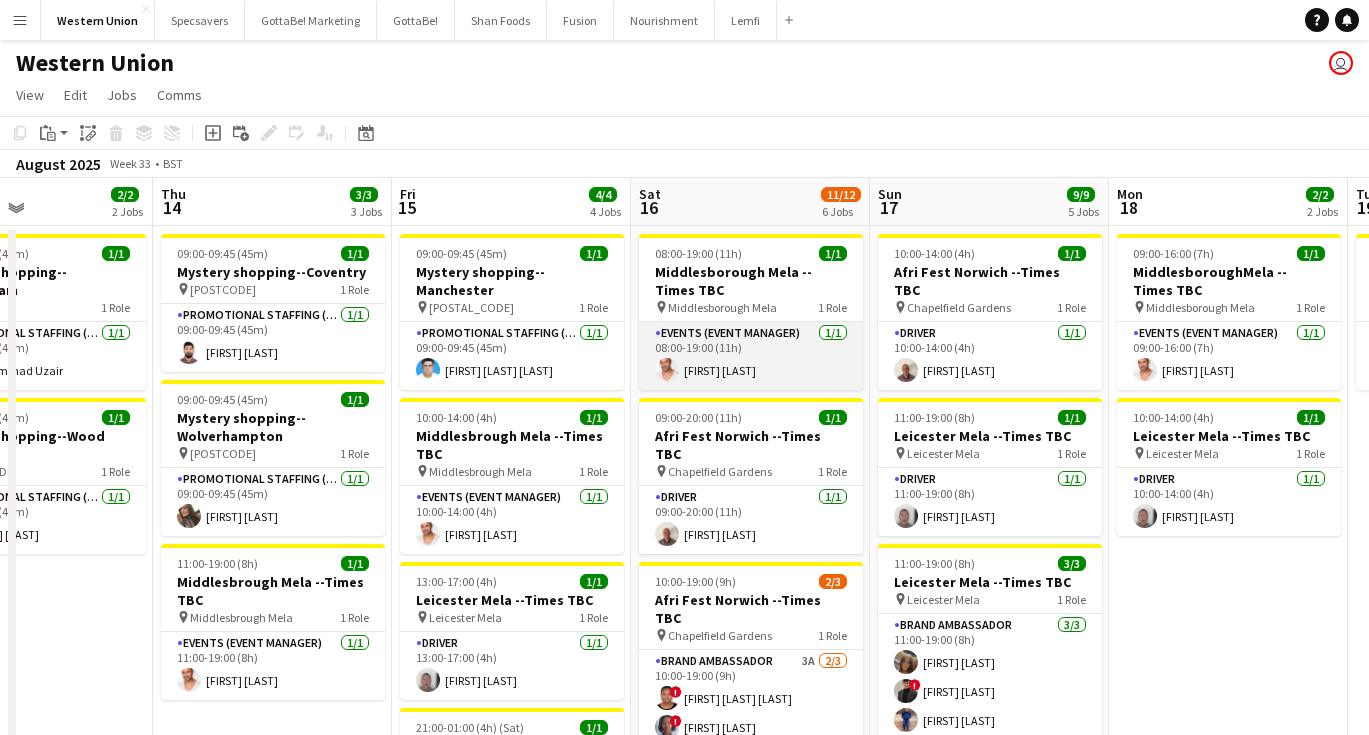 scroll, scrollTop: 0, scrollLeft: 813, axis: horizontal 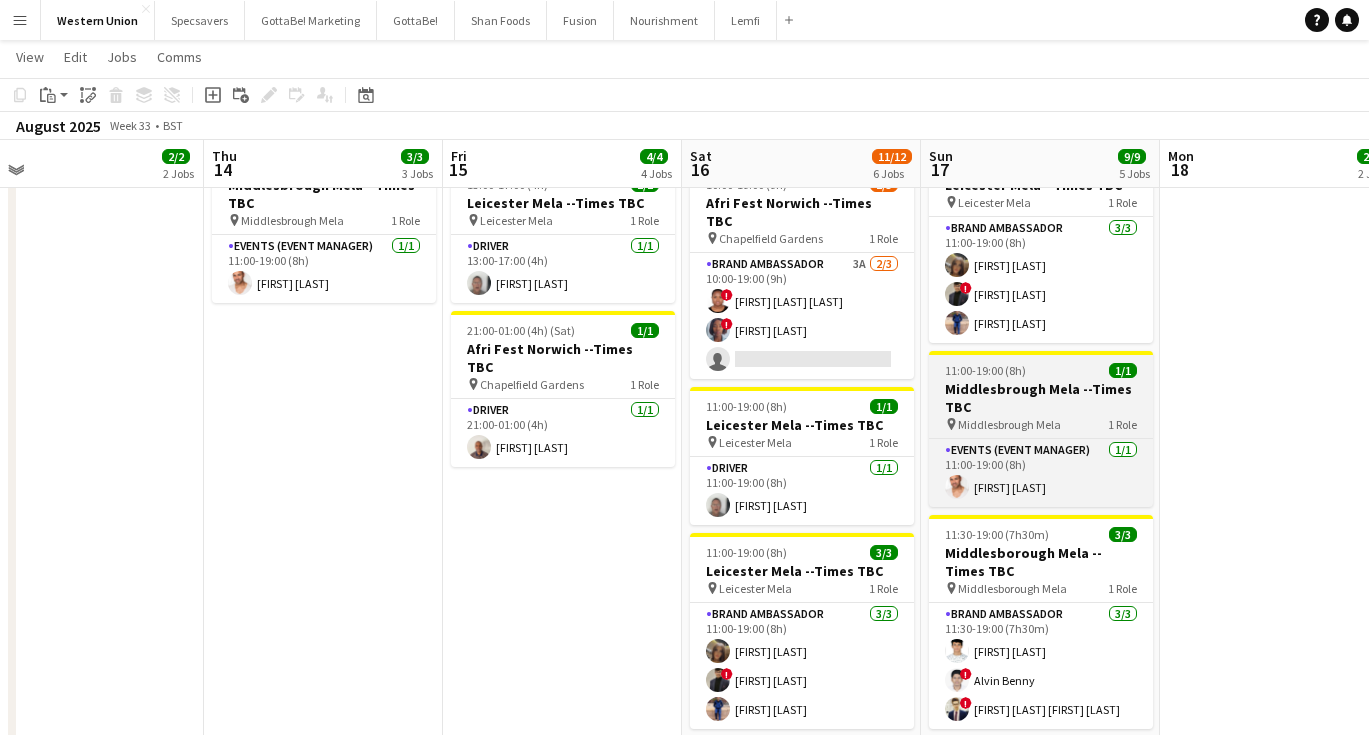 click on "11:00-19:00 (8h)    1/1" at bounding box center [1041, 370] 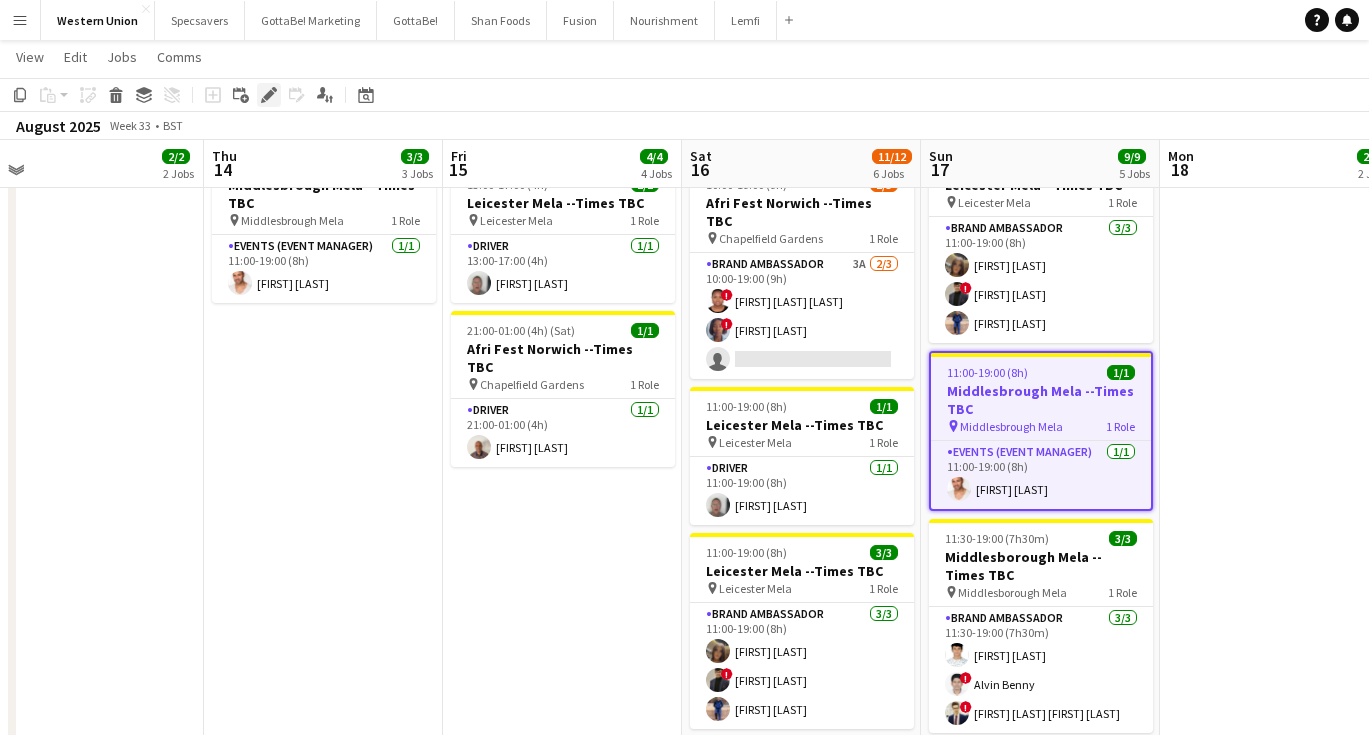 click on "Edit" 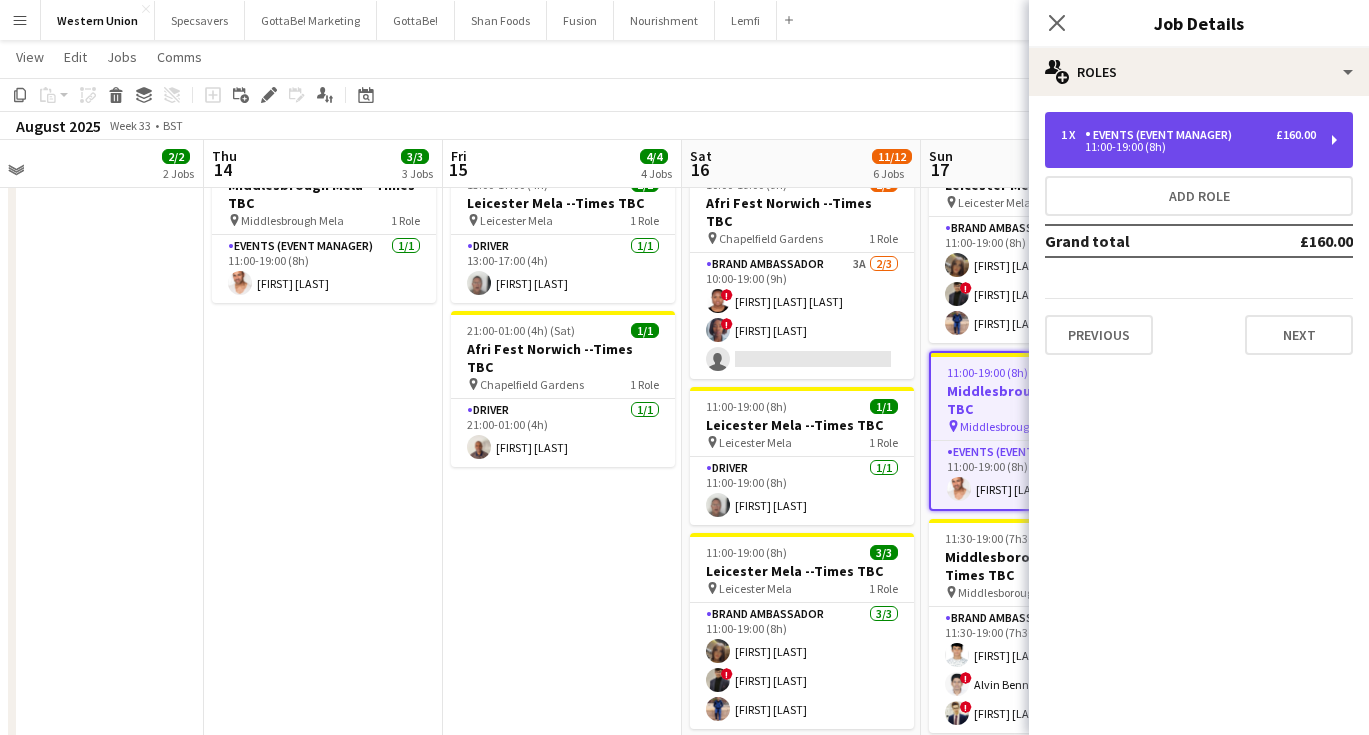 click on "11:00-19:00 (8h)" at bounding box center (1188, 147) 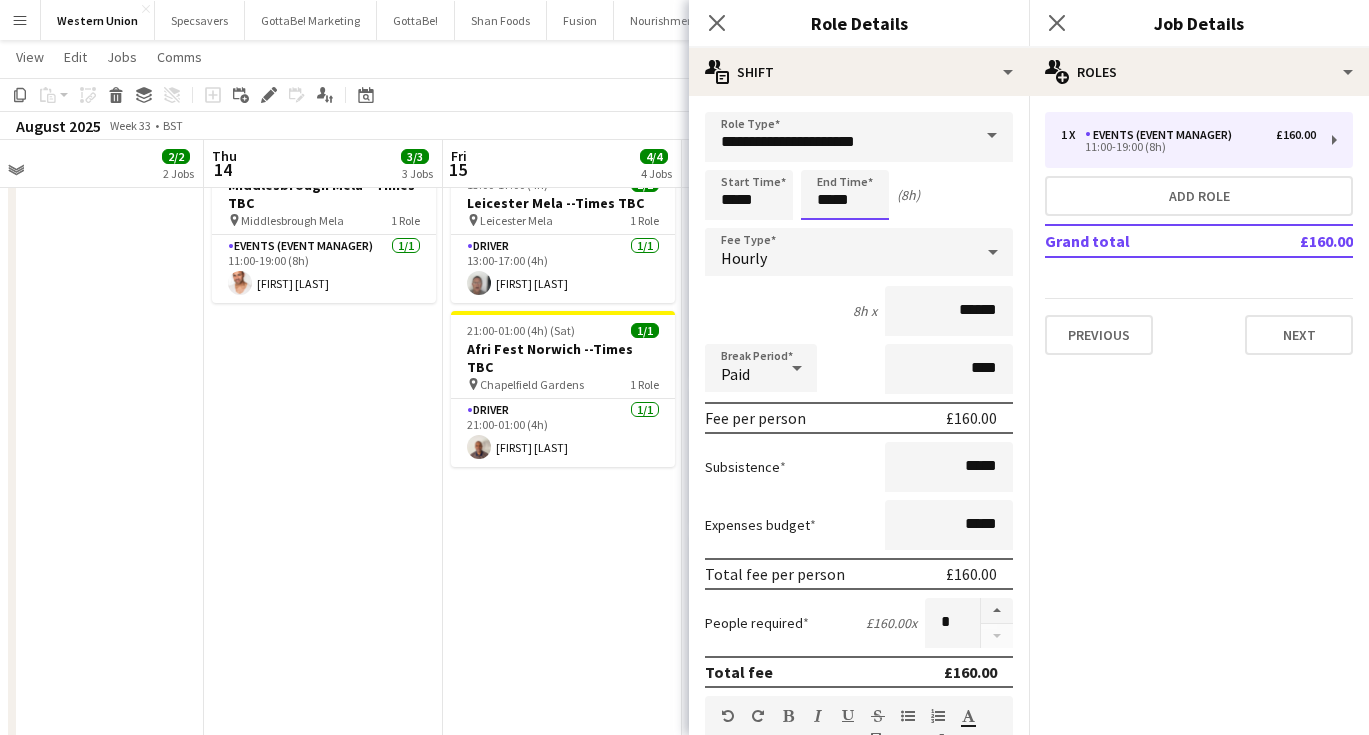 click on "*****" at bounding box center [845, 195] 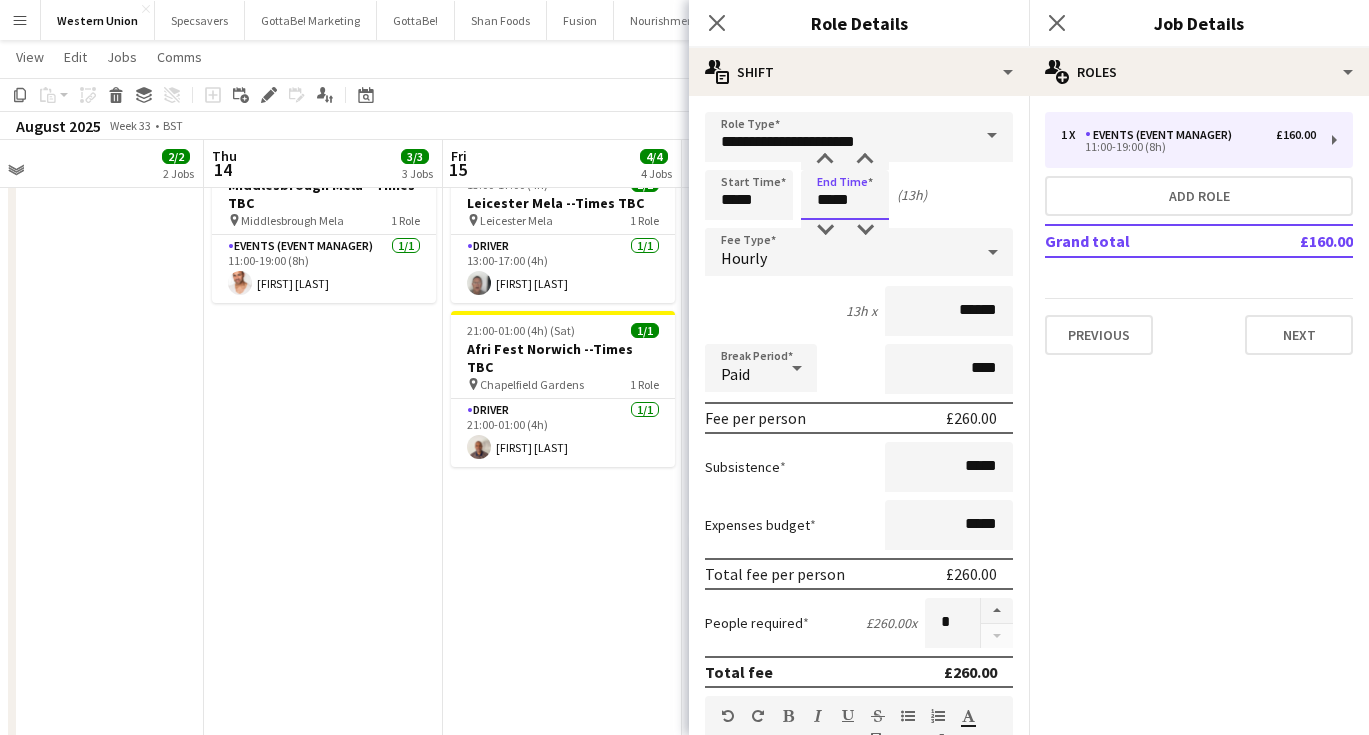 type on "*****" 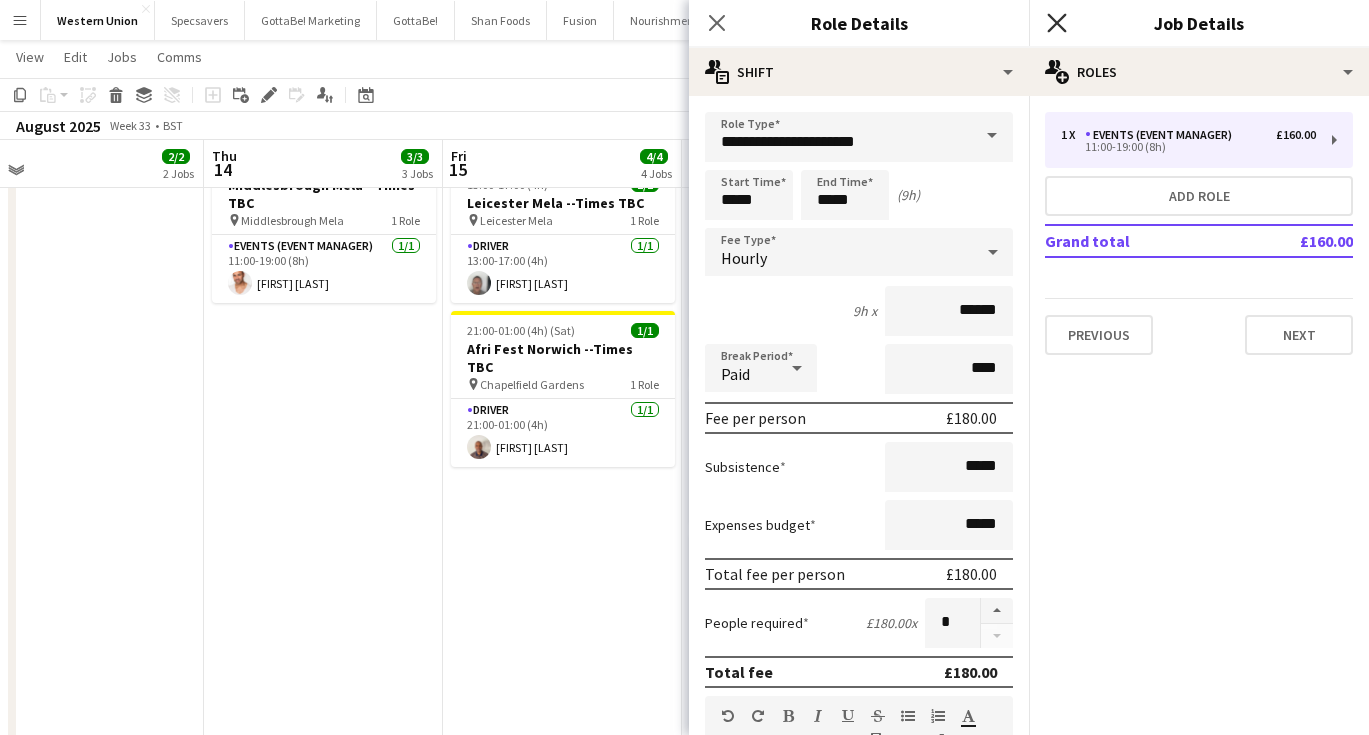 click on "Close pop-in" 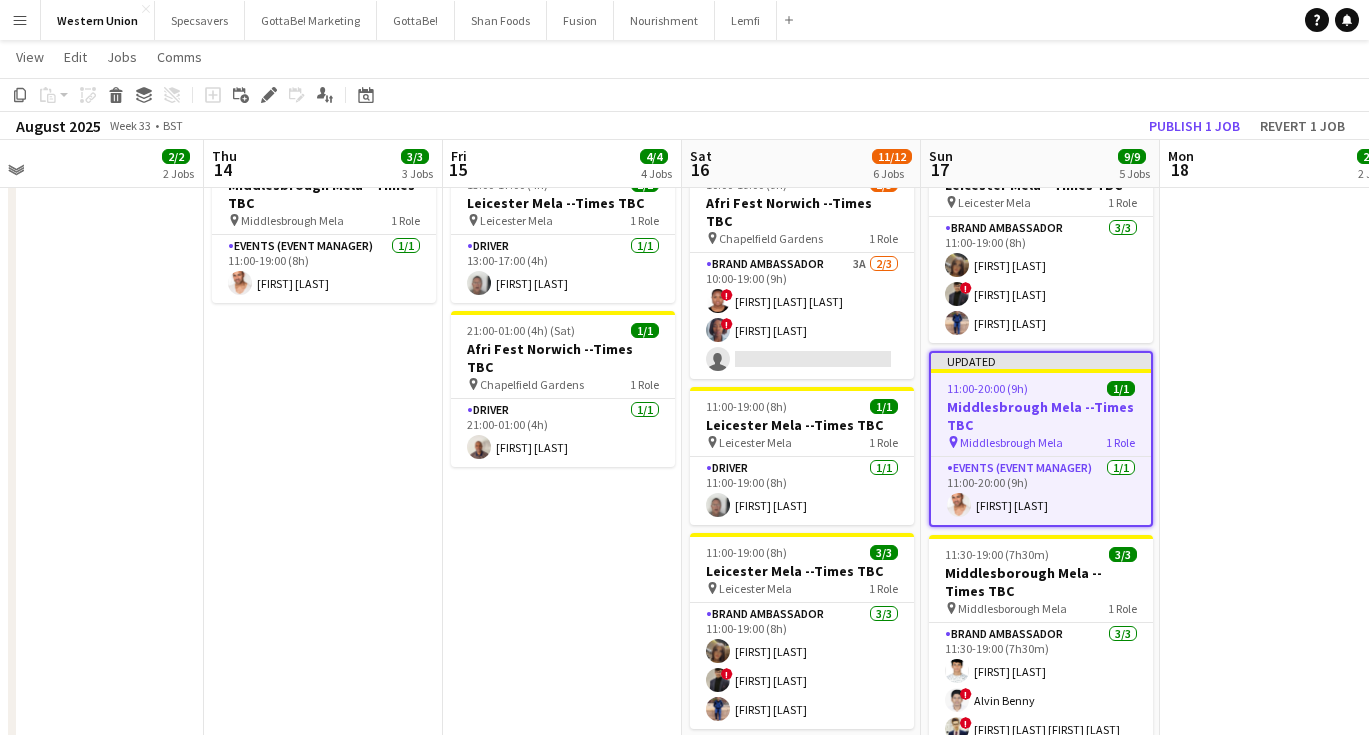 click on "09:00-16:00 (7h)    1/1   MiddlesboroughMela --Times TBC
pin
Middlesborough Mela   1 Role   Events (Event Manager)   1/1   09:00-16:00 (7h)
Cameron Dean     10:00-14:00 (4h)    1/1   Leicester Mela --Times TBC
pin
Leicester Mela   1 Role   Driver   1/1   10:00-14:00 (4h)
Michael Francis" at bounding box center [1279, 432] 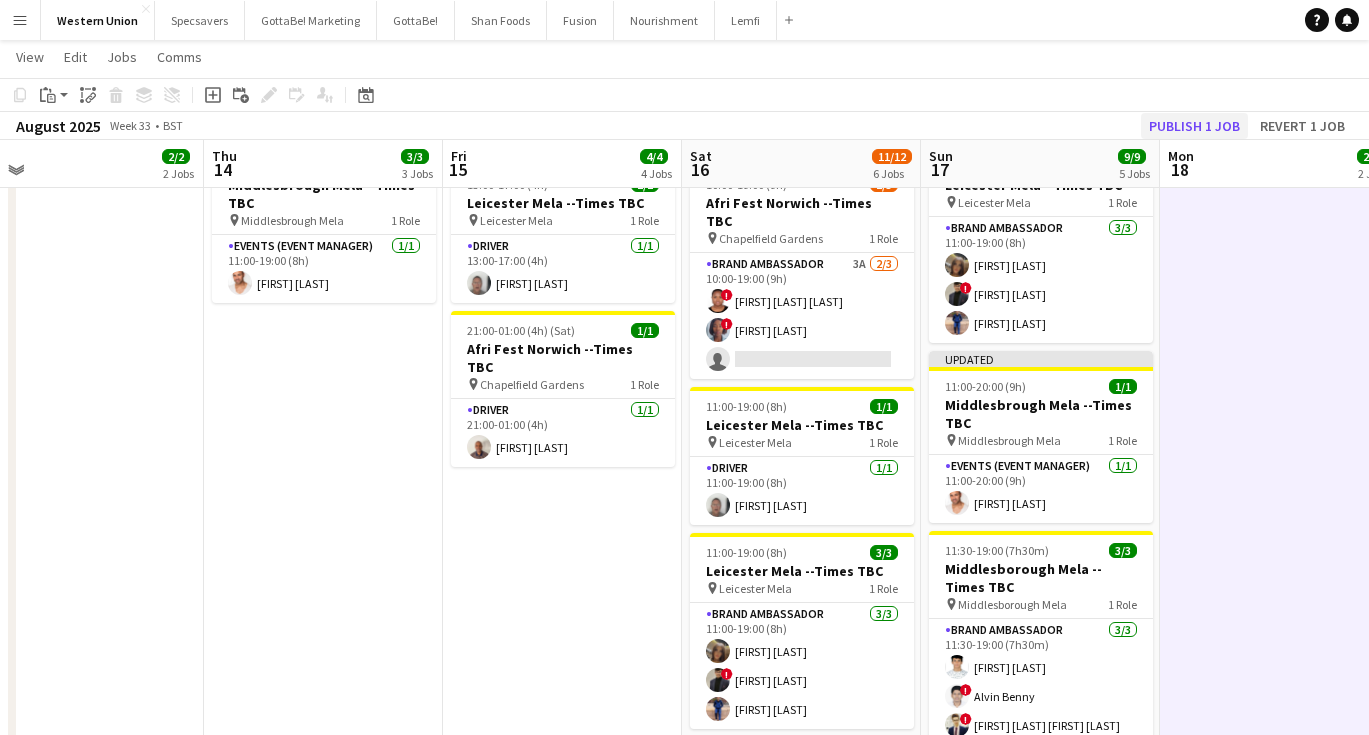 click on "Publish 1 job" 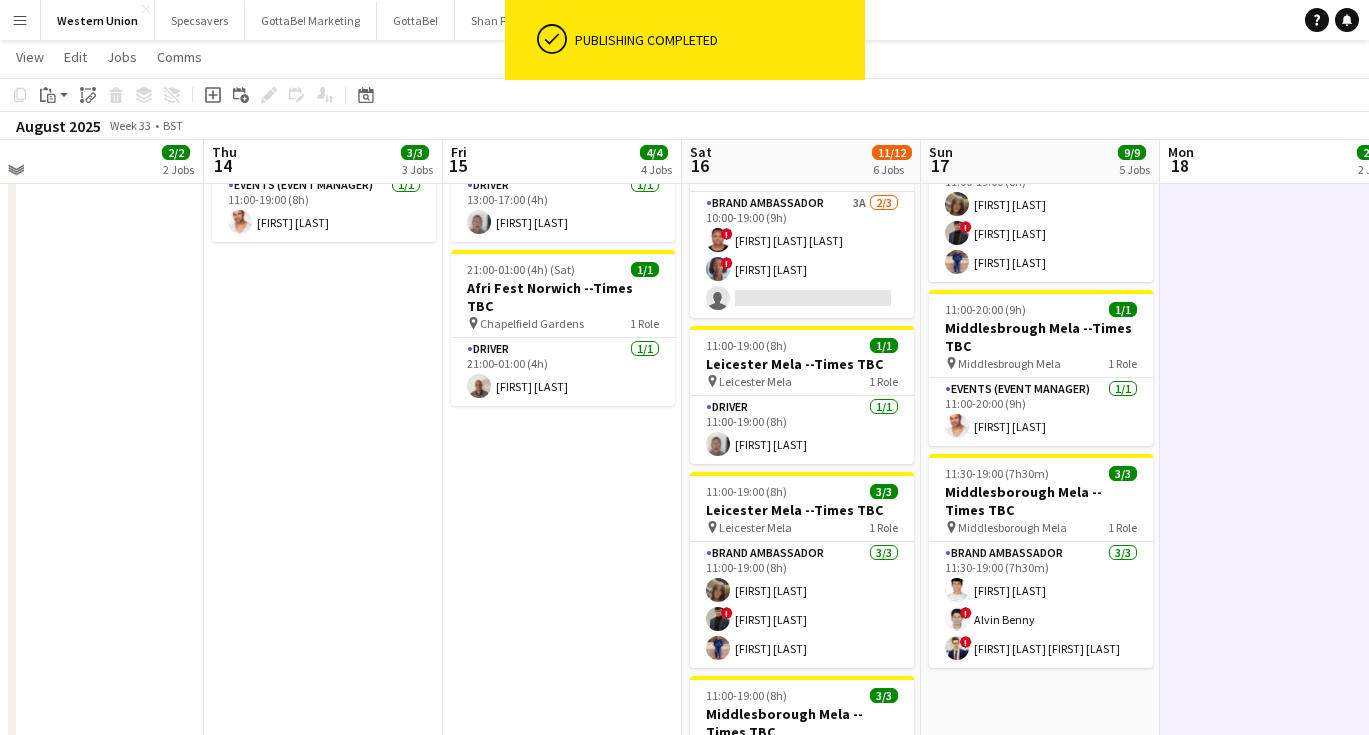 scroll, scrollTop: 452, scrollLeft: 0, axis: vertical 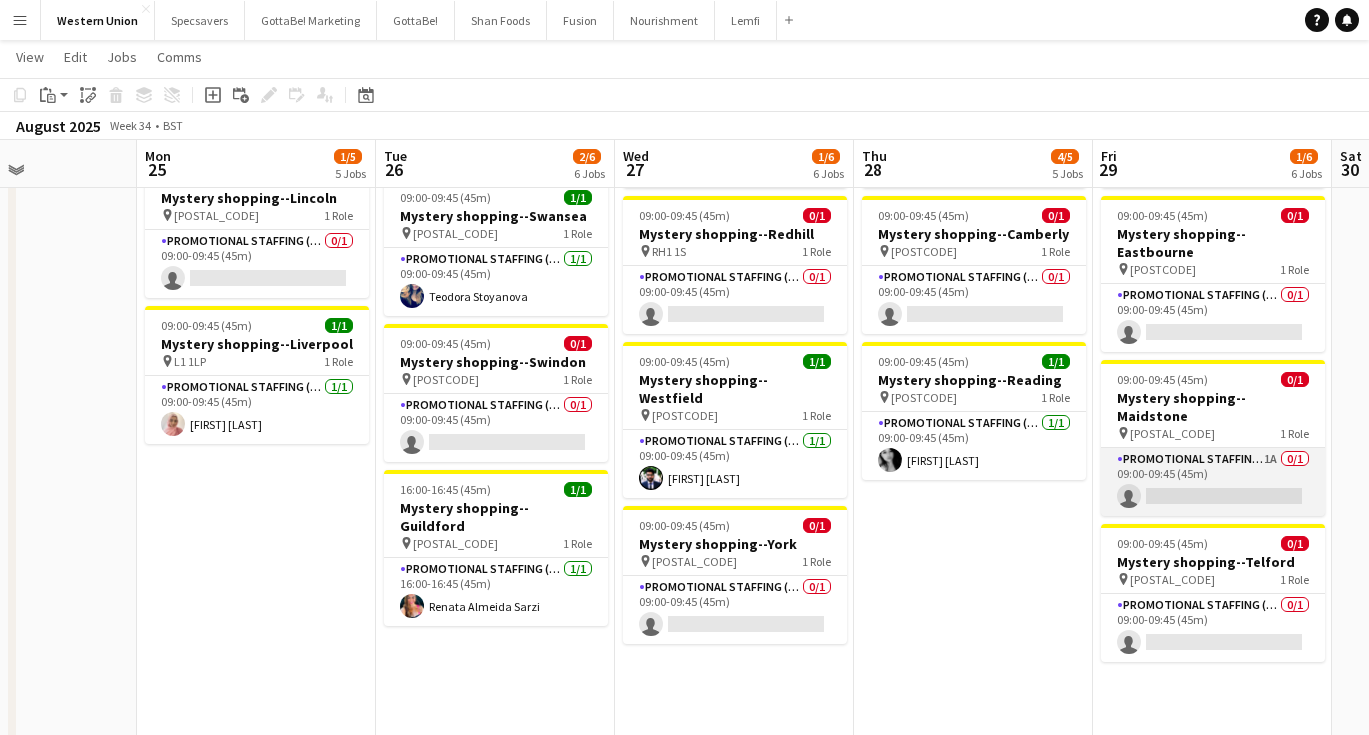 click on "Promotional Staffing (Mystery Shopper)   1A   0/1   09:00-09:45 (45m)
single-neutral-actions" at bounding box center (1213, 482) 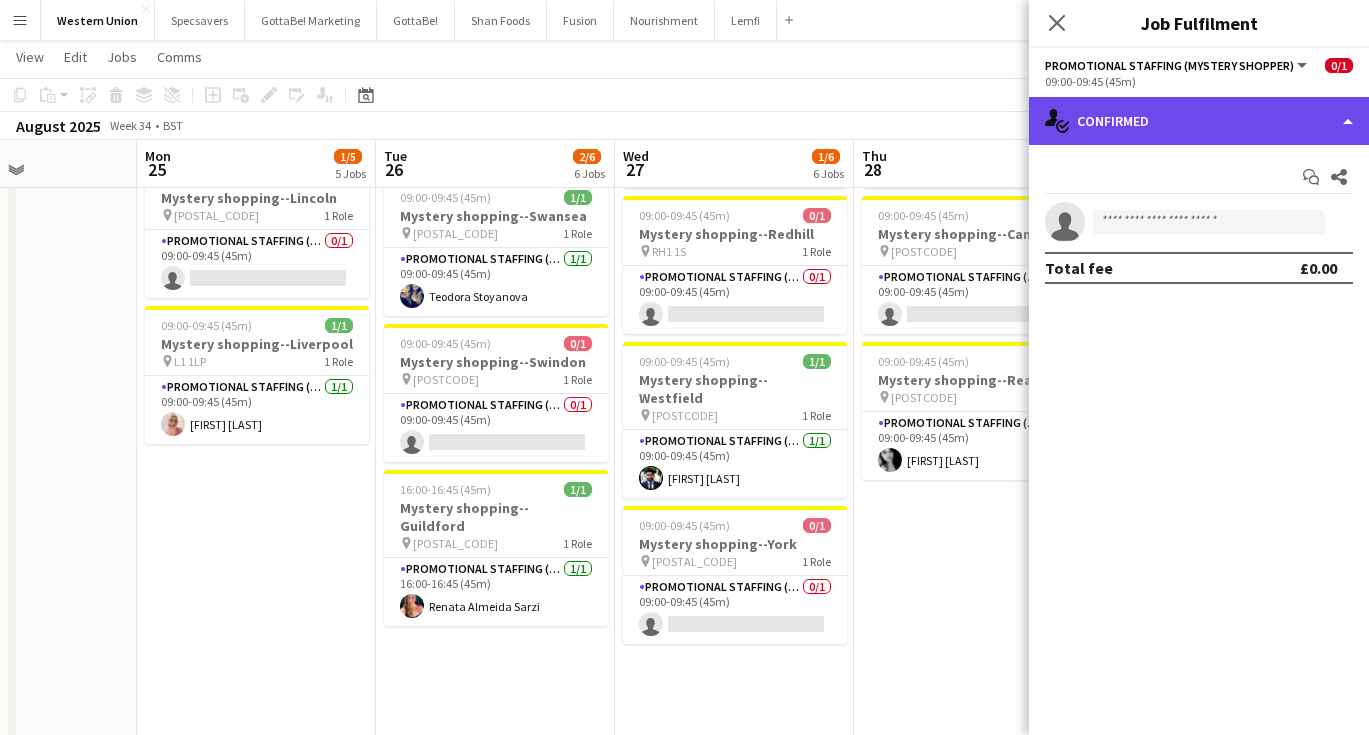 click on "single-neutral-actions-check-2
Confirmed" 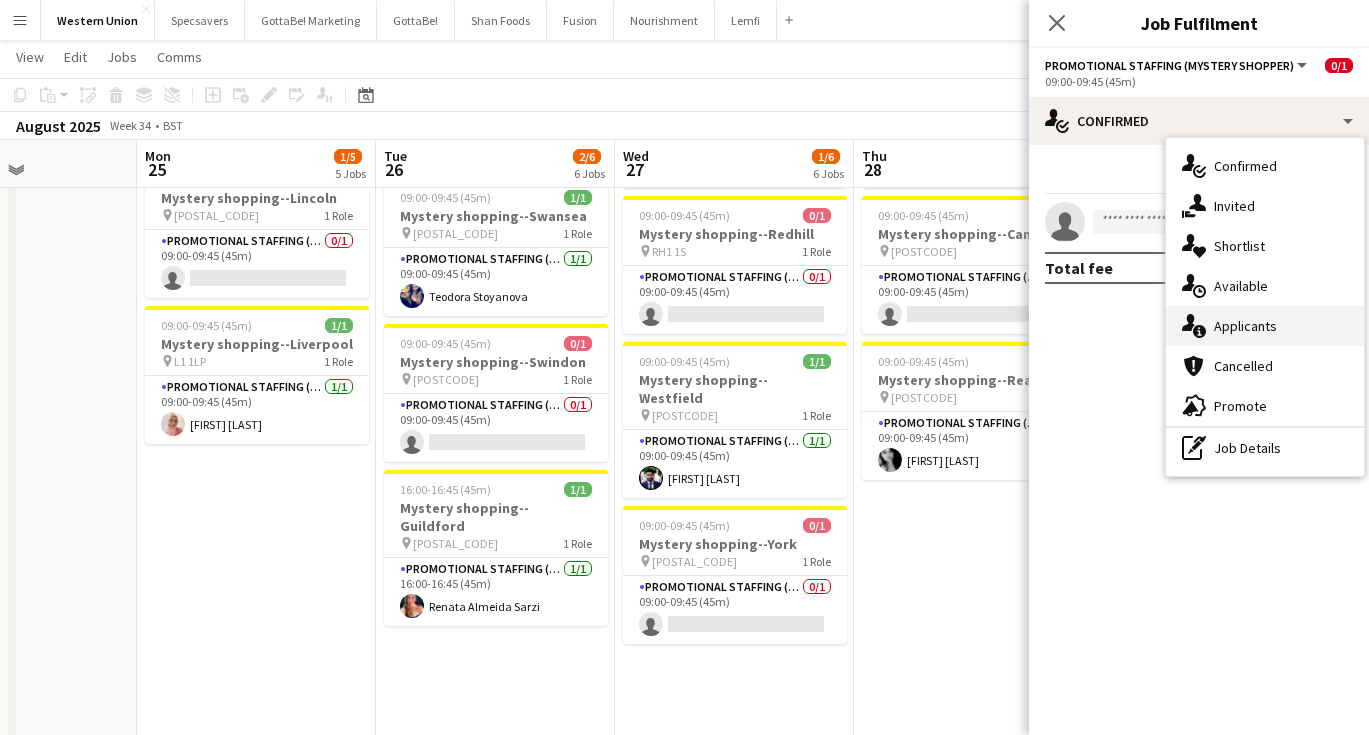 click on "single-neutral-actions-information
Applicants" at bounding box center [1265, 326] 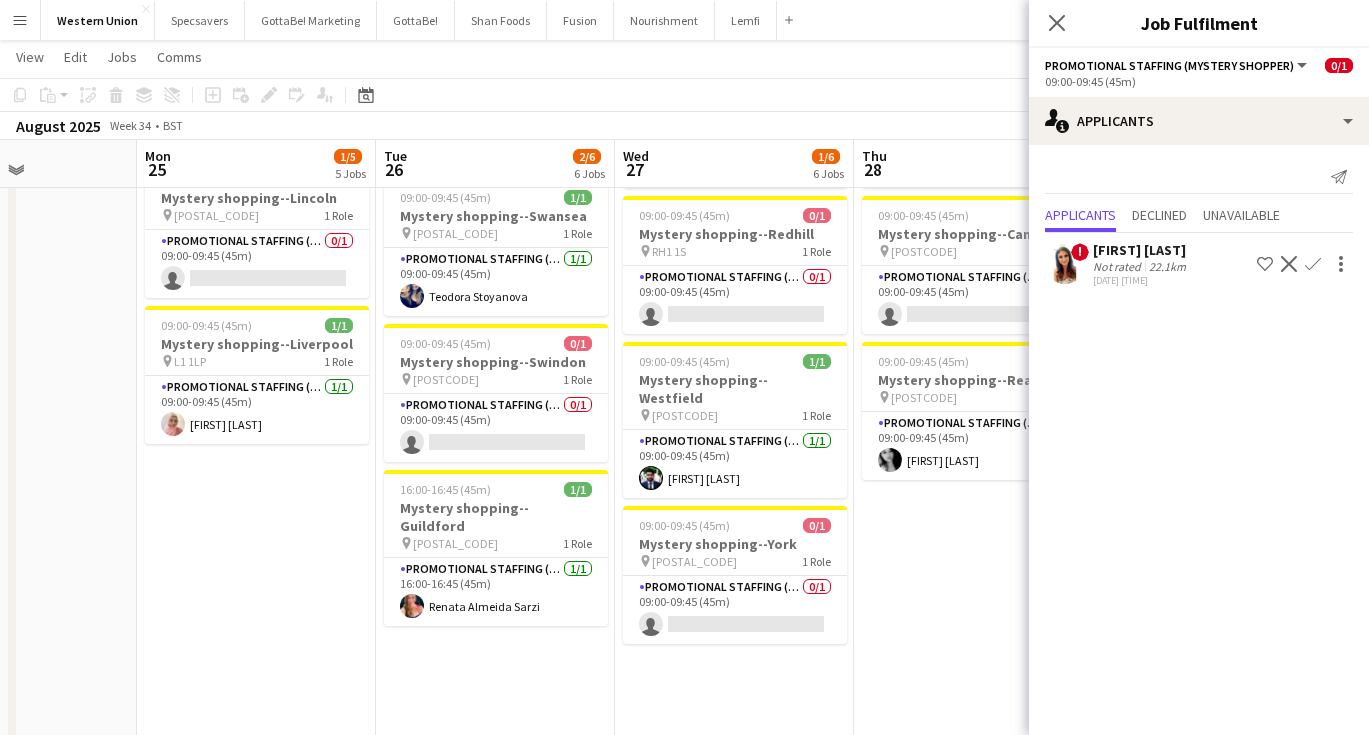 click on "Faye-Marie Smith" 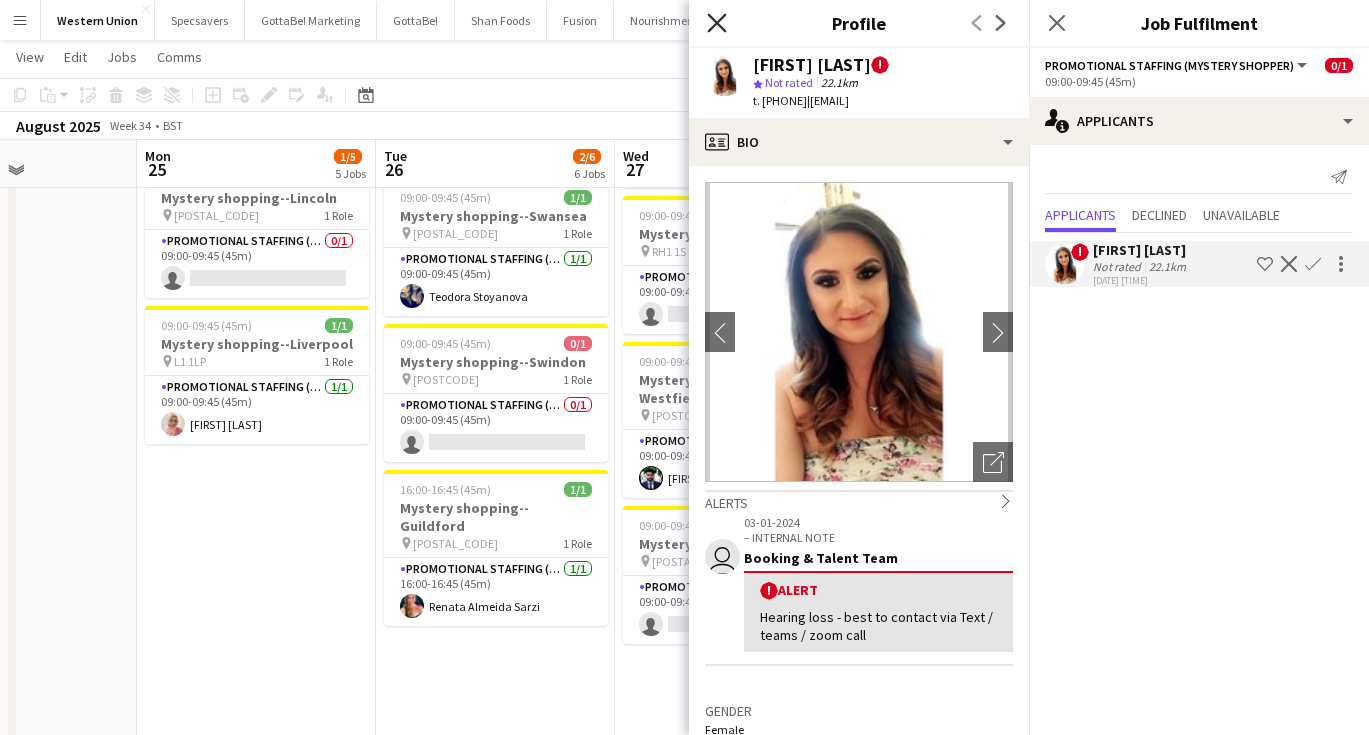 click on "Close pop-in" 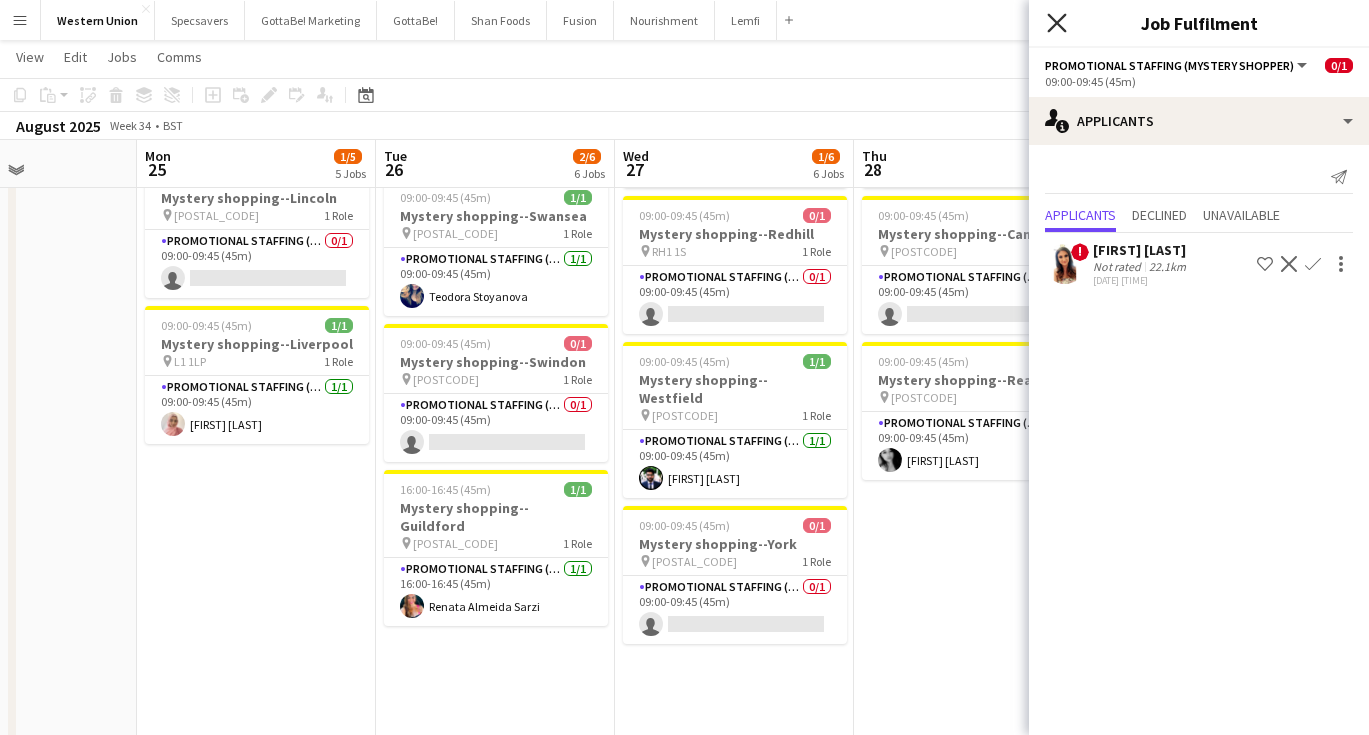 click on "Close pop-in" 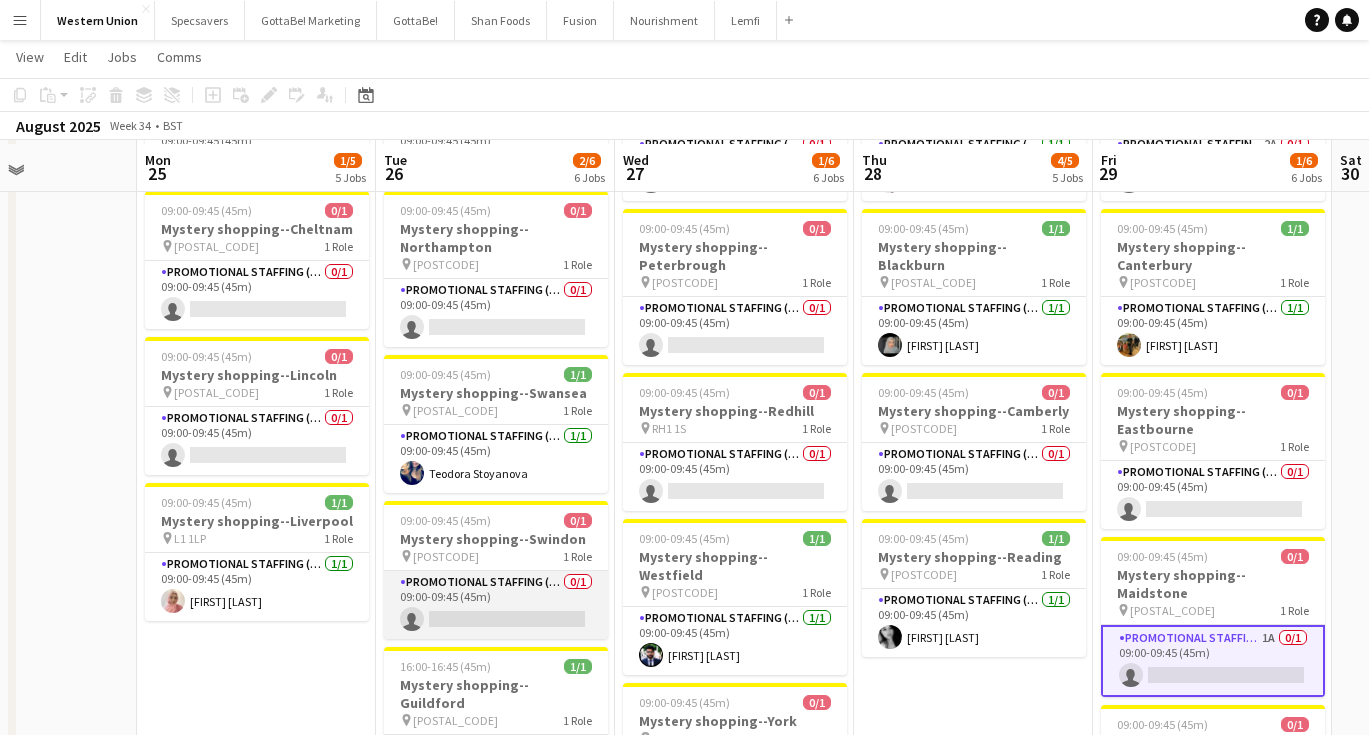 scroll, scrollTop: 331, scrollLeft: 0, axis: vertical 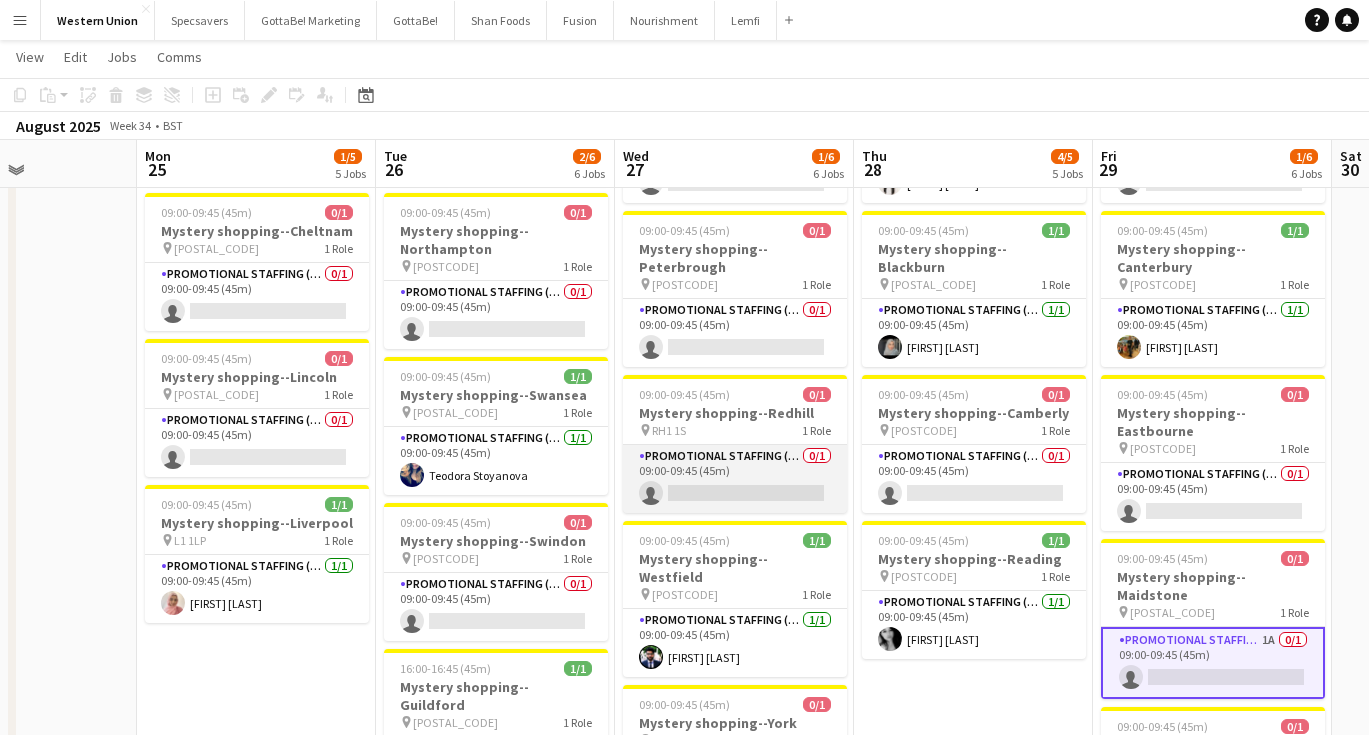 click on "Promotional Staffing (Mystery Shopper)   0/1   09:00-09:45 (45m)
single-neutral-actions" at bounding box center (735, 479) 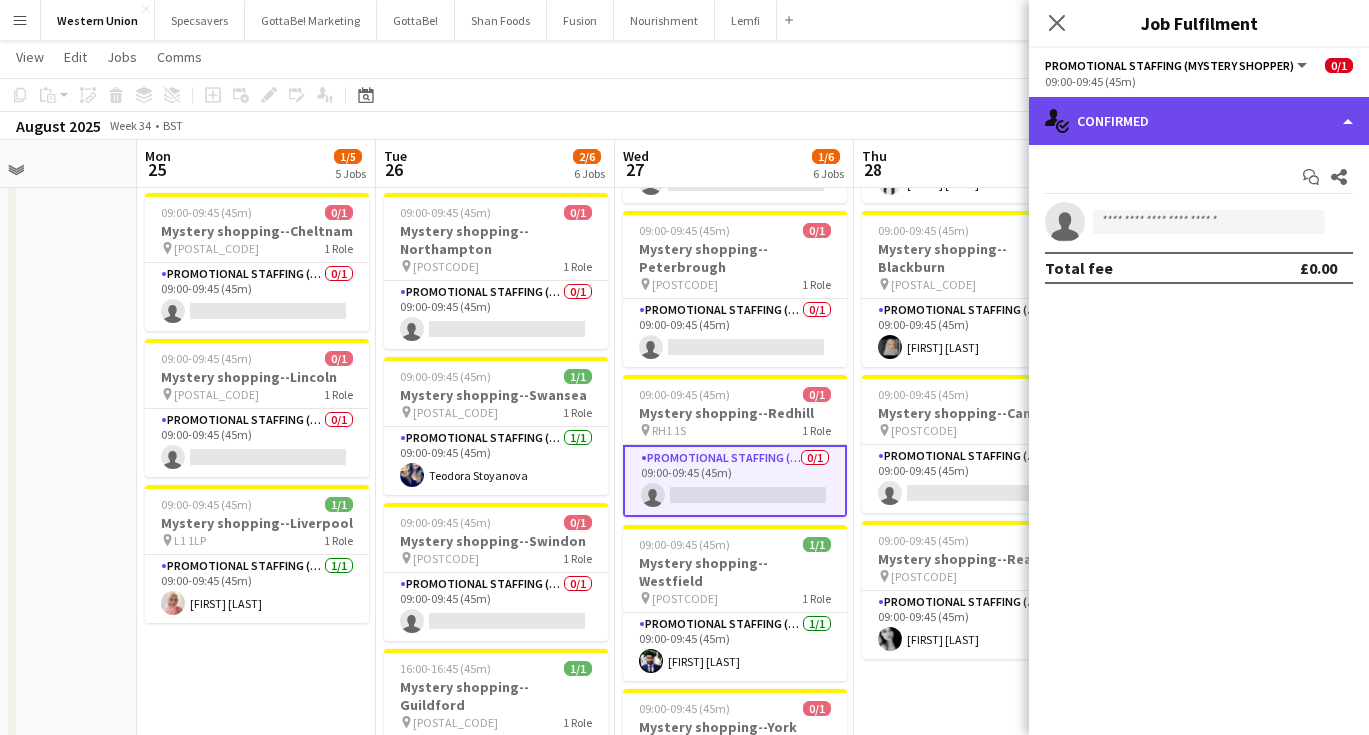 click on "single-neutral-actions-check-2
Confirmed" 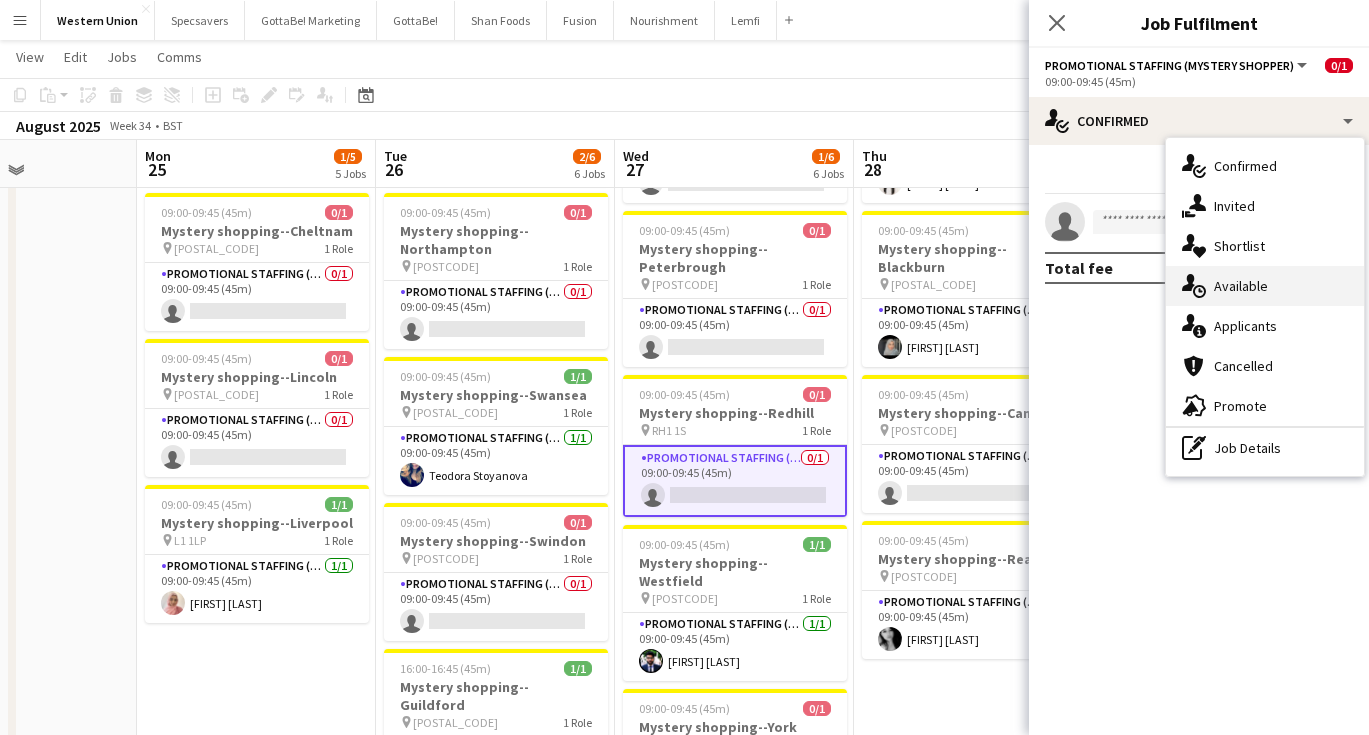 click on "single-neutral-actions-upload
Available" at bounding box center (1265, 286) 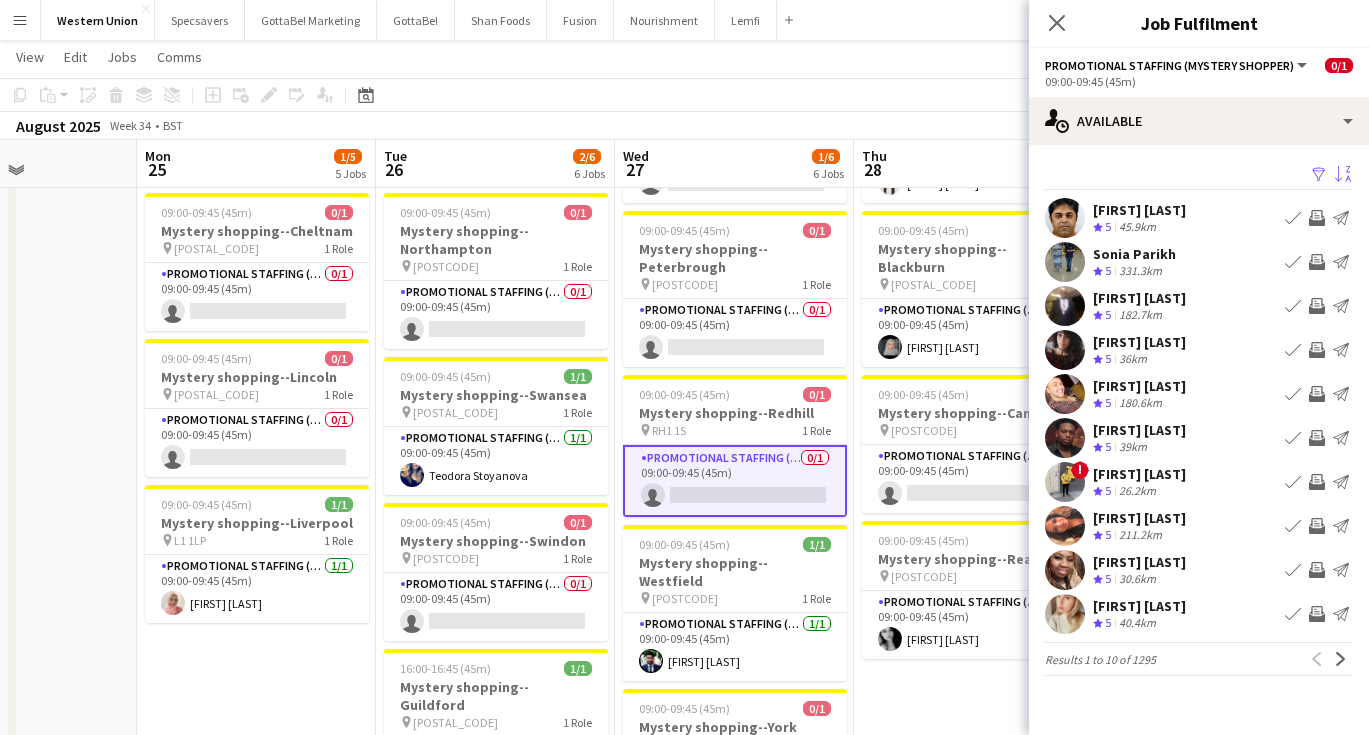 click on "Sort asc" at bounding box center (1343, 175) 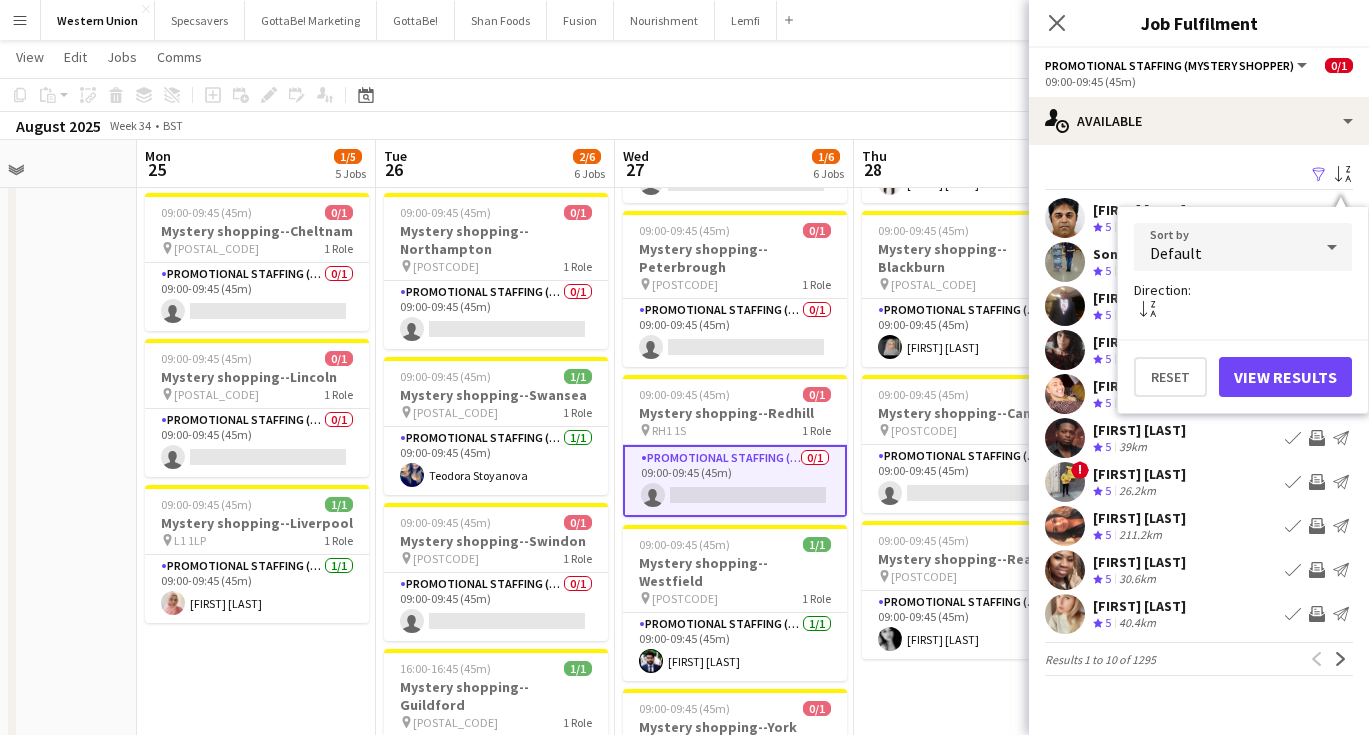 click on "Default" at bounding box center (1223, 247) 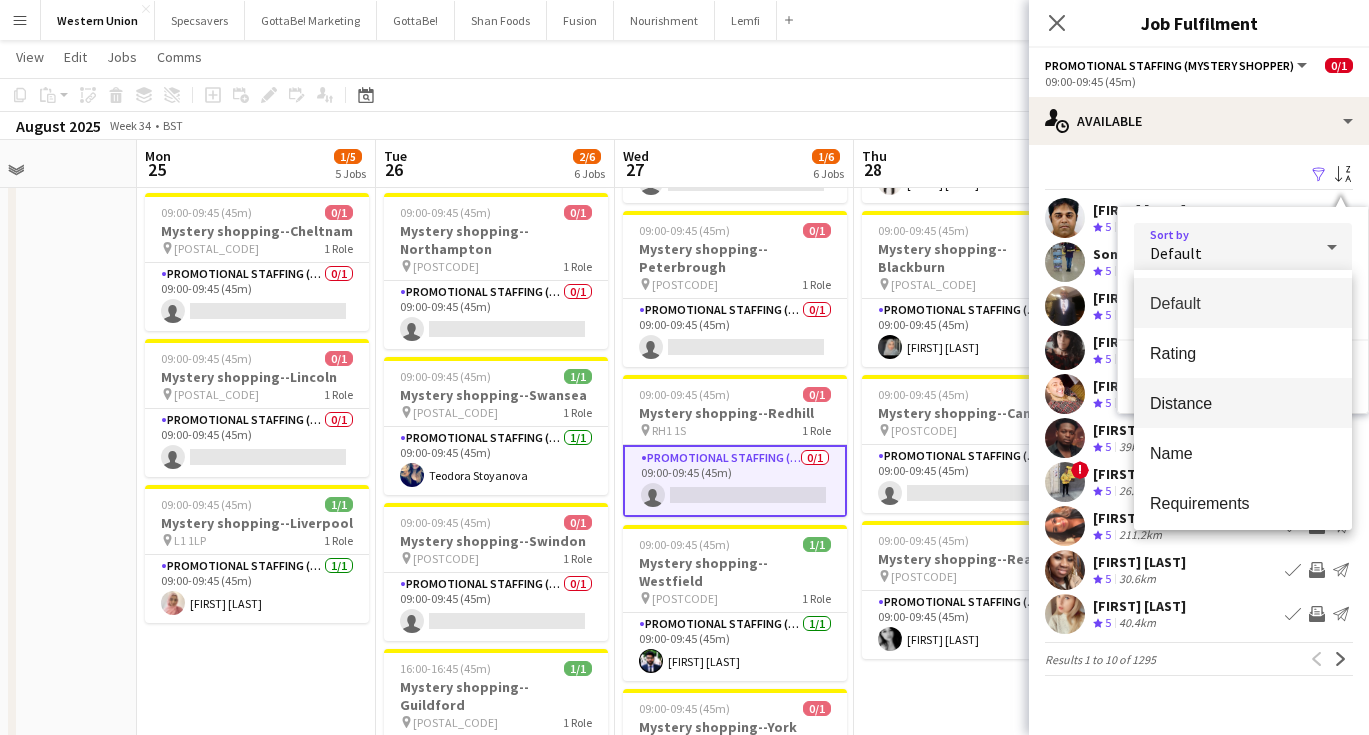 click on "Distance" at bounding box center [1243, 403] 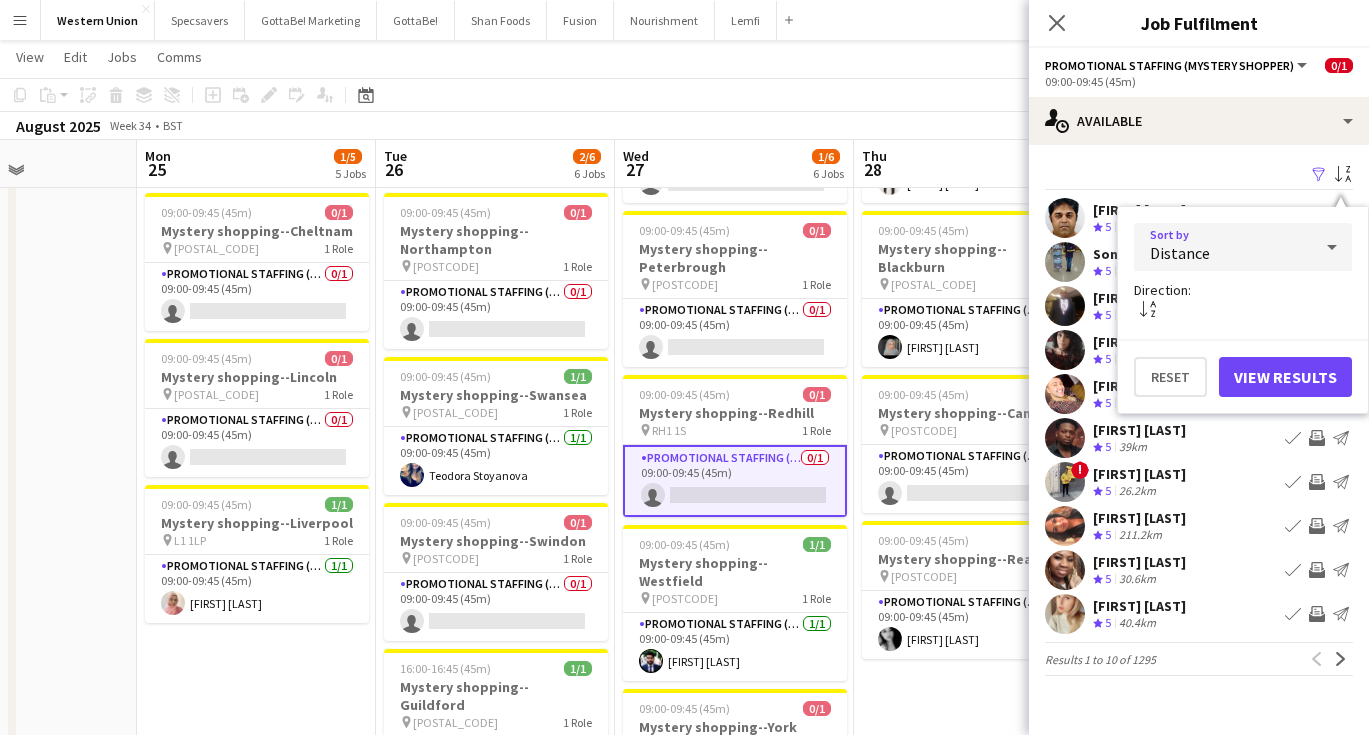 click on "View Results" at bounding box center (1285, 377) 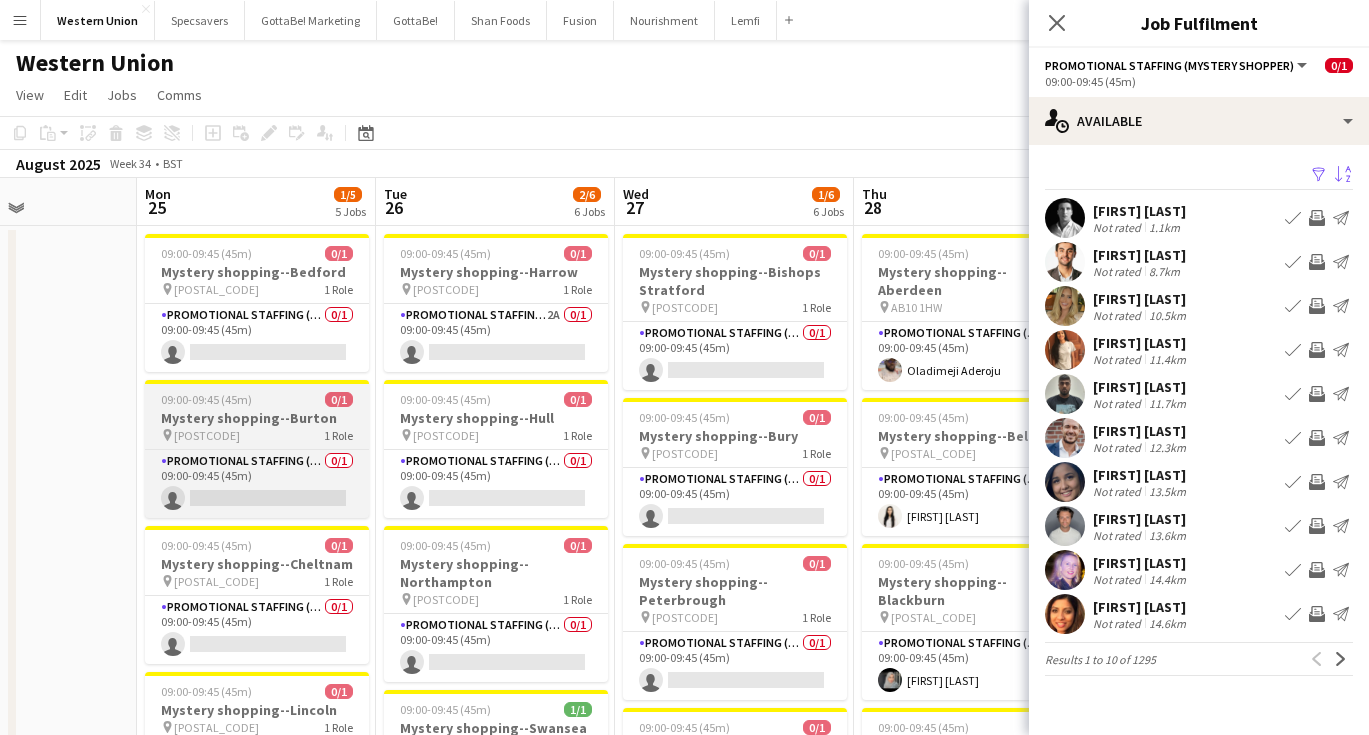 scroll, scrollTop: 38, scrollLeft: 0, axis: vertical 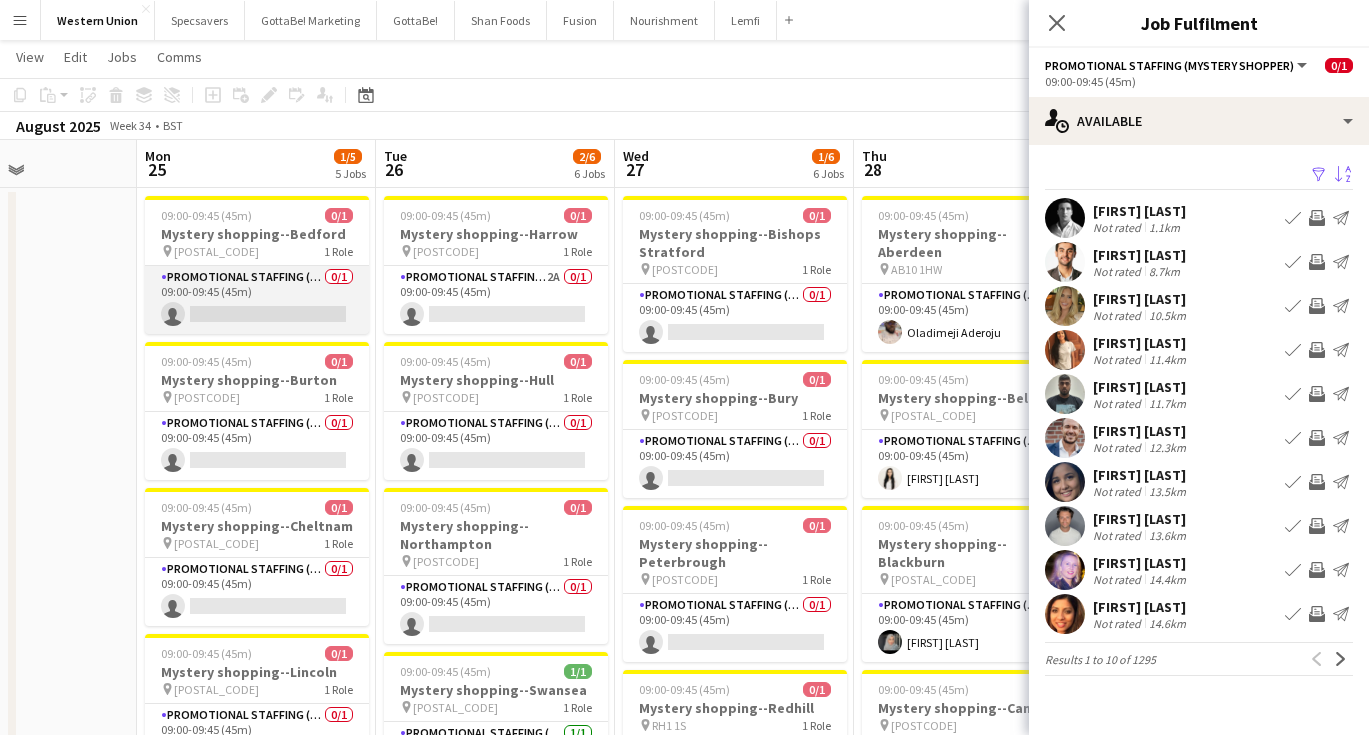 click on "Promotional Staffing (Mystery Shopper)   0/1   09:00-09:45 (45m)
single-neutral-actions" at bounding box center (257, 300) 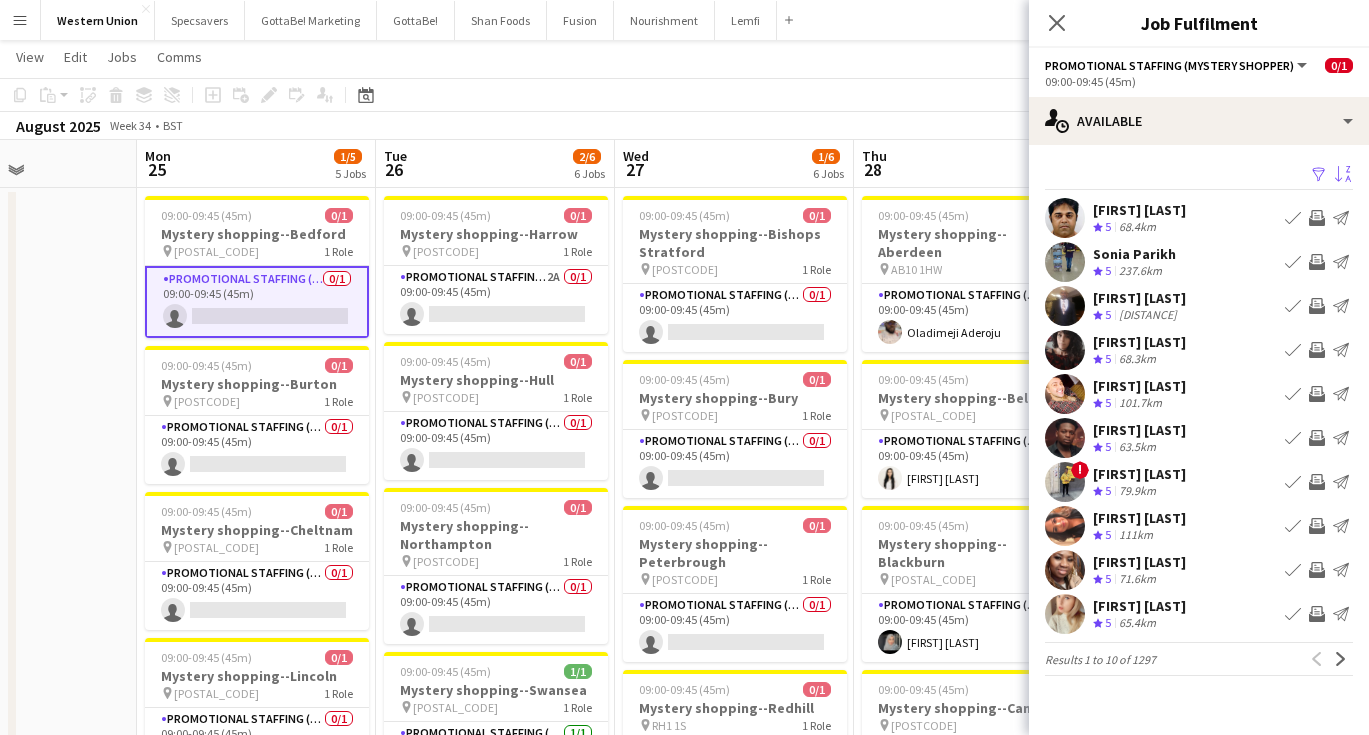 click on "Sort asc" at bounding box center (1343, 175) 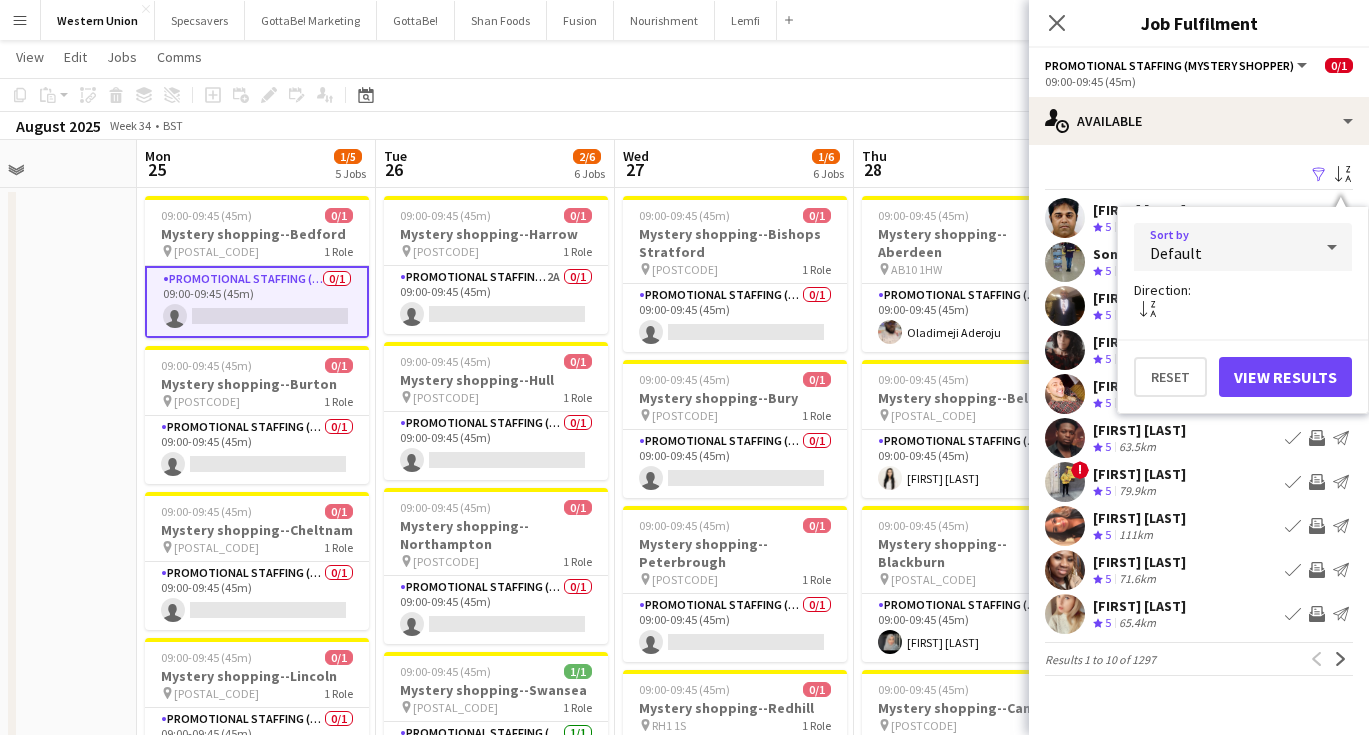 click on "Default" at bounding box center (1223, 247) 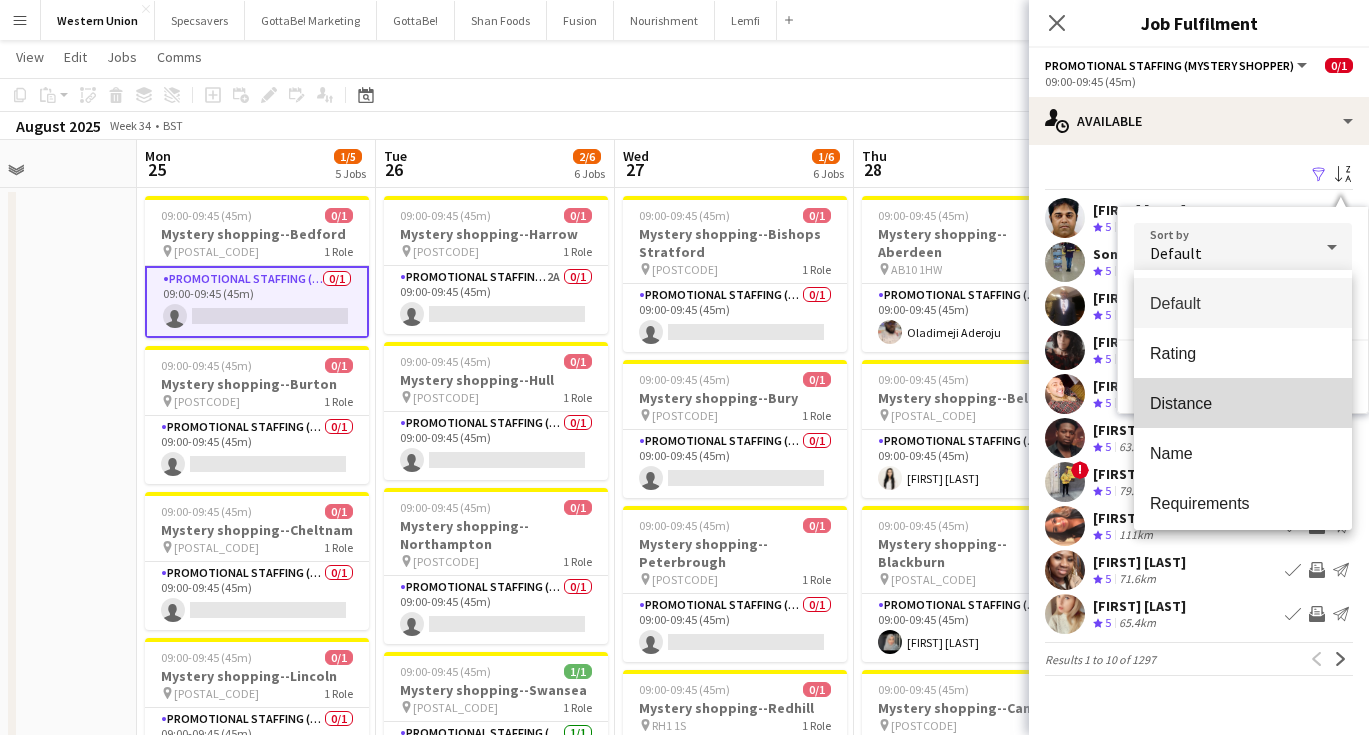 click on "Distance" at bounding box center (1243, 403) 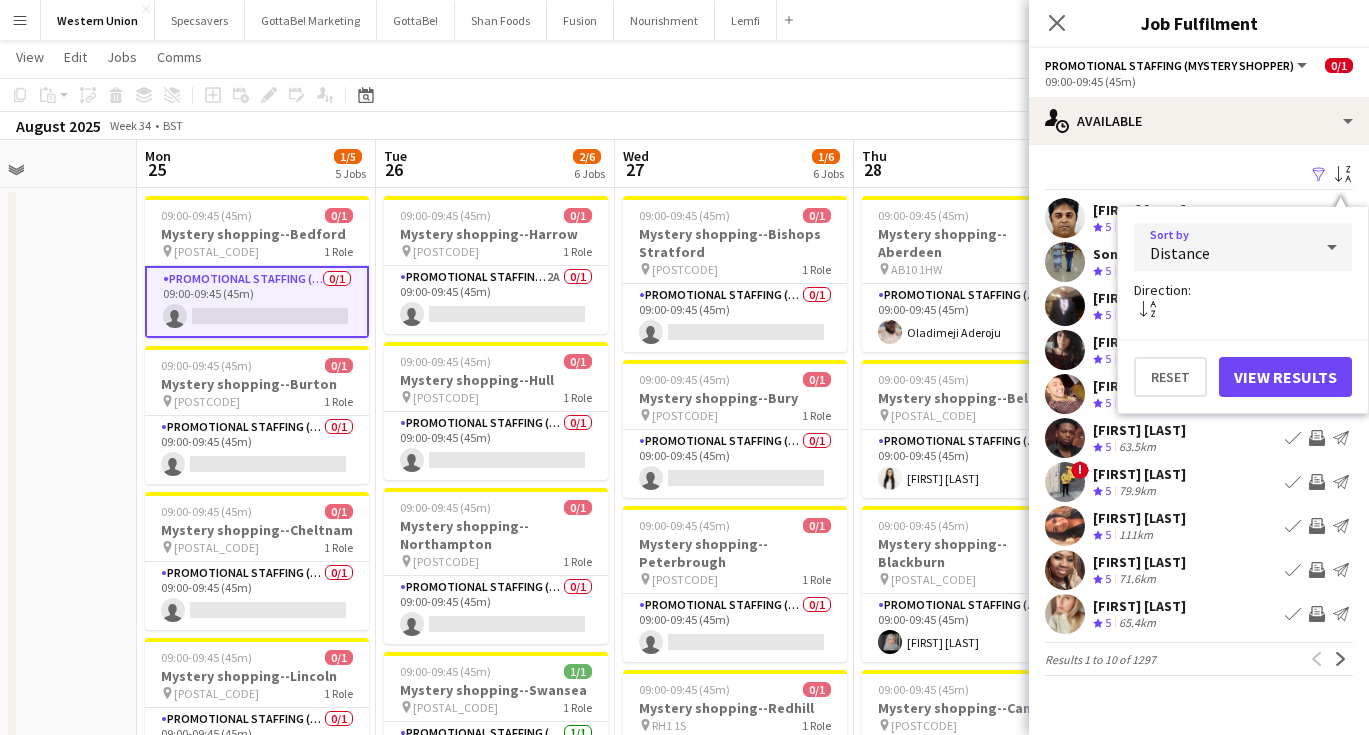 click on "View Results" at bounding box center [1285, 377] 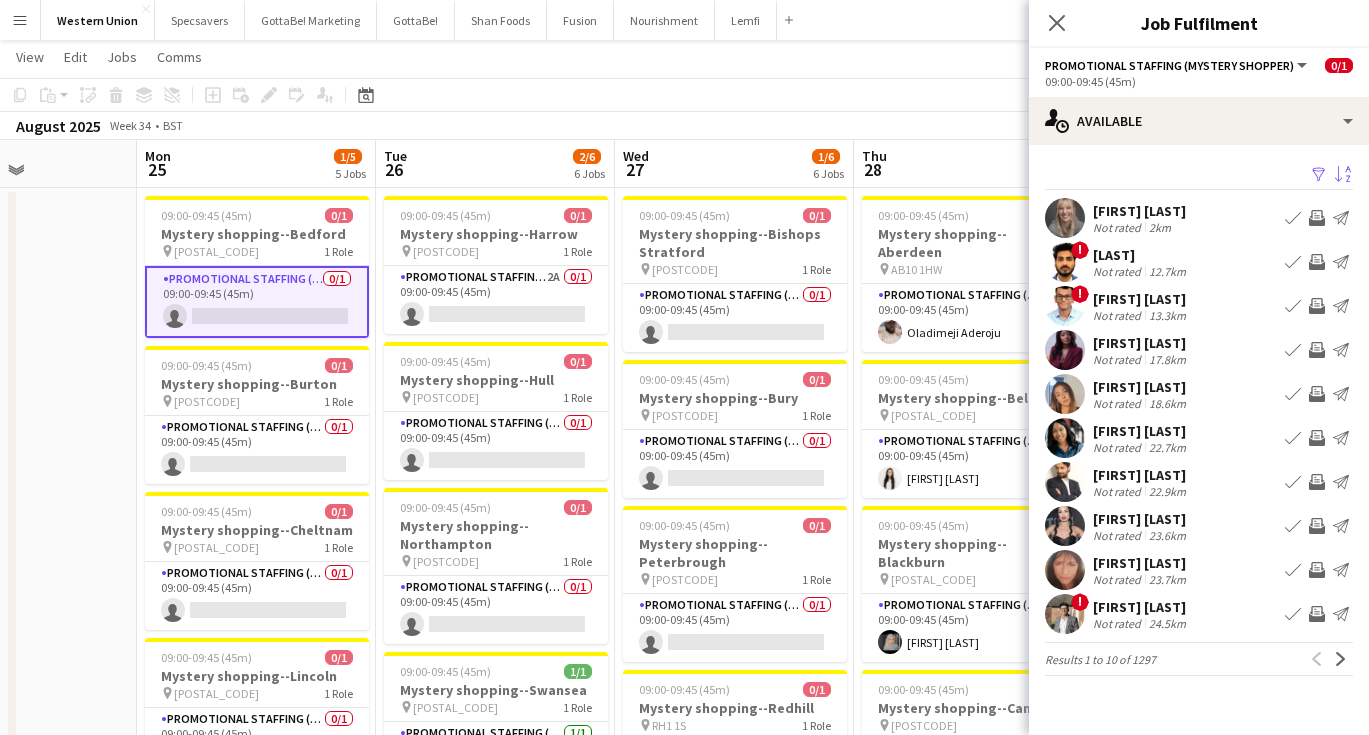 click on "Kumar Divyank" at bounding box center (1141, 255) 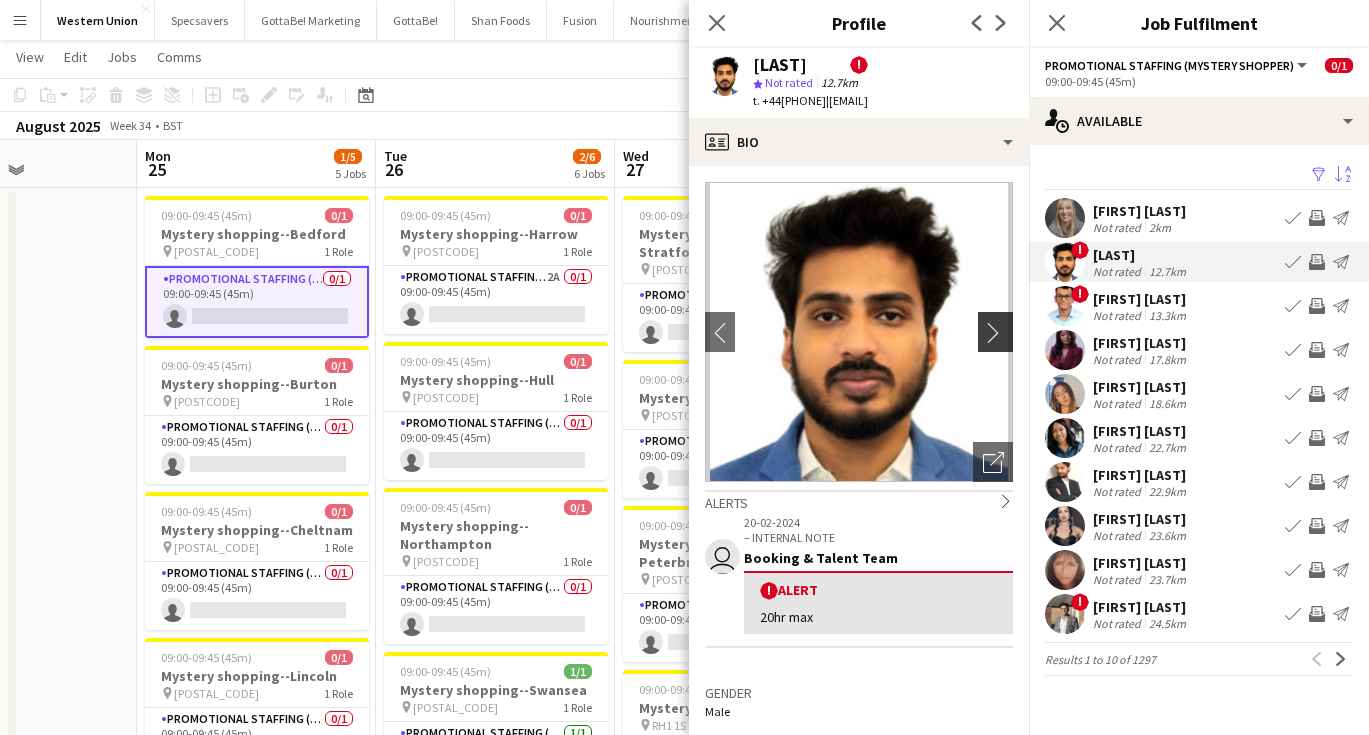click on "chevron-right" 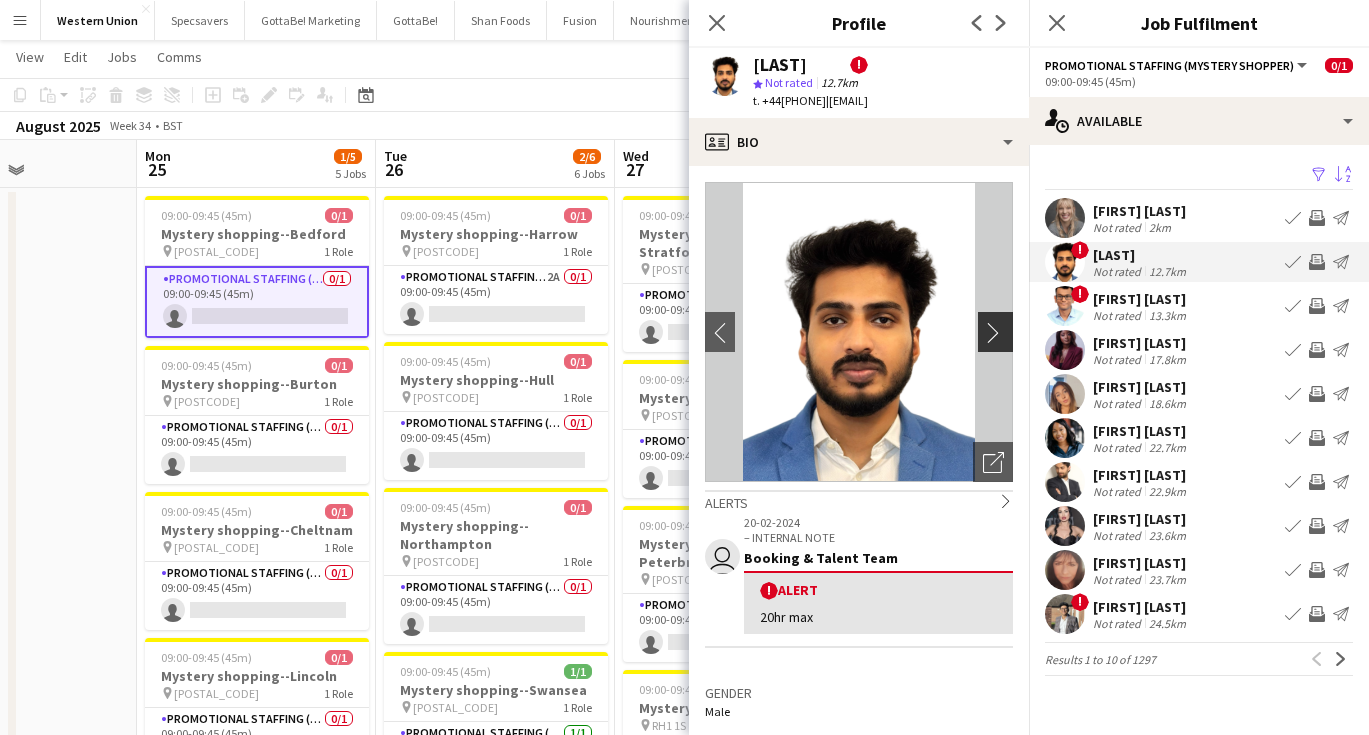 click on "chevron-right" 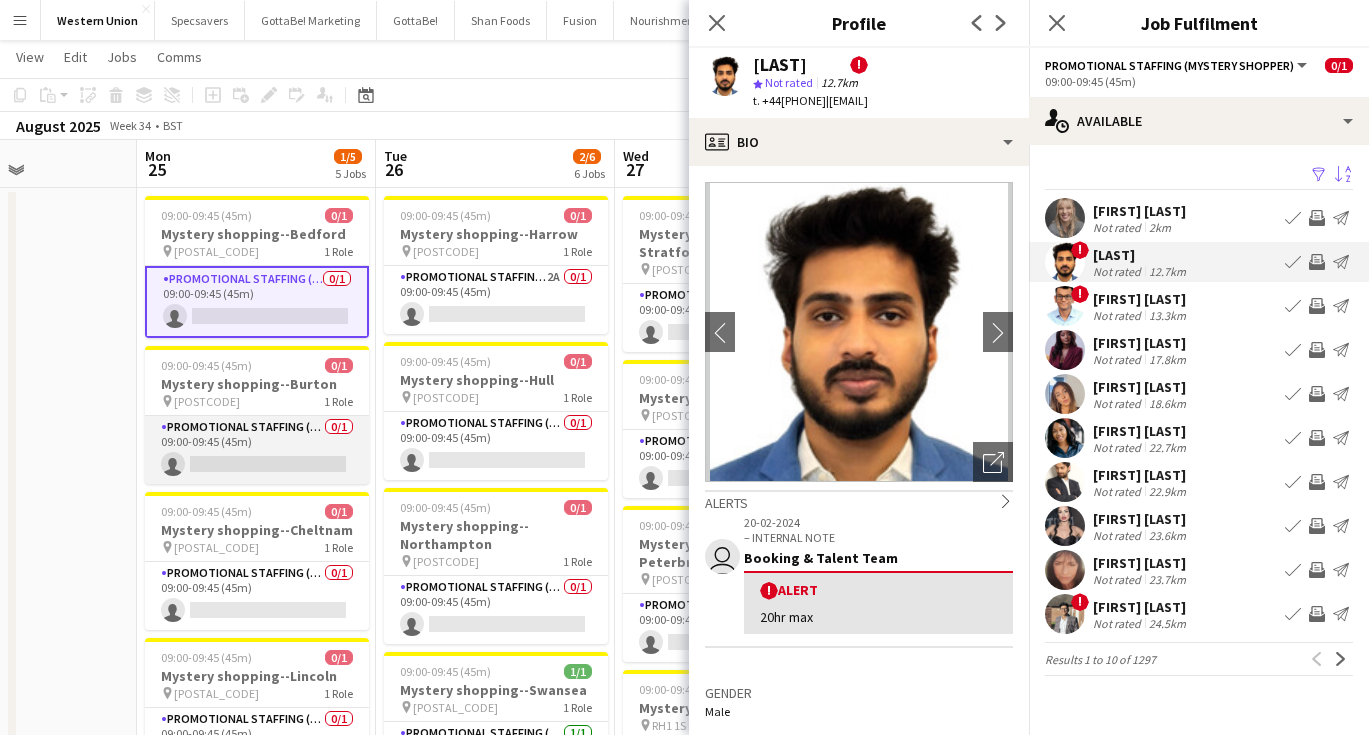 click on "Promotional Staffing (Mystery Shopper)   0/1   09:00-09:45 (45m)
single-neutral-actions" at bounding box center [257, 450] 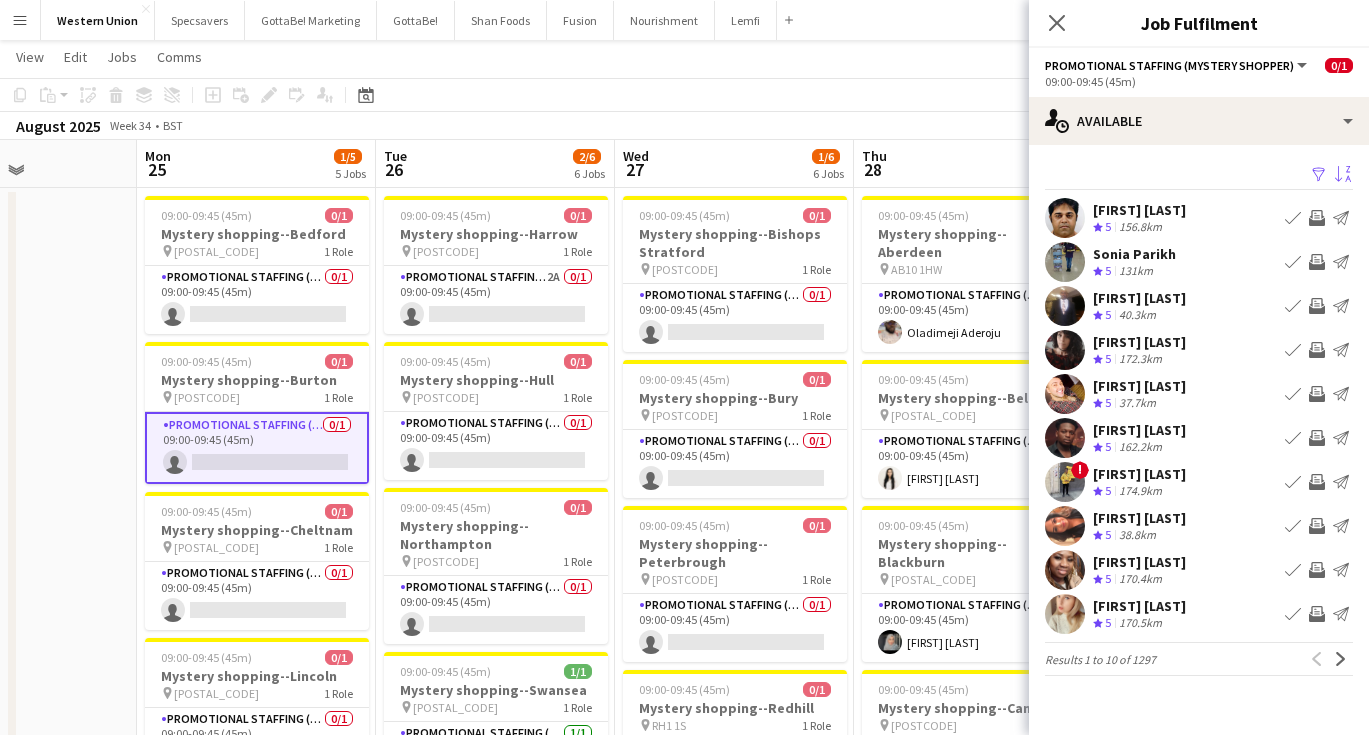 click on "Sort asc" at bounding box center (1343, 175) 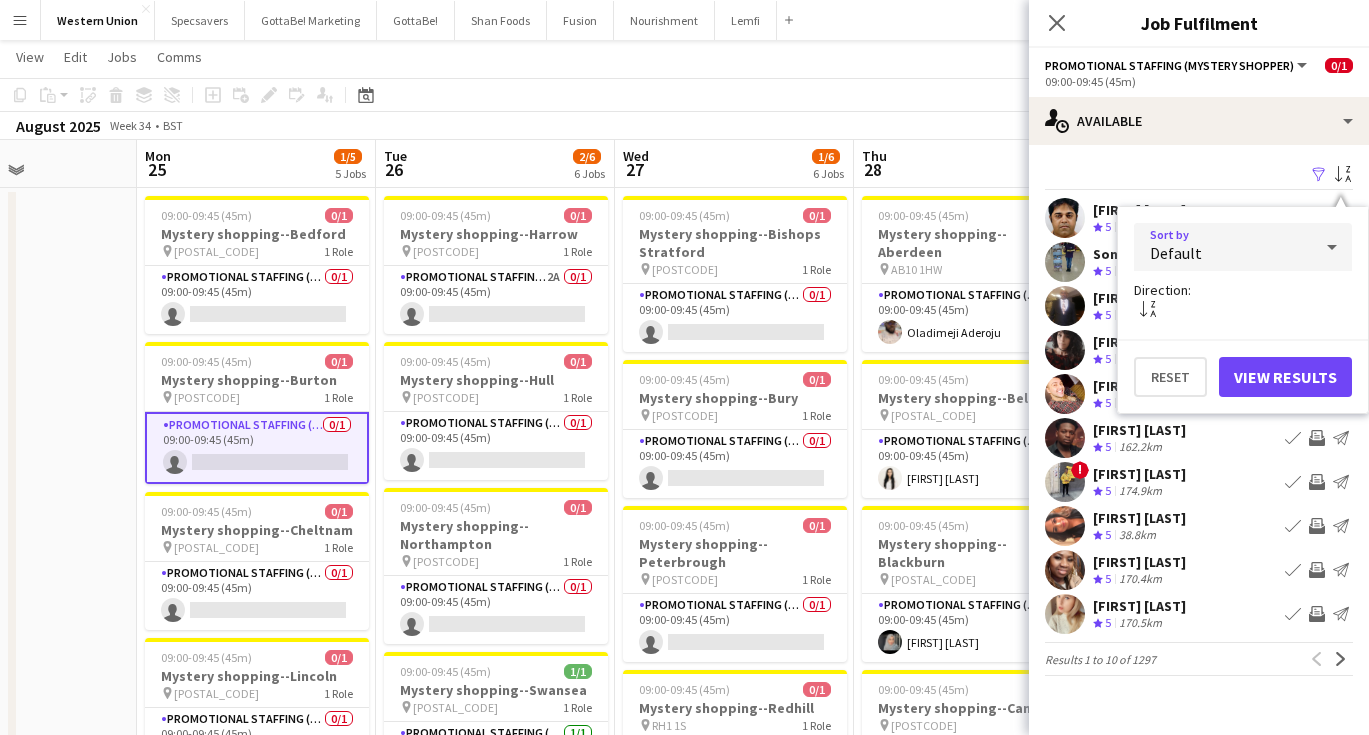 click on "Default" at bounding box center [1223, 247] 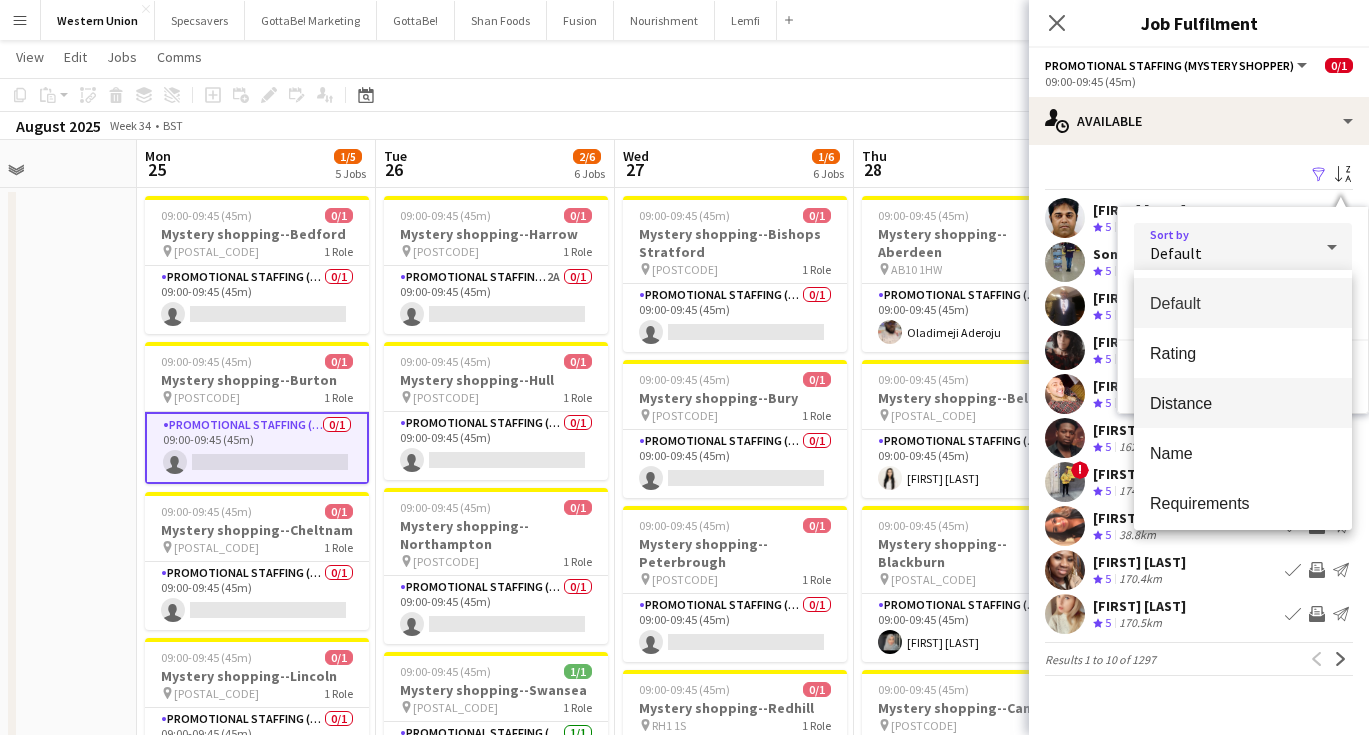 click on "Distance" at bounding box center [1243, 403] 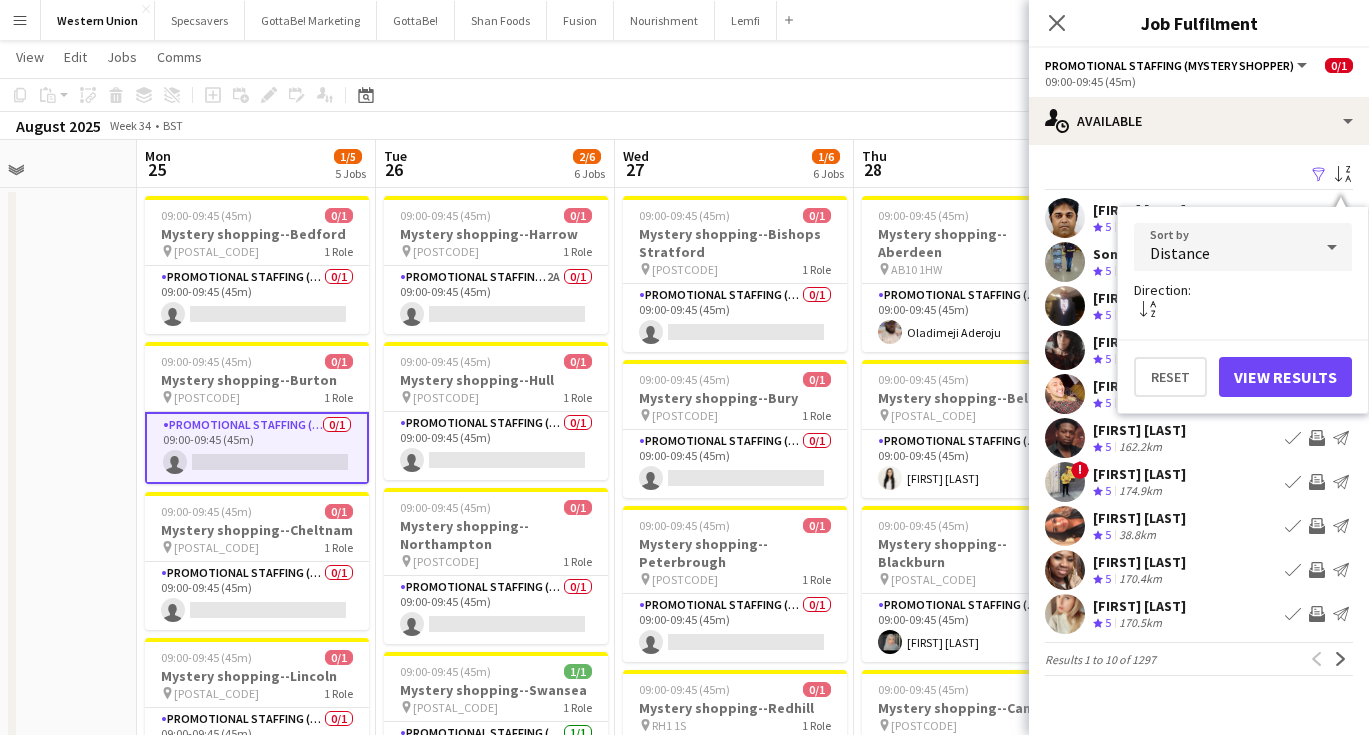click on "View Results" at bounding box center [1285, 377] 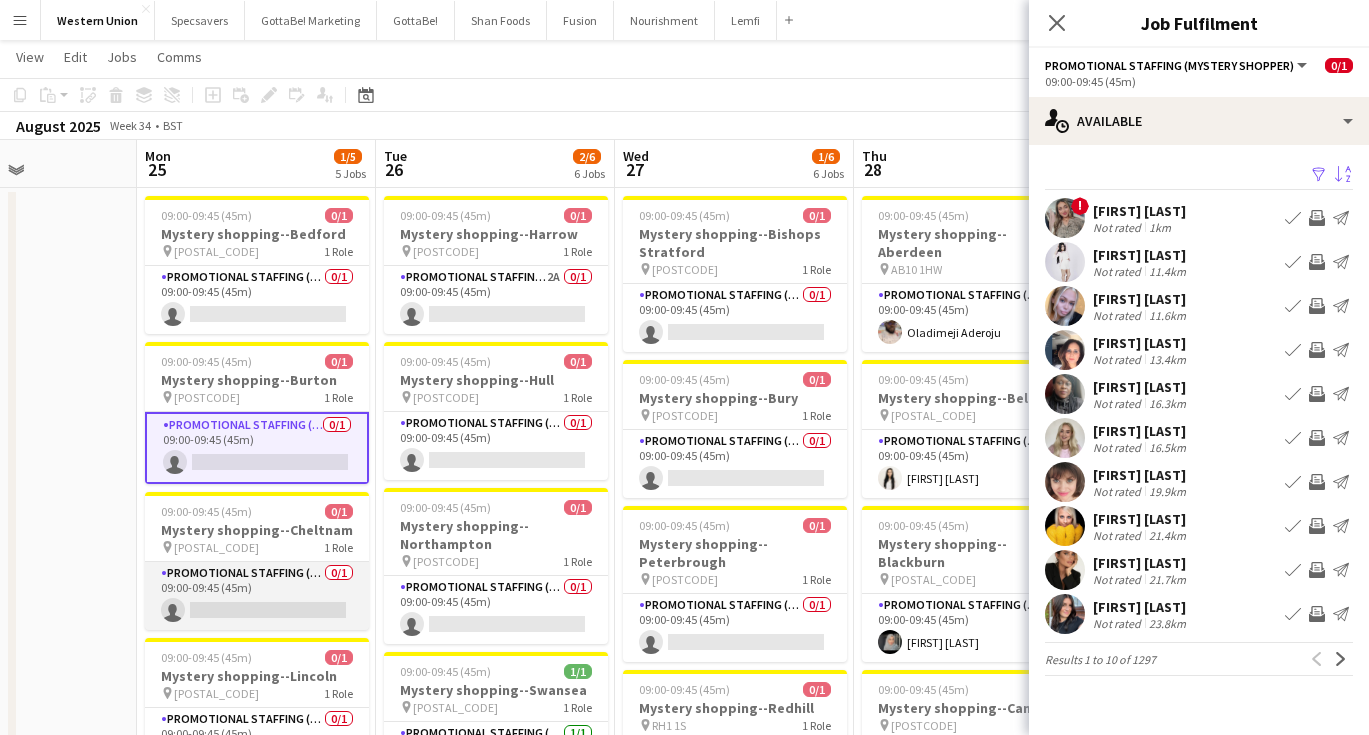 click on "Promotional Staffing (Mystery Shopper)   0/1   09:00-09:45 (45m)
single-neutral-actions" at bounding box center (257, 596) 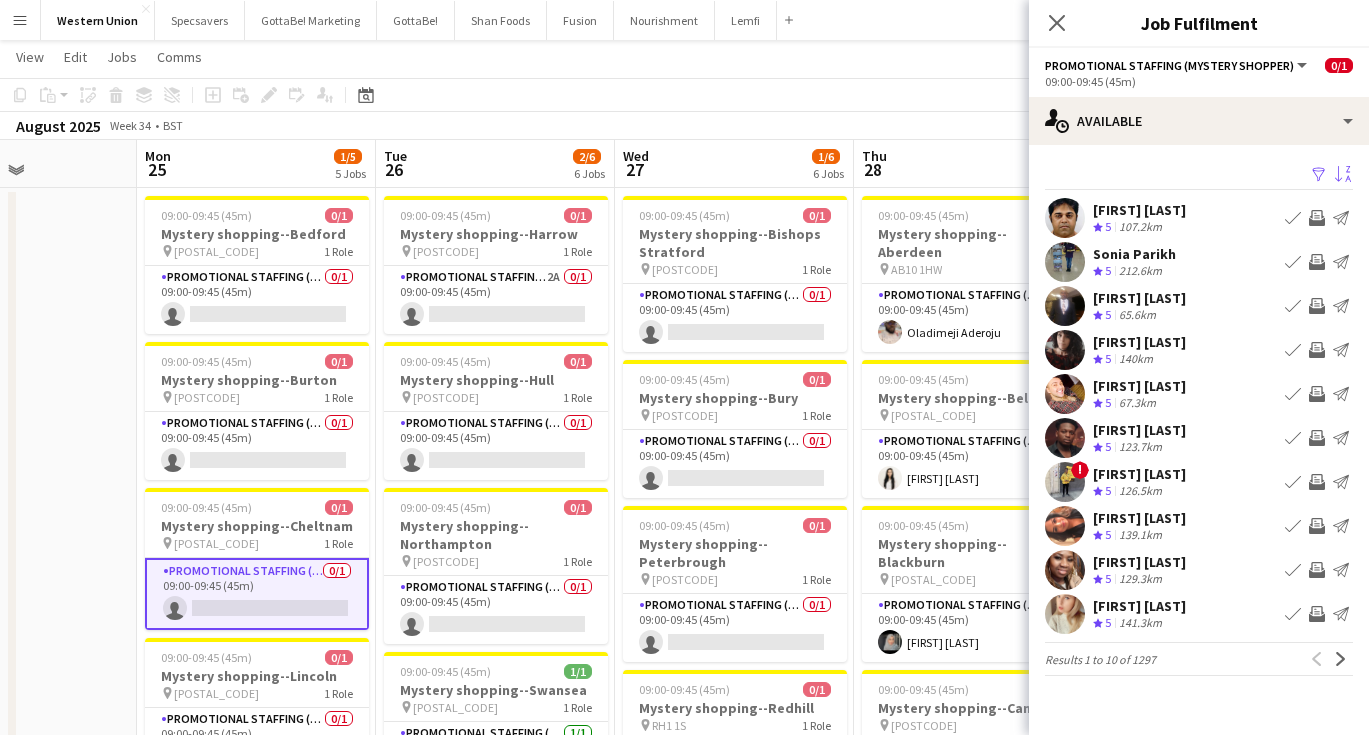 click on "Sort asc" at bounding box center [1343, 175] 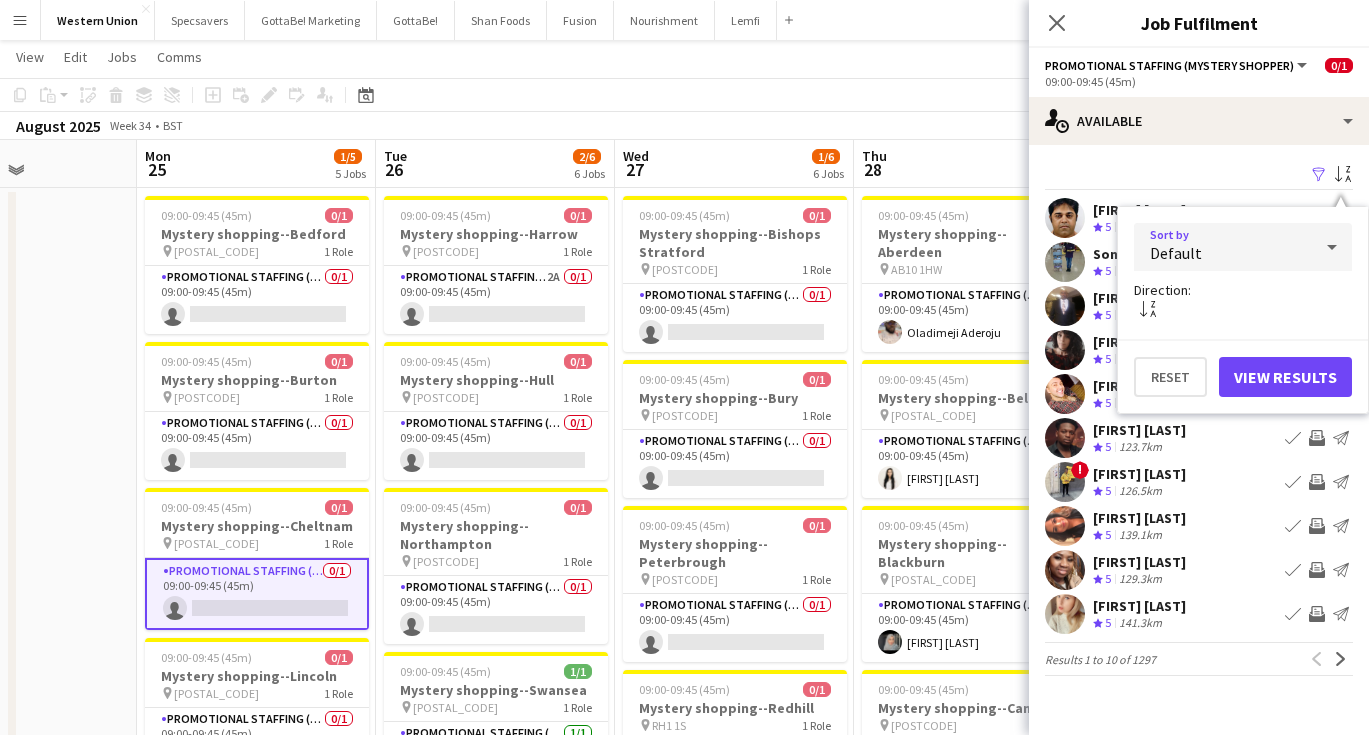 click on "Default" at bounding box center [1223, 247] 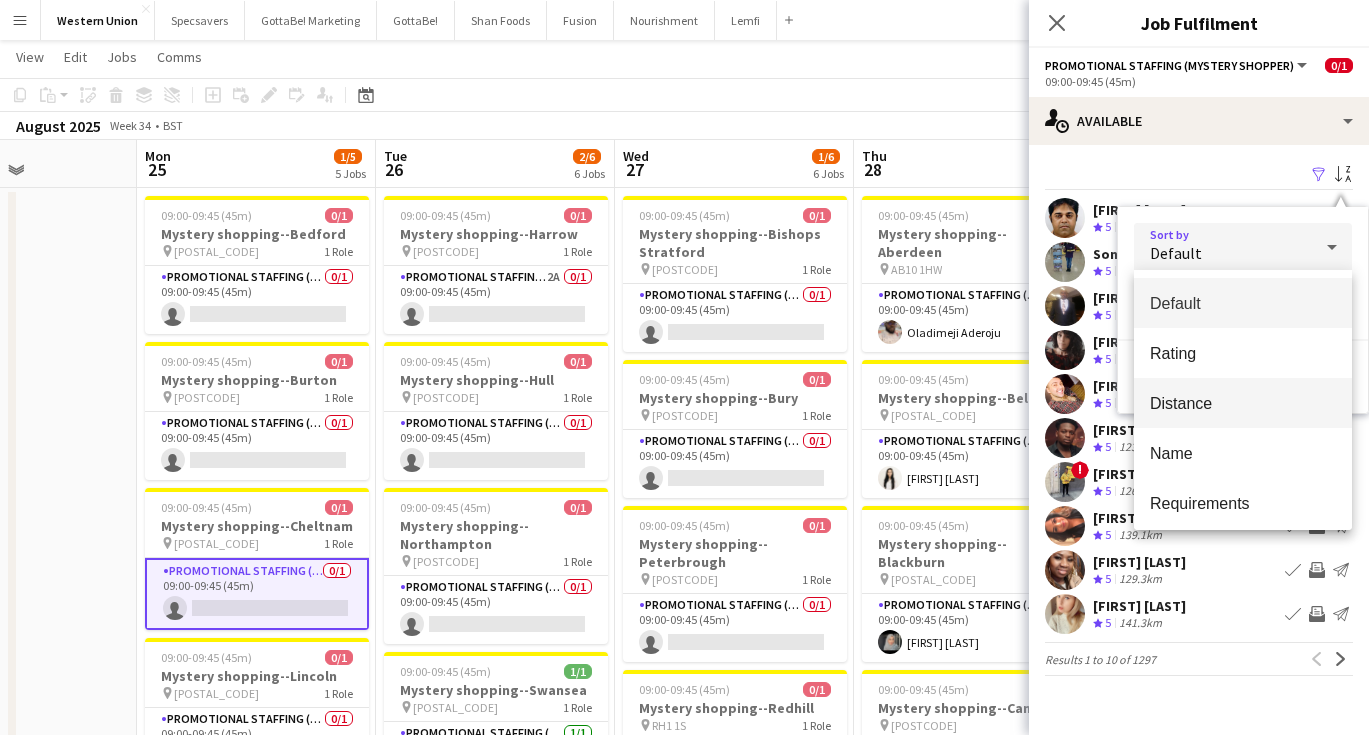 click on "Distance" at bounding box center (1243, 403) 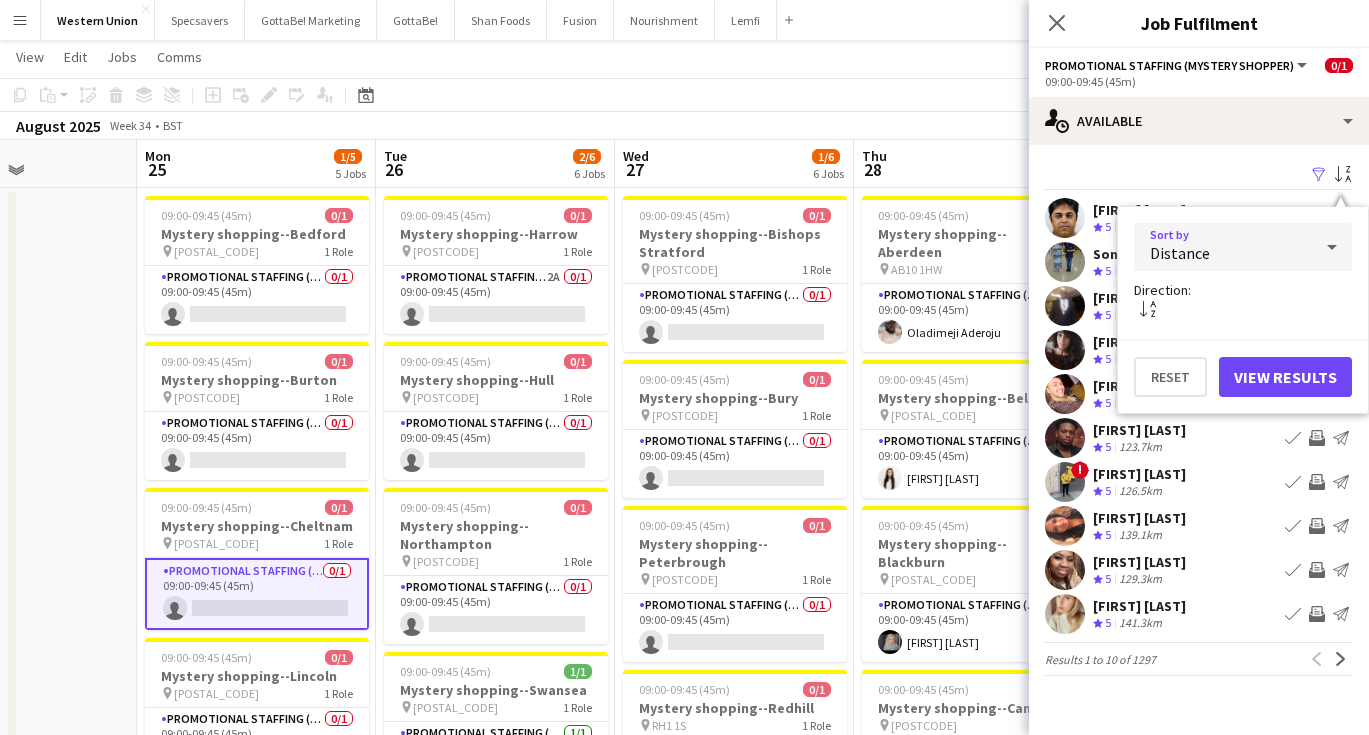 click on "View Results" at bounding box center (1285, 377) 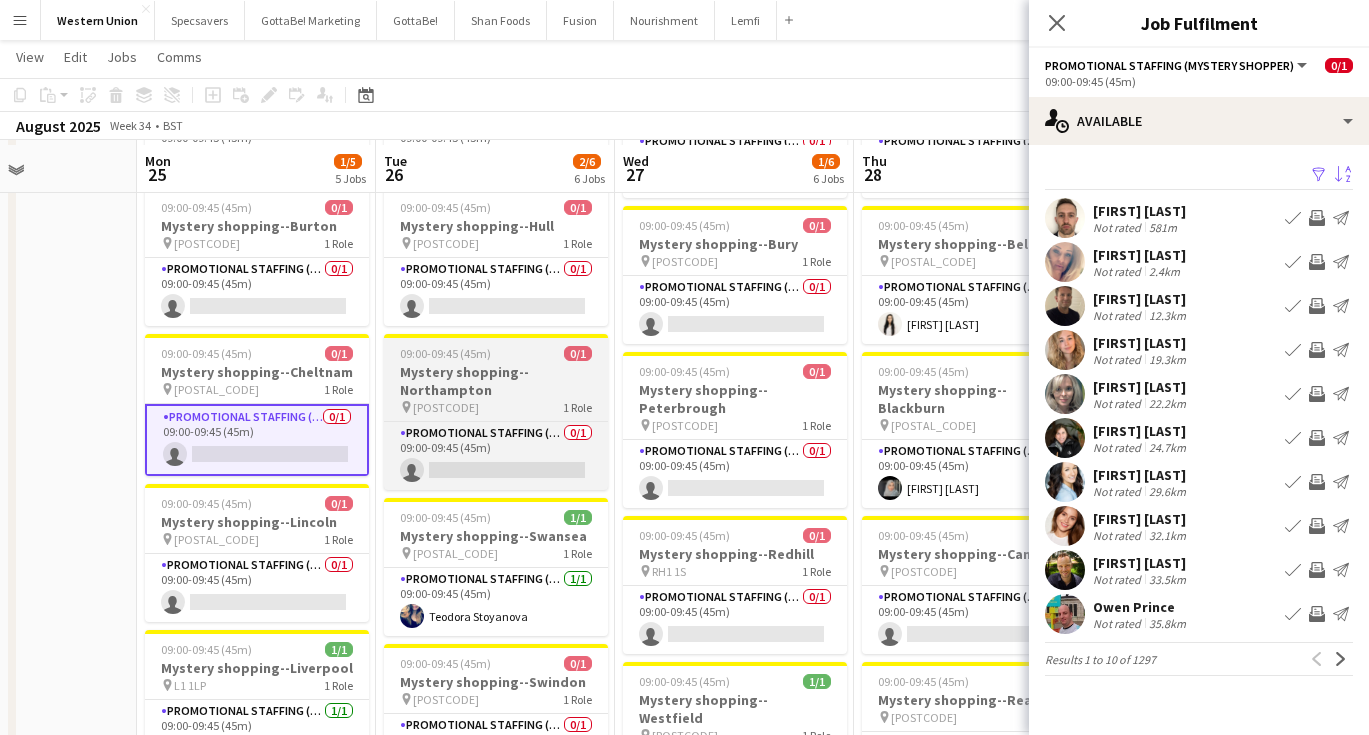 scroll, scrollTop: 195, scrollLeft: 0, axis: vertical 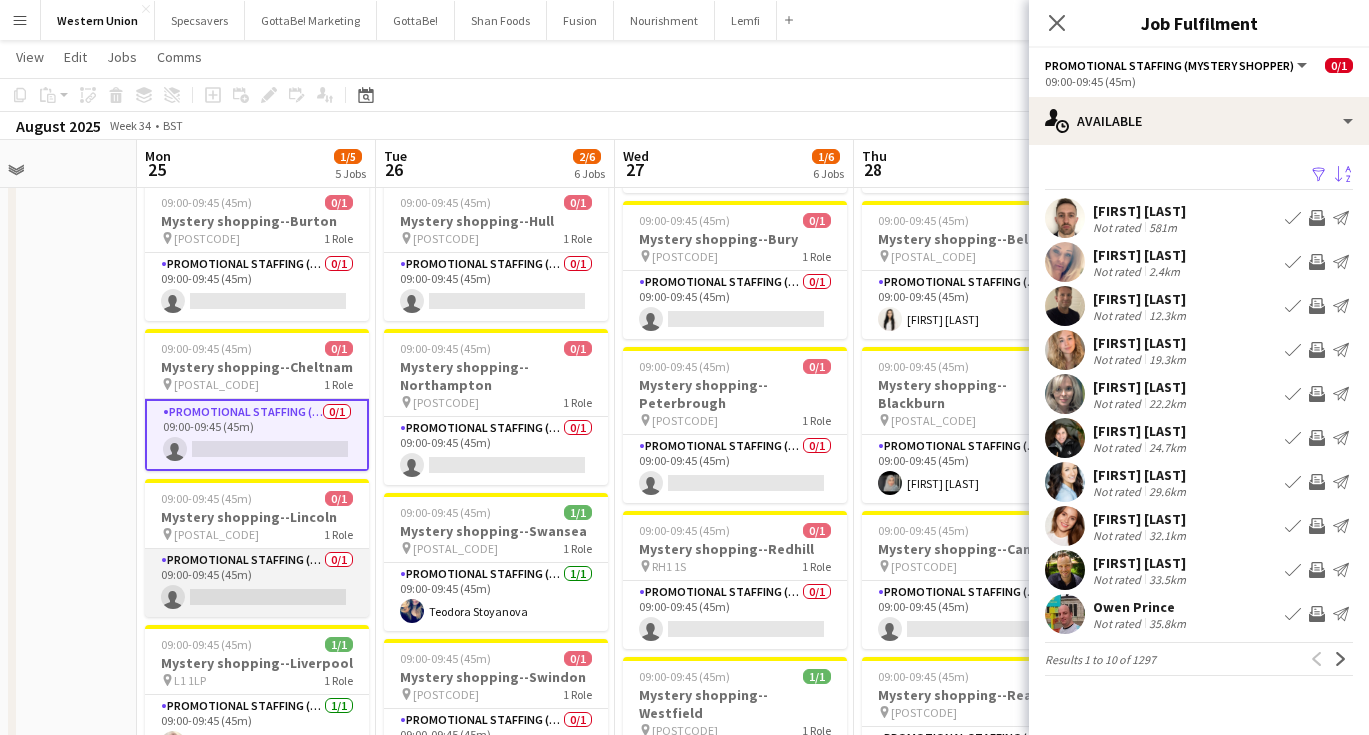 click on "Promotional Staffing (Mystery Shopper)   0/1   09:00-09:45 (45m)
single-neutral-actions" at bounding box center (257, 583) 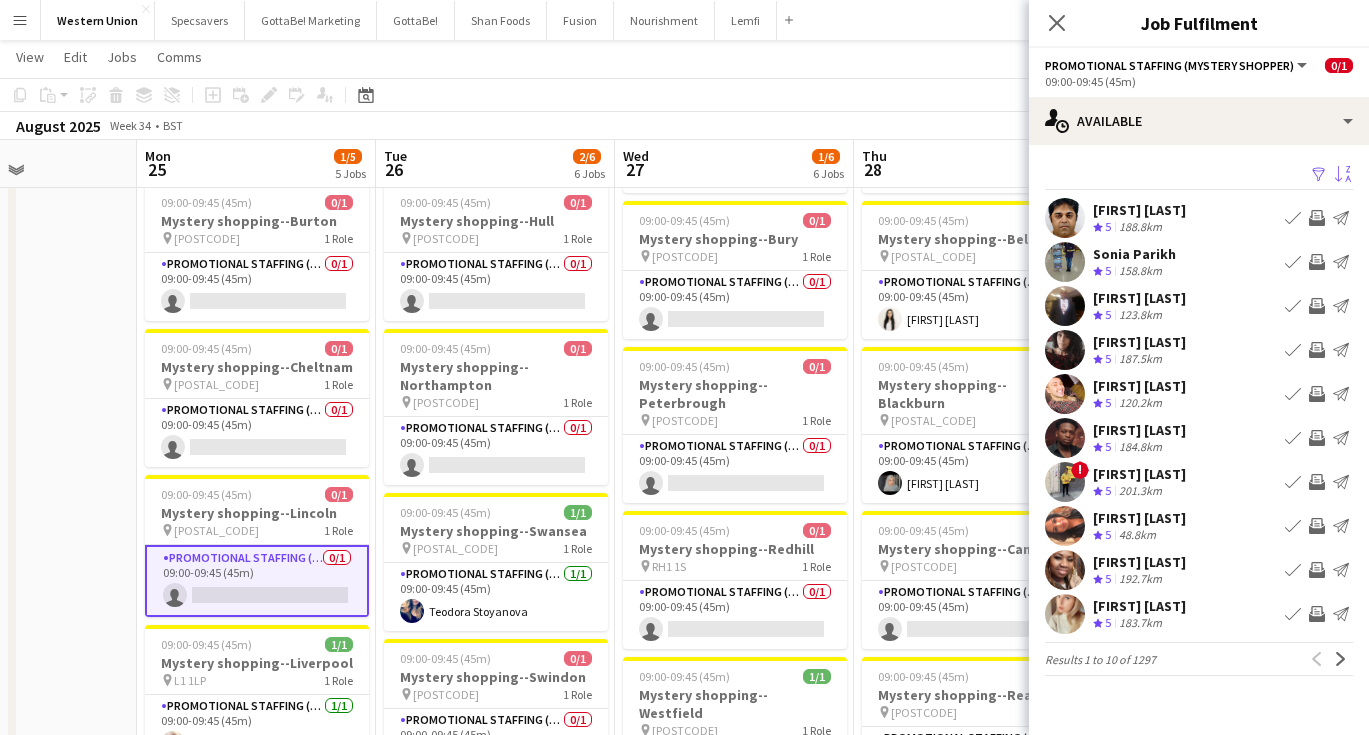 click on "Sort asc" at bounding box center [1343, 175] 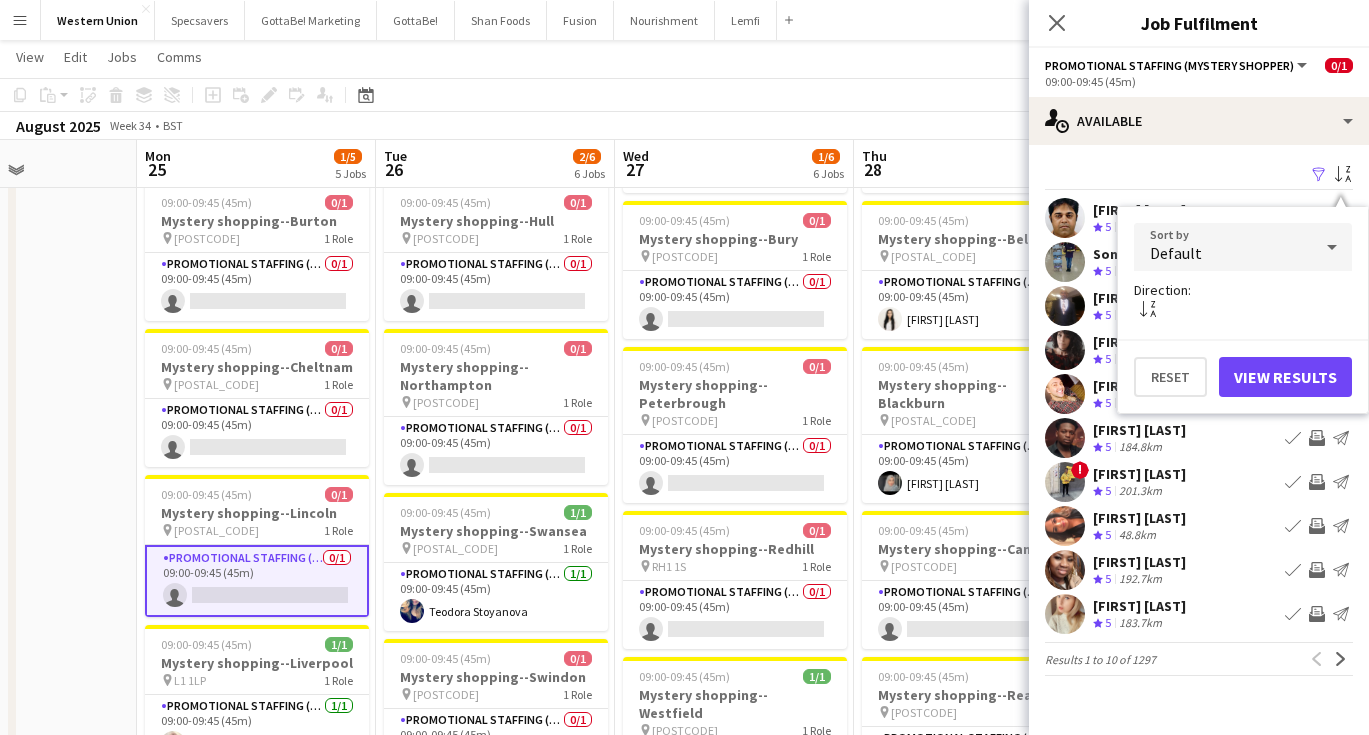 click on "Default" at bounding box center [1223, 247] 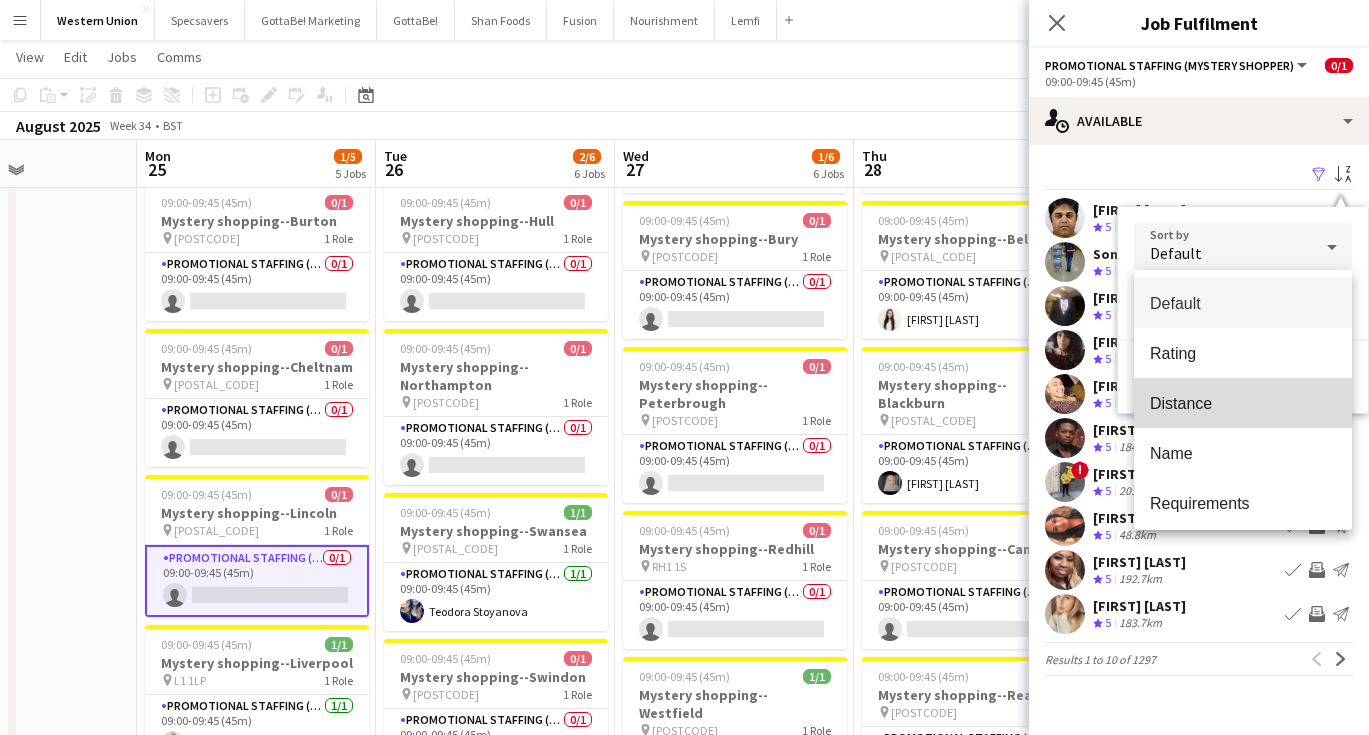 click on "Distance" at bounding box center (1243, 403) 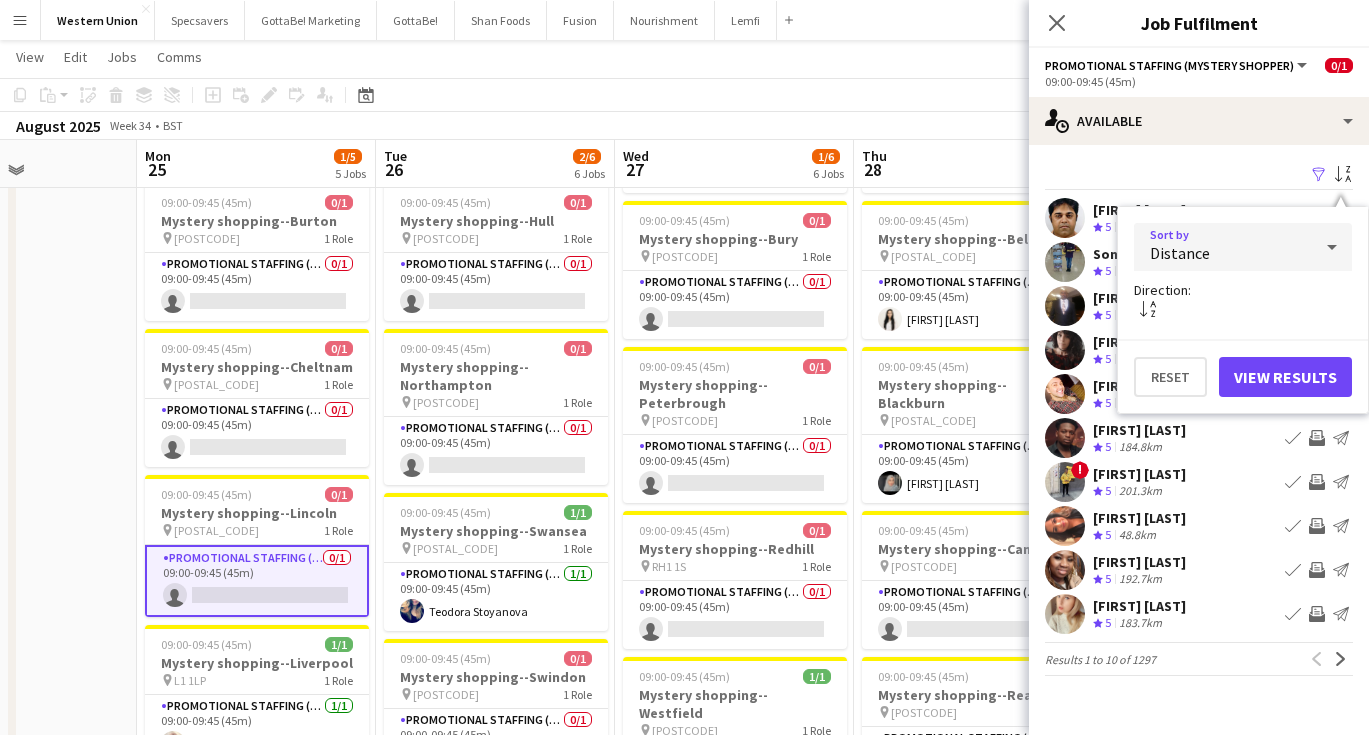 click on "View Results" at bounding box center (1285, 377) 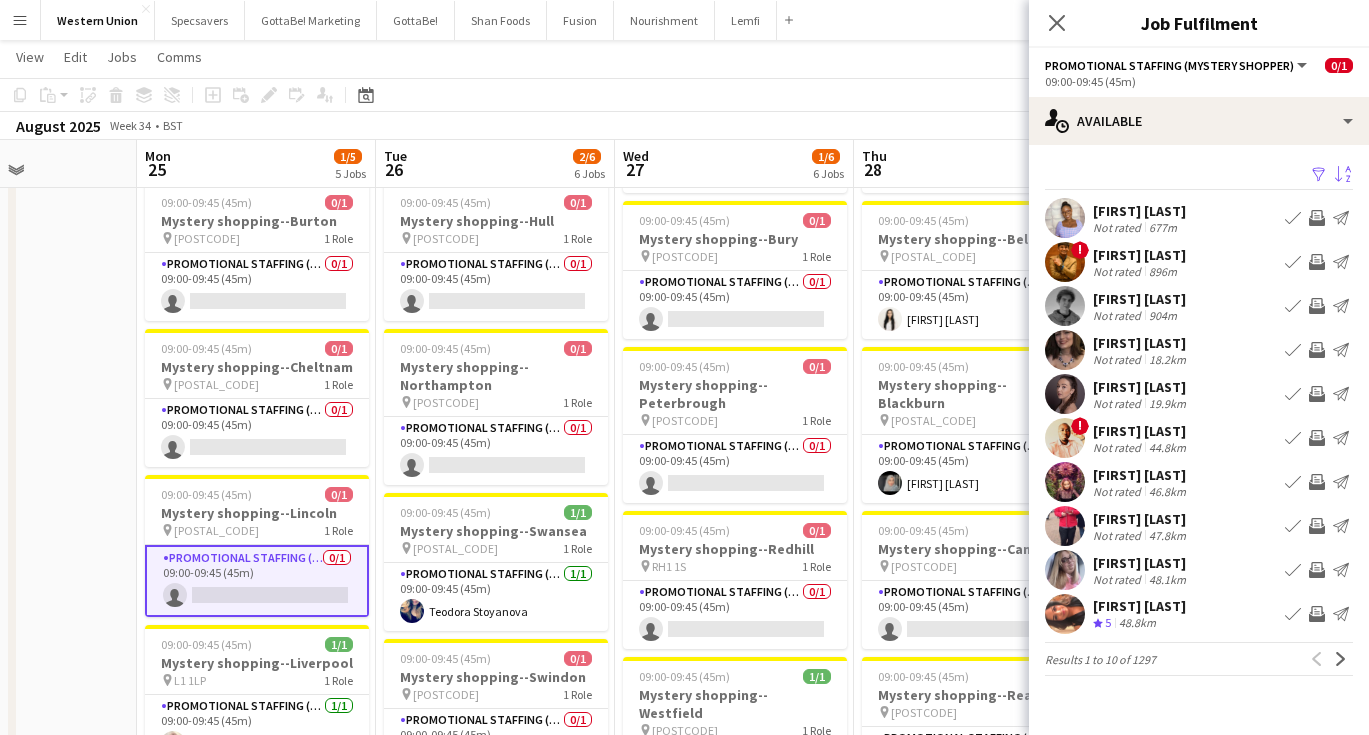 click on "!  Neelkumar Patel   Not rated   896m
Book crew
Invite crew
Send notification" at bounding box center [1199, 262] 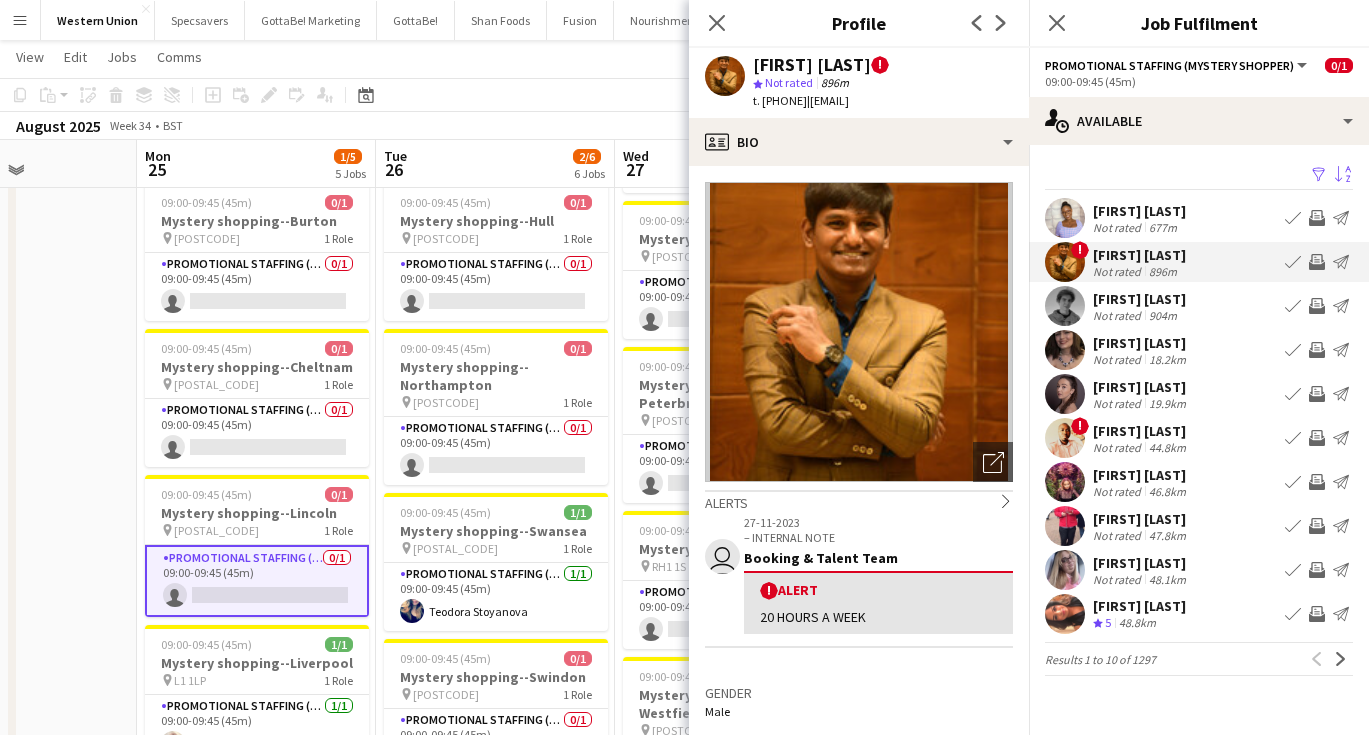 click on "Natalina Freeman" at bounding box center (1139, 211) 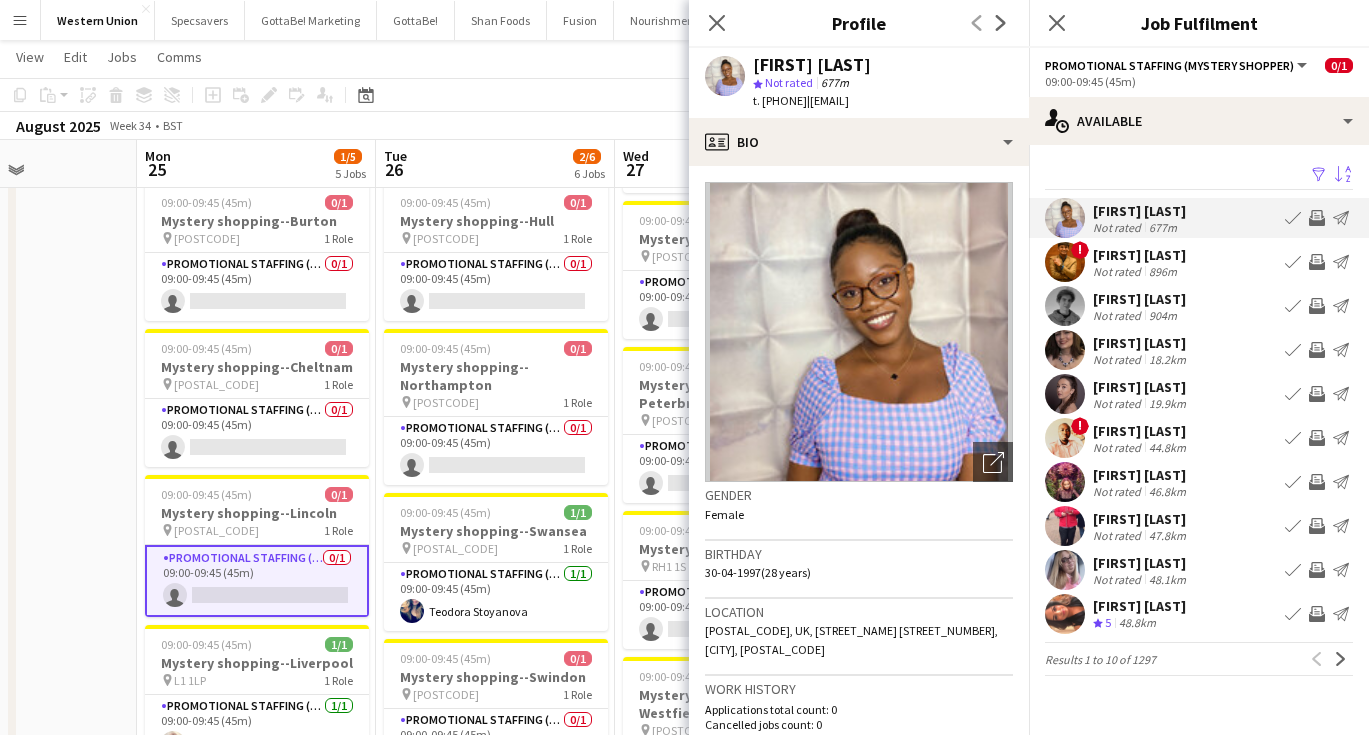 click on "Elliott Bates" at bounding box center (1139, 299) 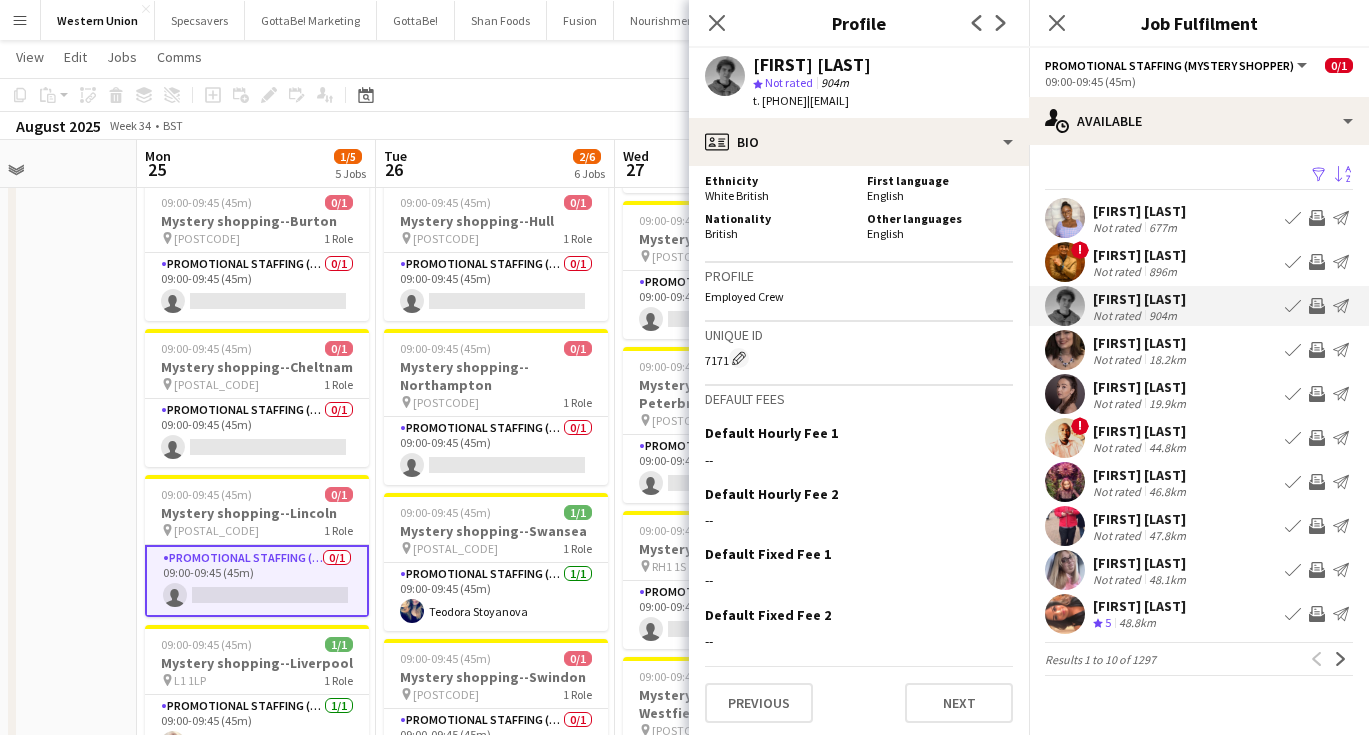 scroll, scrollTop: 1068, scrollLeft: 0, axis: vertical 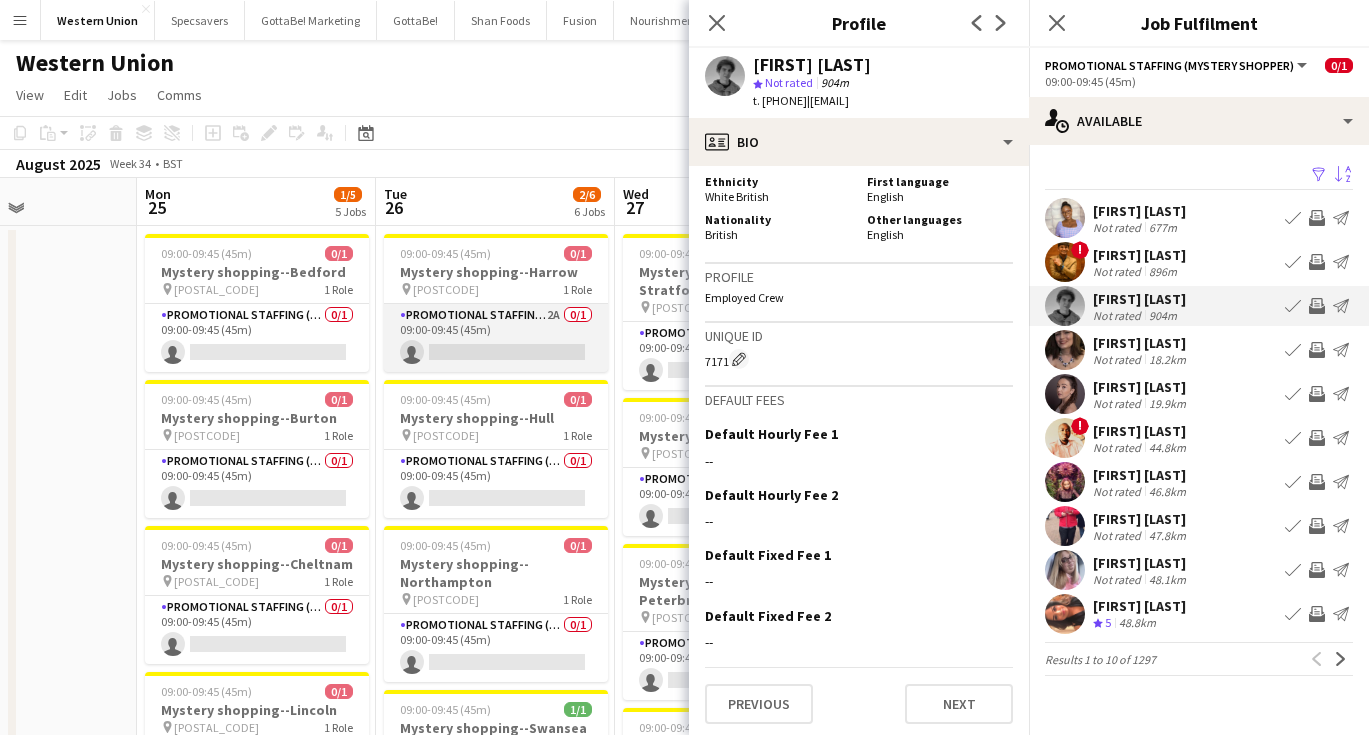 click on "Promotional Staffing (Mystery Shopper)   2A   0/1   09:00-09:45 (45m)
single-neutral-actions" at bounding box center [496, 338] 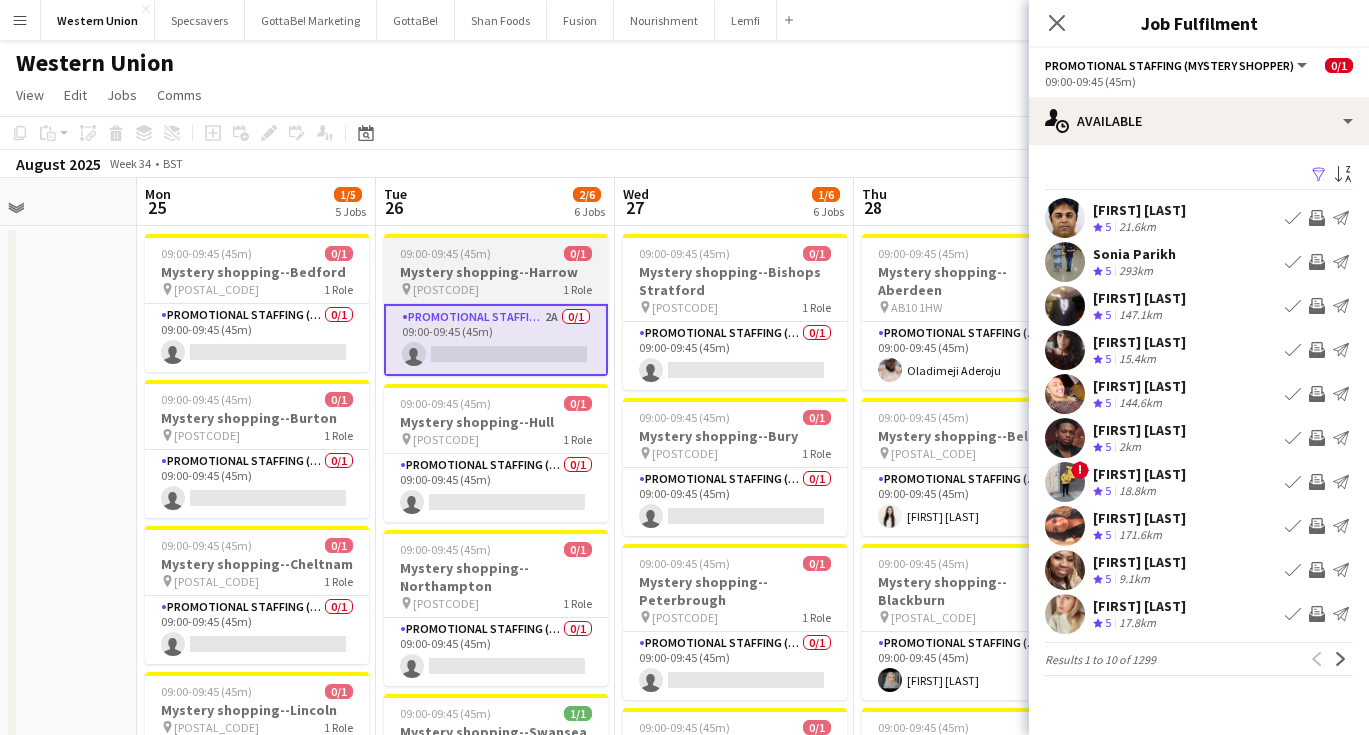 click on "Mystery shopping--Harrow" at bounding box center [496, 272] 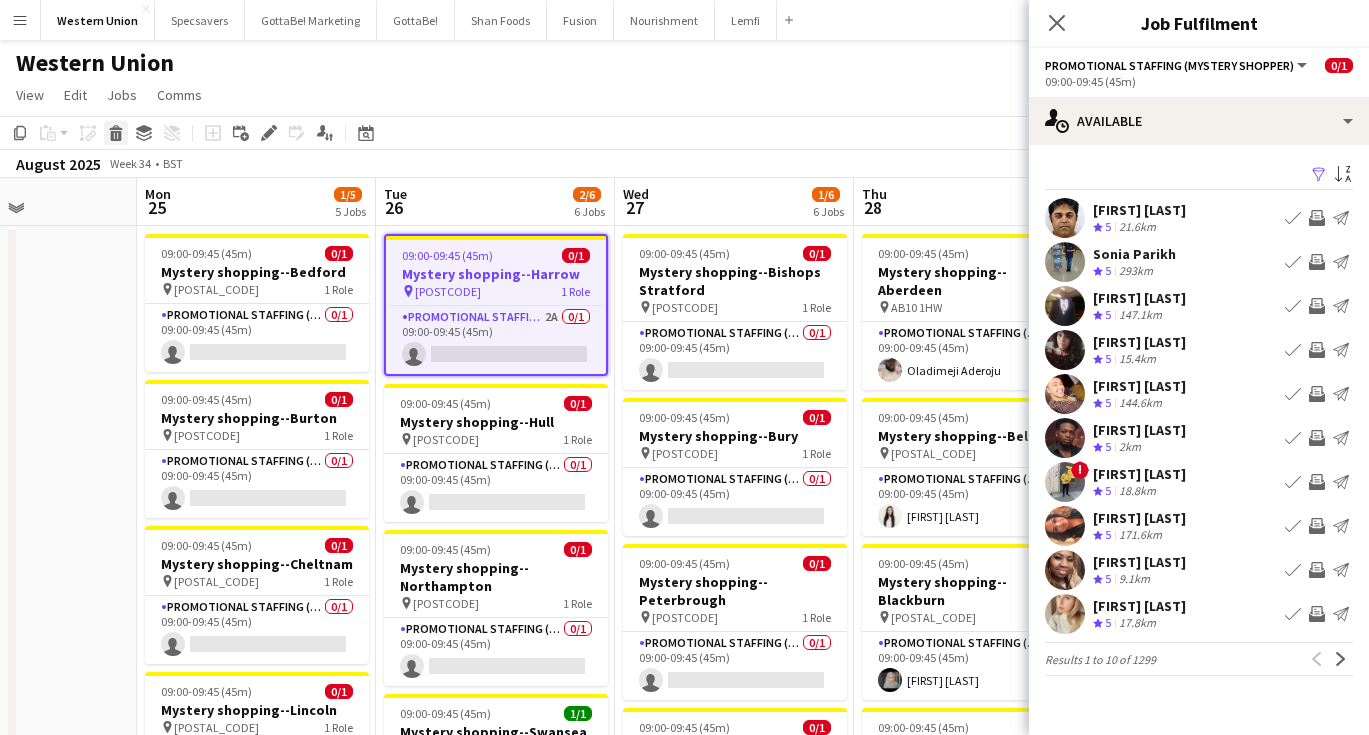 click 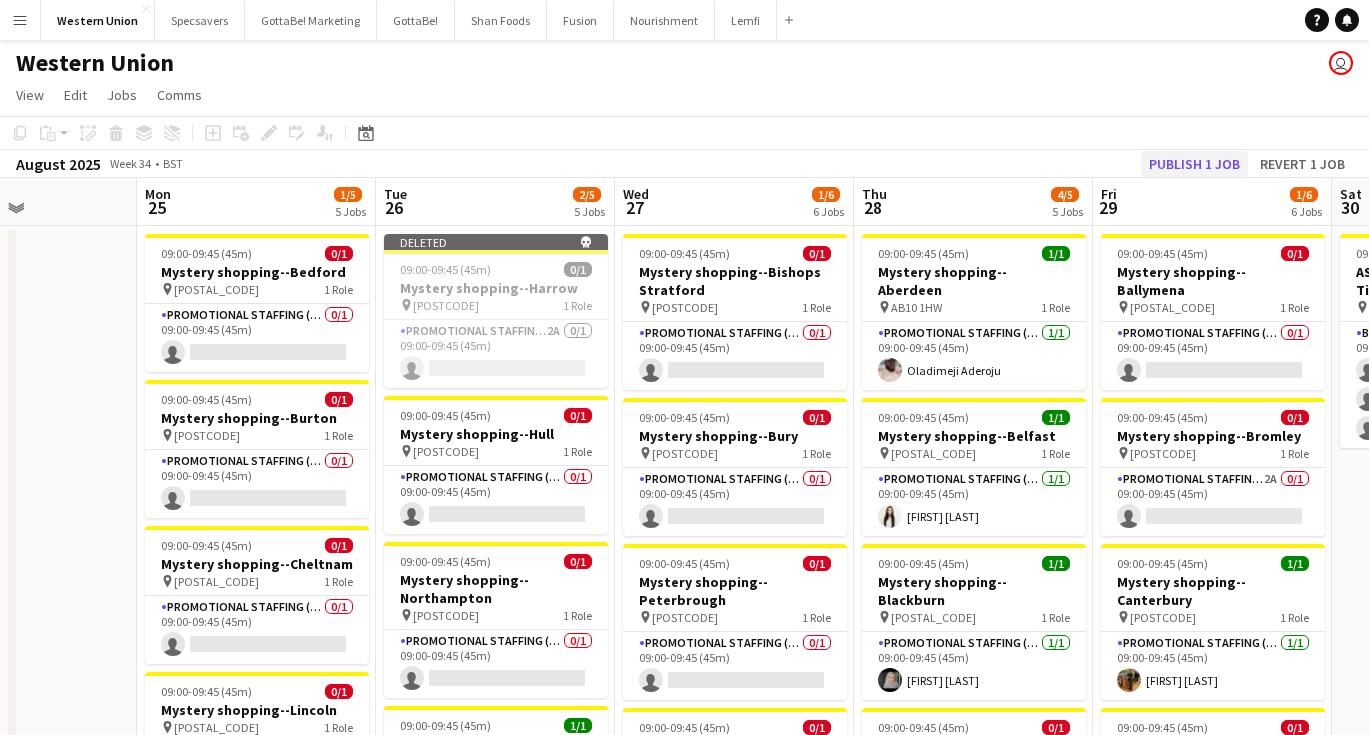 click on "Publish 1 job" 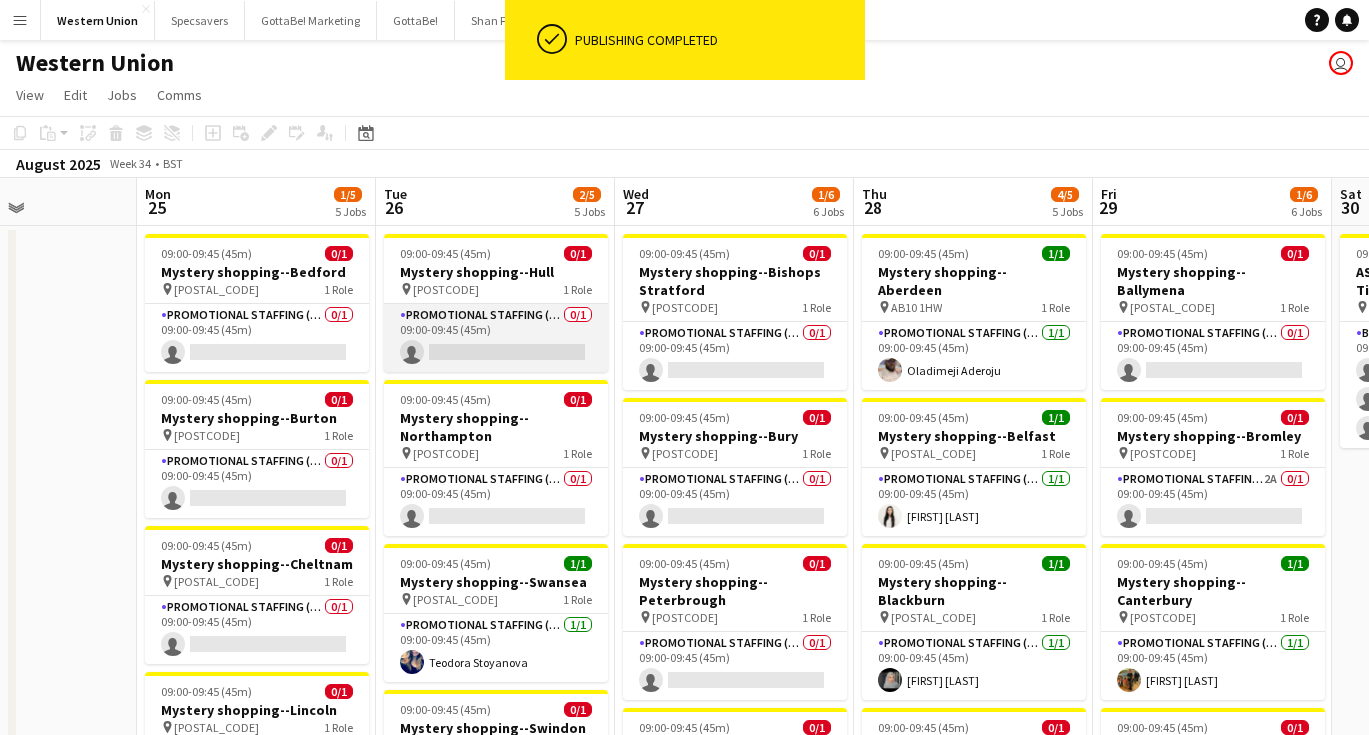 click on "Promotional Staffing (Mystery Shopper)   0/1   09:00-09:45 (45m)
single-neutral-actions" at bounding box center (496, 338) 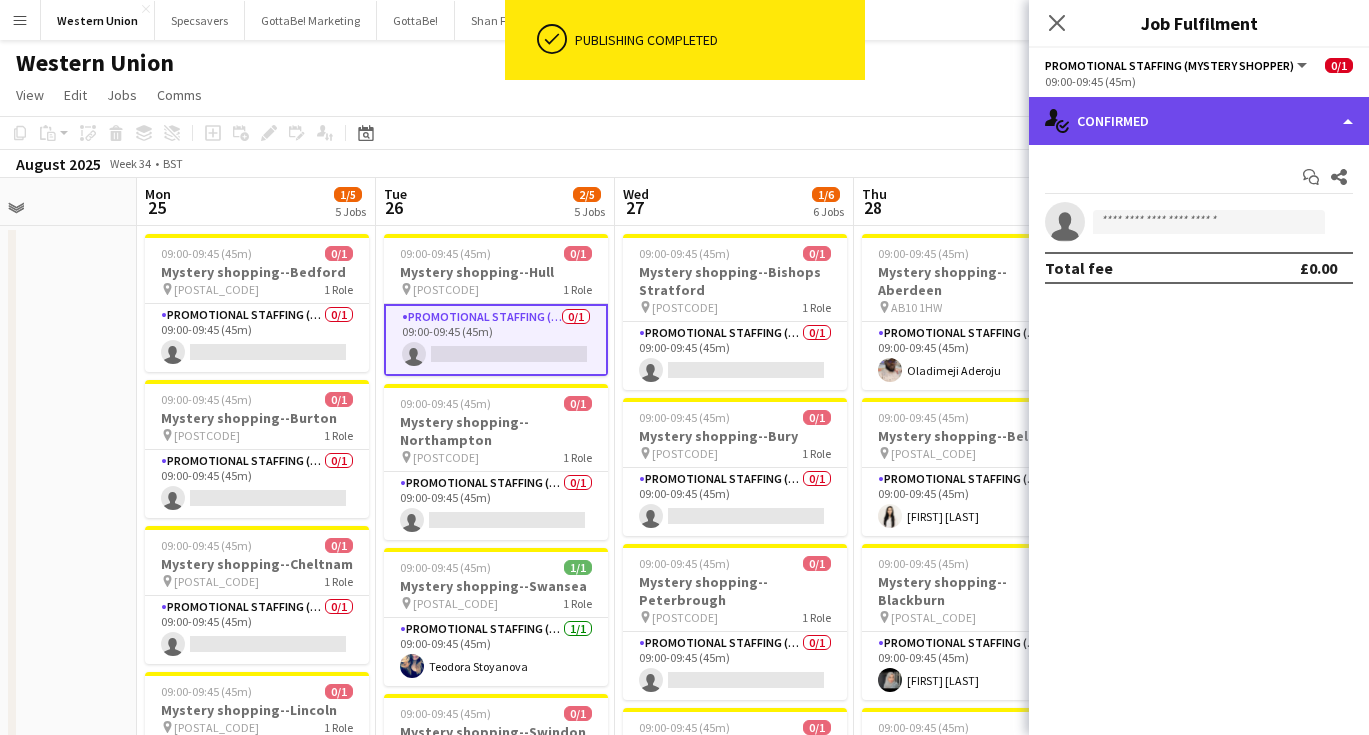 click on "single-neutral-actions-check-2
Confirmed" 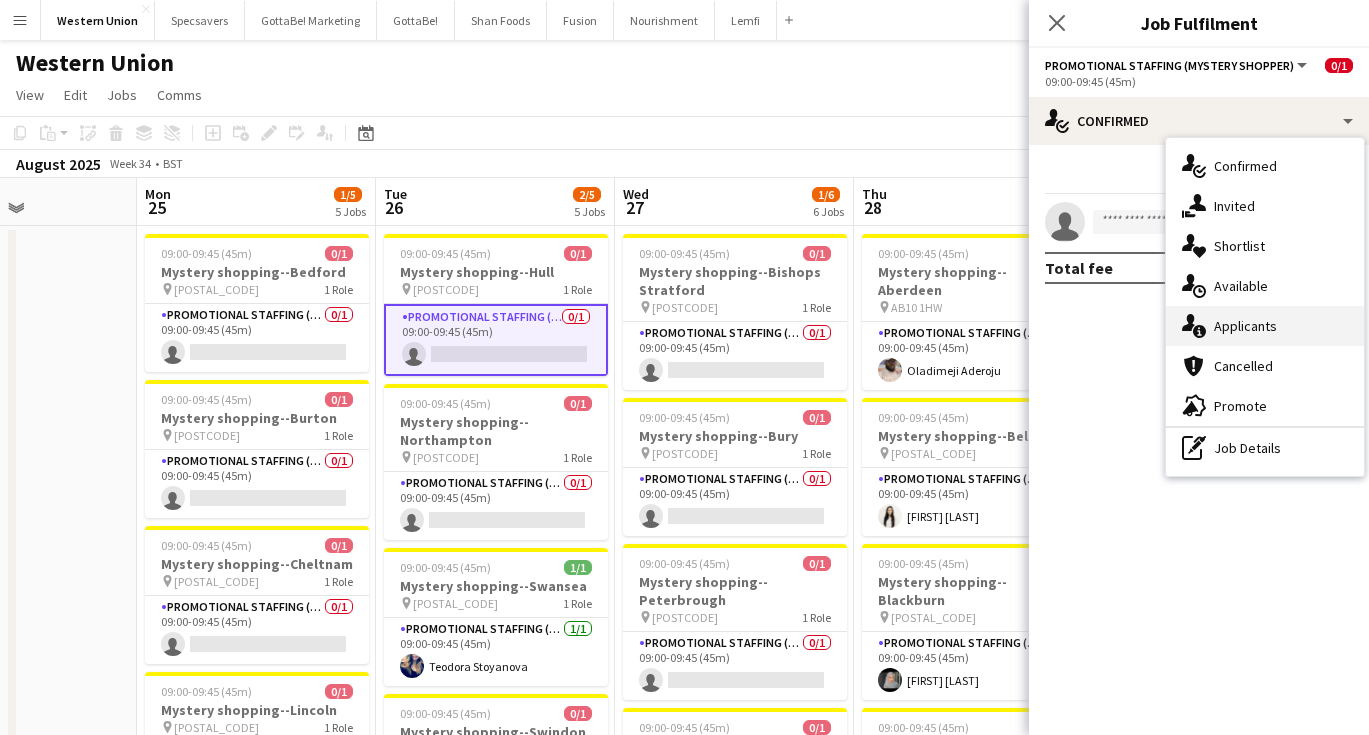 click on "single-neutral-actions-information
Applicants" at bounding box center (1265, 326) 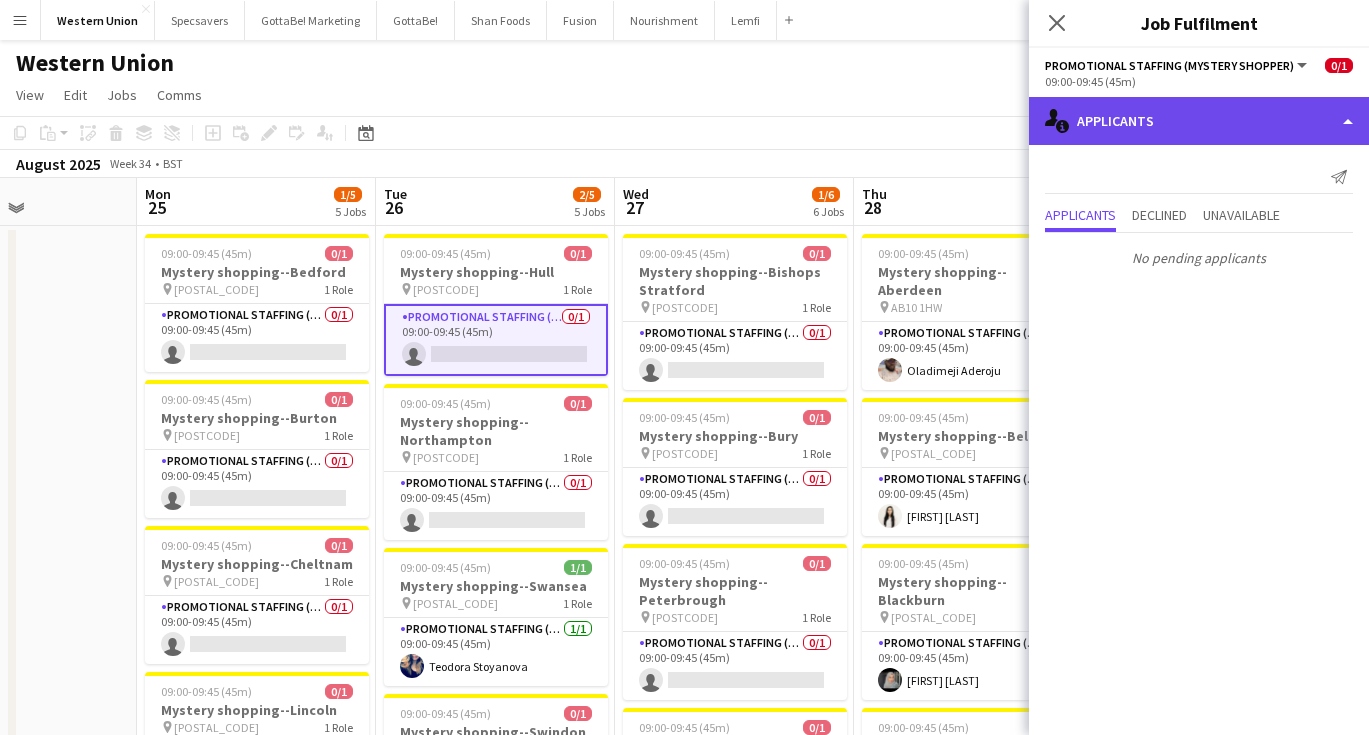 click on "single-neutral-actions-information
Applicants" 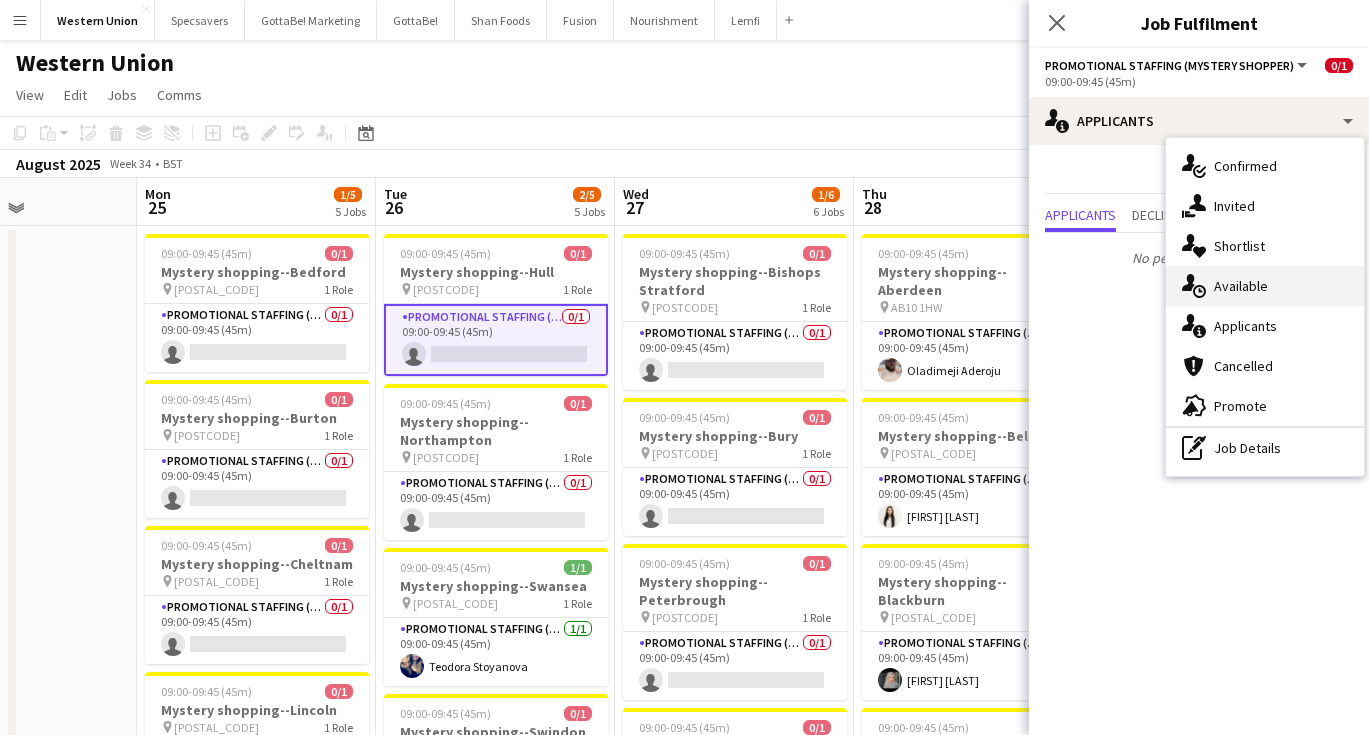 click on "single-neutral-actions-upload
Available" at bounding box center [1265, 286] 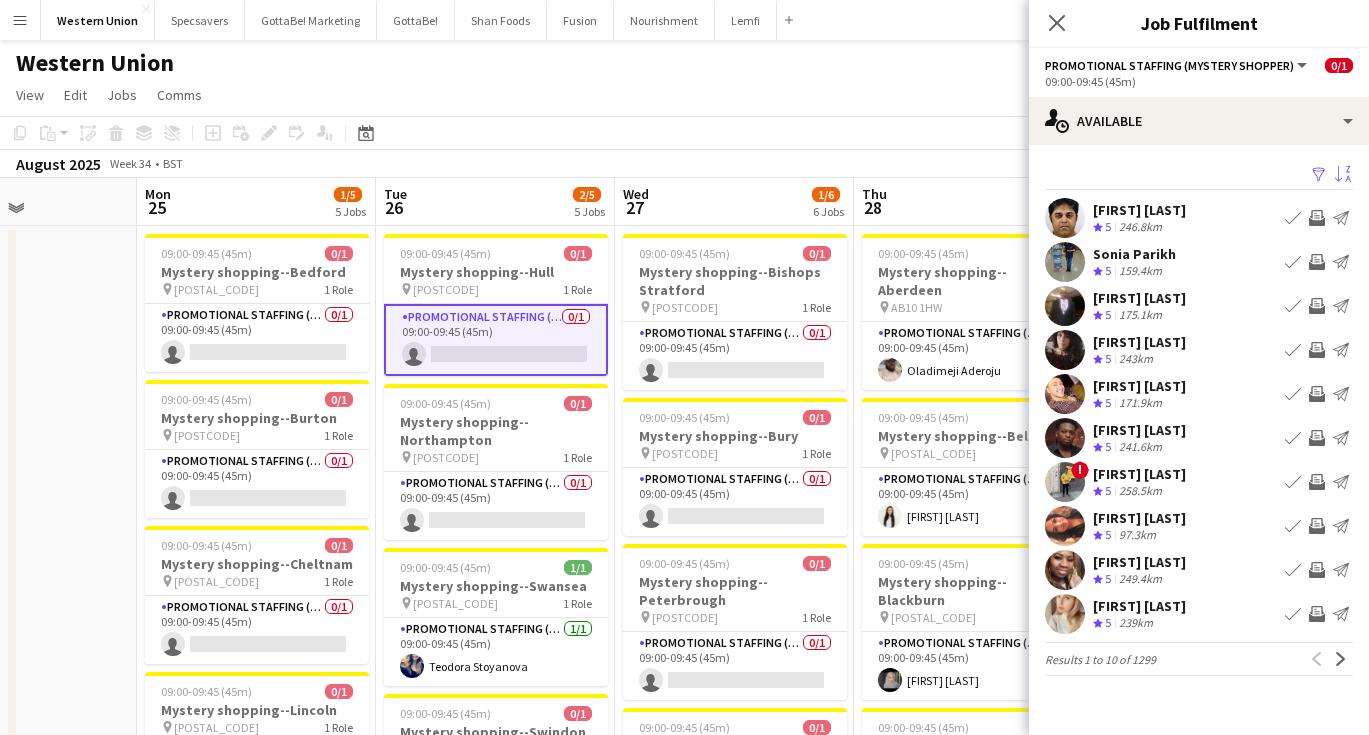click on "Sort asc" at bounding box center [1343, 175] 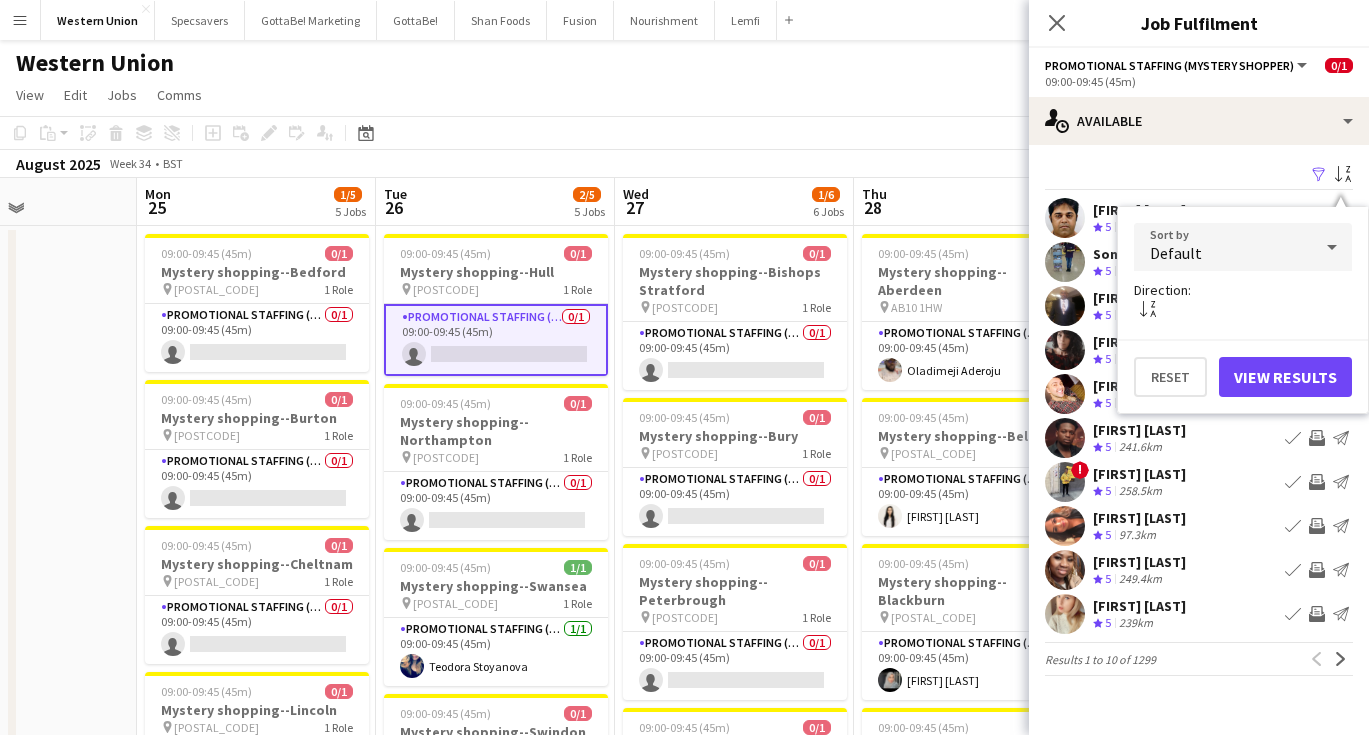 click on "Default" at bounding box center (1223, 247) 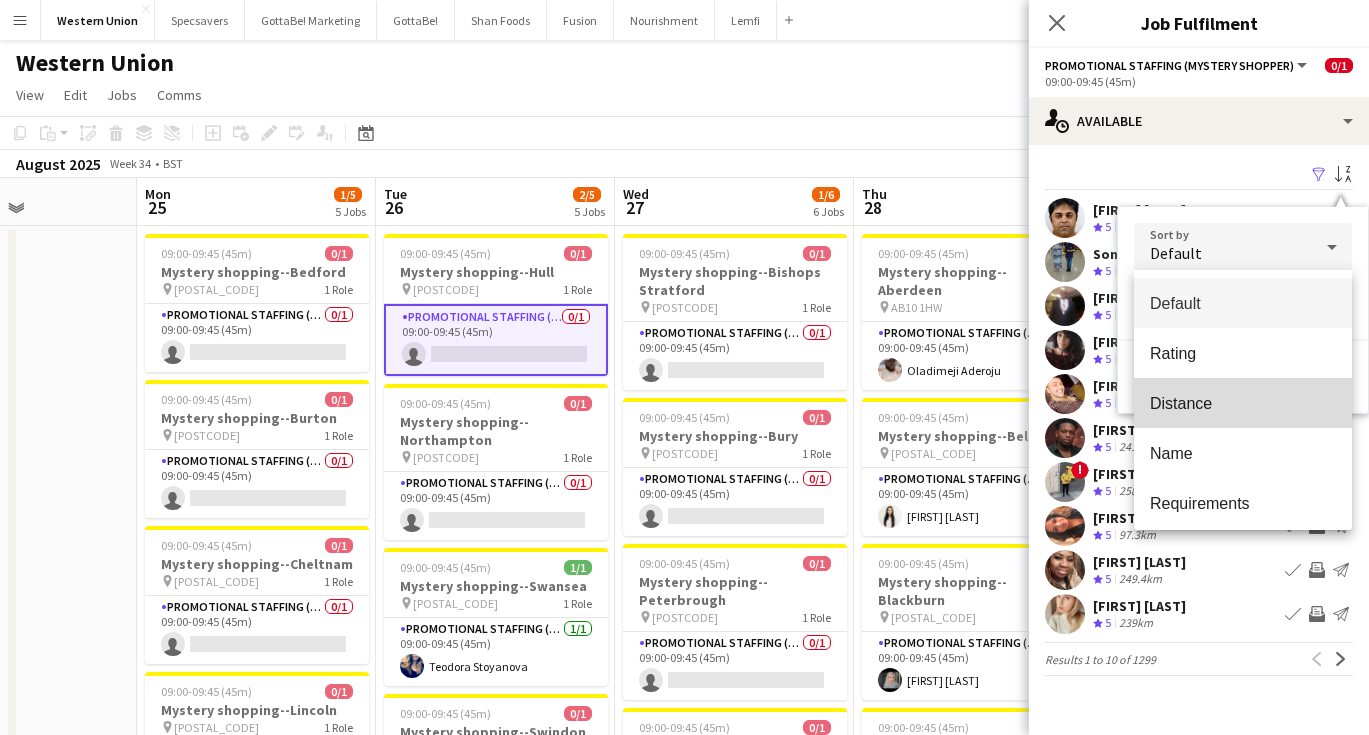 click on "Distance" at bounding box center (1243, 403) 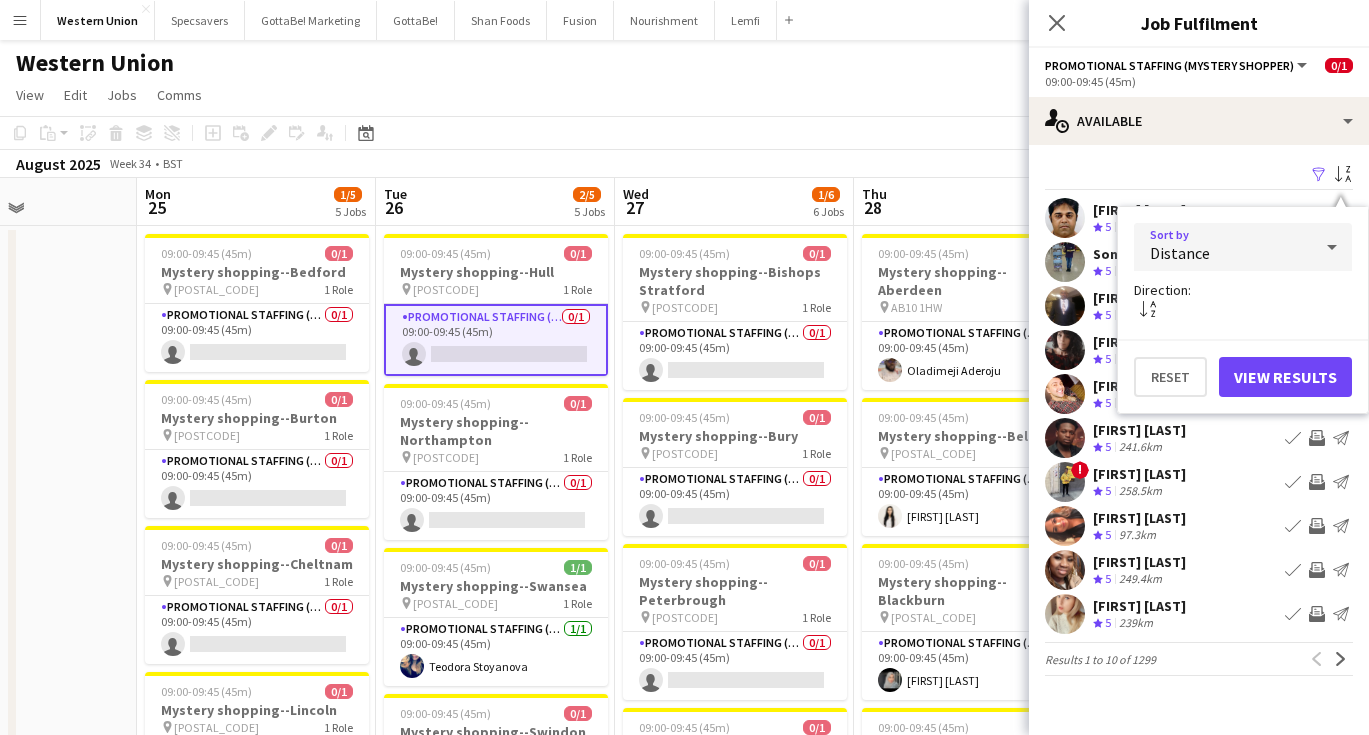 click on "View Results" at bounding box center (1285, 377) 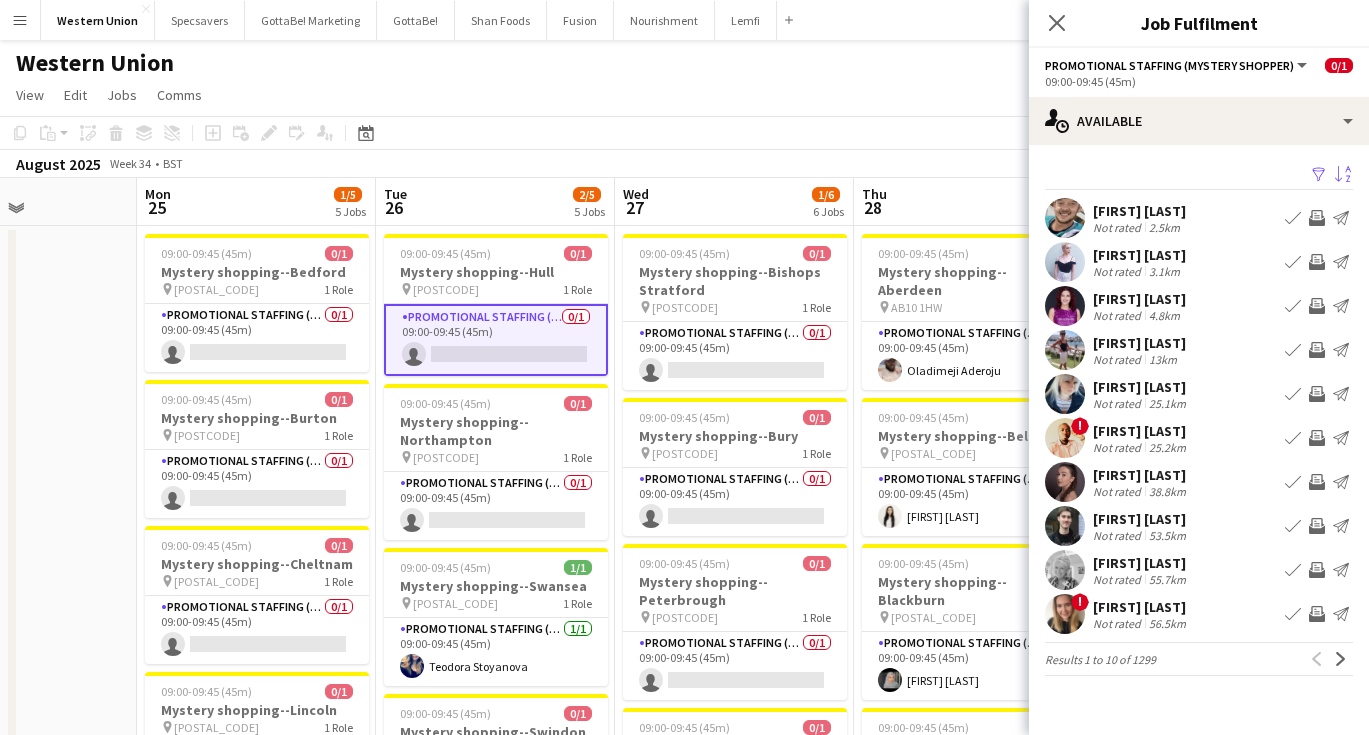 click on "25.2km" at bounding box center (1167, 447) 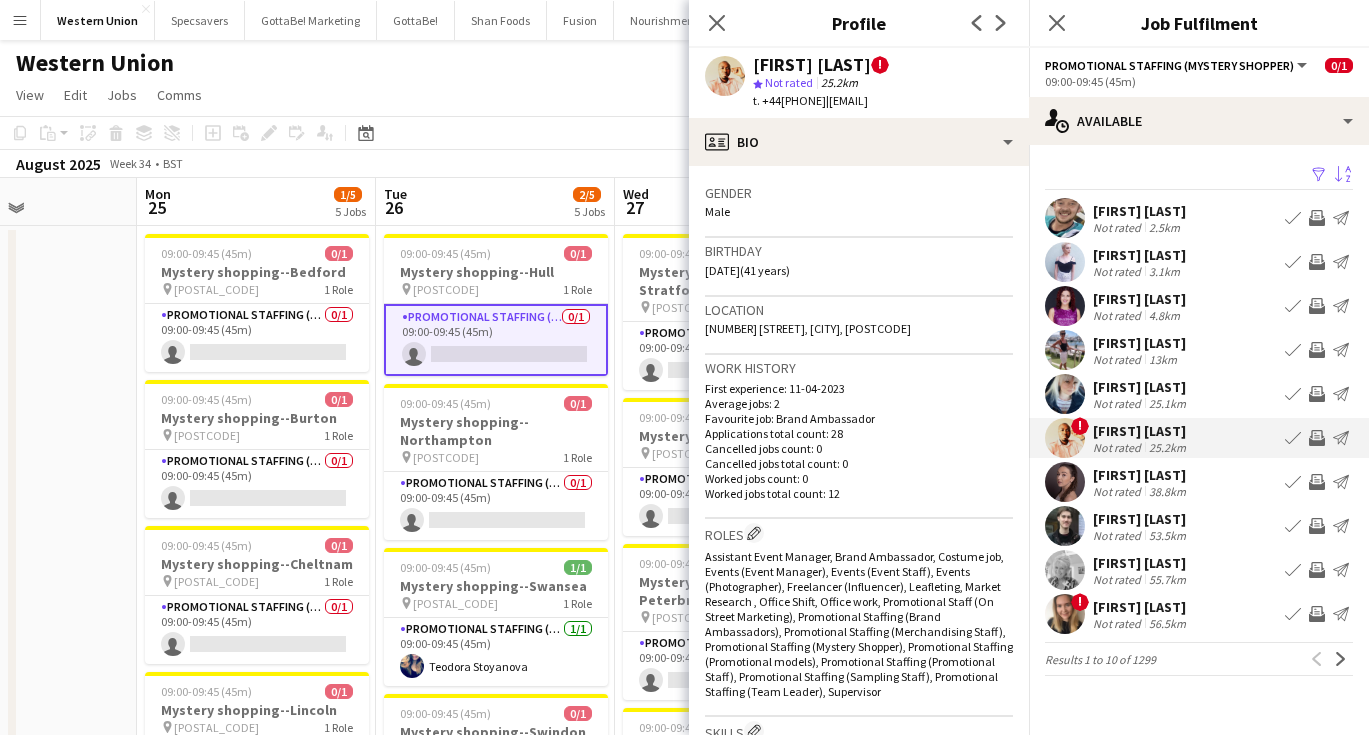 scroll, scrollTop: 486, scrollLeft: 0, axis: vertical 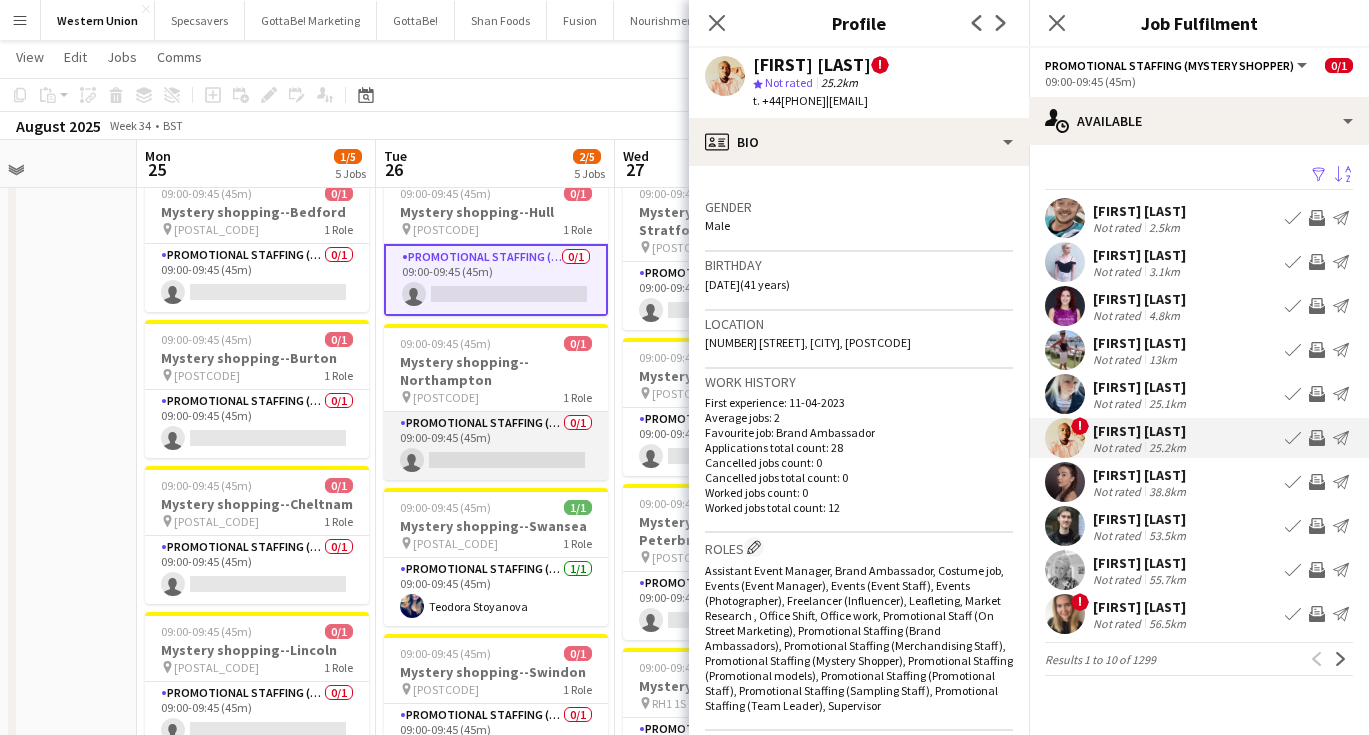 click on "Promotional Staffing (Mystery Shopper)   0/1   09:00-09:45 (45m)
single-neutral-actions" at bounding box center (496, 446) 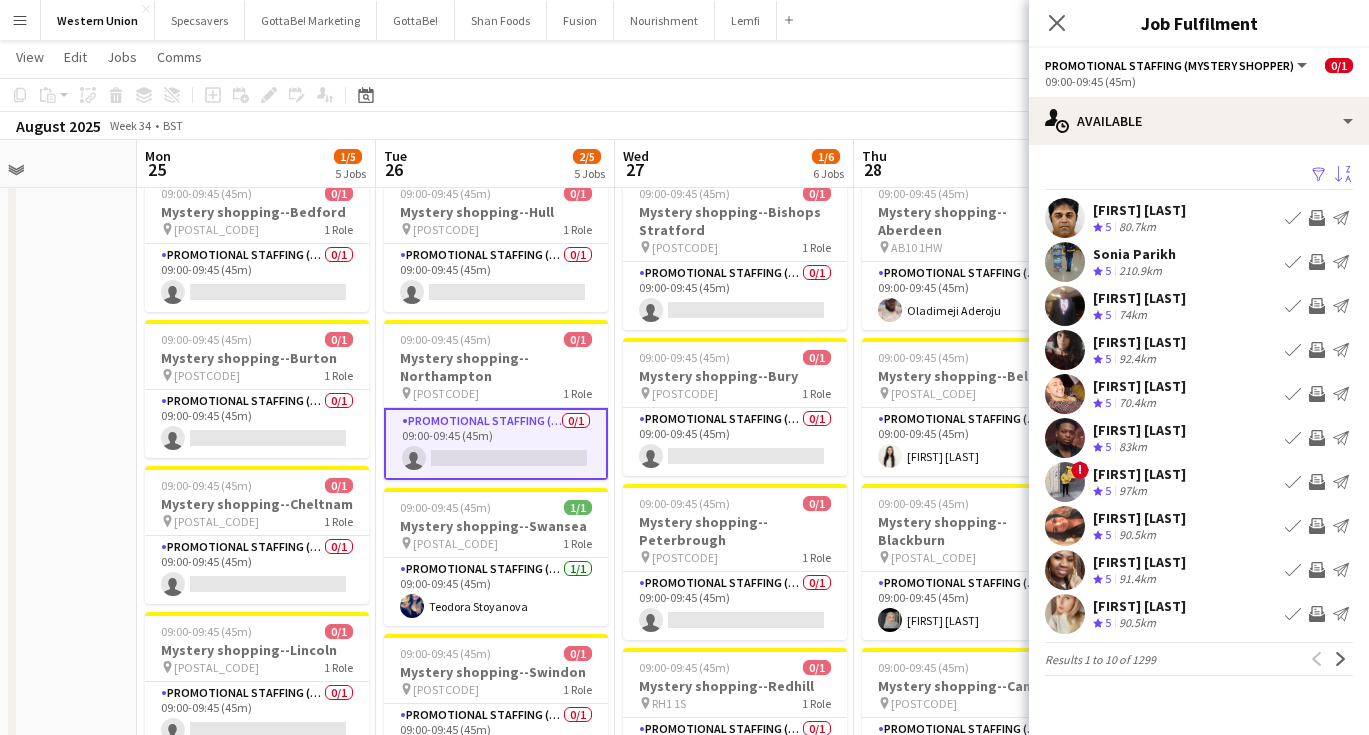 click on "Sort asc" at bounding box center [1343, 175] 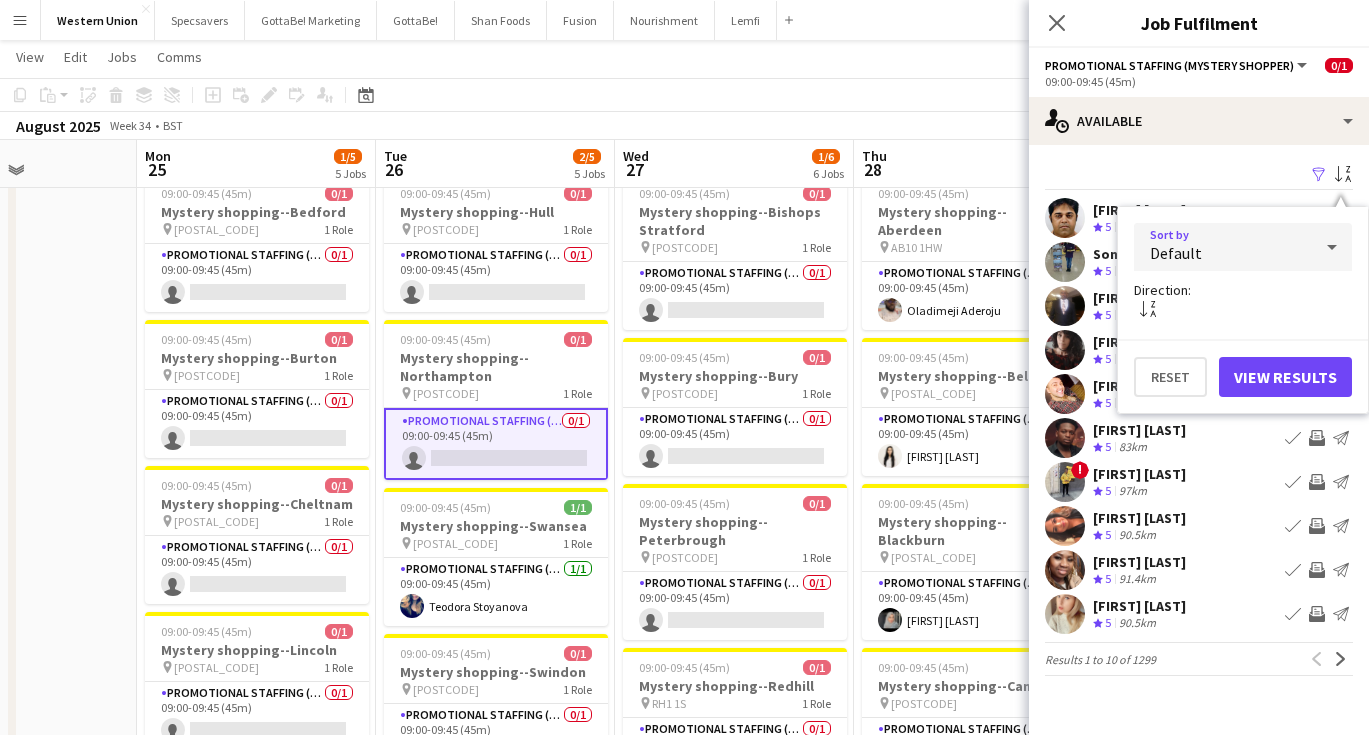 click on "Default" at bounding box center (1223, 247) 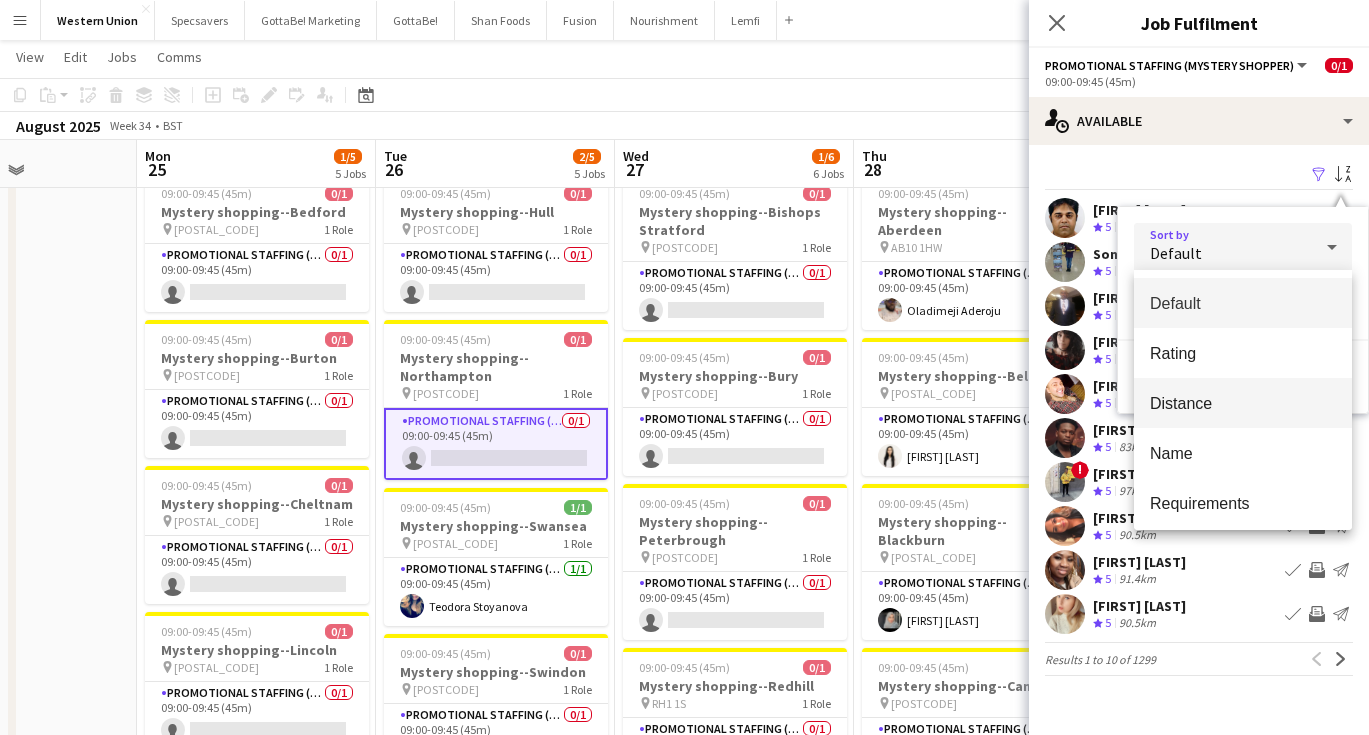 click on "Distance" at bounding box center (1243, 403) 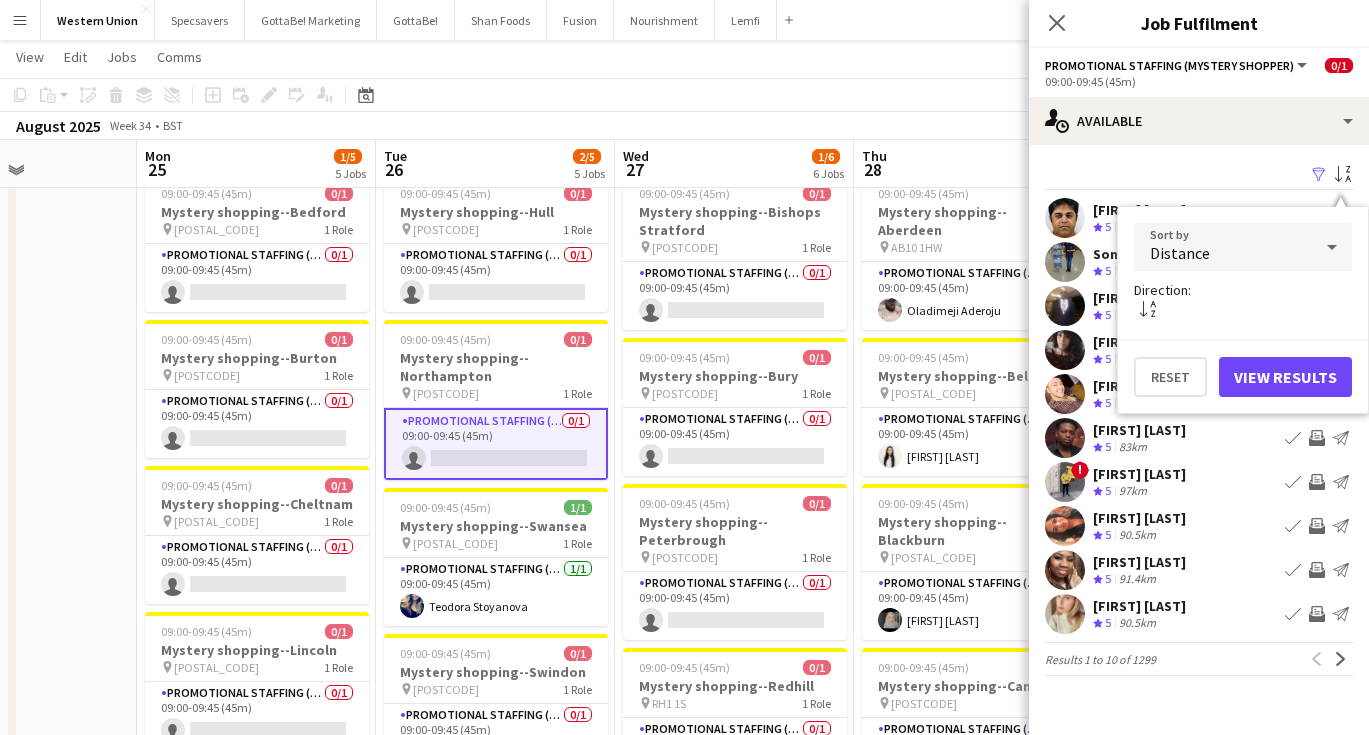 click on "View Results" at bounding box center (1285, 377) 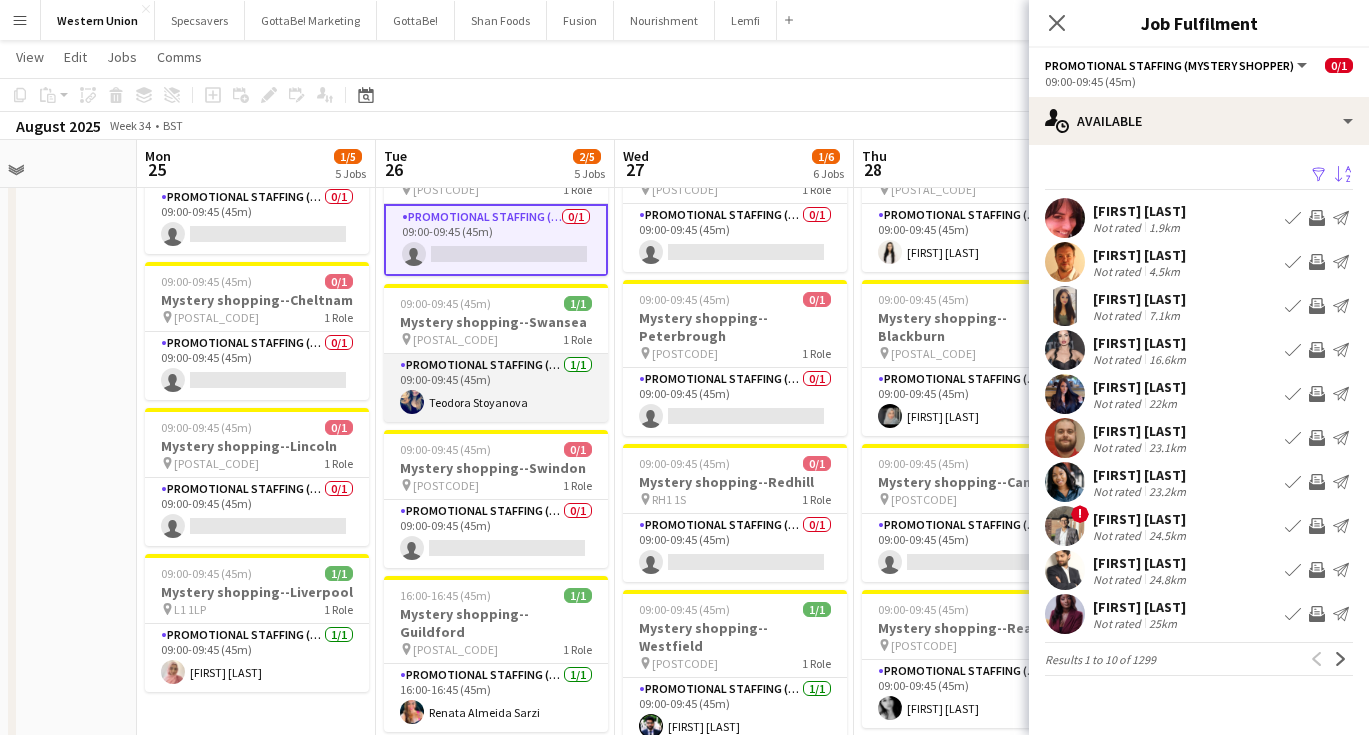 scroll, scrollTop: 276, scrollLeft: 0, axis: vertical 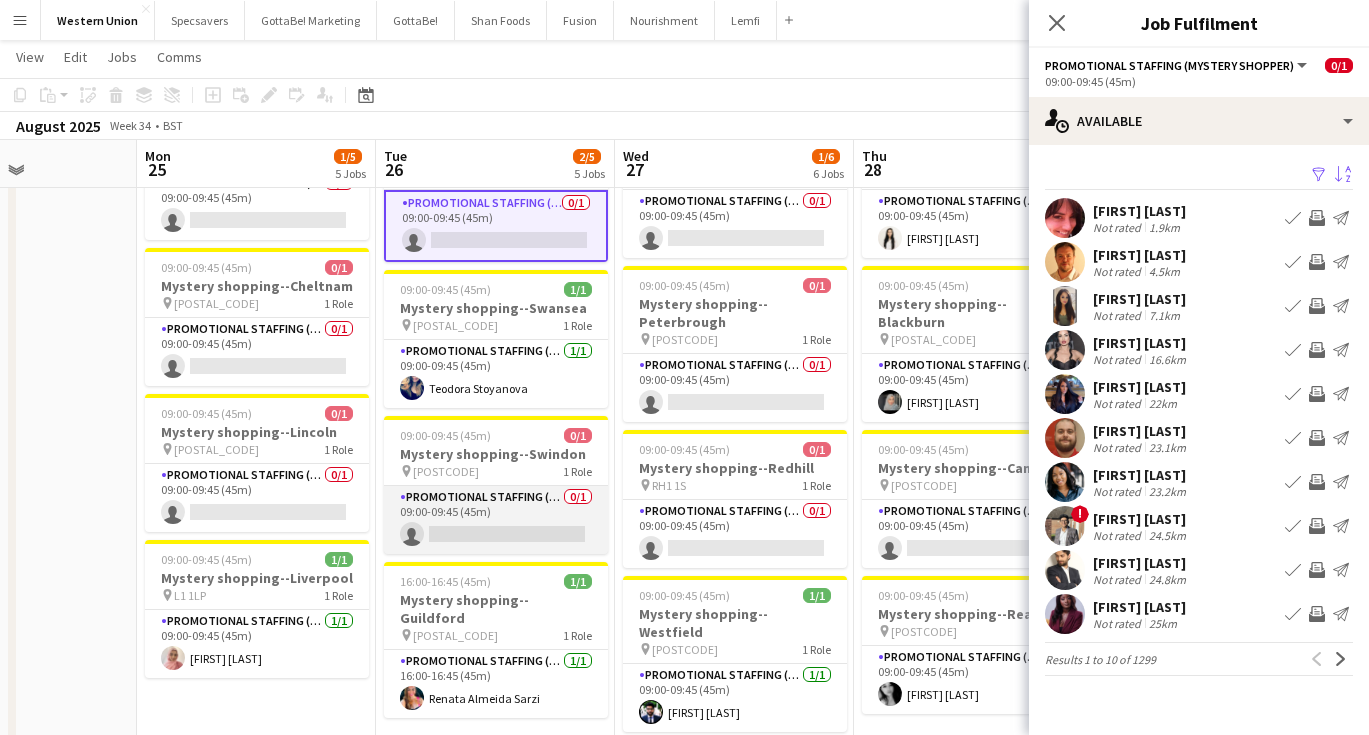 click on "Promotional Staffing (Mystery Shopper)   0/1   09:00-09:45 (45m)
single-neutral-actions" at bounding box center [496, 520] 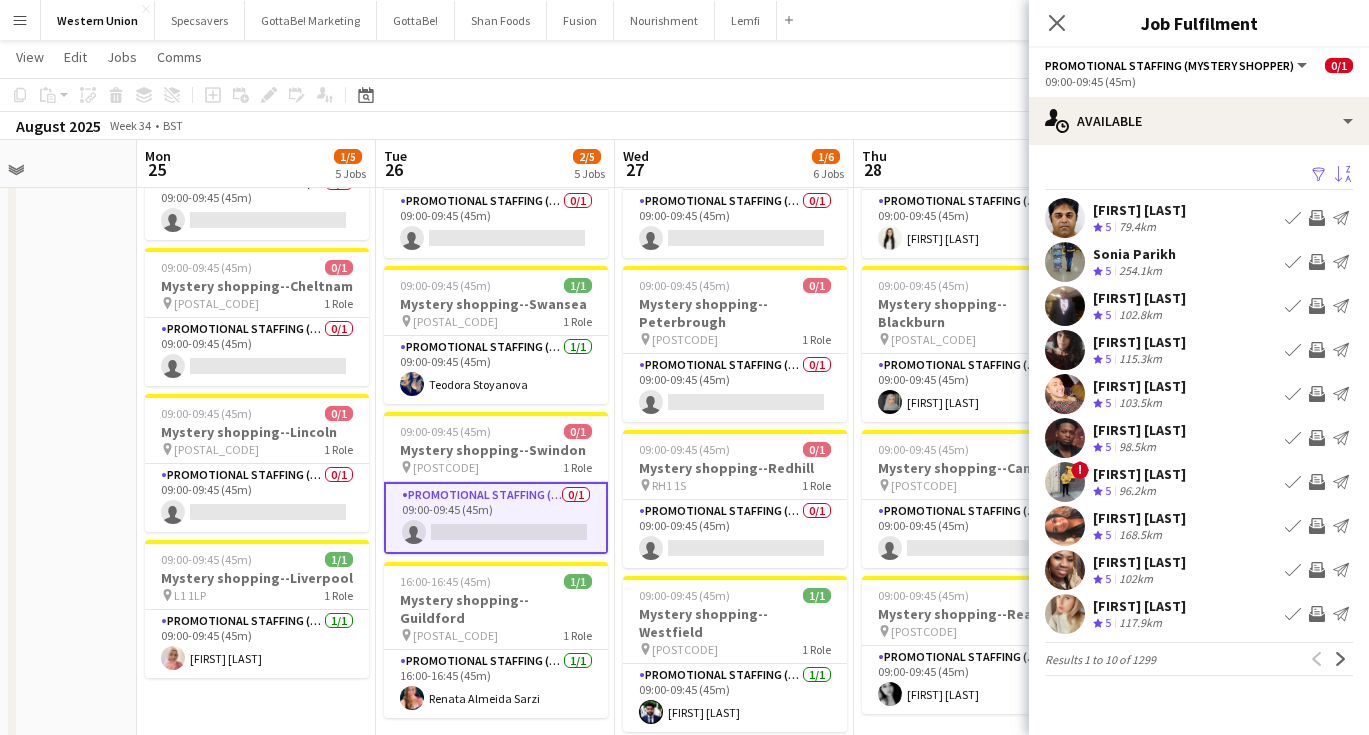 click on "Sort asc" at bounding box center [1343, 175] 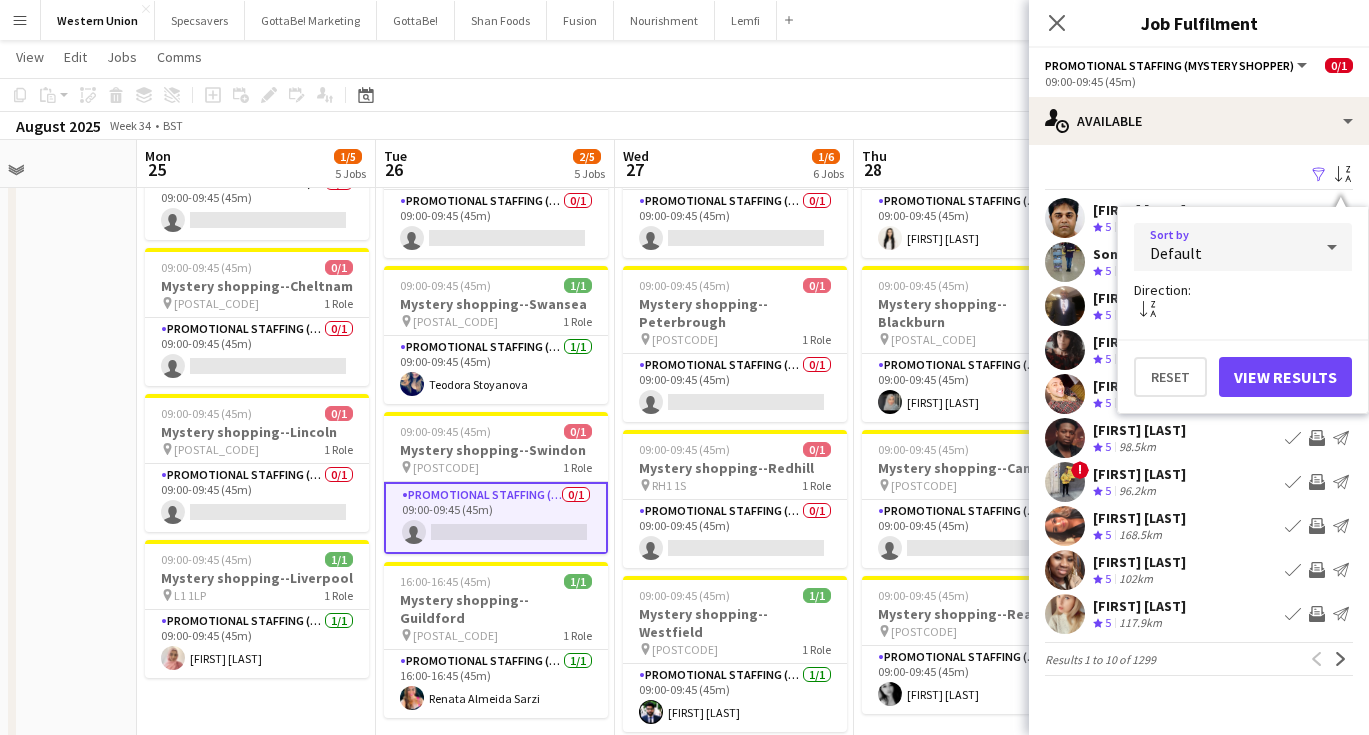 click on "Default" at bounding box center [1223, 247] 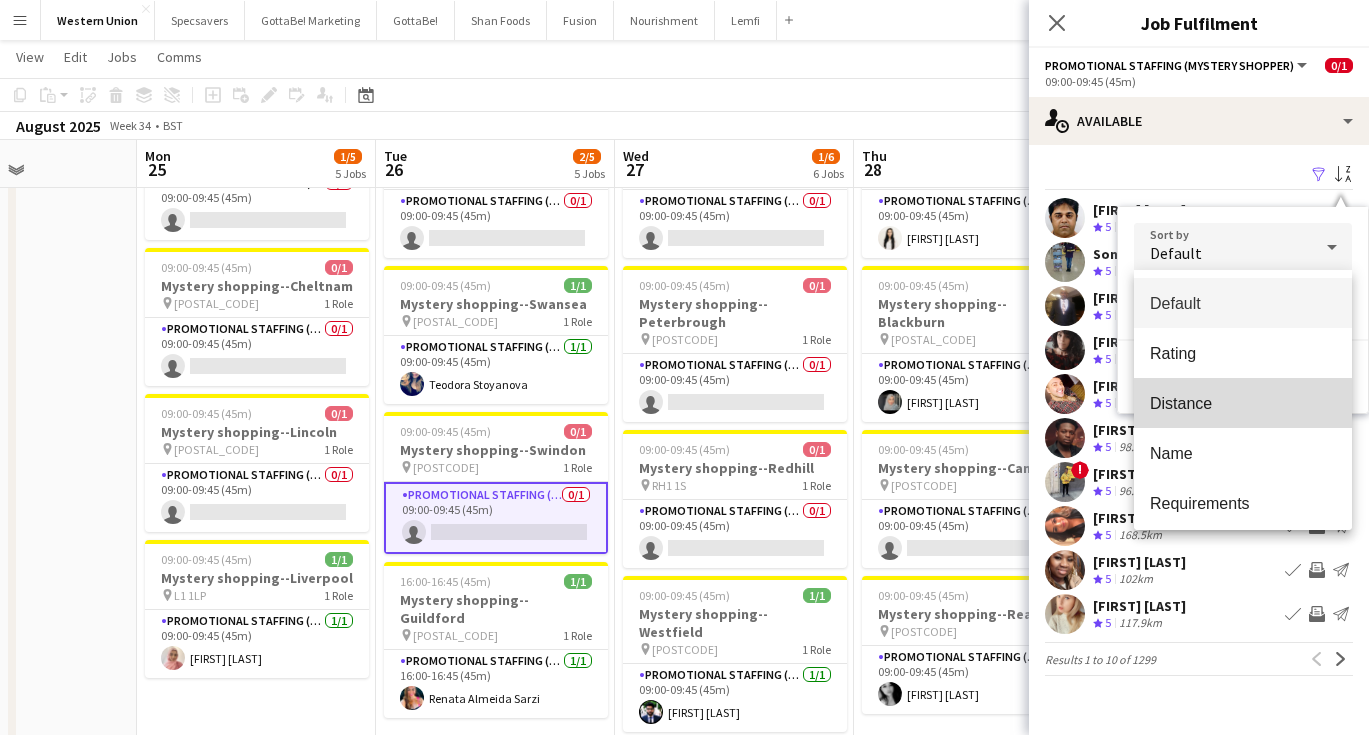 click on "Distance" at bounding box center [1243, 403] 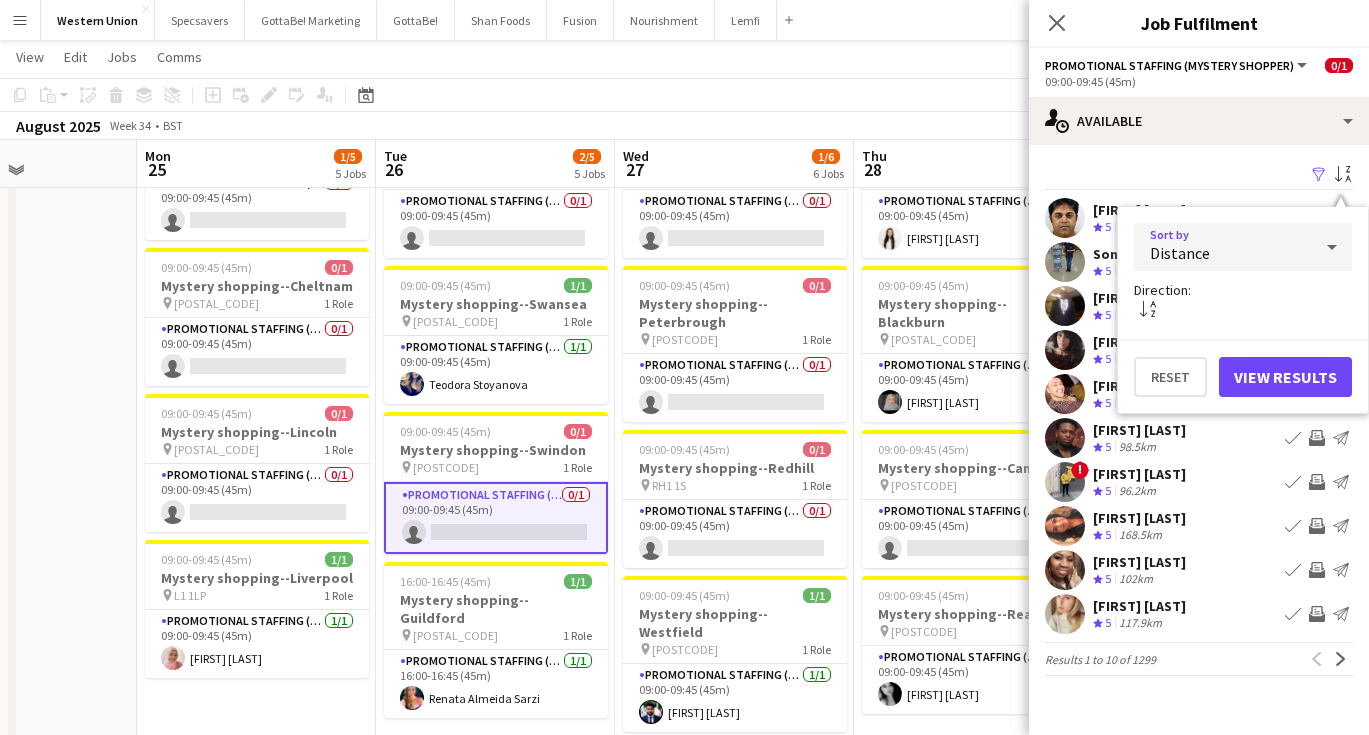 click on "View Results" at bounding box center [1285, 377] 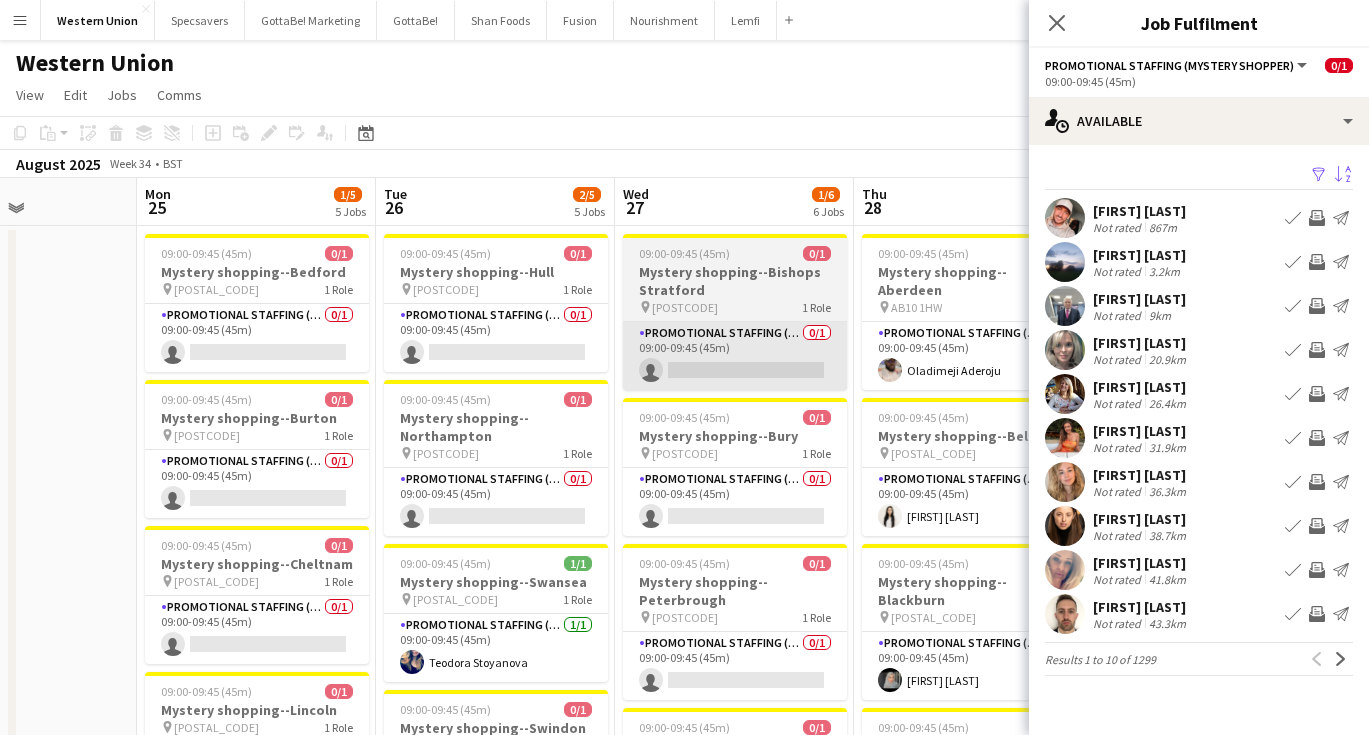 scroll, scrollTop: 0, scrollLeft: 0, axis: both 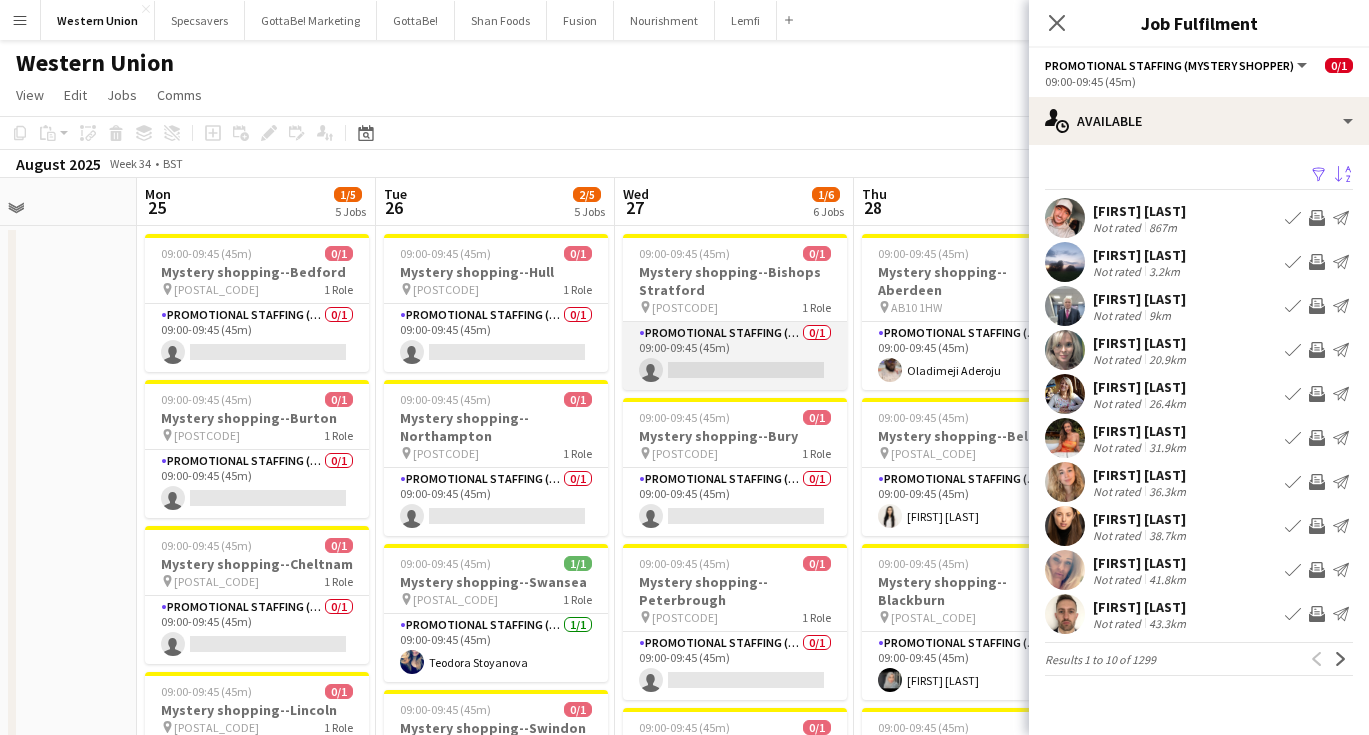click on "Promotional Staffing (Mystery Shopper)   0/1   09:00-09:45 (45m)
single-neutral-actions" at bounding box center [735, 356] 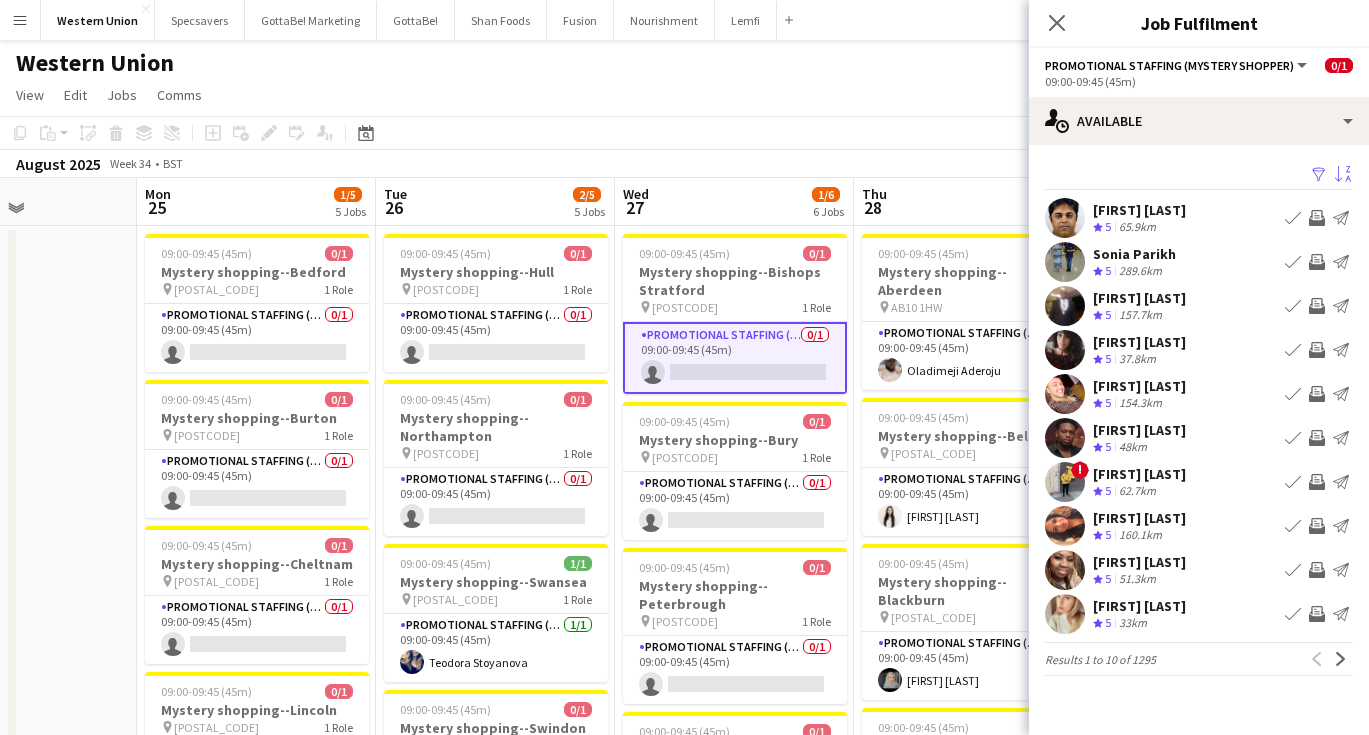 click on "Sort asc" at bounding box center (1343, 175) 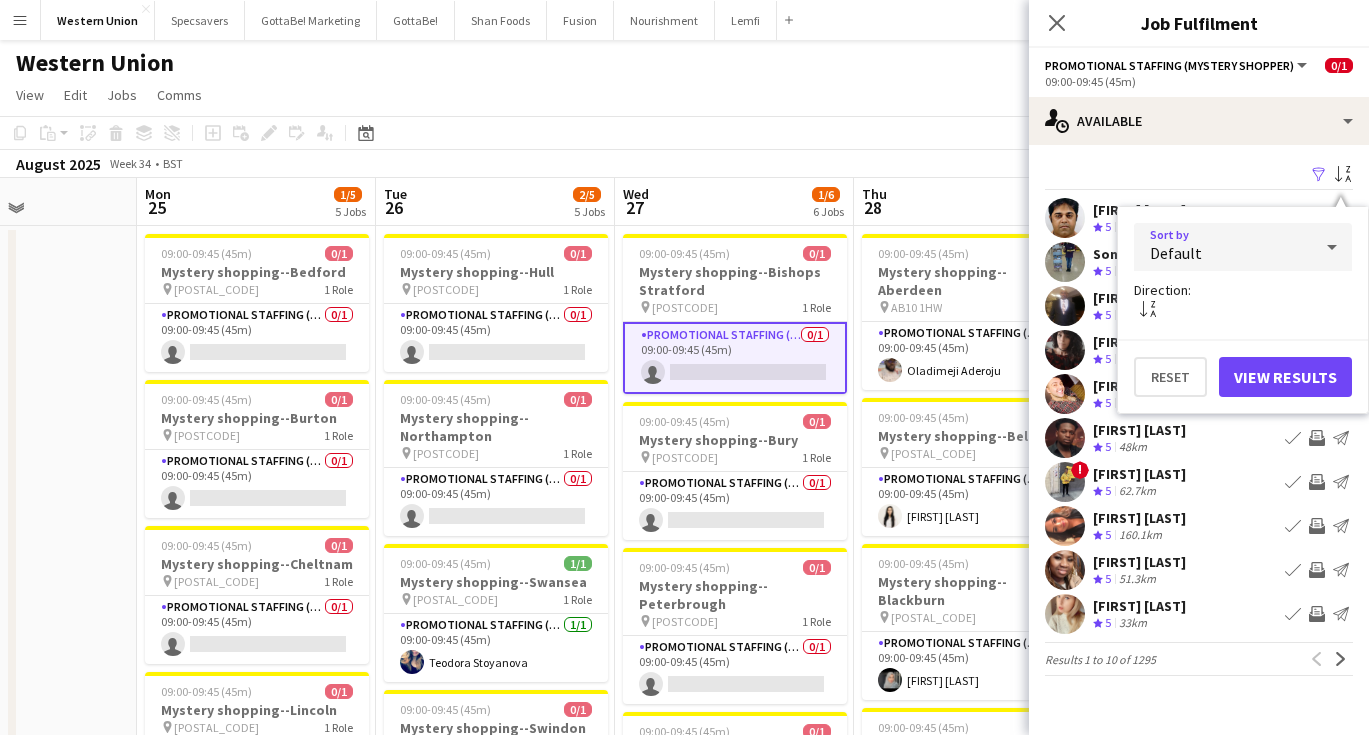 click on "Default" at bounding box center [1223, 247] 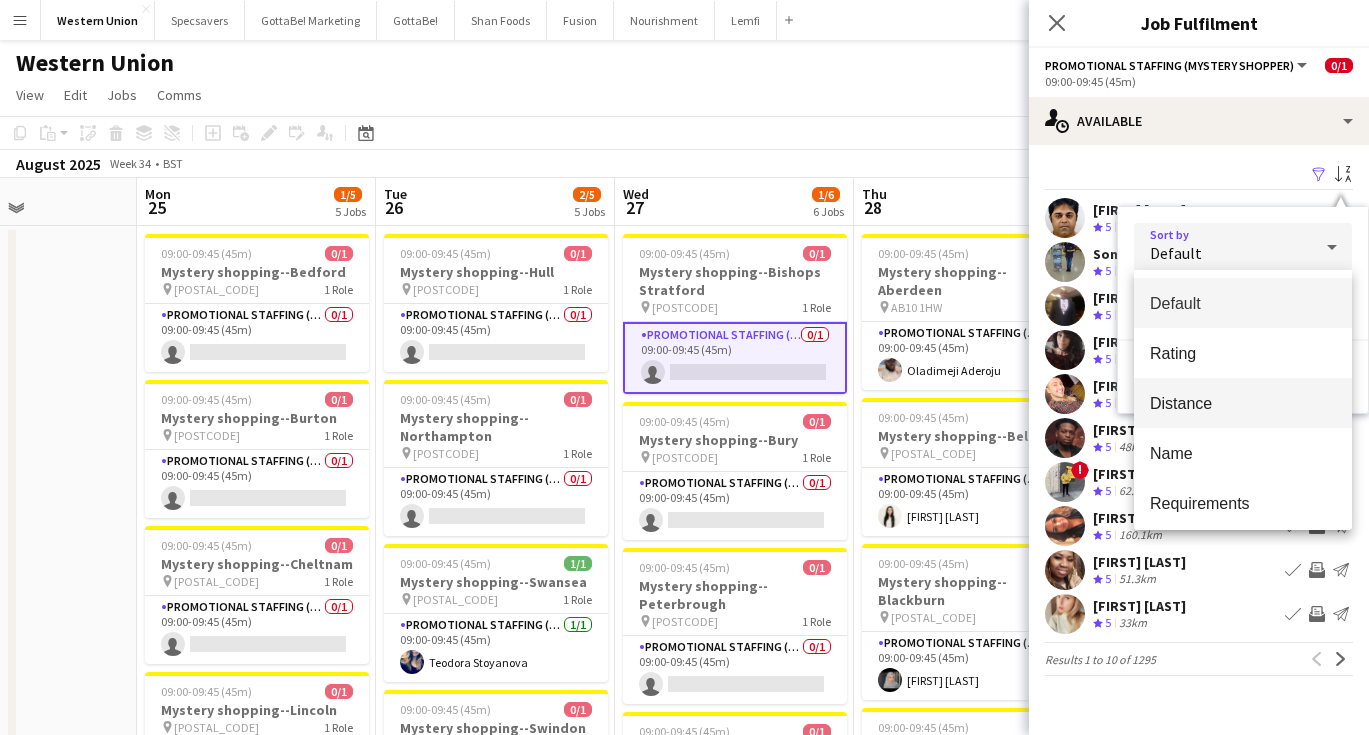 click on "Distance" at bounding box center (1243, 403) 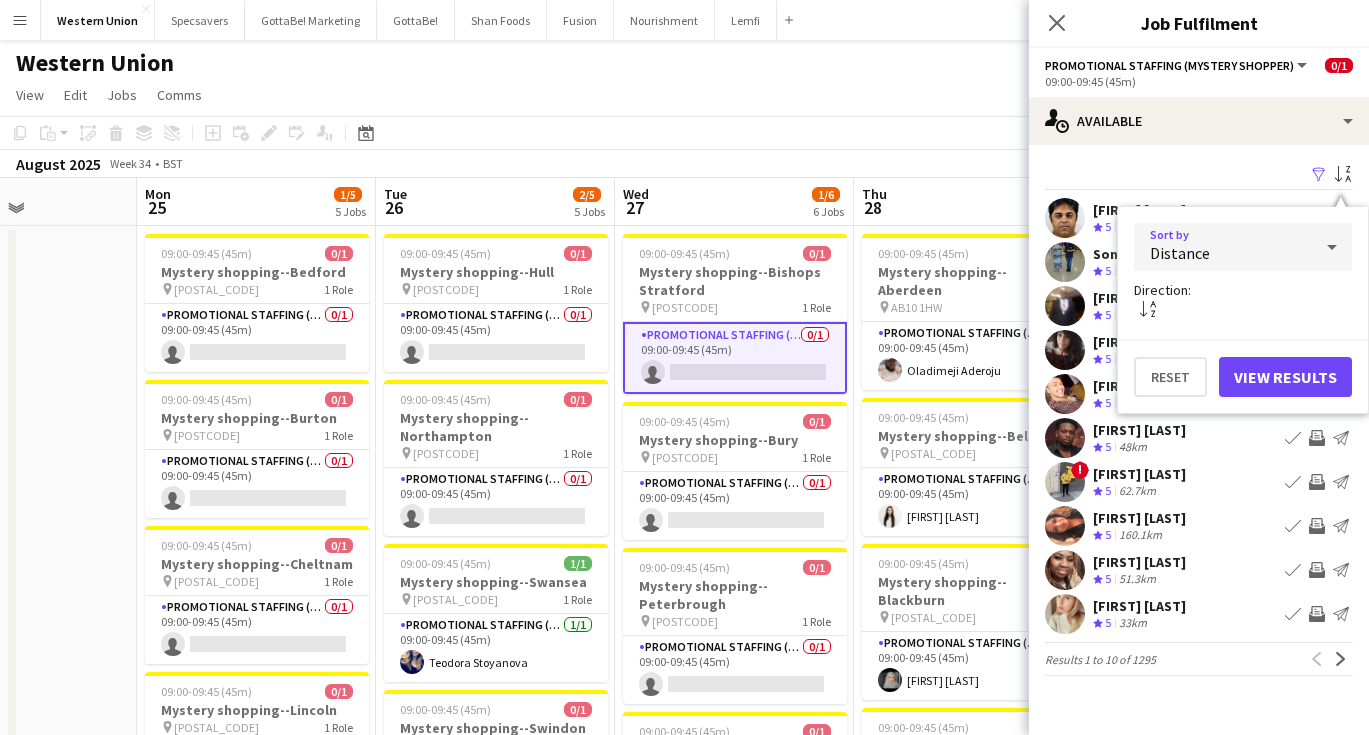 click on "View Results" at bounding box center [1285, 377] 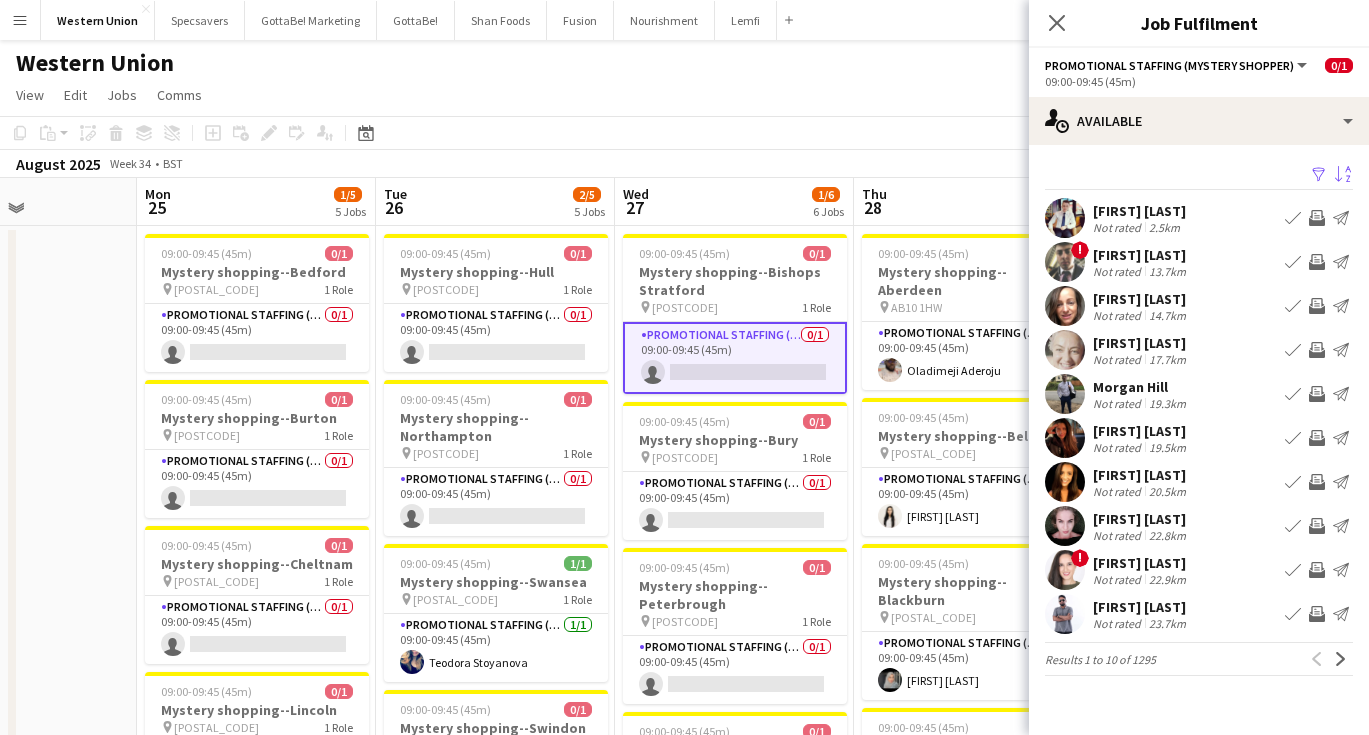 click on "17.7km" at bounding box center [1167, 359] 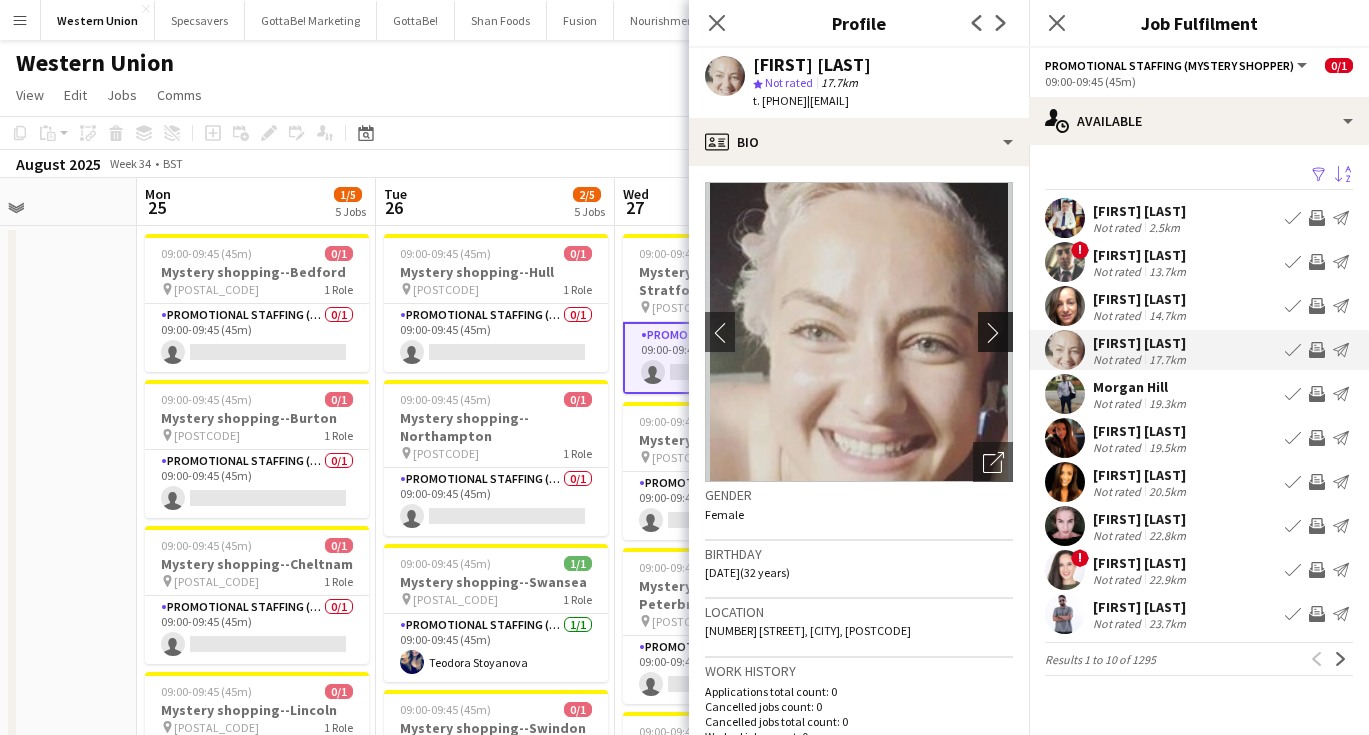 scroll, scrollTop: 0, scrollLeft: 0, axis: both 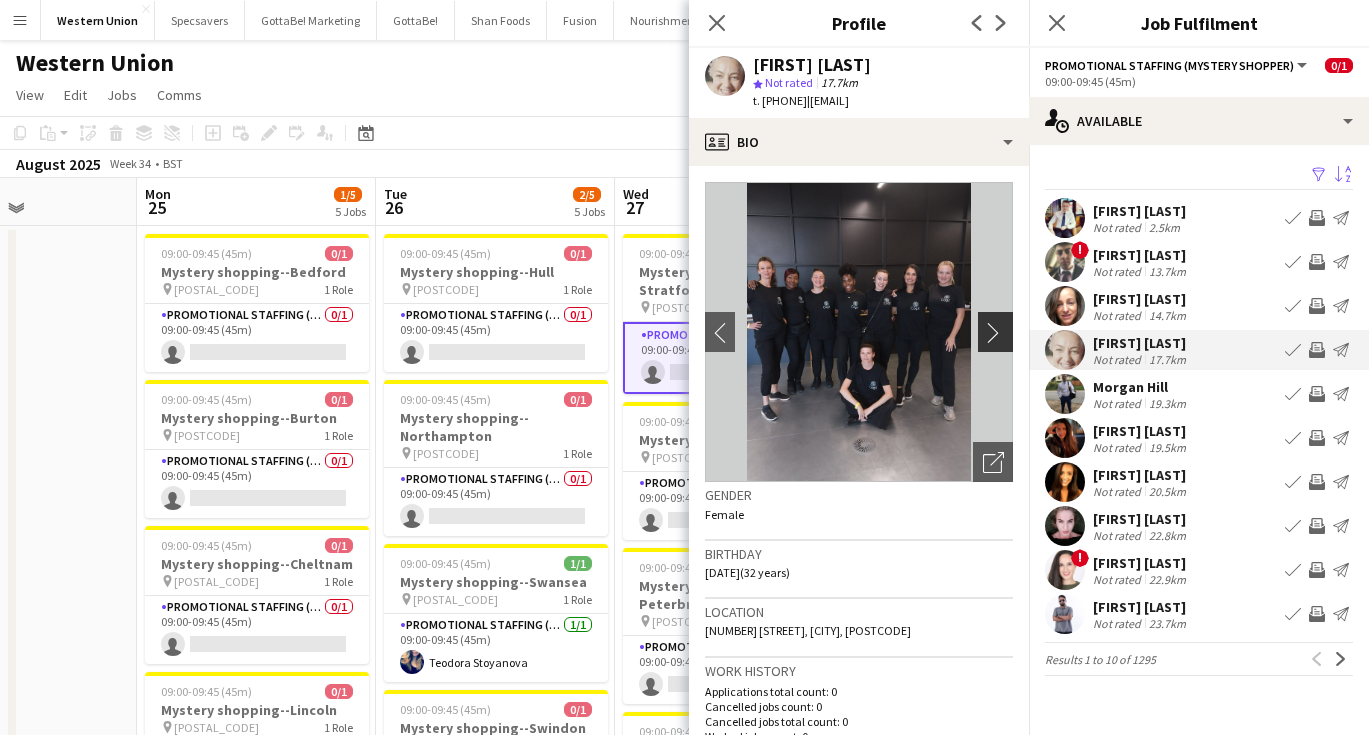 click on "chevron-right" 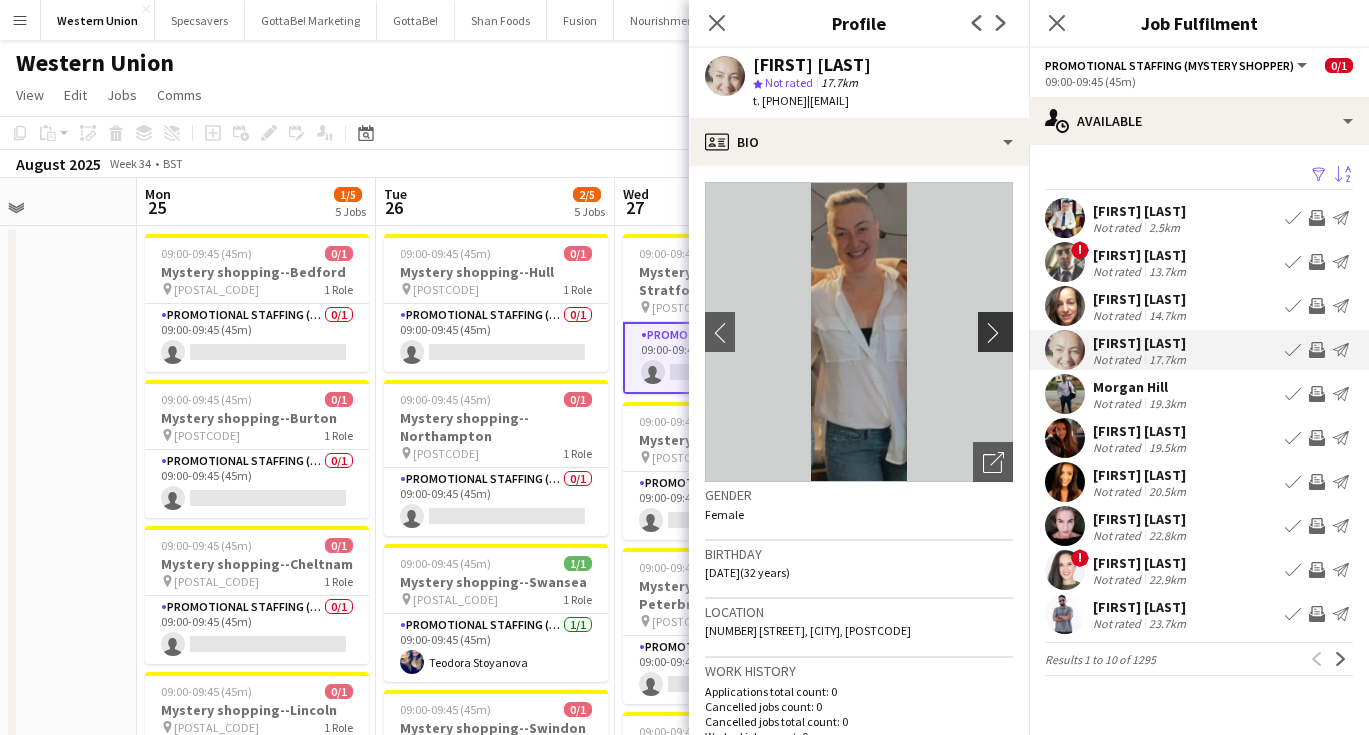 click on "chevron-right" 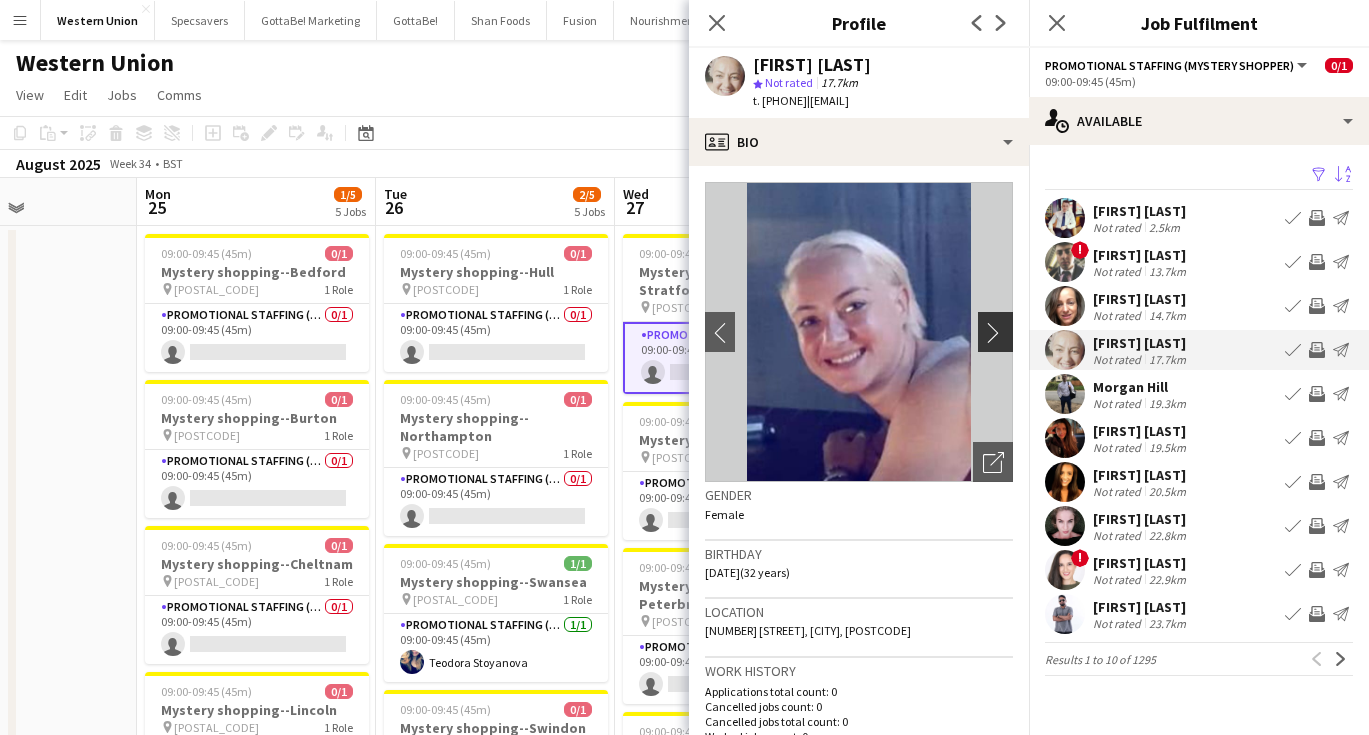 click on "chevron-right" 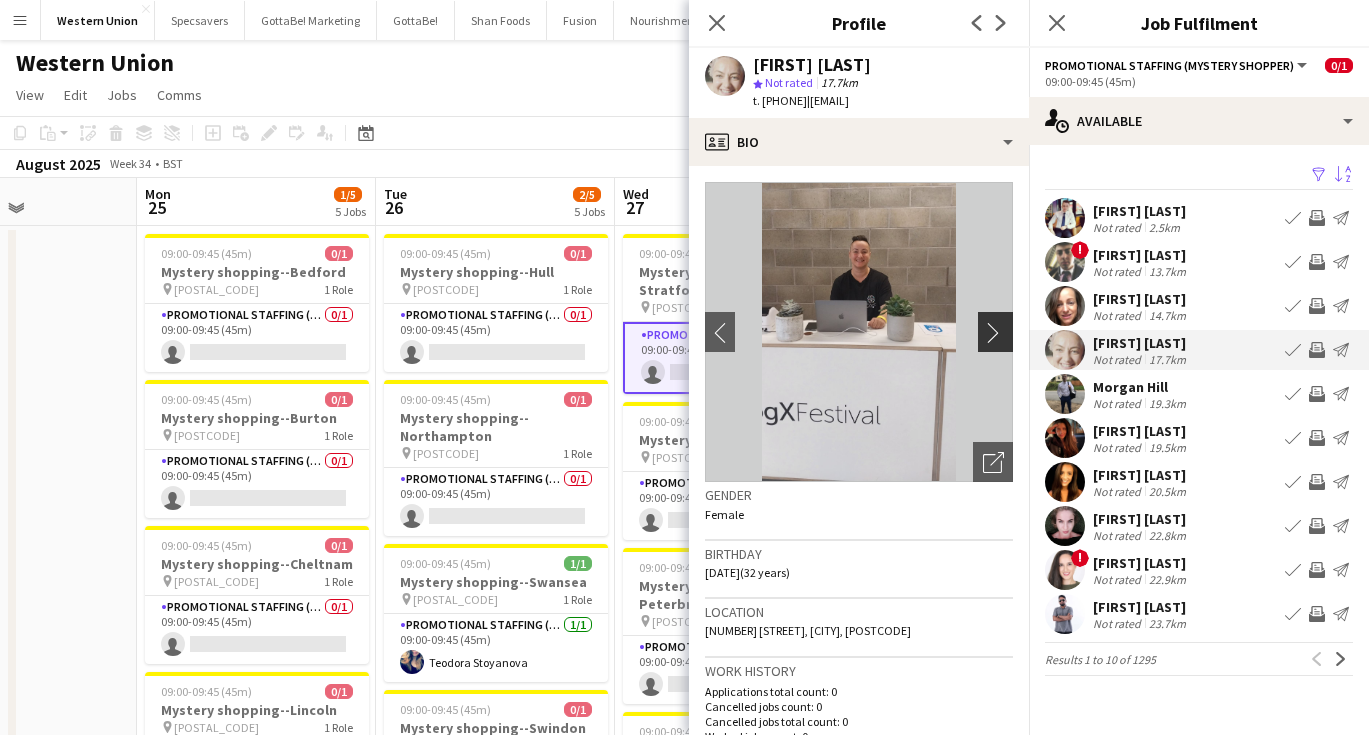 click on "chevron-right" 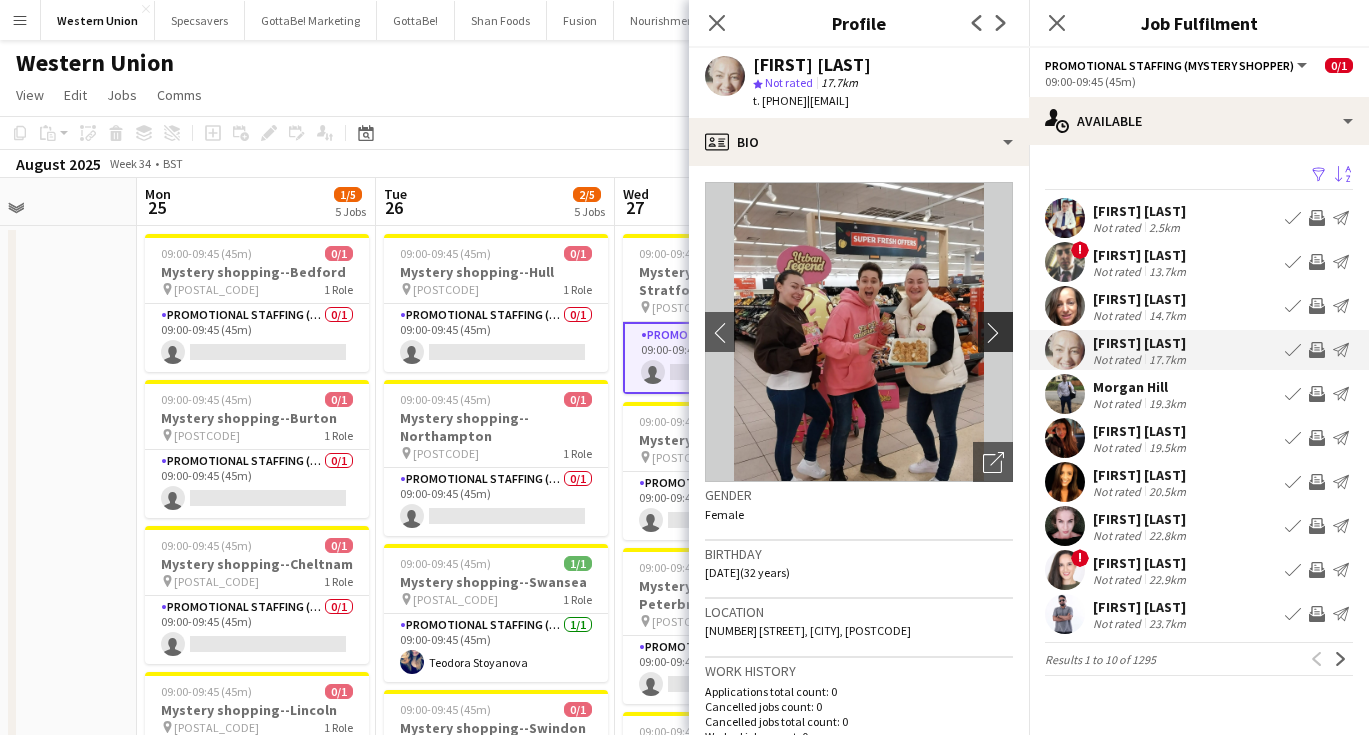 click on "chevron-right" 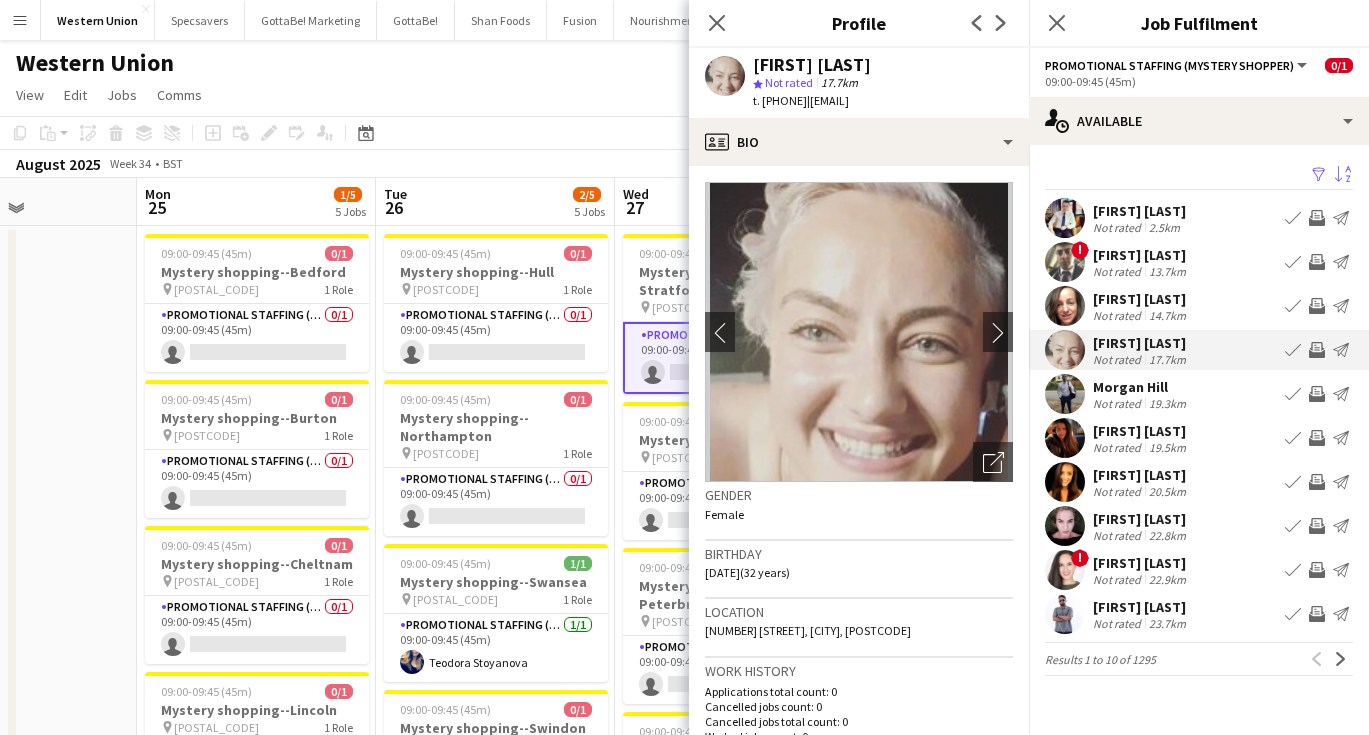 click on "22.8km" at bounding box center (1167, 535) 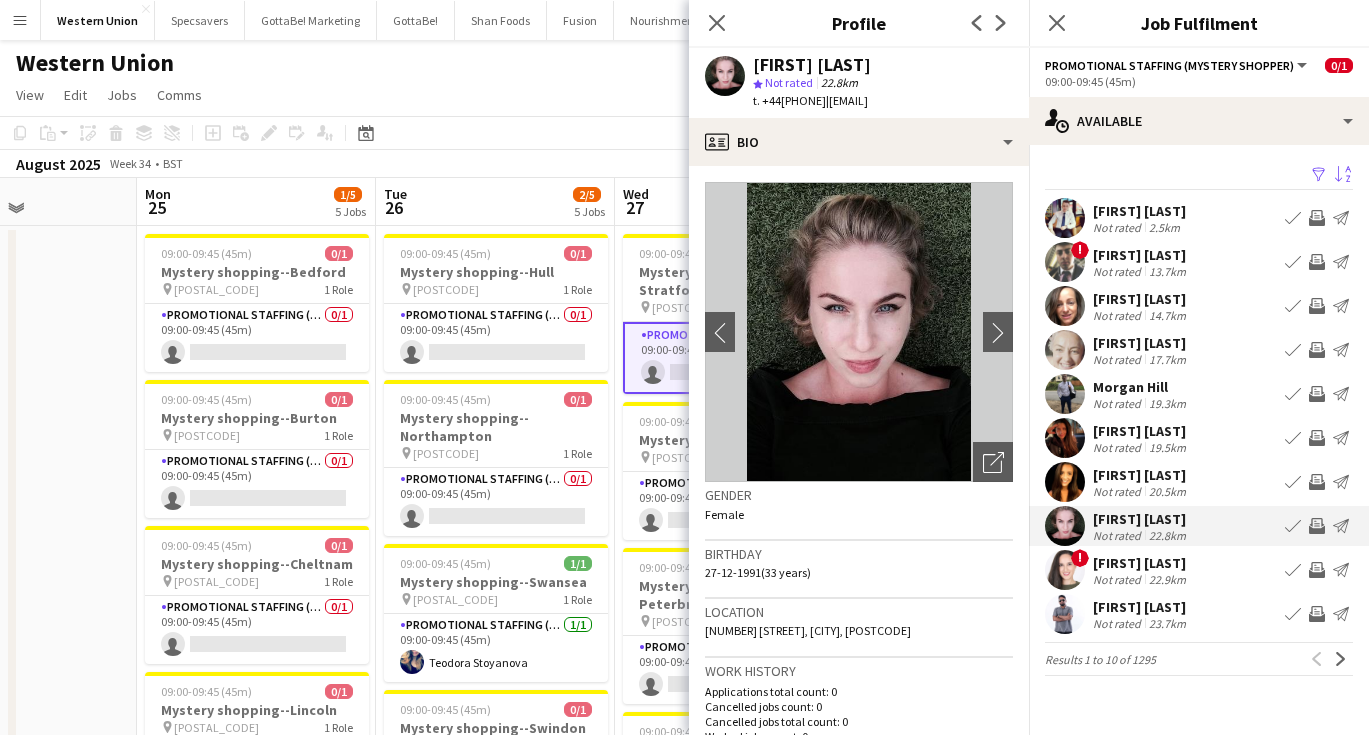 scroll, scrollTop: 0, scrollLeft: 0, axis: both 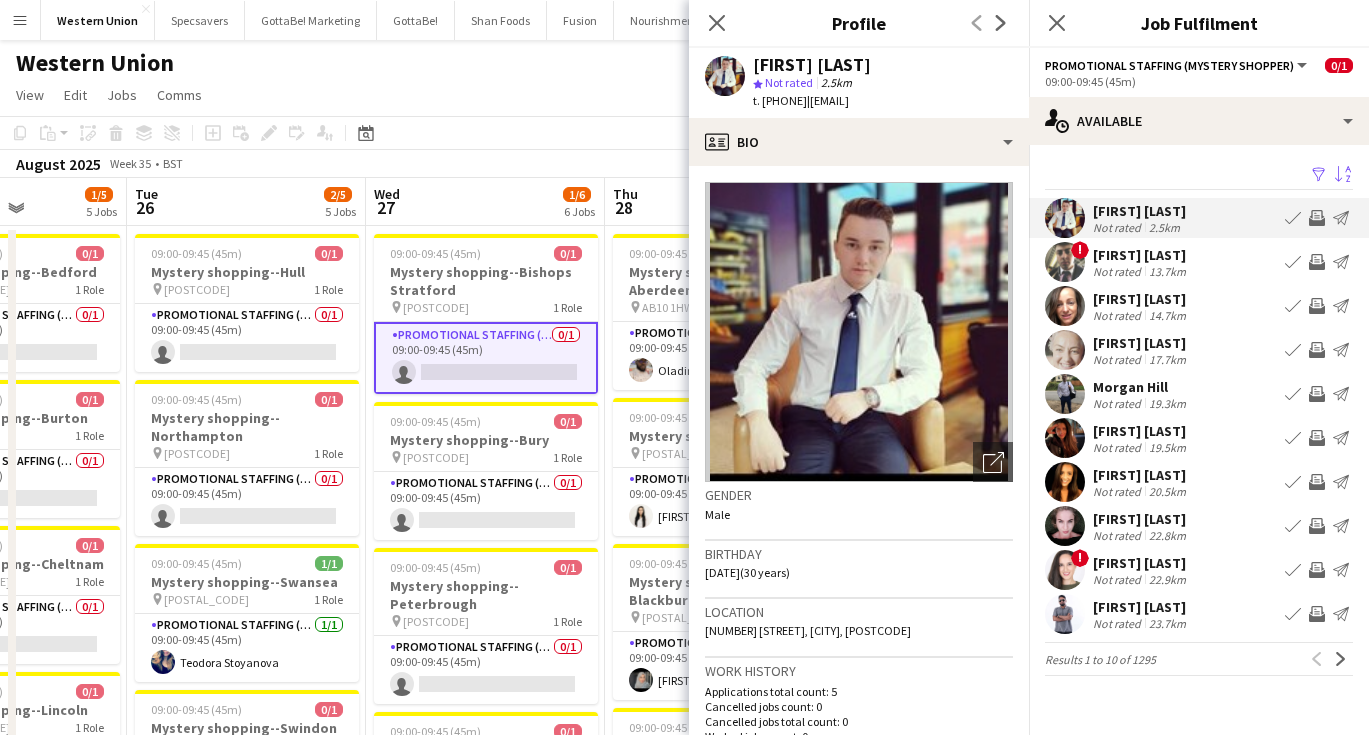 click on "Ezra Hall" at bounding box center [1141, 255] 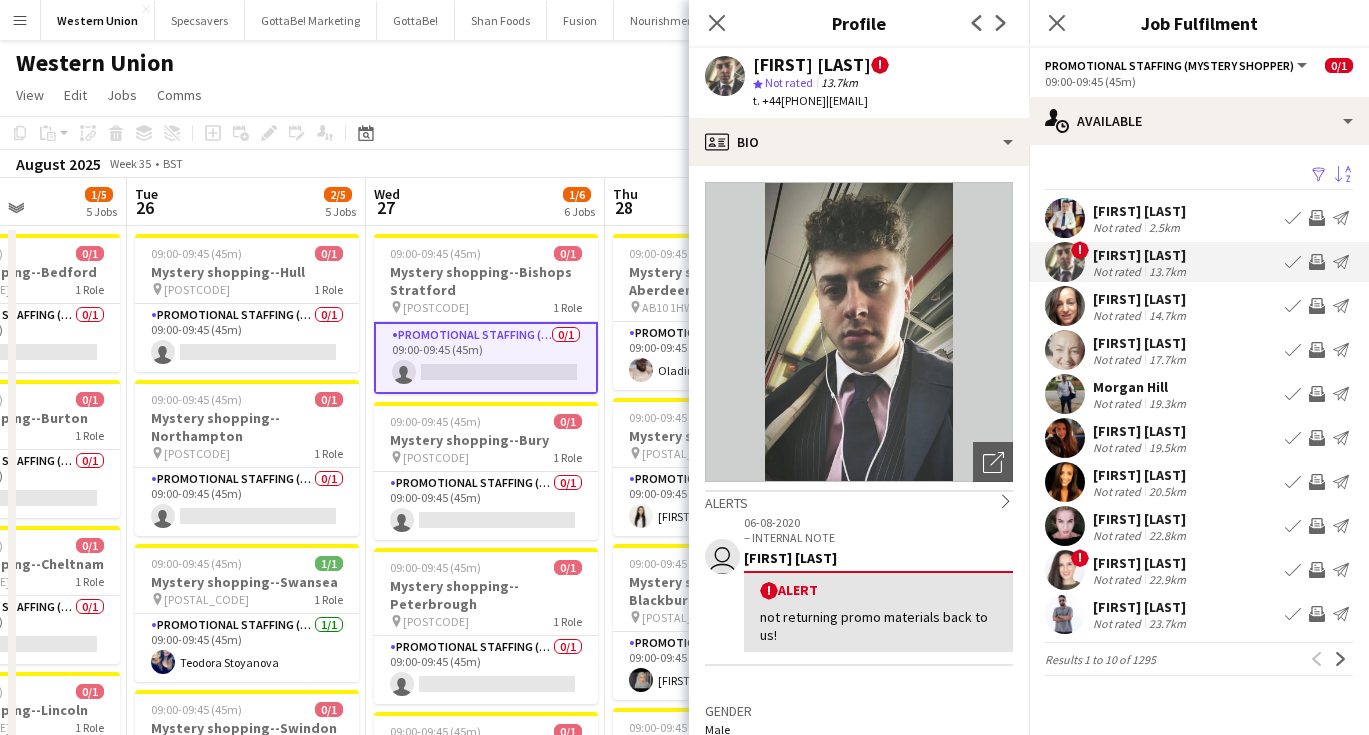 scroll, scrollTop: 0, scrollLeft: 0, axis: both 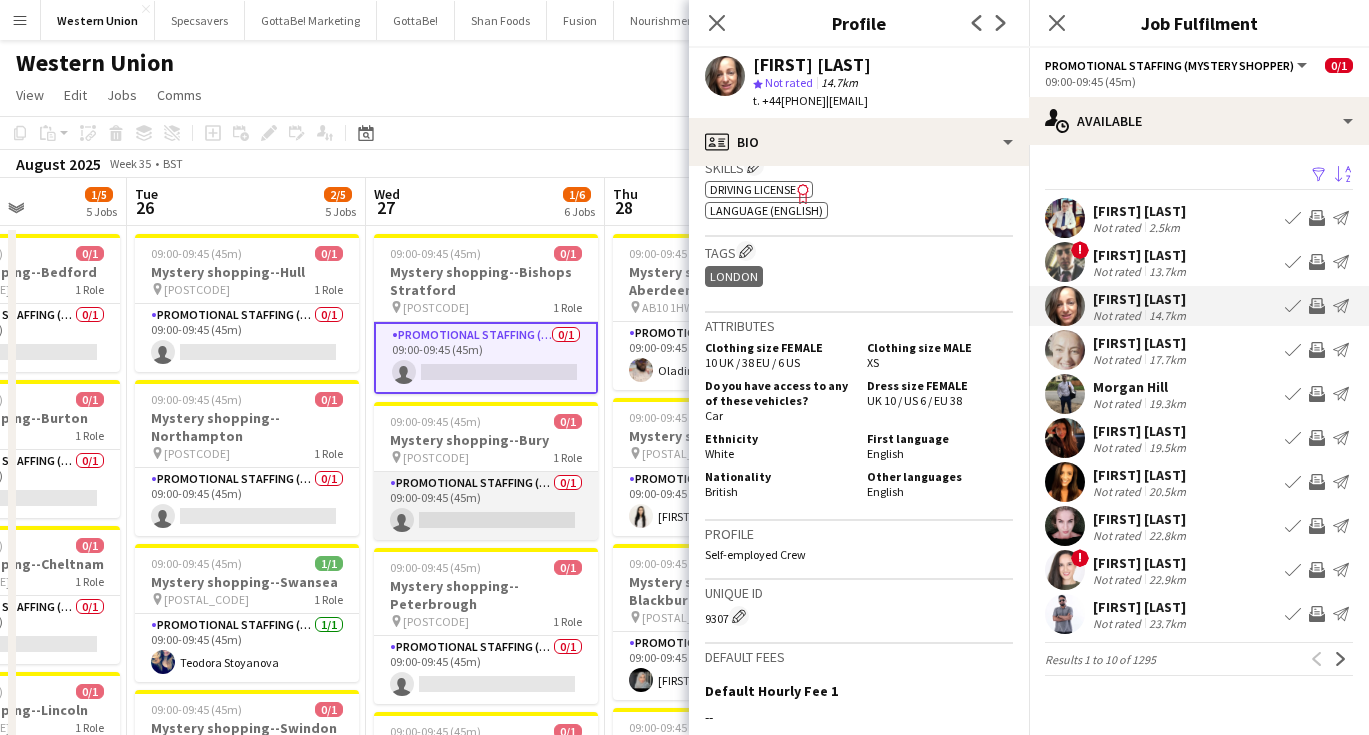 click on "Promotional Staffing (Mystery Shopper)   0/1   09:00-09:45 (45m)
single-neutral-actions" at bounding box center [486, 506] 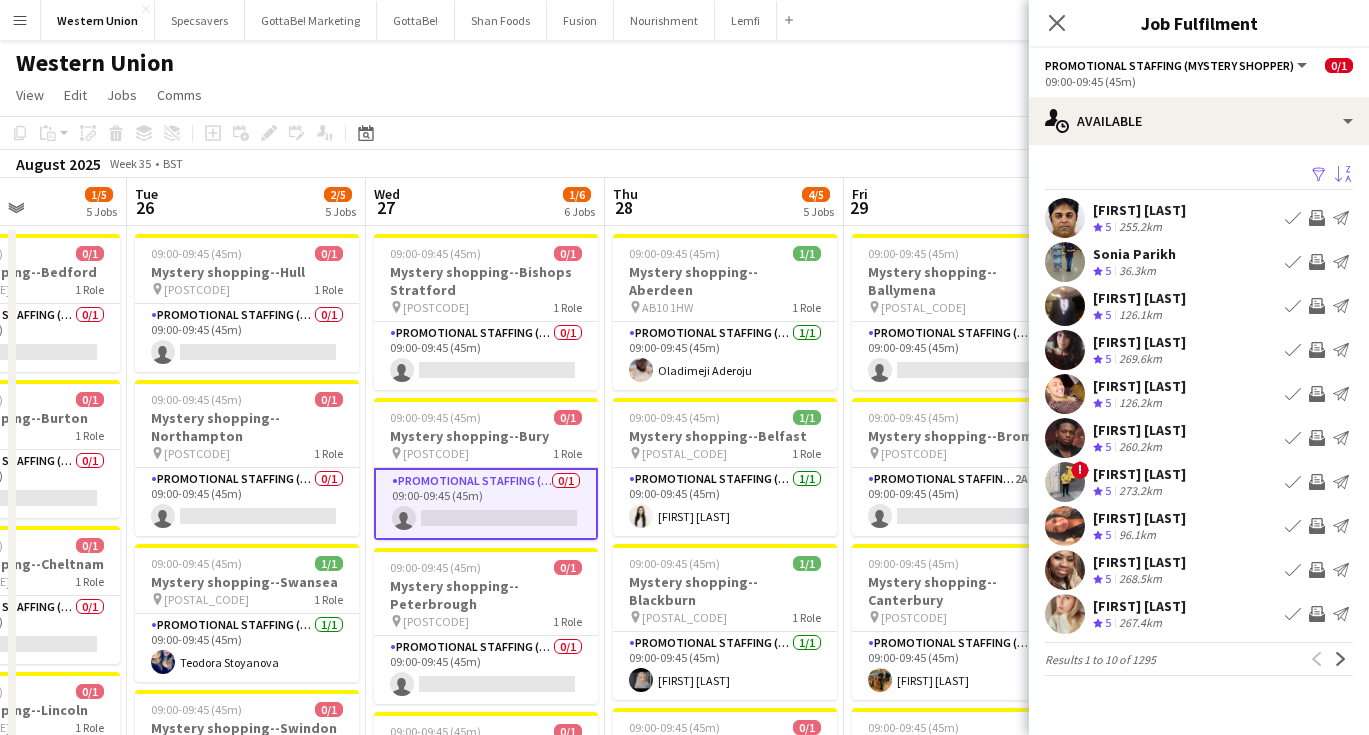 click on "Sort asc" at bounding box center (1341, 175) 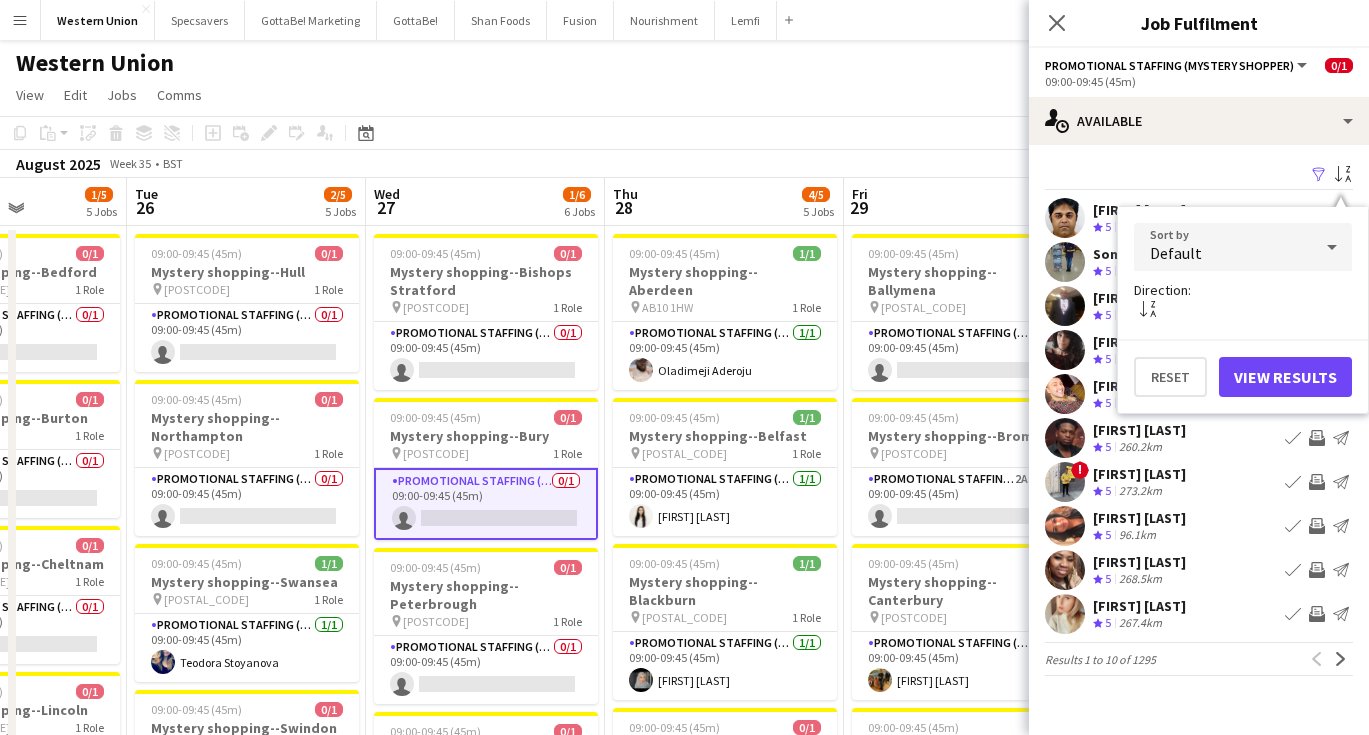 click on "Default" at bounding box center (1223, 247) 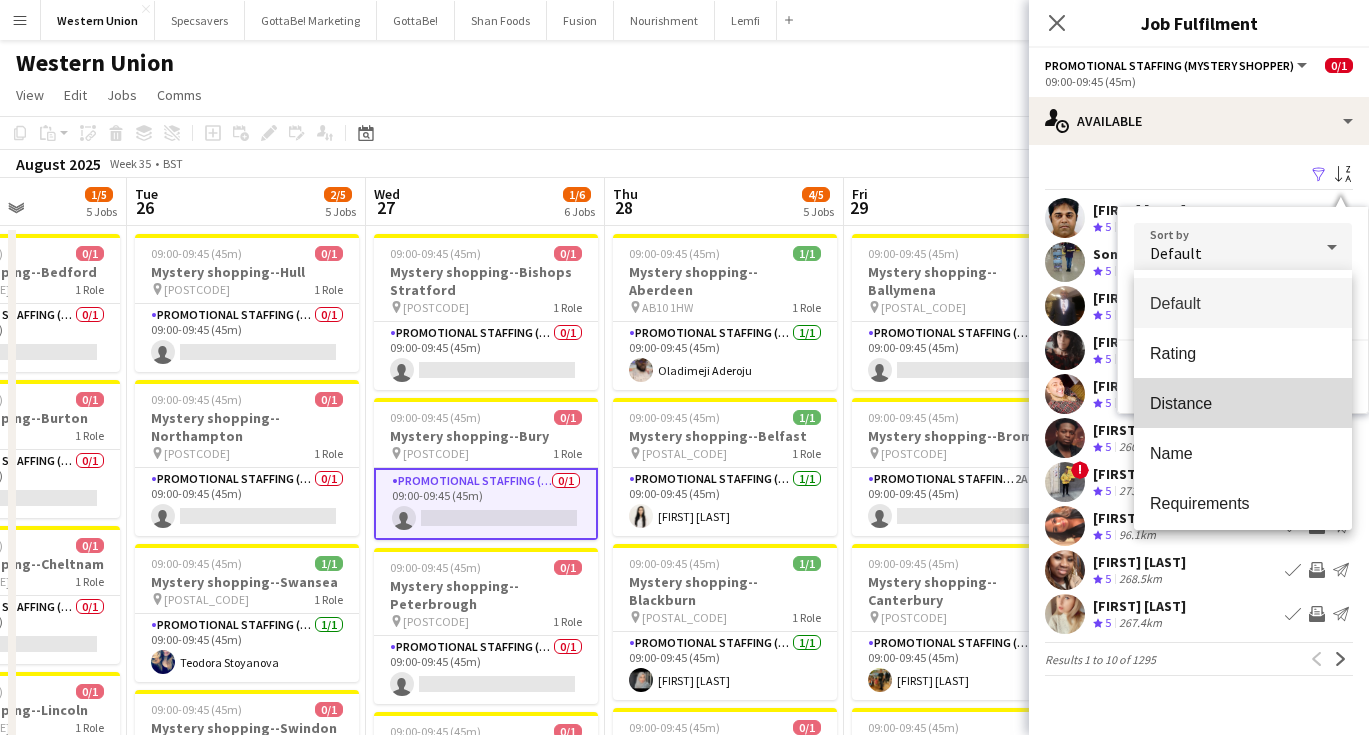click on "Distance" at bounding box center [1243, 403] 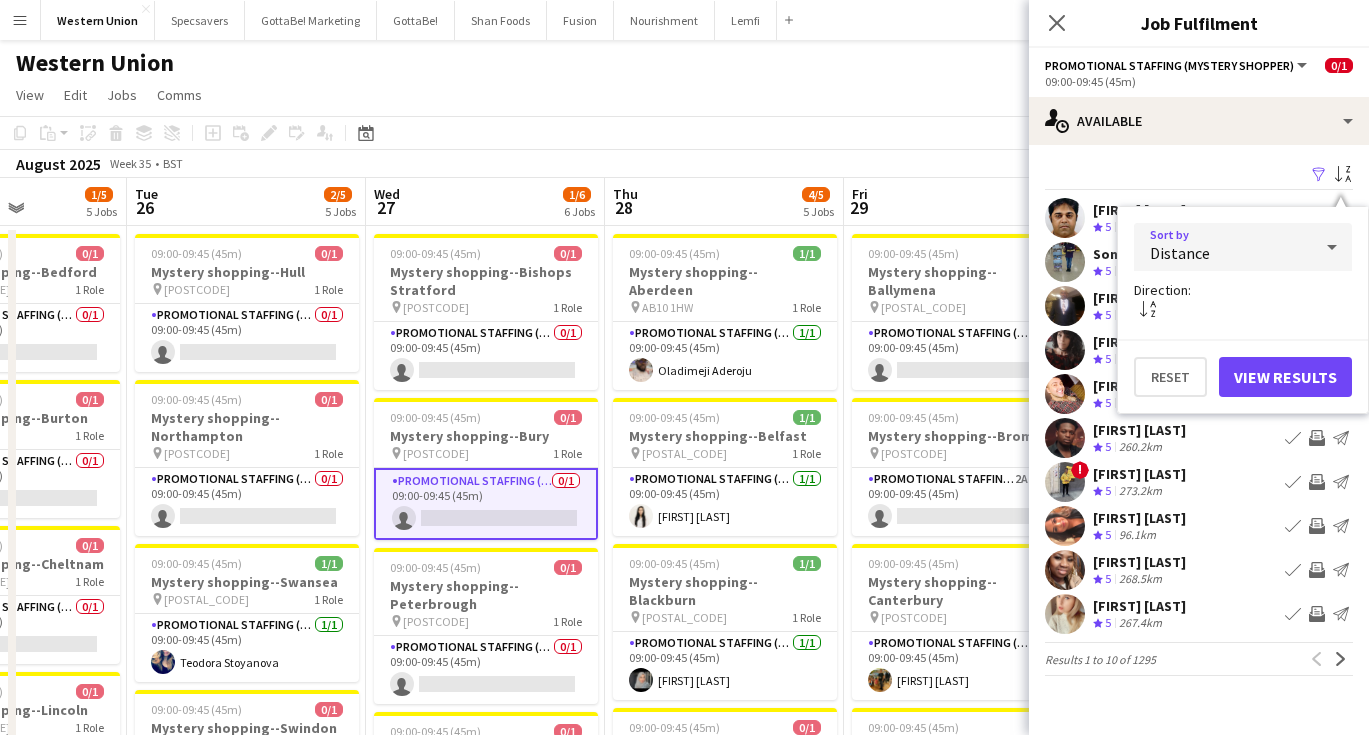 click on "View Results" at bounding box center (1285, 377) 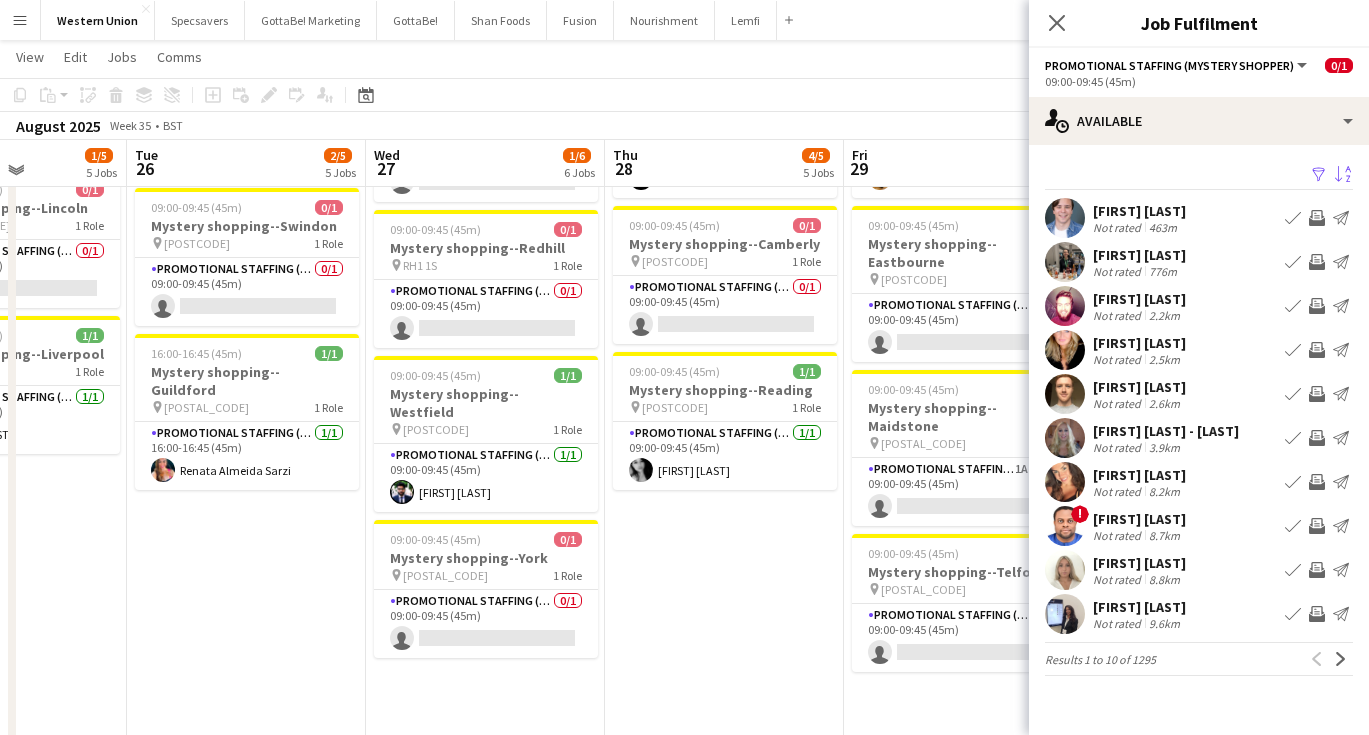 scroll, scrollTop: 501, scrollLeft: 0, axis: vertical 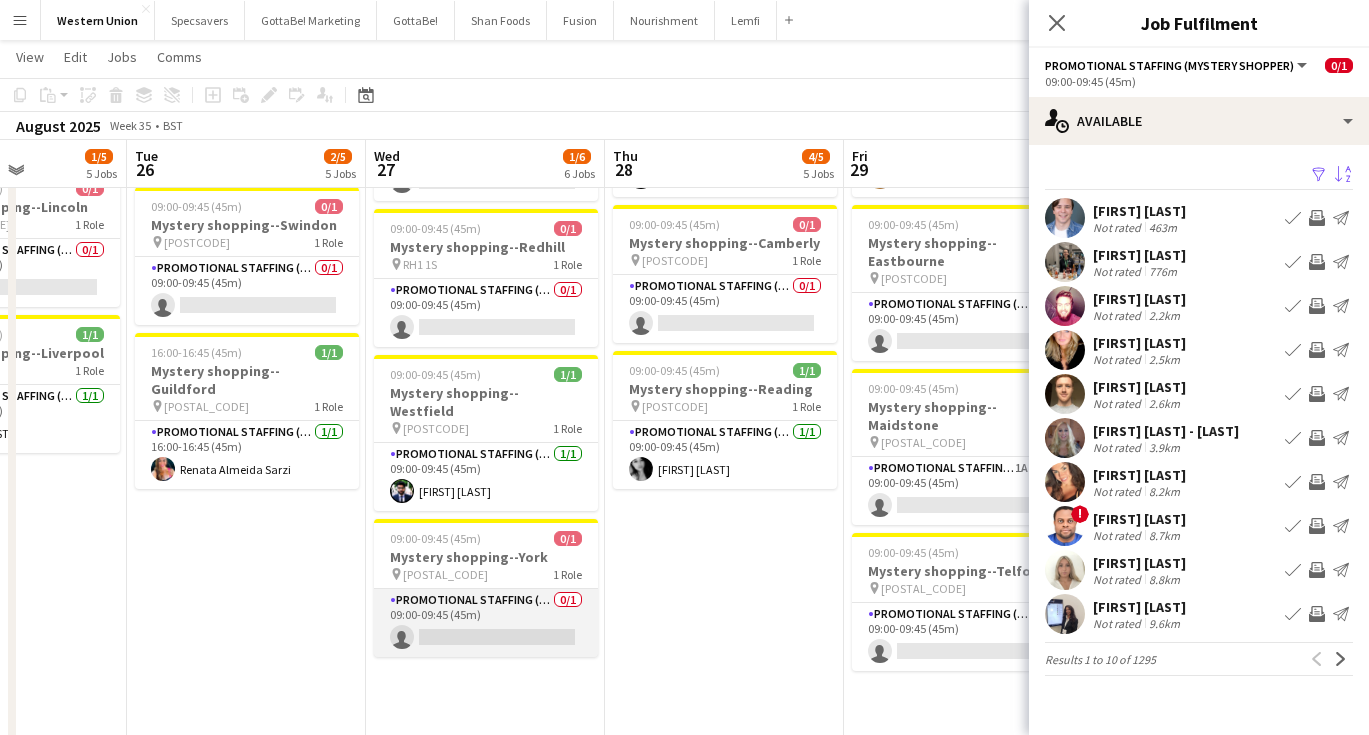 click on "Promotional Staffing (Mystery Shopper)   0/1   09:00-09:45 (45m)
single-neutral-actions" at bounding box center (486, 623) 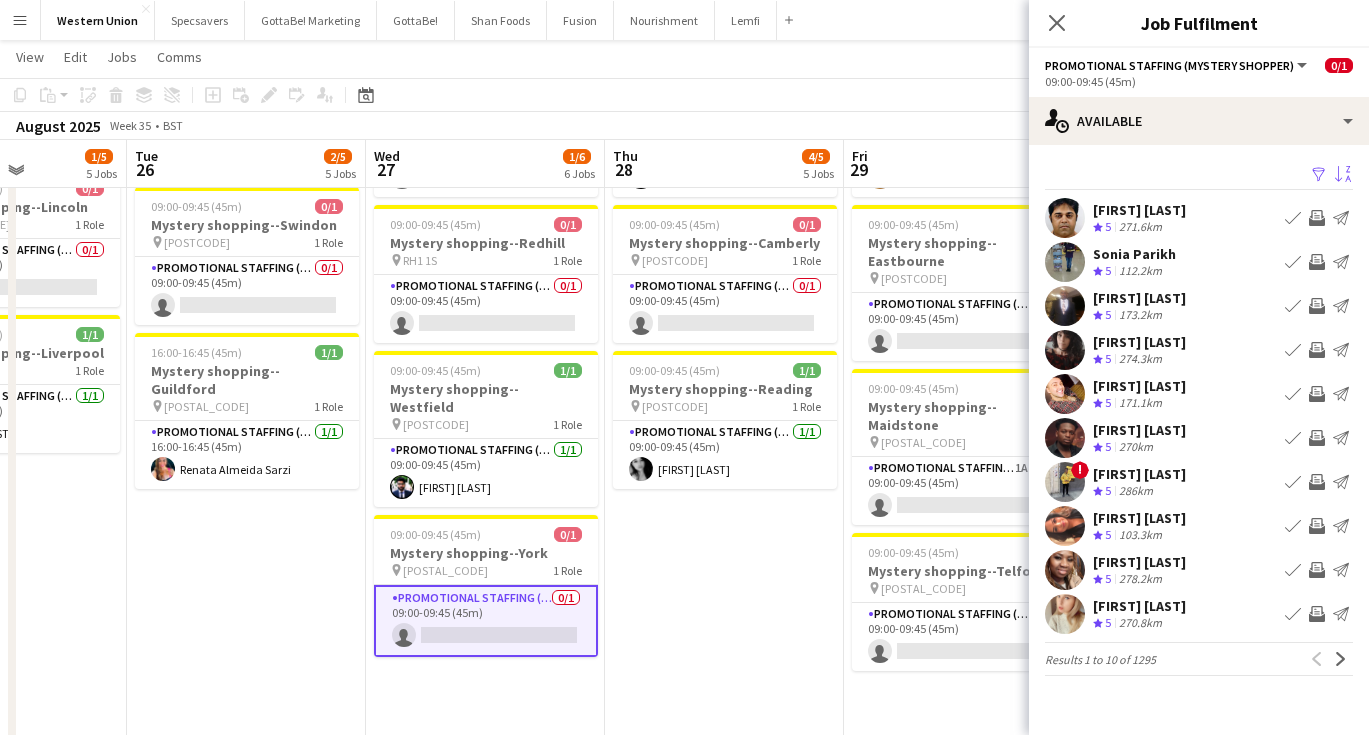 click on "Sort asc" at bounding box center [1343, 175] 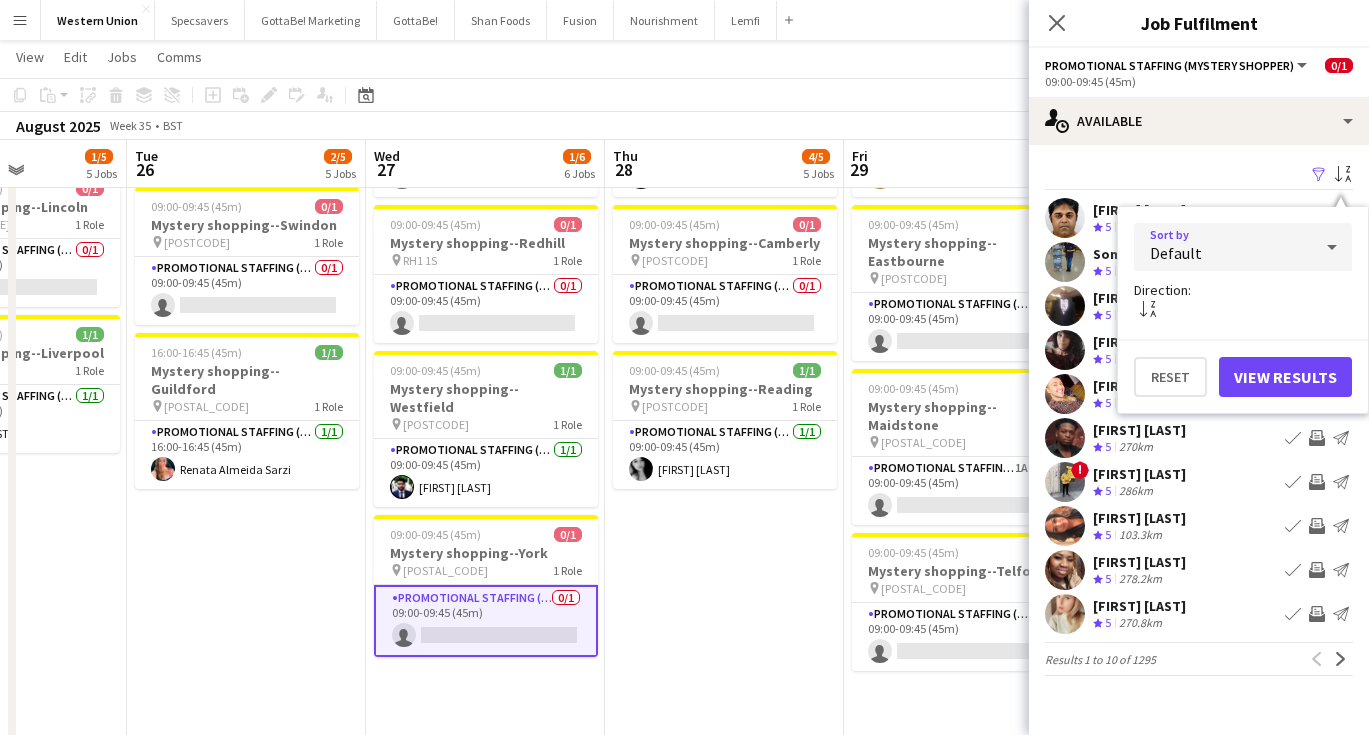 click on "Default" at bounding box center (1223, 247) 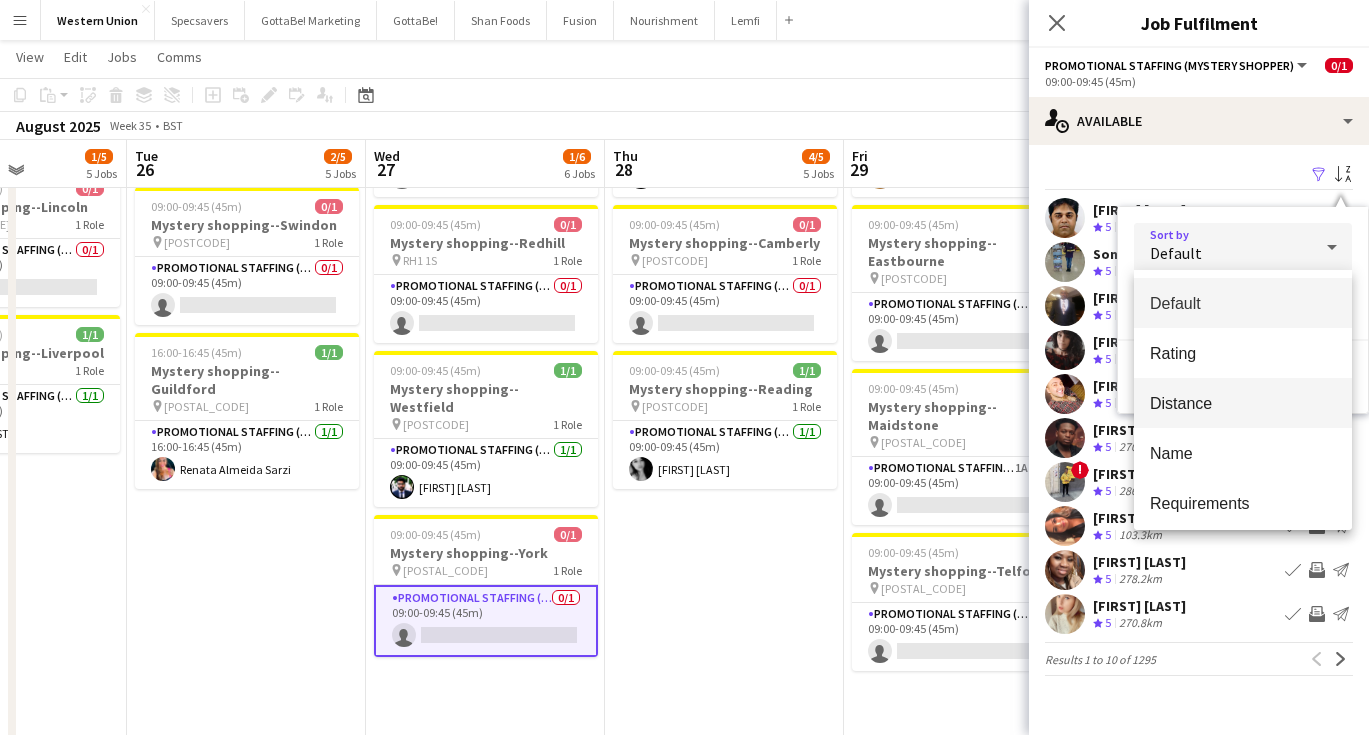 click on "Distance" at bounding box center [1243, 403] 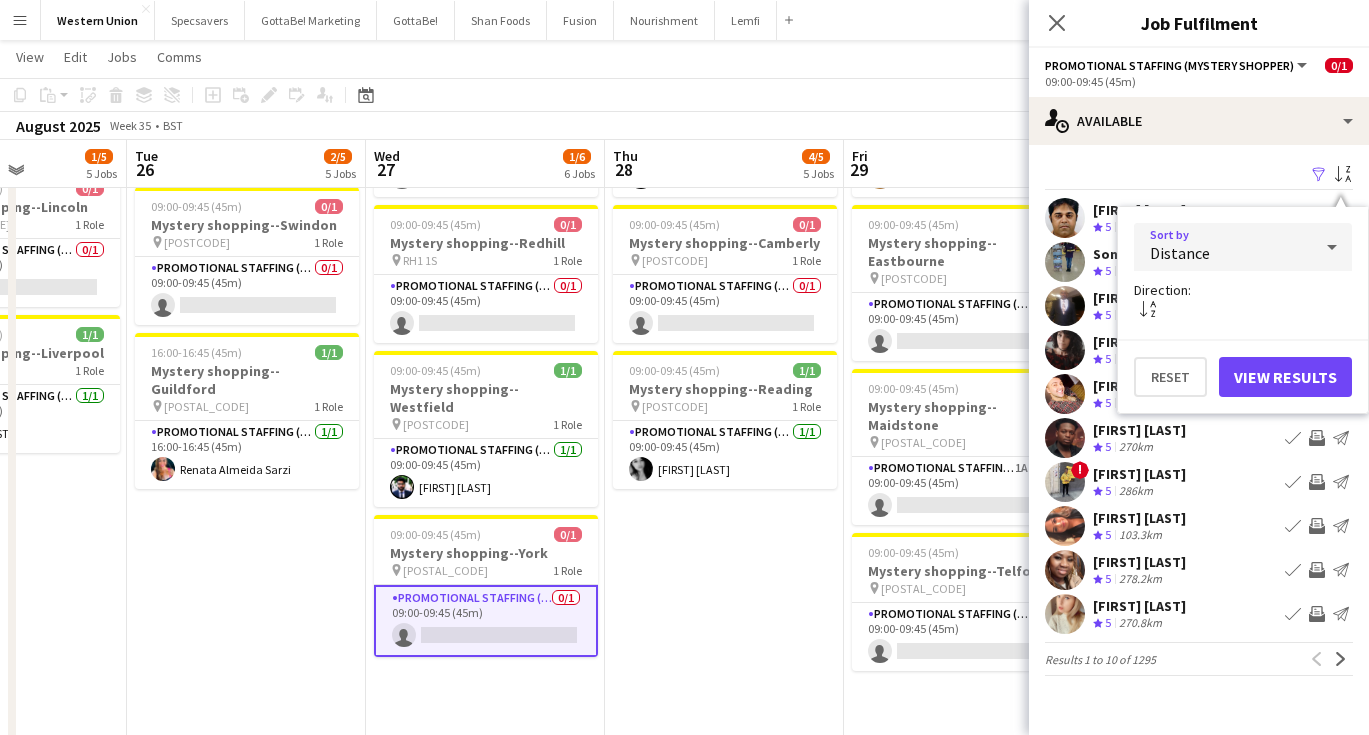 click on "View Results" at bounding box center (1285, 377) 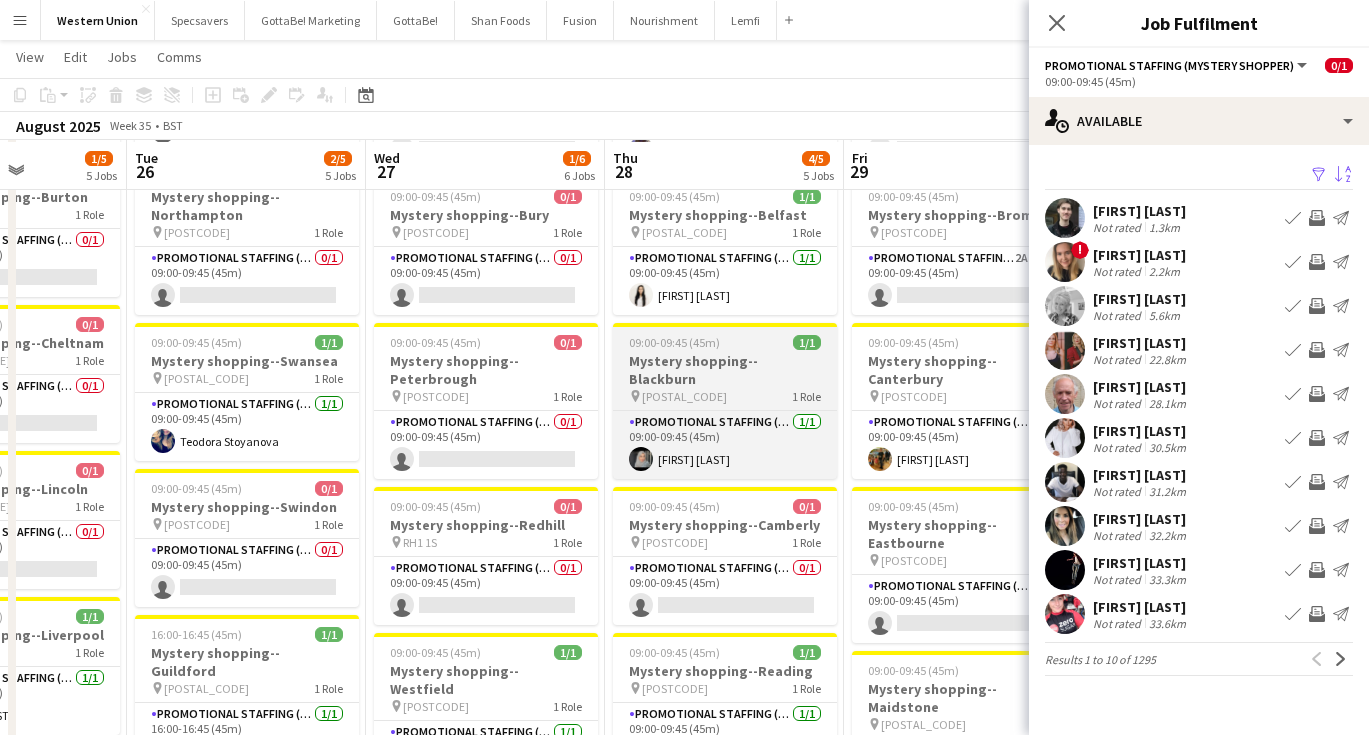 scroll, scrollTop: 221, scrollLeft: 0, axis: vertical 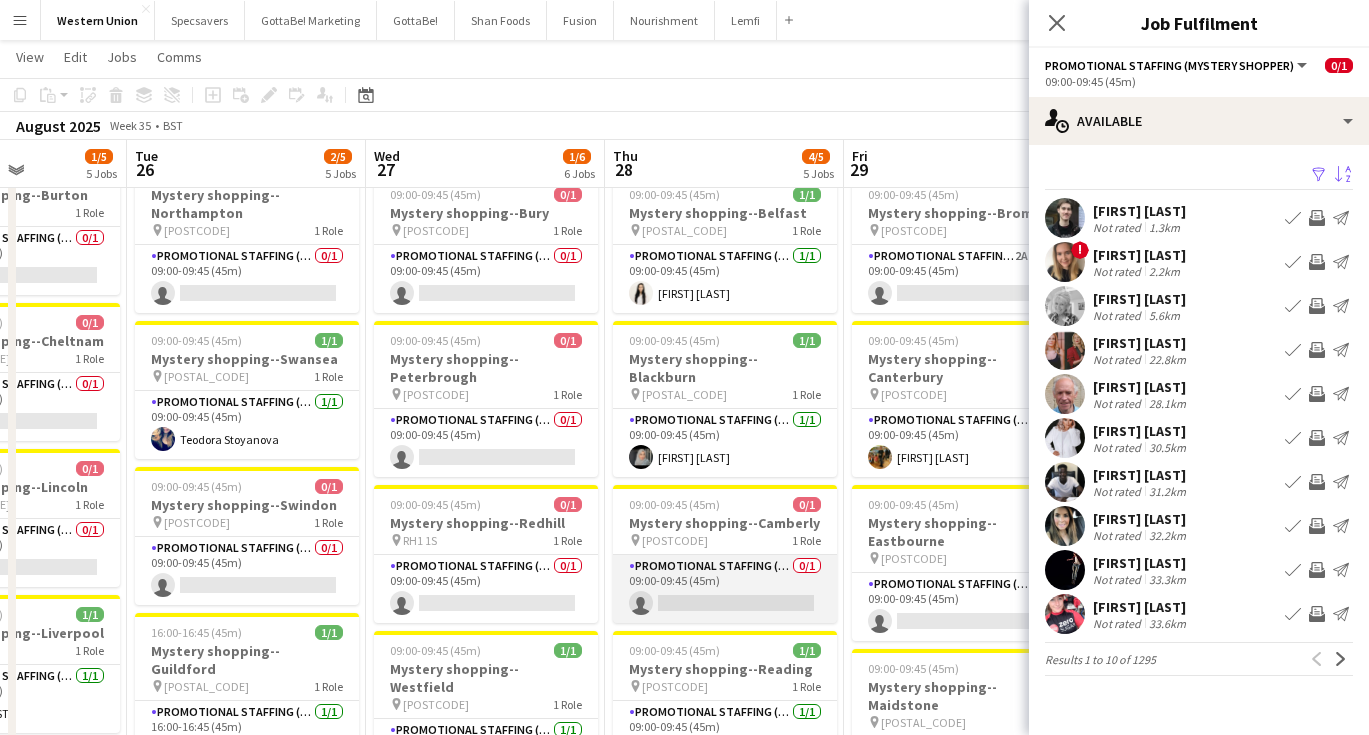 click on "Promotional Staffing (Mystery Shopper)   0/1   09:00-09:45 (45m)
single-neutral-actions" at bounding box center [725, 589] 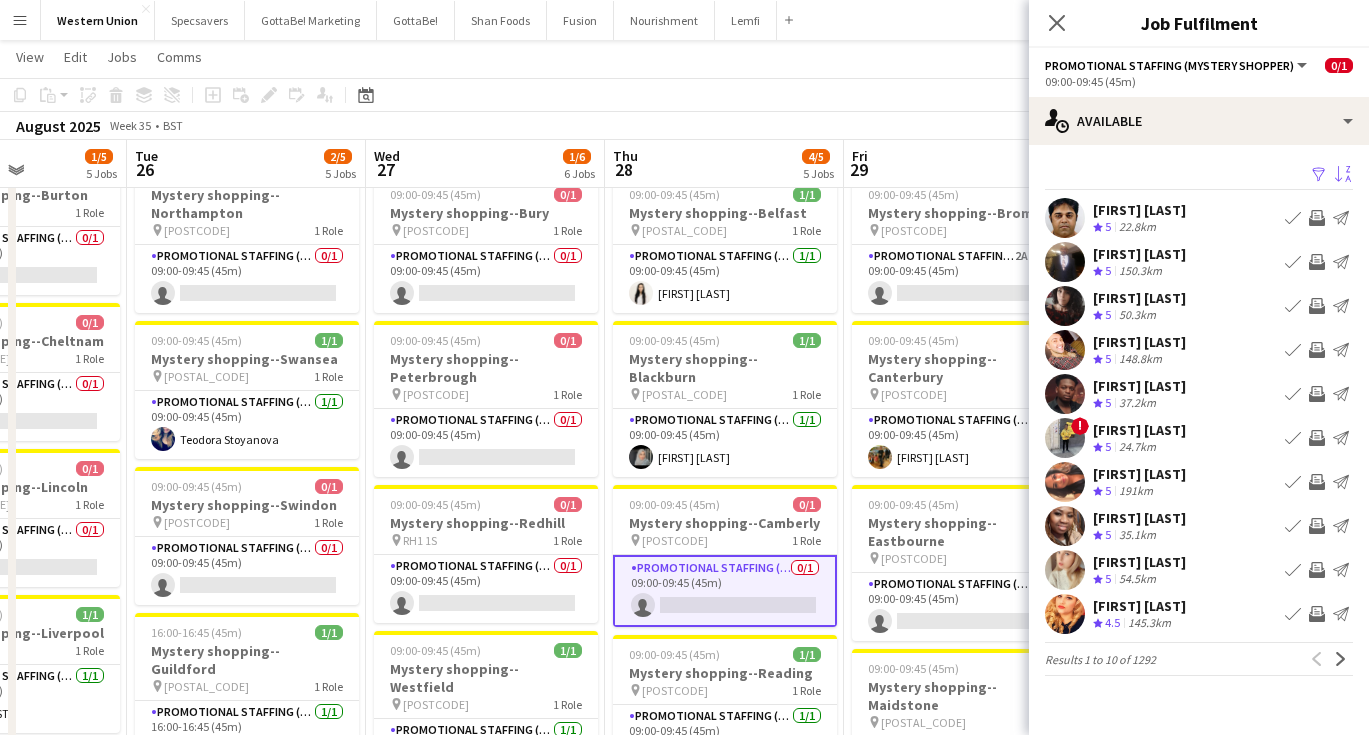 click on "Sort asc" at bounding box center [1343, 175] 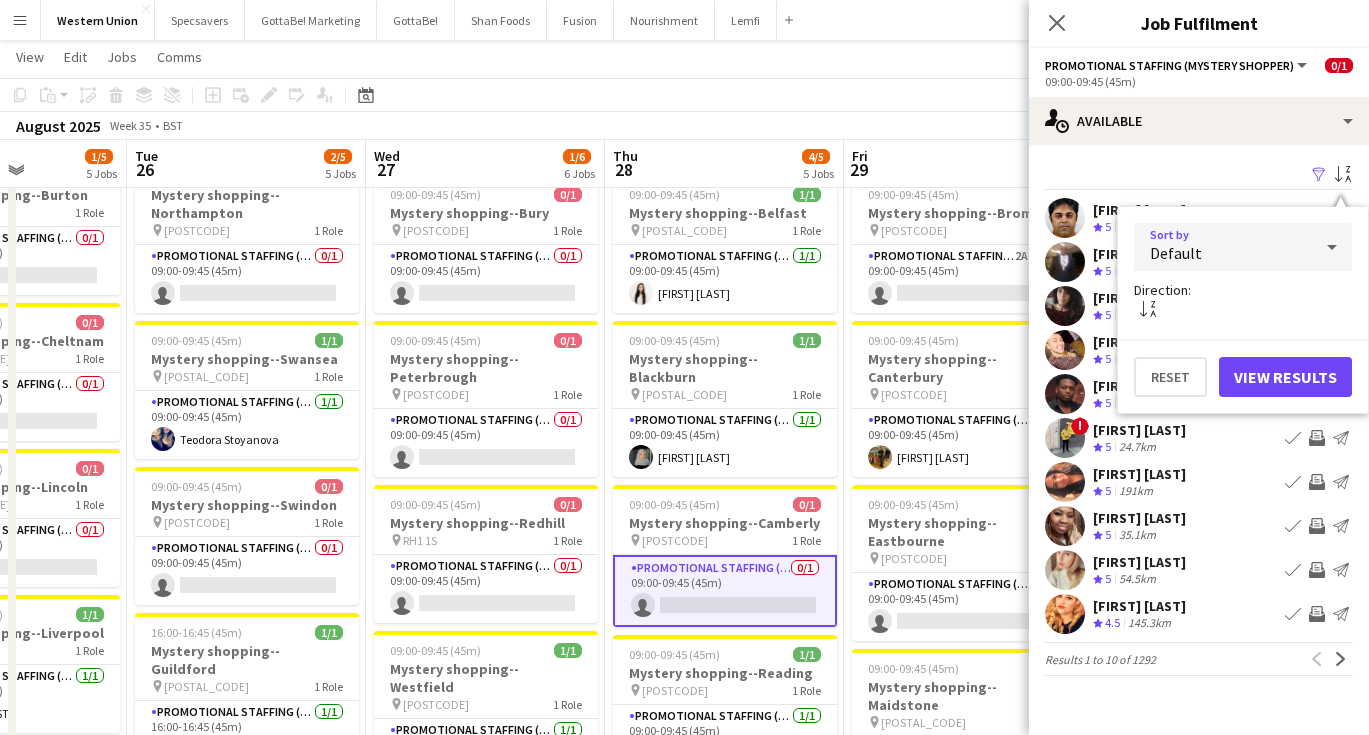 click on "Default" at bounding box center [1223, 247] 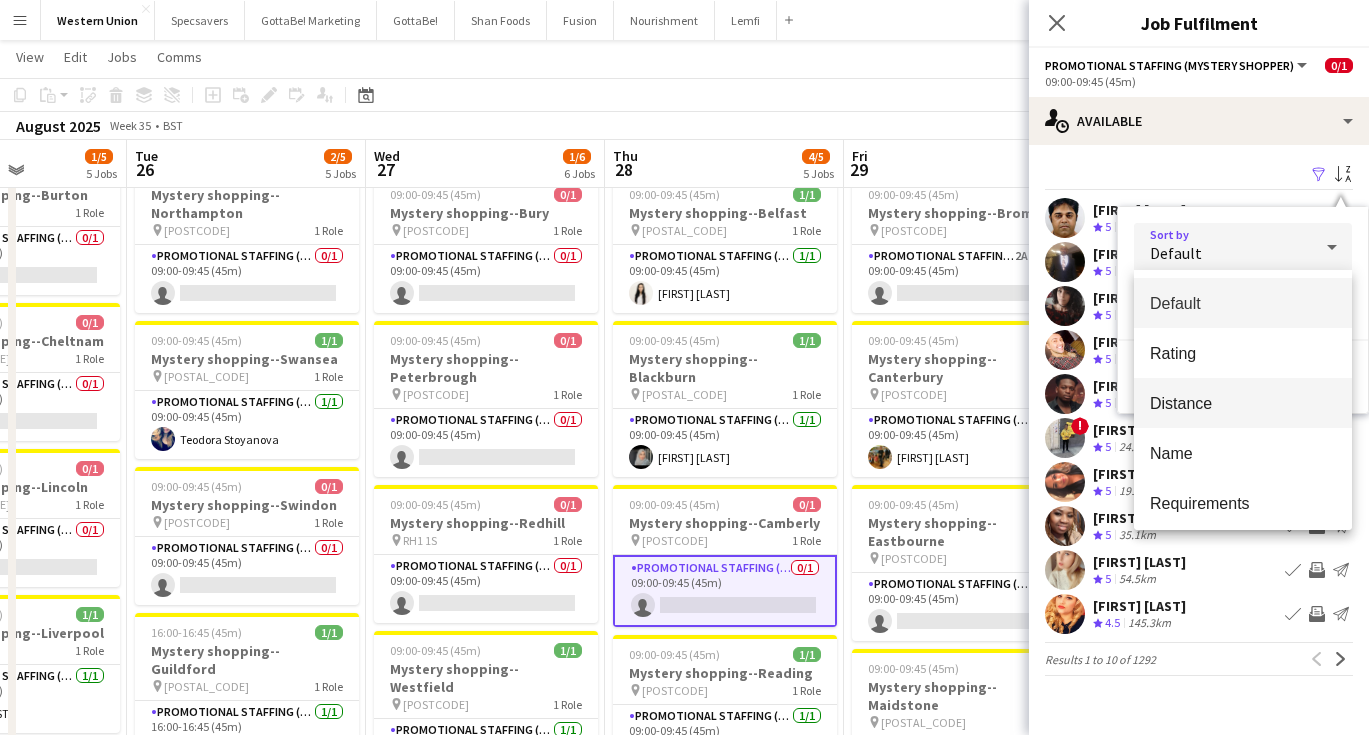 click on "Distance" at bounding box center [1243, 403] 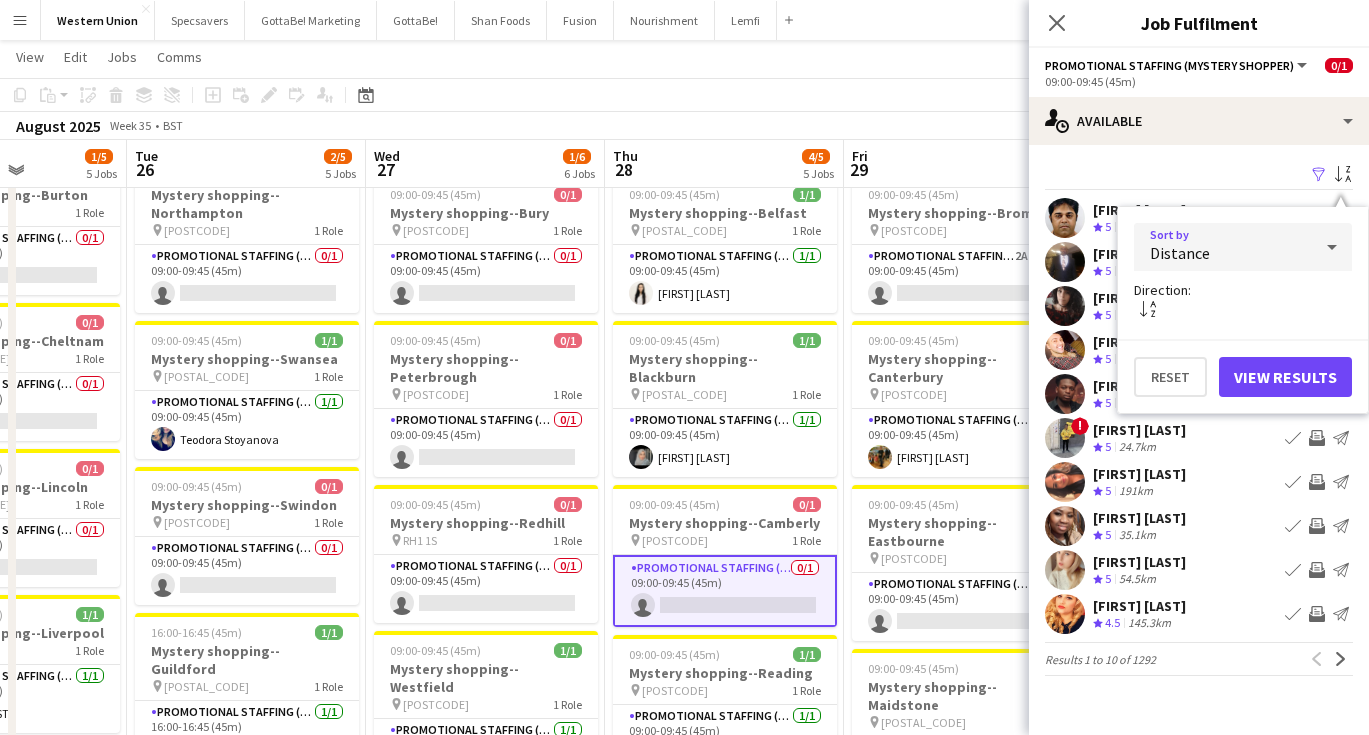 click on "View Results" at bounding box center (1285, 377) 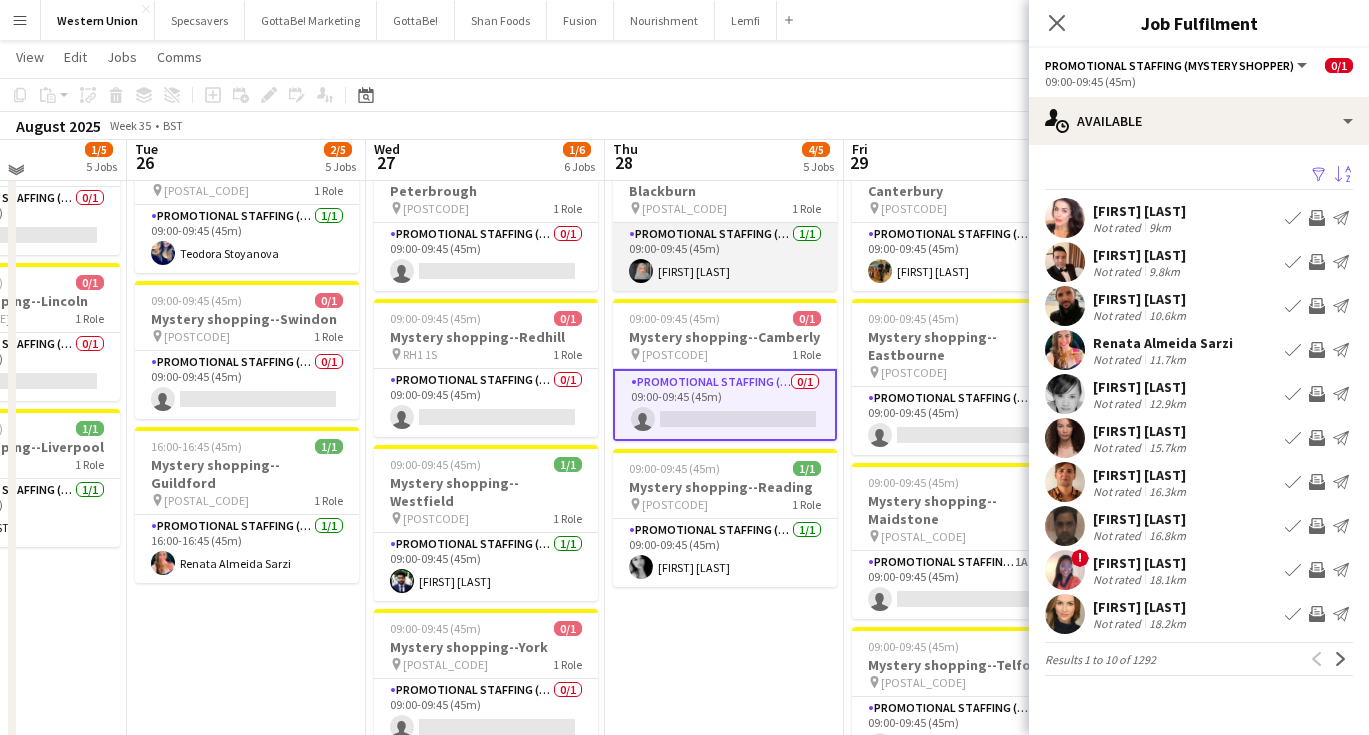 scroll, scrollTop: 422, scrollLeft: 0, axis: vertical 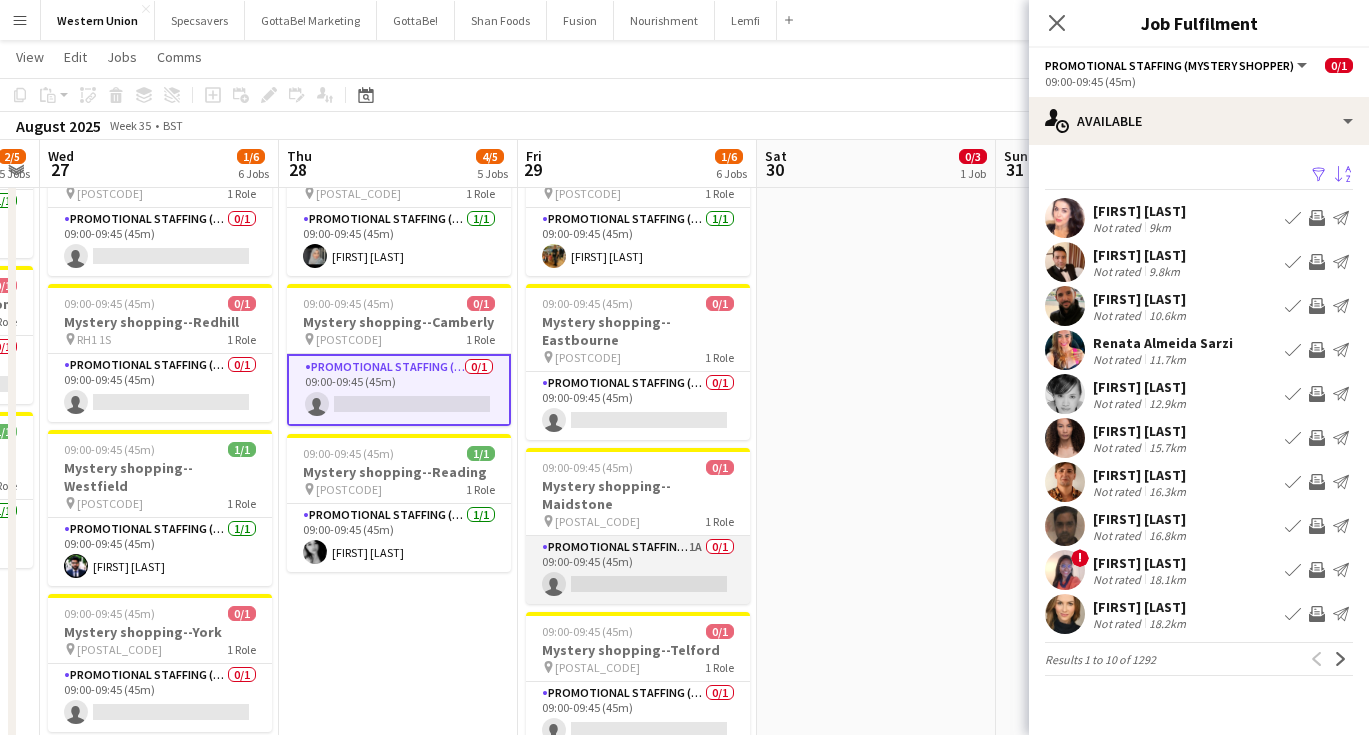 click on "Promotional Staffing (Mystery Shopper)   1A   0/1   09:00-09:45 (45m)
single-neutral-actions" at bounding box center (638, 570) 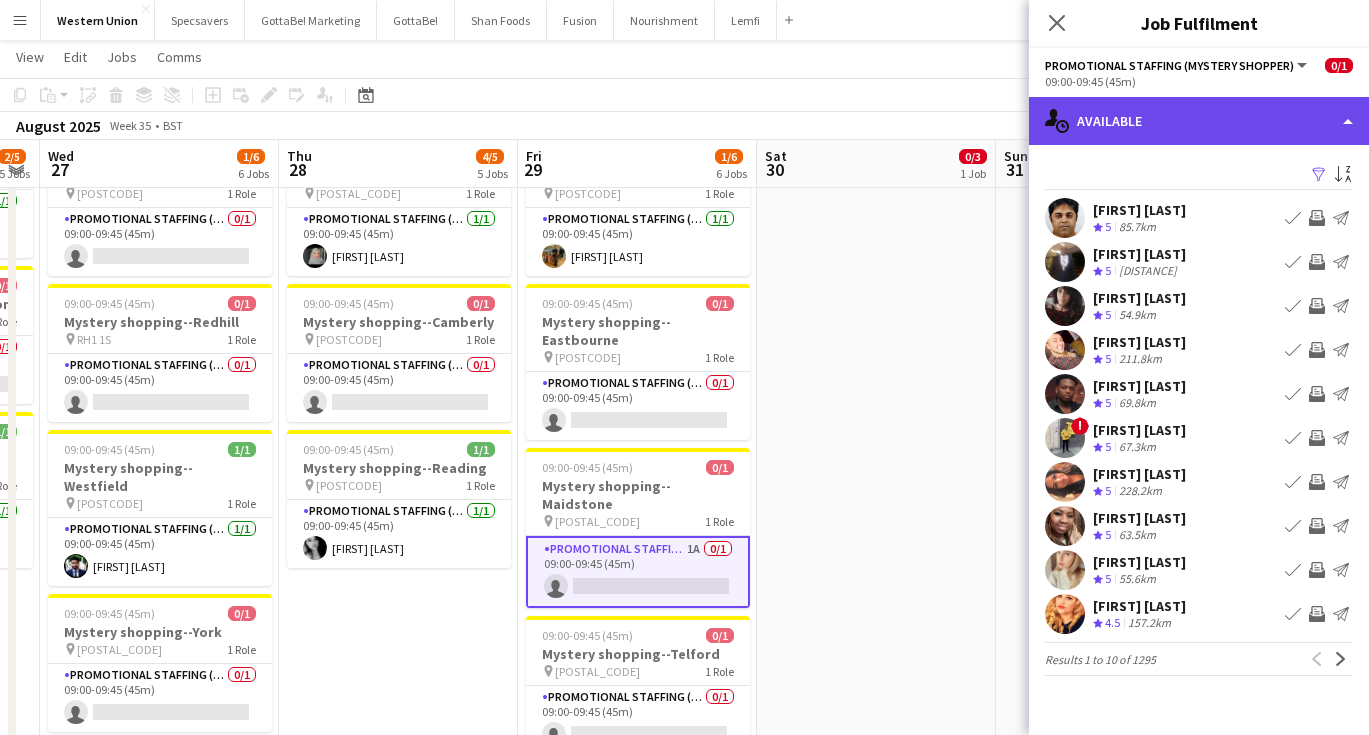click on "single-neutral-actions-upload
Available" 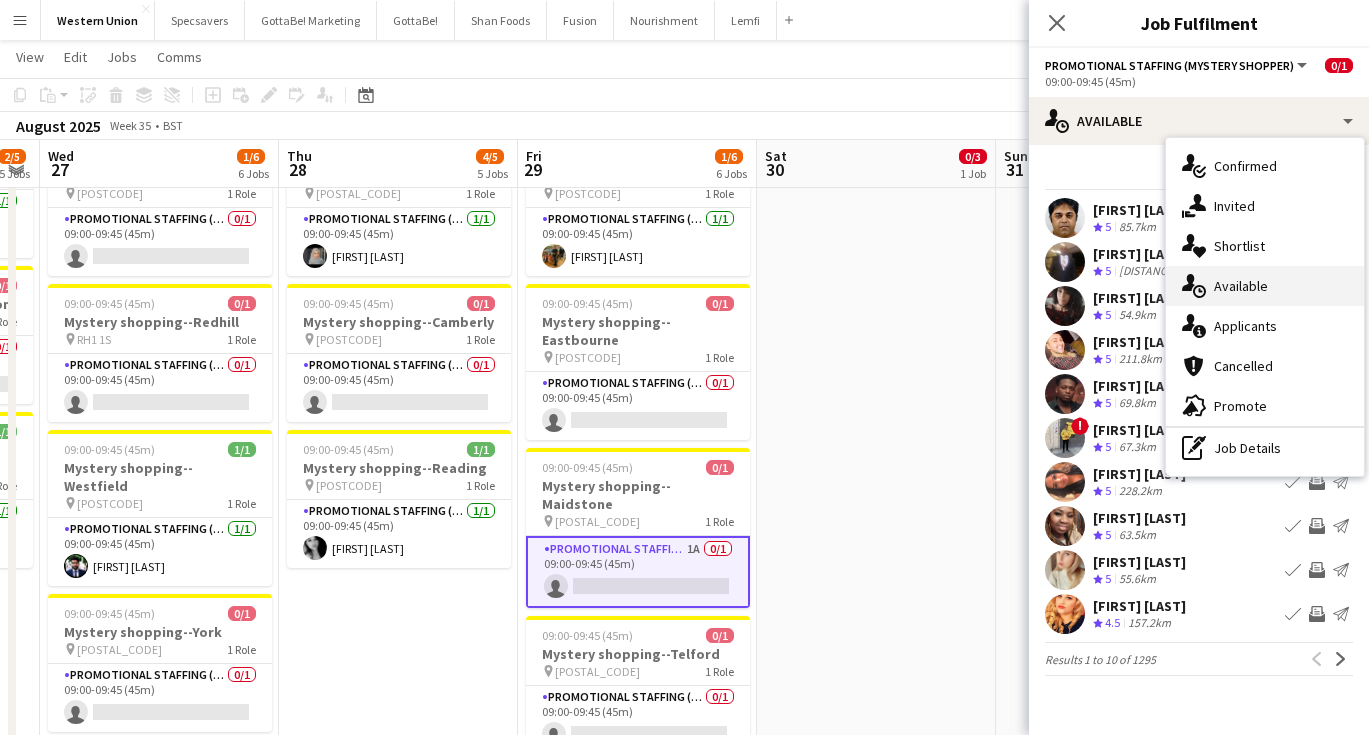 click on "single-neutral-actions-upload
Available" at bounding box center [1265, 286] 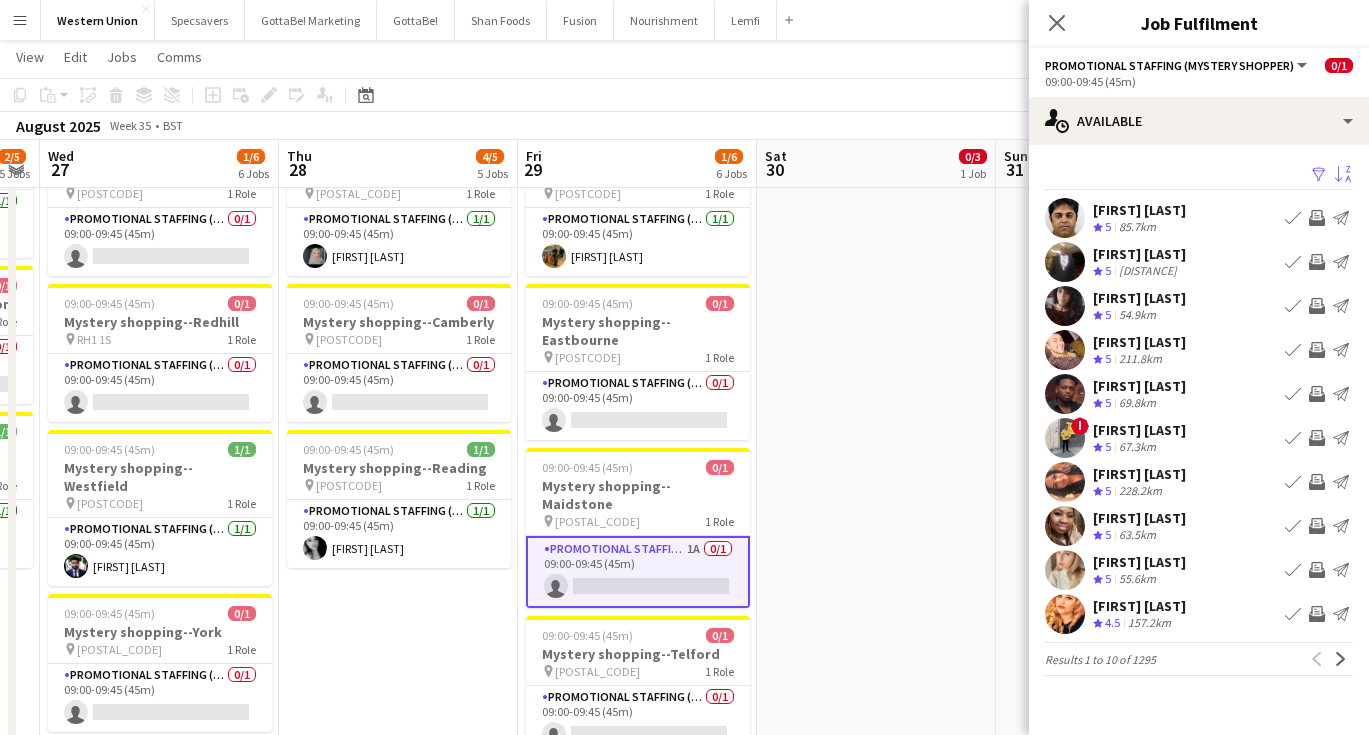click on "Sort asc" at bounding box center [1343, 175] 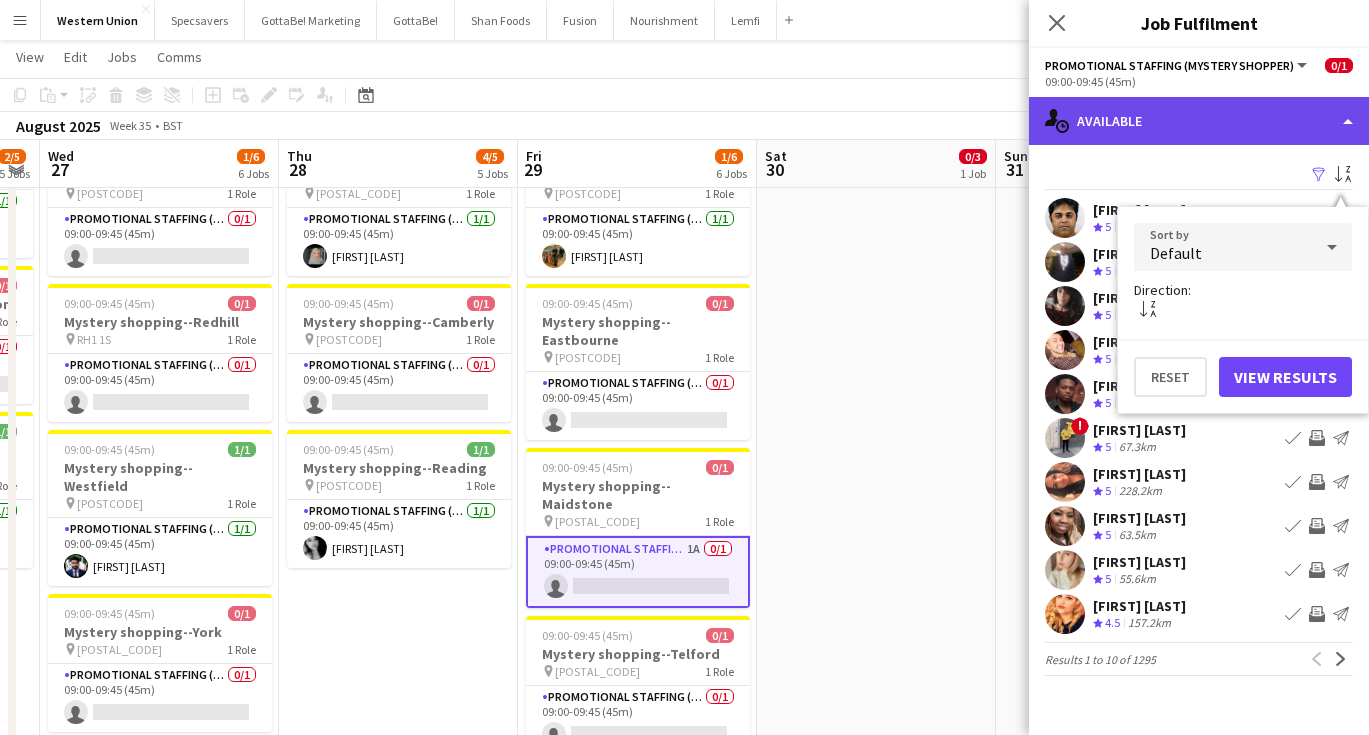 click on "single-neutral-actions-upload
Available" 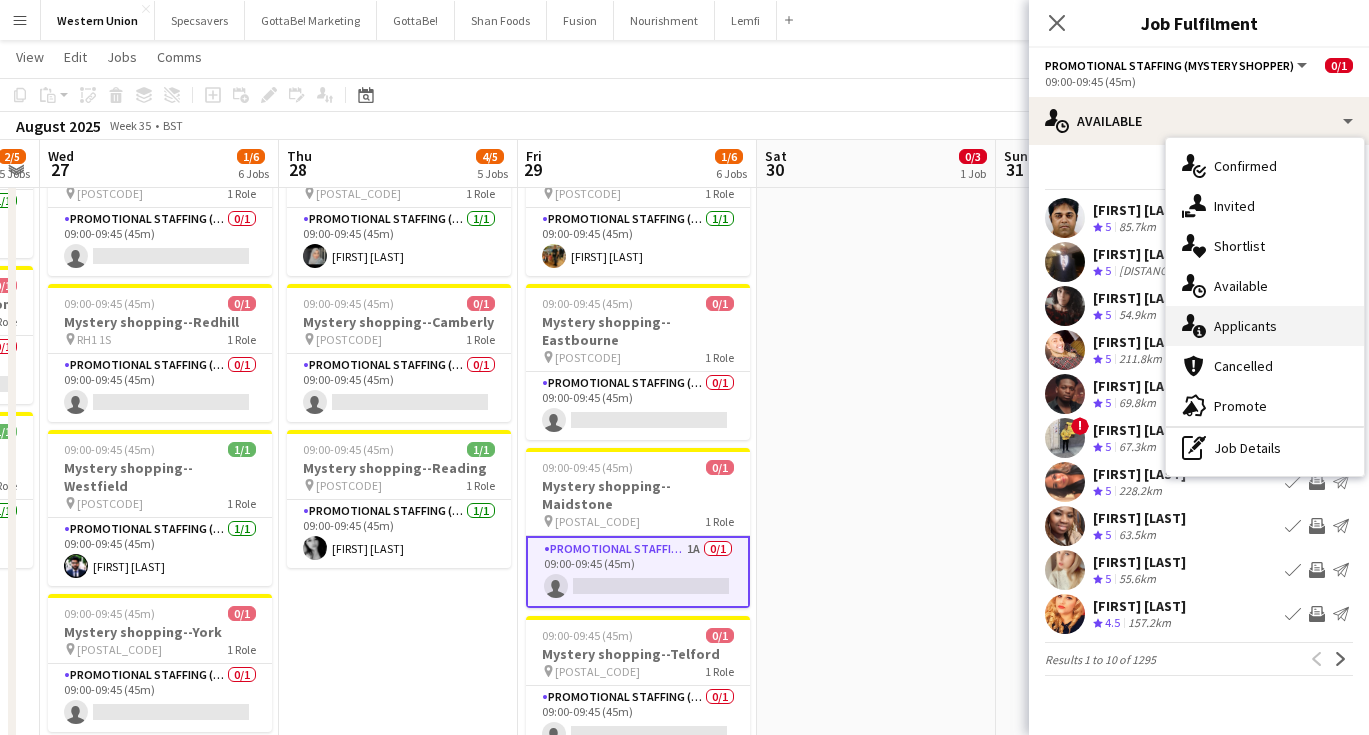 click on "single-neutral-actions-information
Applicants" at bounding box center (1265, 326) 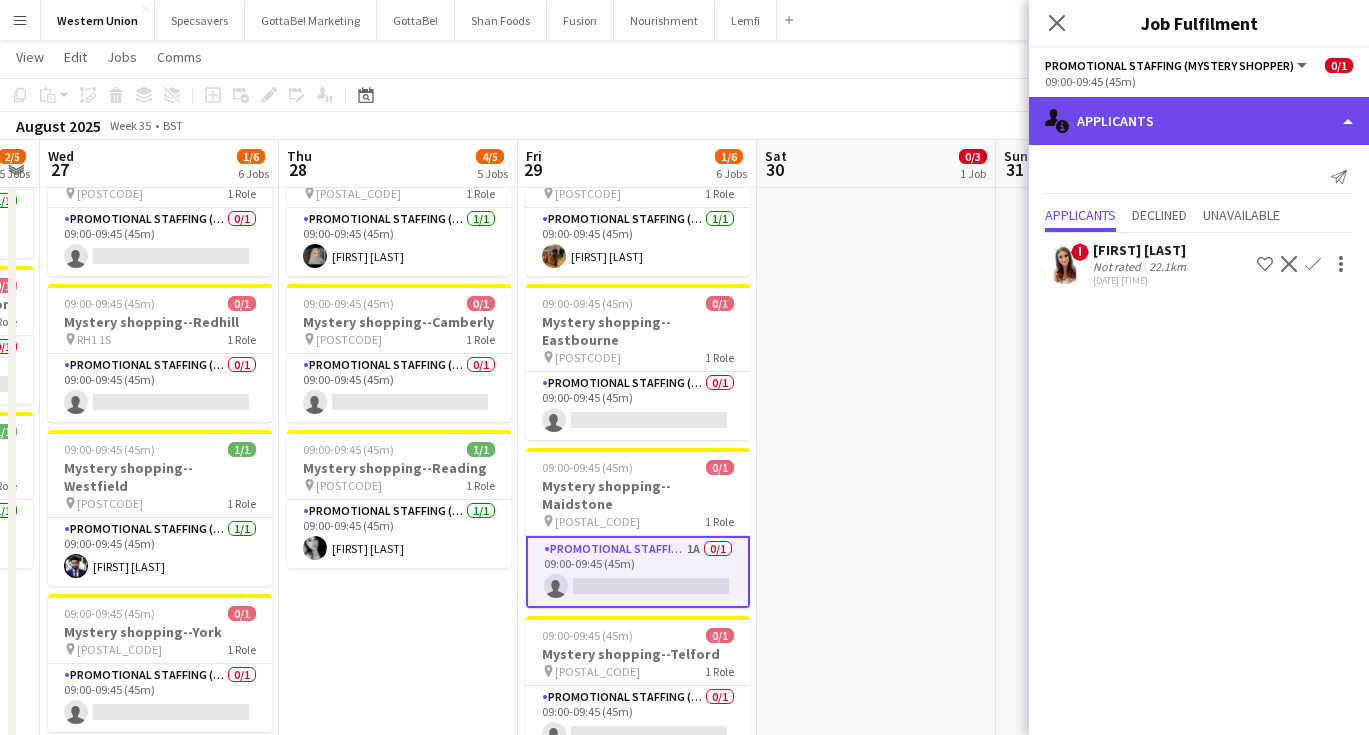 click on "single-neutral-actions-information
Applicants" 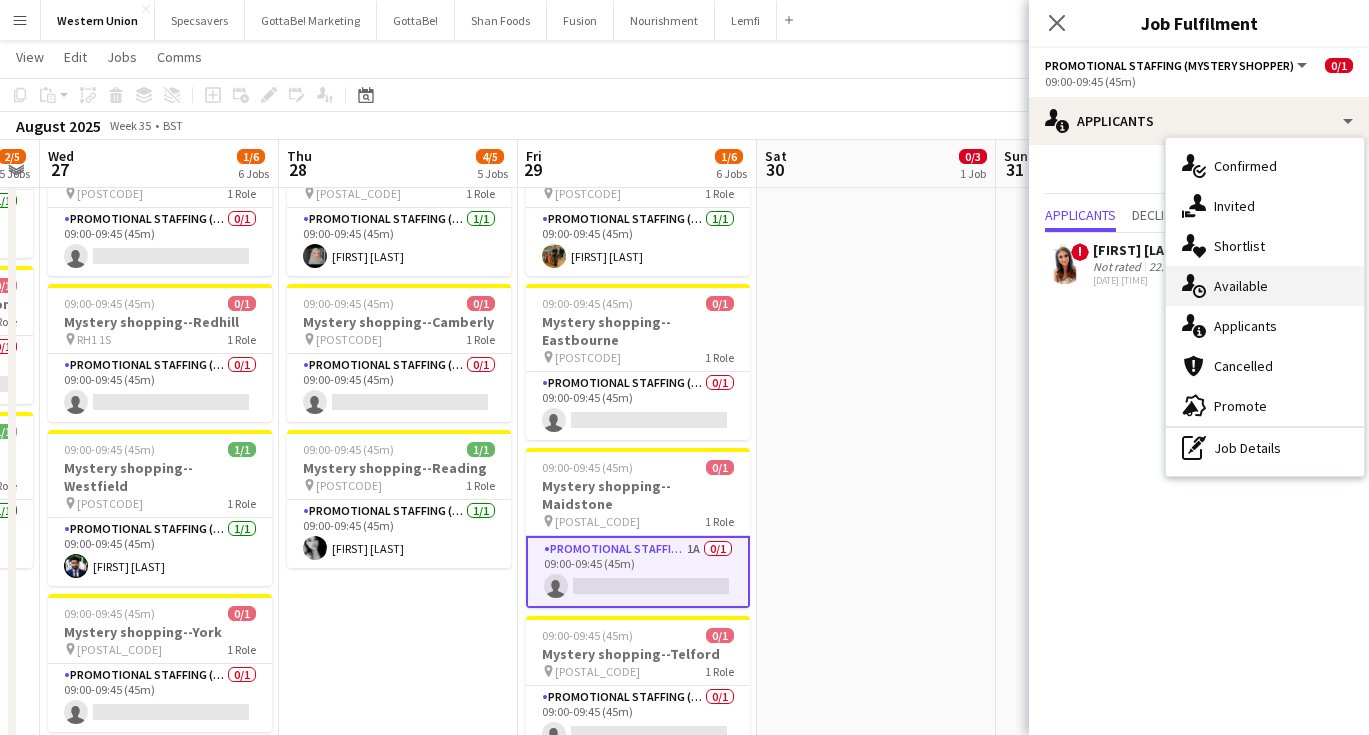 click on "single-neutral-actions-upload
Available" at bounding box center [1265, 286] 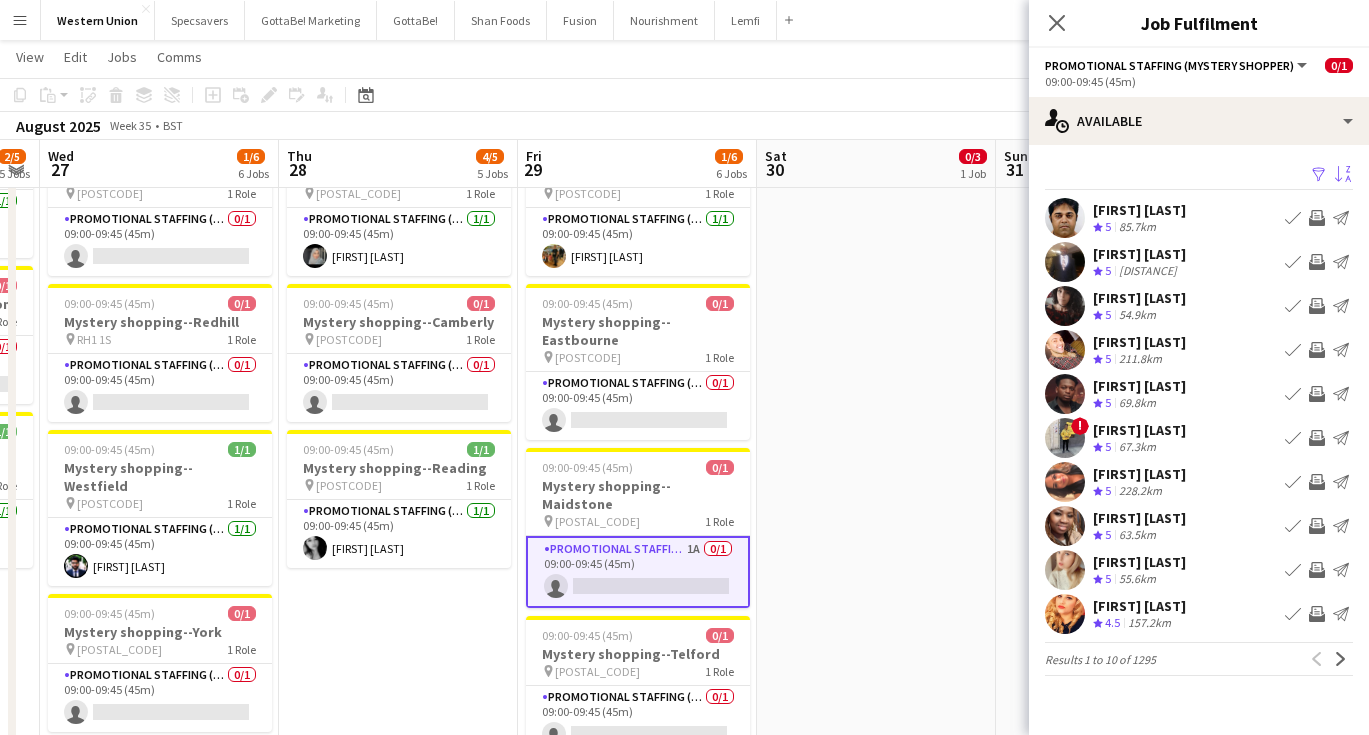 click on "Sort asc" at bounding box center (1343, 175) 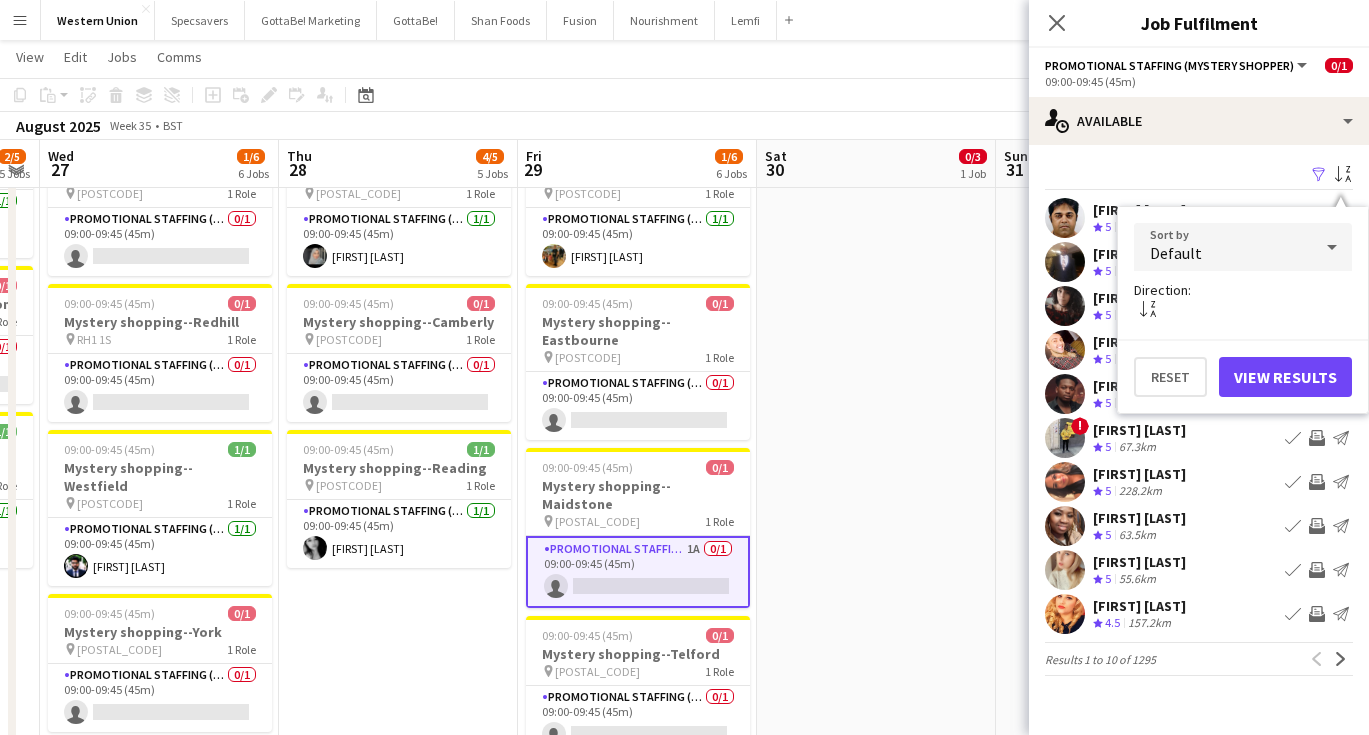 click on "Default" at bounding box center [1223, 247] 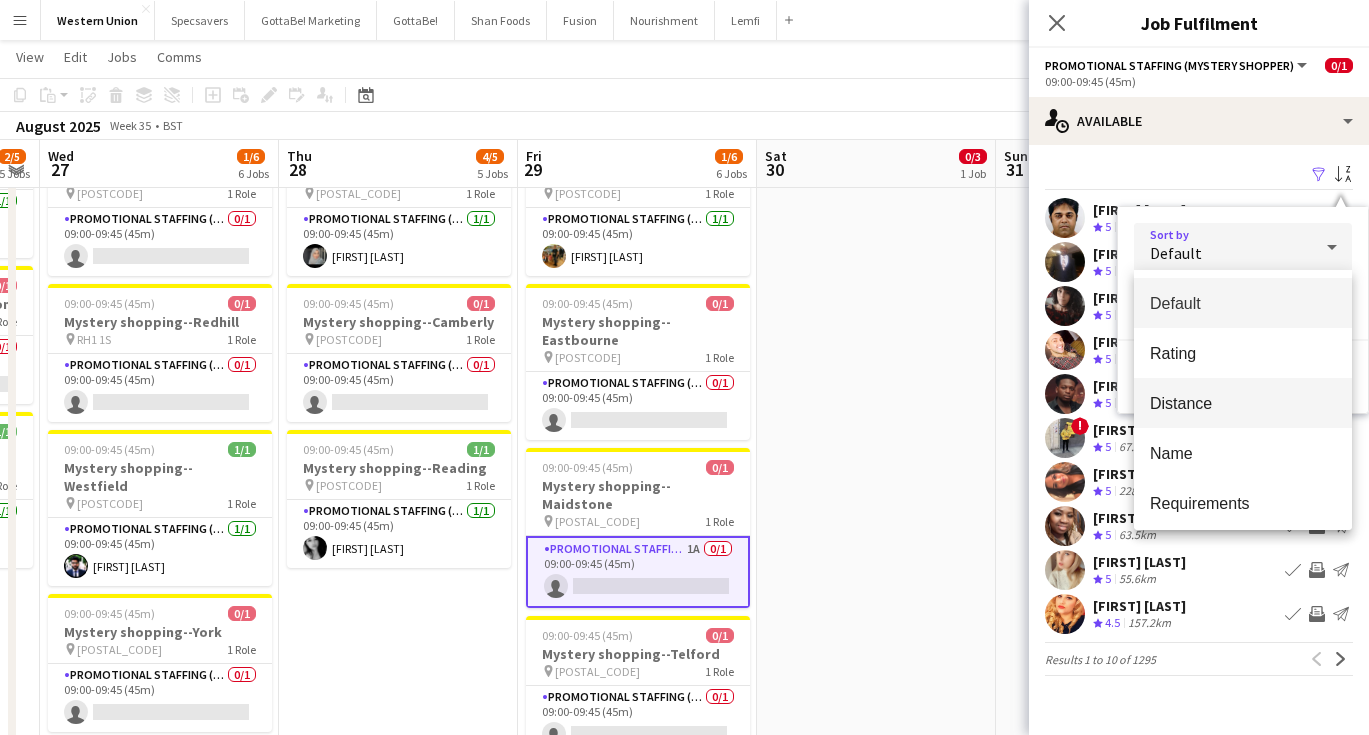 click on "Distance" at bounding box center [1243, 403] 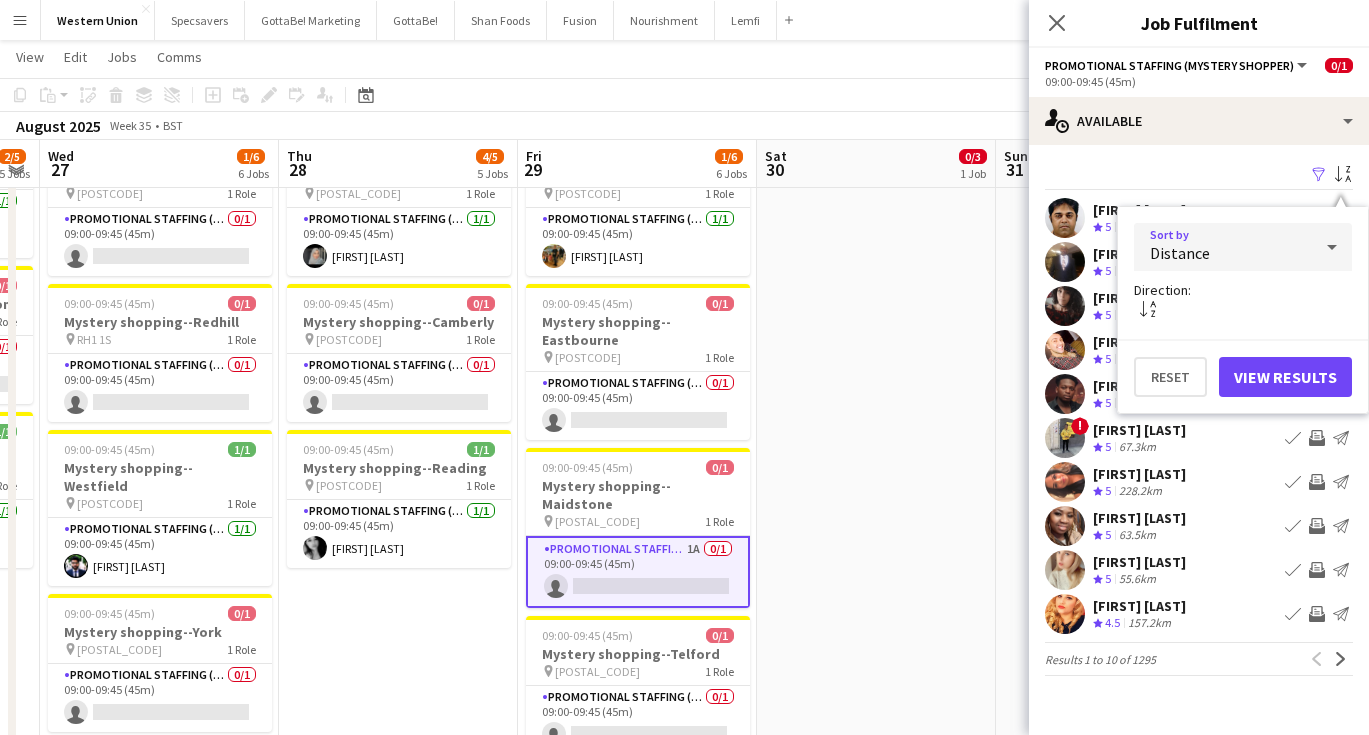 click on "View Results" at bounding box center (1285, 377) 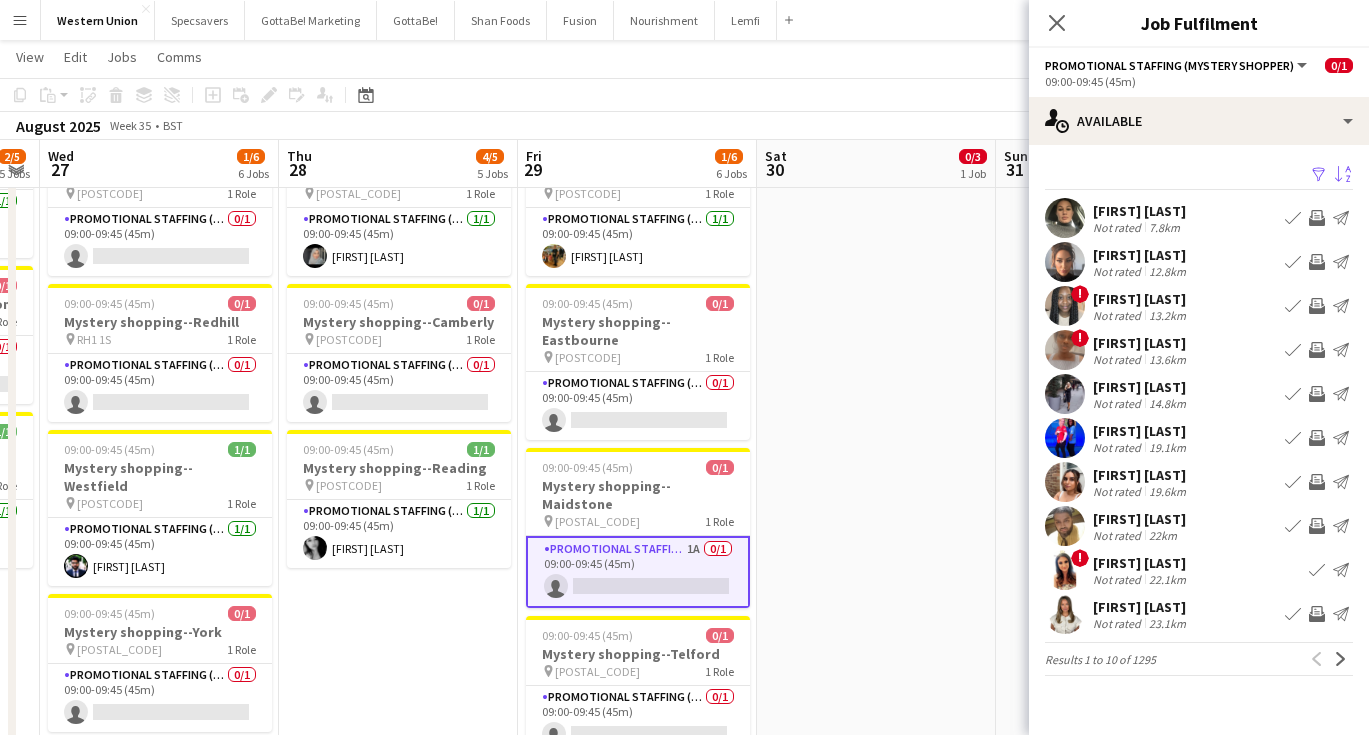 click on "Oluwatobi Mohammed" at bounding box center (1141, 343) 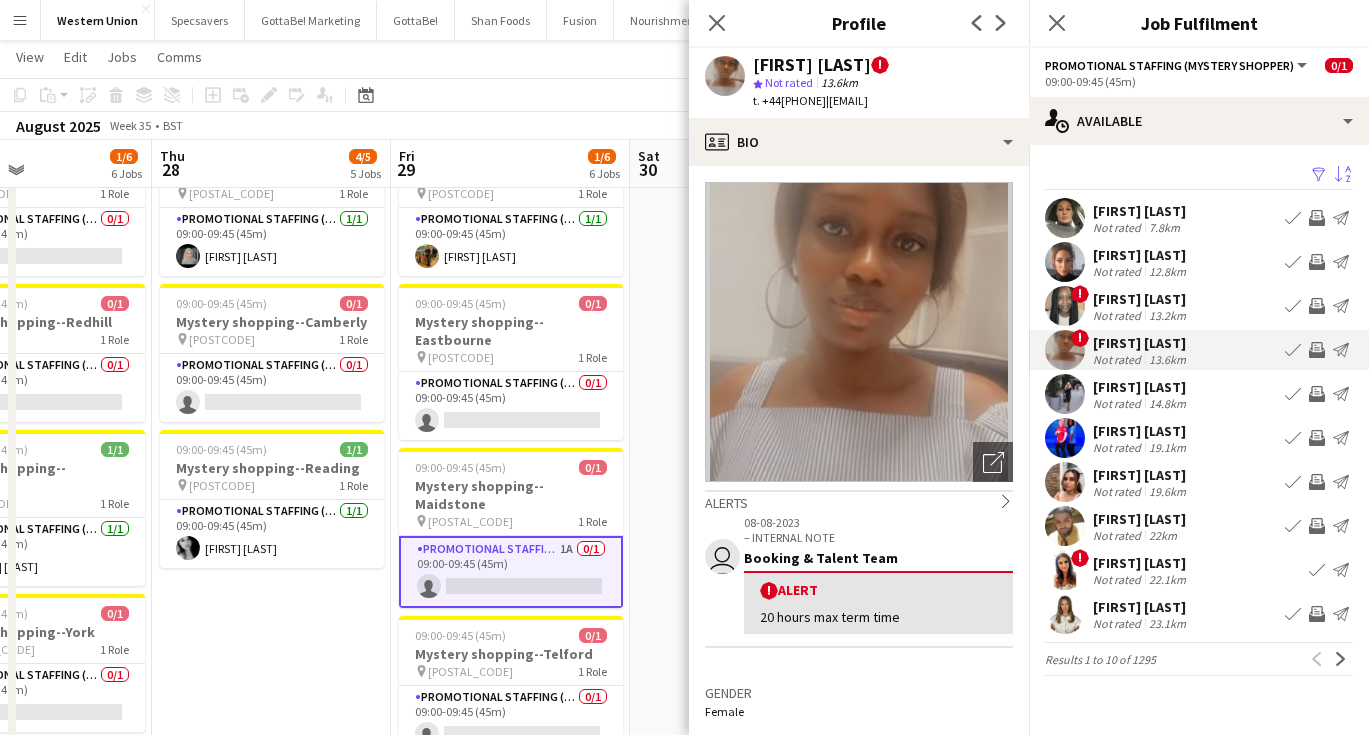 scroll, scrollTop: 0, scrollLeft: 817, axis: horizontal 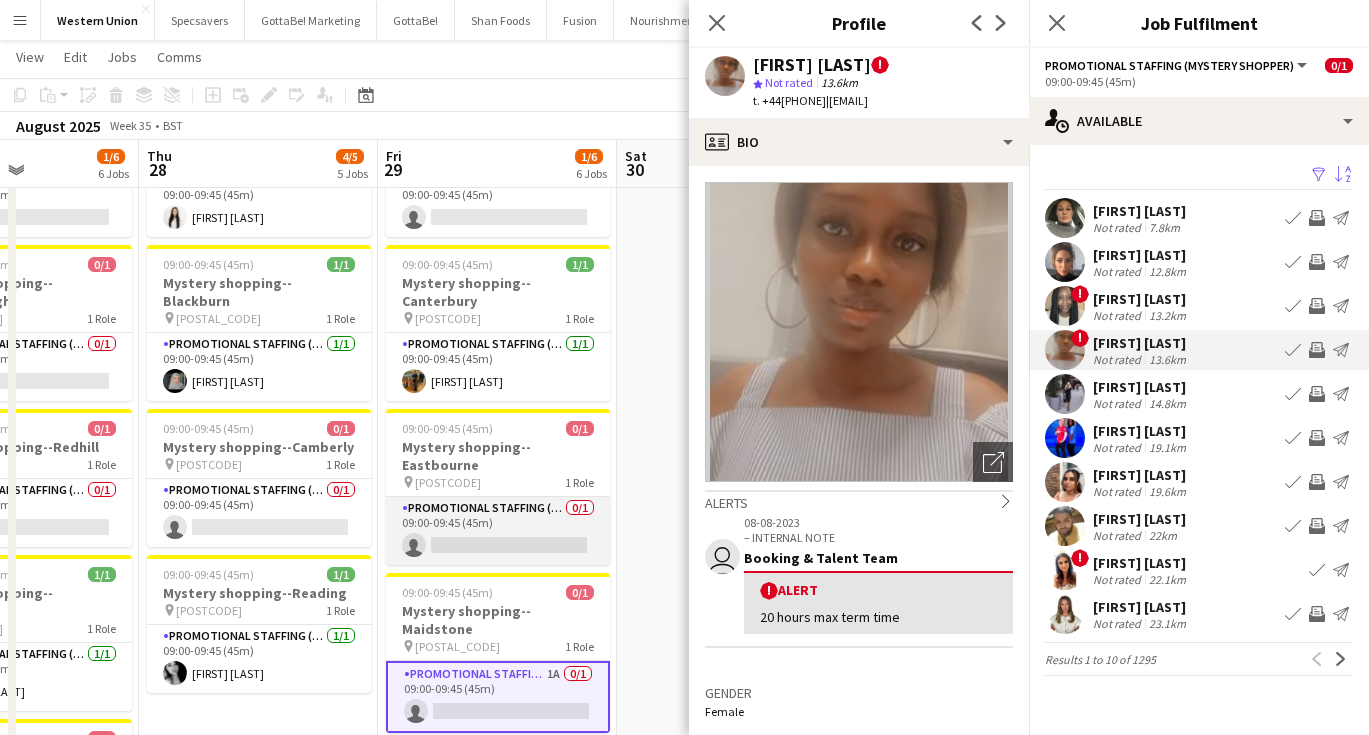 click on "Promotional Staffing (Mystery Shopper)   0/1   09:00-09:45 (45m)
single-neutral-actions" at bounding box center [498, 531] 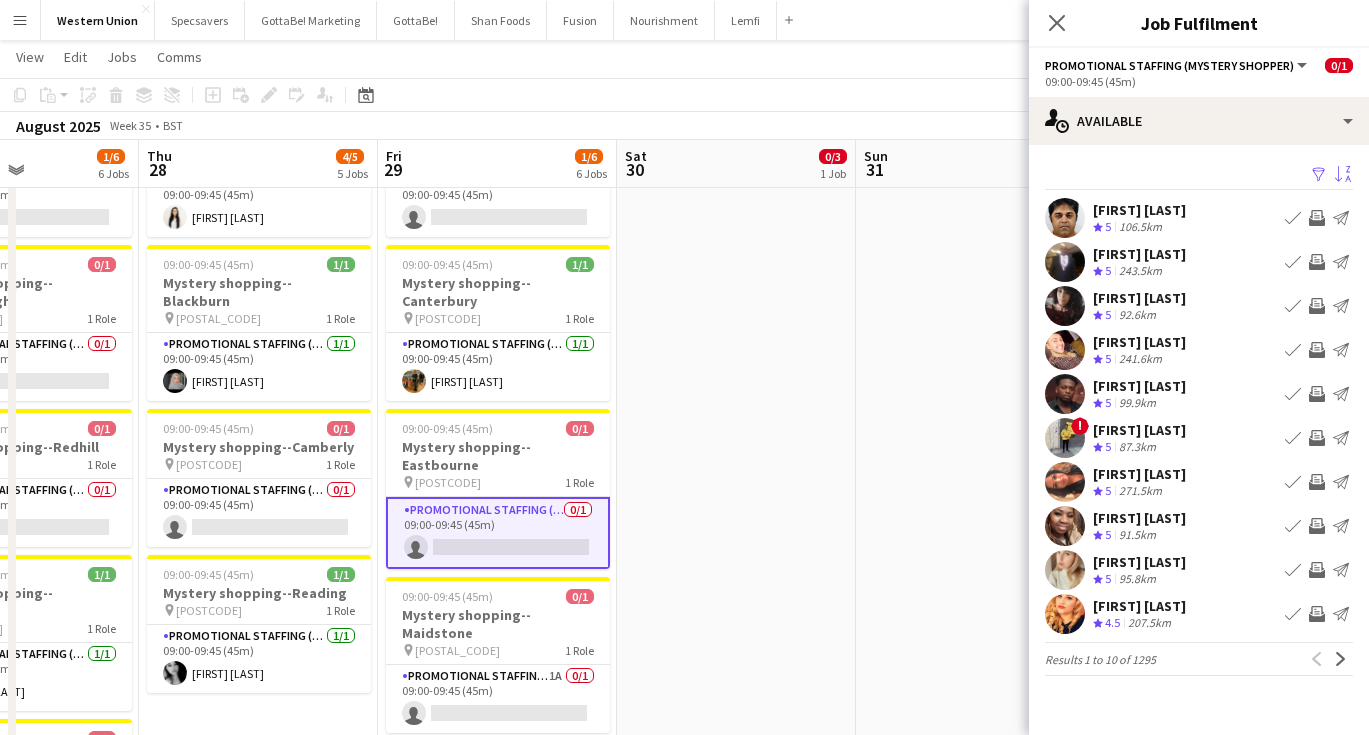 click on "Sort asc" at bounding box center [1343, 175] 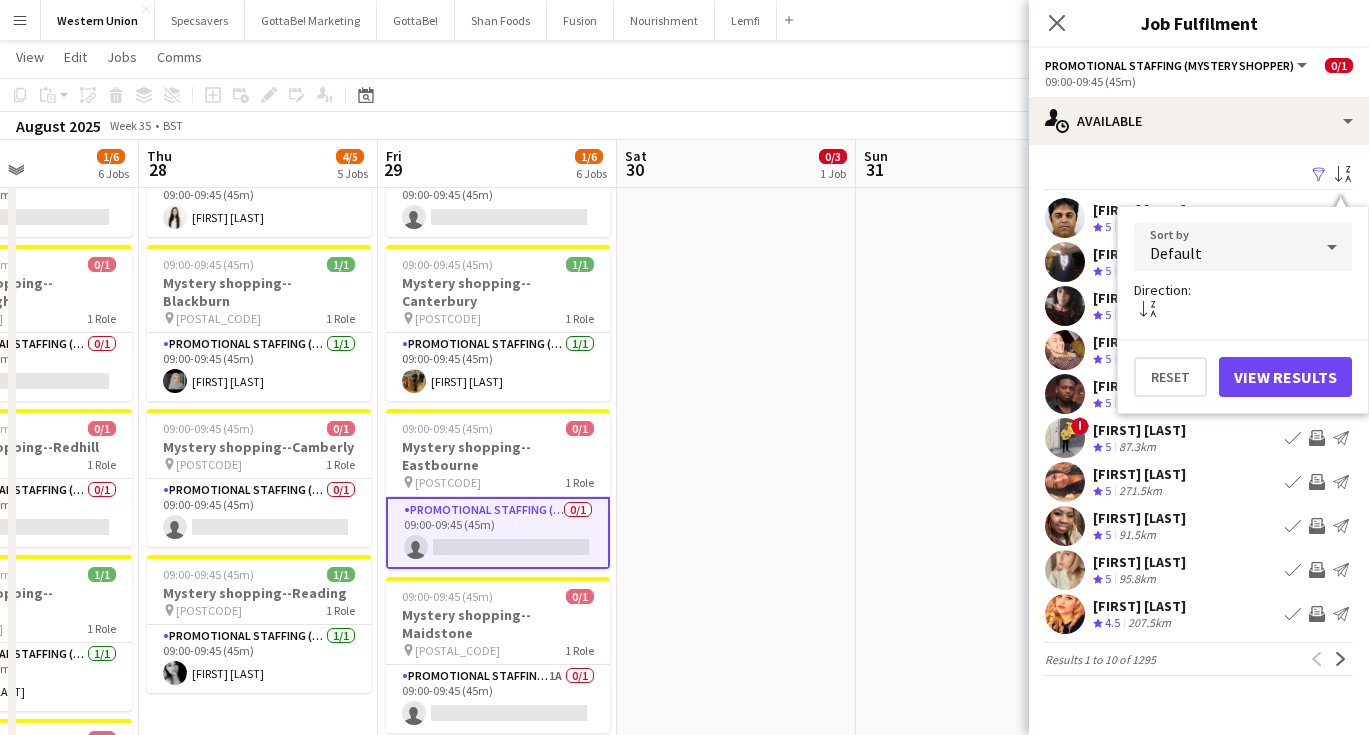 click on "Default" at bounding box center [1223, 247] 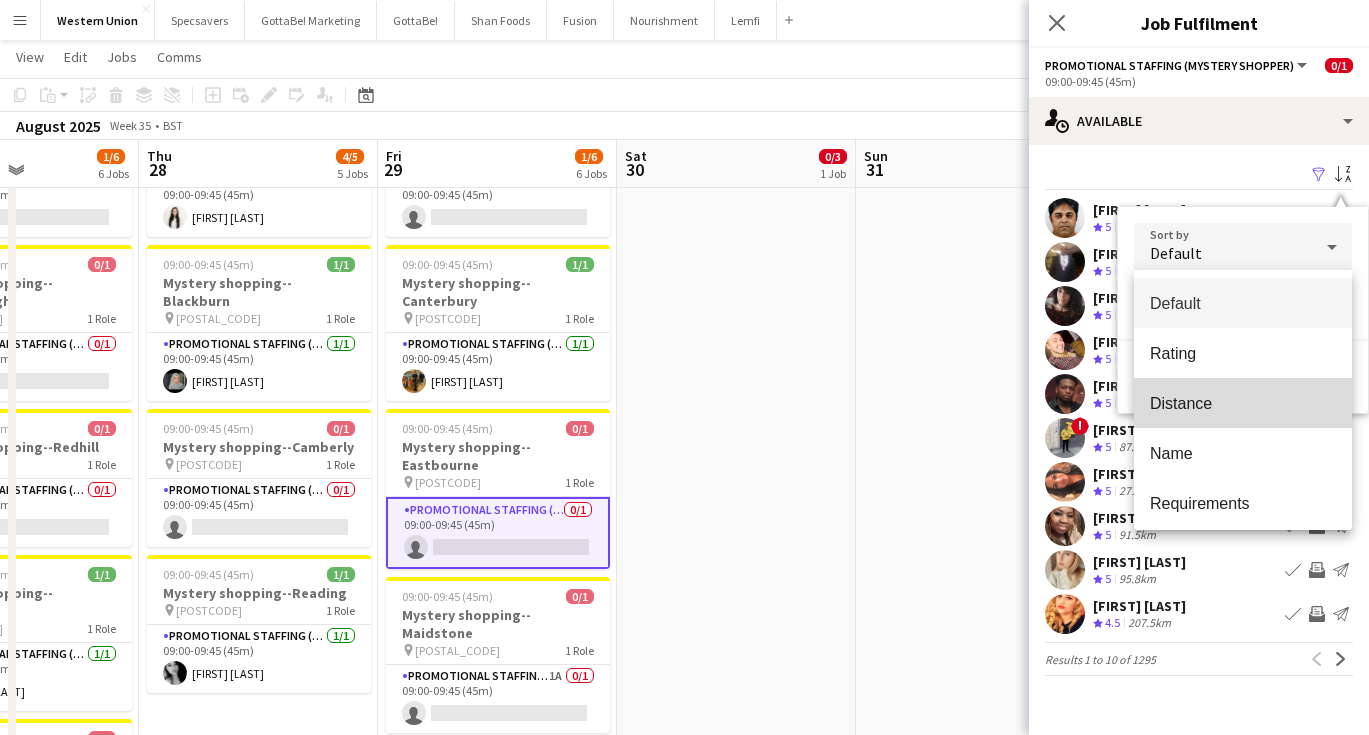 click on "Distance" at bounding box center (1243, 403) 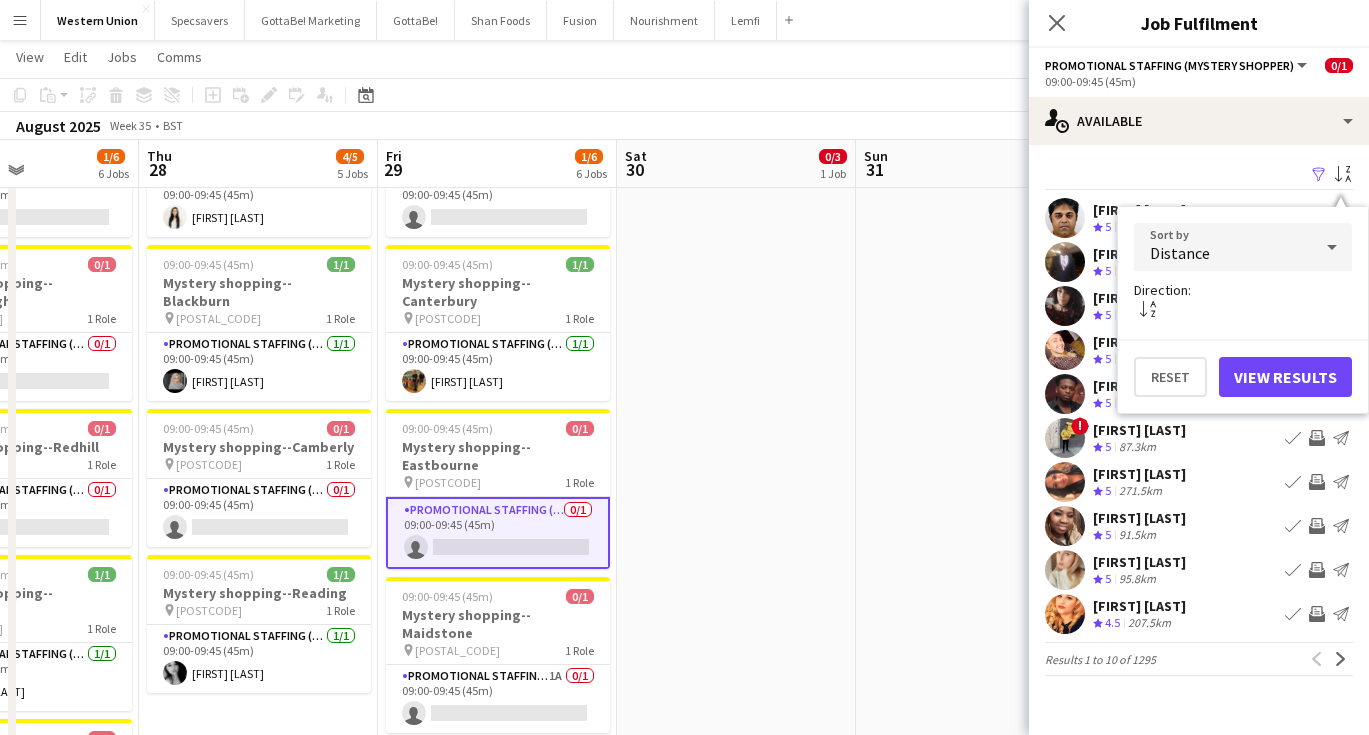 click on "View Results" at bounding box center [1285, 377] 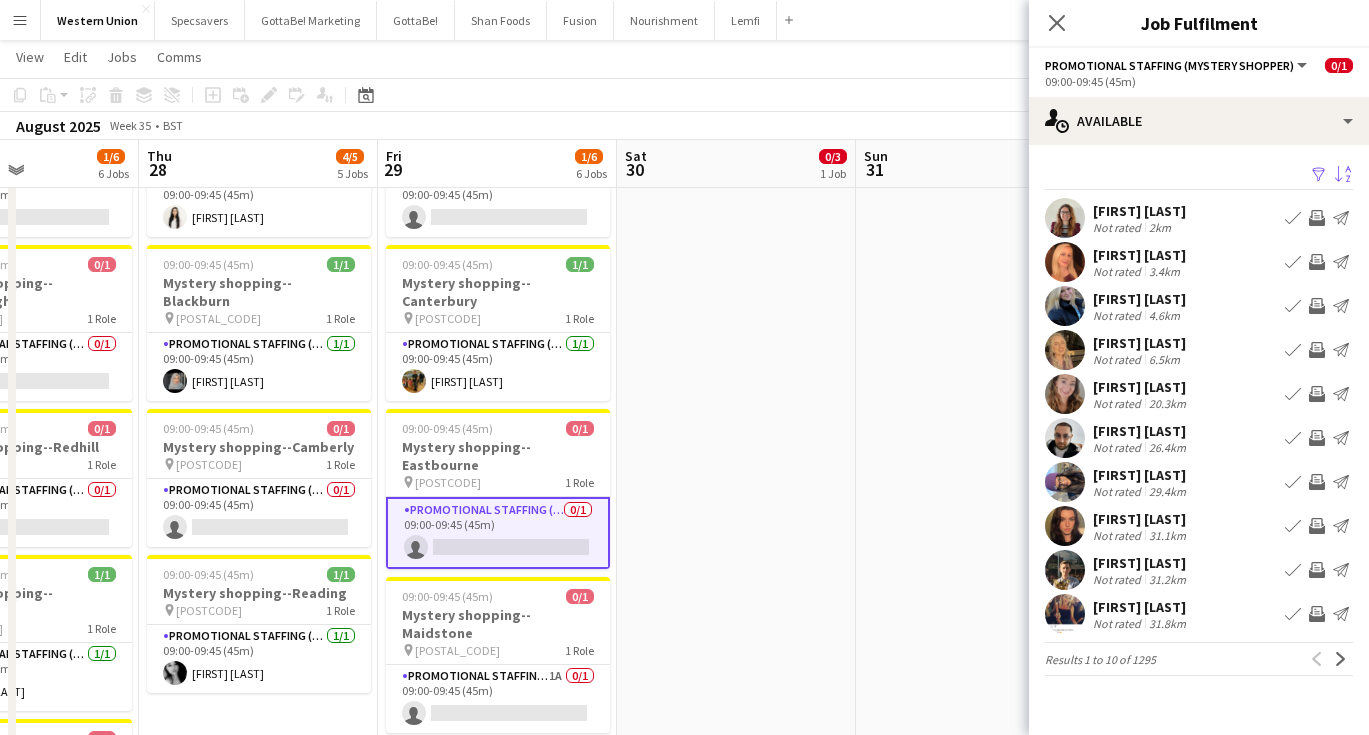 click on "ray evans" at bounding box center (1141, 431) 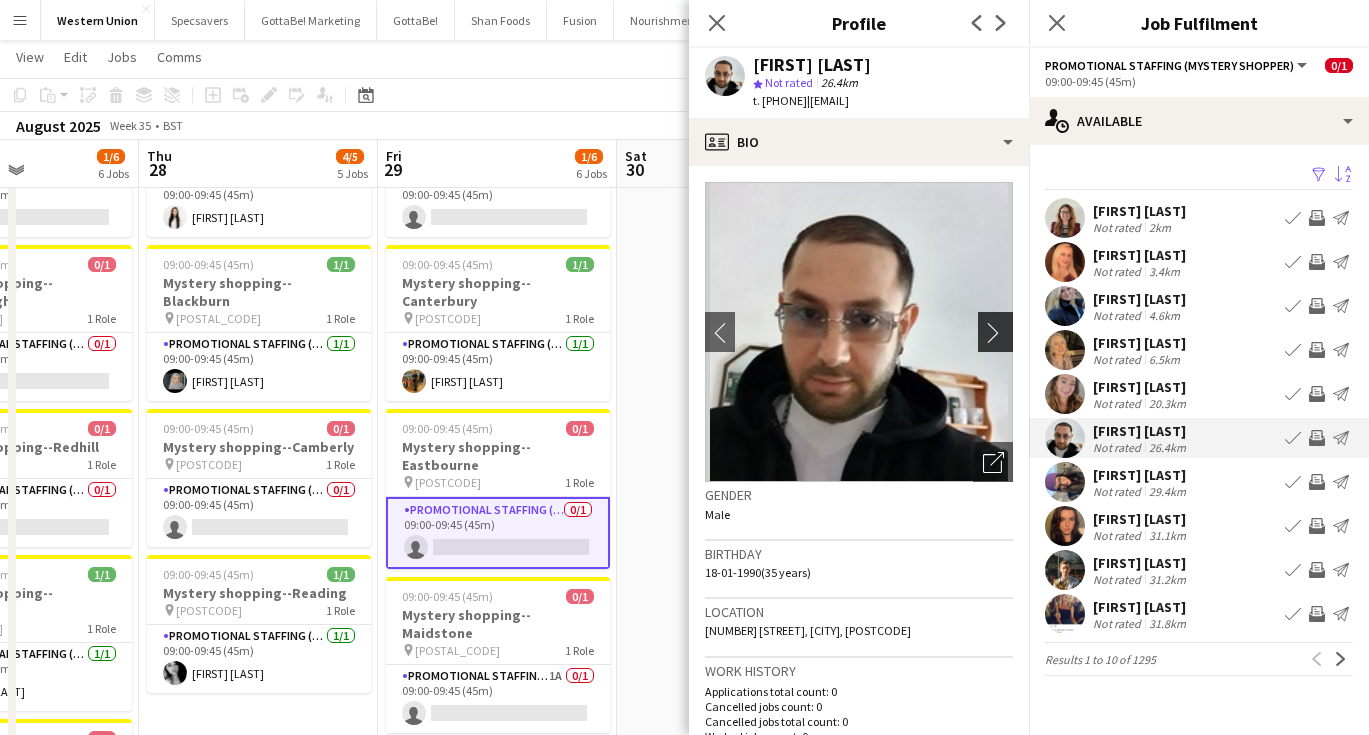 scroll, scrollTop: 0, scrollLeft: 0, axis: both 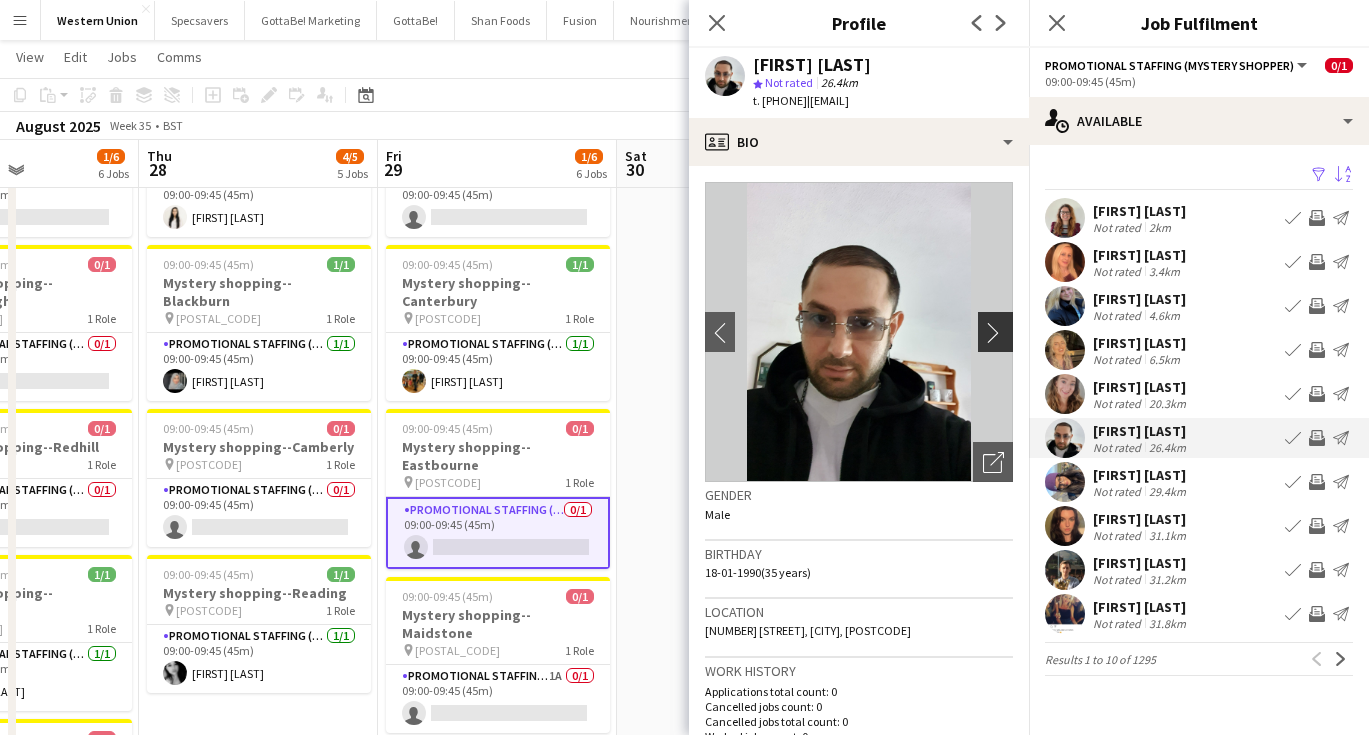 click on "chevron-right" 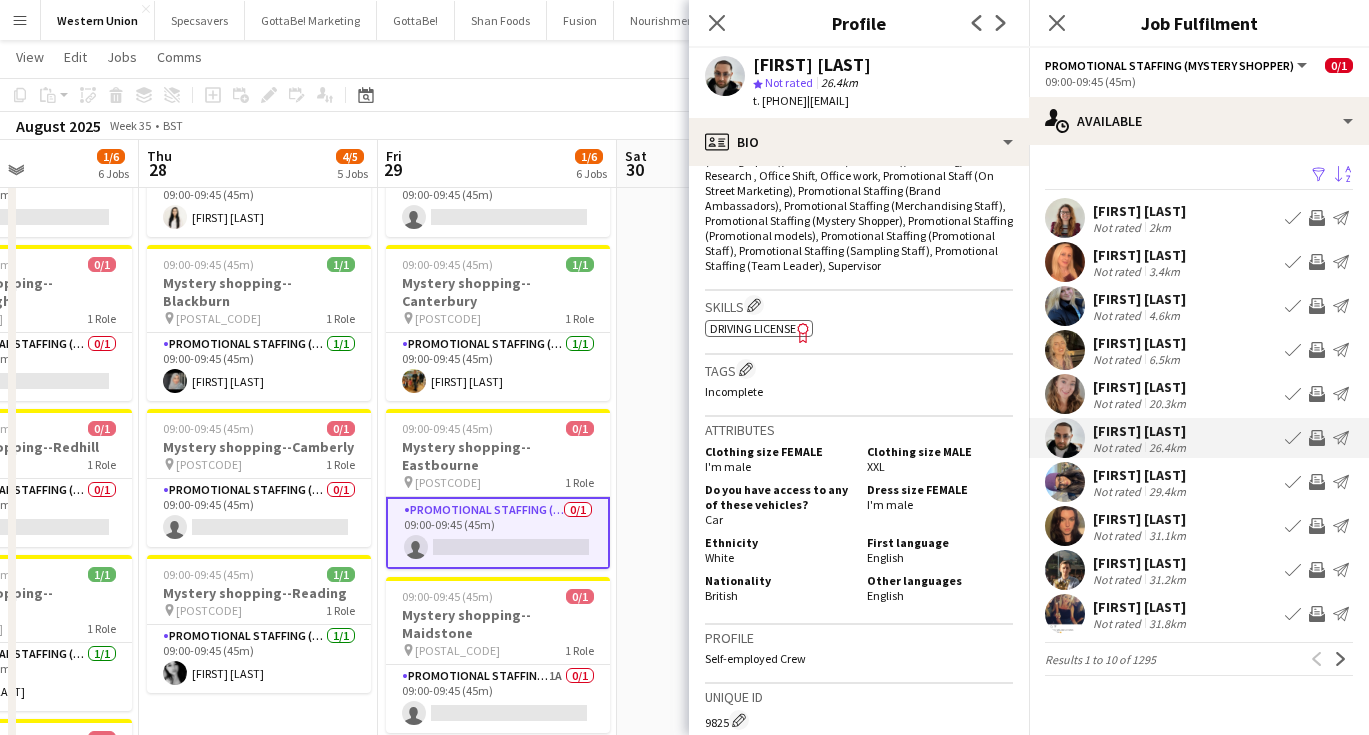 scroll, scrollTop: 685, scrollLeft: 0, axis: vertical 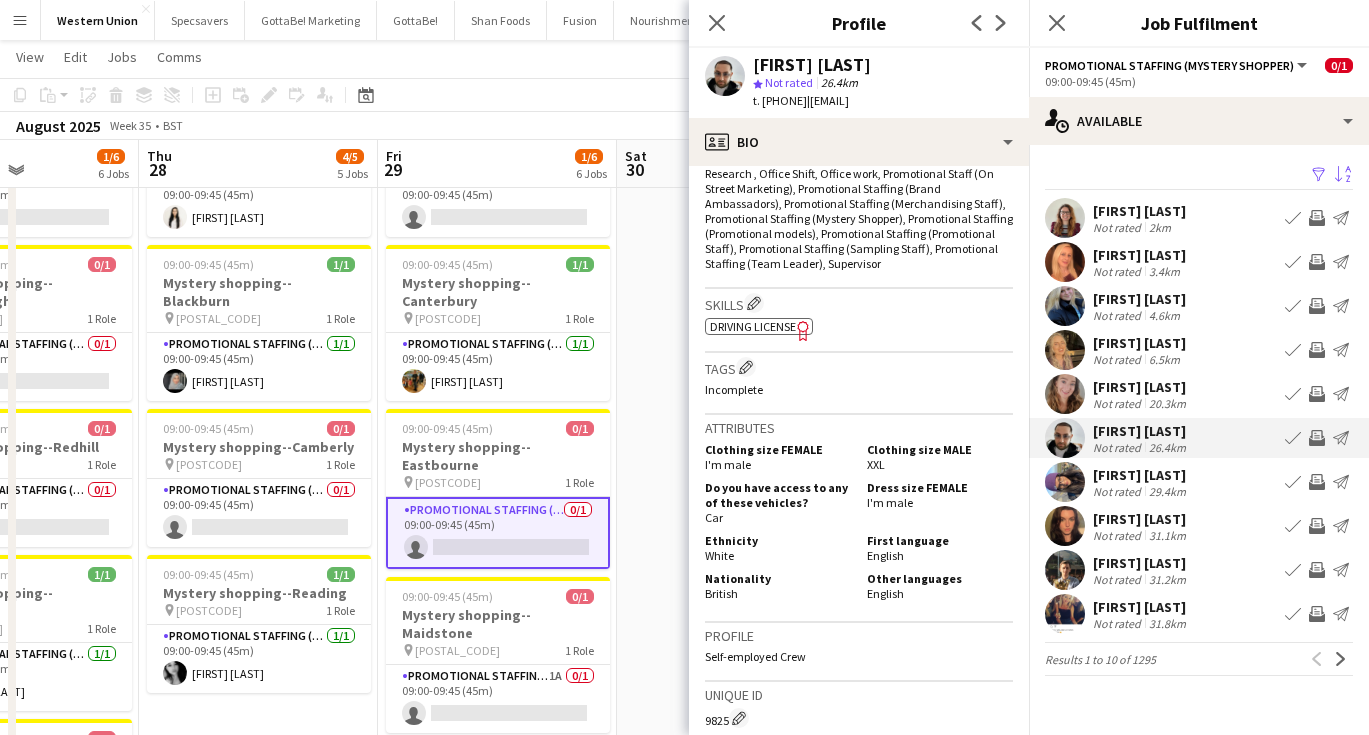 click on "Sheeba Feroz" at bounding box center [1141, 475] 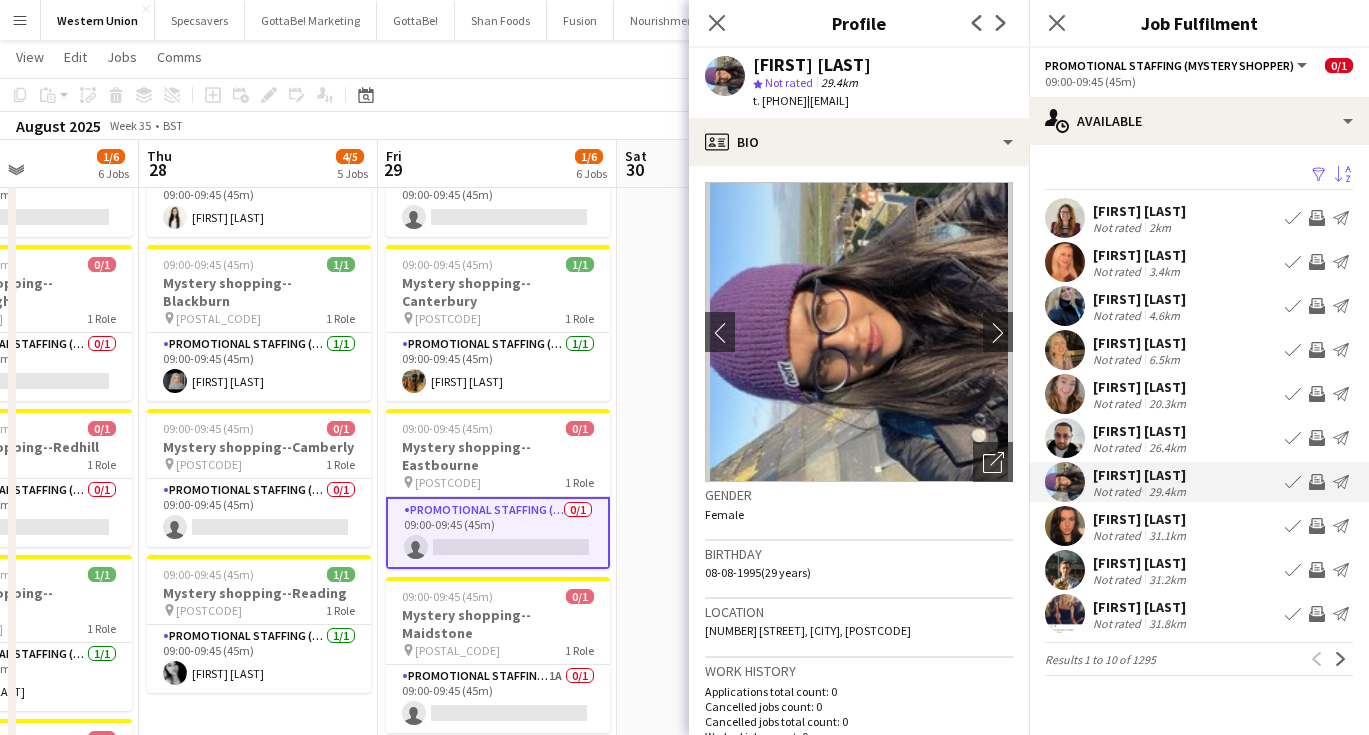scroll, scrollTop: 0, scrollLeft: 0, axis: both 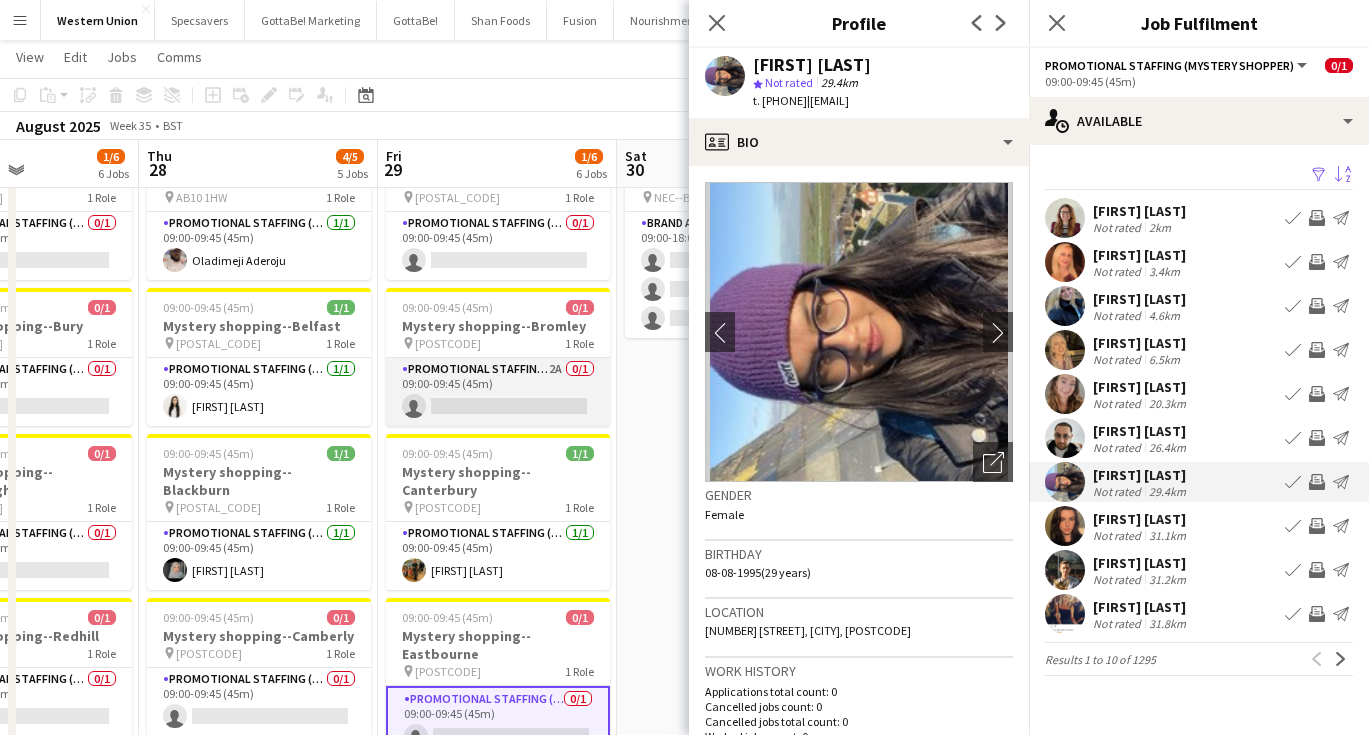 click on "Promotional Staffing (Mystery Shopper)   2A   0/1   09:00-09:45 (45m)
single-neutral-actions" at bounding box center [498, 392] 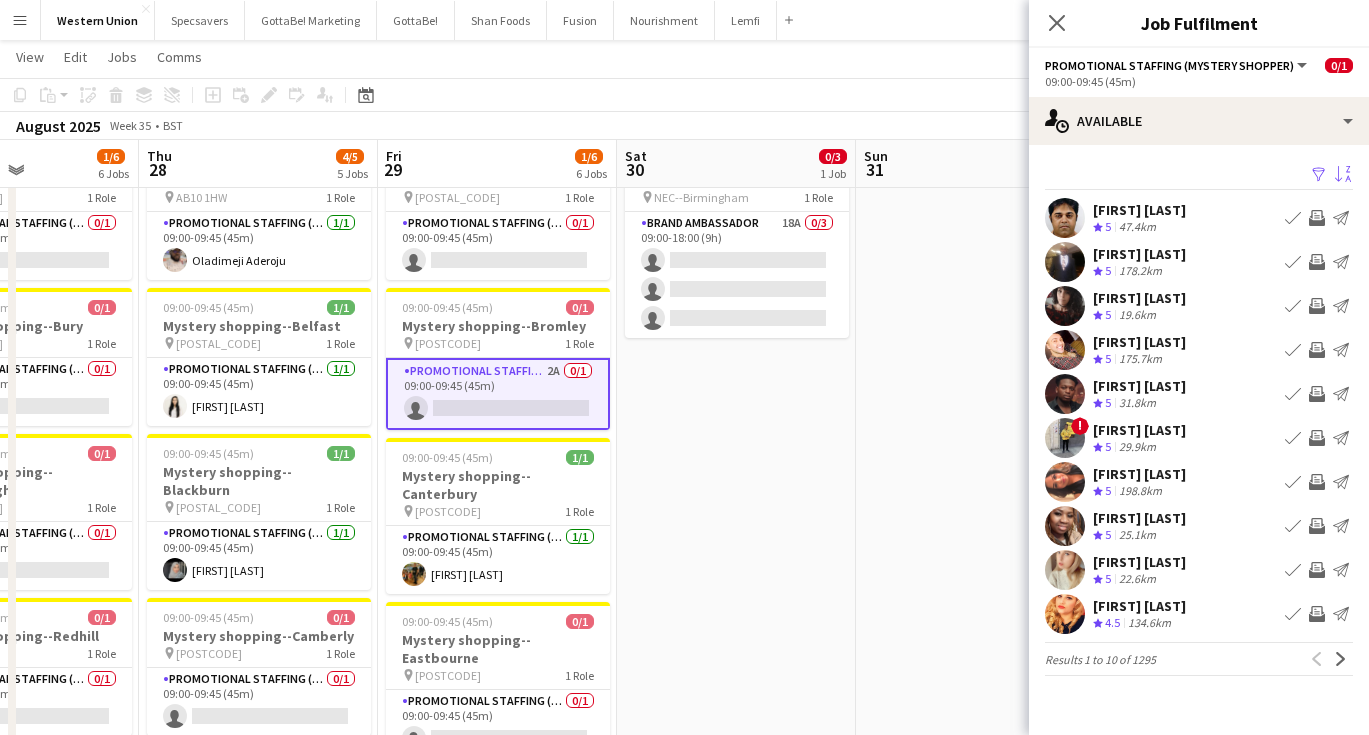 click on "Sort asc" at bounding box center [1341, 175] 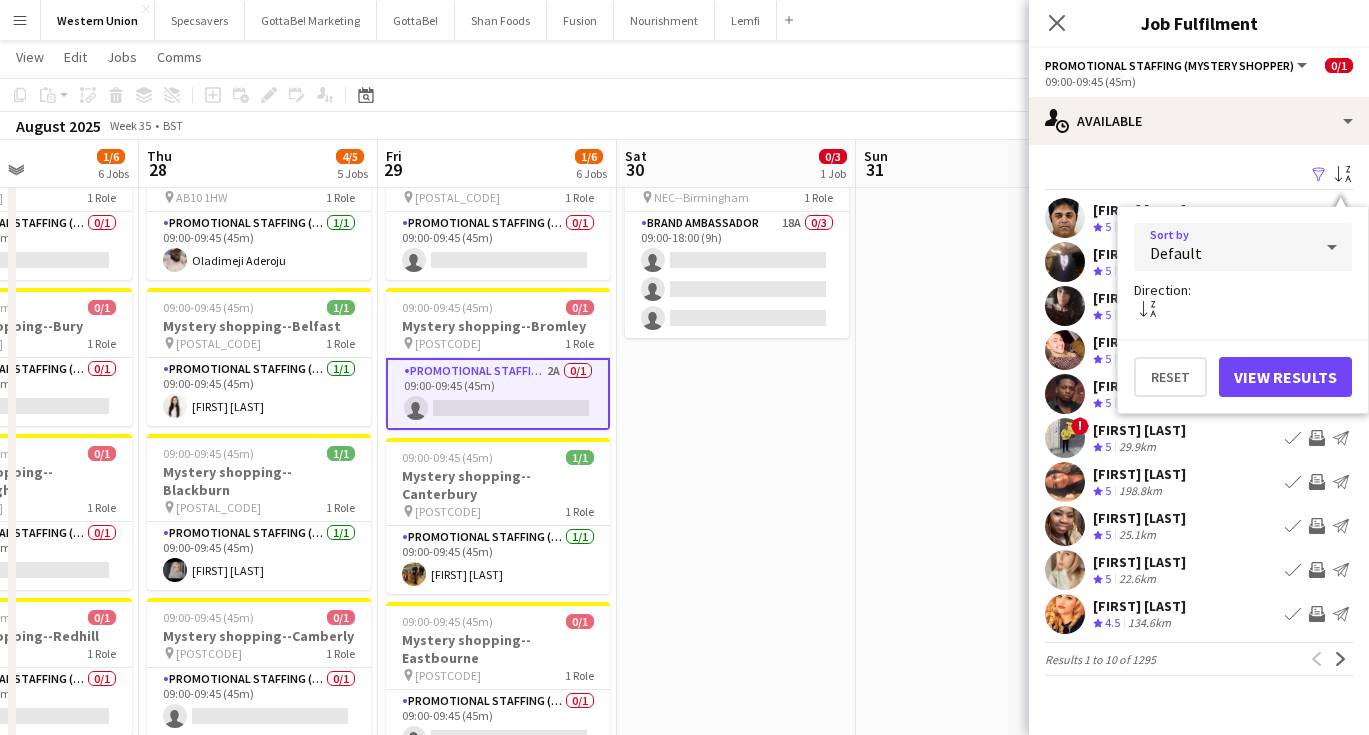 click on "Default" at bounding box center (1223, 247) 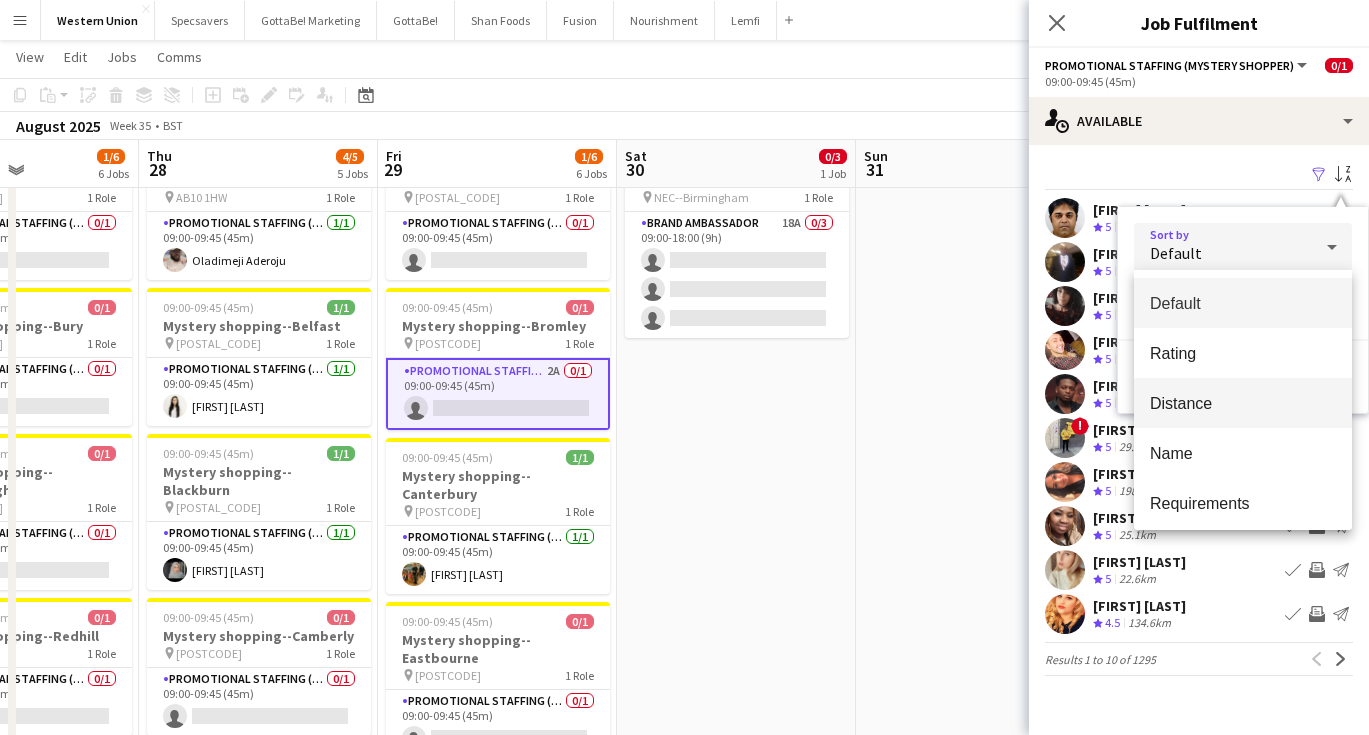 click on "Distance" at bounding box center (1243, 403) 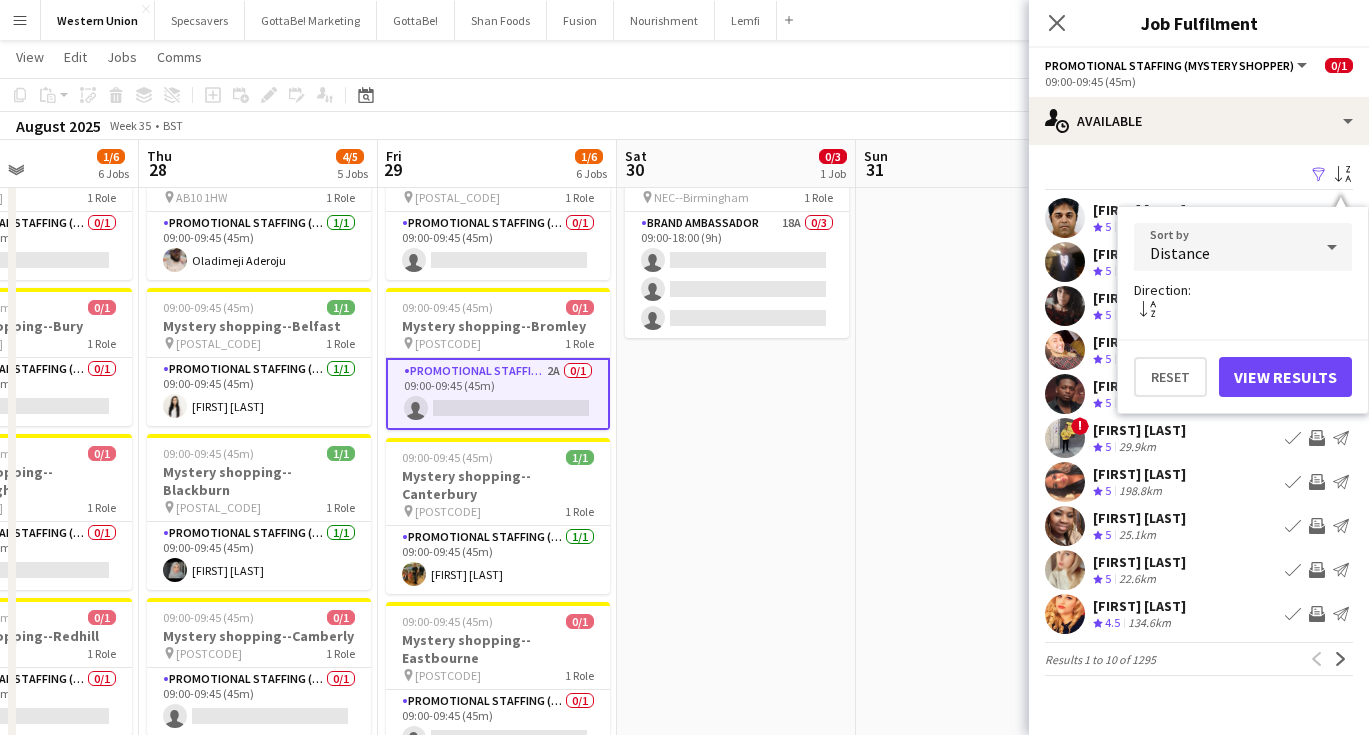click on "View Results" at bounding box center [1285, 377] 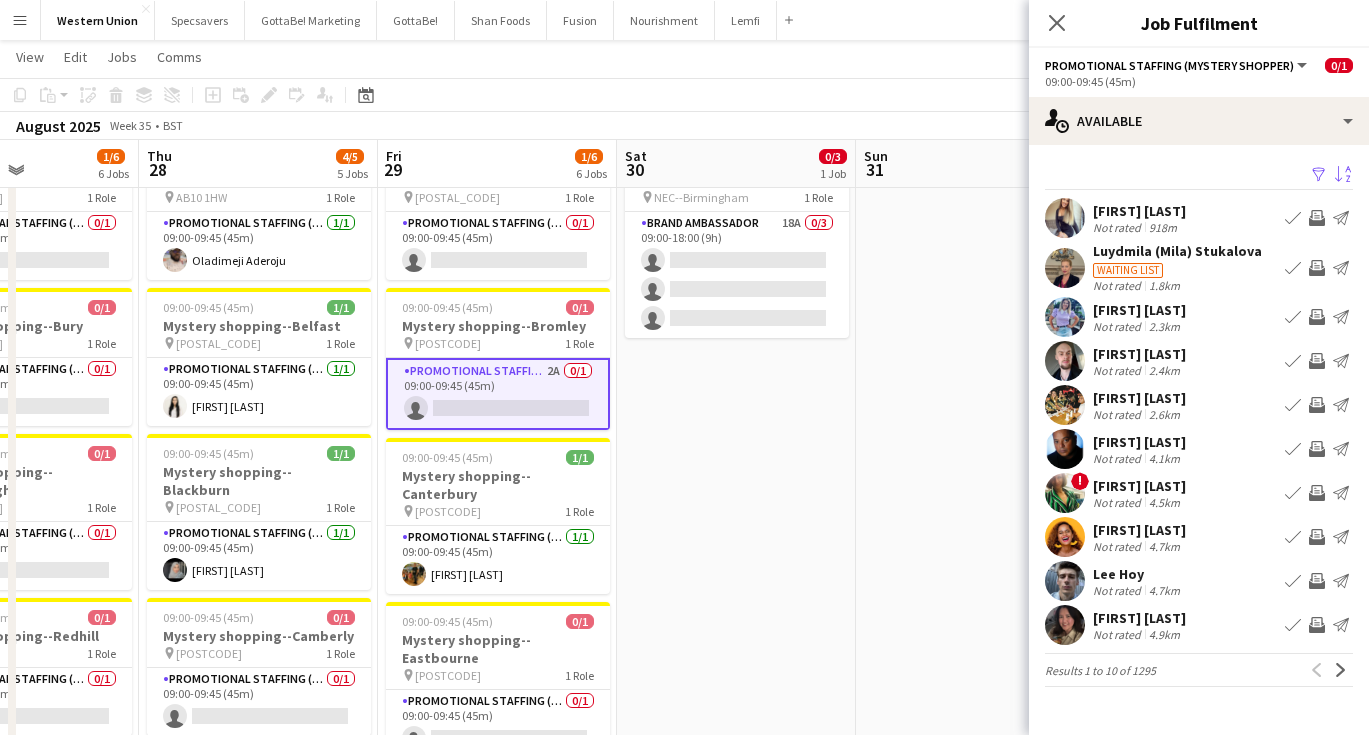 click on "Promotional Staffing (Mystery Shopper)   2A   0/1   09:00-09:45 (45m)
single-neutral-actions" at bounding box center (498, 394) 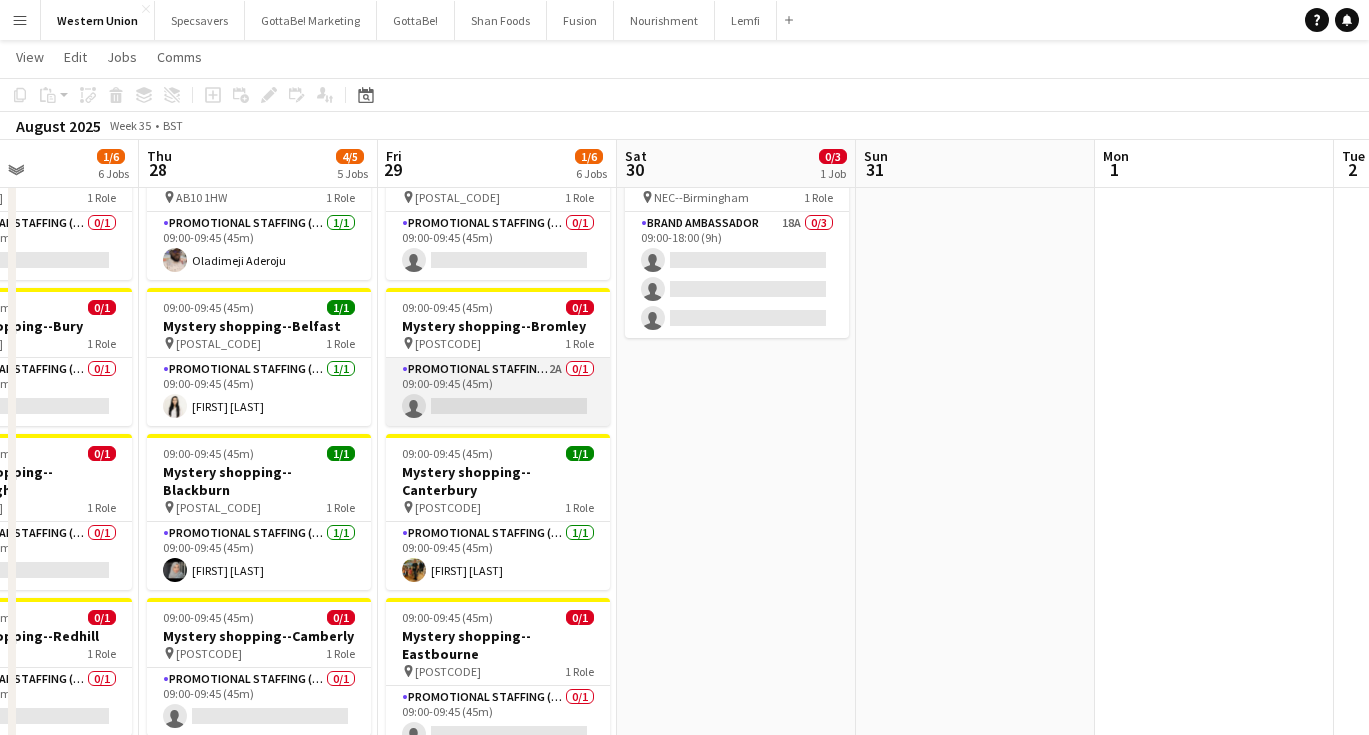 click on "Promotional Staffing (Mystery Shopper)   2A   0/1   09:00-09:45 (45m)
single-neutral-actions" at bounding box center [498, 392] 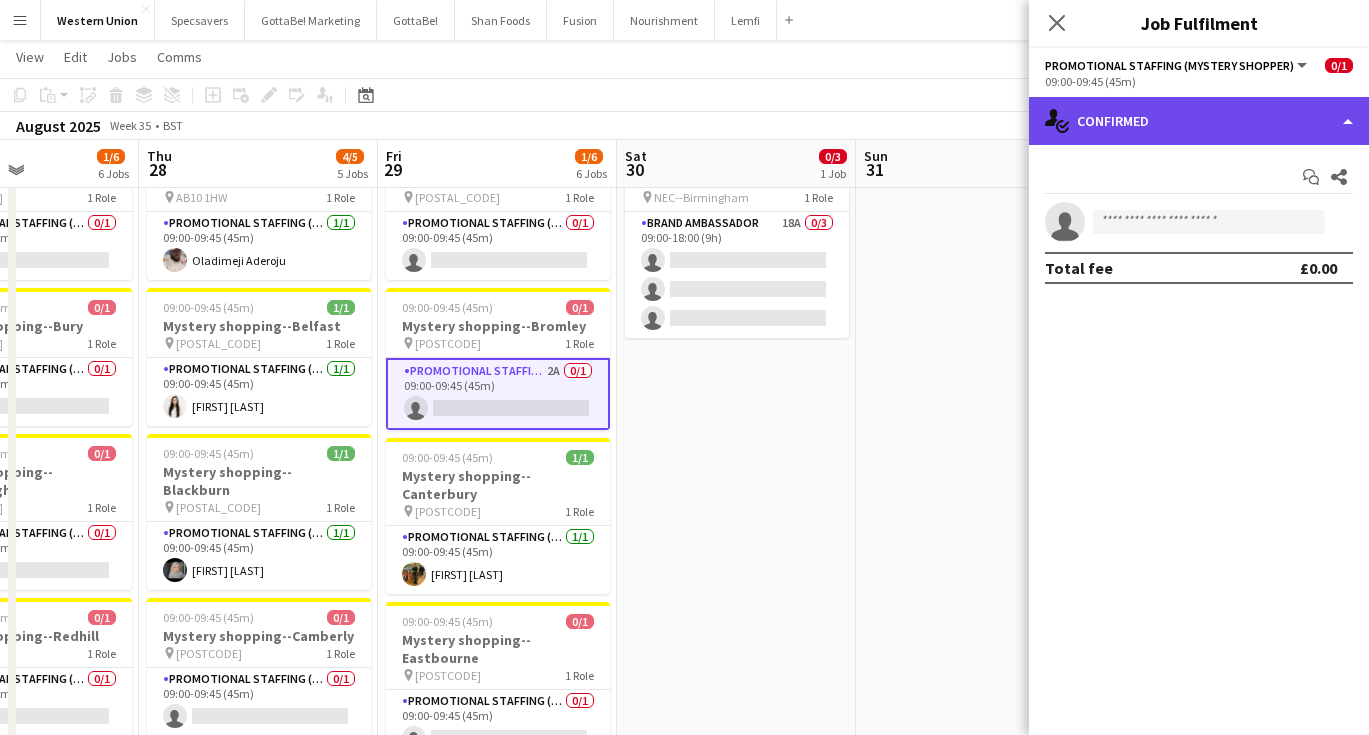 click on "single-neutral-actions-check-2
Confirmed" 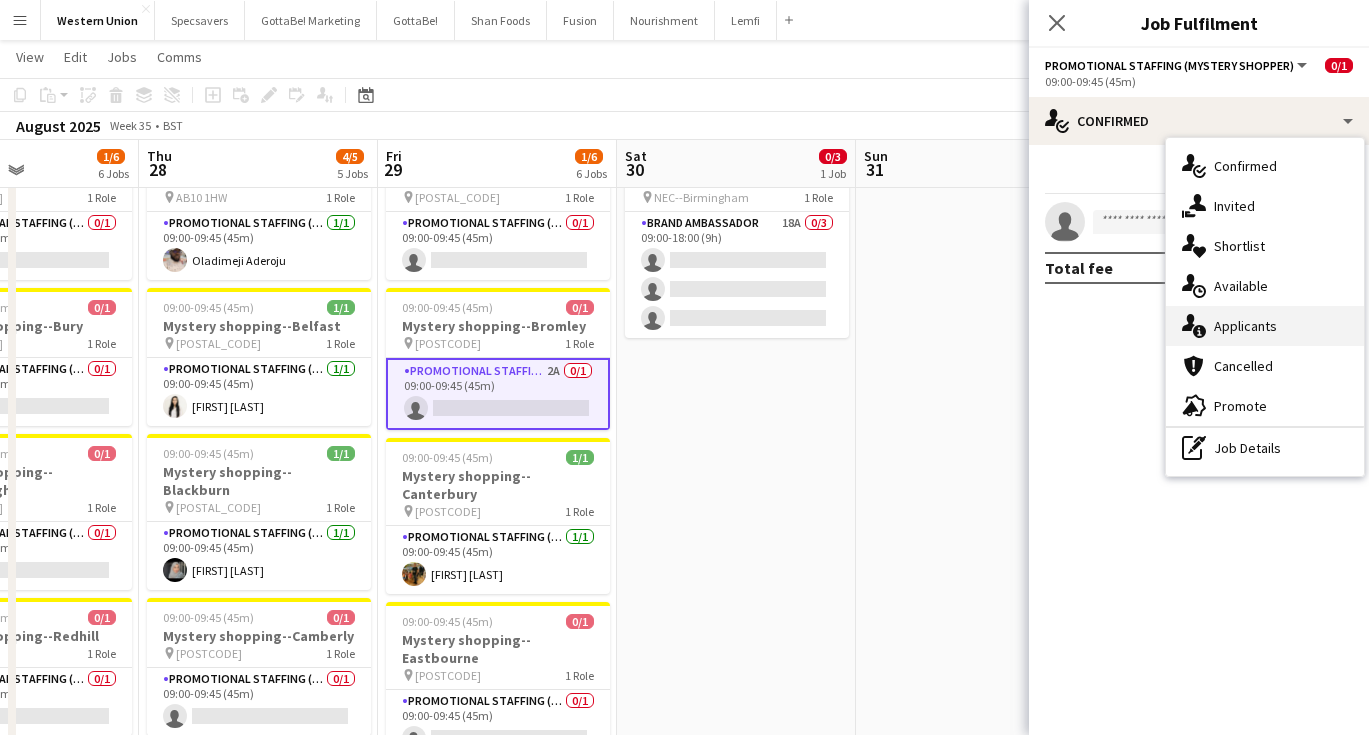 click on "single-neutral-actions-information
Applicants" at bounding box center [1265, 326] 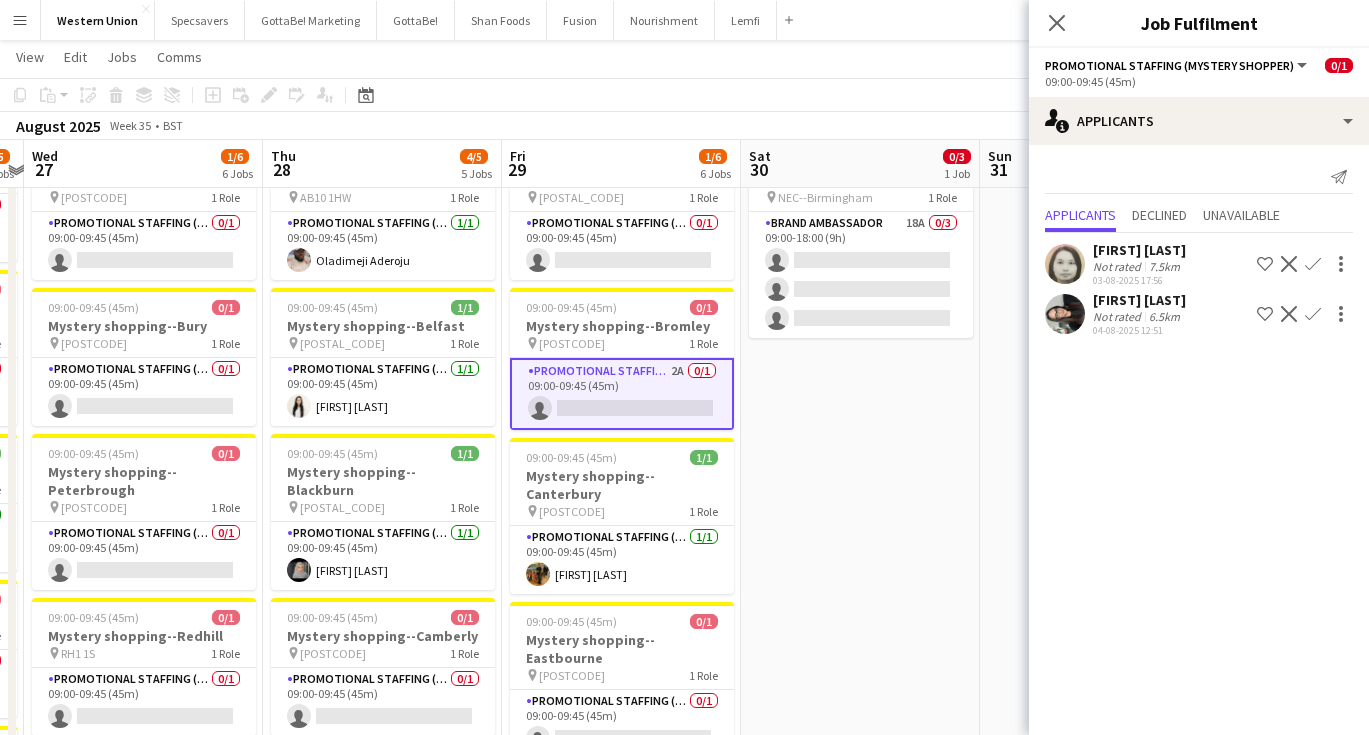 scroll, scrollTop: 0, scrollLeft: 608, axis: horizontal 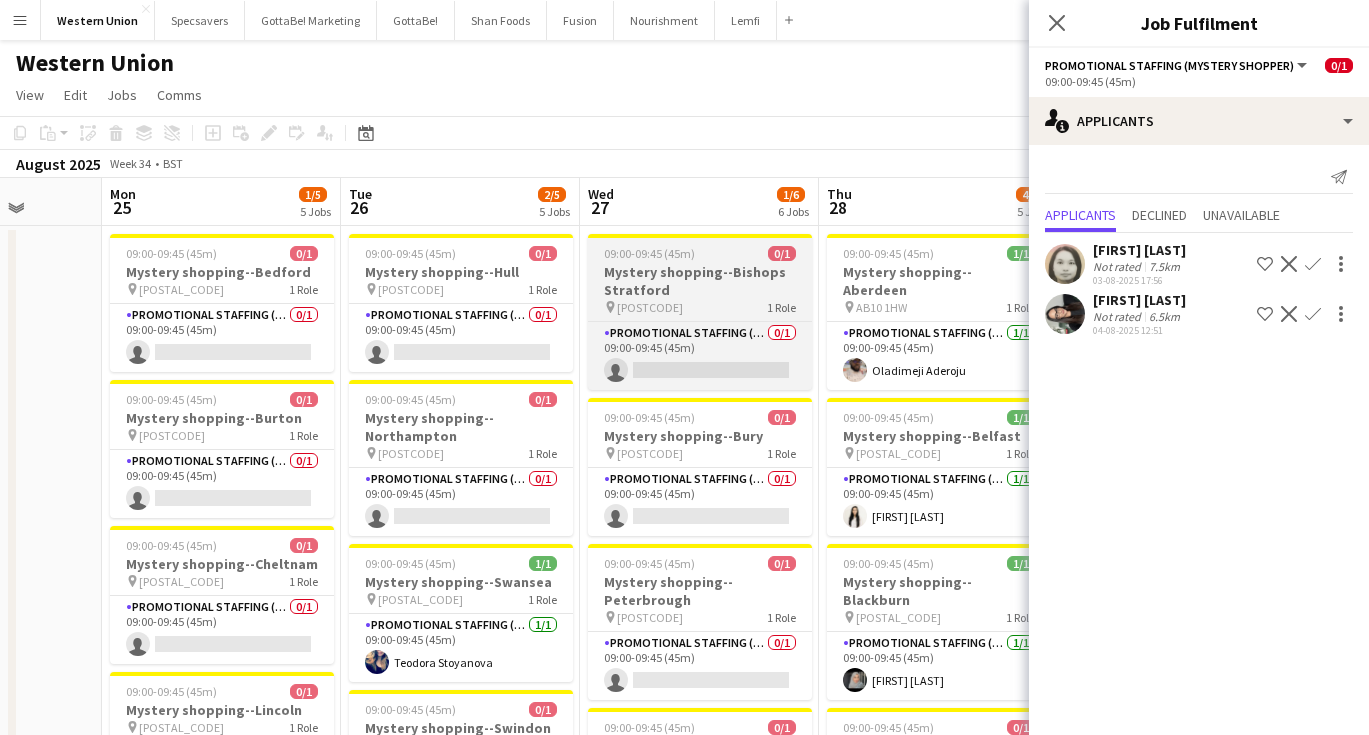 click on "09:00-09:45 (45m)    0/1   Mystery shopping--Bishops Stratford
pin
CM23 3XQ   1 Role   Promotional Staffing (Mystery Shopper)   0/1   09:00-09:45 (45m)
single-neutral-actions" at bounding box center [700, 312] 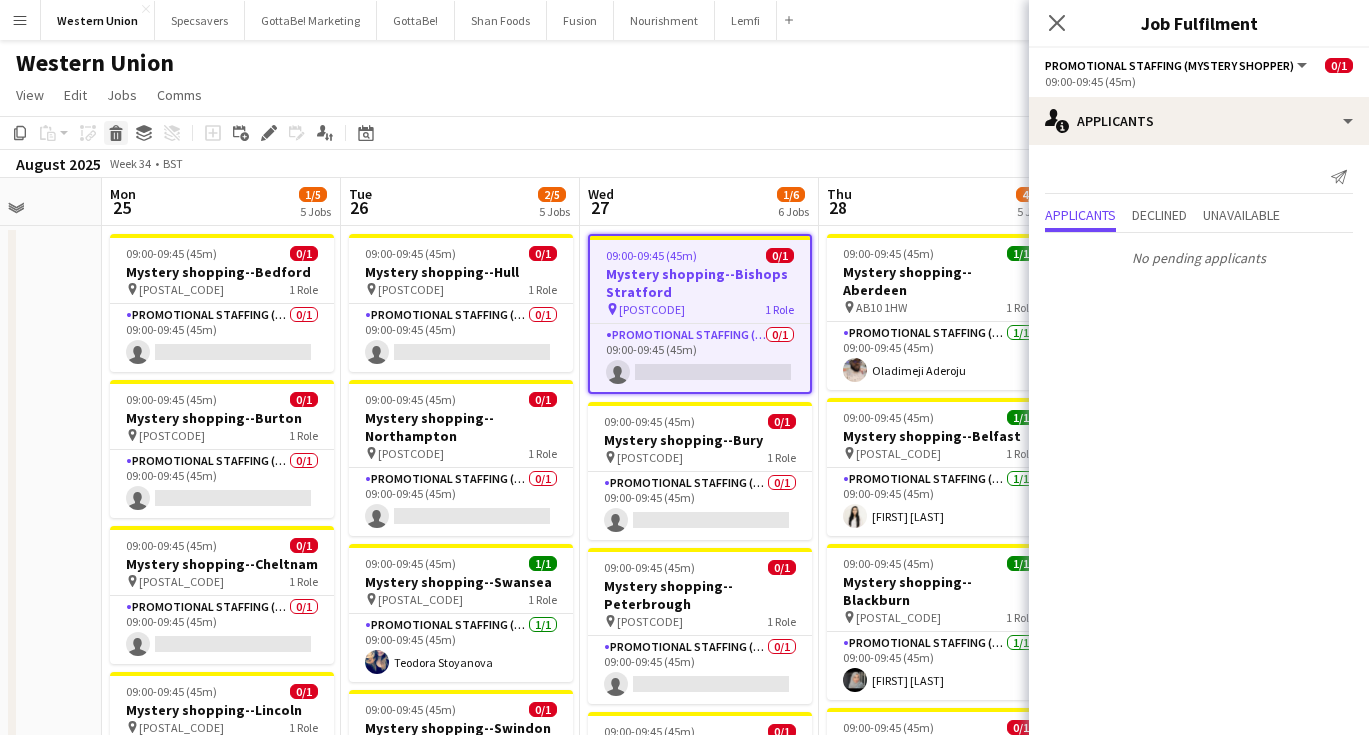 click 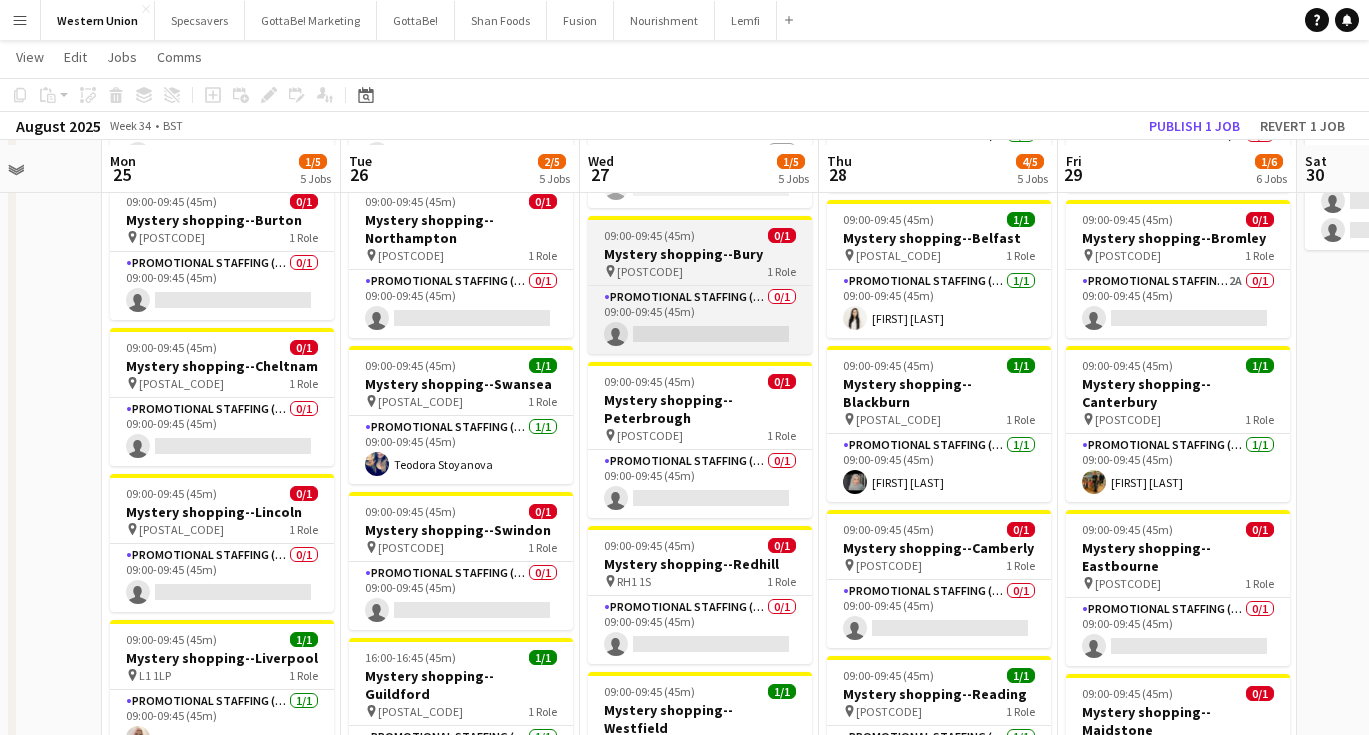 scroll, scrollTop: 201, scrollLeft: 0, axis: vertical 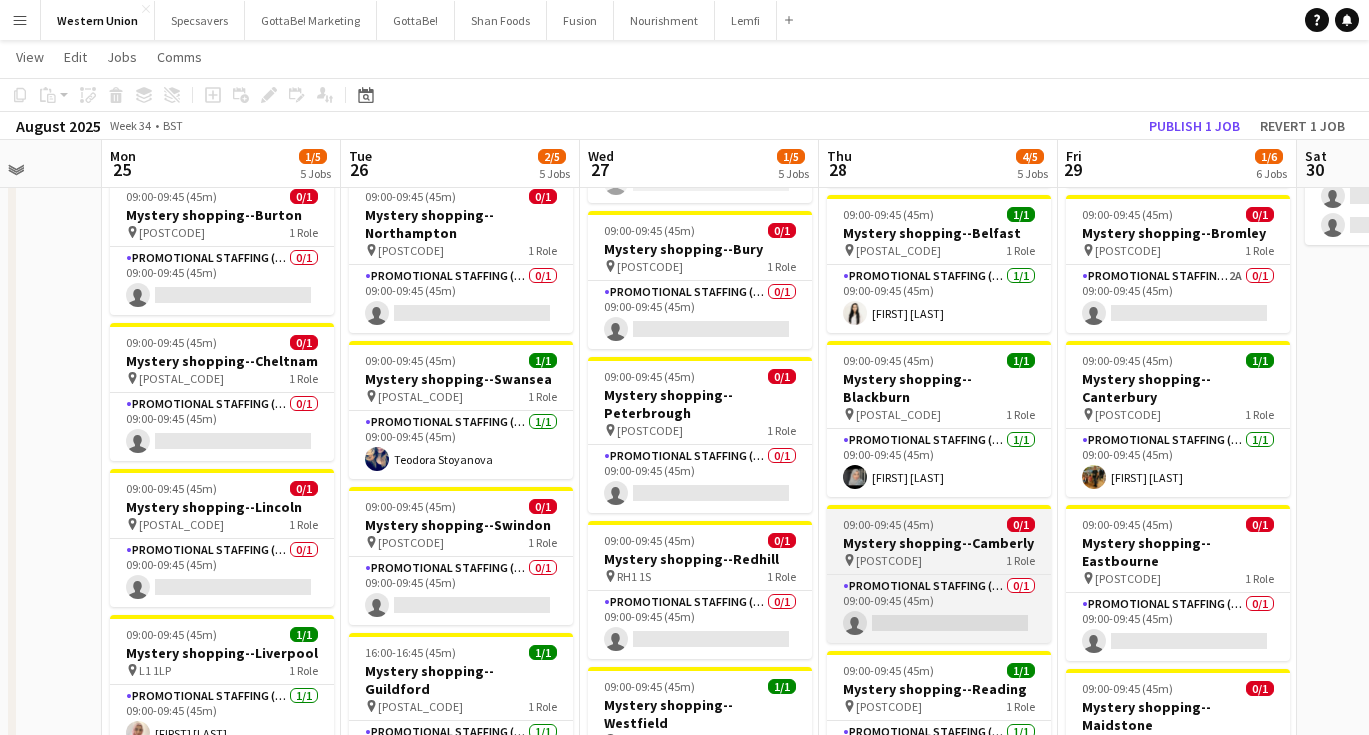 click on "09:00-09:45 (45m)" at bounding box center [888, 524] 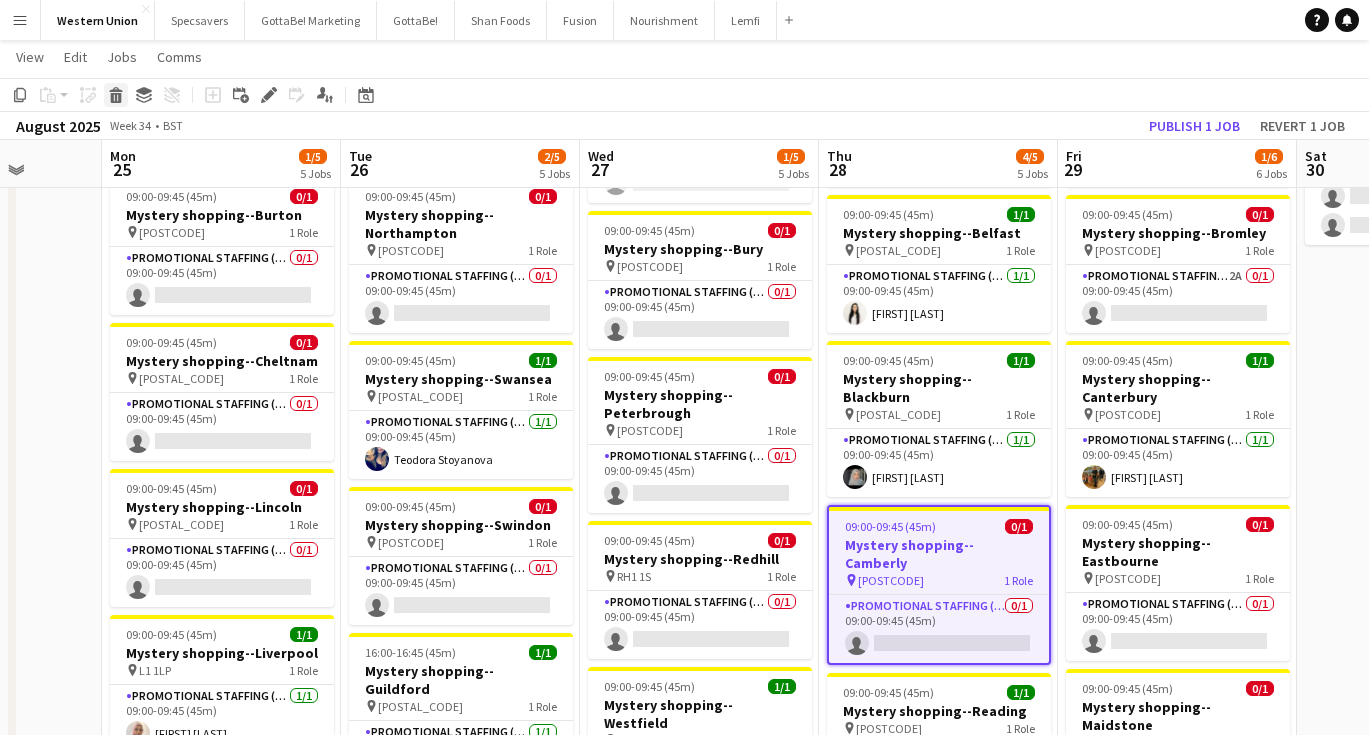 click on "Delete" at bounding box center (116, 95) 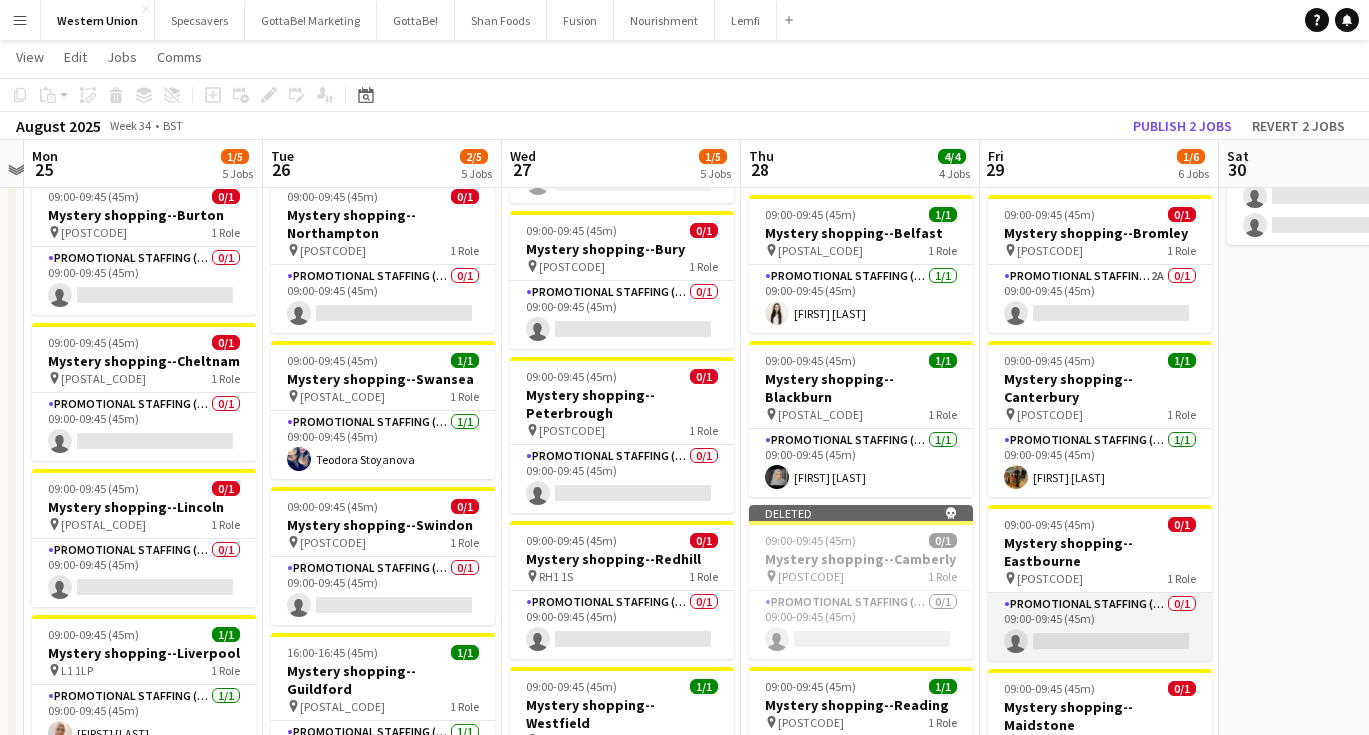 scroll, scrollTop: 0, scrollLeft: 695, axis: horizontal 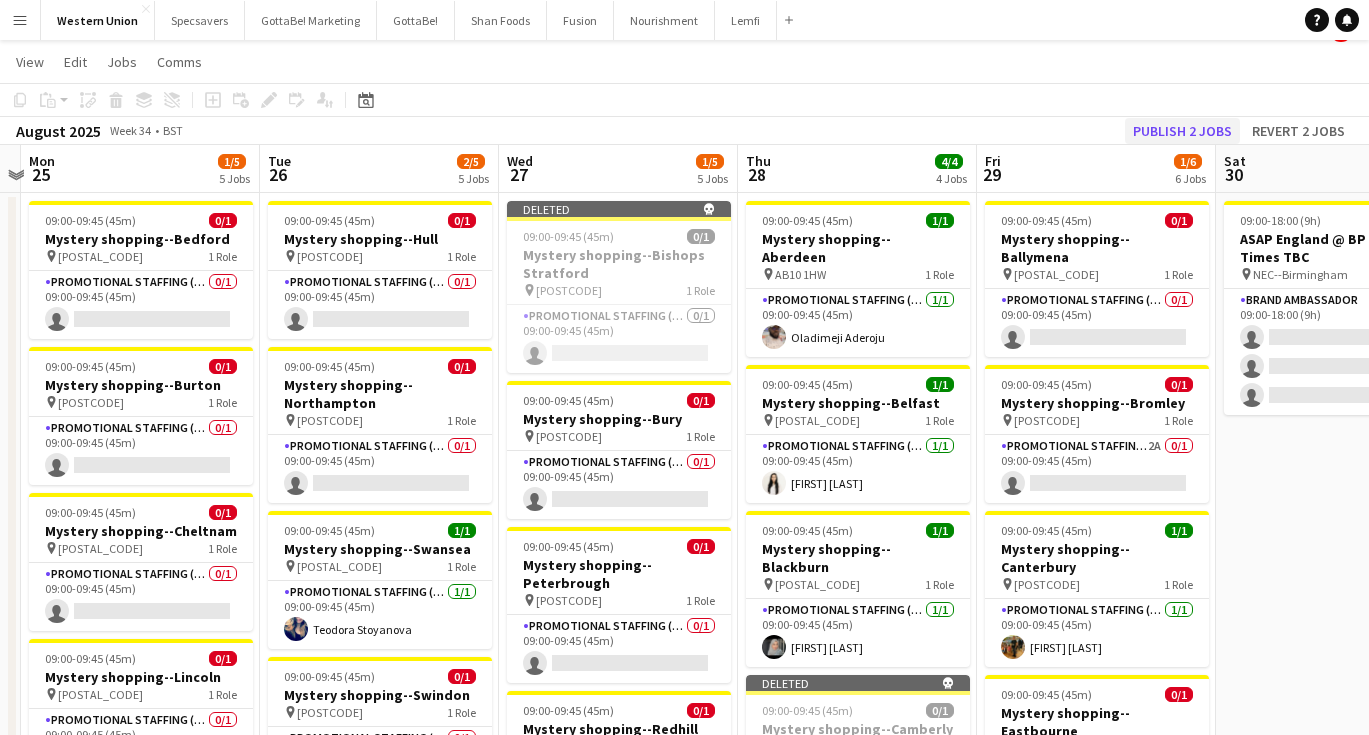 click on "Publish 2 jobs" 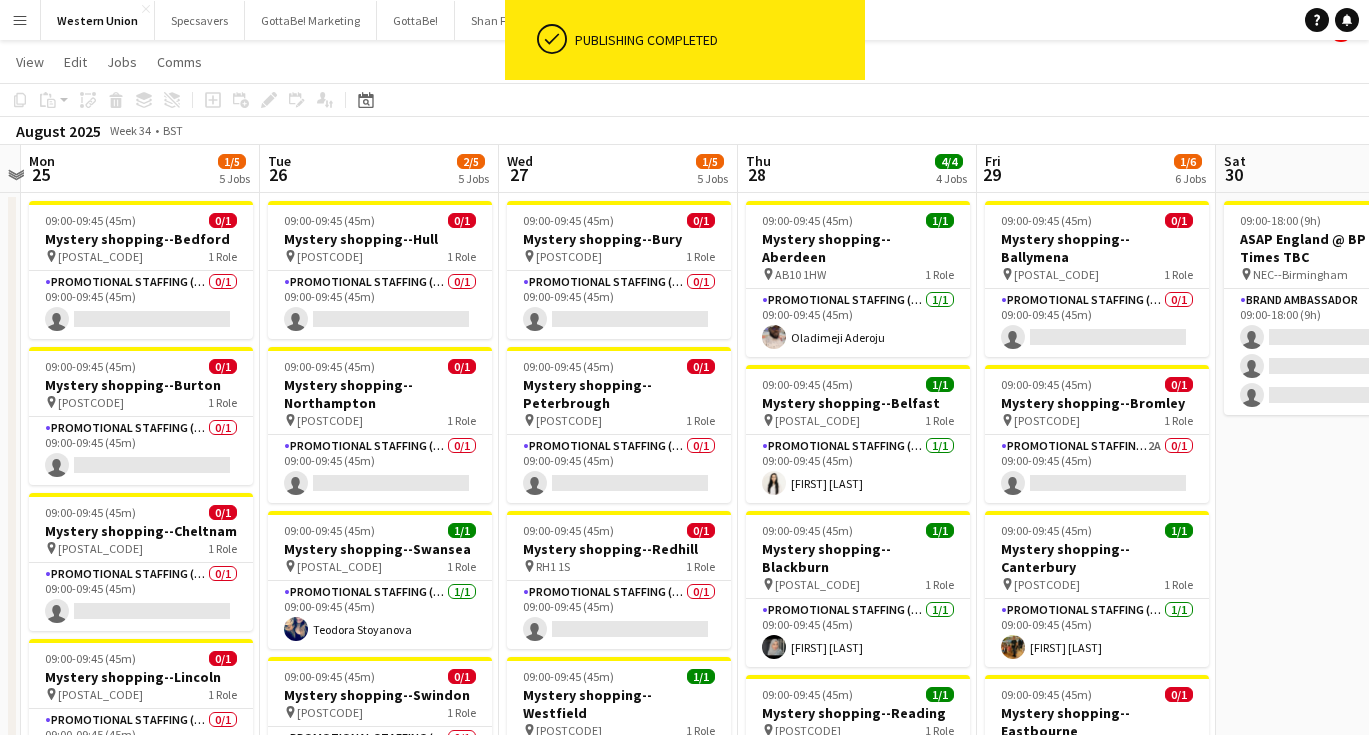 click on "09:00-18:00 (9h)    0/3   ASAP England @ BP Pluse--Times TBC
pin
NEC--Birmingham   1 Role   Brand Ambassador   18A   0/3   09:00-18:00 (9h)
single-neutral-actions
single-neutral-actions
single-neutral-actions" at bounding box center (1335, 796) 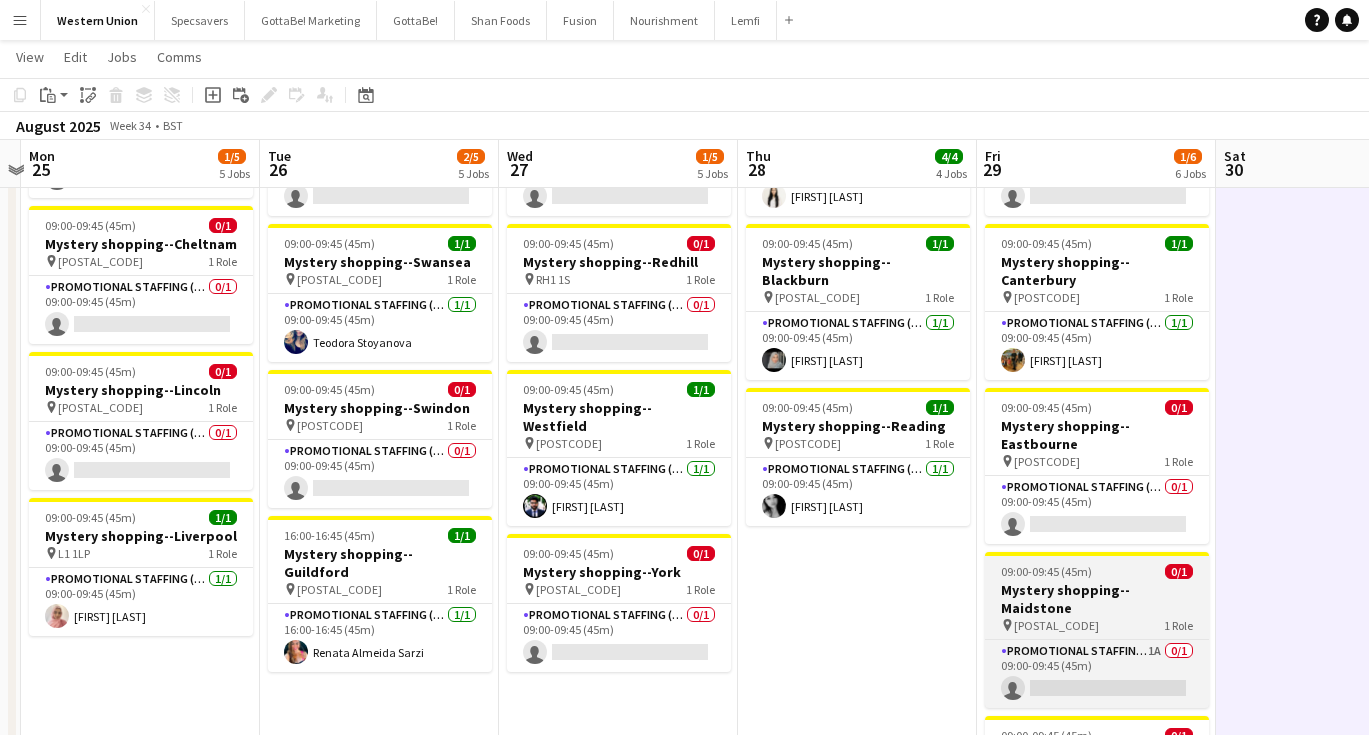 scroll, scrollTop: 318, scrollLeft: 0, axis: vertical 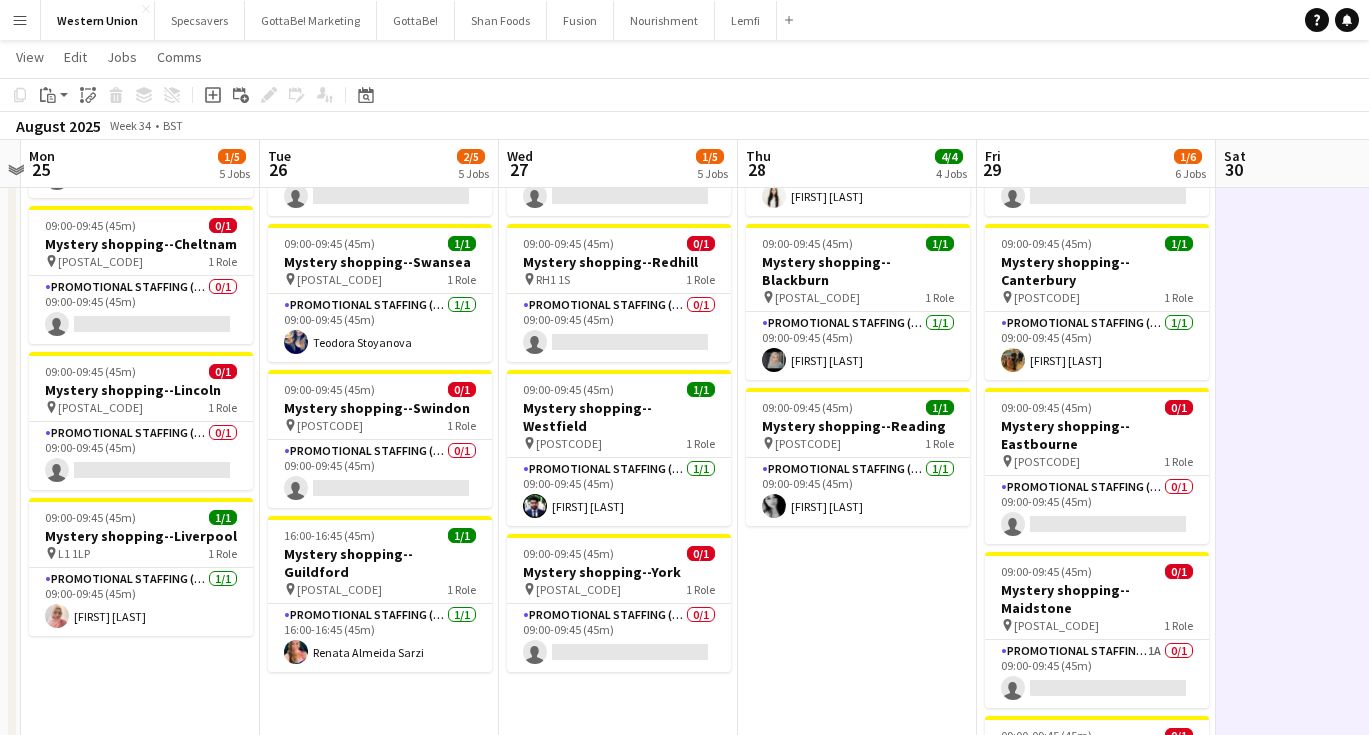 click on "Menu" at bounding box center [20, 20] 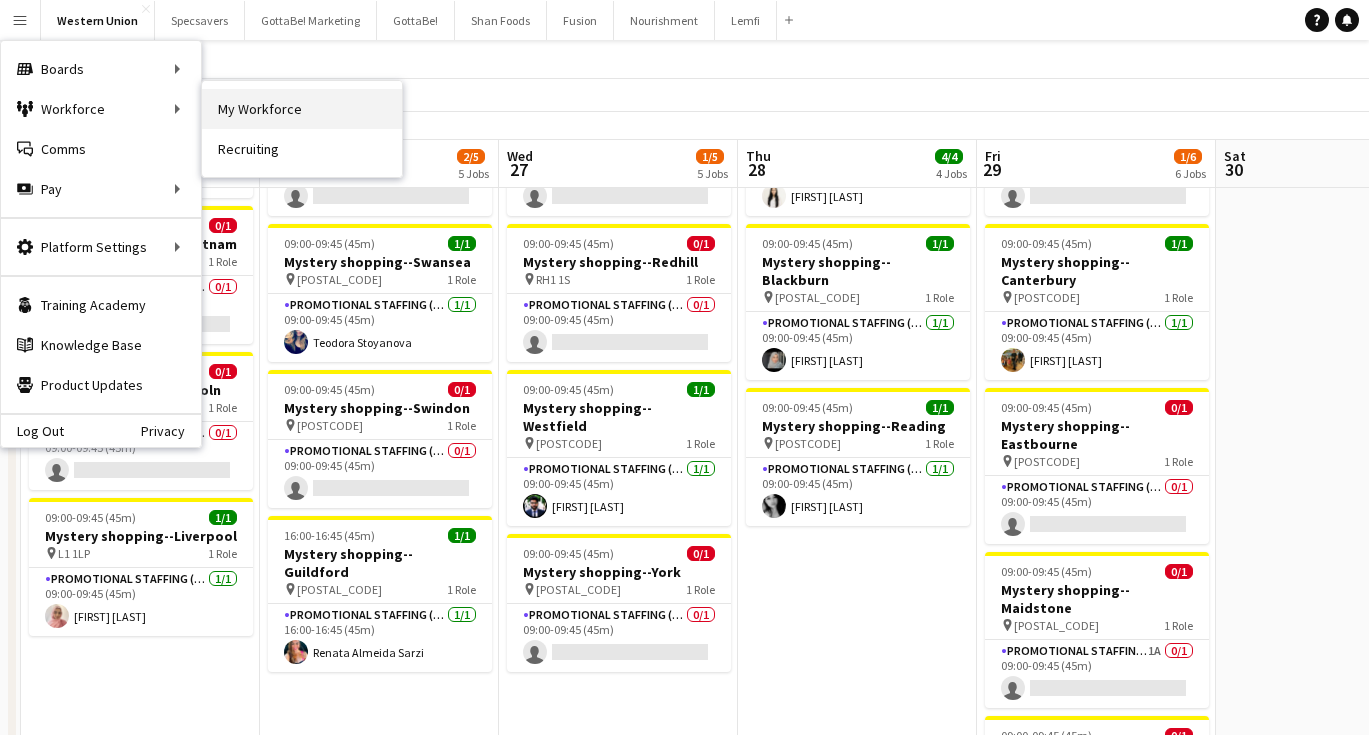 click on "My Workforce" at bounding box center (302, 109) 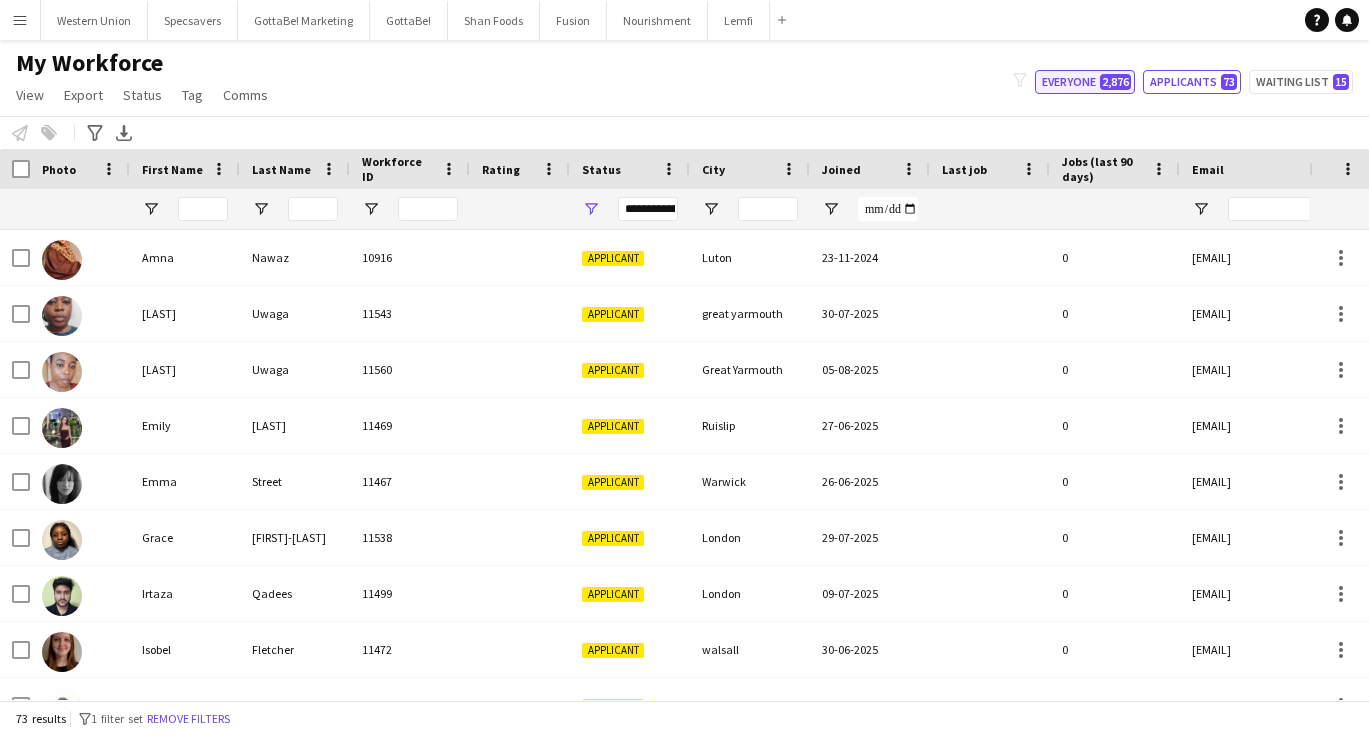 click on "Everyone   2,876" 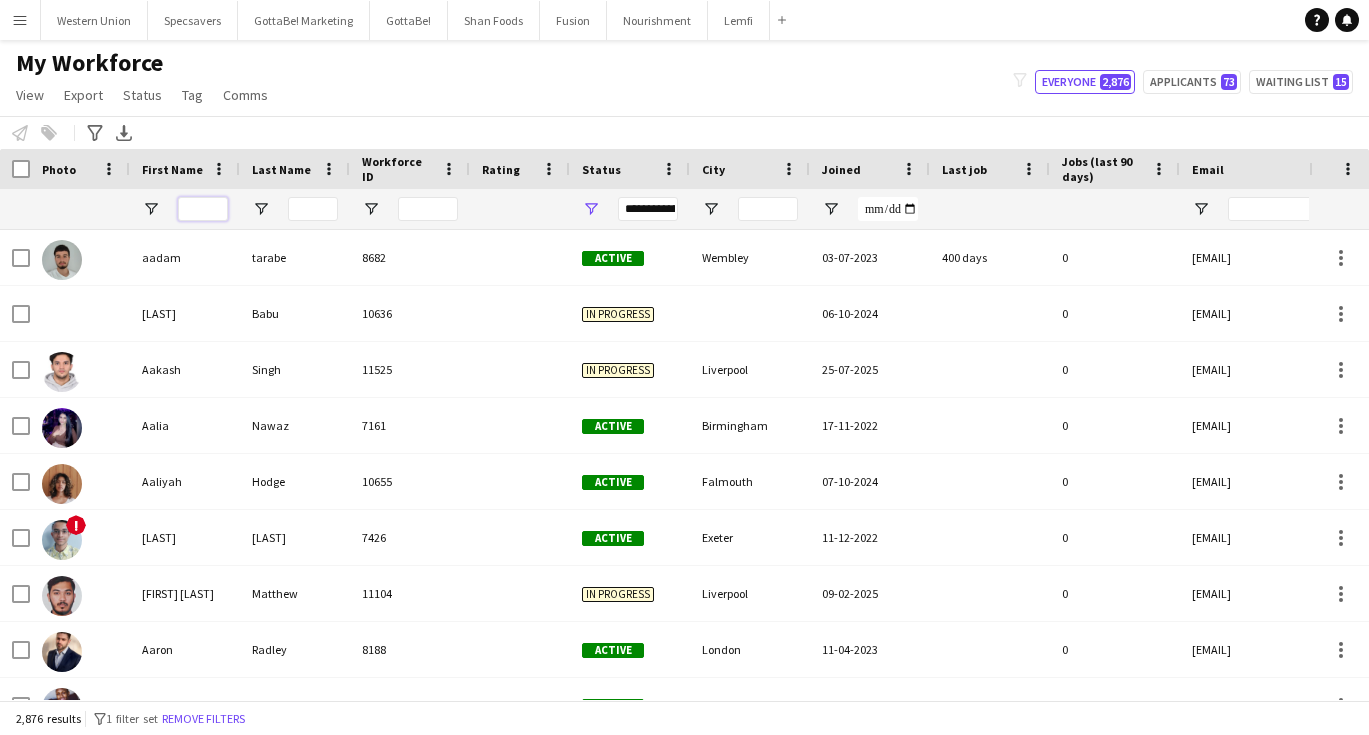 click at bounding box center [203, 209] 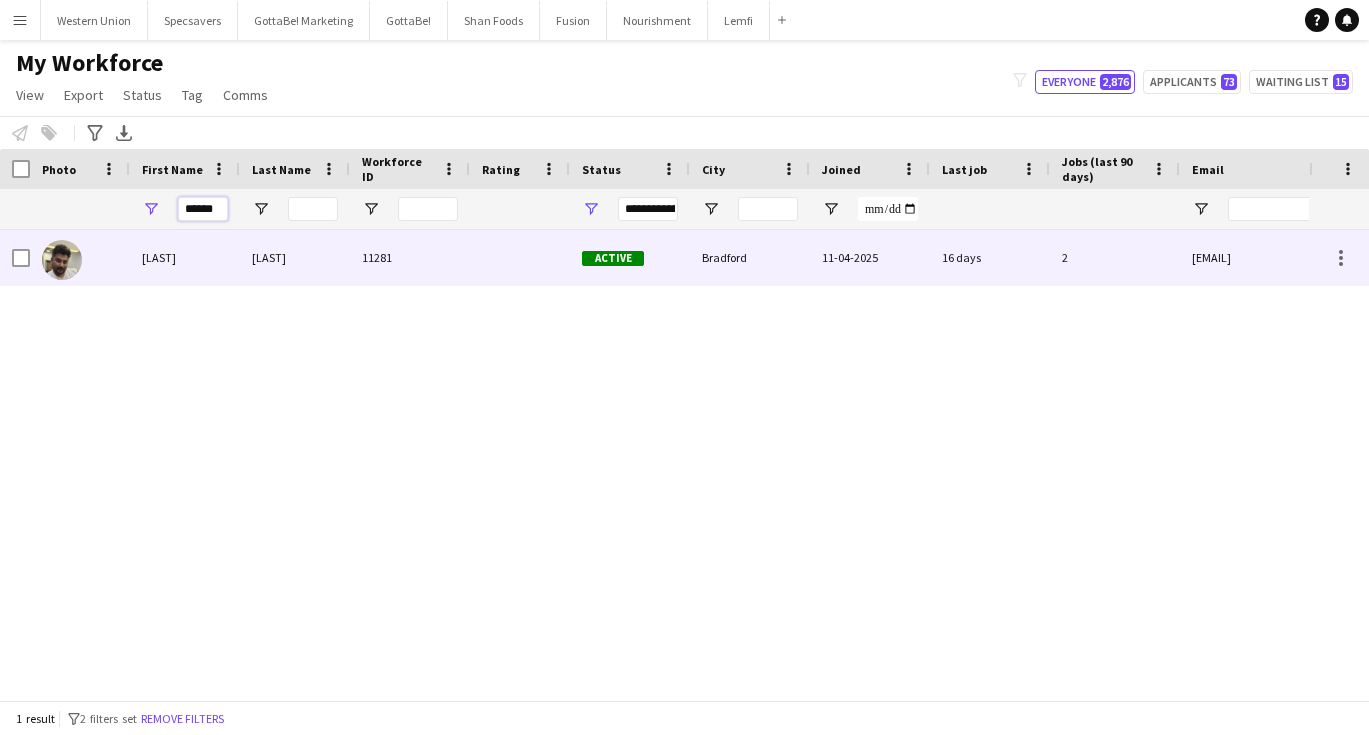 type on "******" 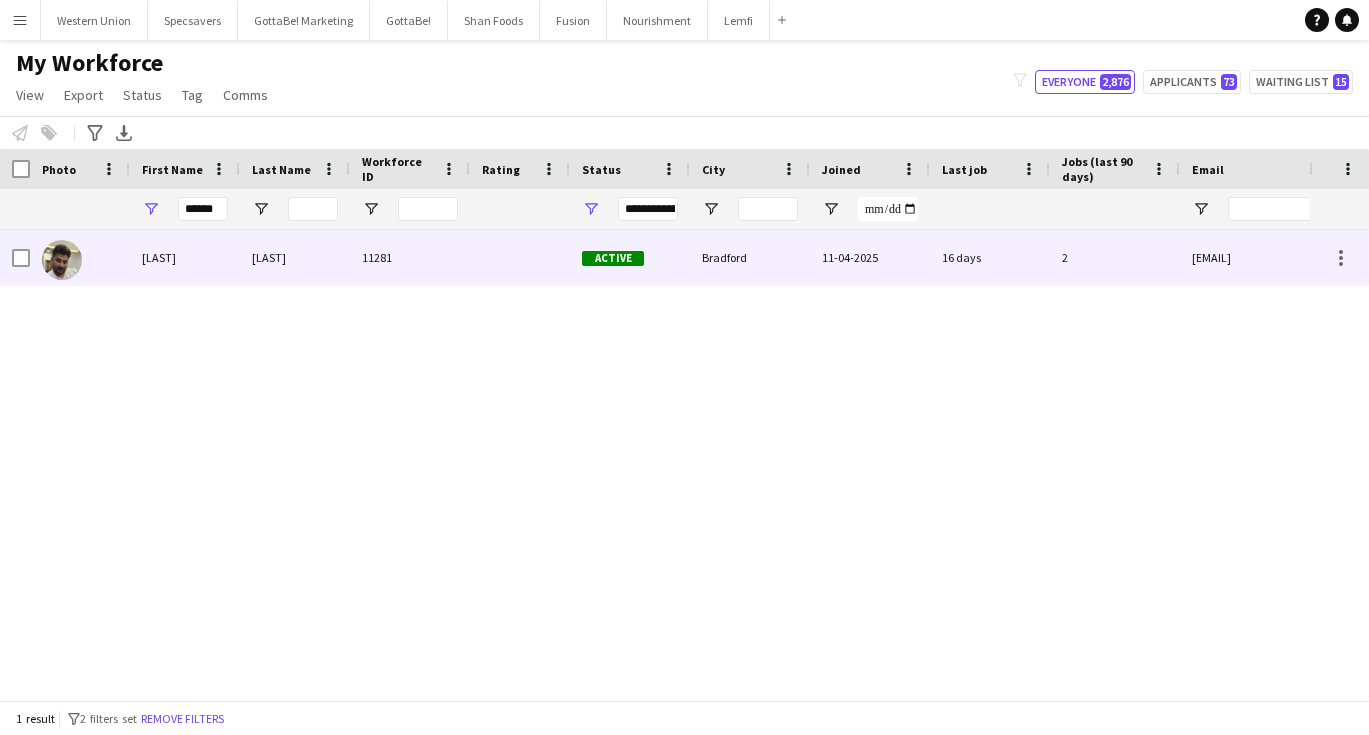 click on "Mayank" at bounding box center (185, 257) 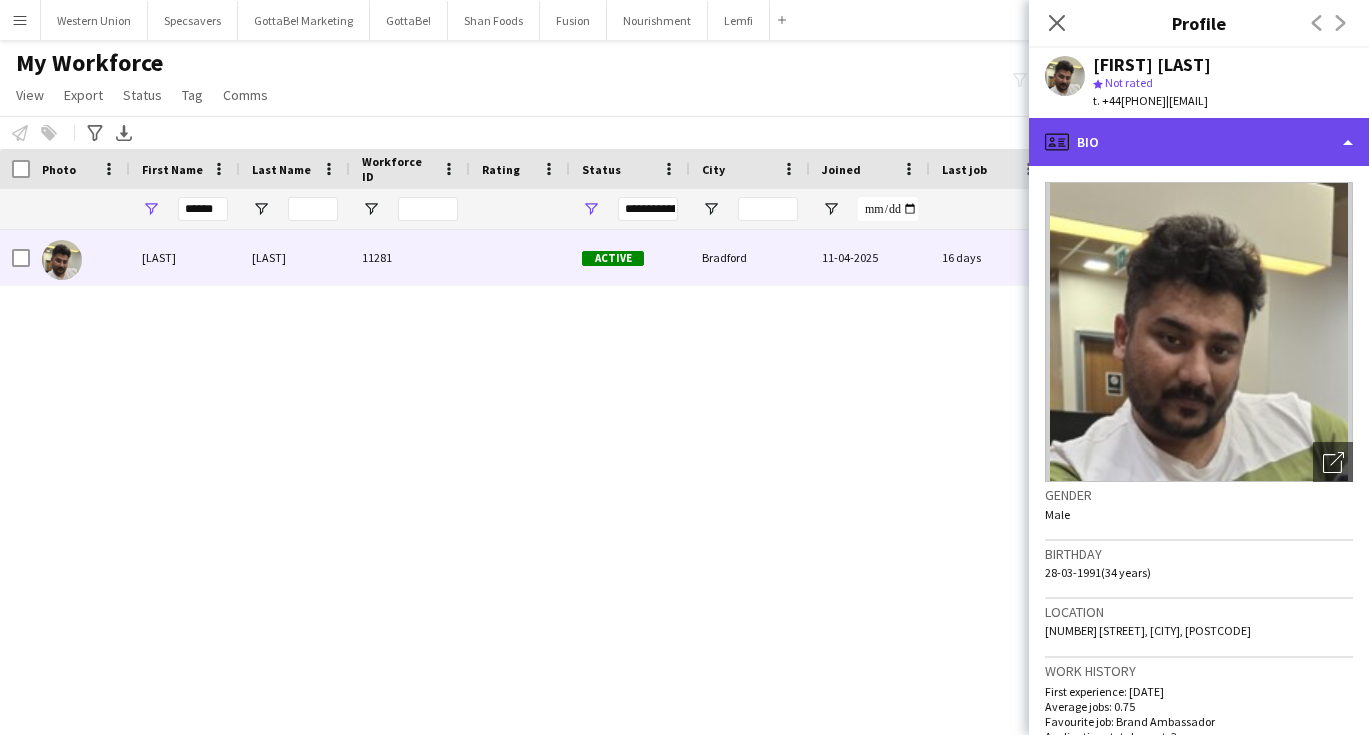 click on "profile
Bio" 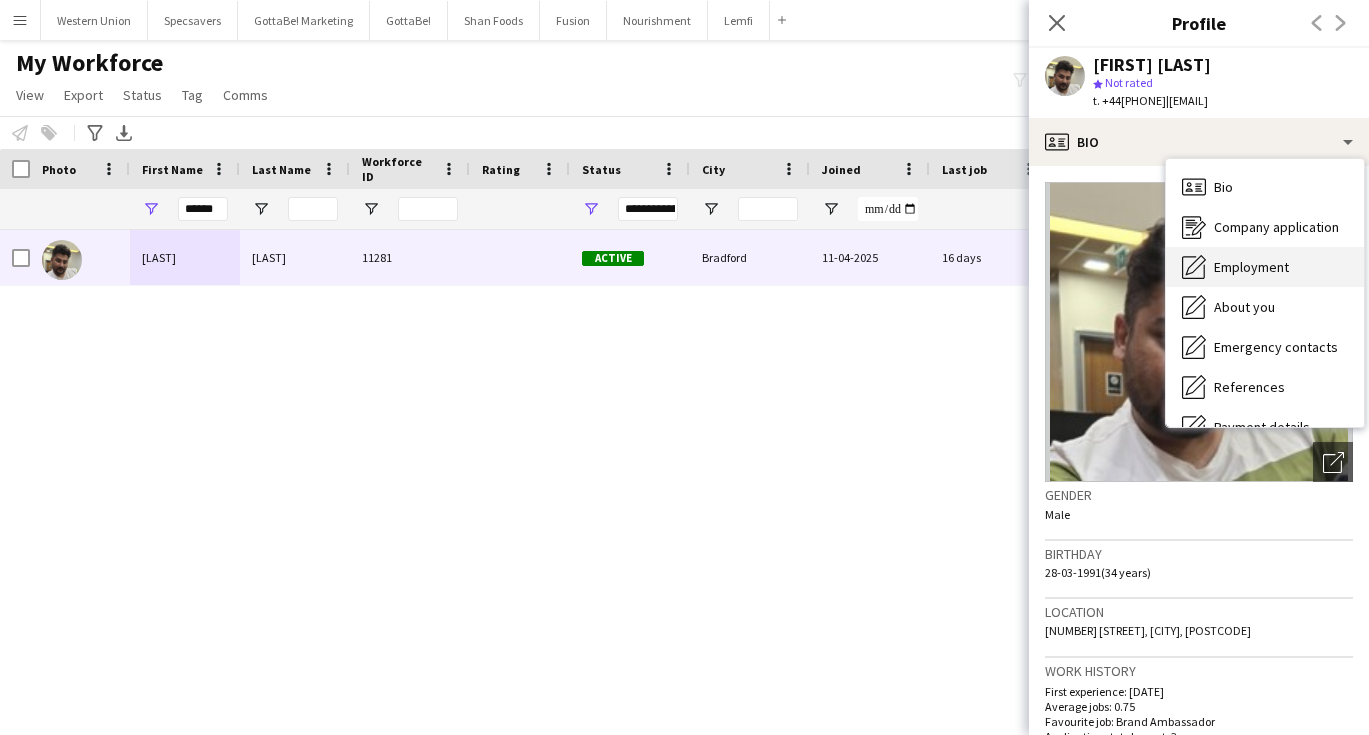 click on "Employment" at bounding box center (1251, 267) 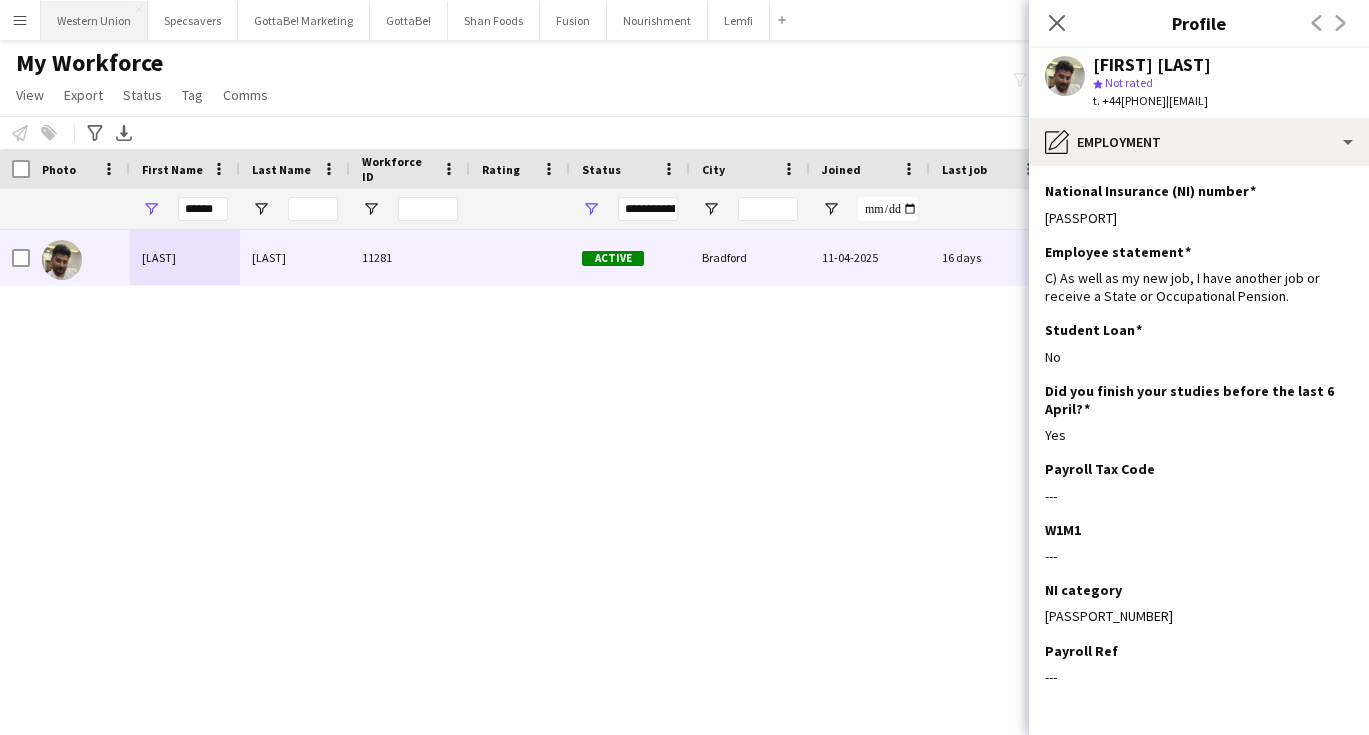 click on "Western Union
Close" at bounding box center [94, 20] 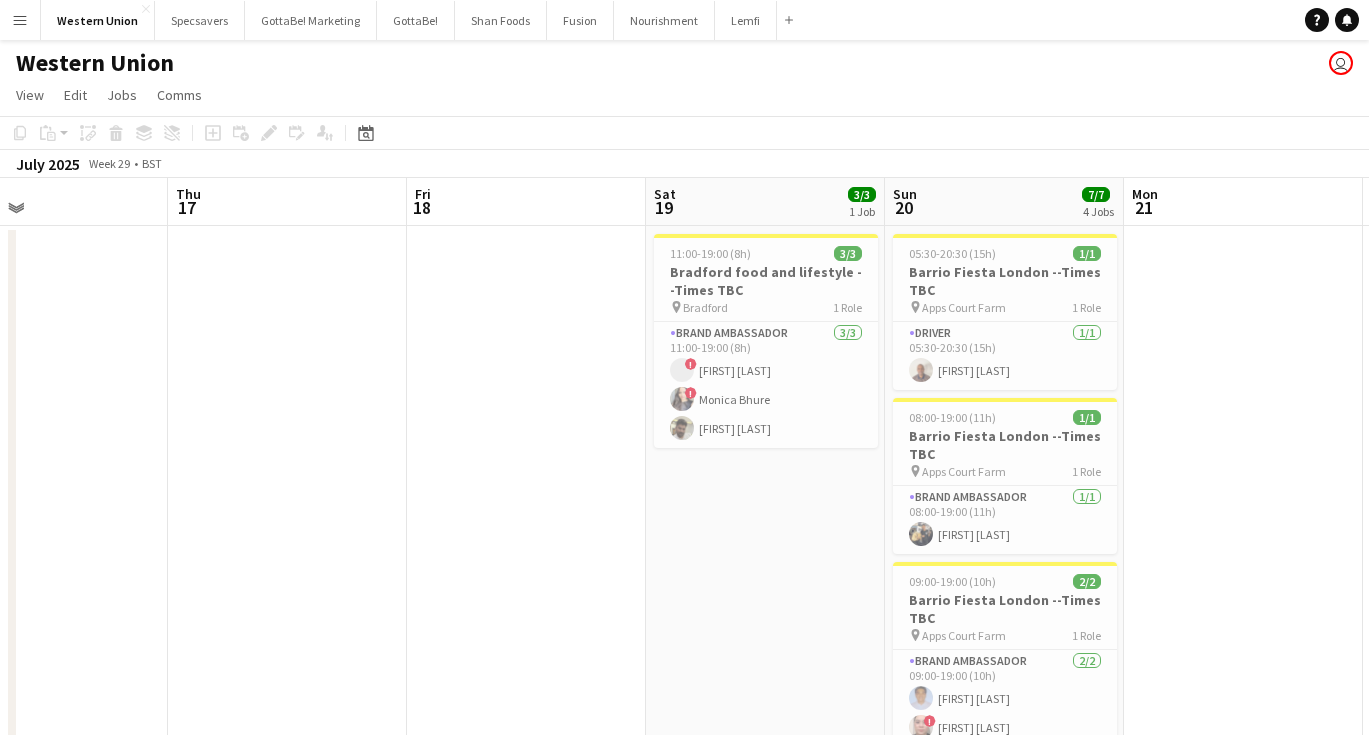 scroll, scrollTop: 0, scrollLeft: 547, axis: horizontal 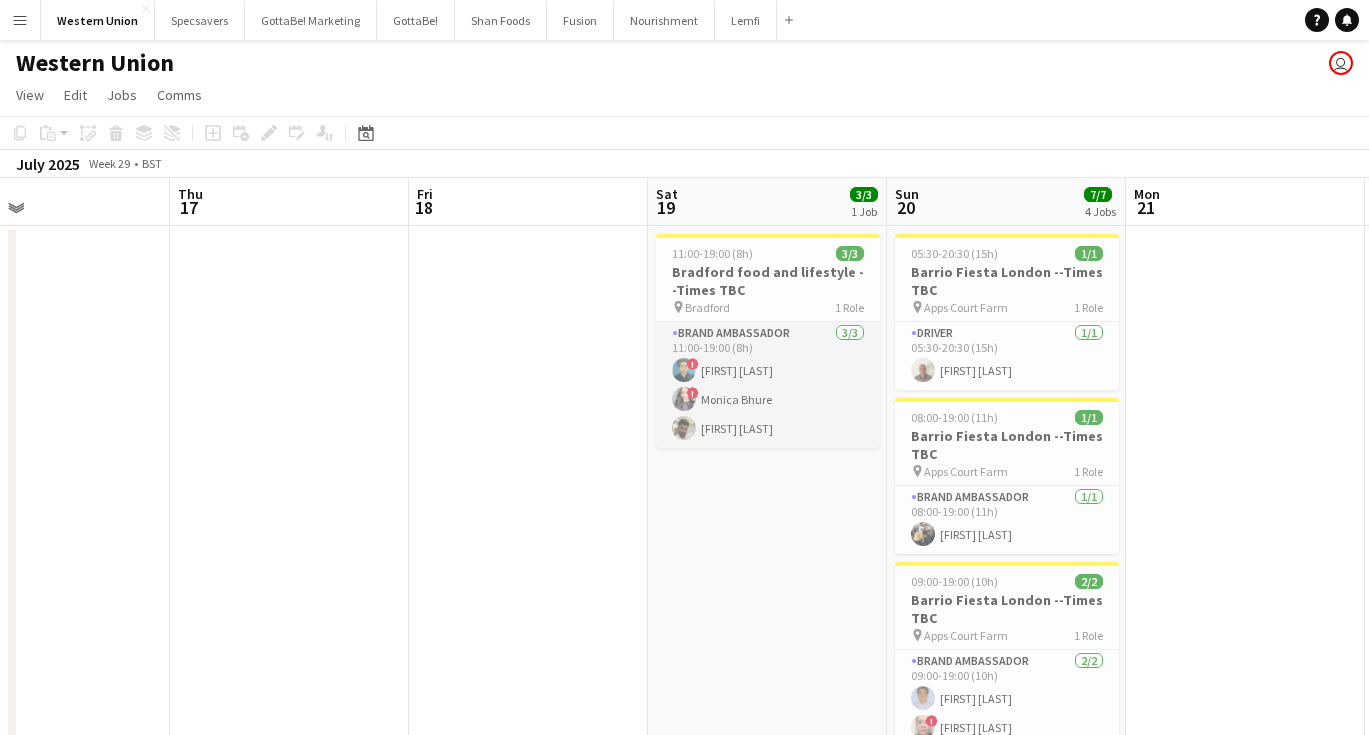 click on "Brand Ambassador   3/3   11:00-19:00 (8h)
! Muhammad Annas Ejaz ! Monica Bhure Mayank Raj" at bounding box center (768, 385) 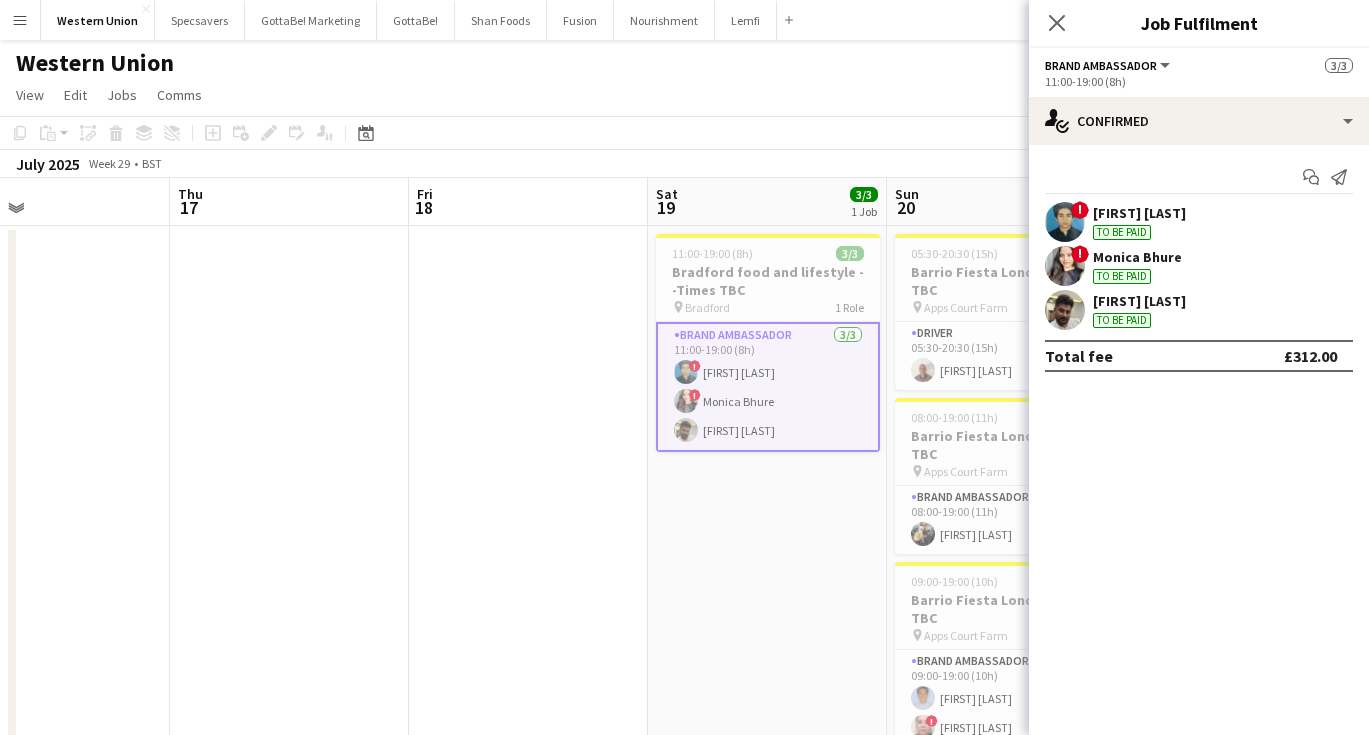 click on "Muhammad Annas Ejaz" at bounding box center [1139, 213] 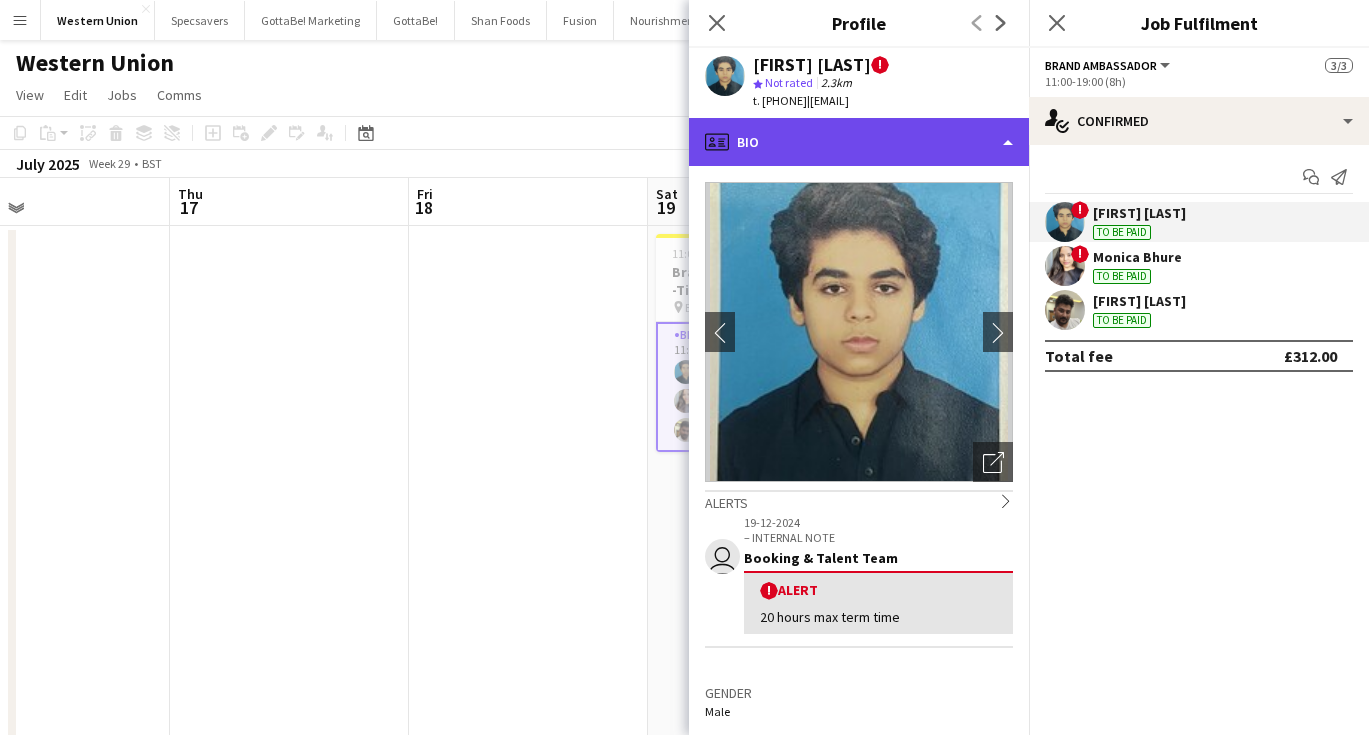 click on "profile
Bio" 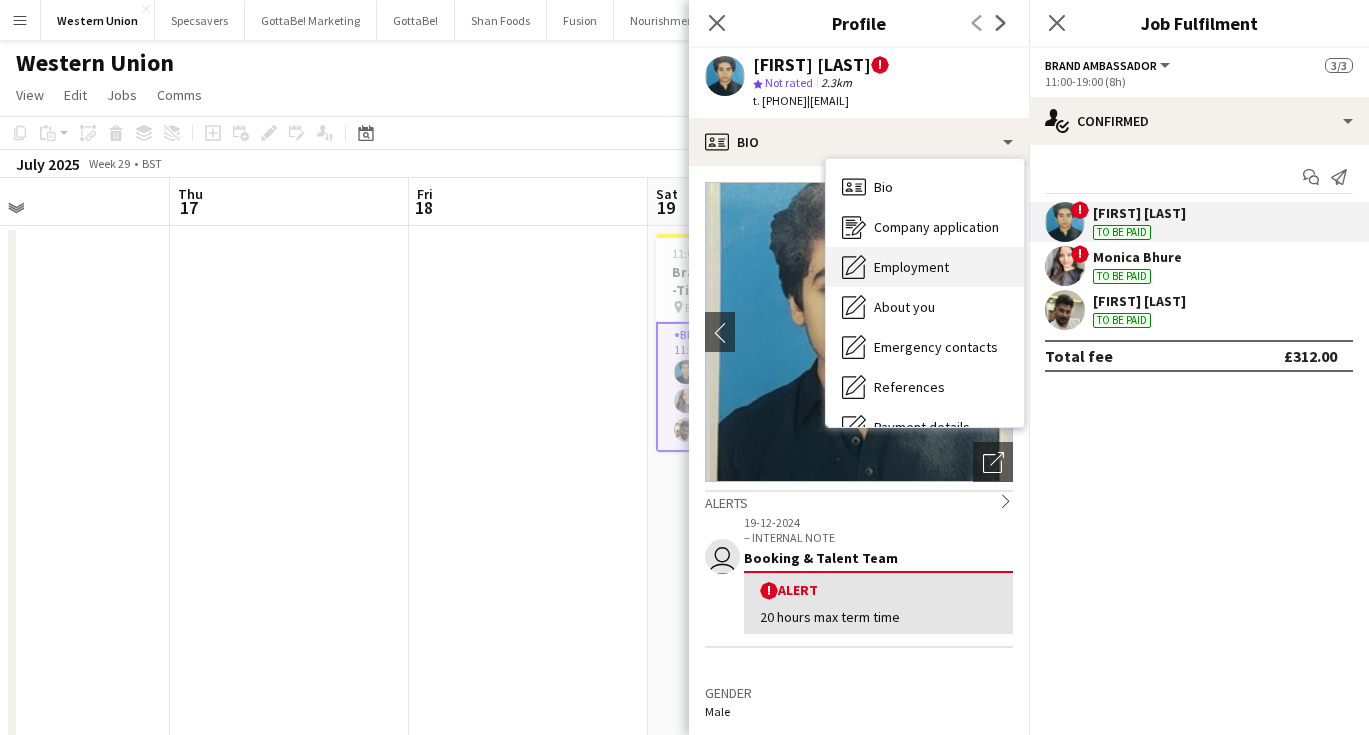 click on "Employment
Employment" at bounding box center [925, 267] 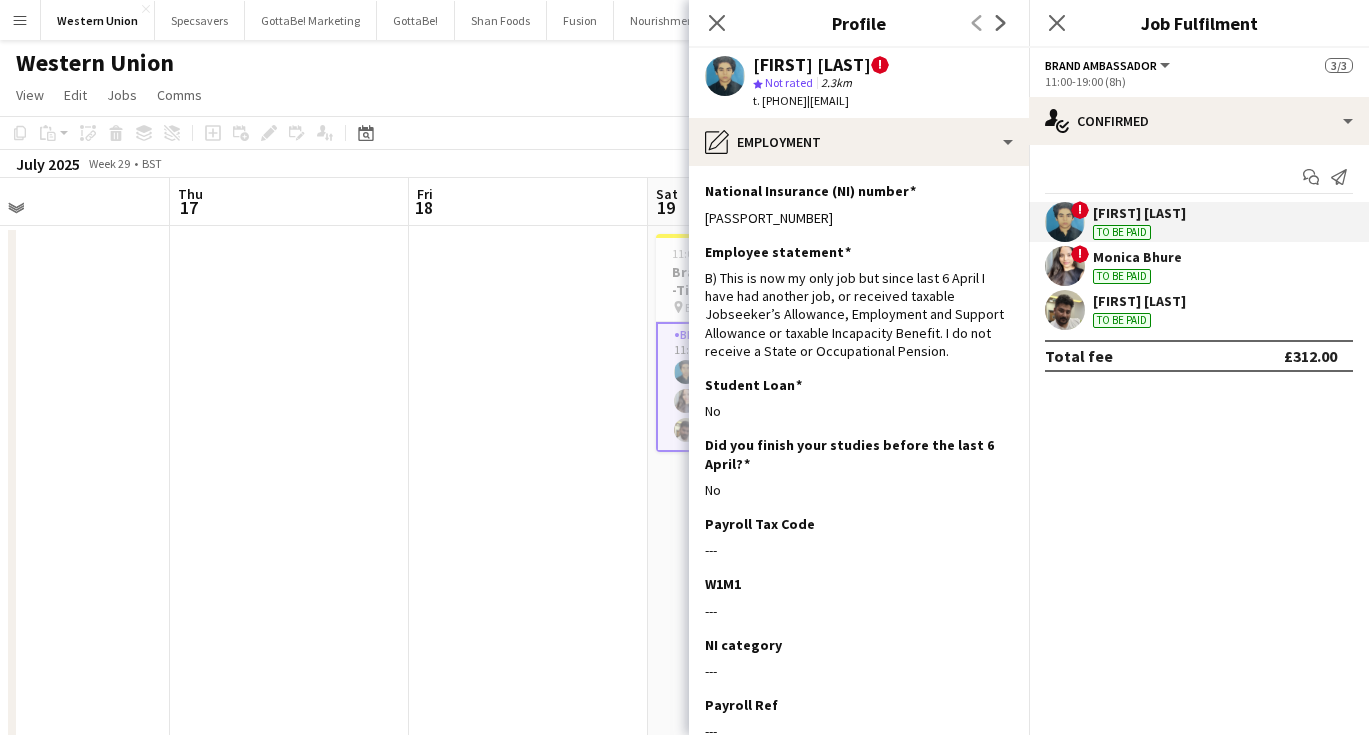 click on "To be paid" at bounding box center (1122, 276) 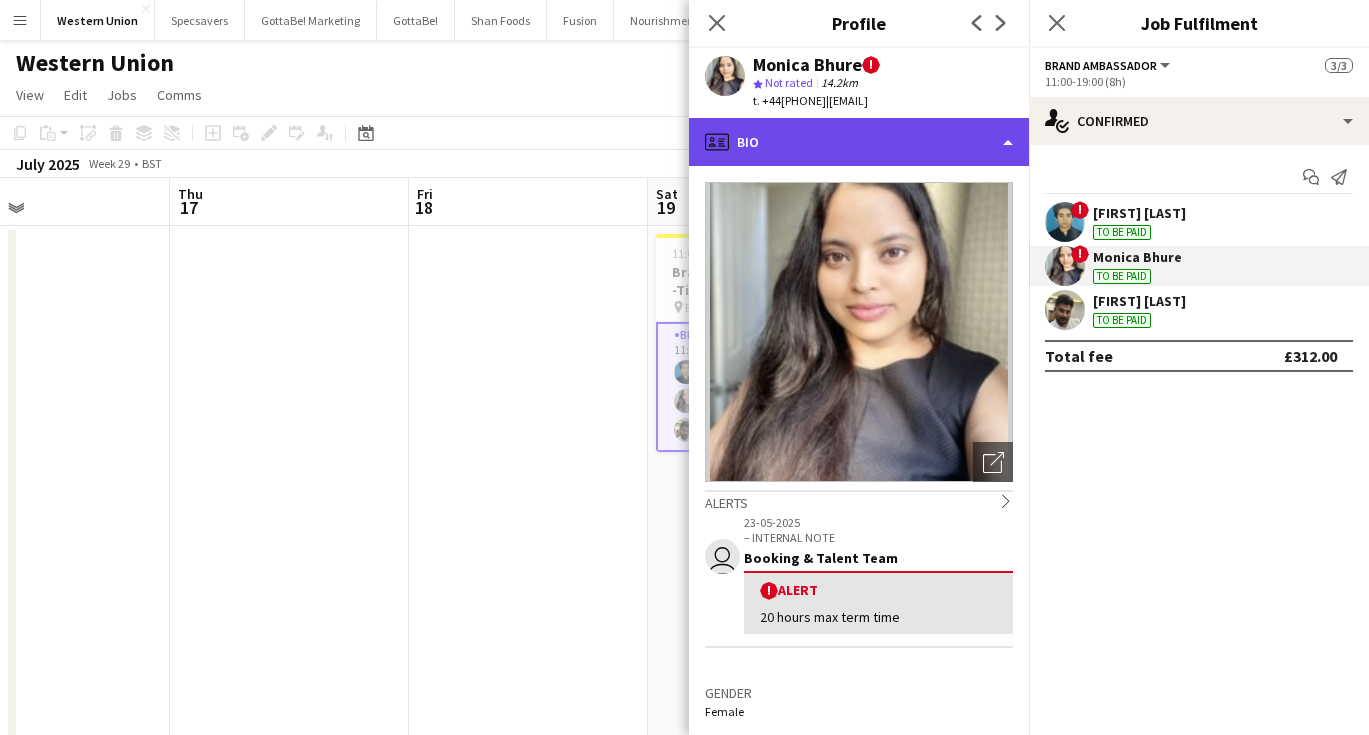 click on "profile
Bio" 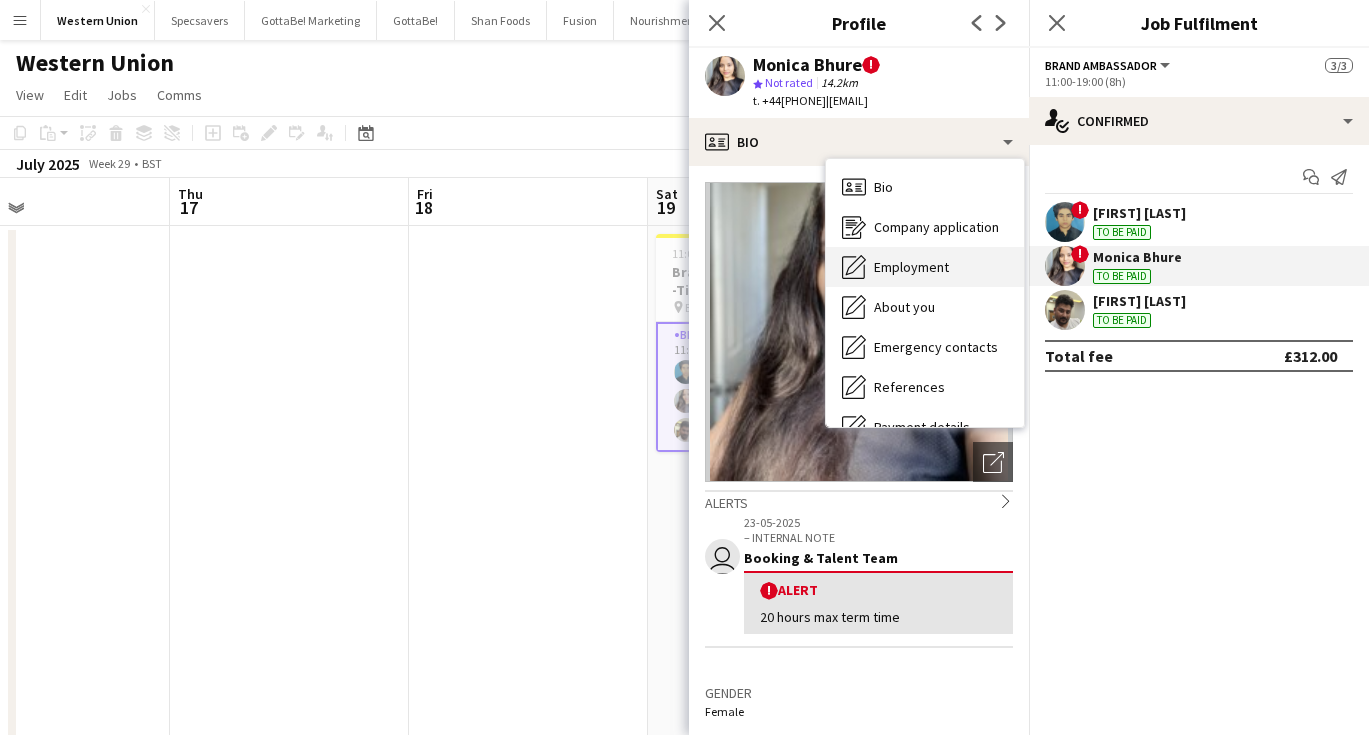 click on "Employment
Employment" at bounding box center [925, 267] 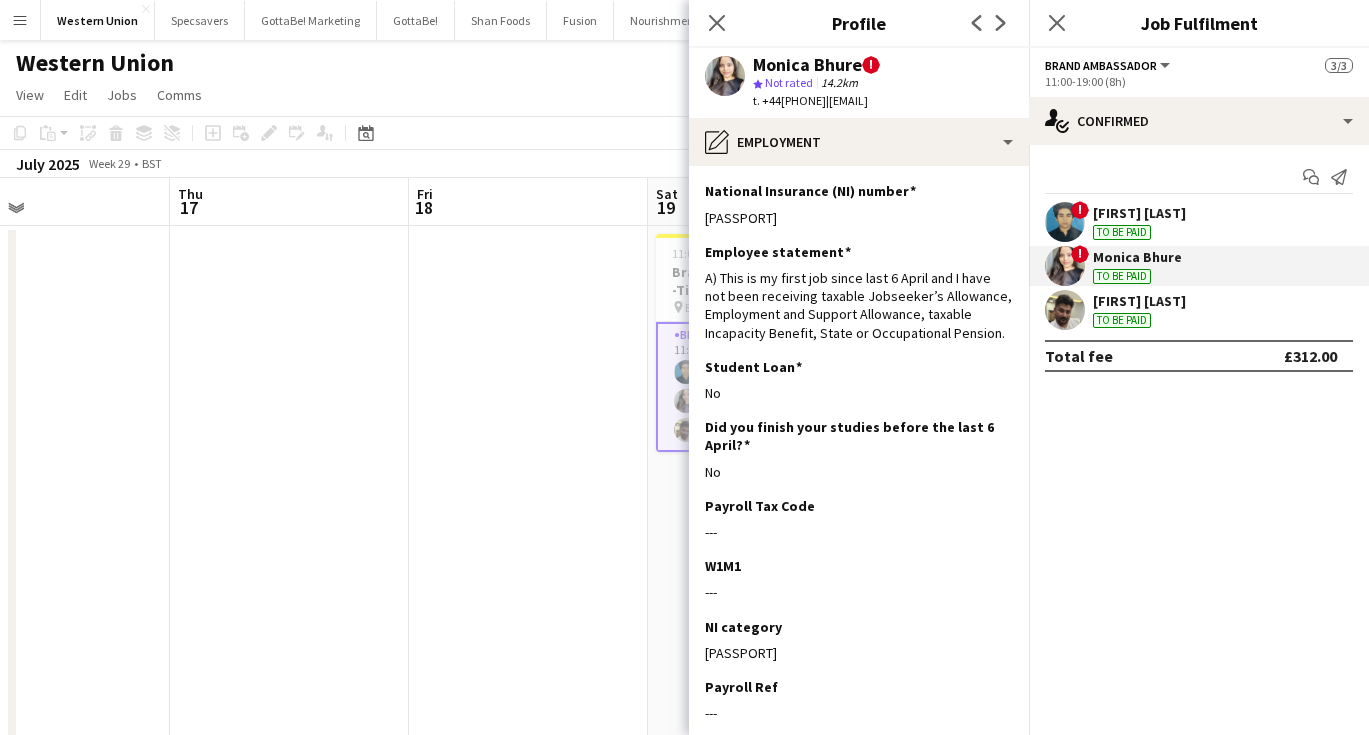 click on "Muhammad Annas Ejaz" at bounding box center (1139, 213) 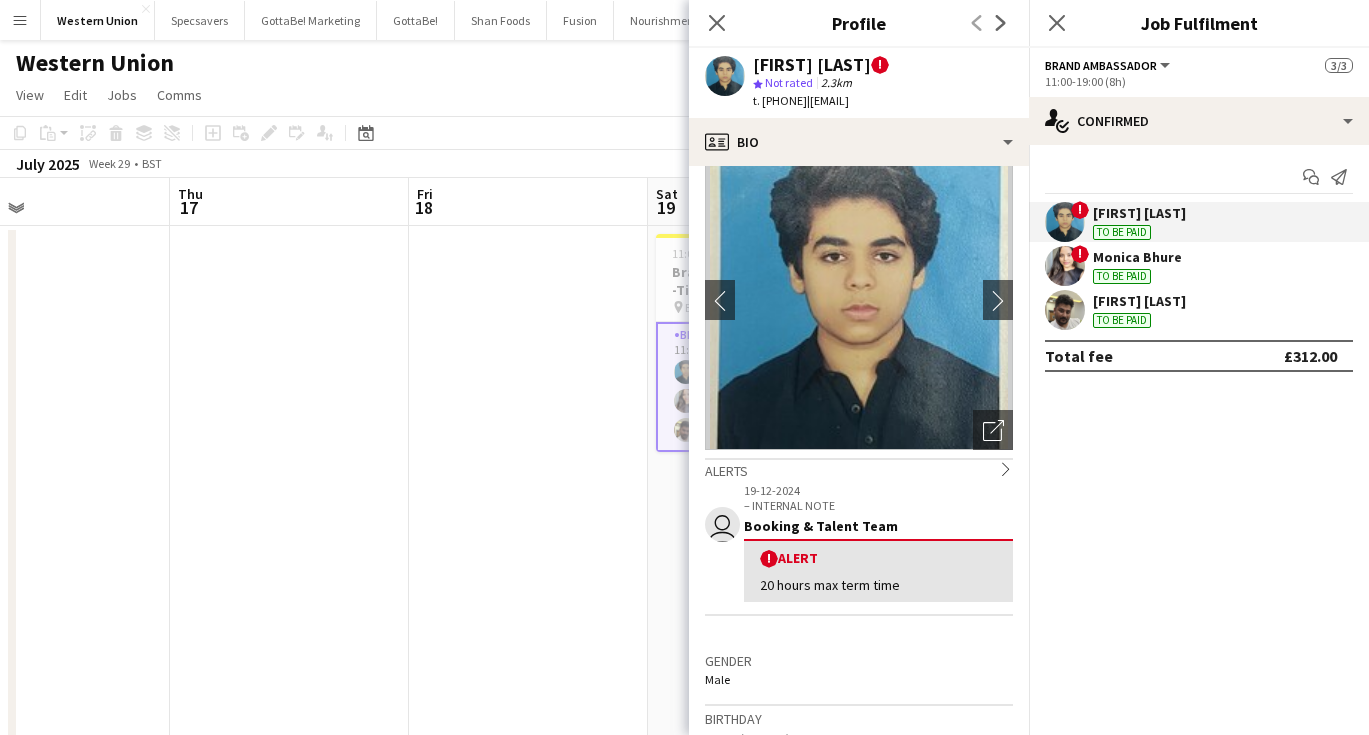 scroll, scrollTop: 33, scrollLeft: 0, axis: vertical 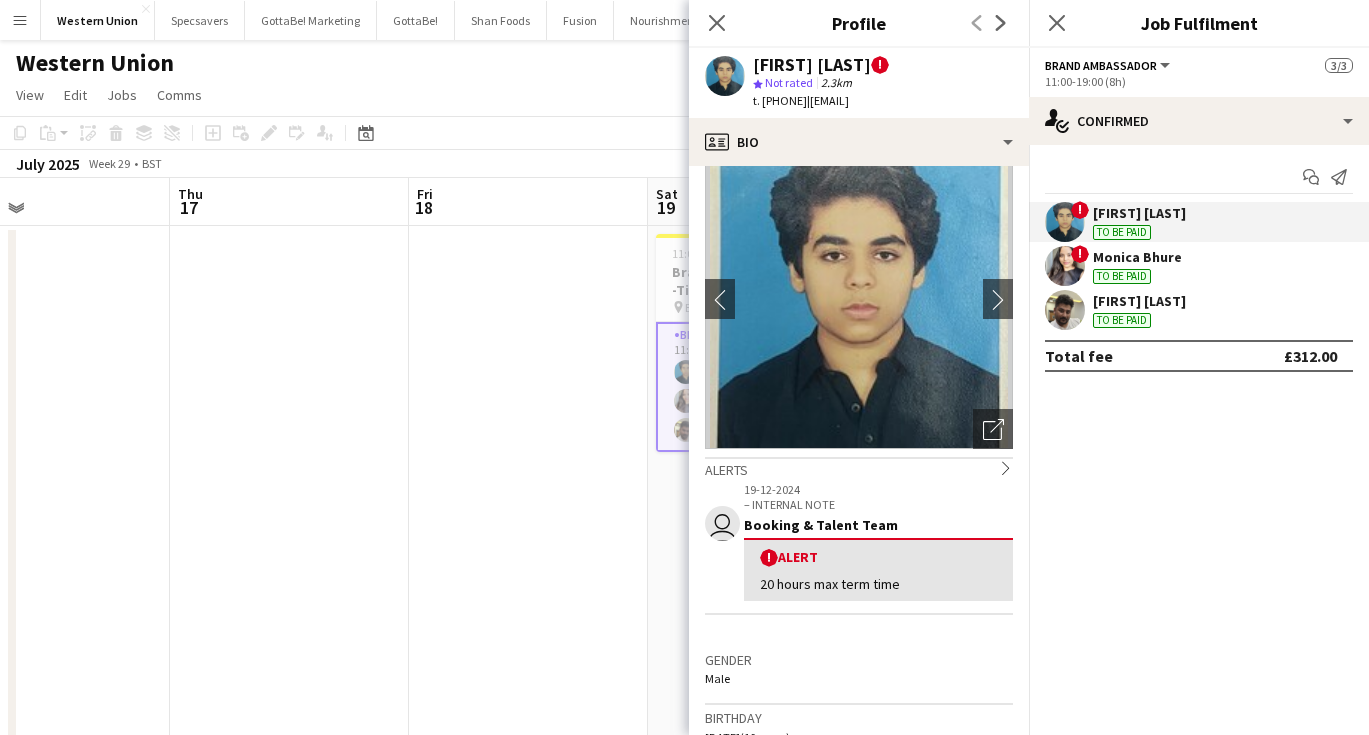 click on "Mayank Raj   To be paid" at bounding box center [1139, 310] 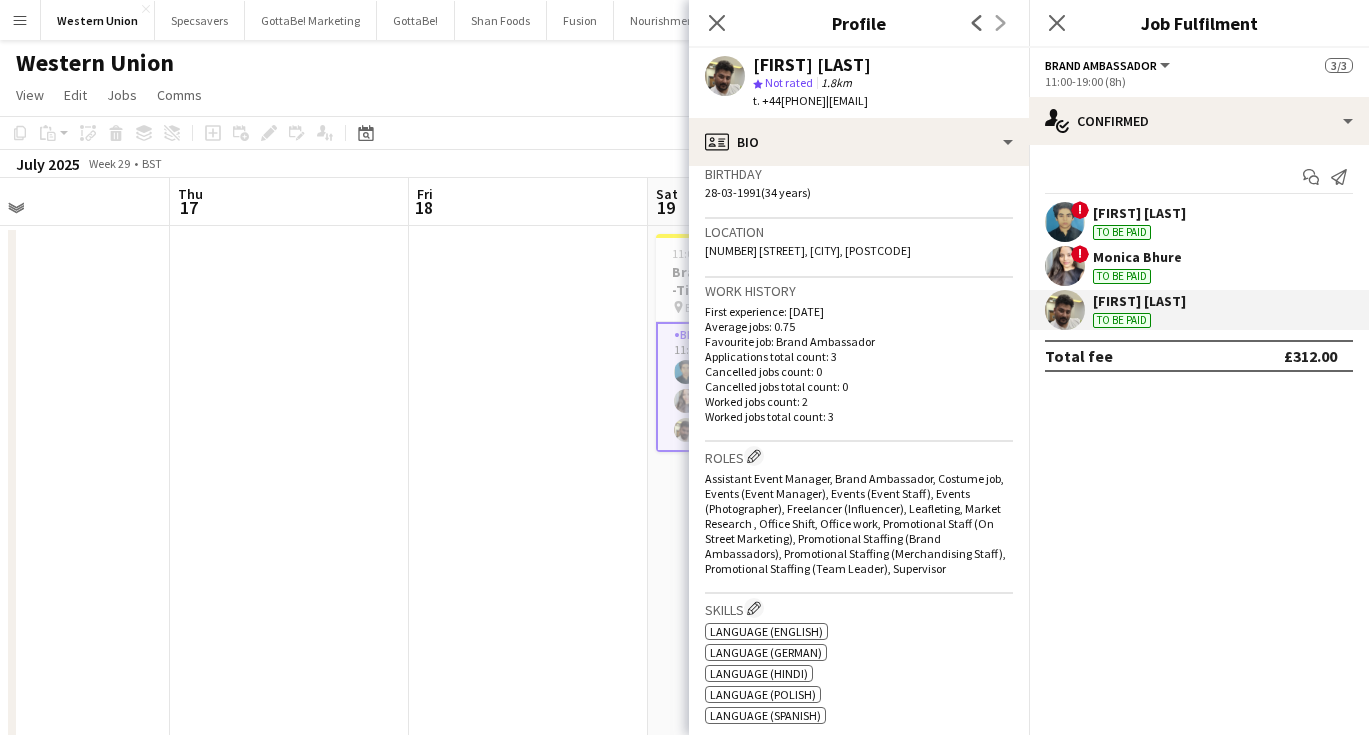 scroll, scrollTop: 393, scrollLeft: 0, axis: vertical 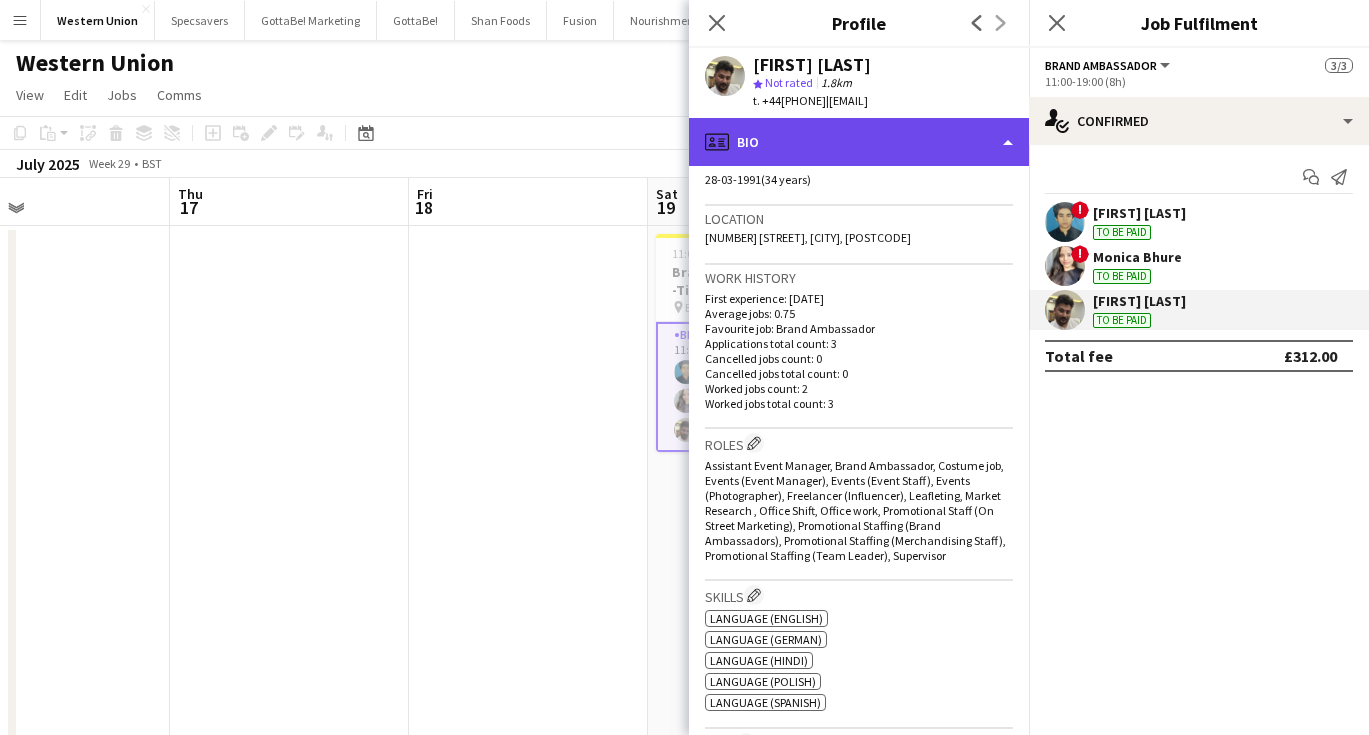 click on "profile
Bio" 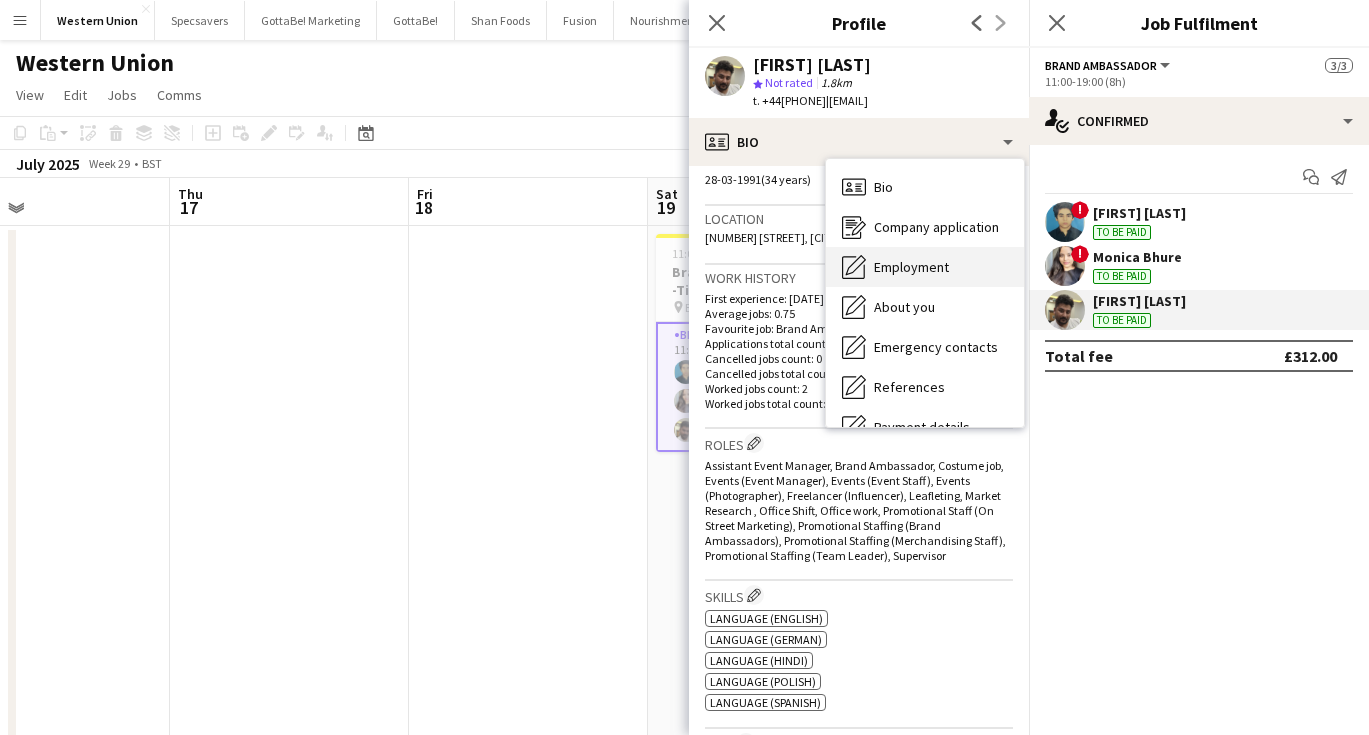 click on "Employment" at bounding box center (911, 267) 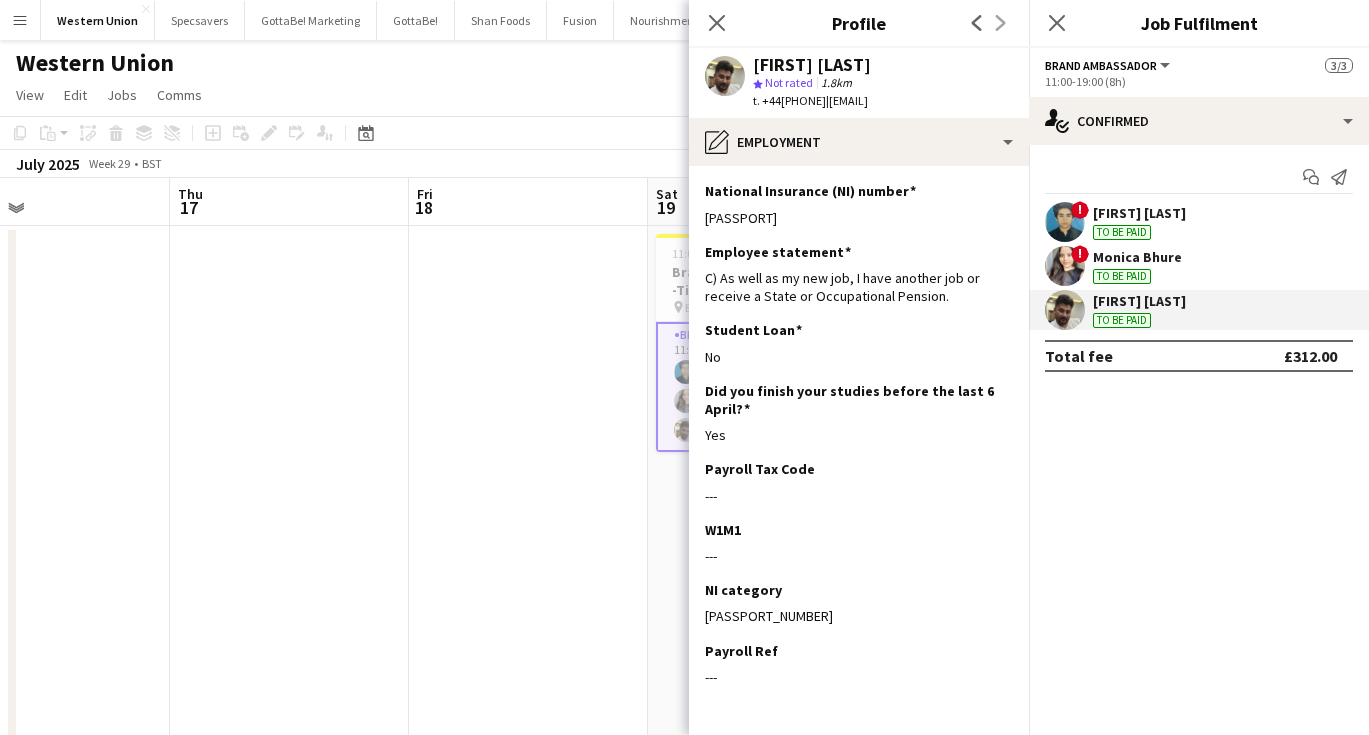 click on "Monica Bhure" at bounding box center (1137, 257) 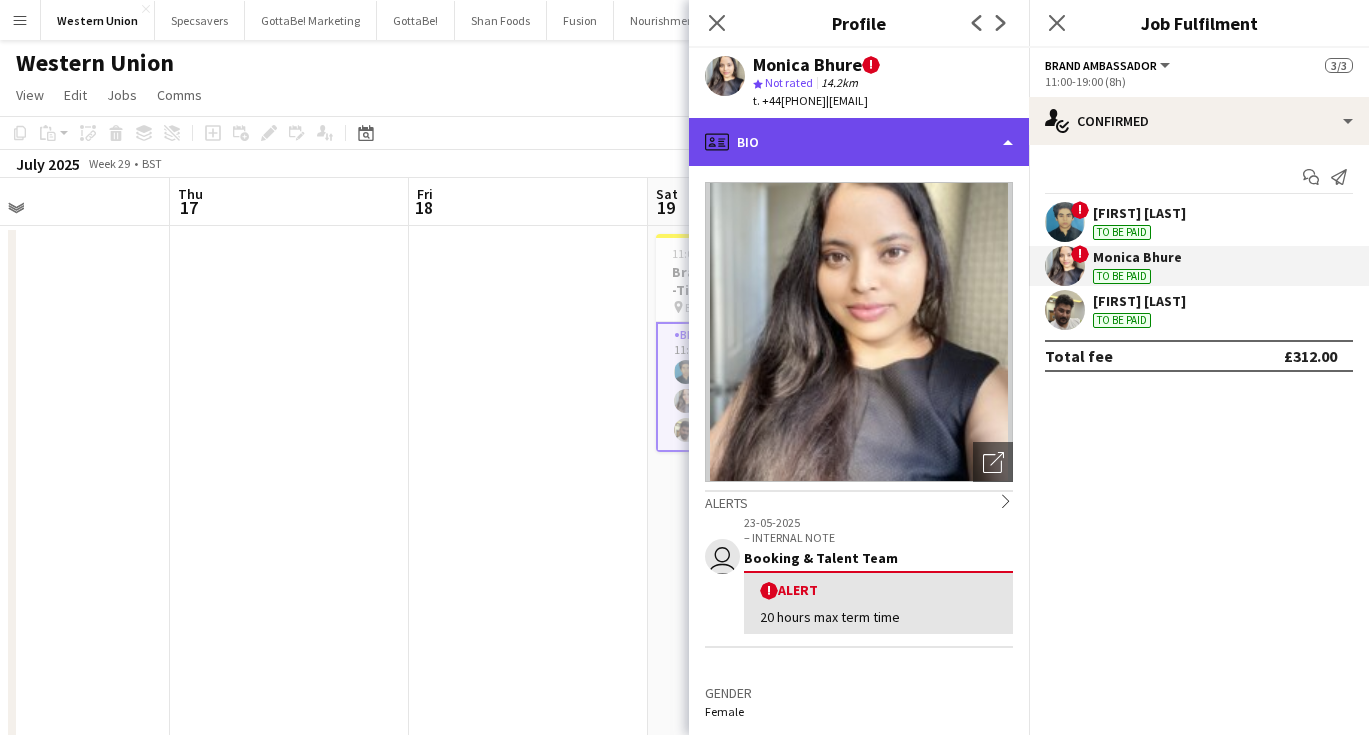 click on "profile
Bio" 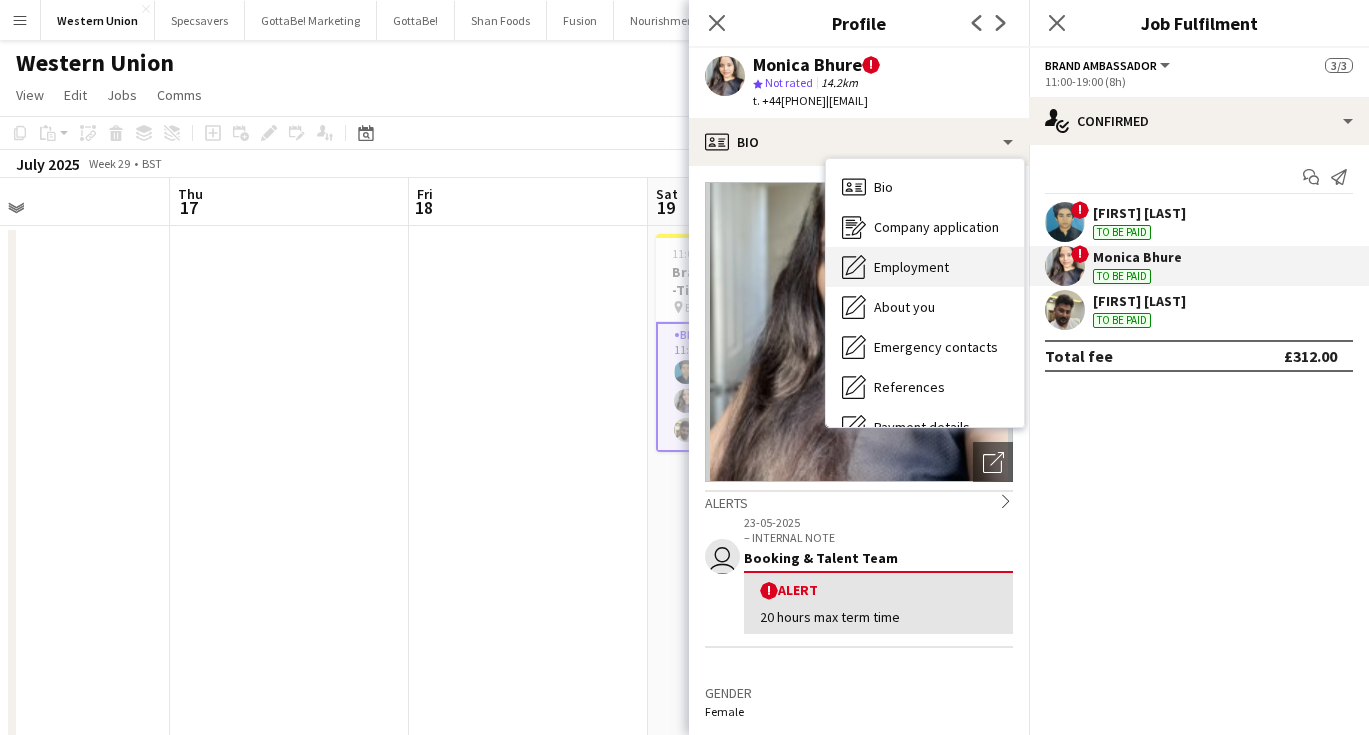 click on "Employment" at bounding box center (911, 267) 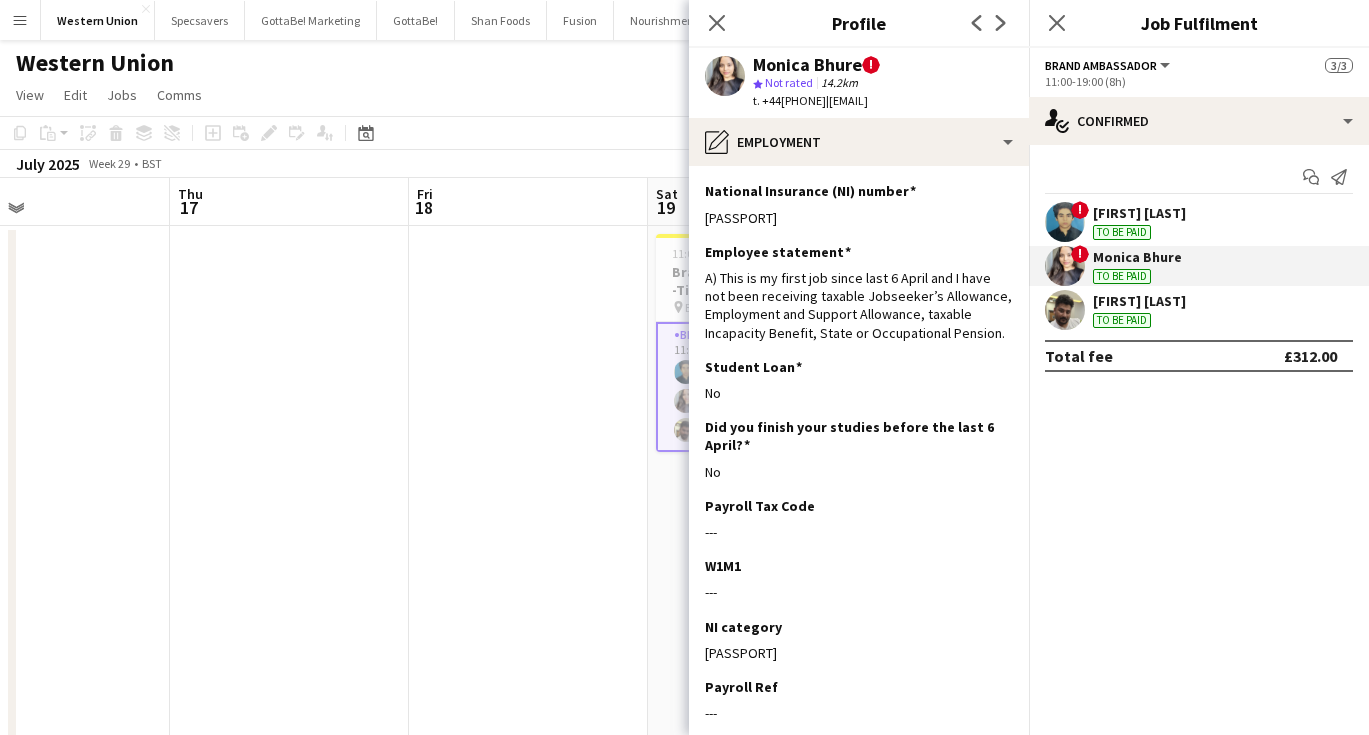 click on "Muhammad Annas Ejaz" at bounding box center [1139, 213] 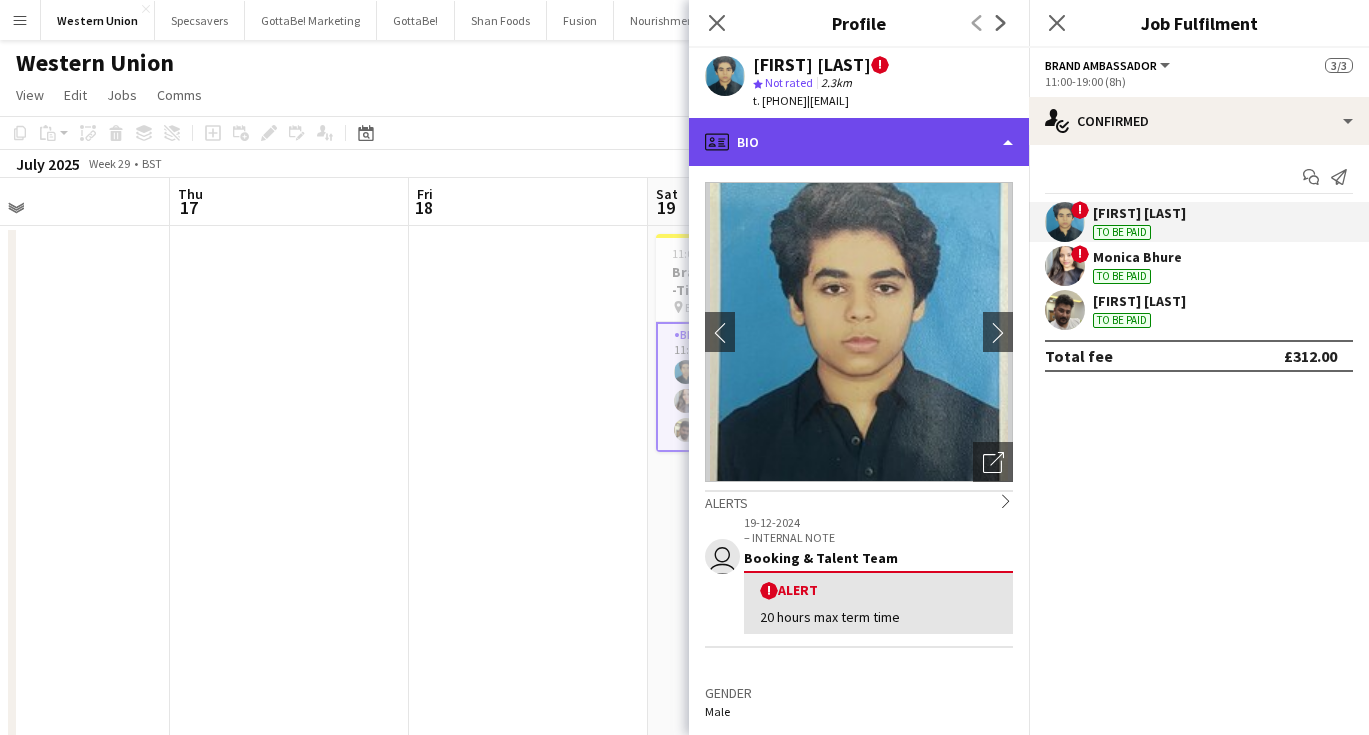 click on "profile
Bio" 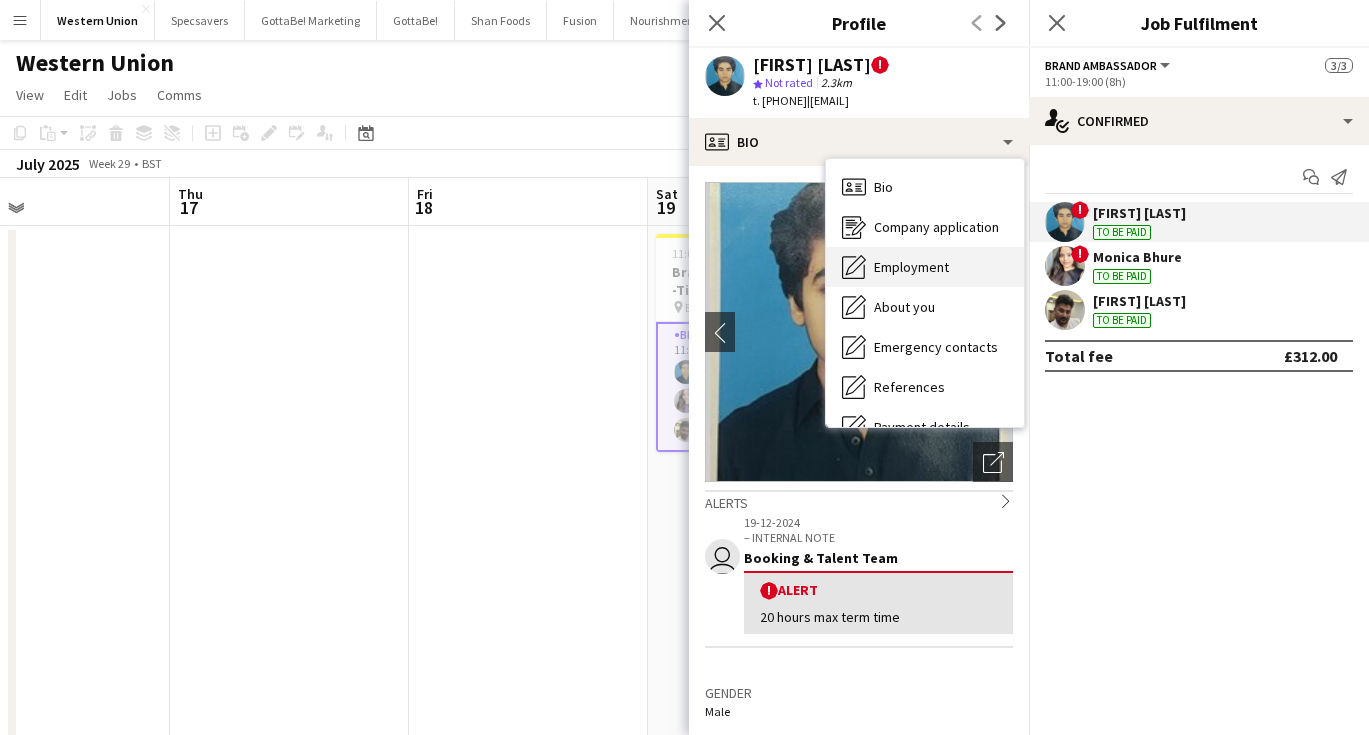 click on "Employment" at bounding box center (911, 267) 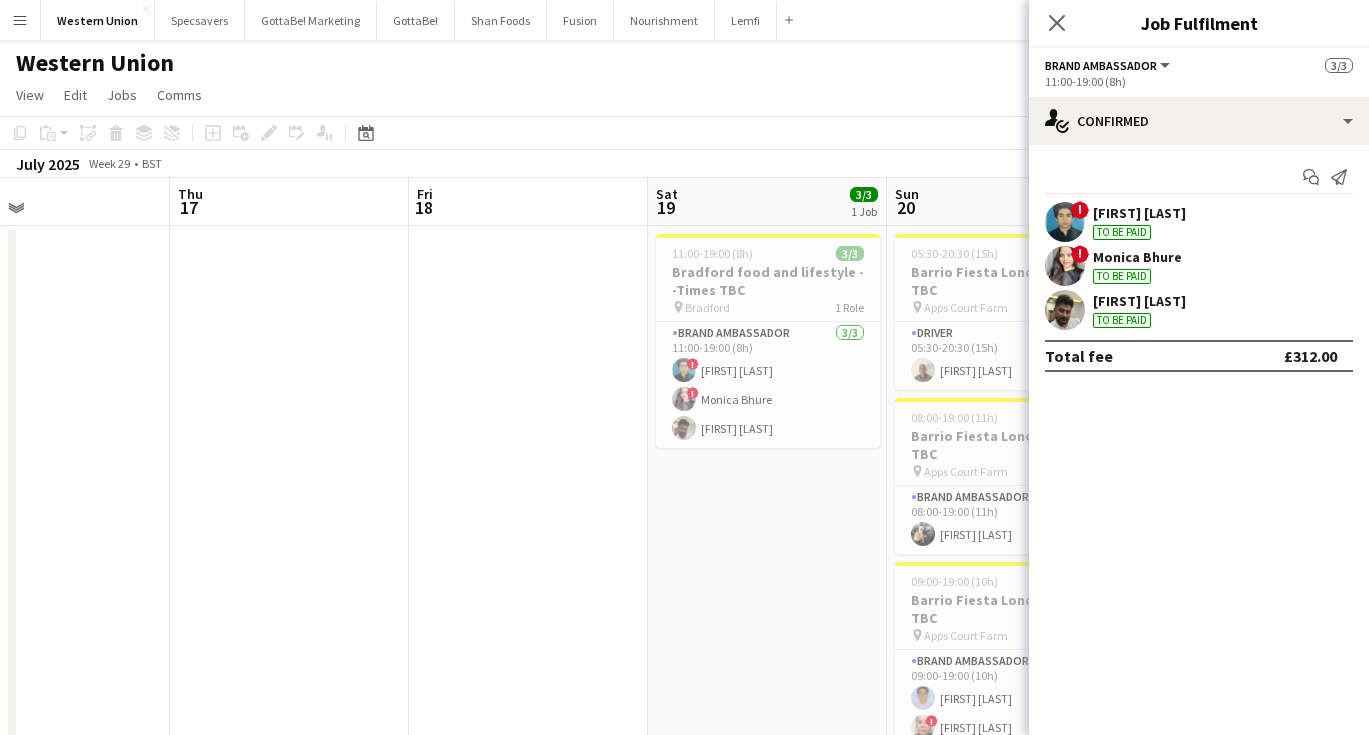 click on "Menu" at bounding box center [20, 20] 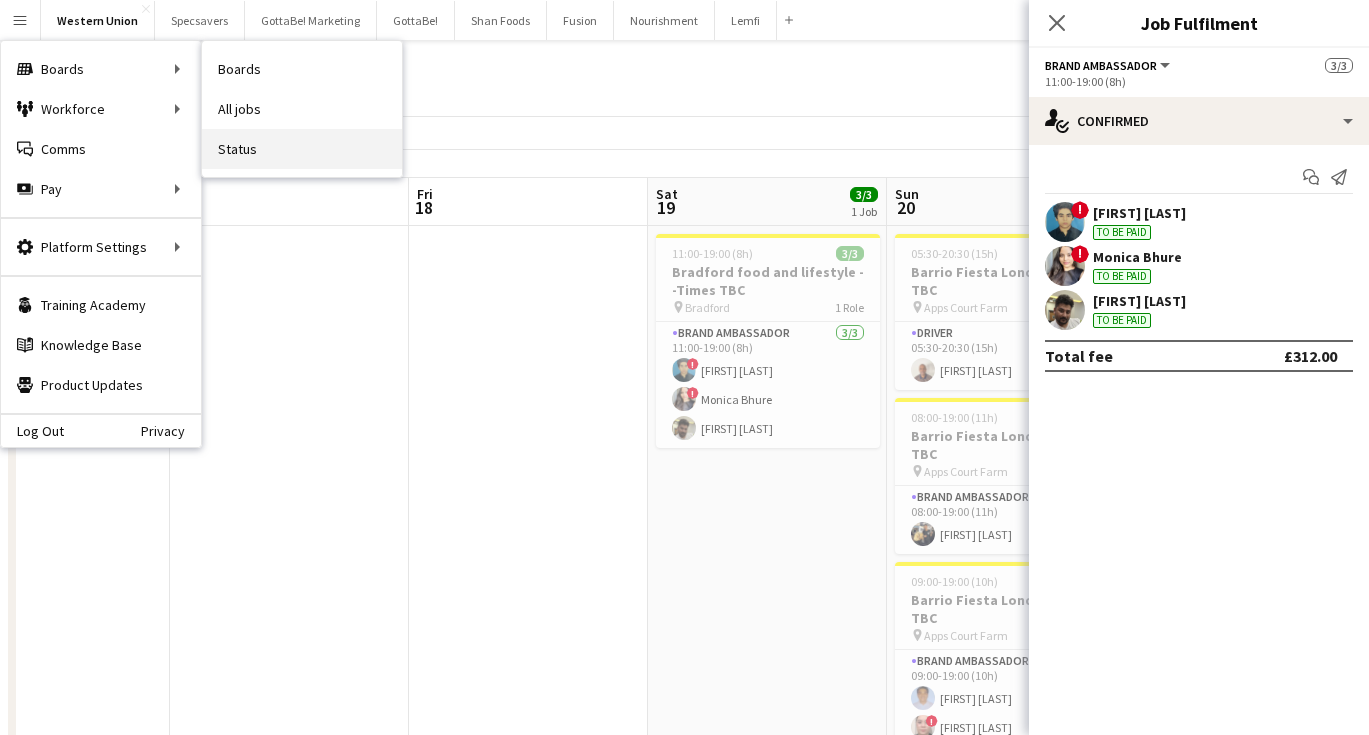 click on "Status" at bounding box center [302, 149] 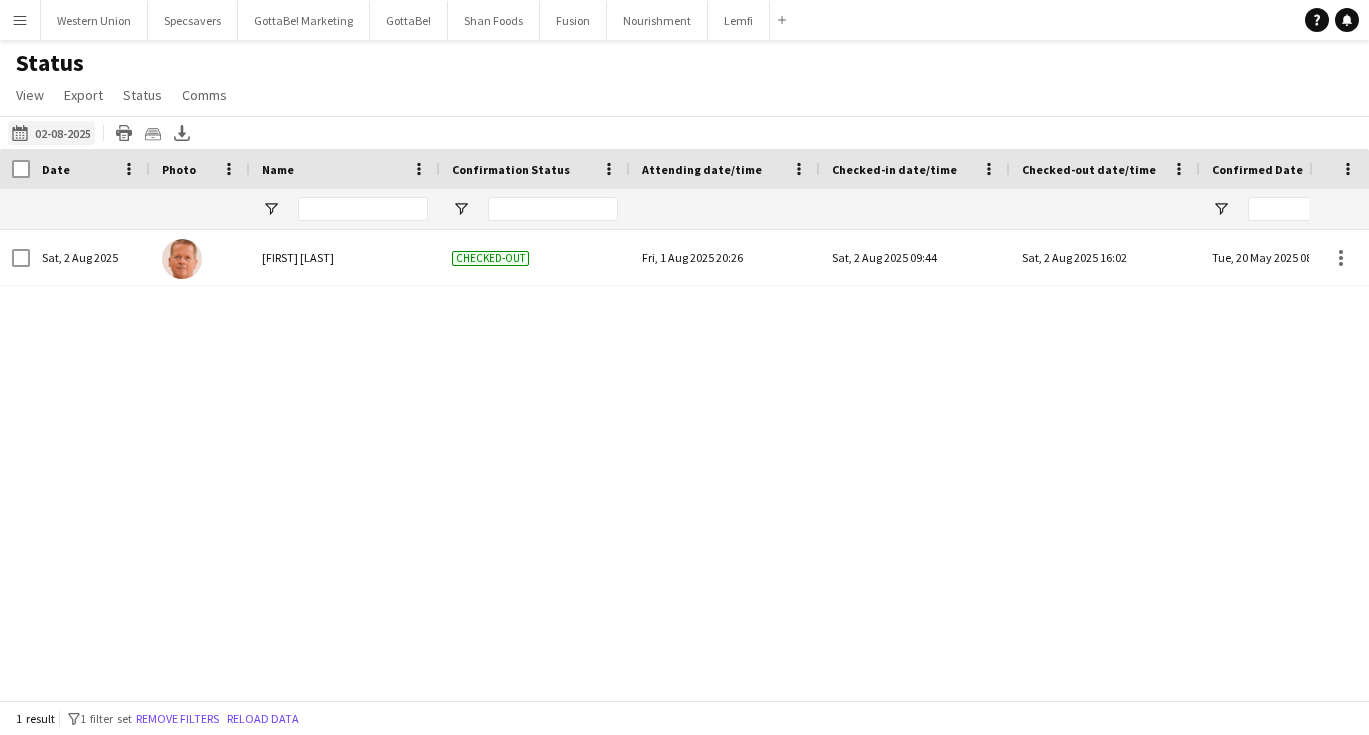 click on "05-08-2025 to 11-08-2025
02-08-2025" 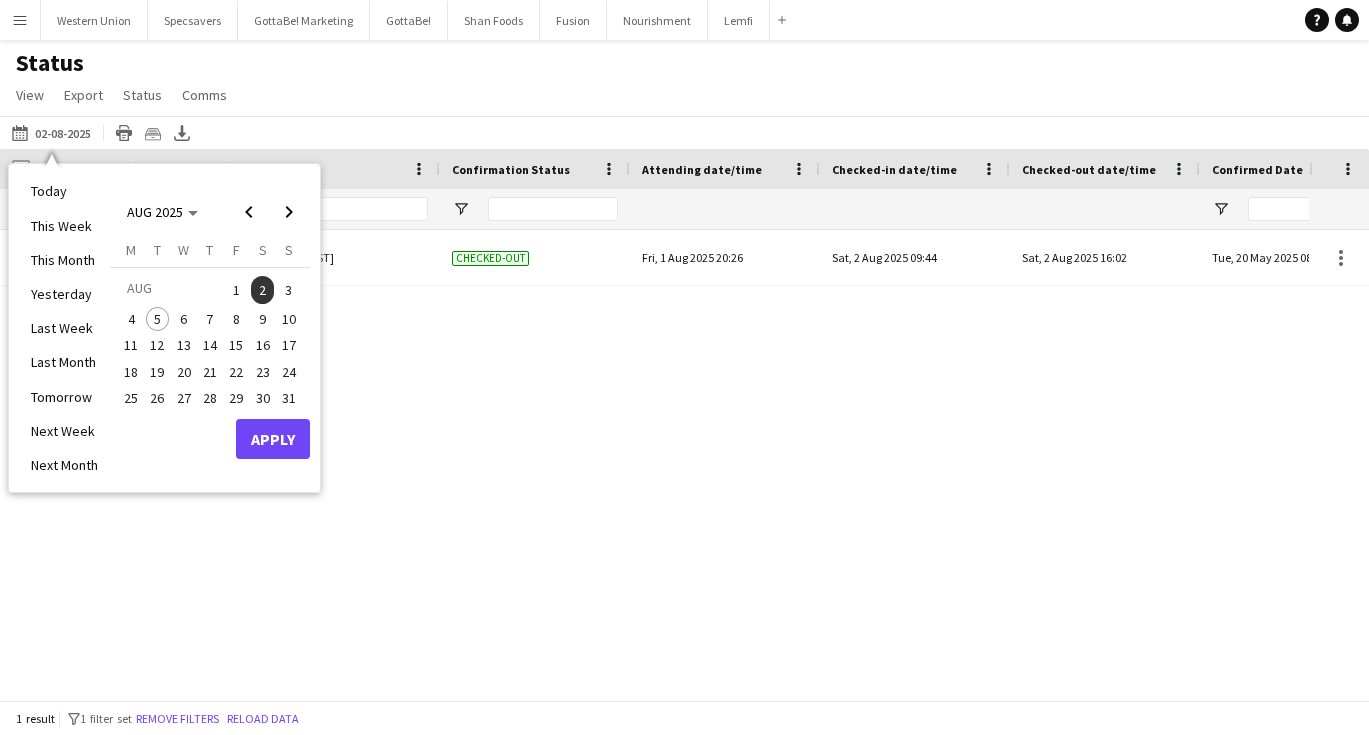 click on "5" at bounding box center (158, 319) 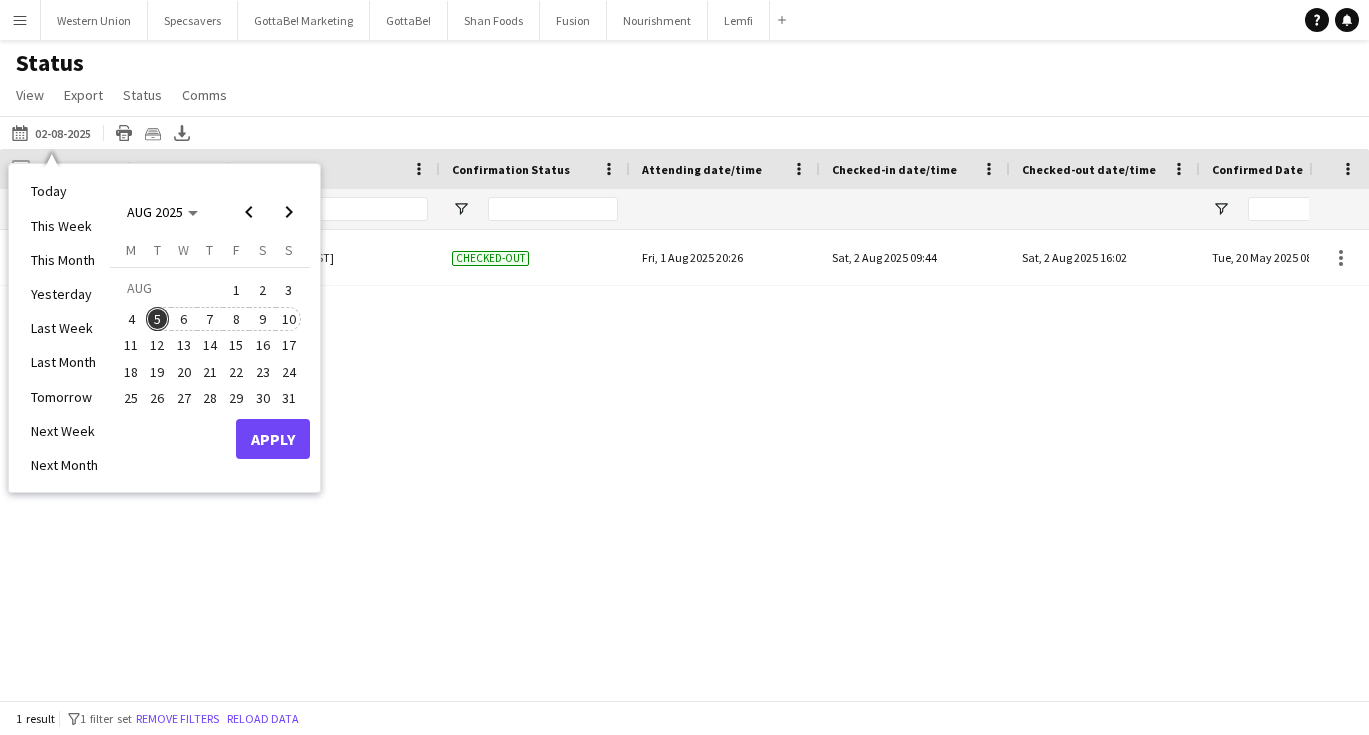 click on "10" at bounding box center [289, 319] 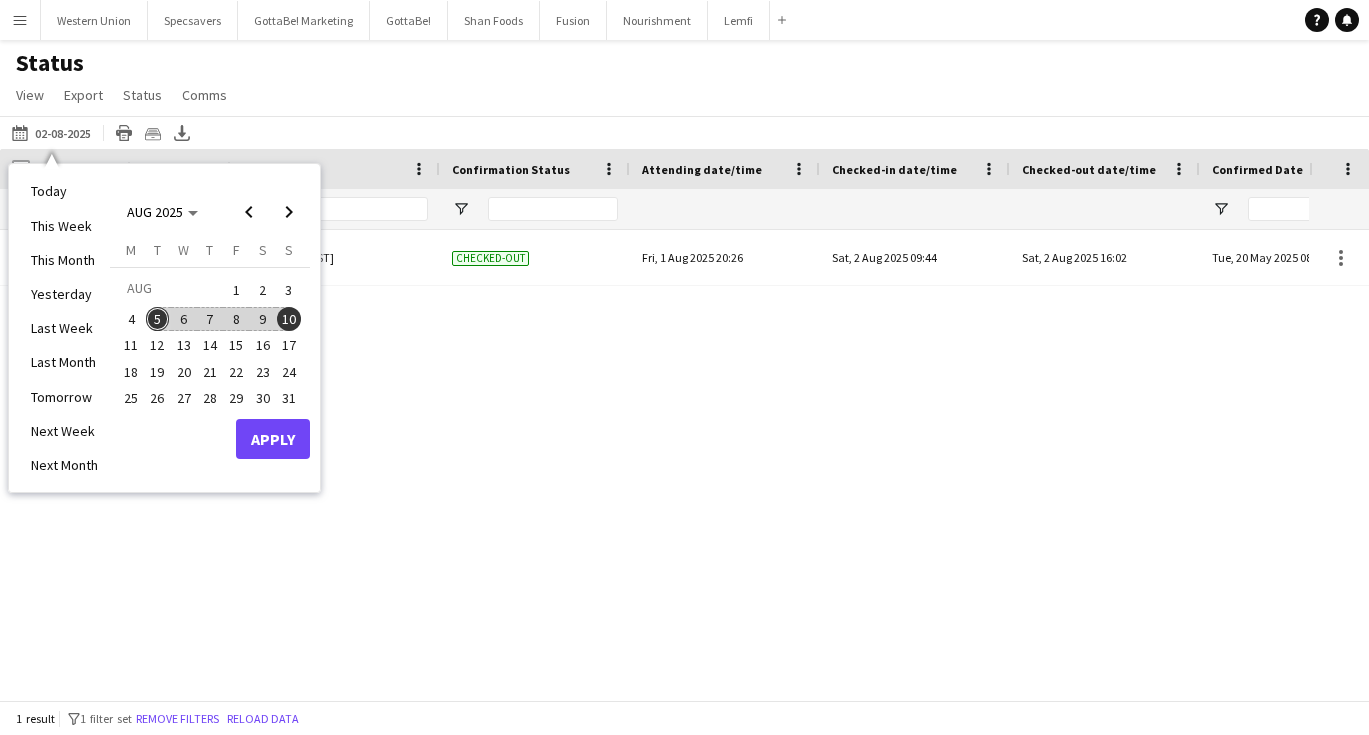 click on "5" at bounding box center (158, 319) 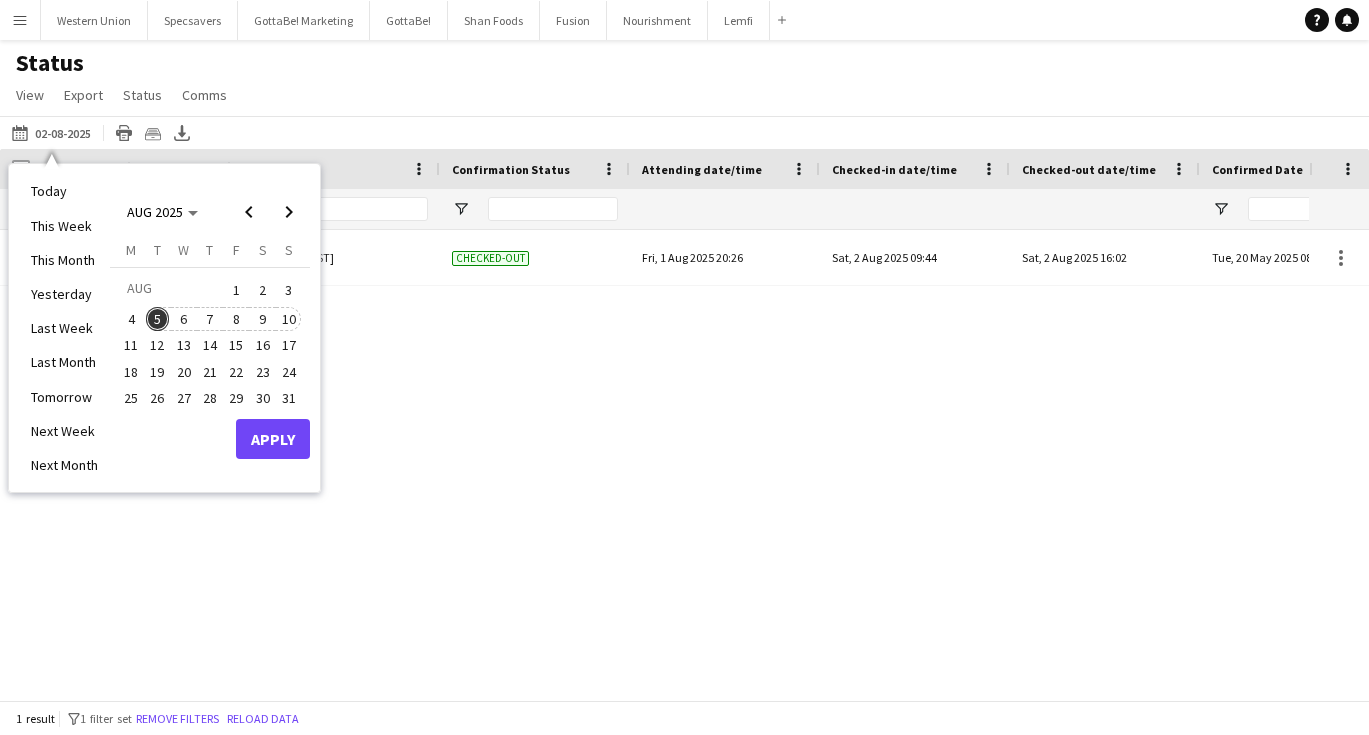 click on "10" at bounding box center (289, 319) 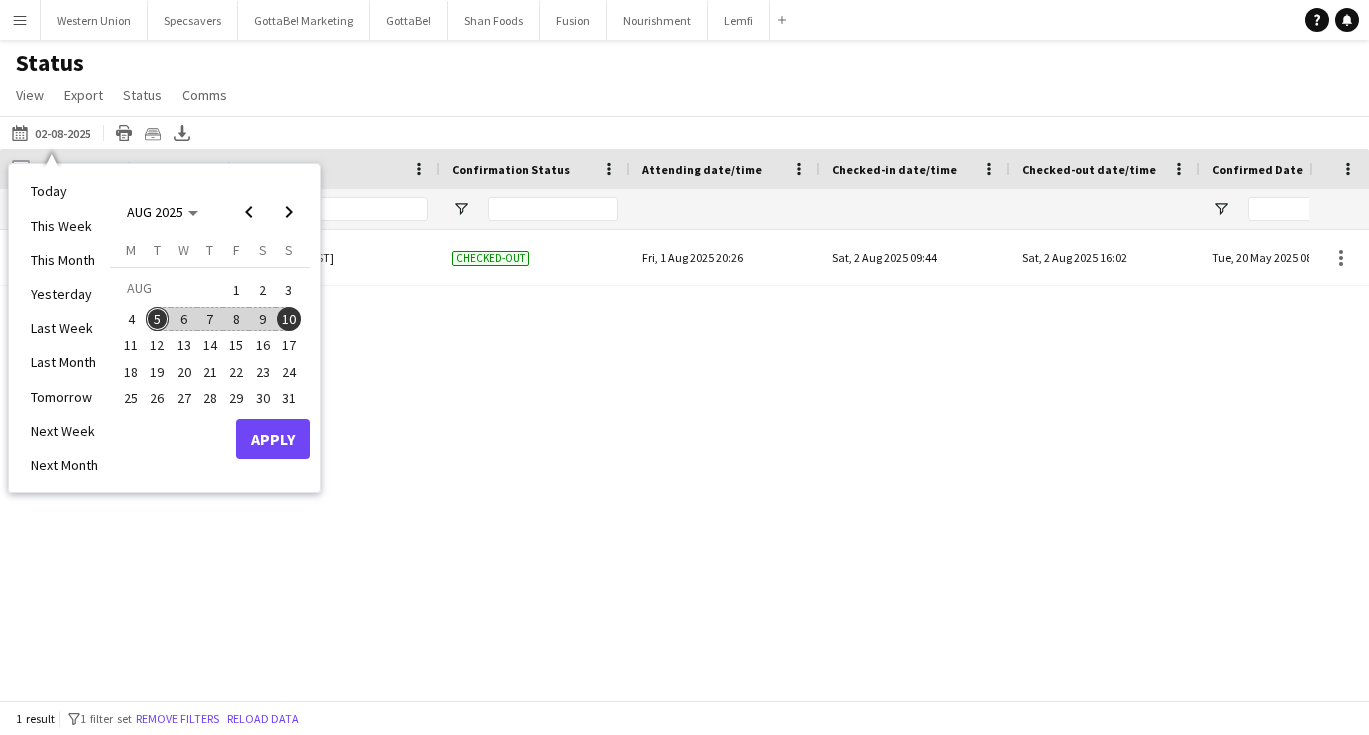 click on "5" at bounding box center (158, 319) 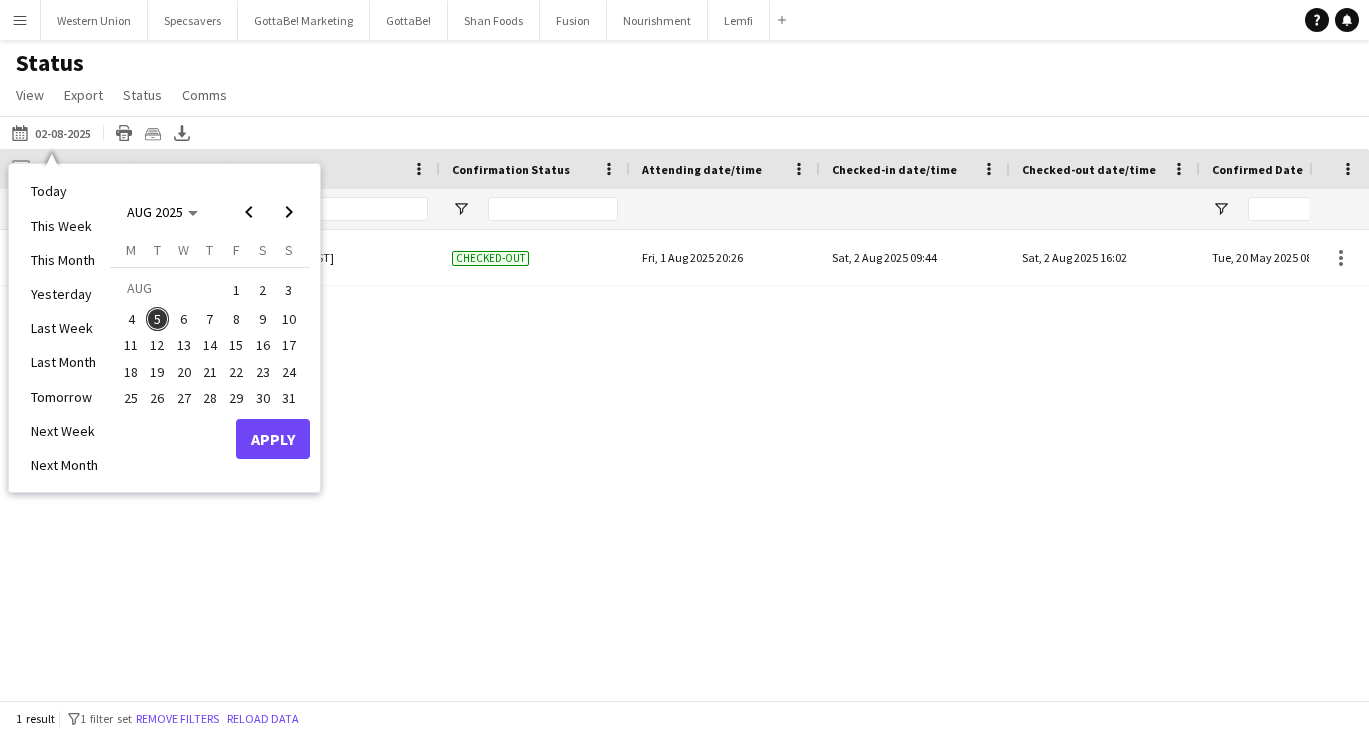 click on "5" at bounding box center (158, 319) 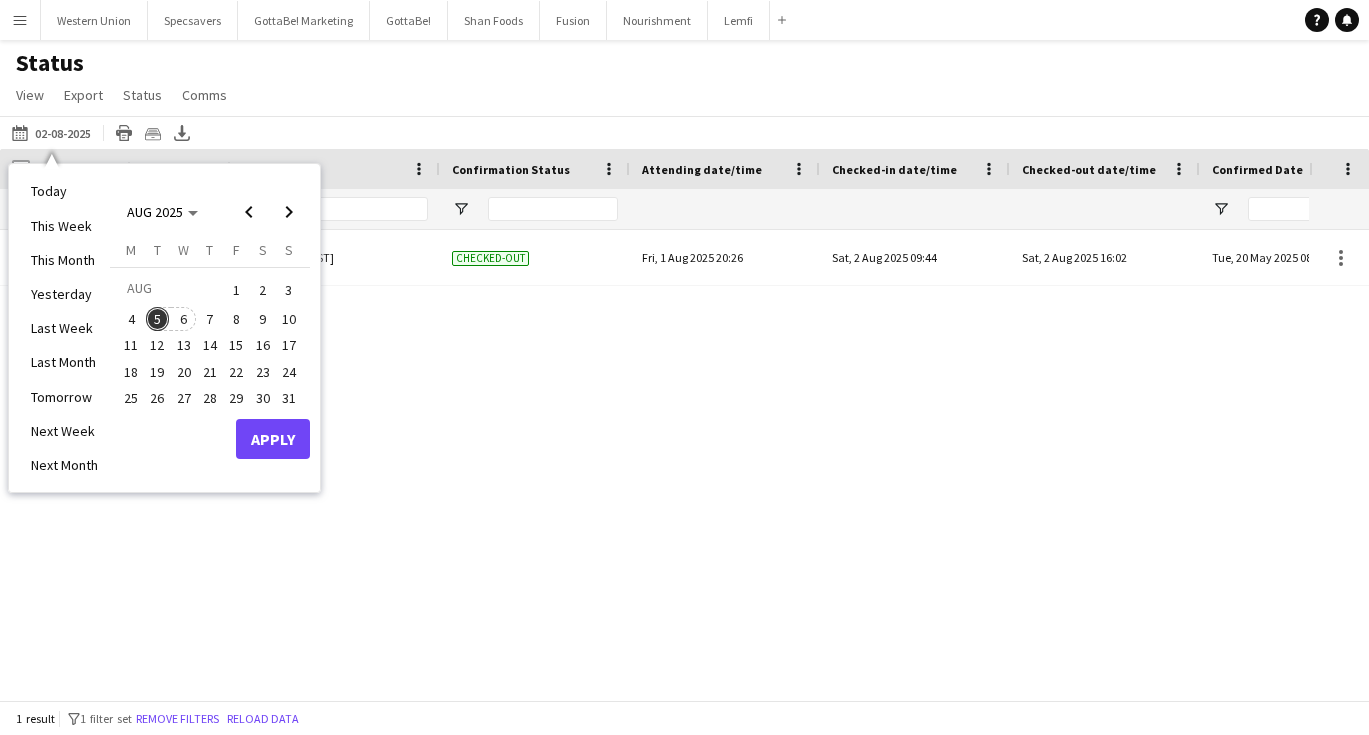 click on "6" at bounding box center [184, 319] 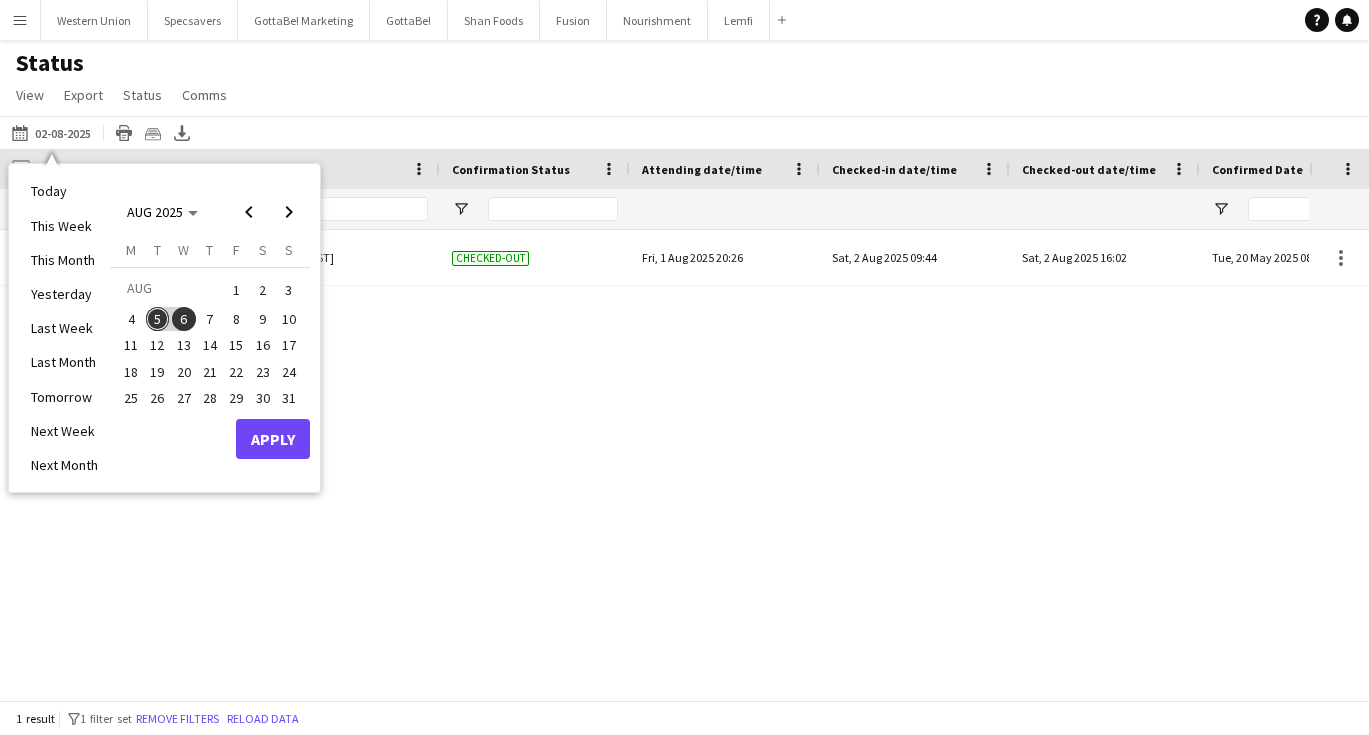 click on "5" at bounding box center (158, 319) 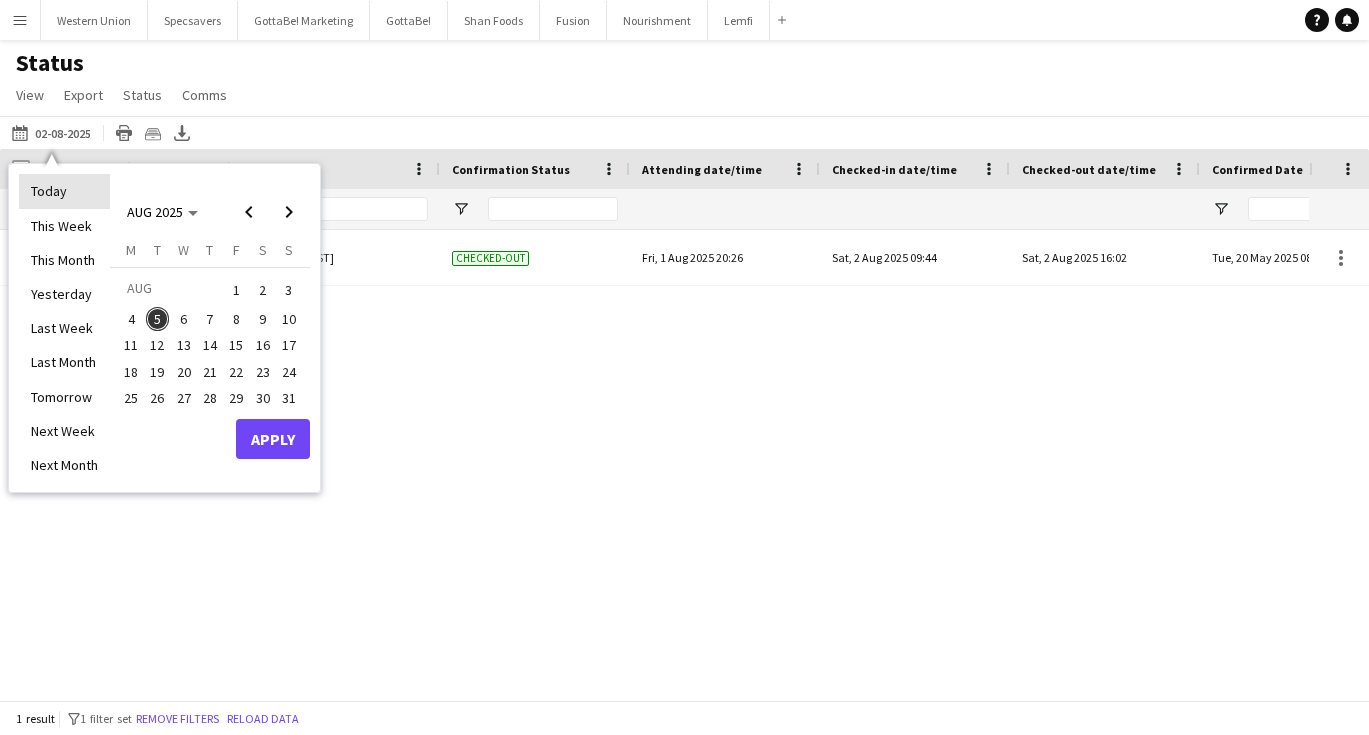 click on "Today" at bounding box center [64, 191] 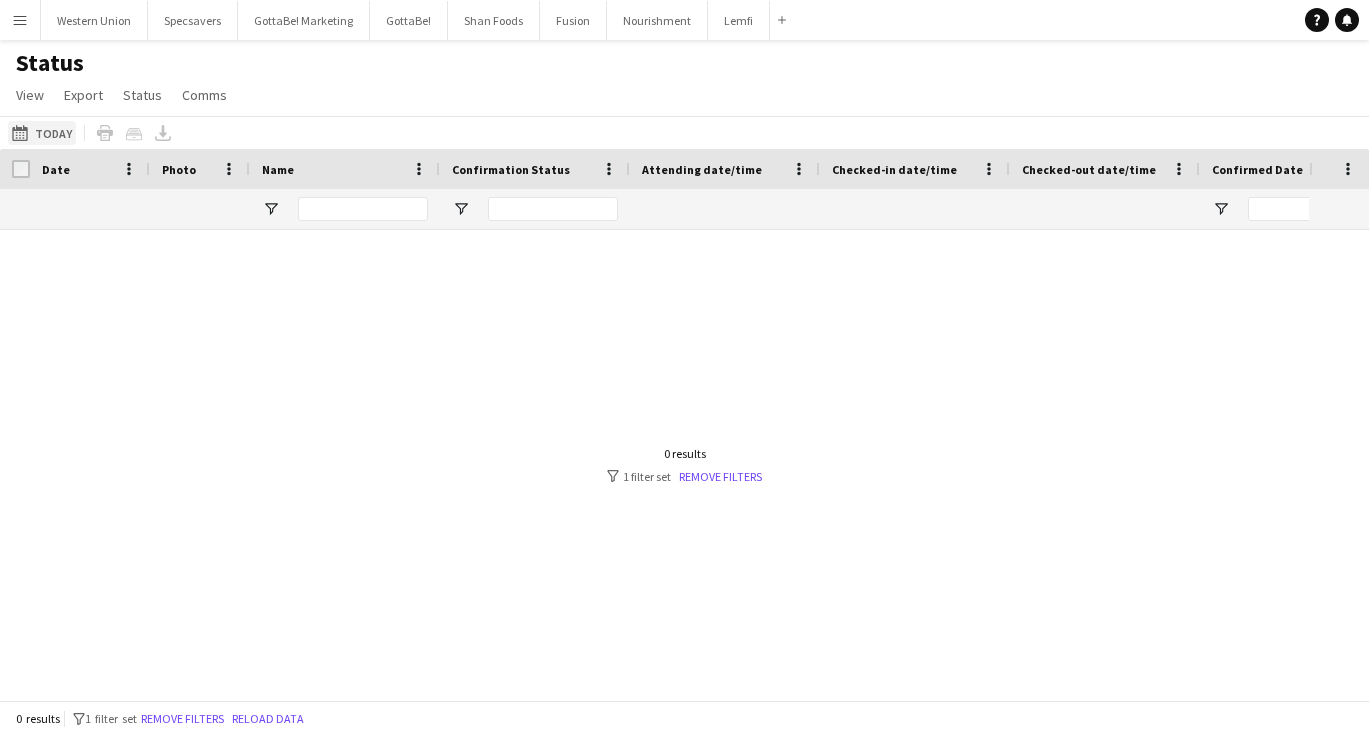 click on "05-08-2025 to 11-08-2025
Today" 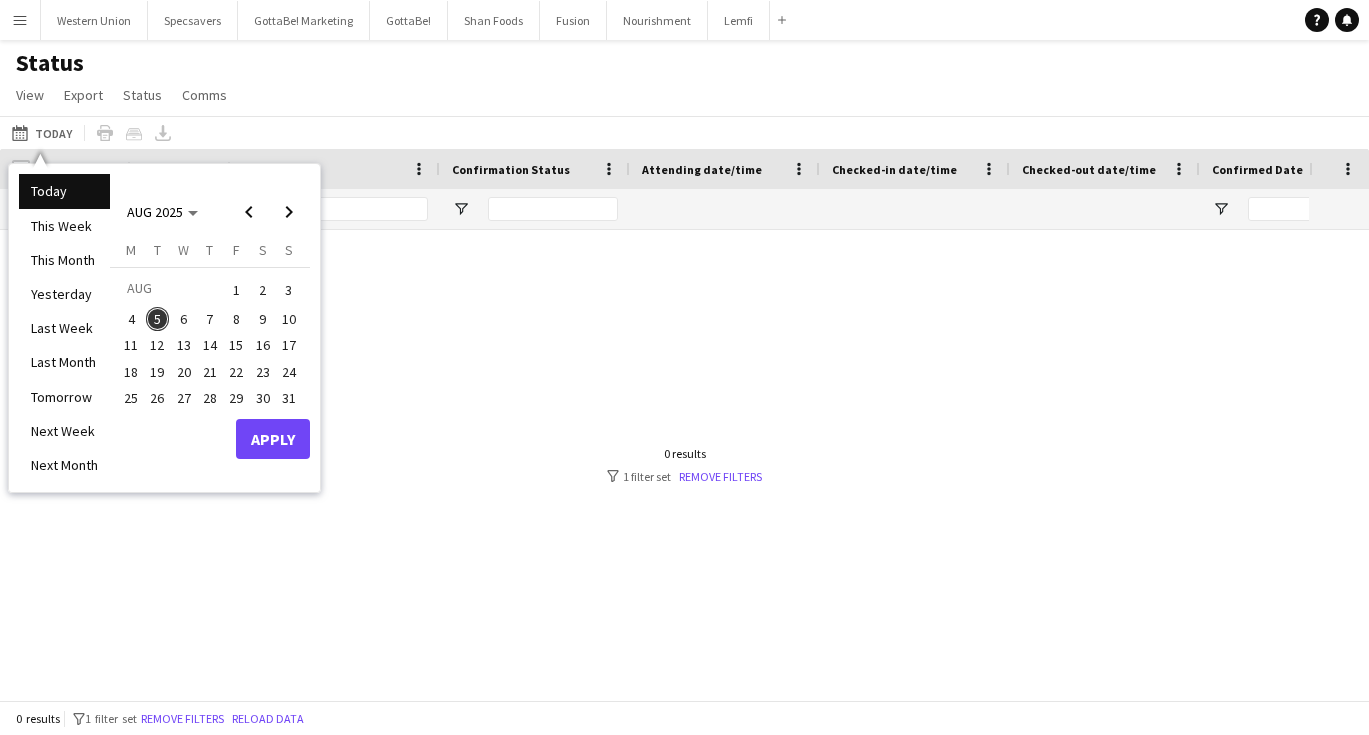 click on "10" at bounding box center (289, 319) 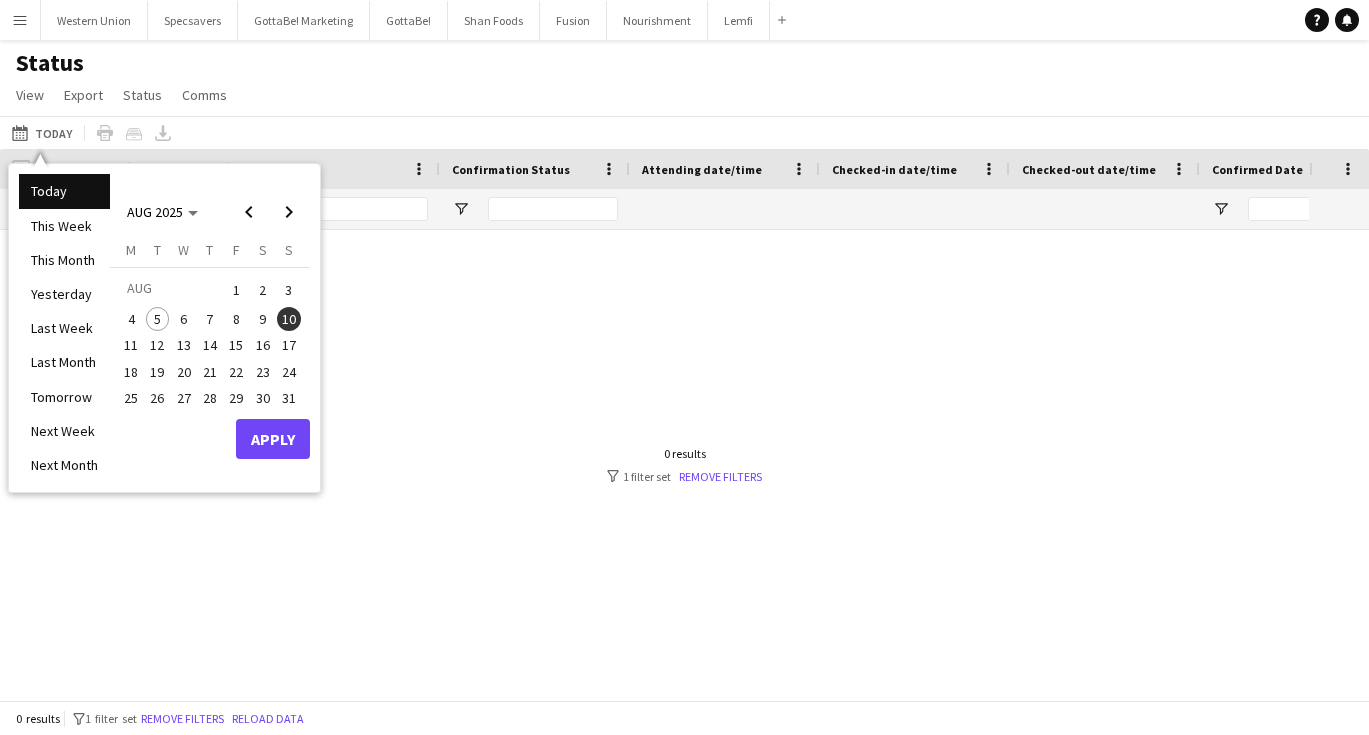 click on "Apply" at bounding box center [273, 439] 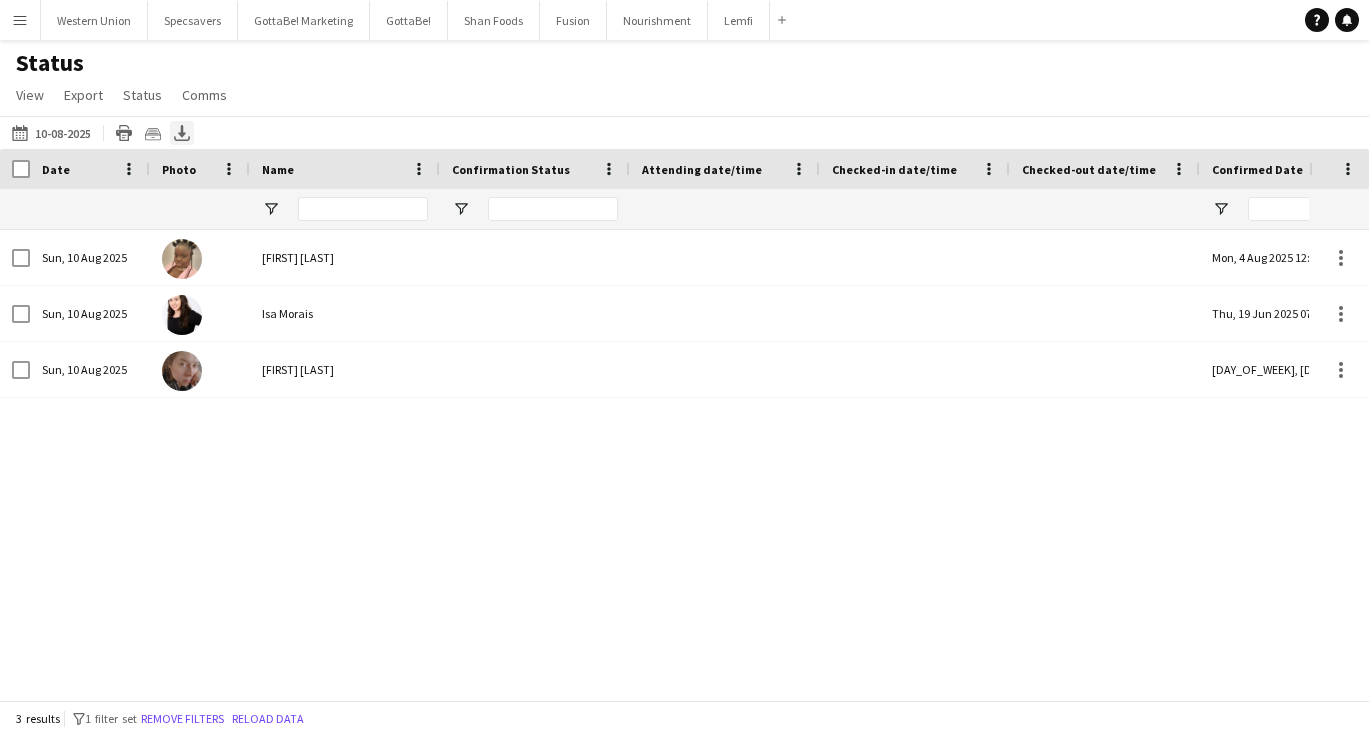 click 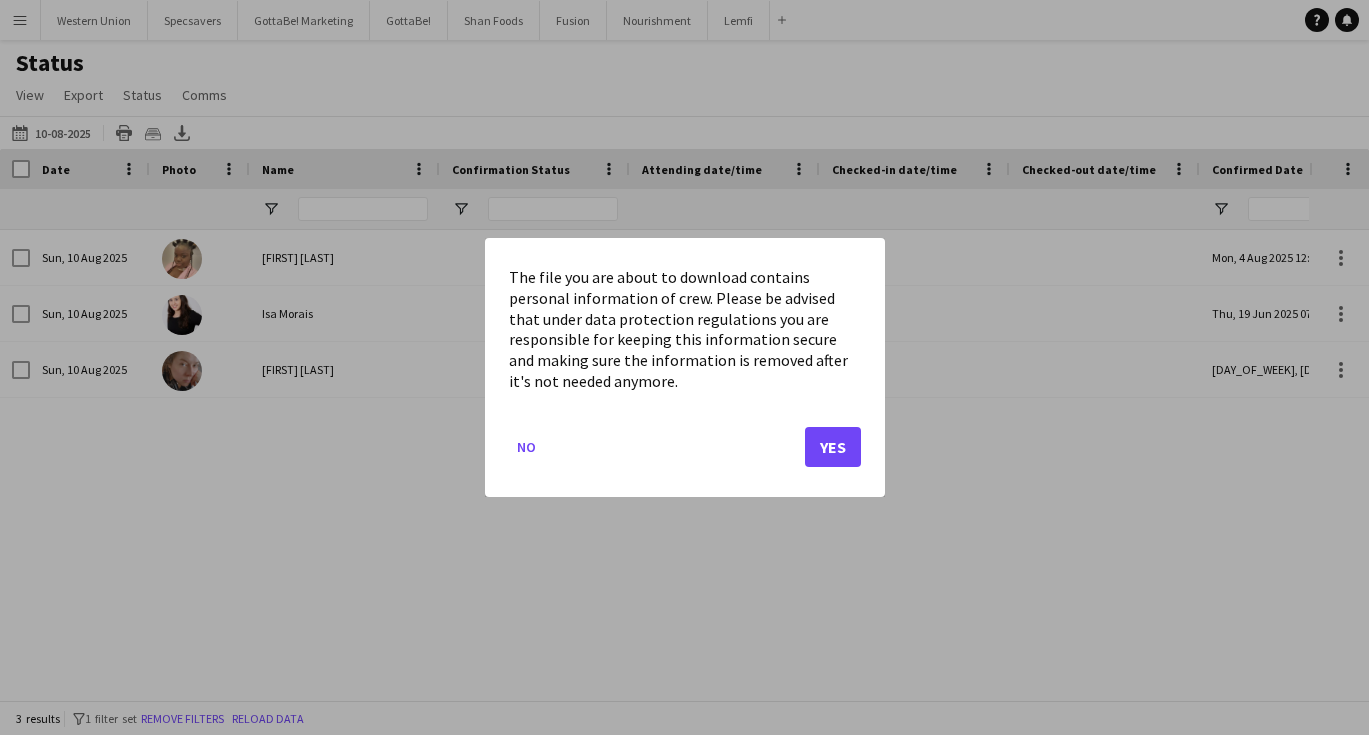 click on "Yes" 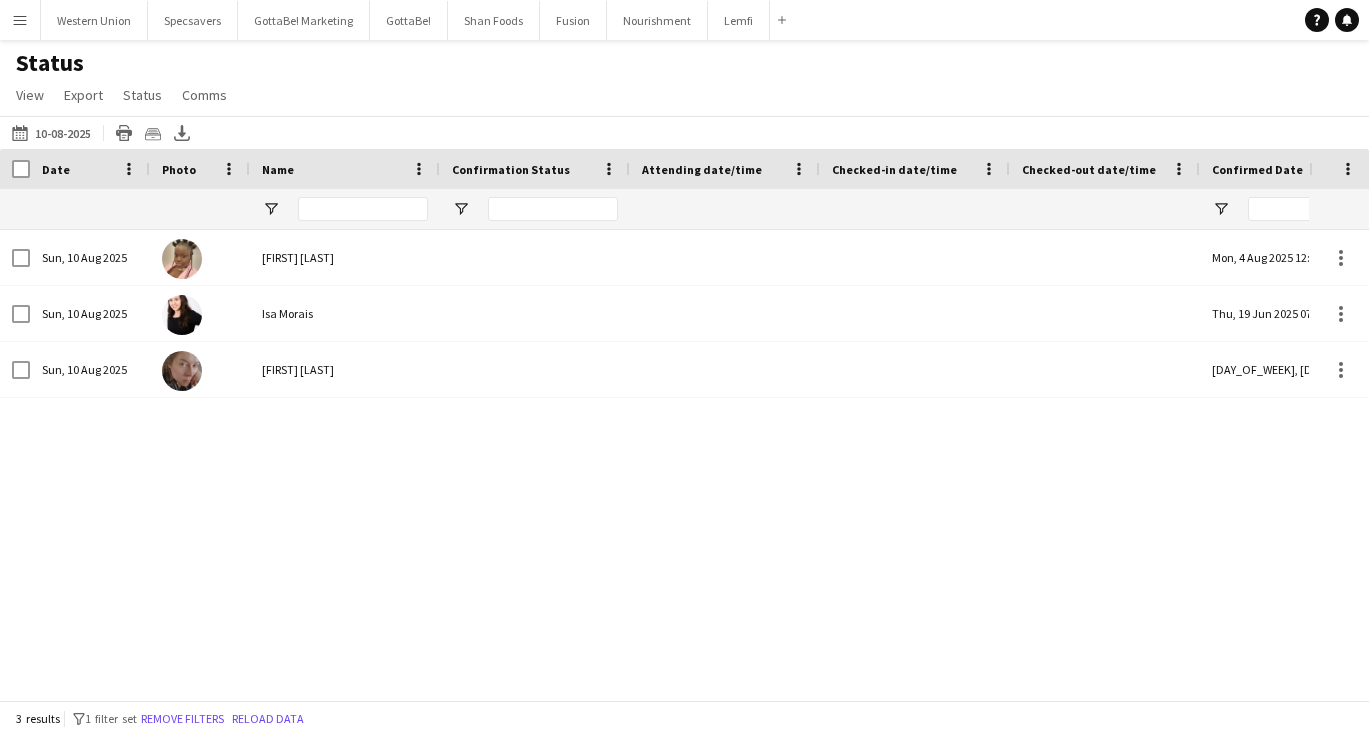 click on "Menu" at bounding box center [20, 20] 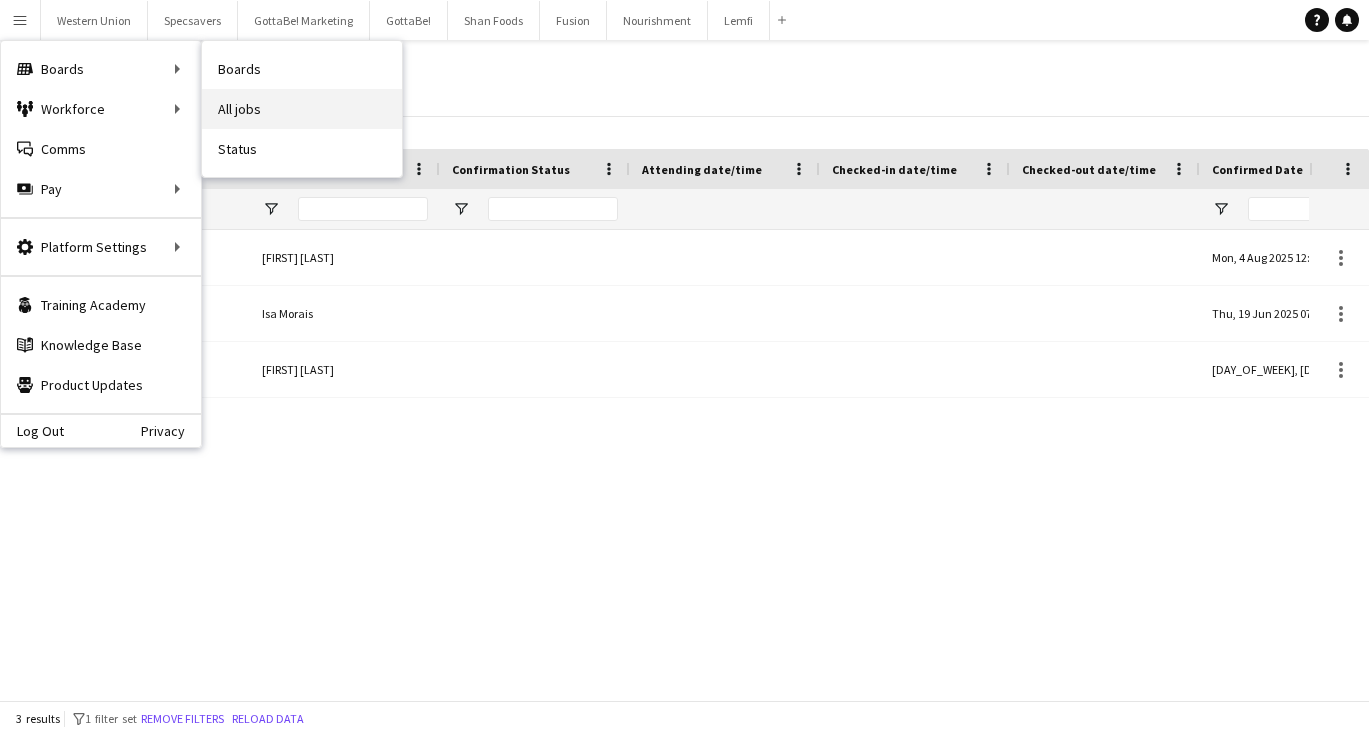 click on "All jobs" at bounding box center [302, 109] 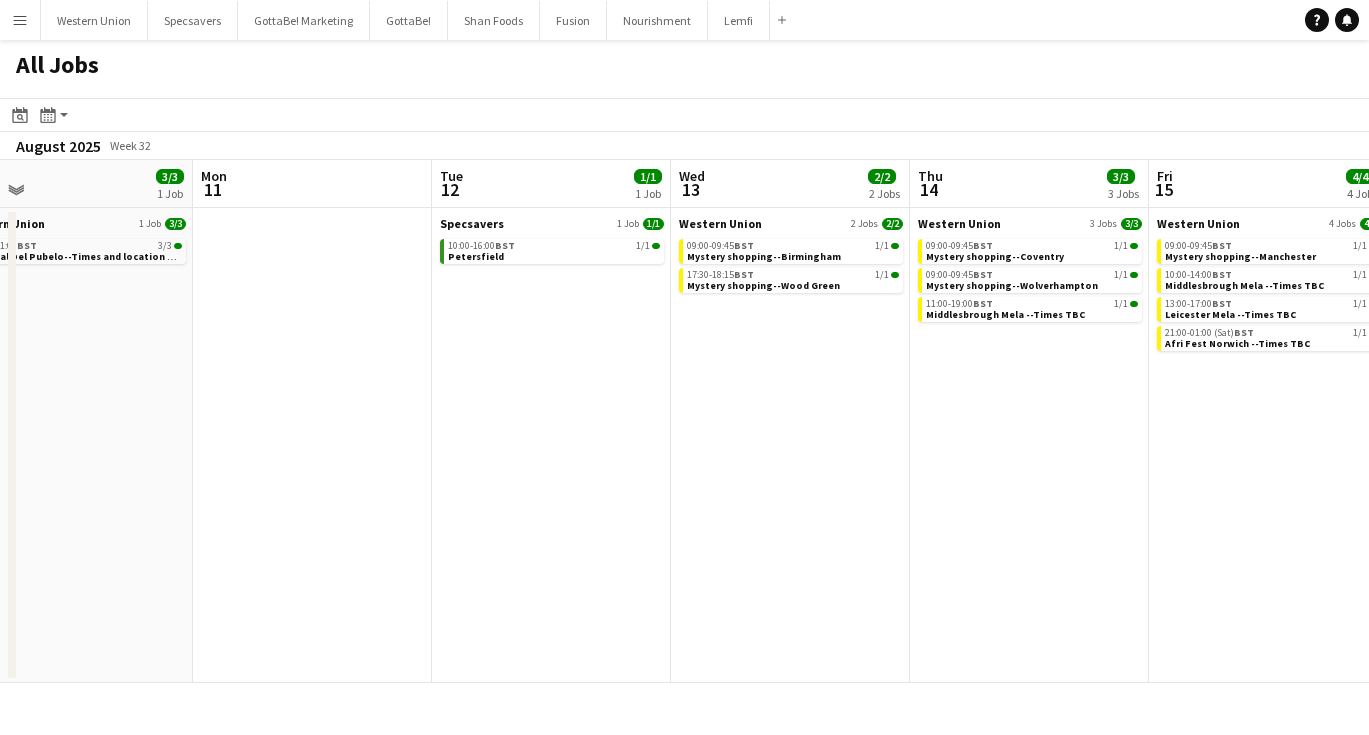 scroll, scrollTop: 0, scrollLeft: 767, axis: horizontal 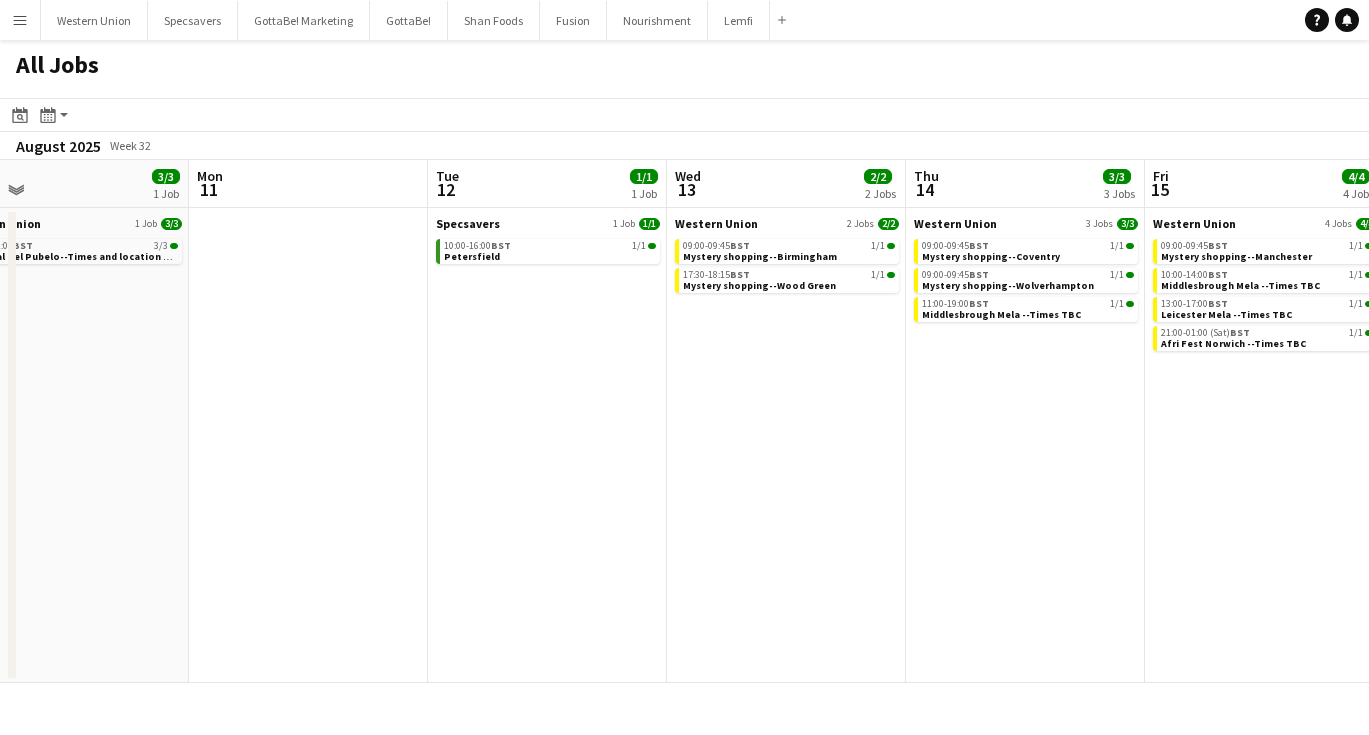 click on "Menu" at bounding box center [20, 20] 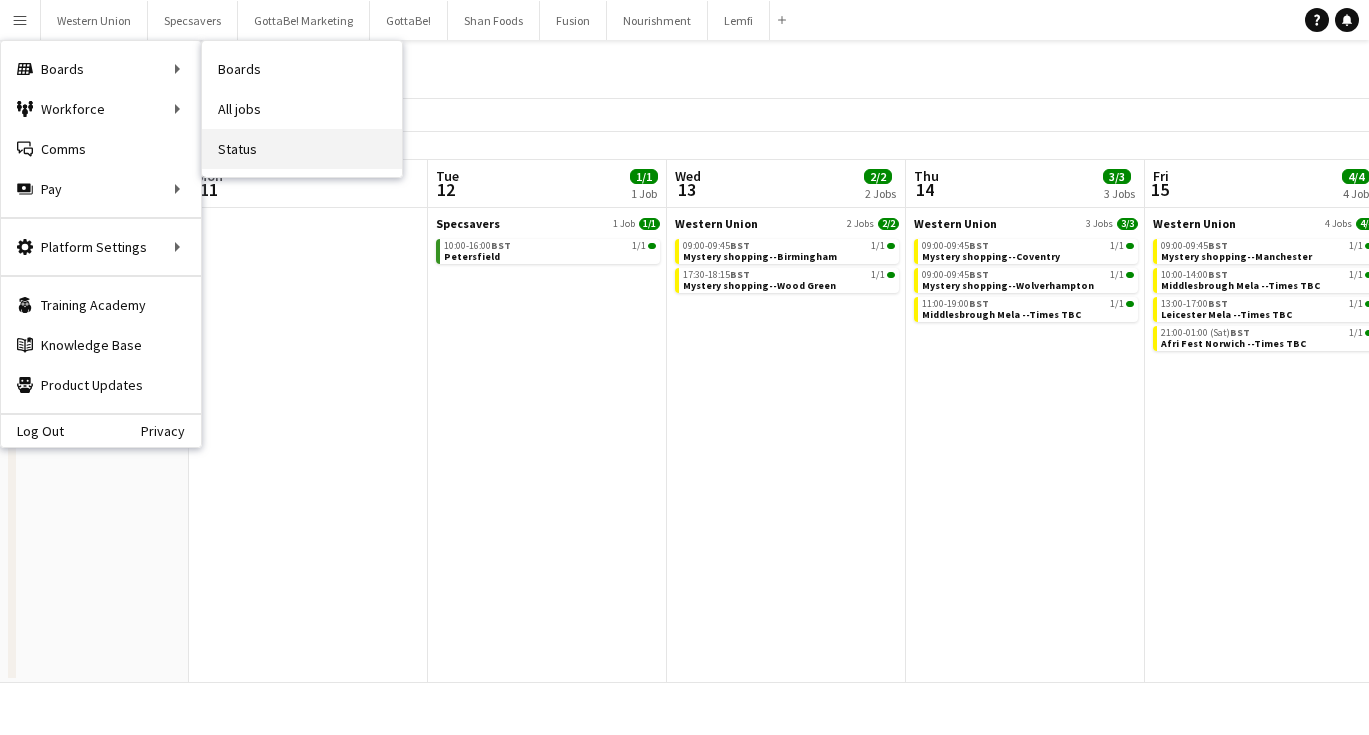click on "Status" at bounding box center [302, 149] 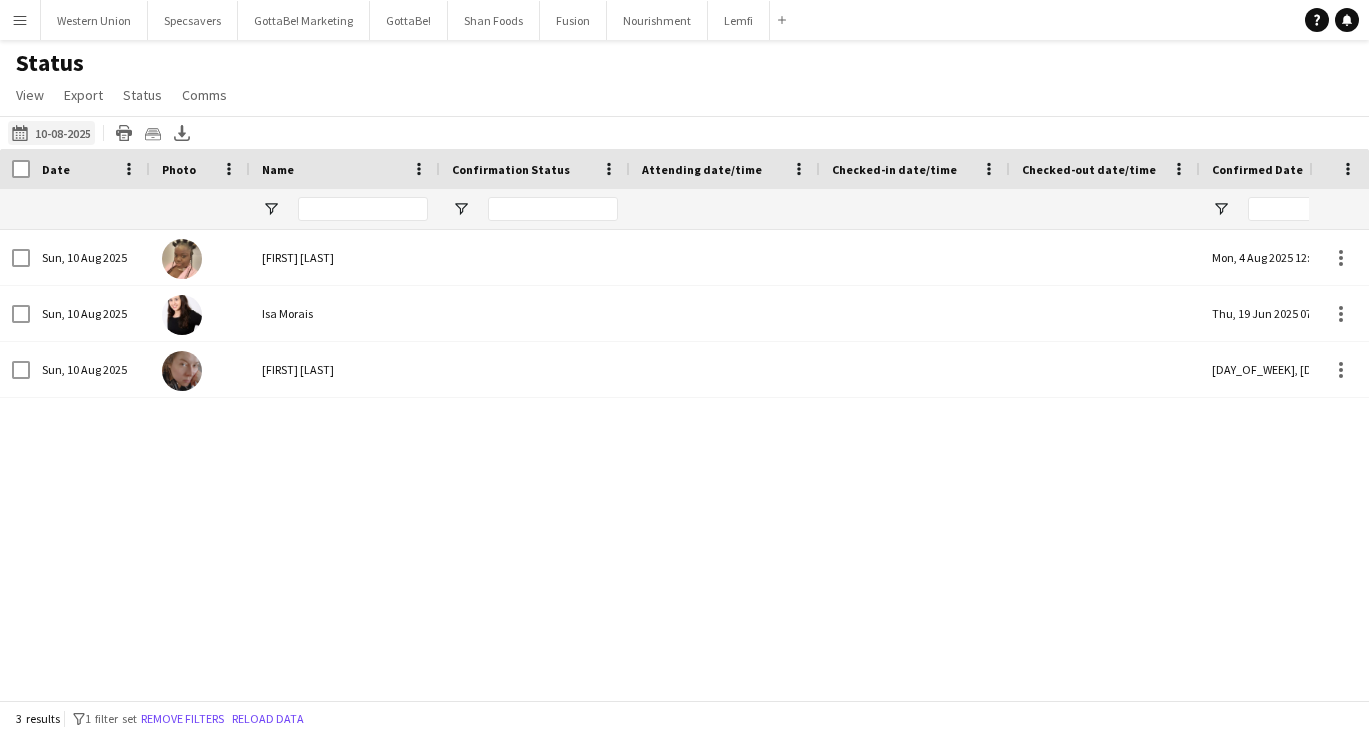 click on "10-08-2025
10-08-2025" 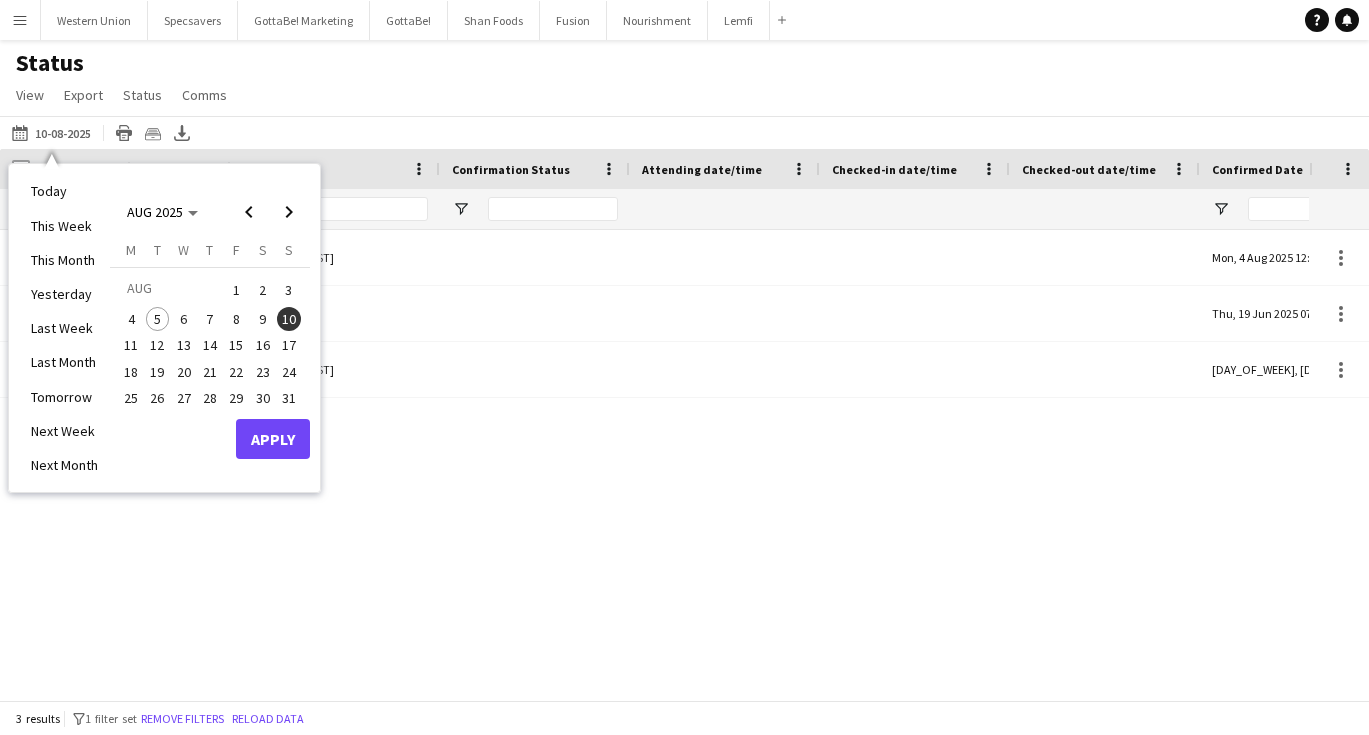 click on "12" at bounding box center [158, 346] 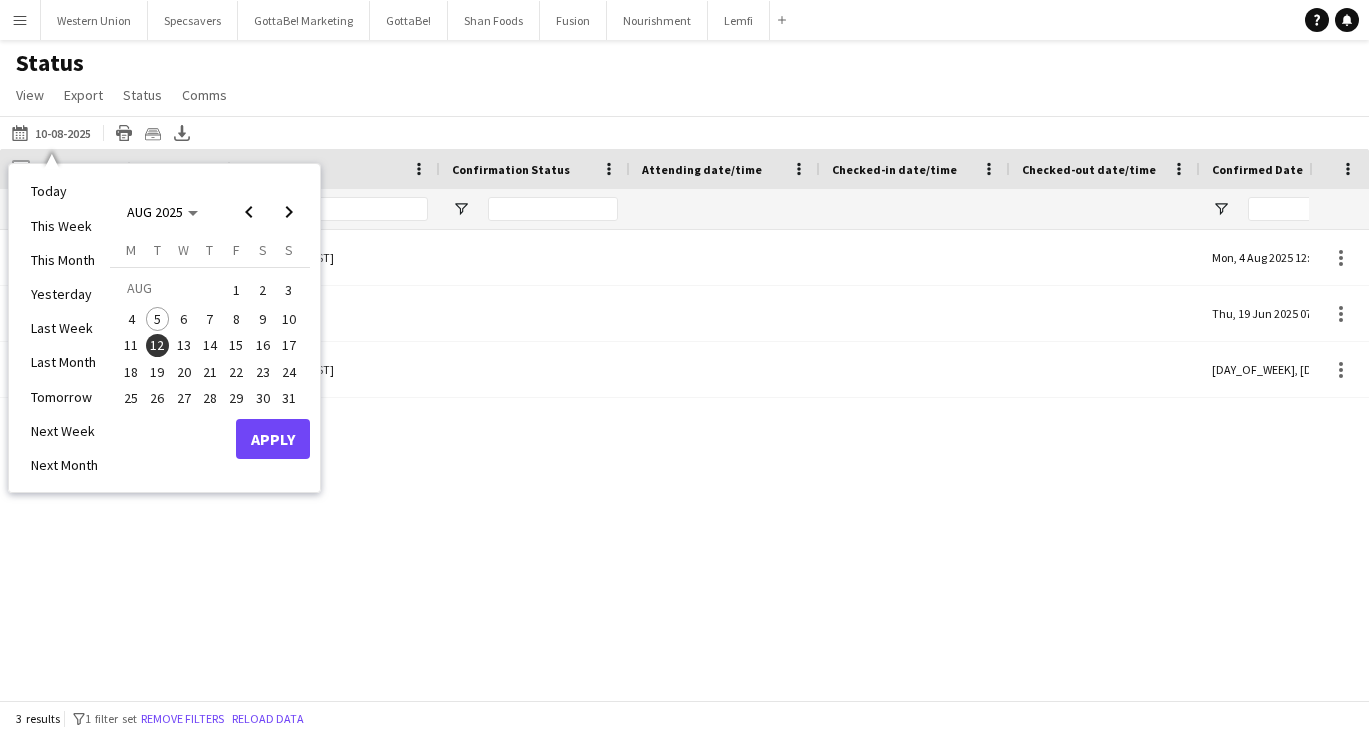 click on "Apply" at bounding box center (273, 439) 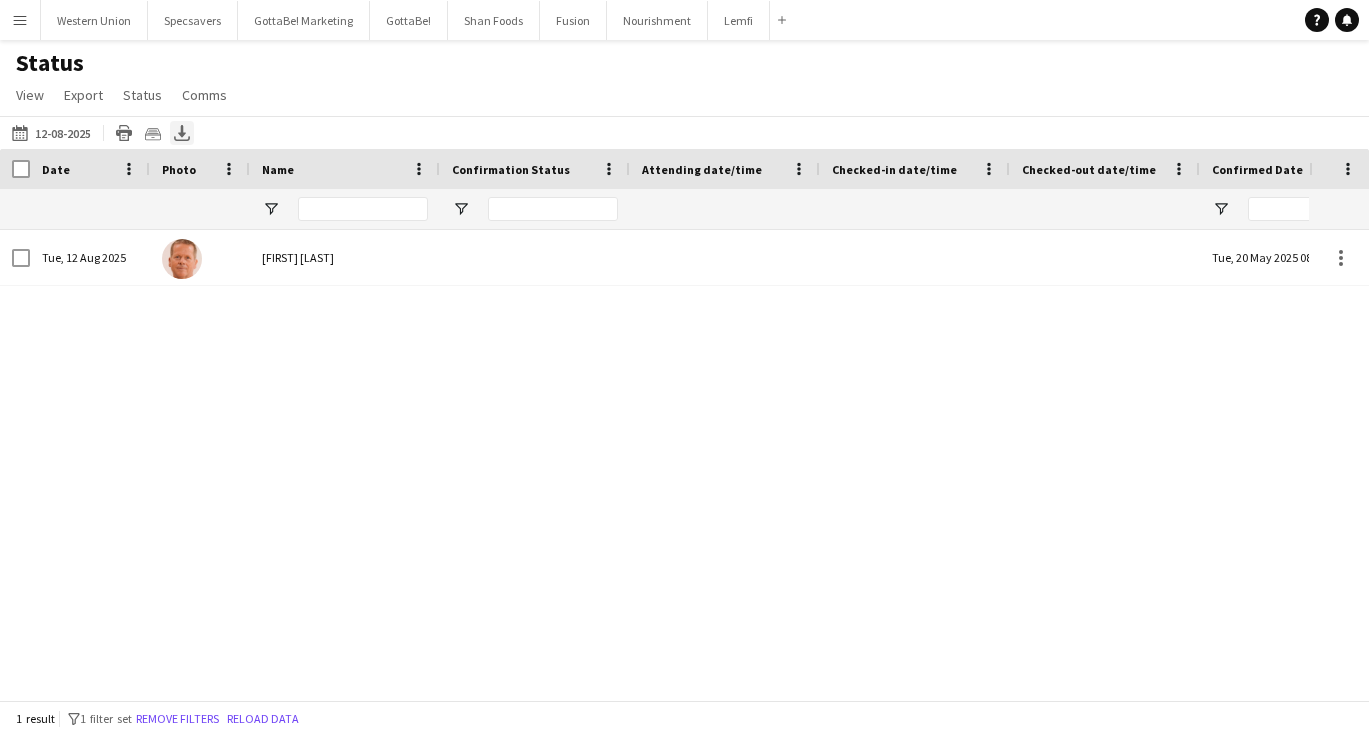 click on "Export XLSX" 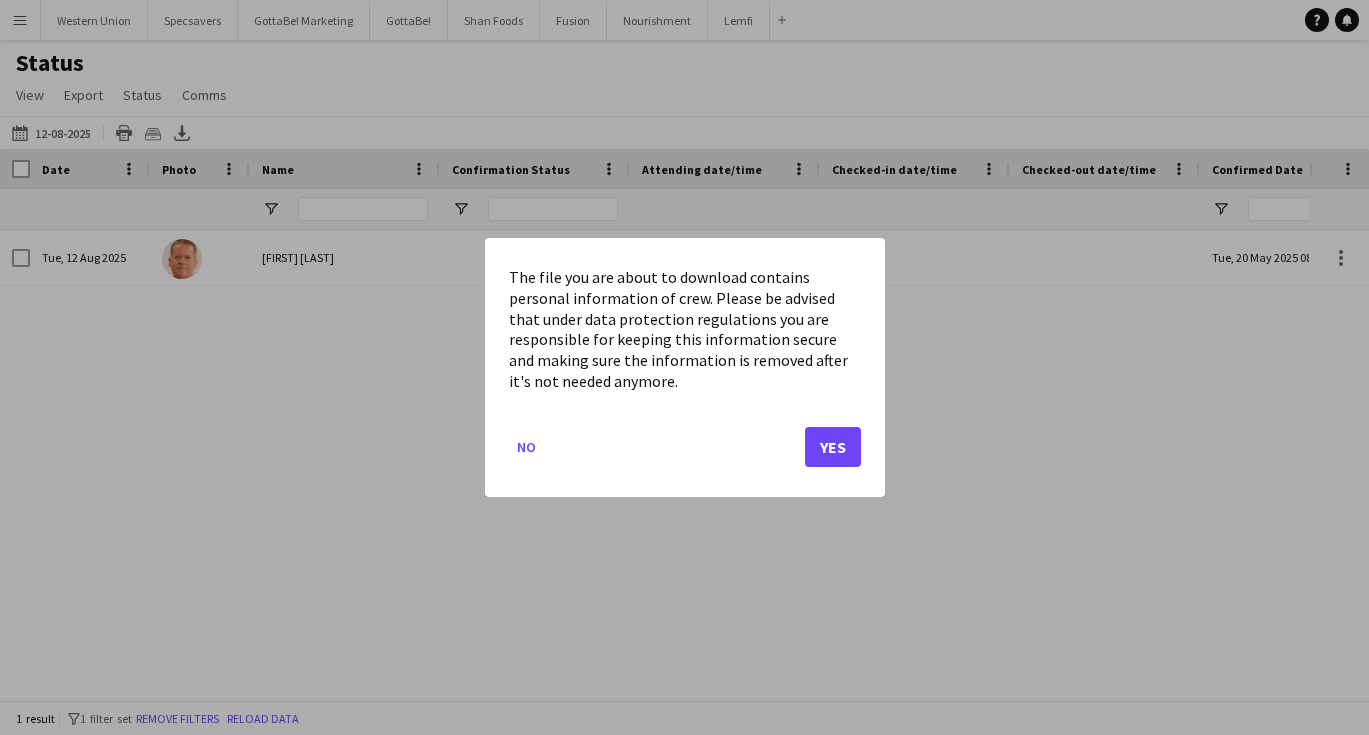 click on "Yes" 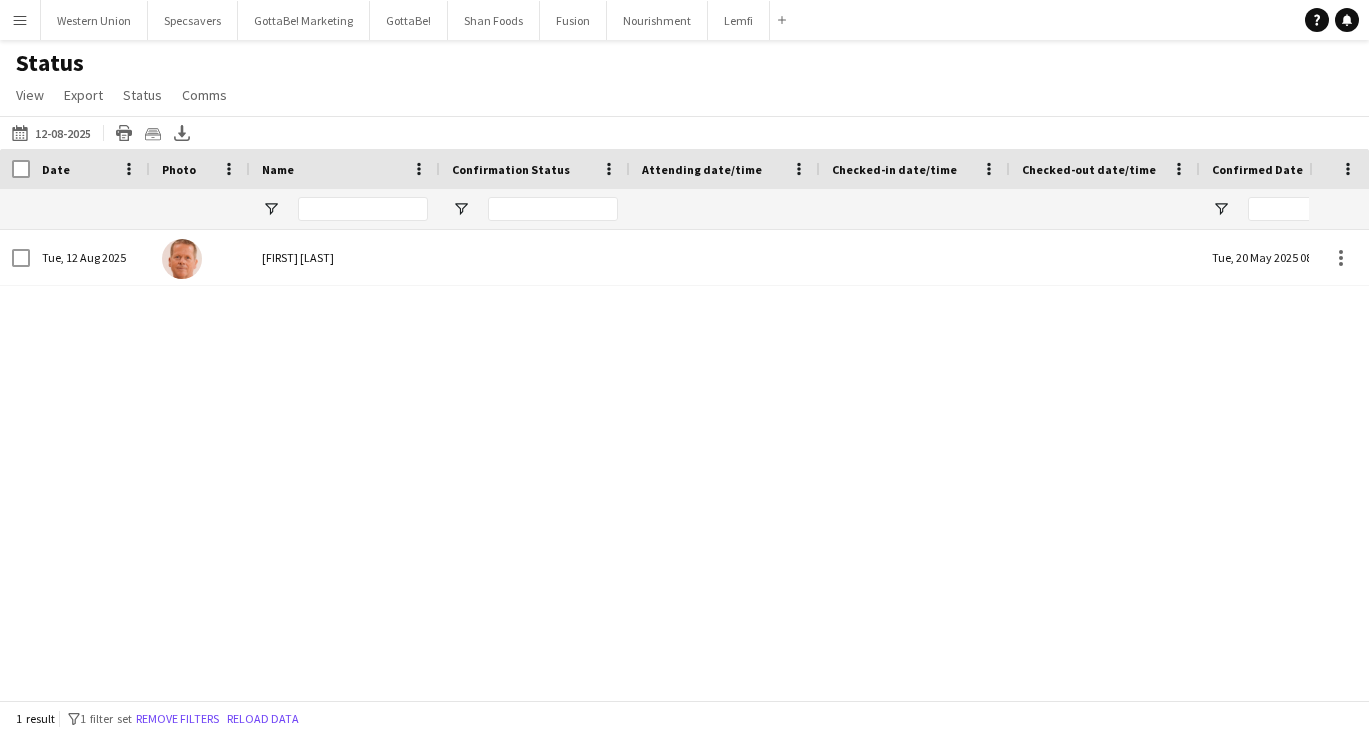 click on "Status   View   Views  Default view New view Update view Delete view Edit name Customise view Customise filters Reset Filters Reset View Reset All  Export  Export as XLSX Export as CSV Export as PDF Crew files as ZIP  Status  Confirm attendance Check-in Check-out Clear confirm attendance Clear check-in Clear check-out  Comms  Send notification Chat" 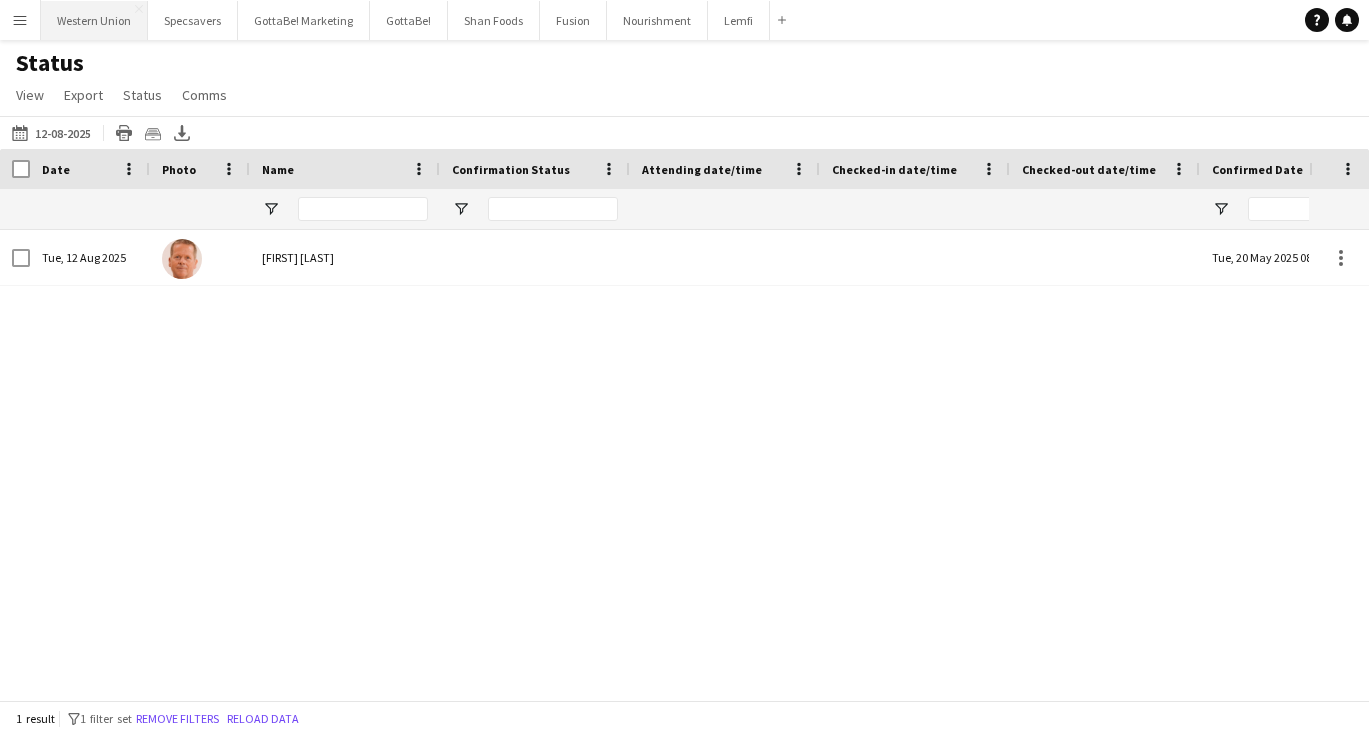 click on "Western Union
Close" at bounding box center (94, 20) 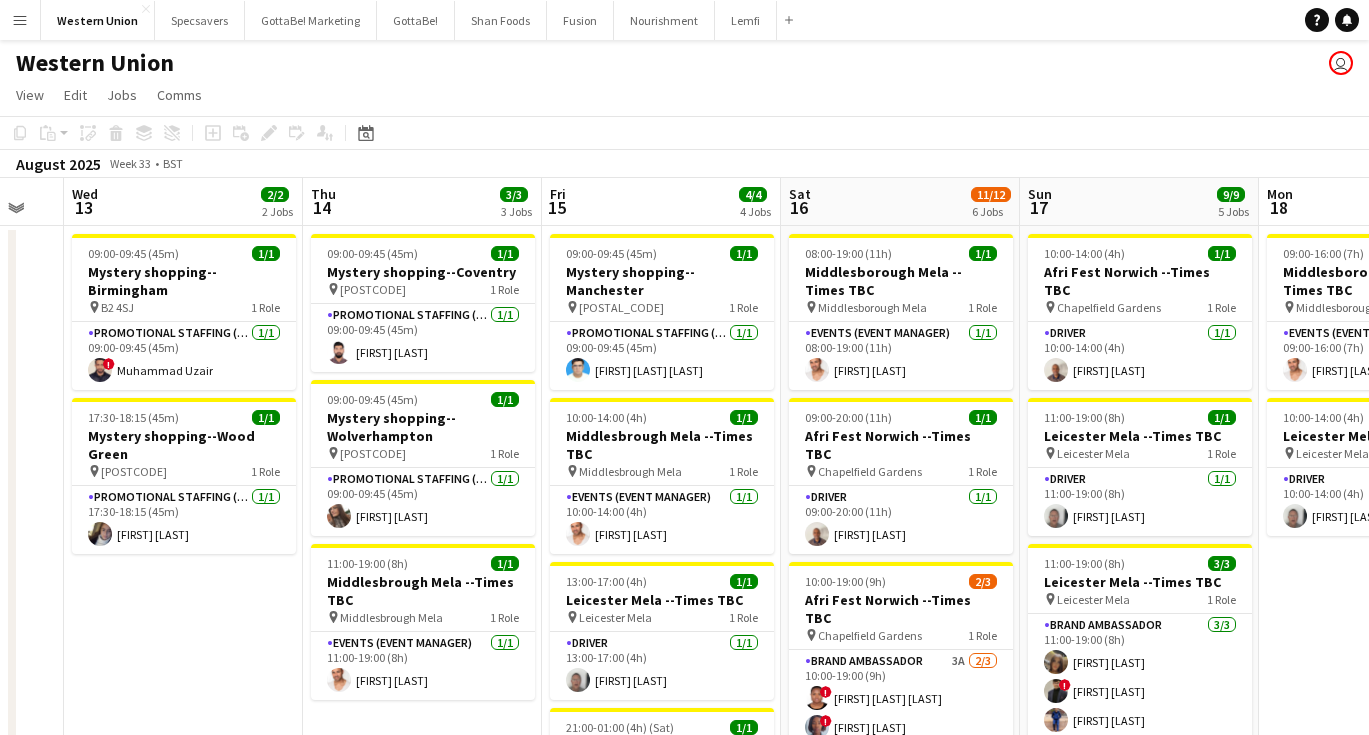 scroll, scrollTop: 0, scrollLeft: 664, axis: horizontal 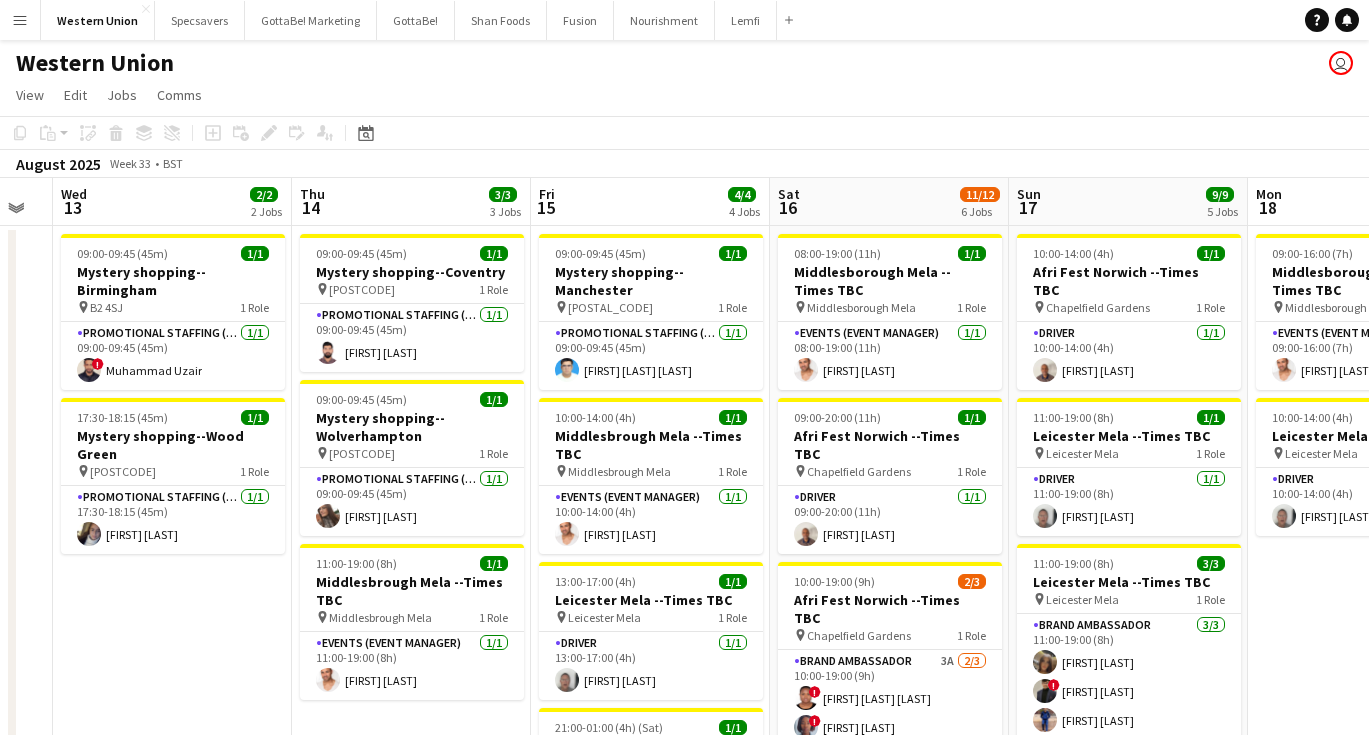 click on "Menu" at bounding box center (20, 20) 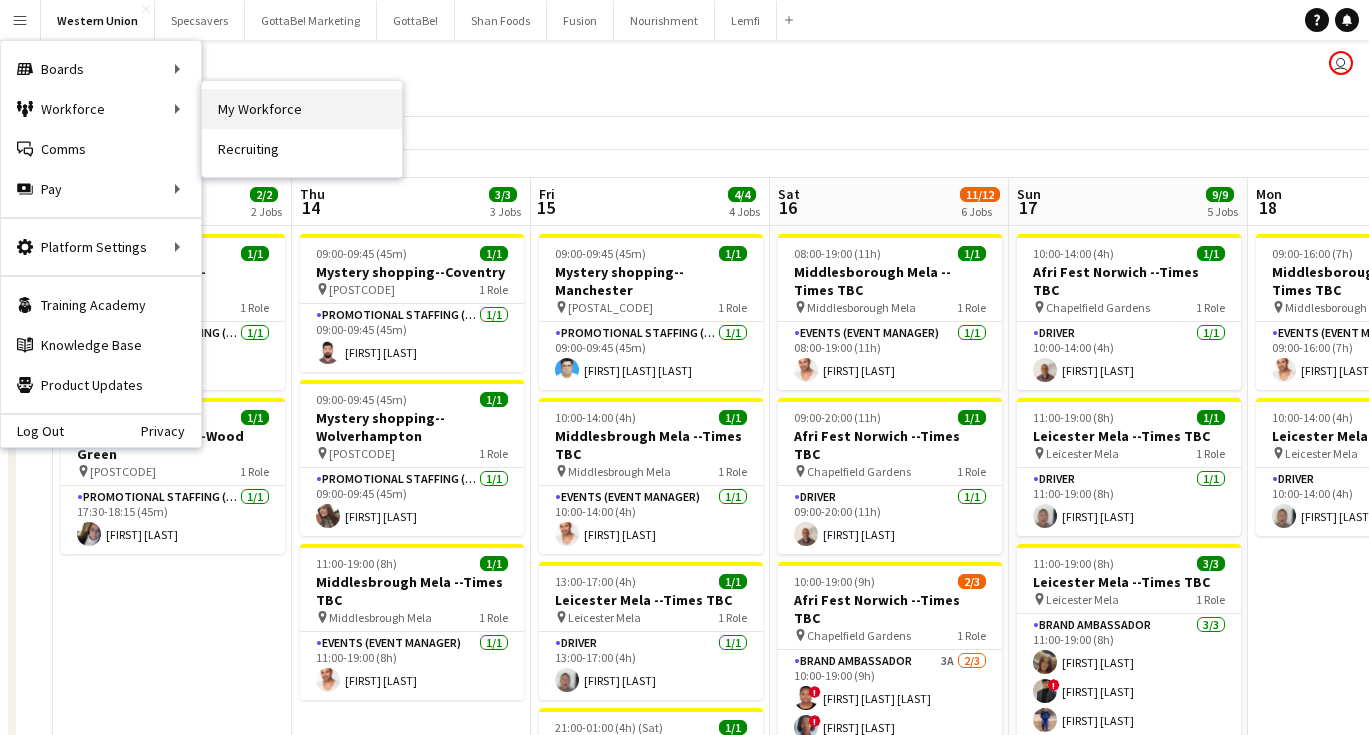 click on "My Workforce" at bounding box center (302, 109) 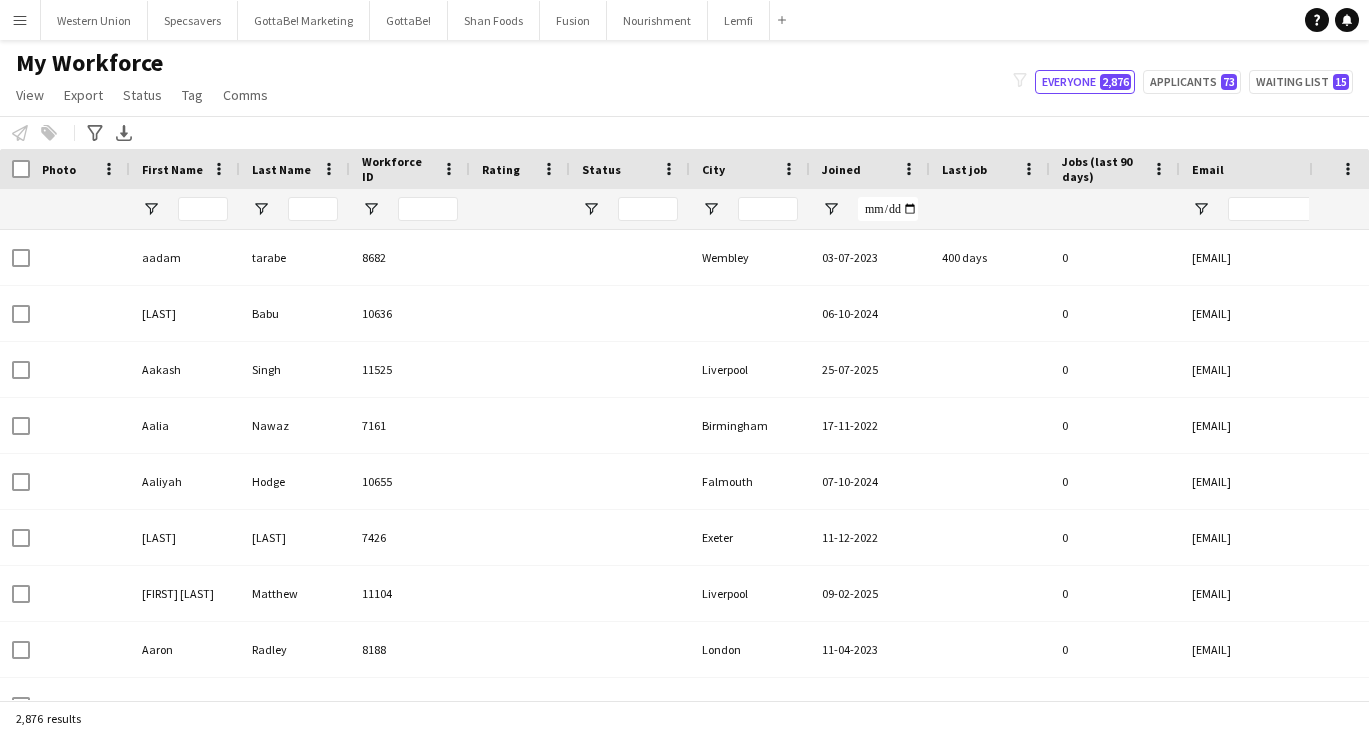 type on "******" 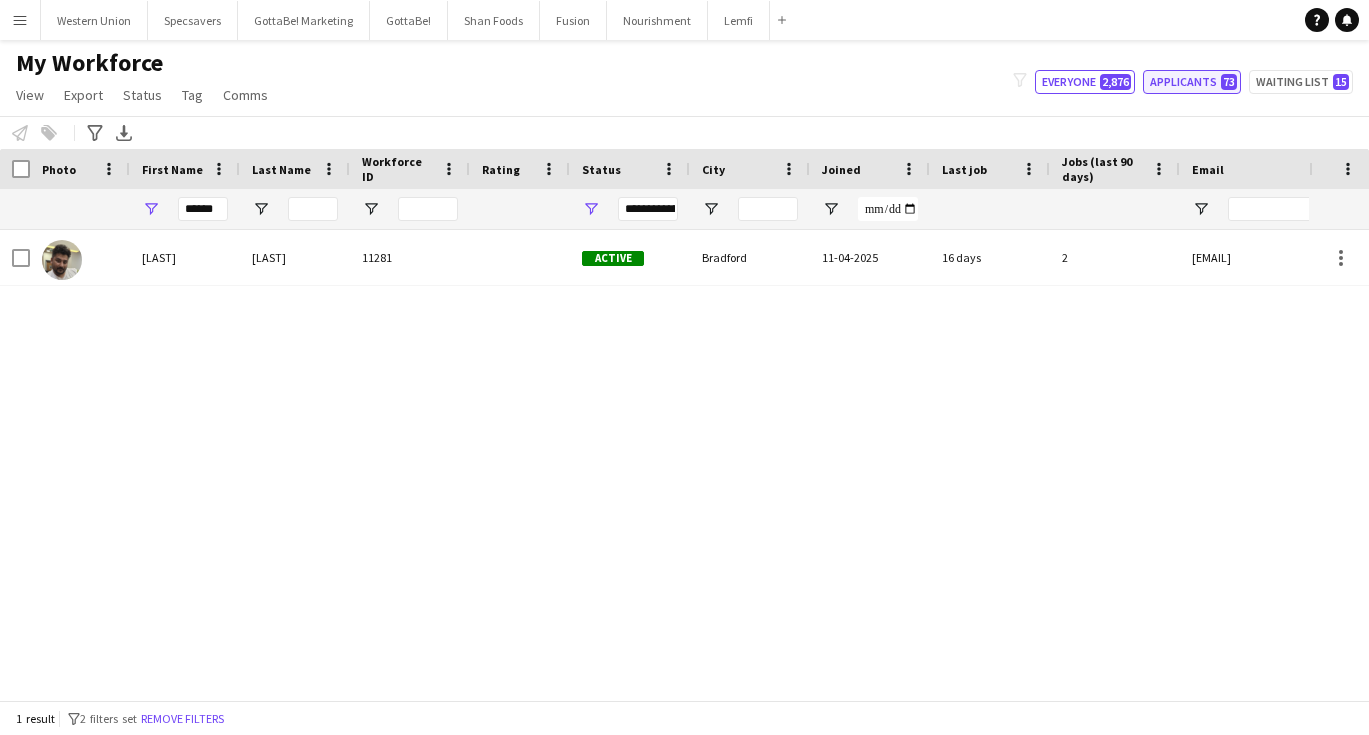 click on "Applicants   73" 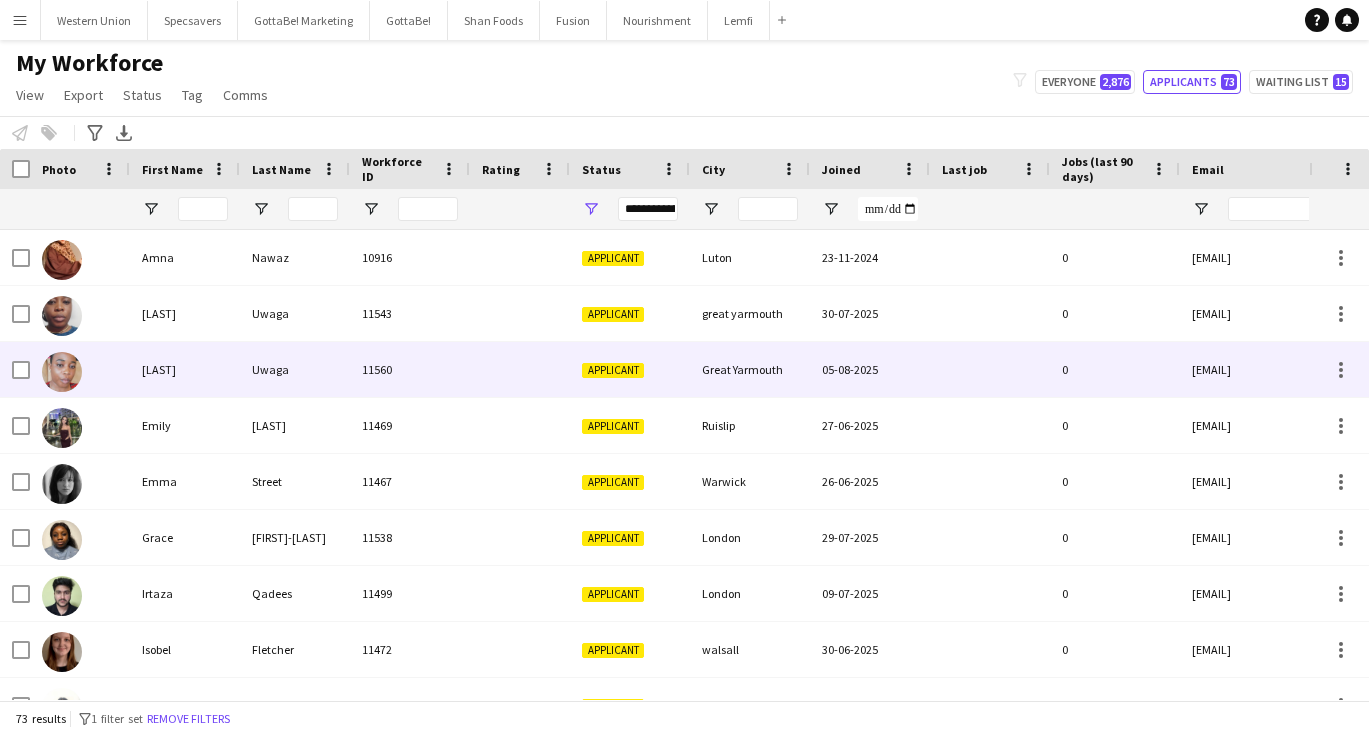 click on "Uwaga" at bounding box center (295, 369) 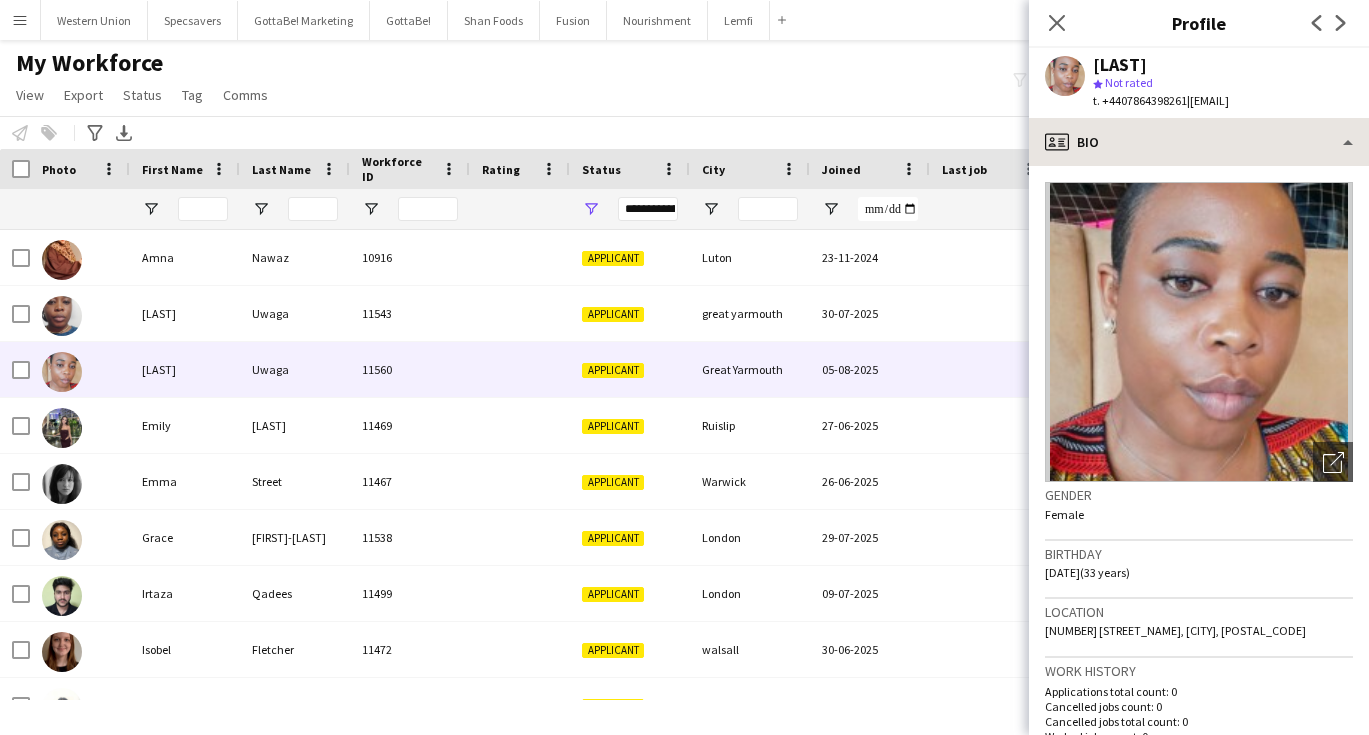 scroll, scrollTop: 0, scrollLeft: 0, axis: both 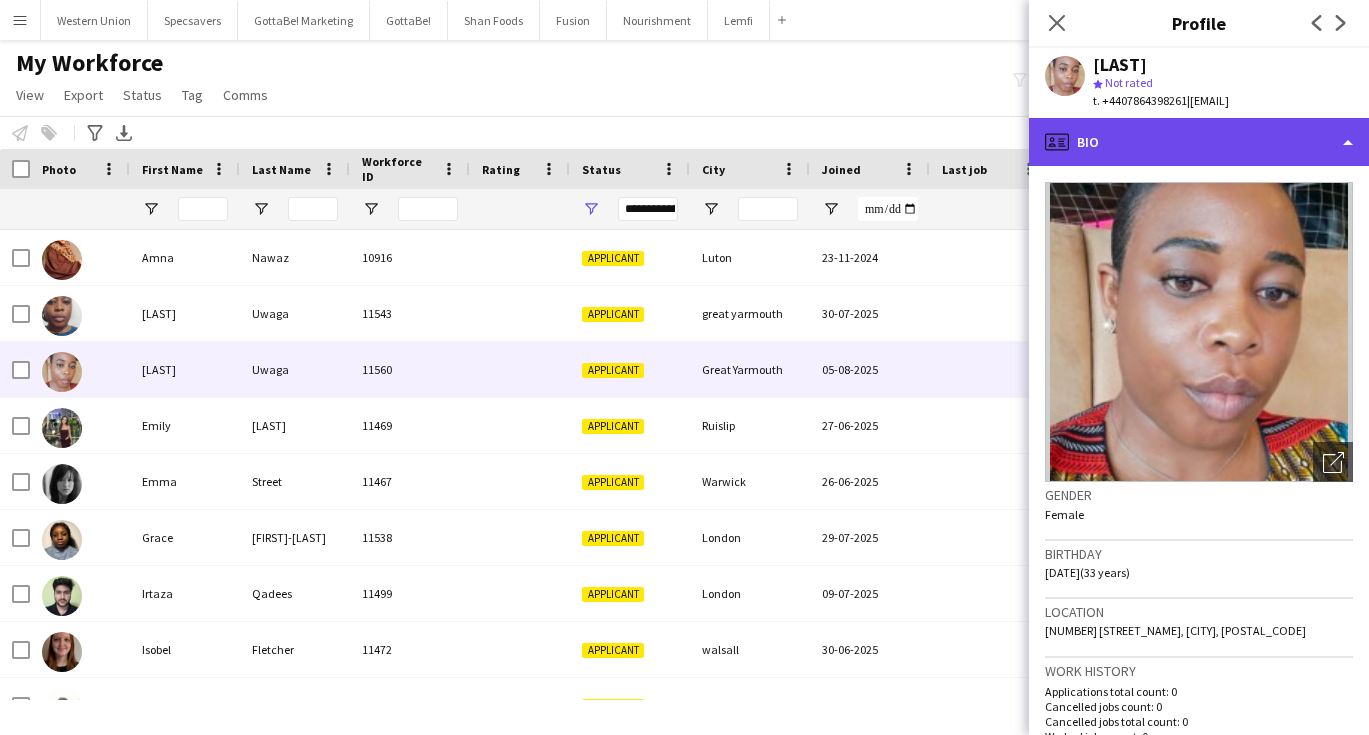click on "profile
Bio" 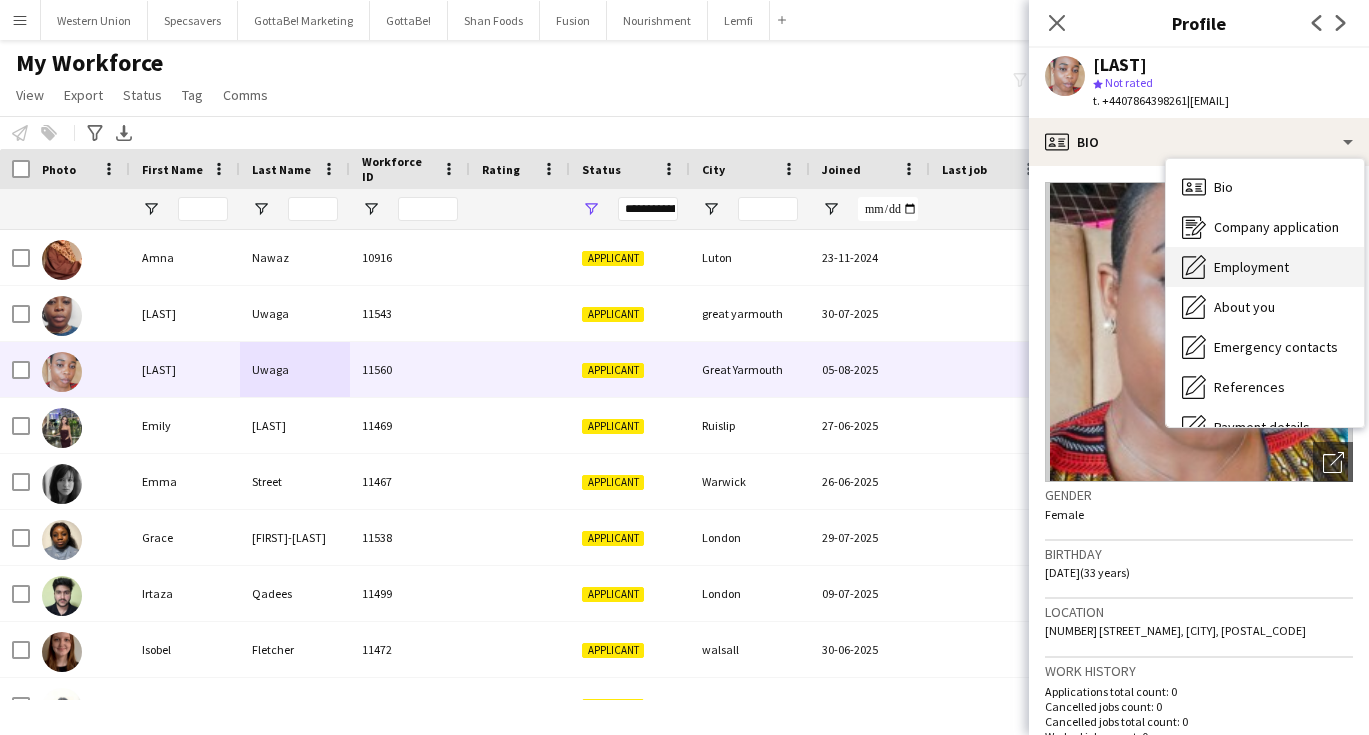 click on "Employment
Employment" at bounding box center (1265, 267) 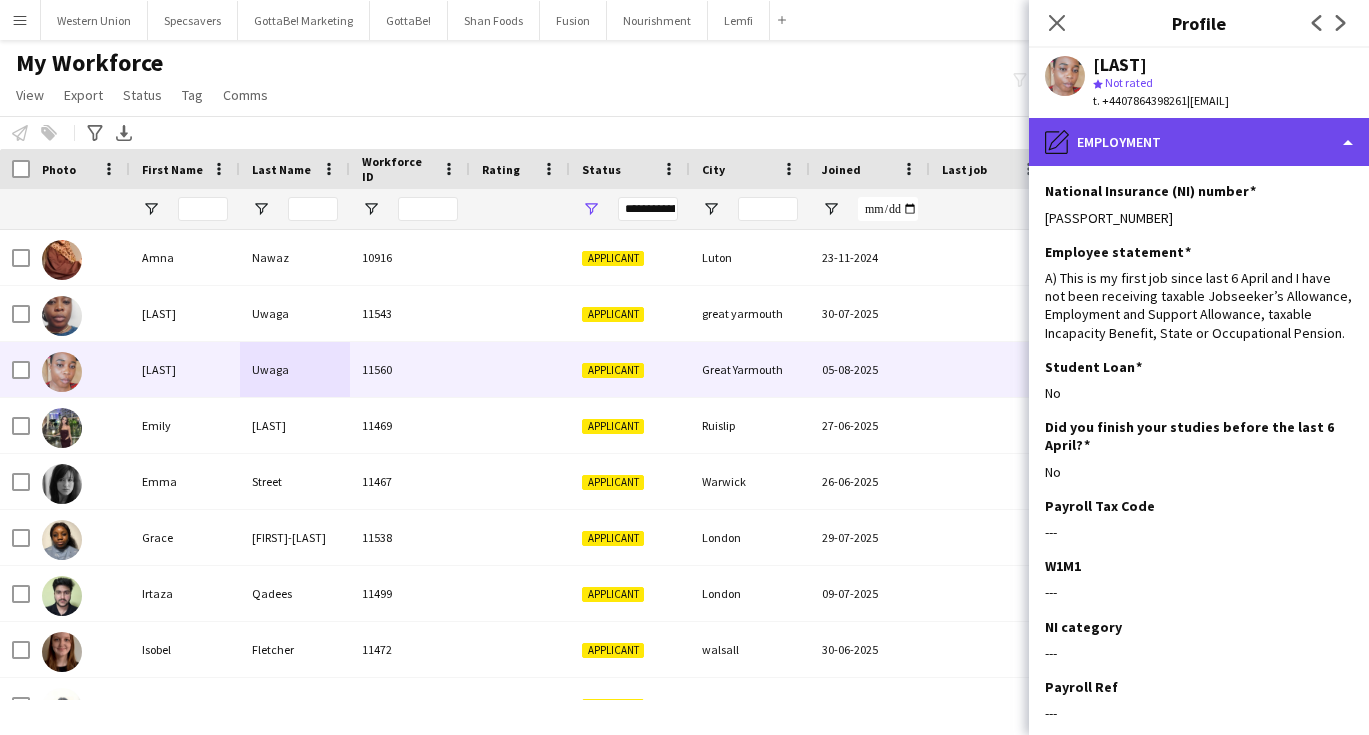 click on "pencil4
Employment" 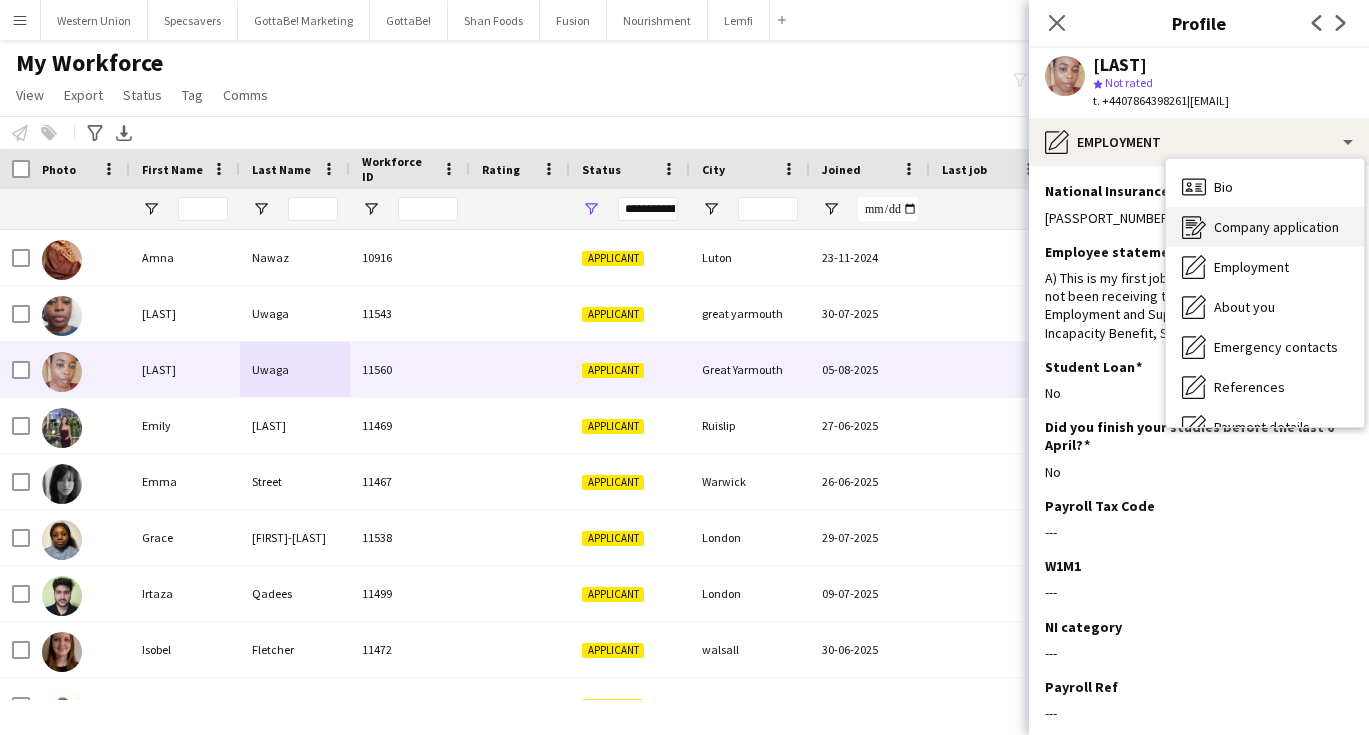 click on "Company application" at bounding box center (1276, 227) 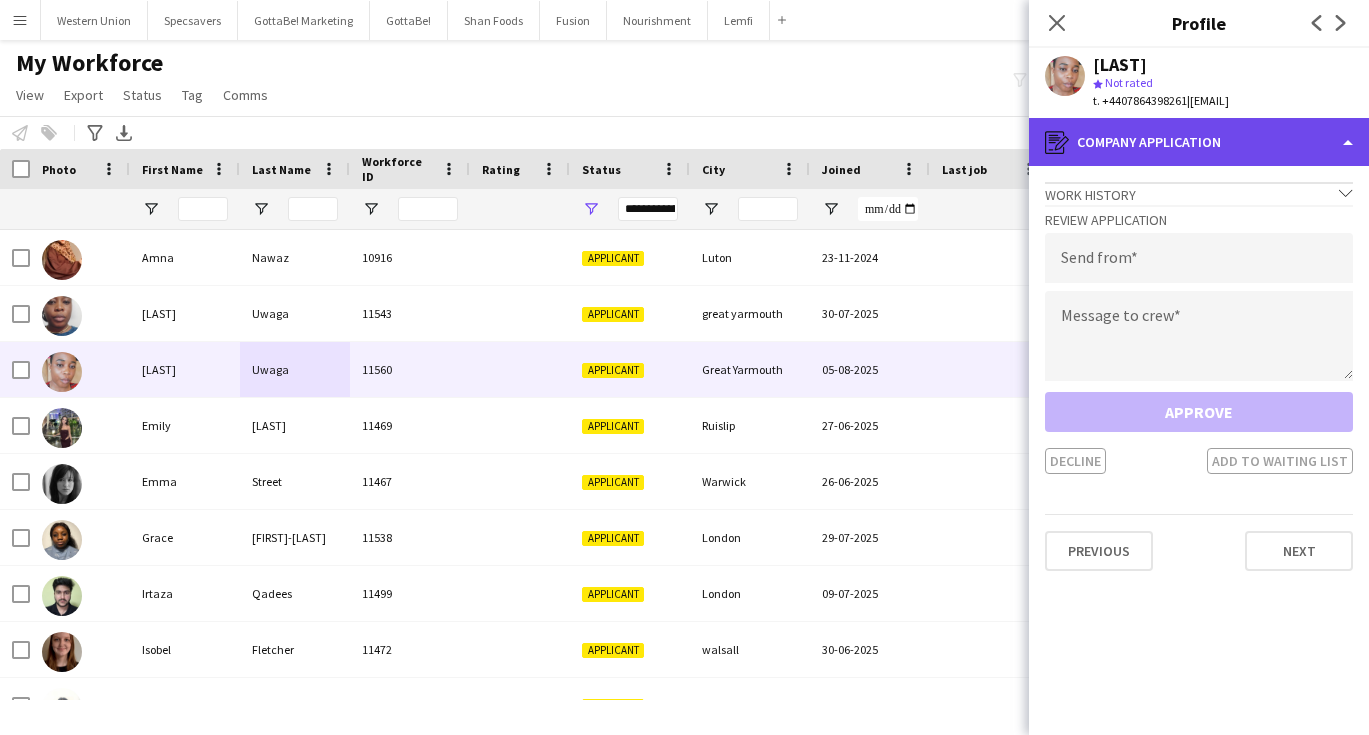 click on "register
Company application" 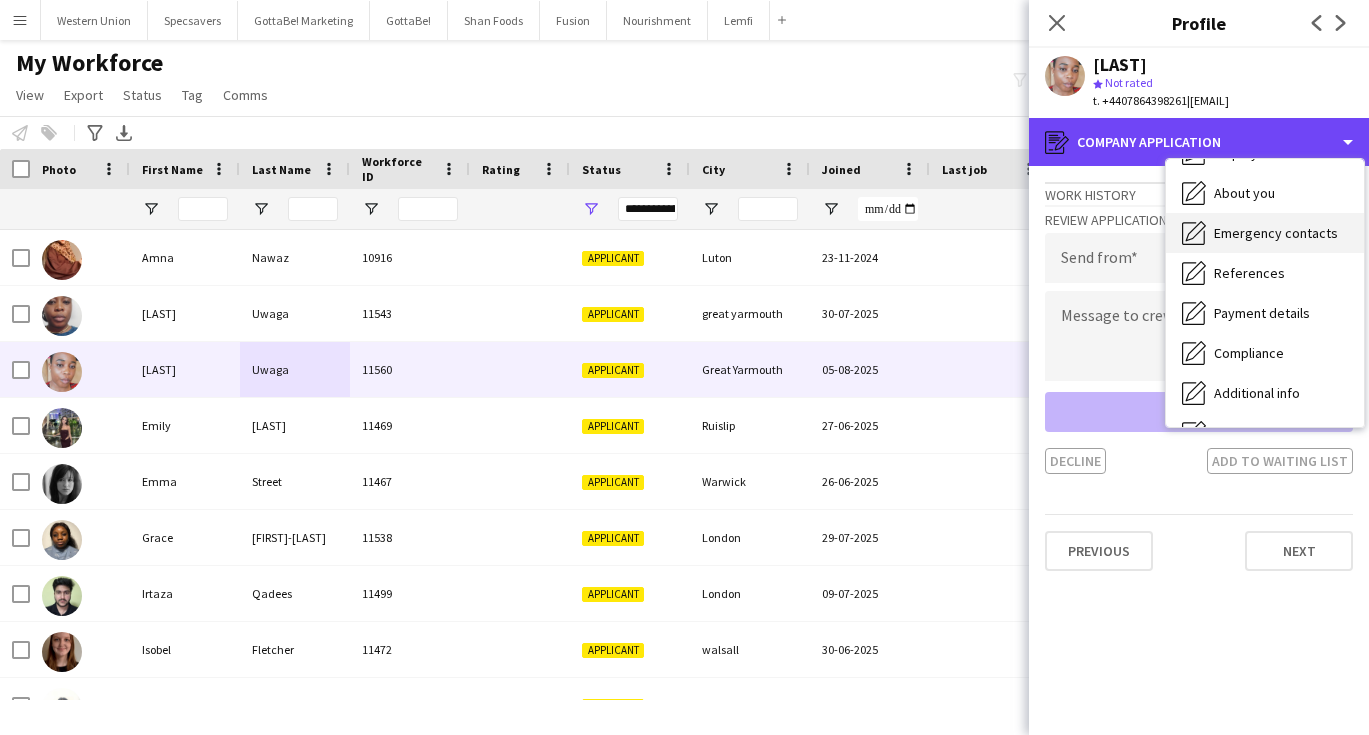 scroll, scrollTop: 147, scrollLeft: 0, axis: vertical 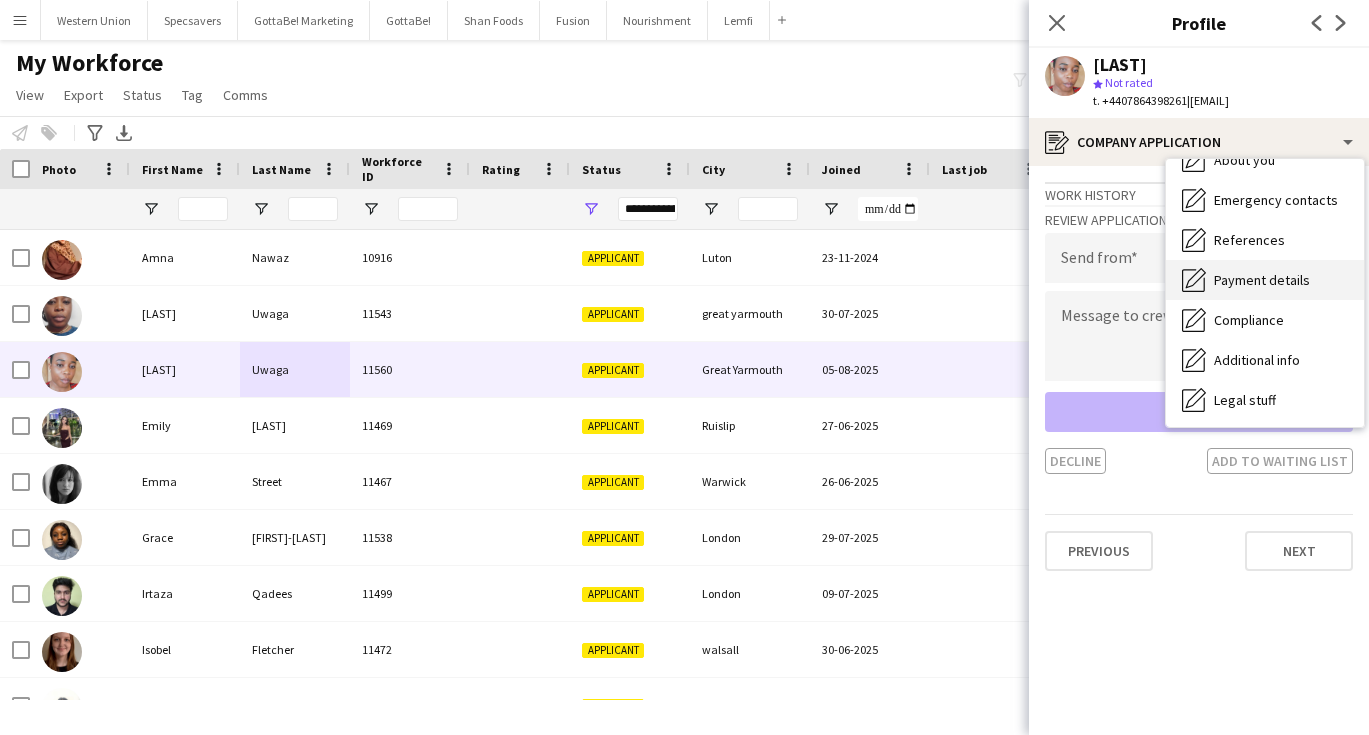 click on "Payment details" at bounding box center [1262, 280] 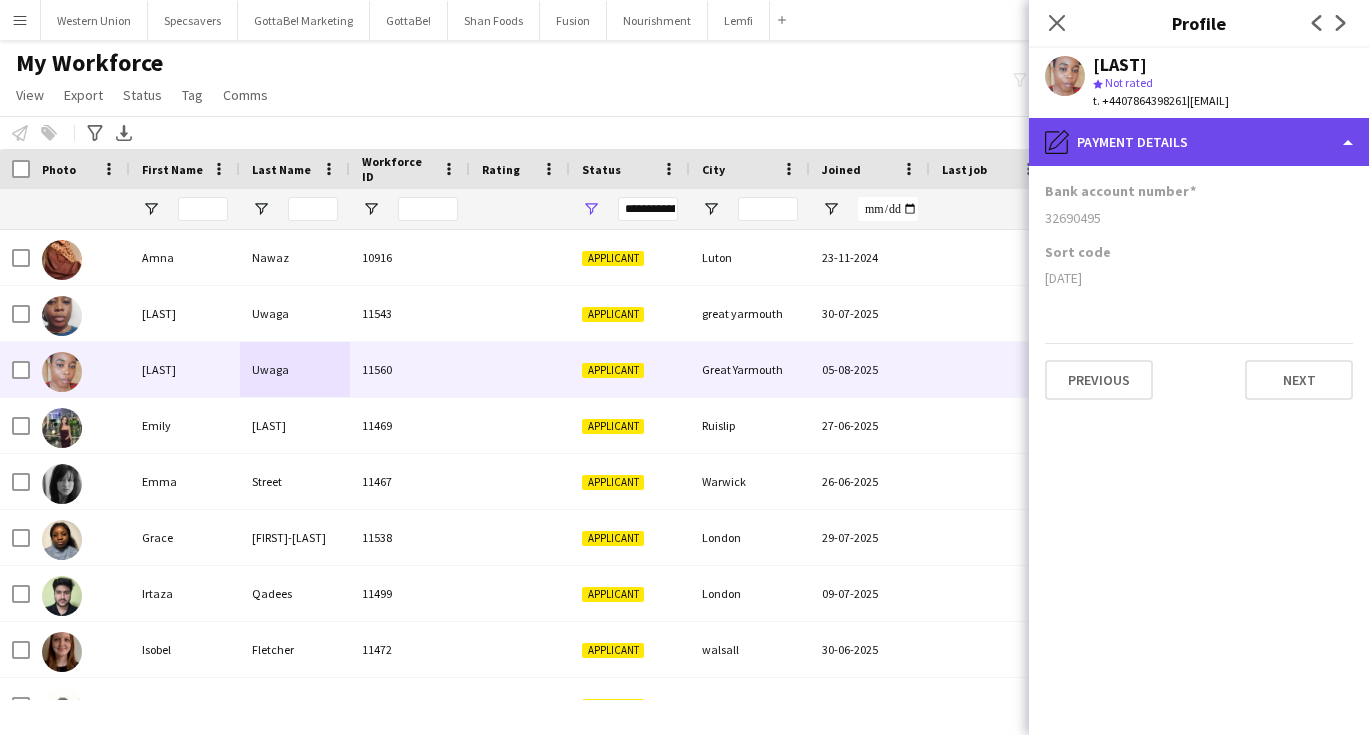click on "pencil4
Payment details" 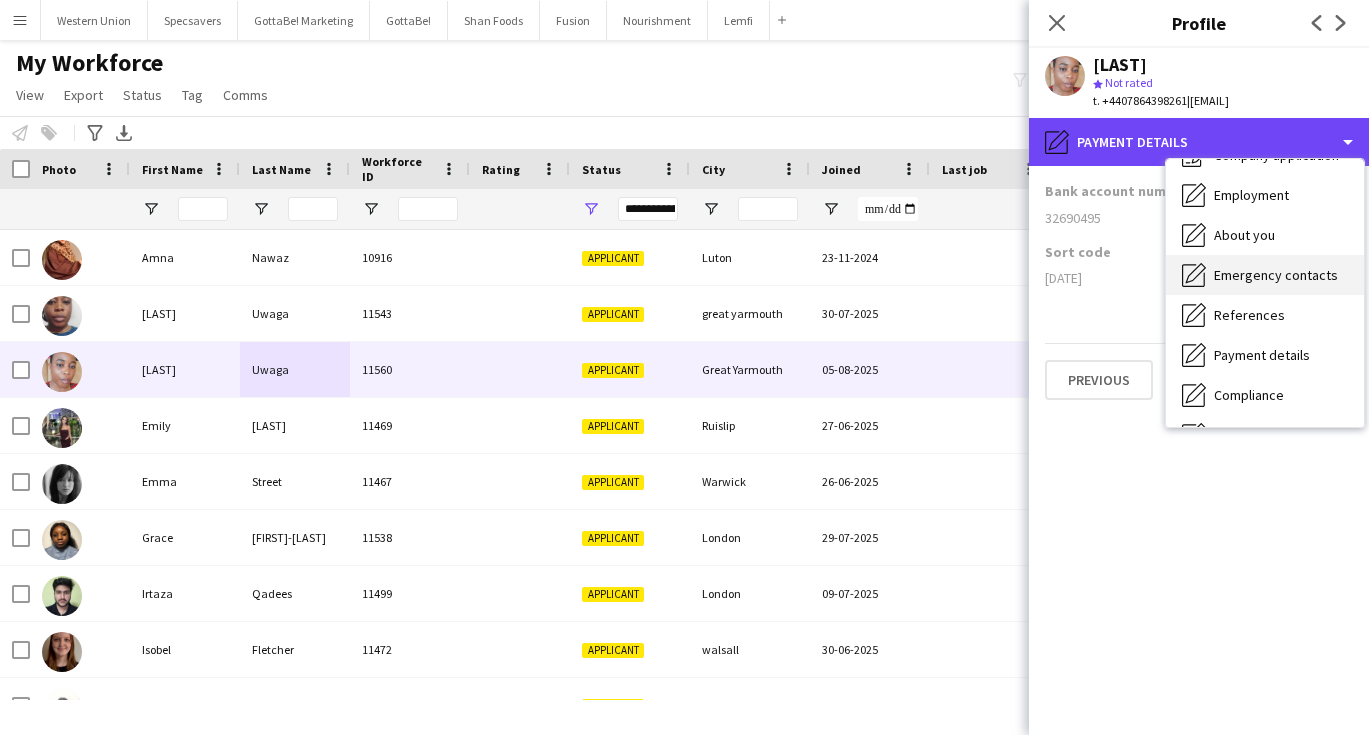 scroll, scrollTop: 64, scrollLeft: 0, axis: vertical 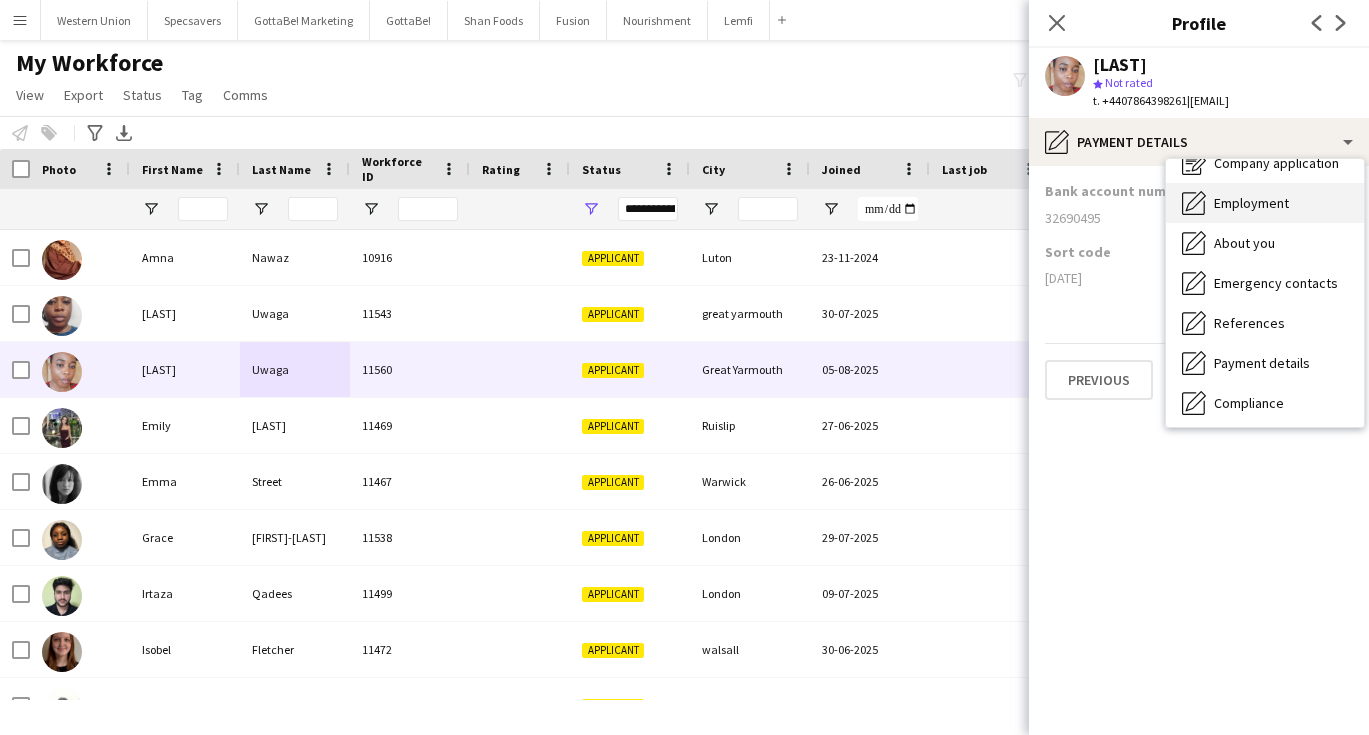 click on "Employment" at bounding box center [1251, 203] 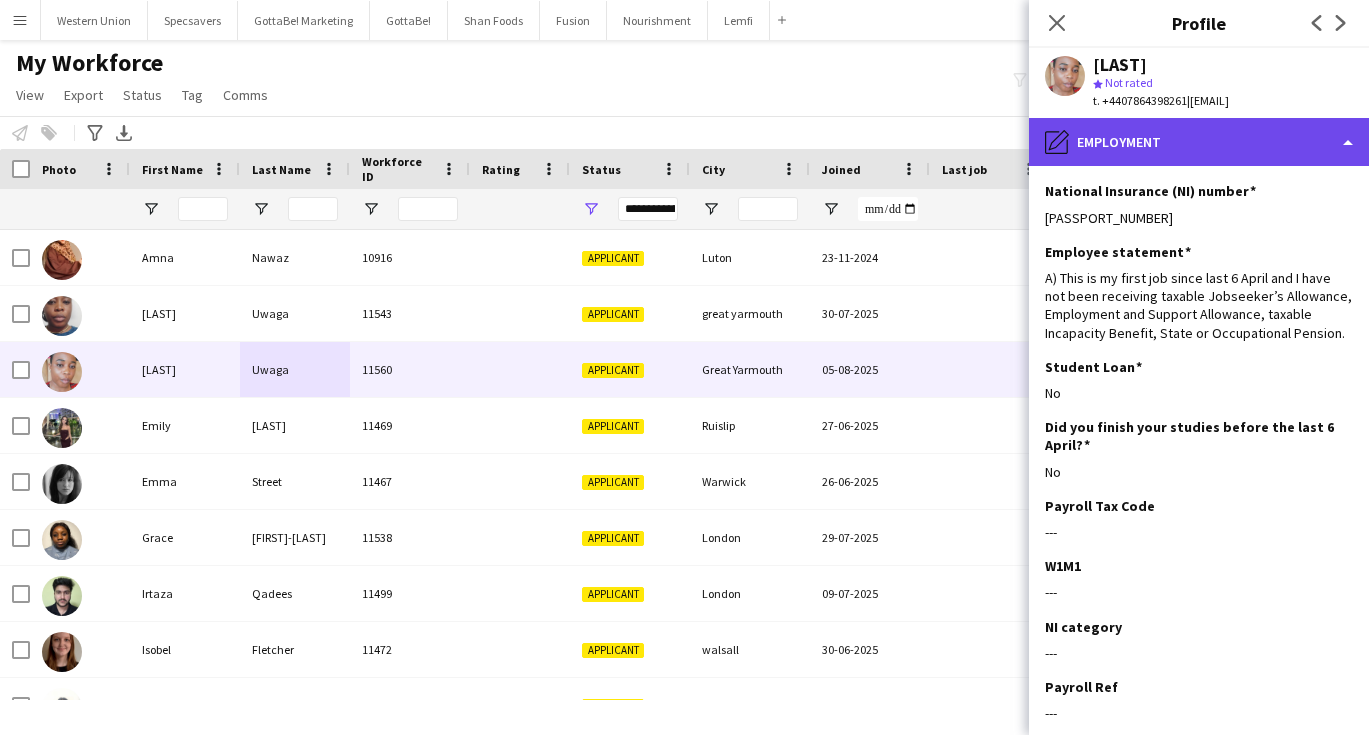 click on "pencil4
Employment" 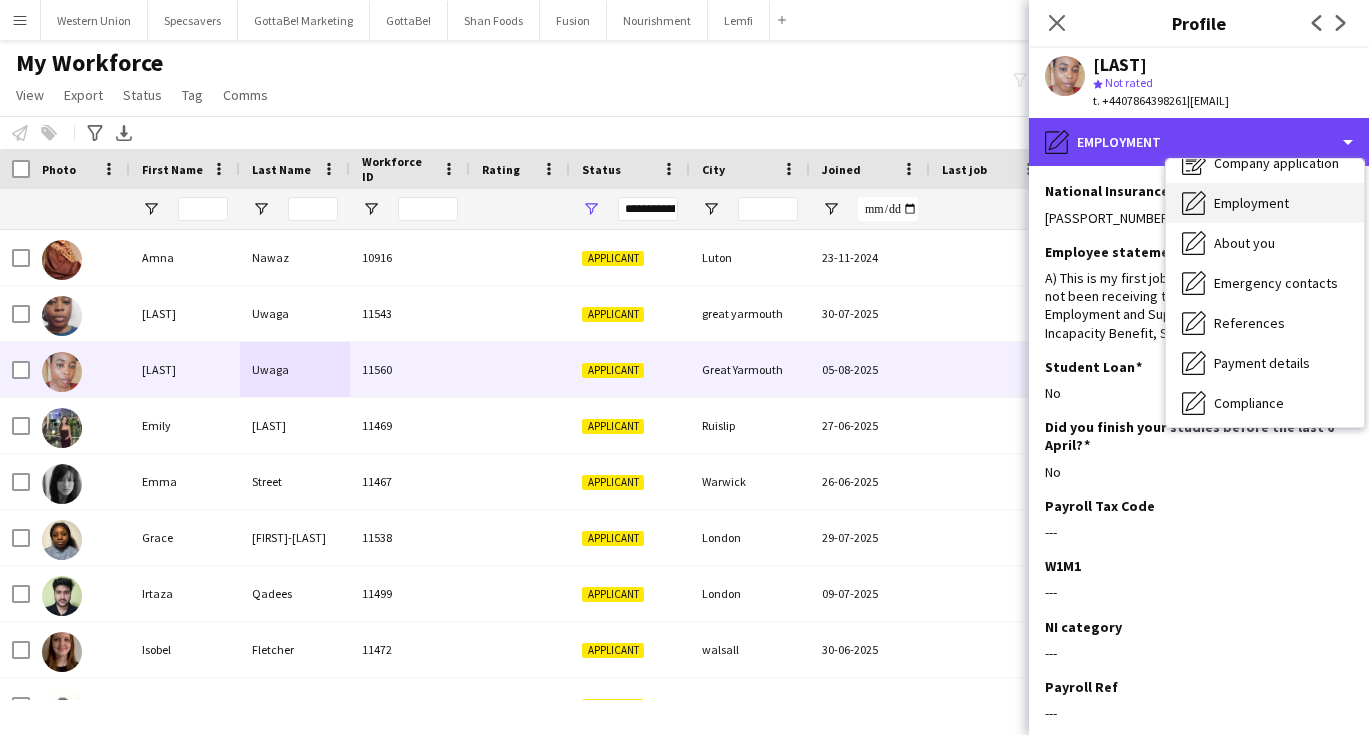 scroll, scrollTop: 63, scrollLeft: 0, axis: vertical 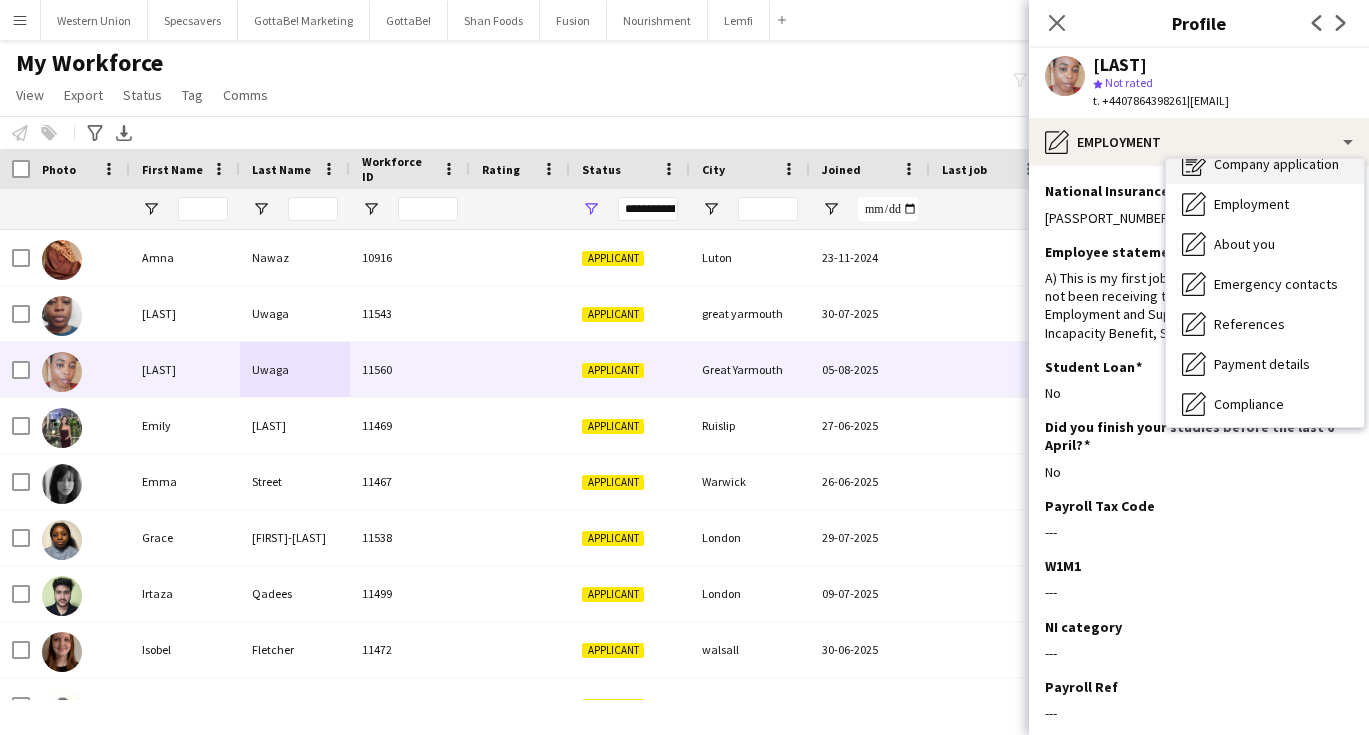 click on "Company application" at bounding box center (1276, 164) 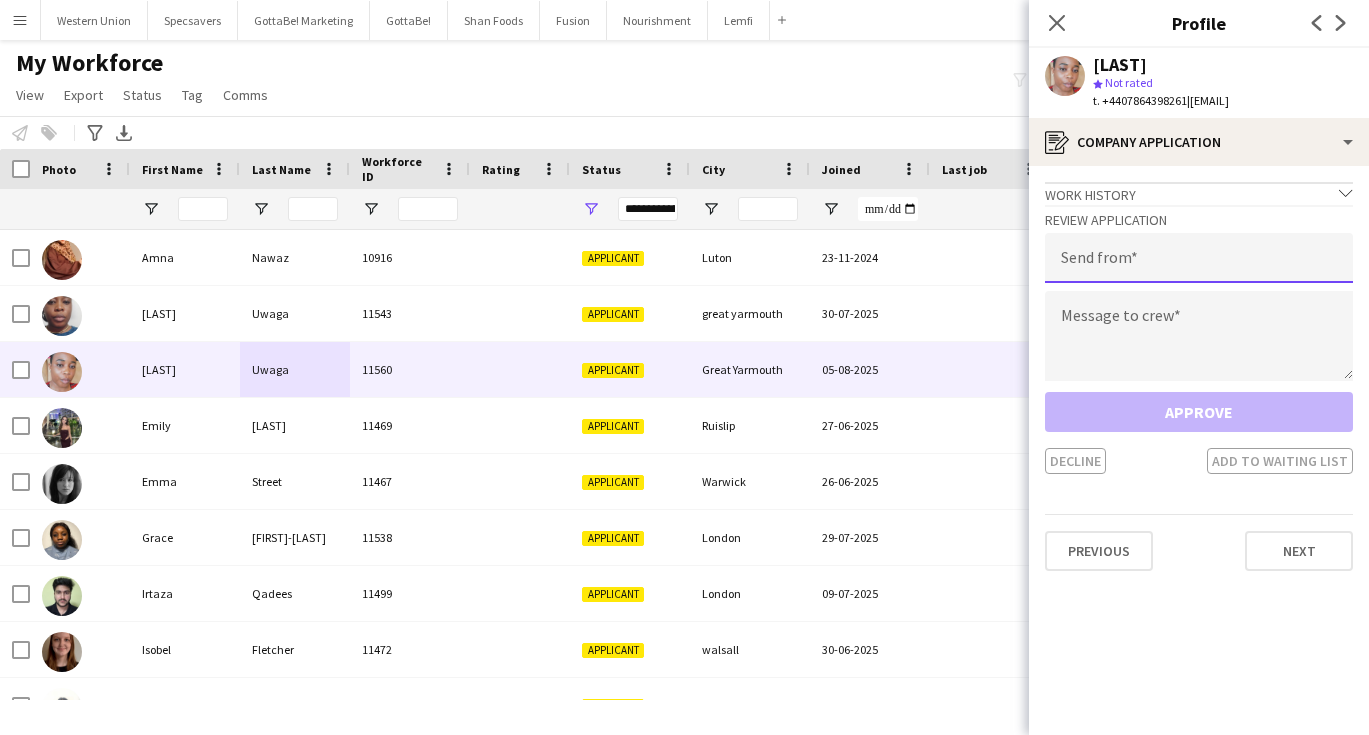 click 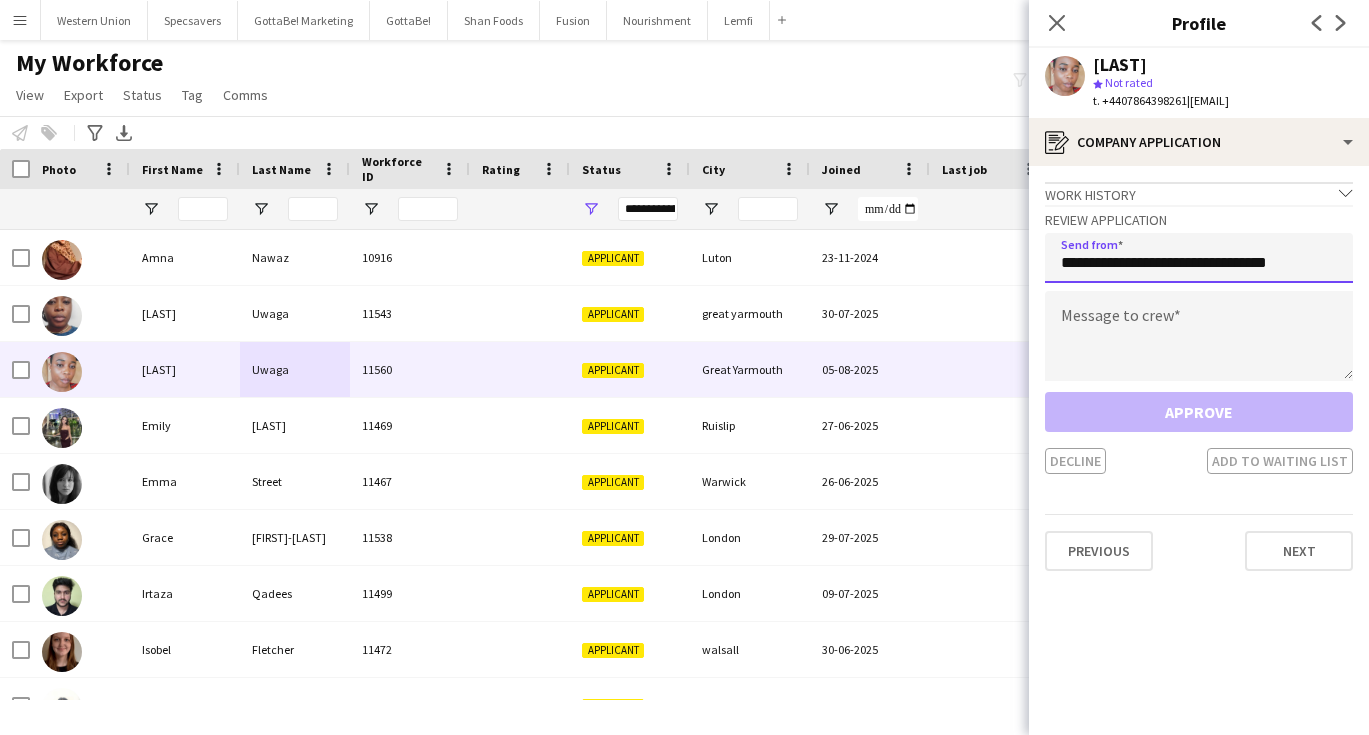 type on "**********" 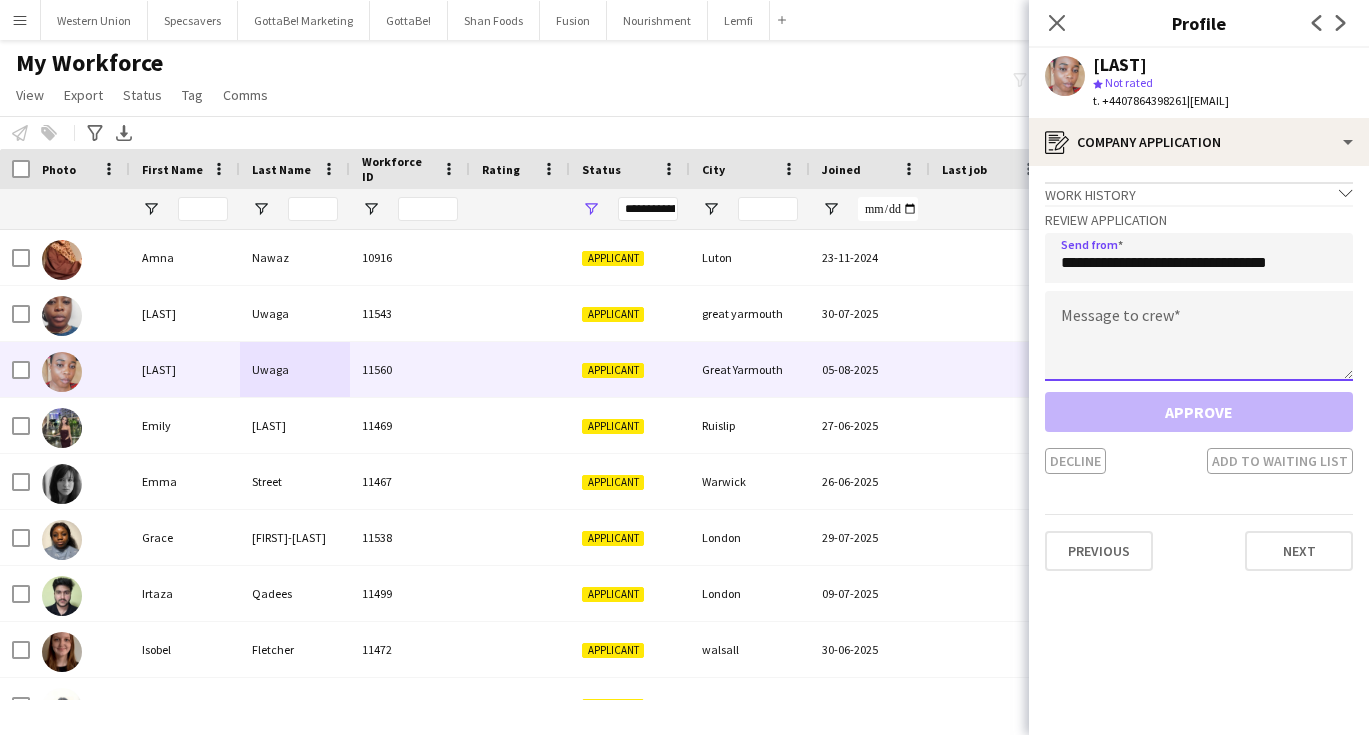 click 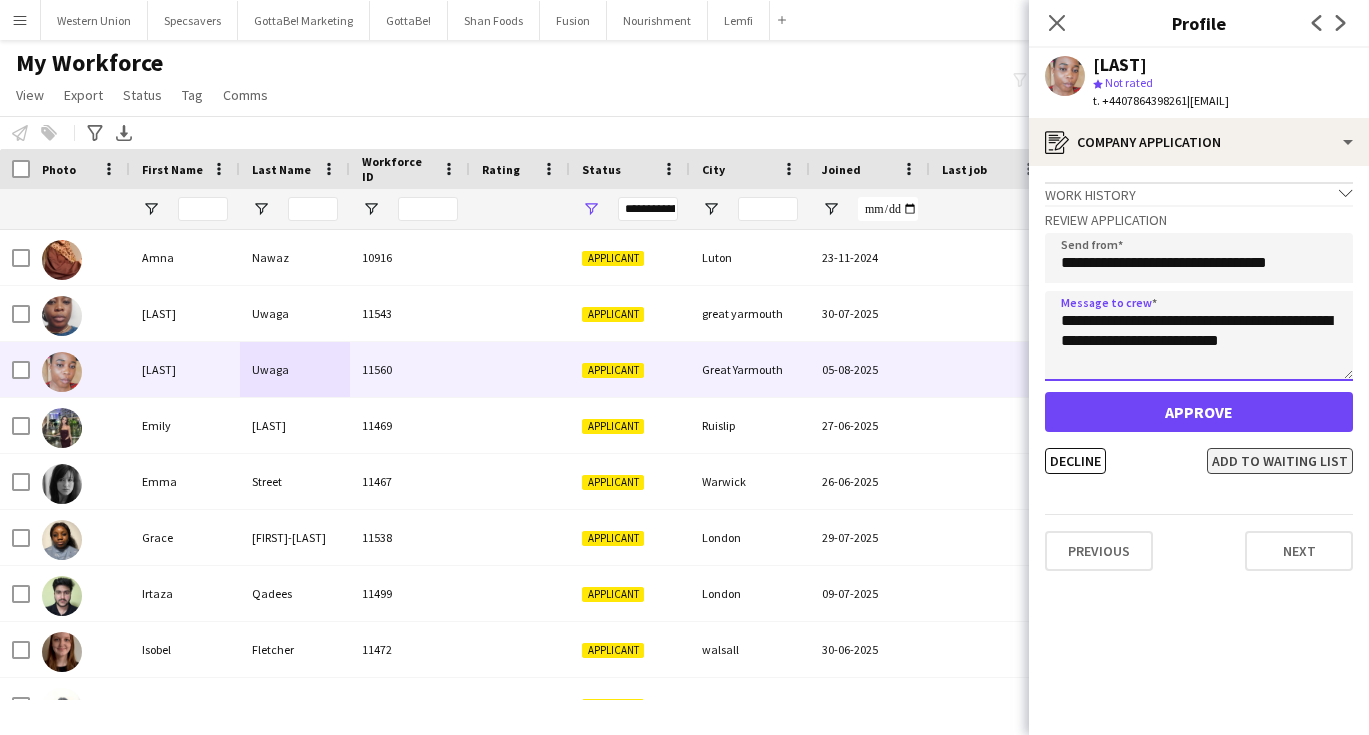 type on "**********" 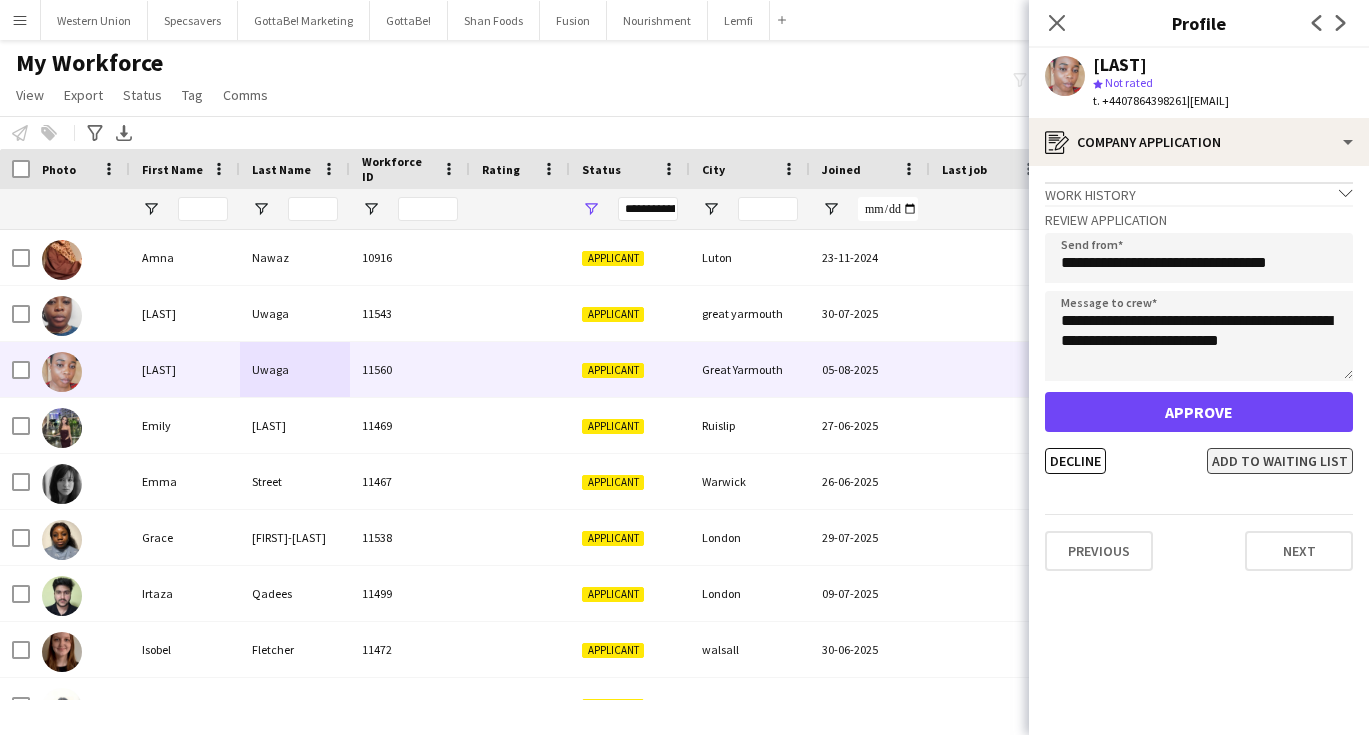 click on "Add to waiting list" 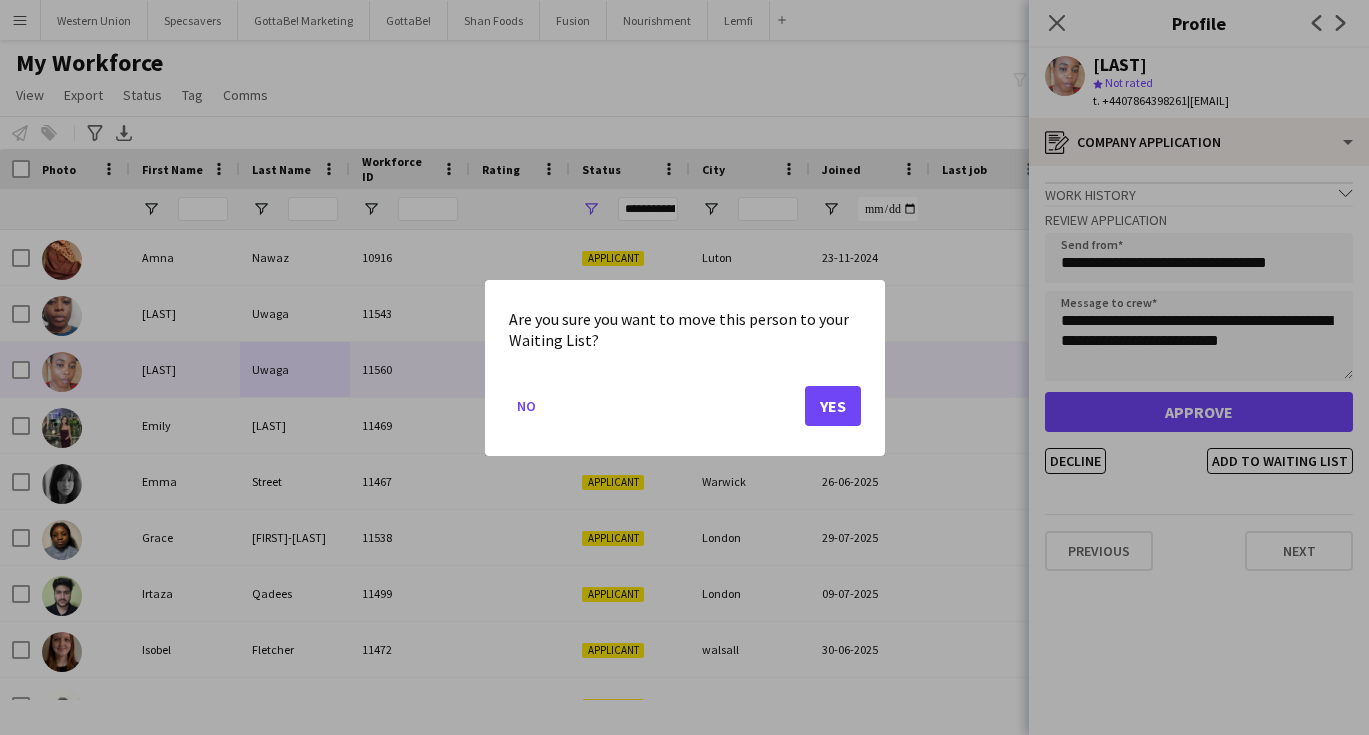 click on "Yes" 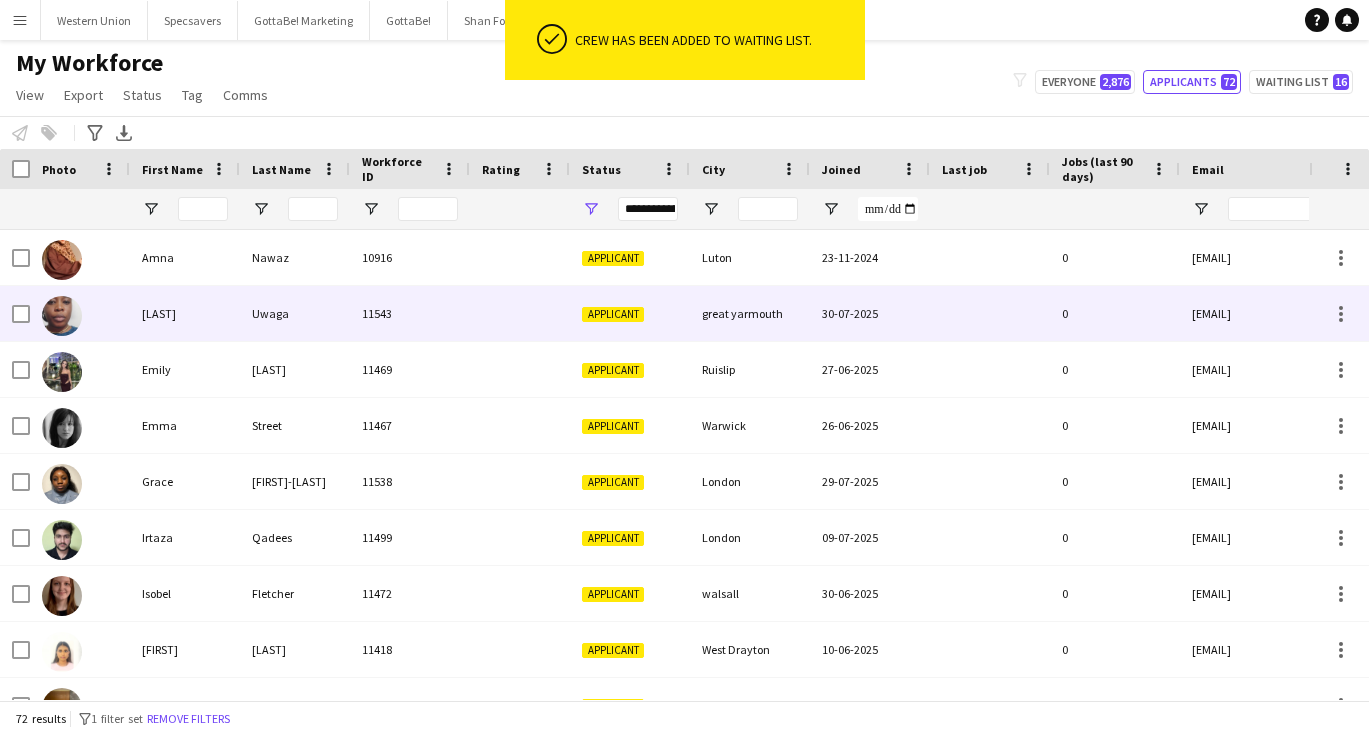 click at bounding box center (80, 313) 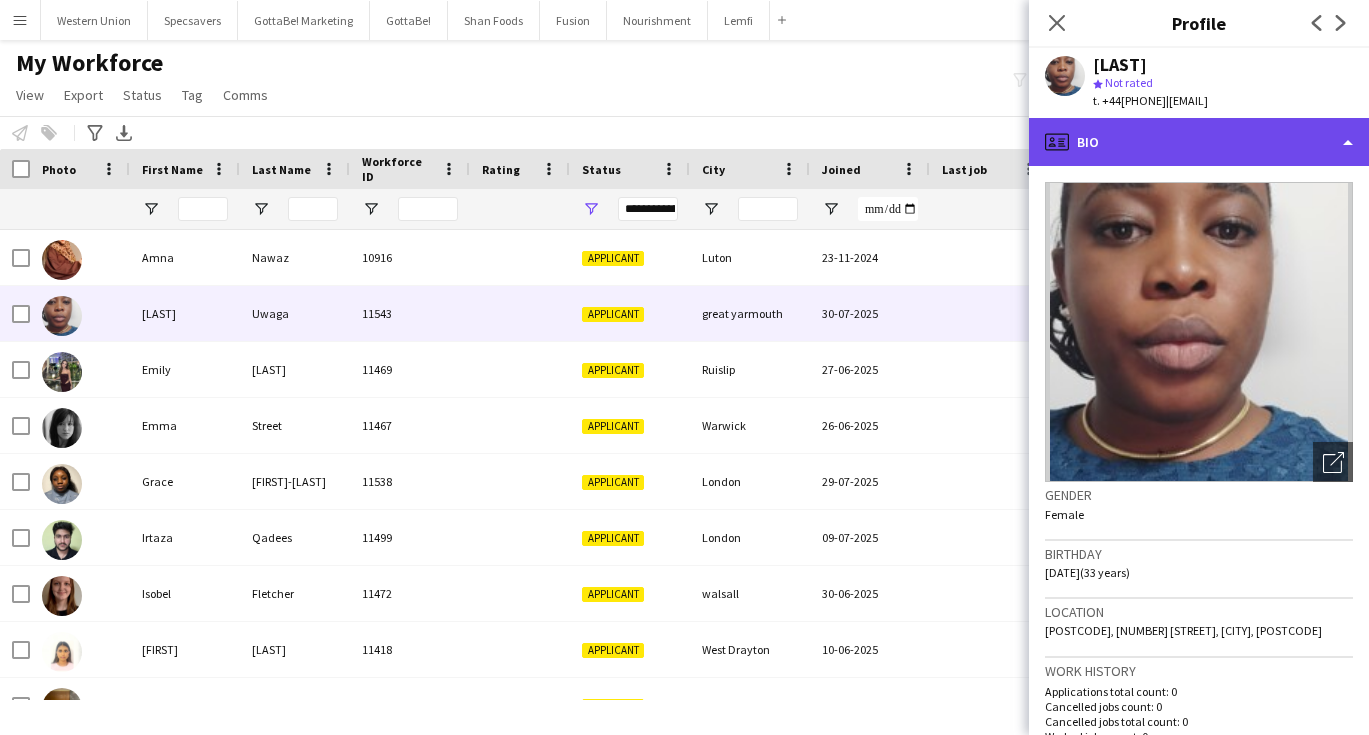 click on "profile
Bio" 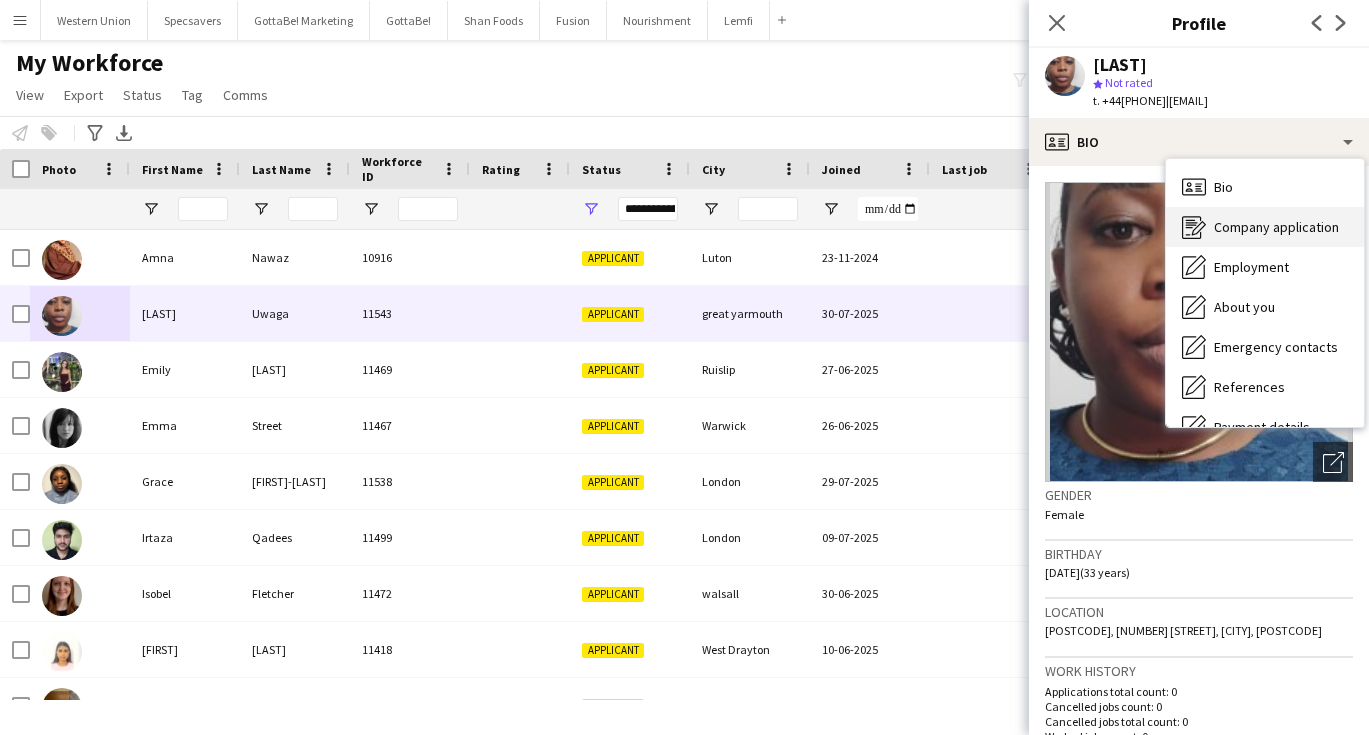 click on "Company application" at bounding box center (1276, 227) 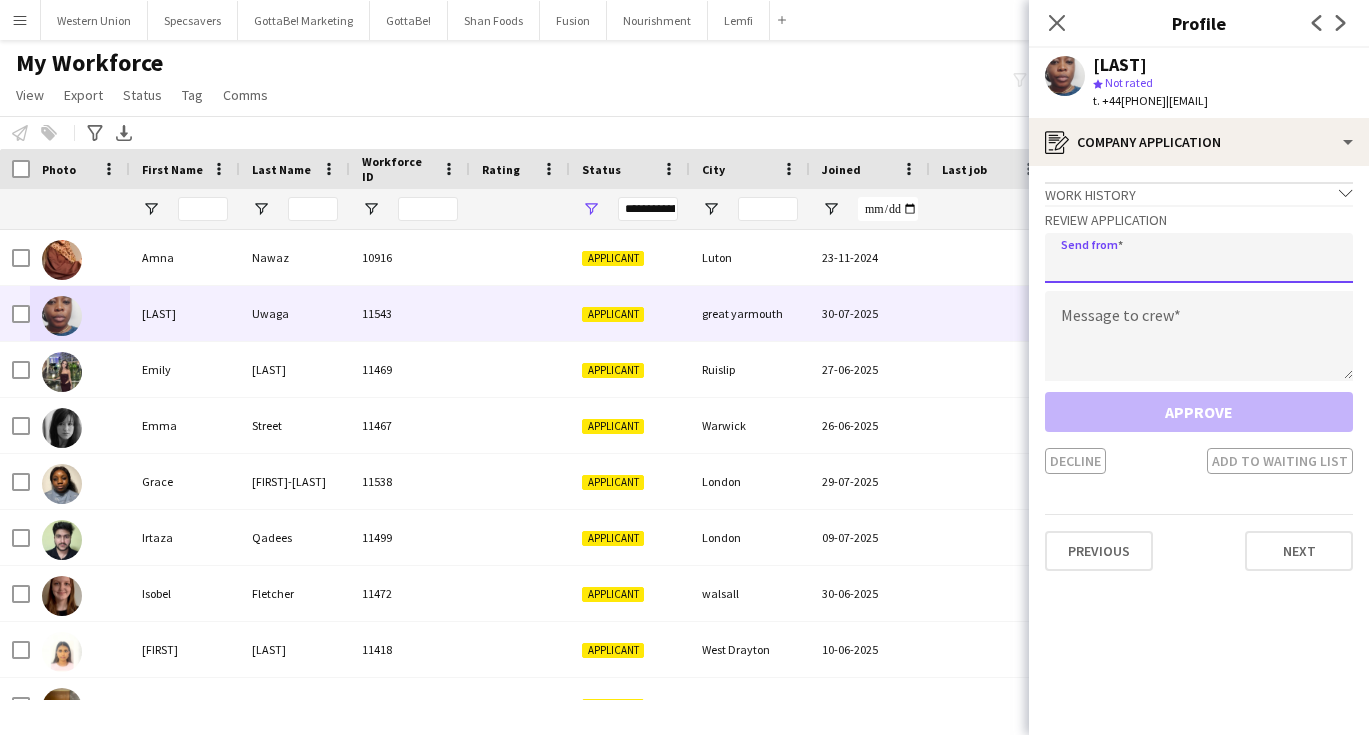 click 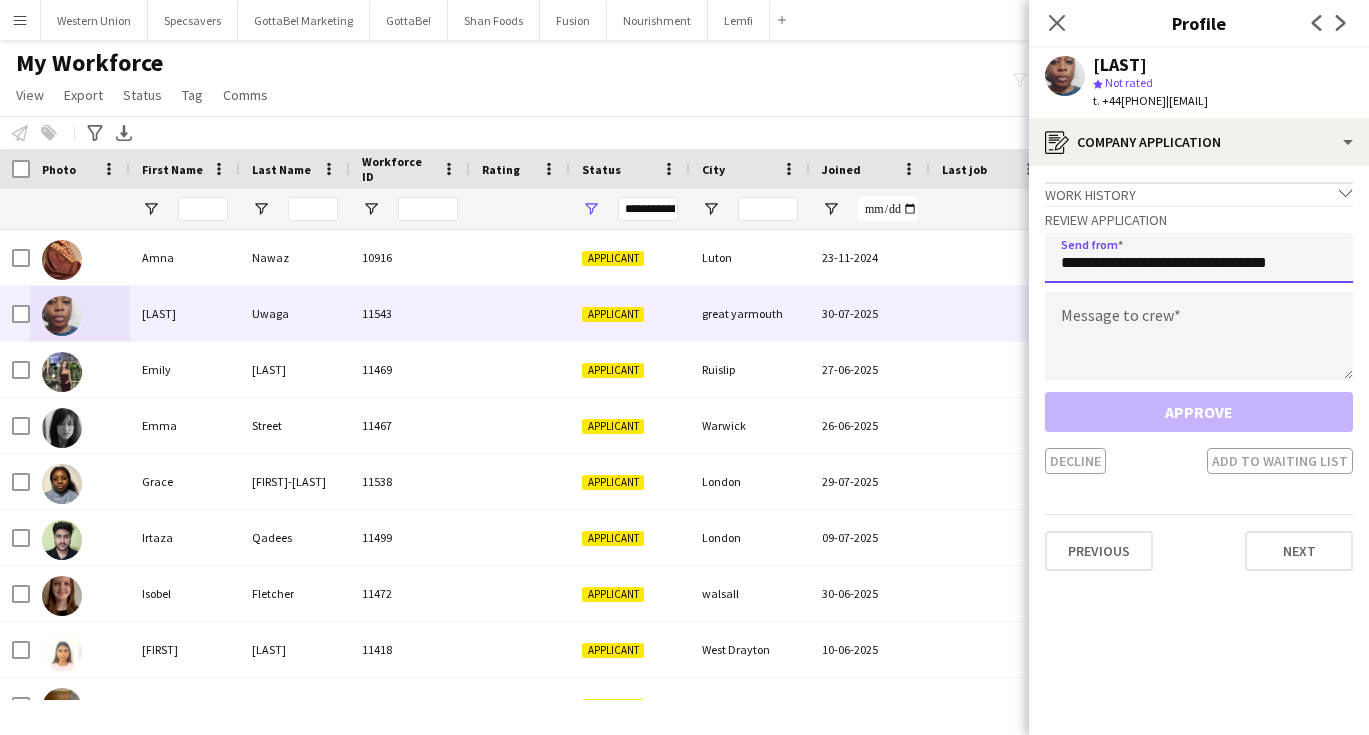 type on "**********" 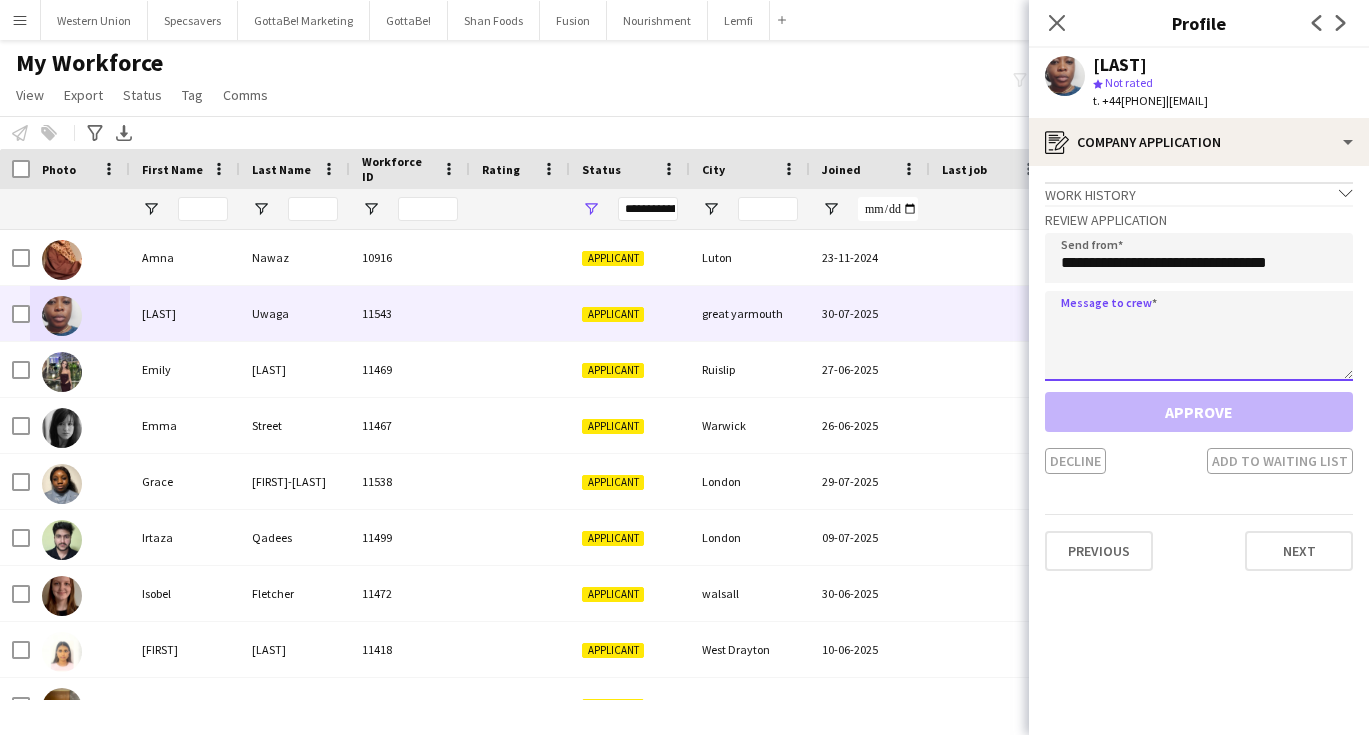 click 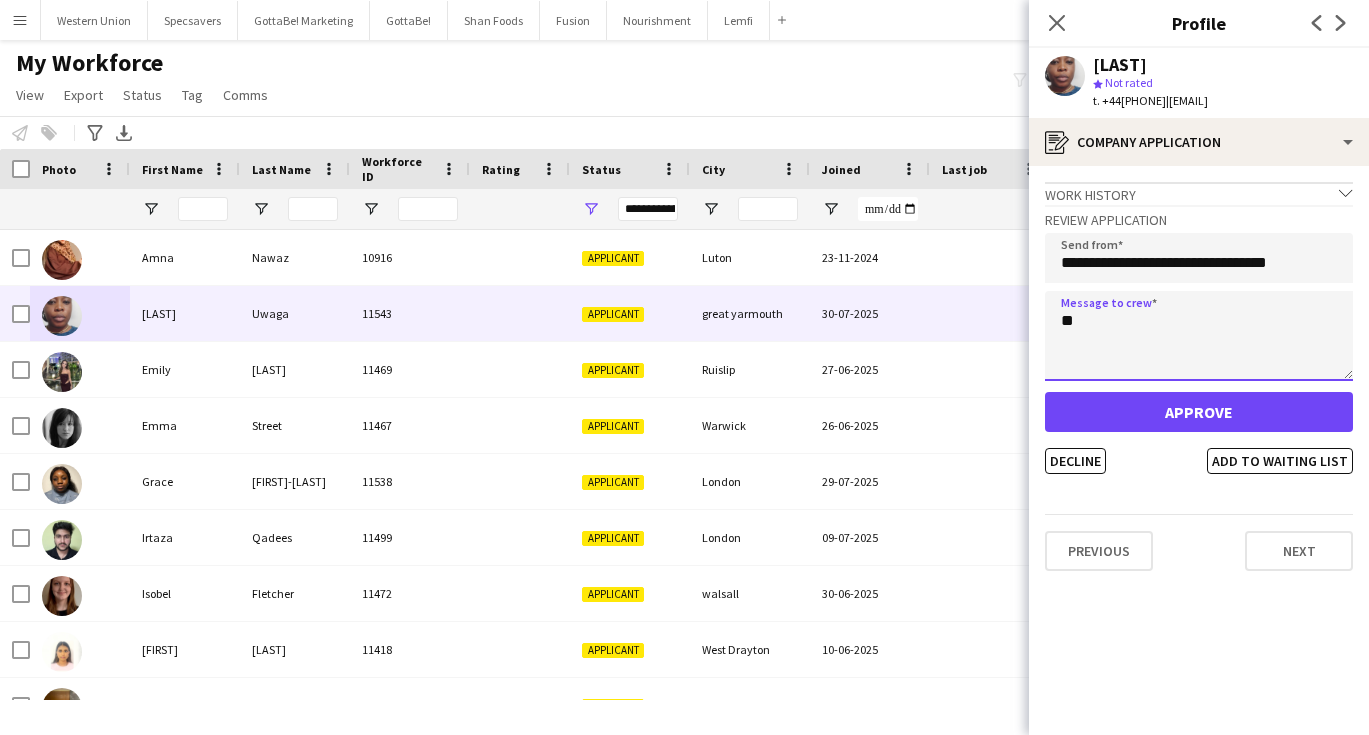 type on "*" 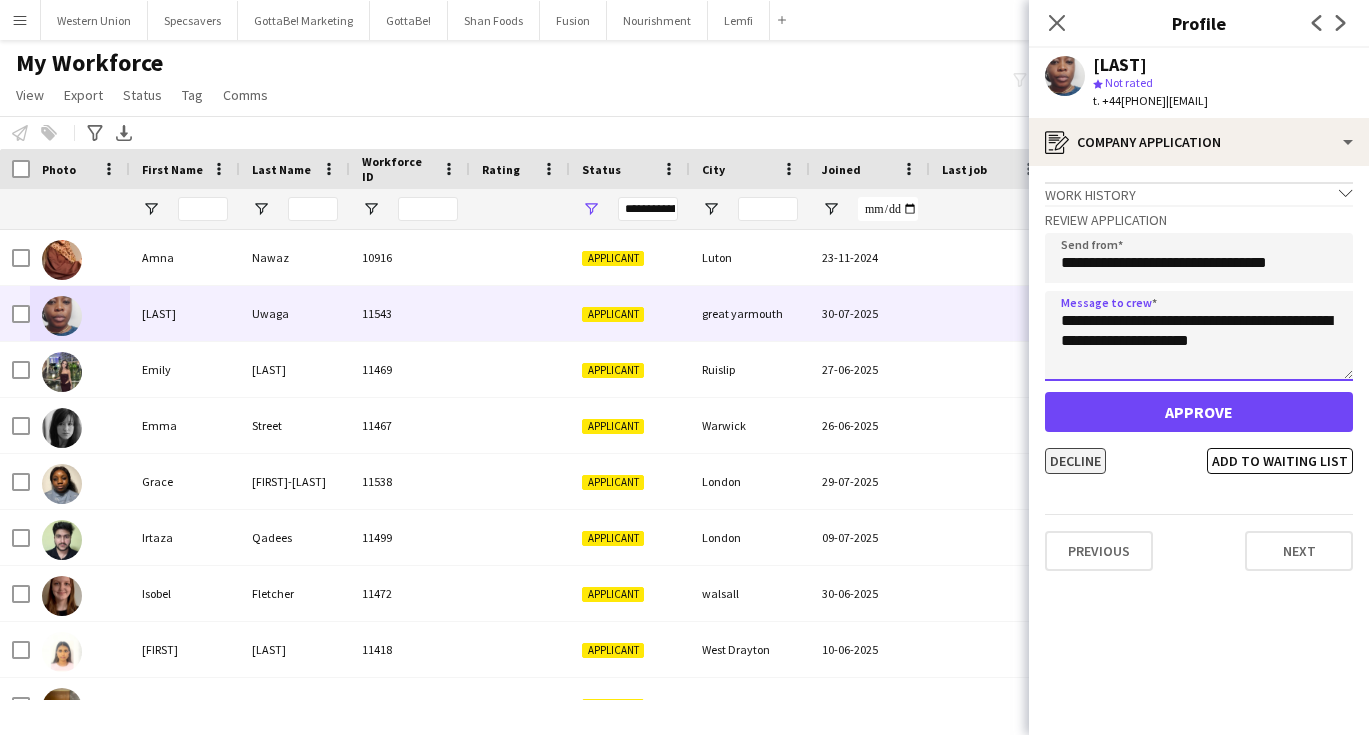 type on "**********" 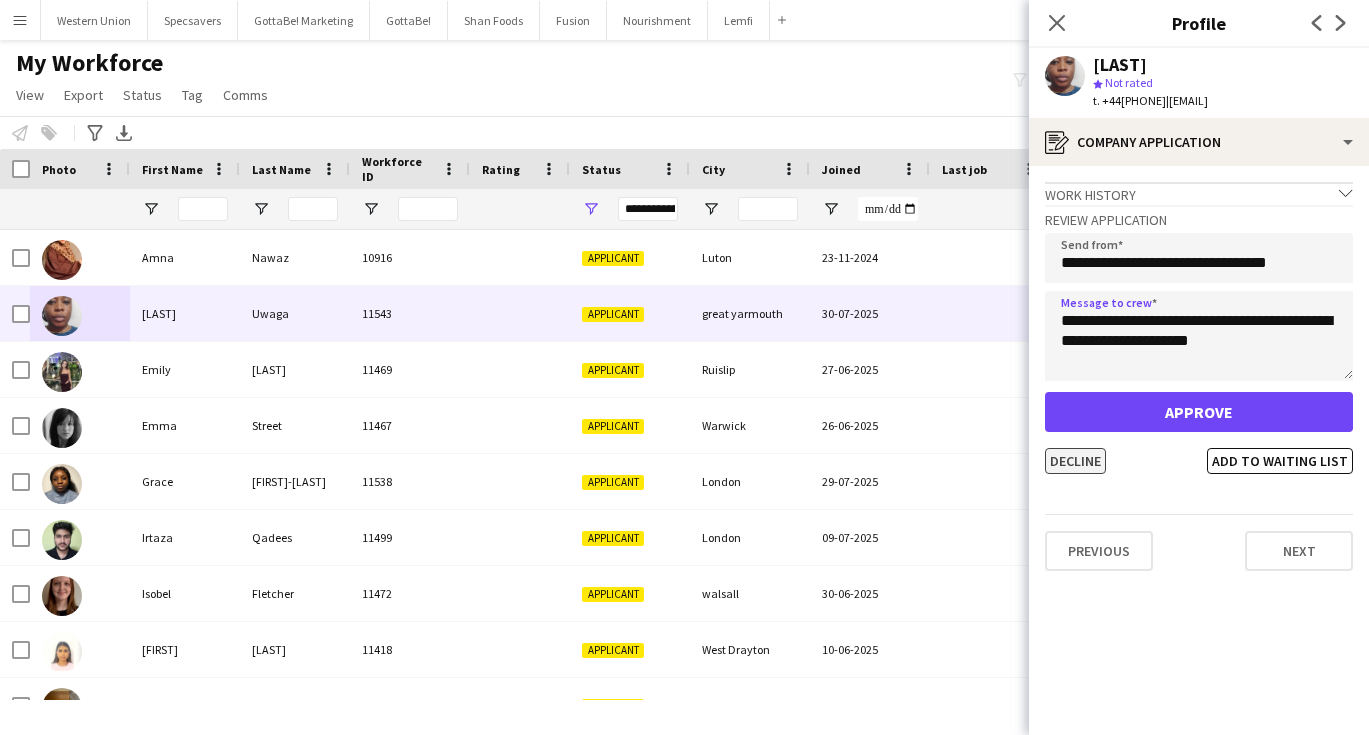 click on "Decline" 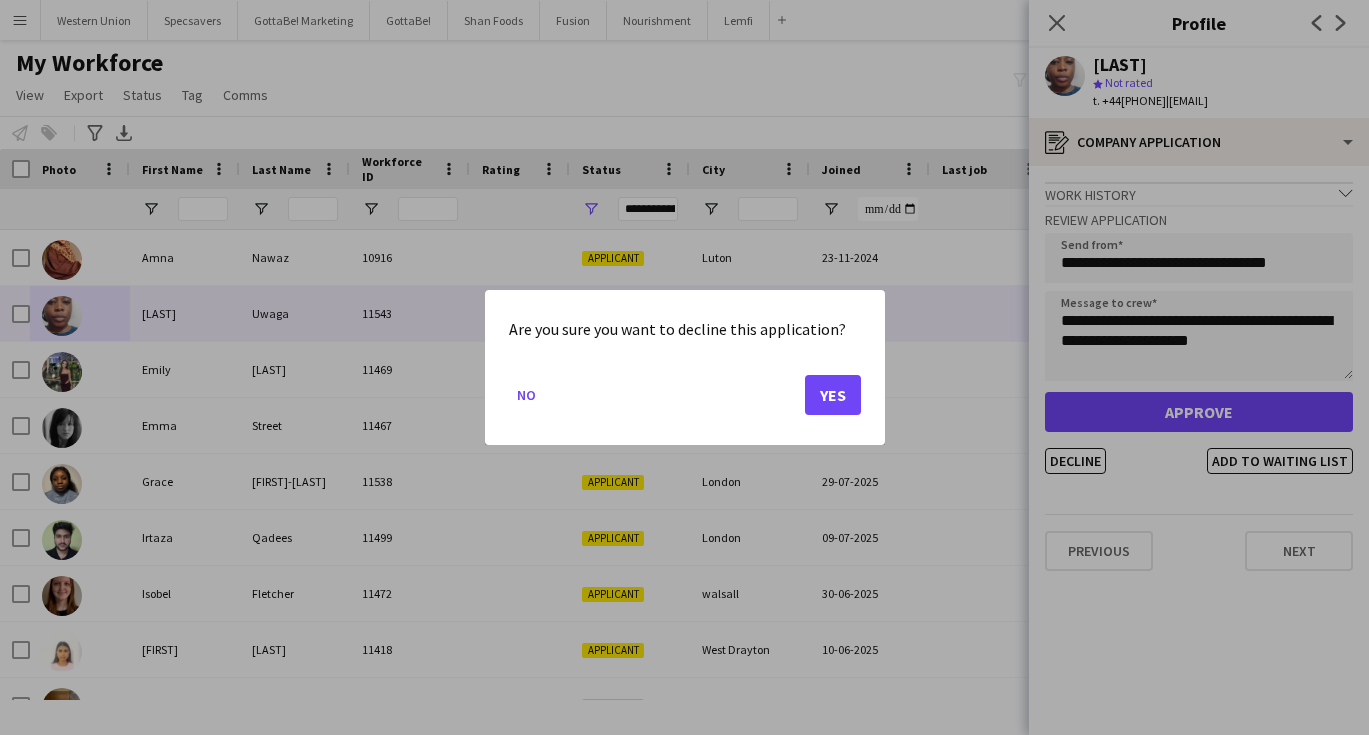 click on "Yes" 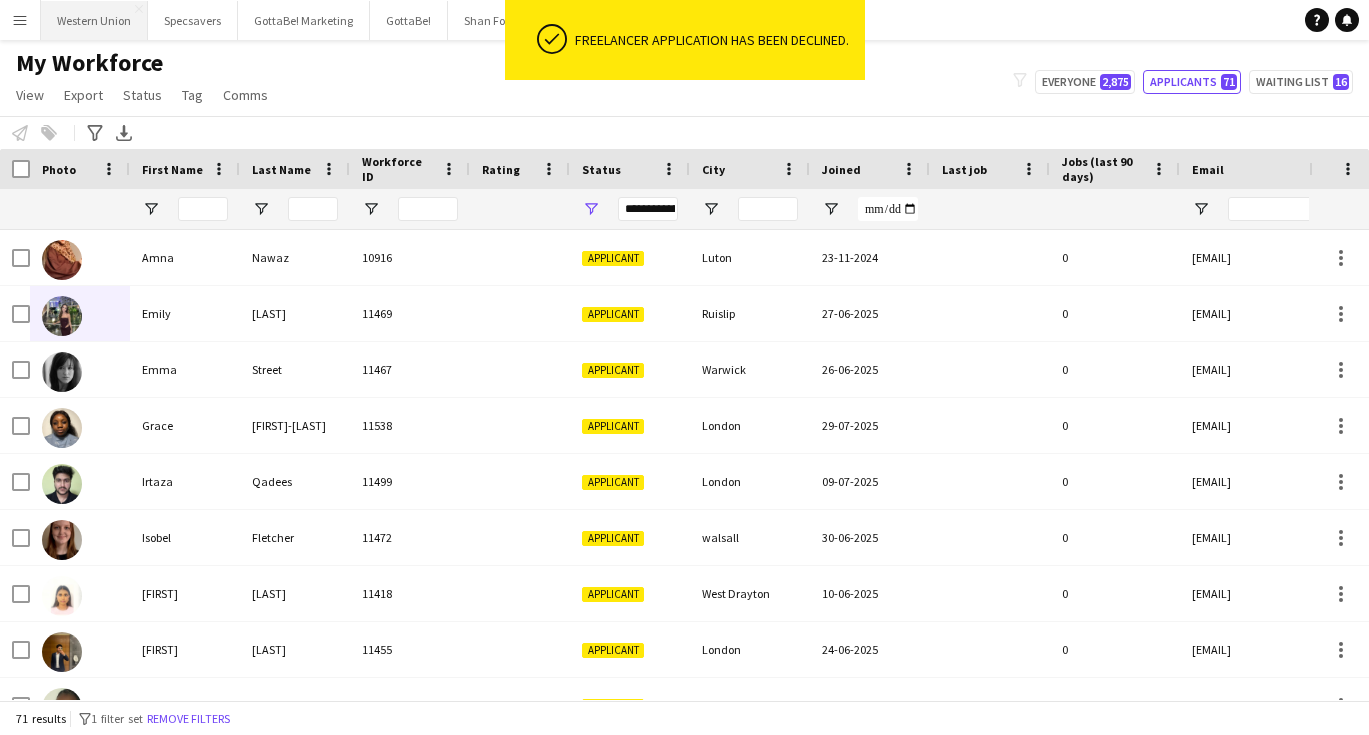 click on "Western Union
Close" at bounding box center (94, 20) 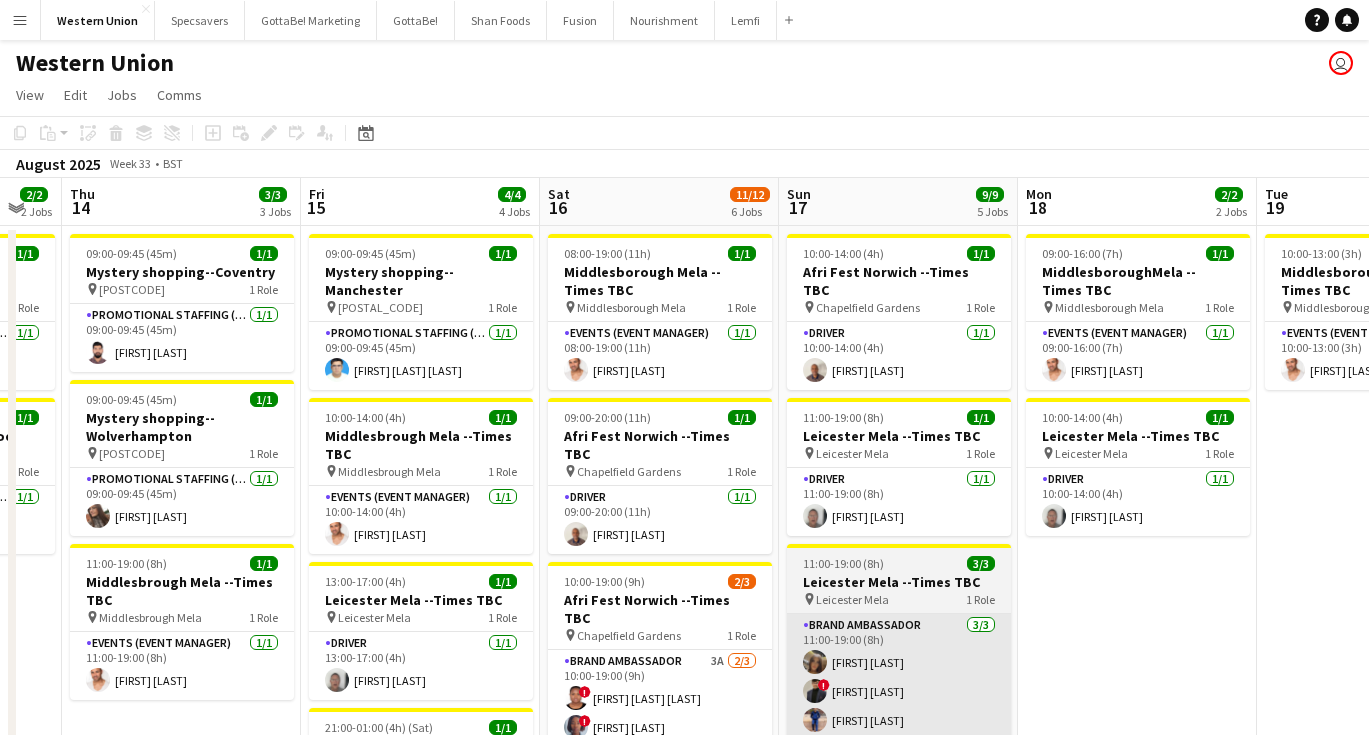 scroll, scrollTop: 0, scrollLeft: 655, axis: horizontal 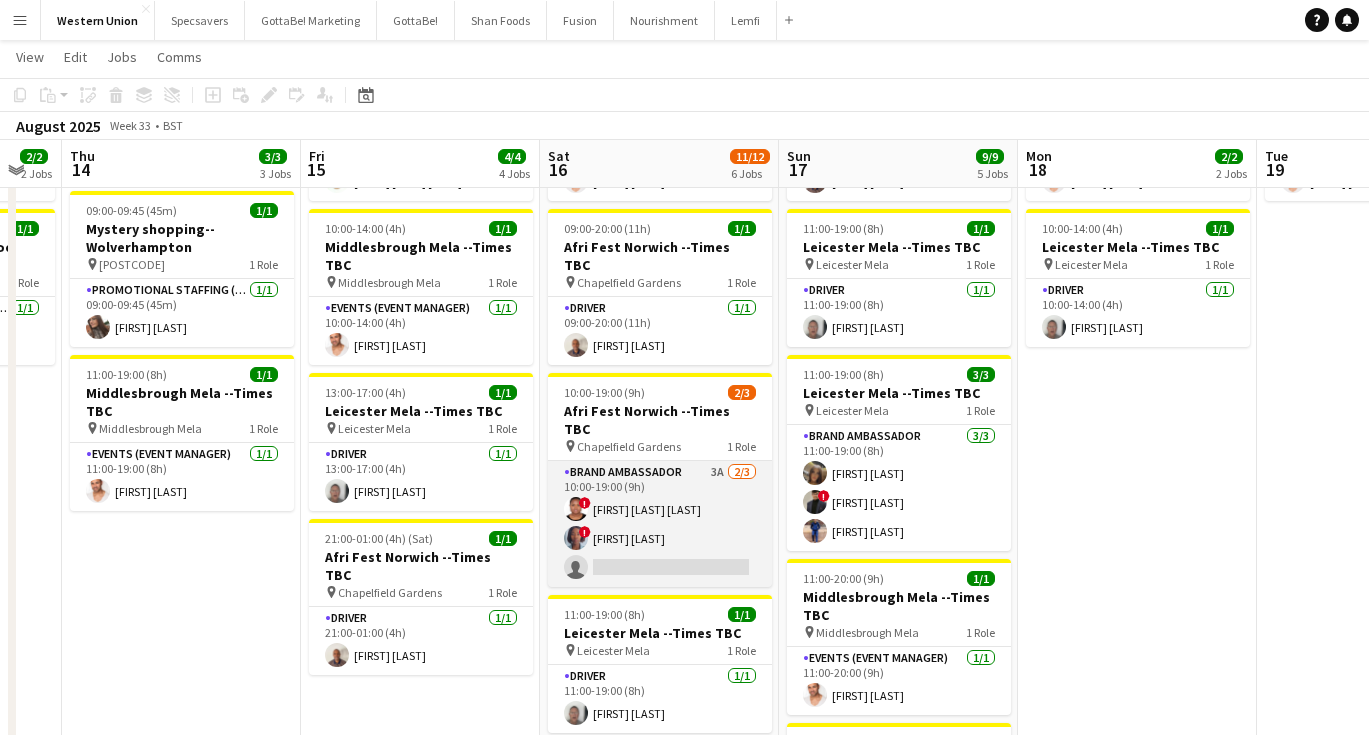 click on "Brand Ambassador   3A   2/3   10:00-19:00 (9h)
! Abiola Michael Bucknor ! Toyosi Oguntoye
single-neutral-actions" at bounding box center (660, 524) 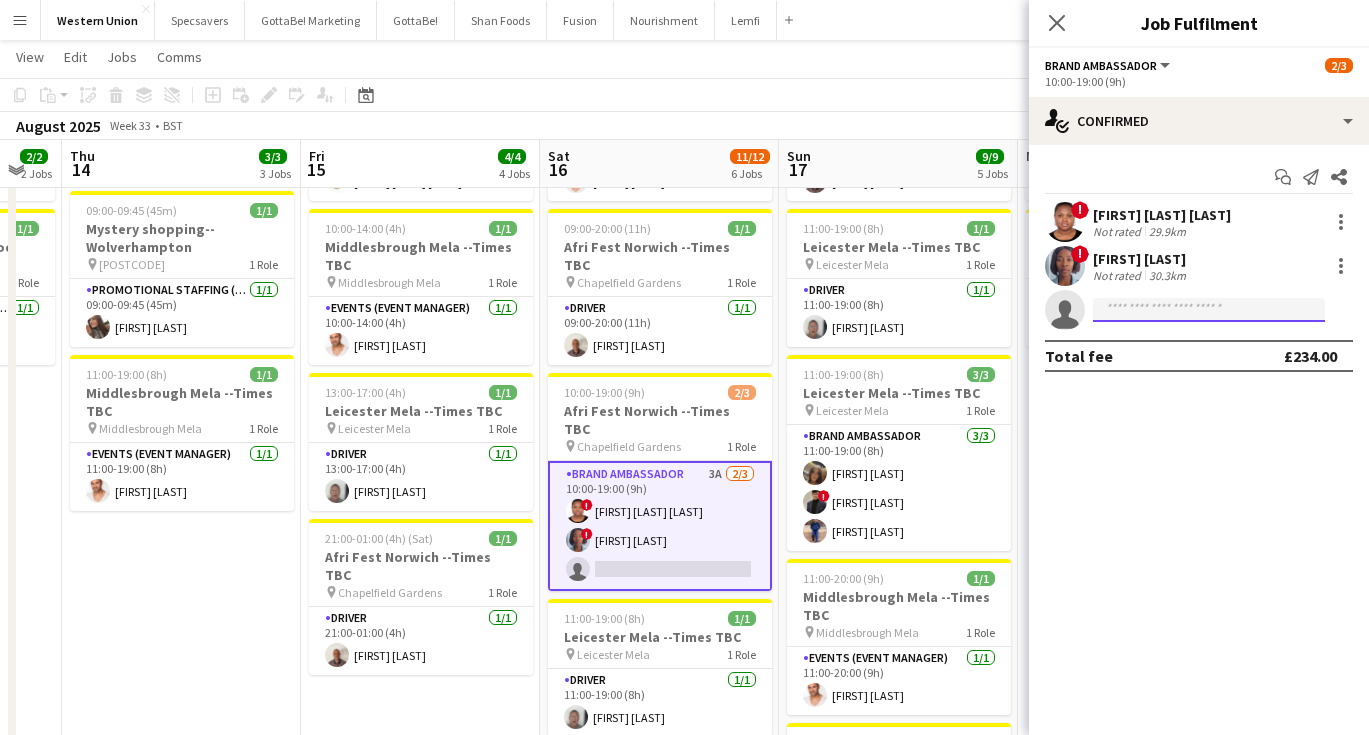 click 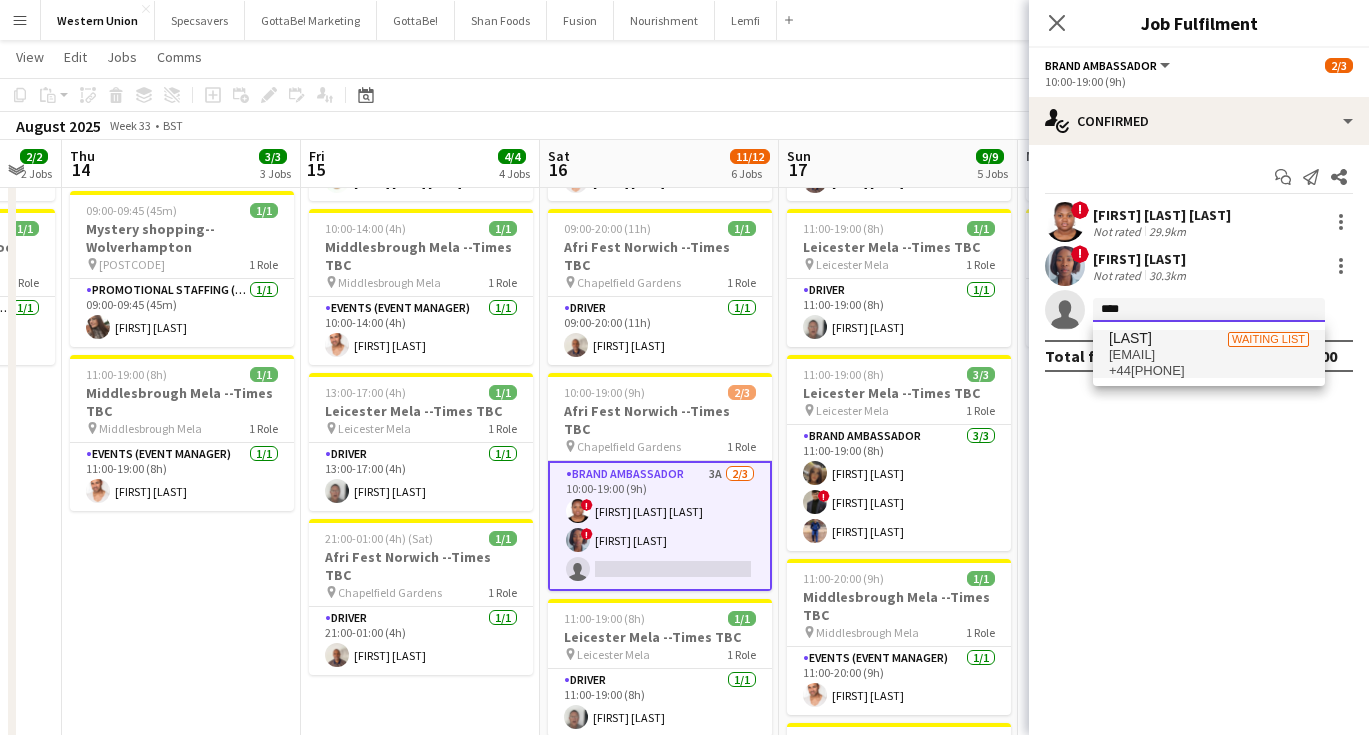 type on "****" 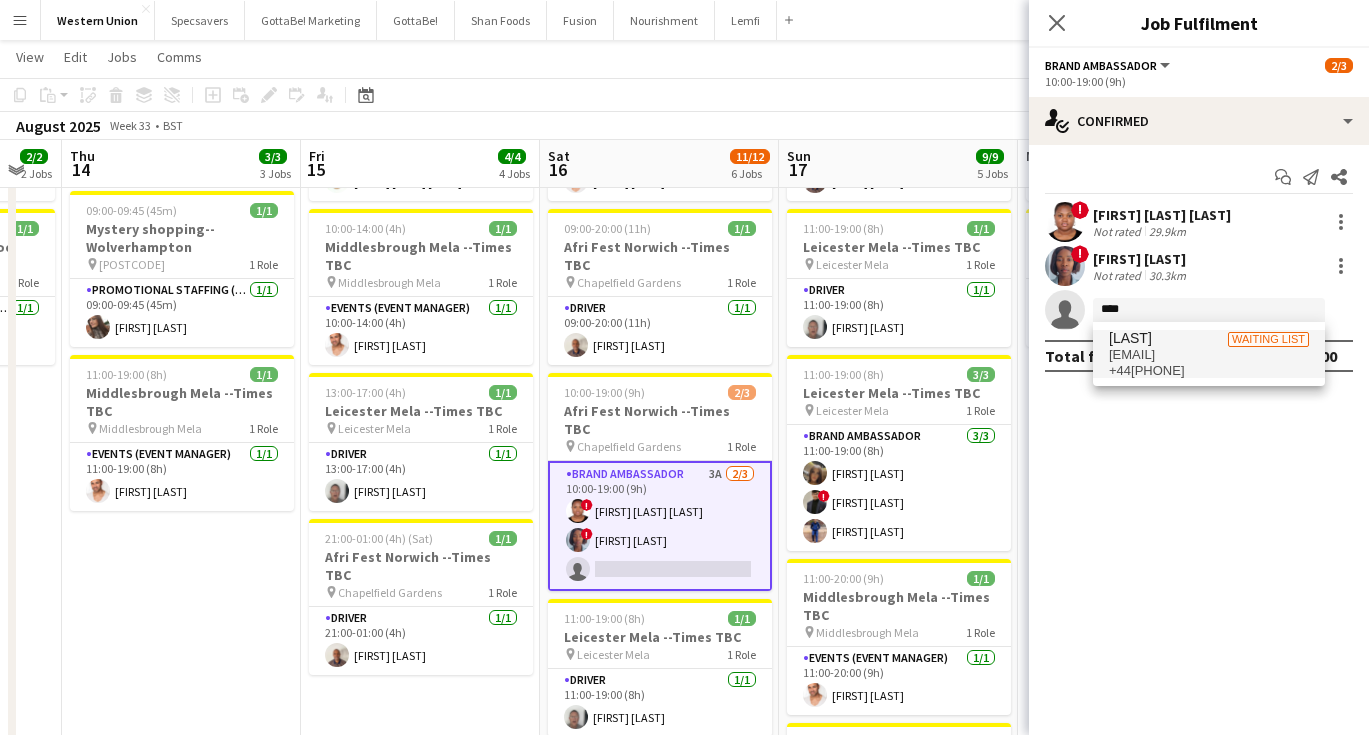 click on "Chinelo Uwaga" at bounding box center [1130, 338] 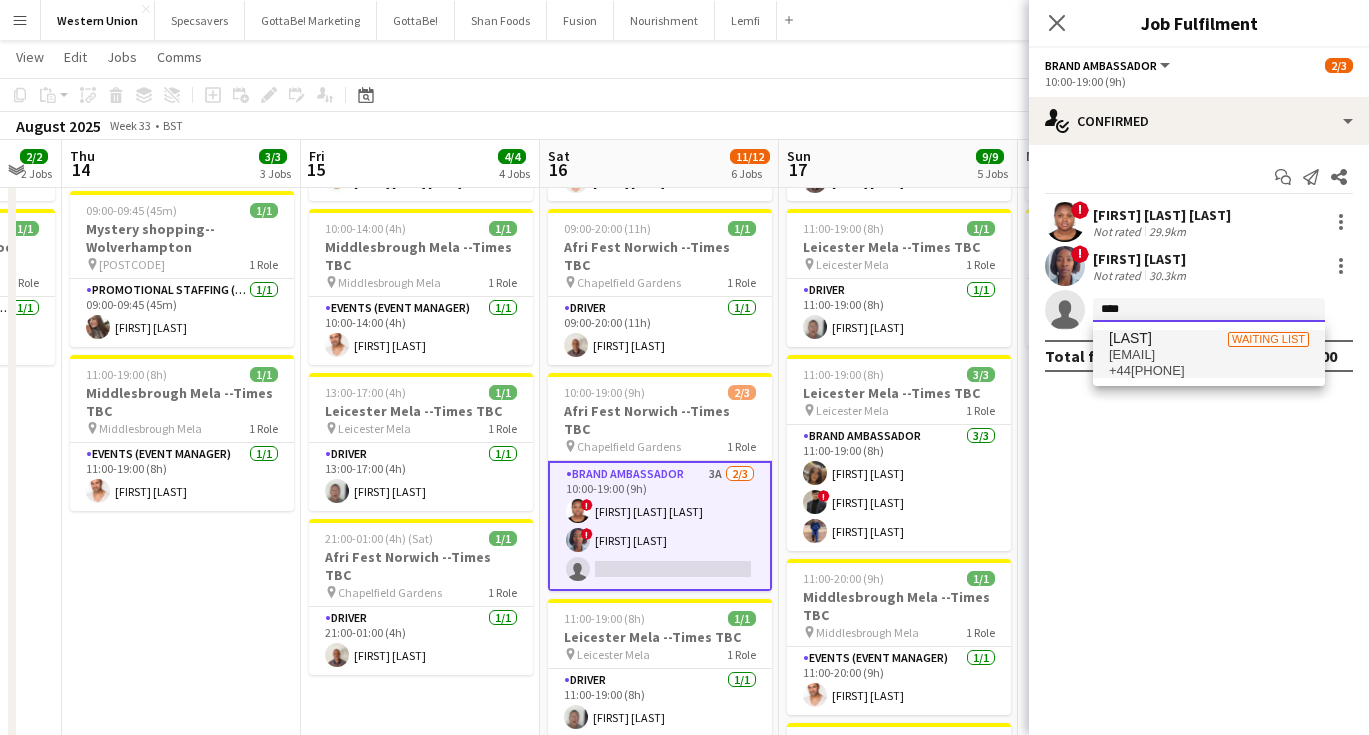 type 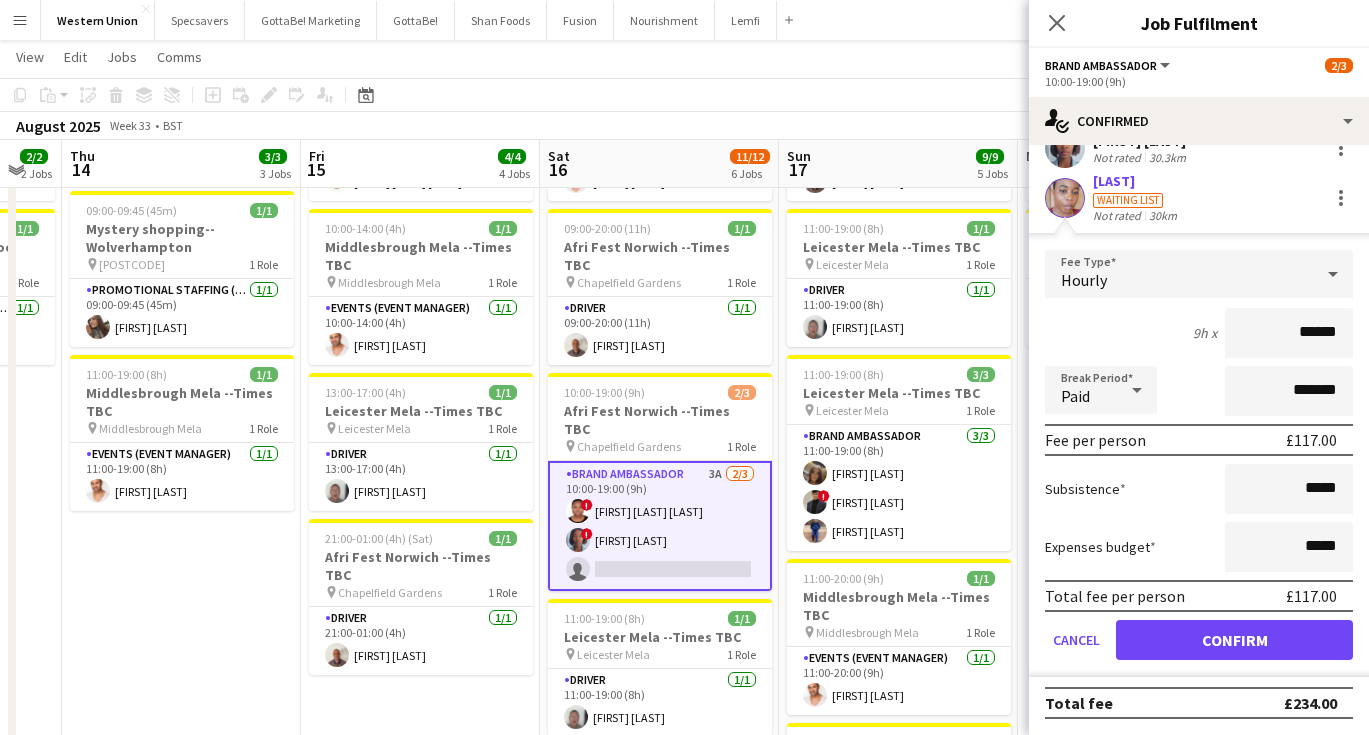 scroll, scrollTop: 118, scrollLeft: 0, axis: vertical 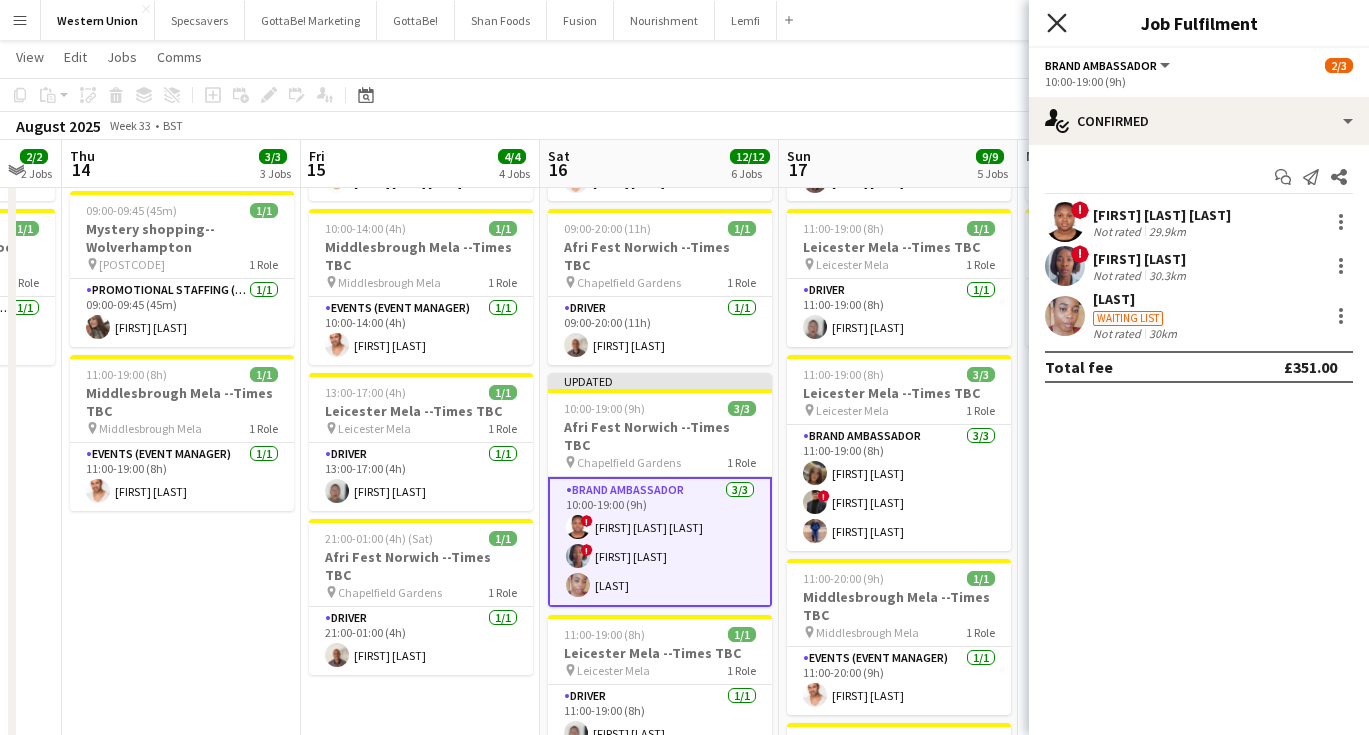 click 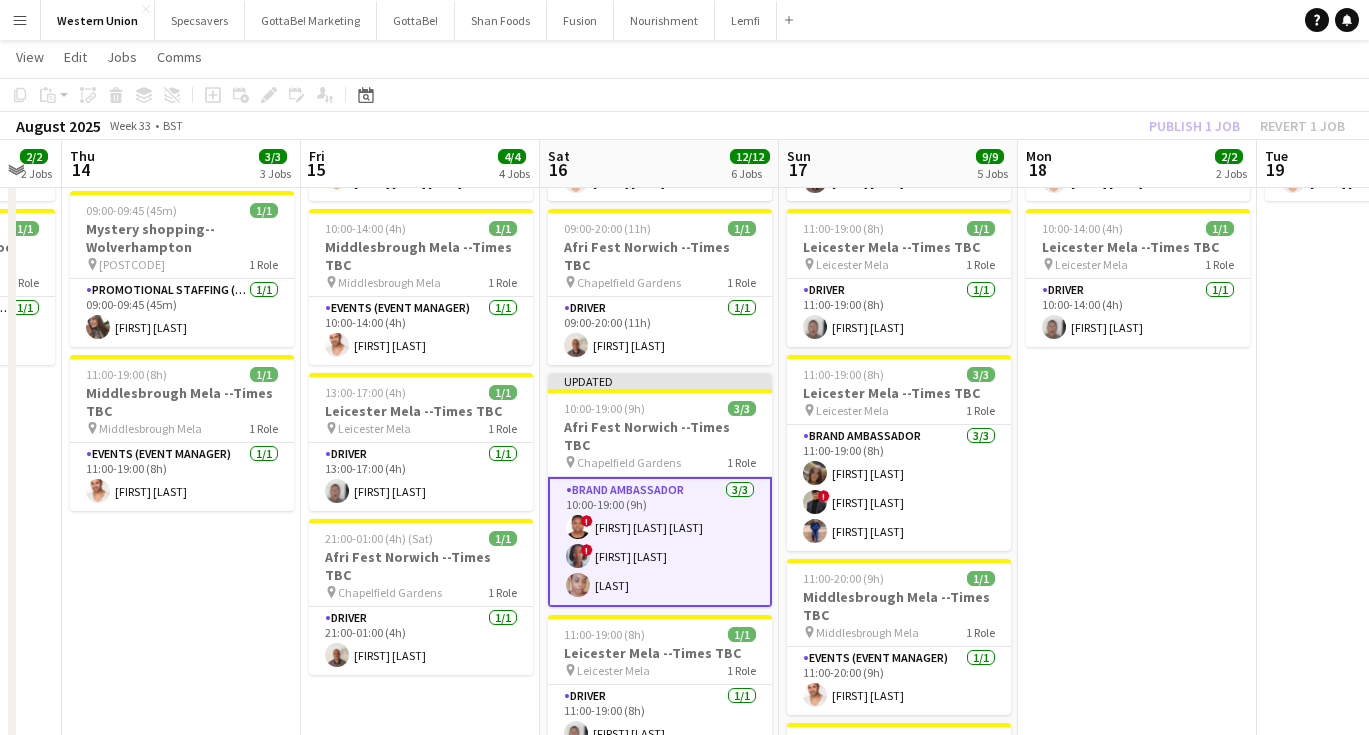 click on "09:00-16:00 (7h)    1/1   MiddlesboroughMela --Times TBC
pin
Middlesborough Mela   1 Role   Events (Event Manager)   1/1   09:00-16:00 (7h)
Cameron Dean     10:00-14:00 (4h)    1/1   Leicester Mela --Times TBC
pin
Leicester Mela   1 Role   Driver   1/1   10:00-14:00 (4h)
Michael Francis" at bounding box center (1137, 640) 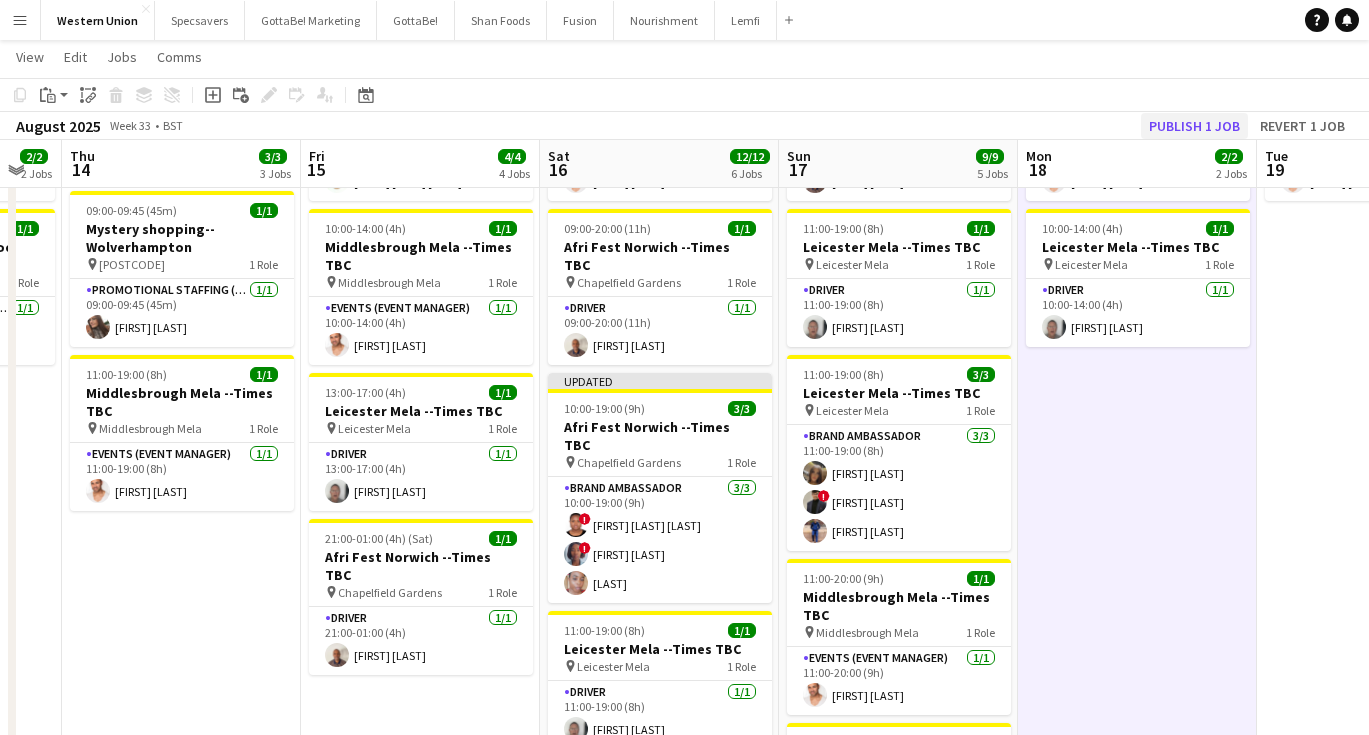 click on "Publish 1 job" 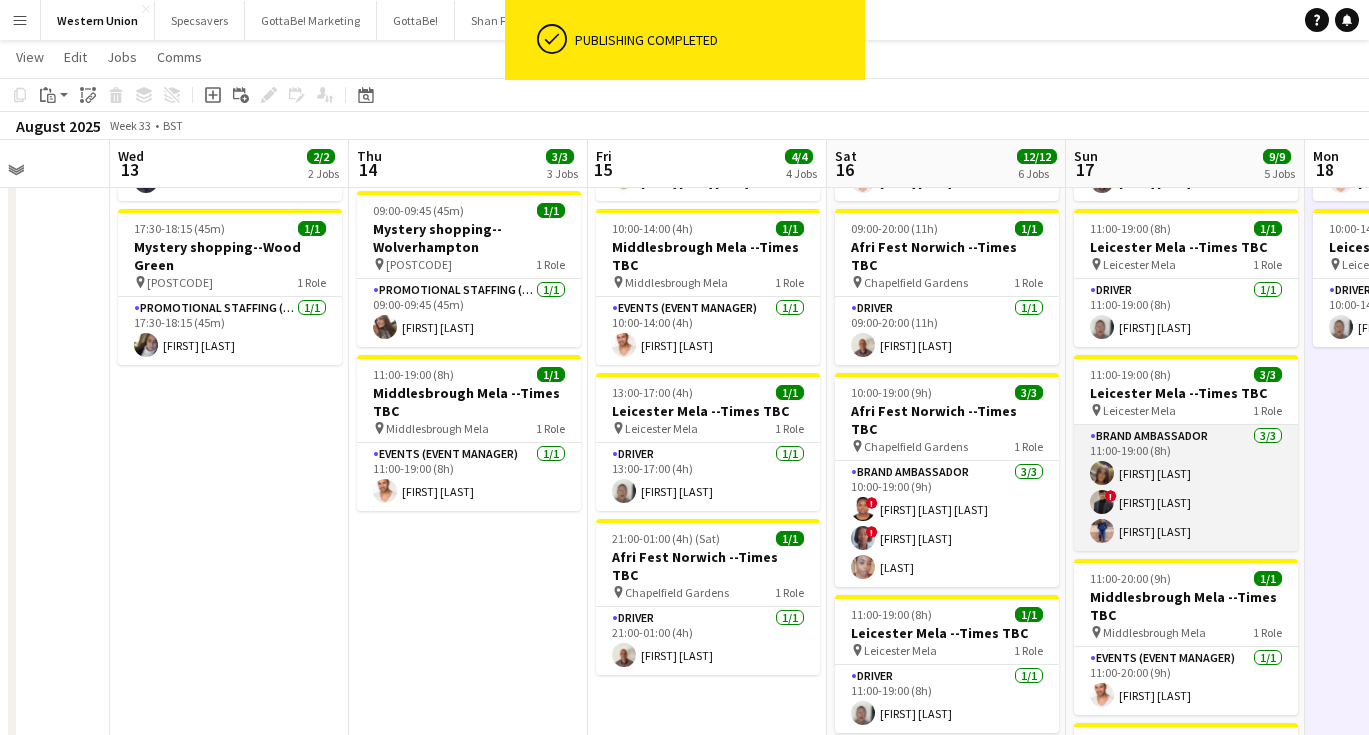 scroll, scrollTop: 0, scrollLeft: 606, axis: horizontal 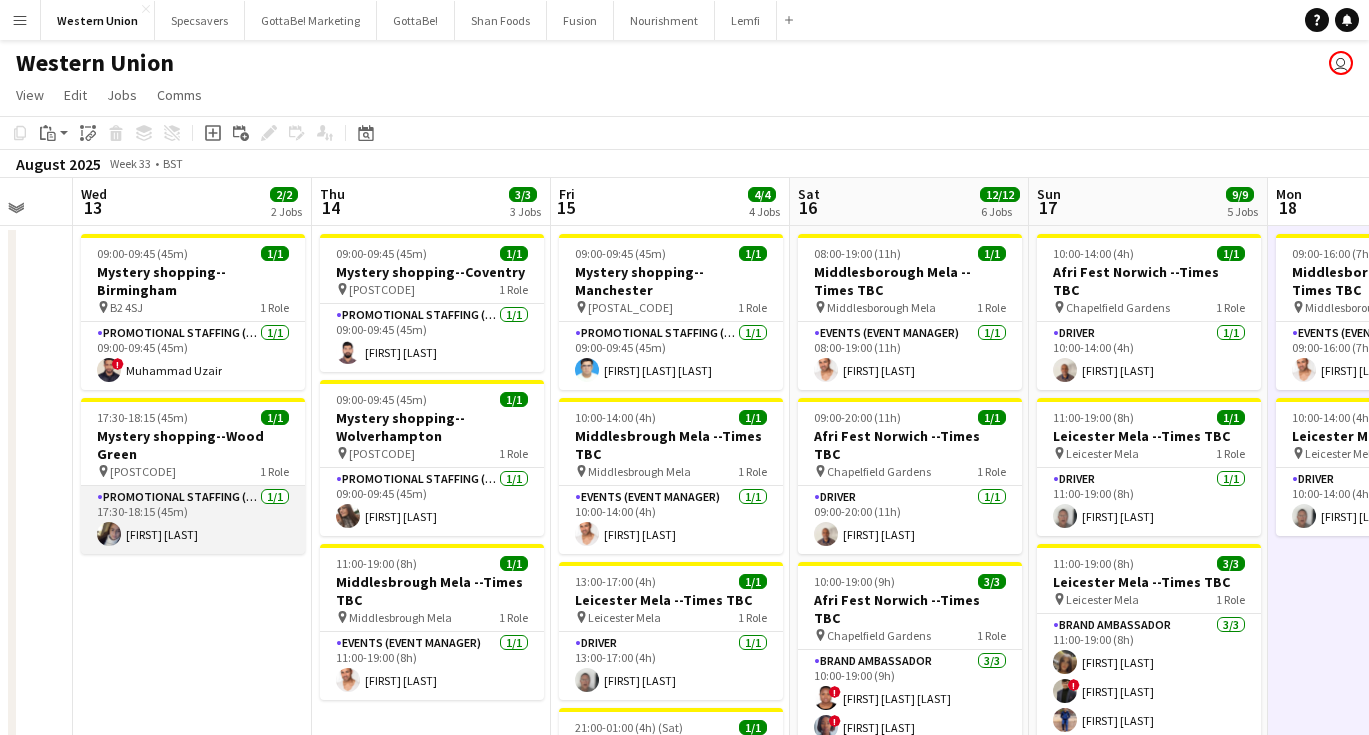 click on "[FIRST] [LAST]" at bounding box center [193, 520] 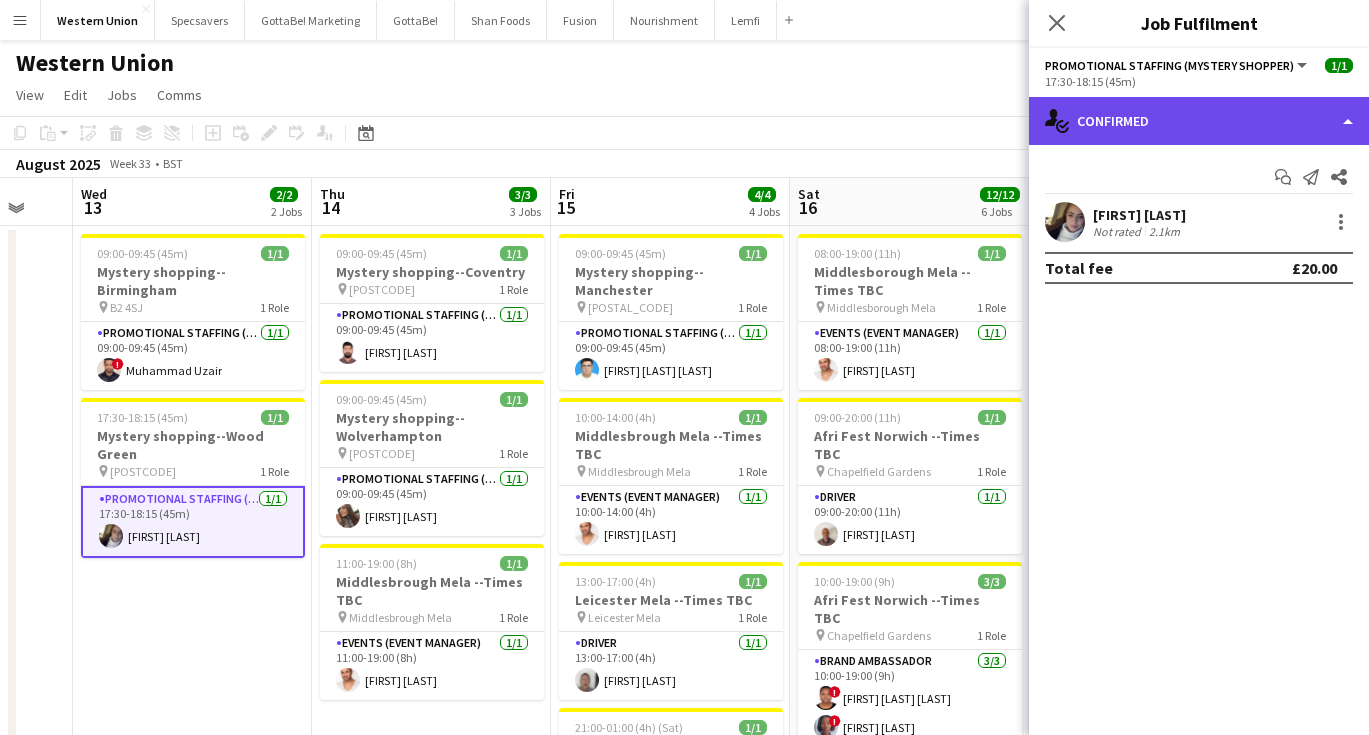 click on "single-neutral-actions-check-2
Confirmed" 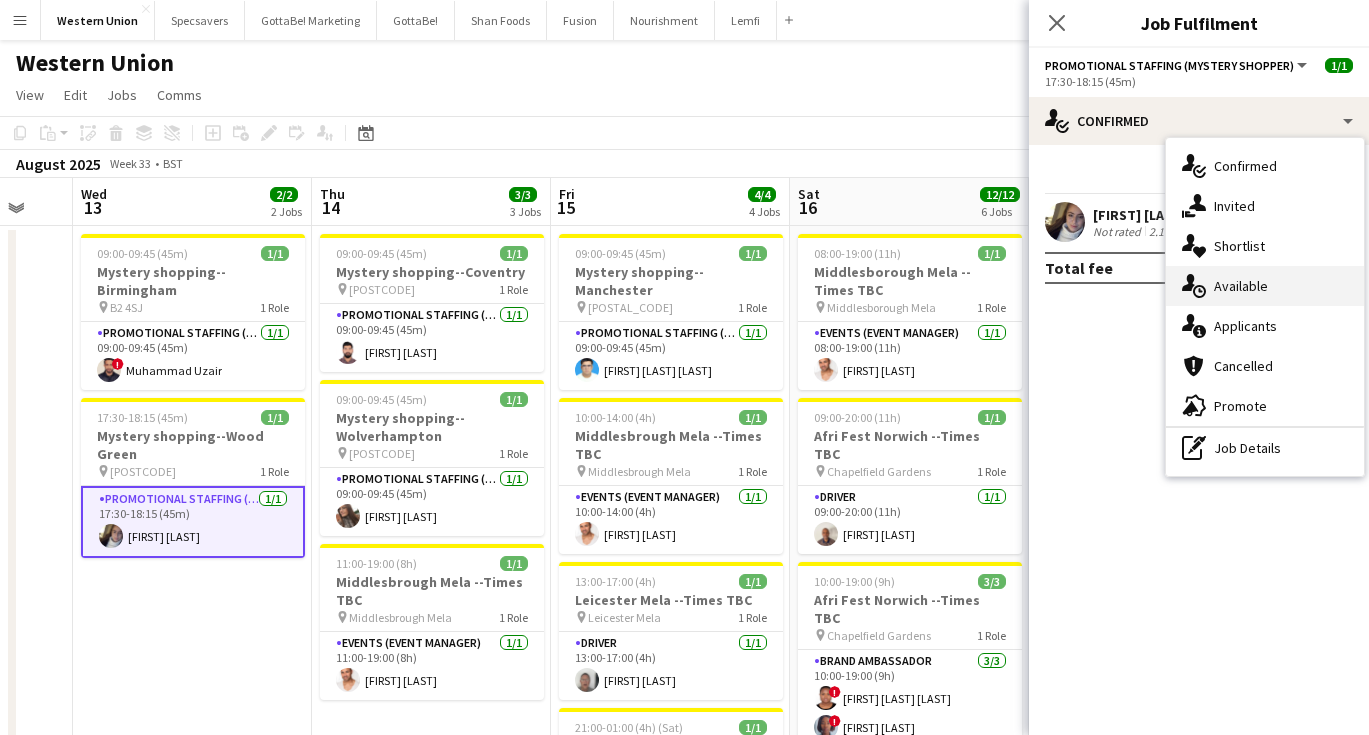 click on "single-neutral-actions-upload
Available" at bounding box center (1265, 286) 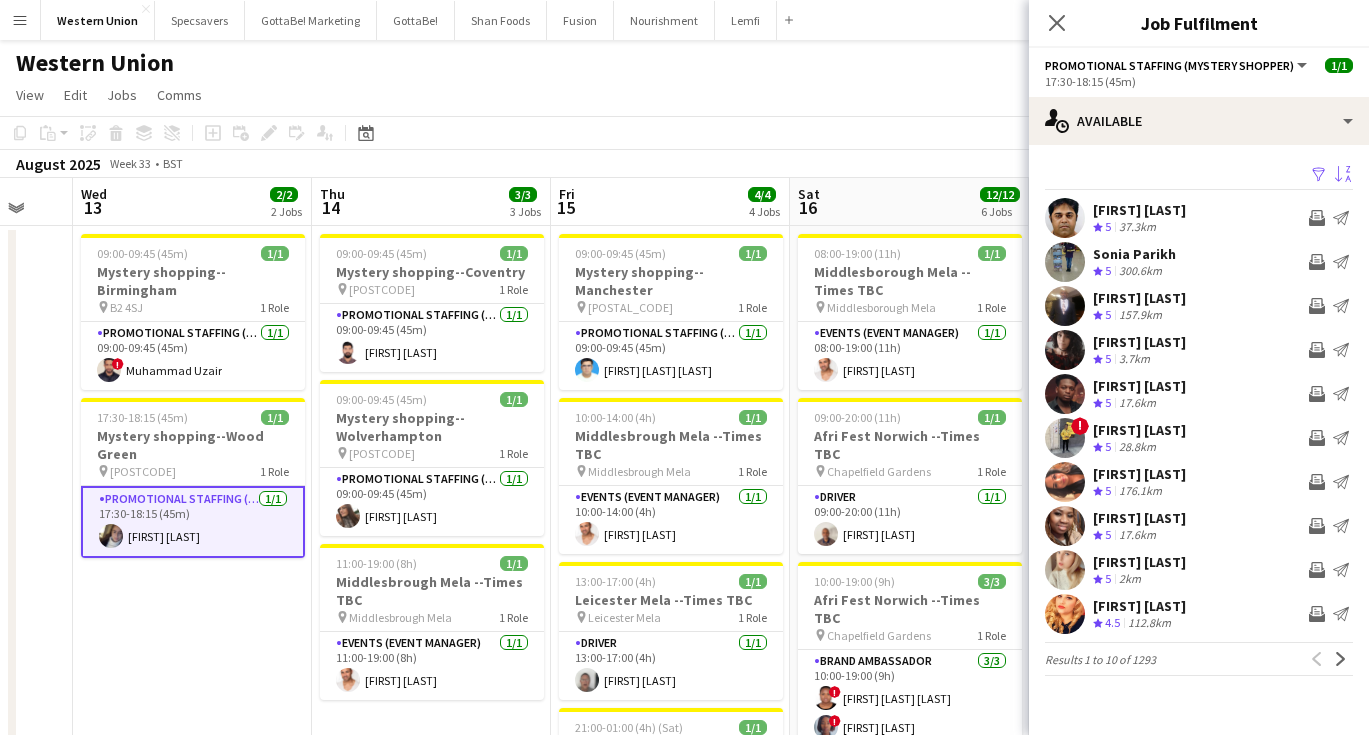 click on "Sort asc" at bounding box center (1343, 175) 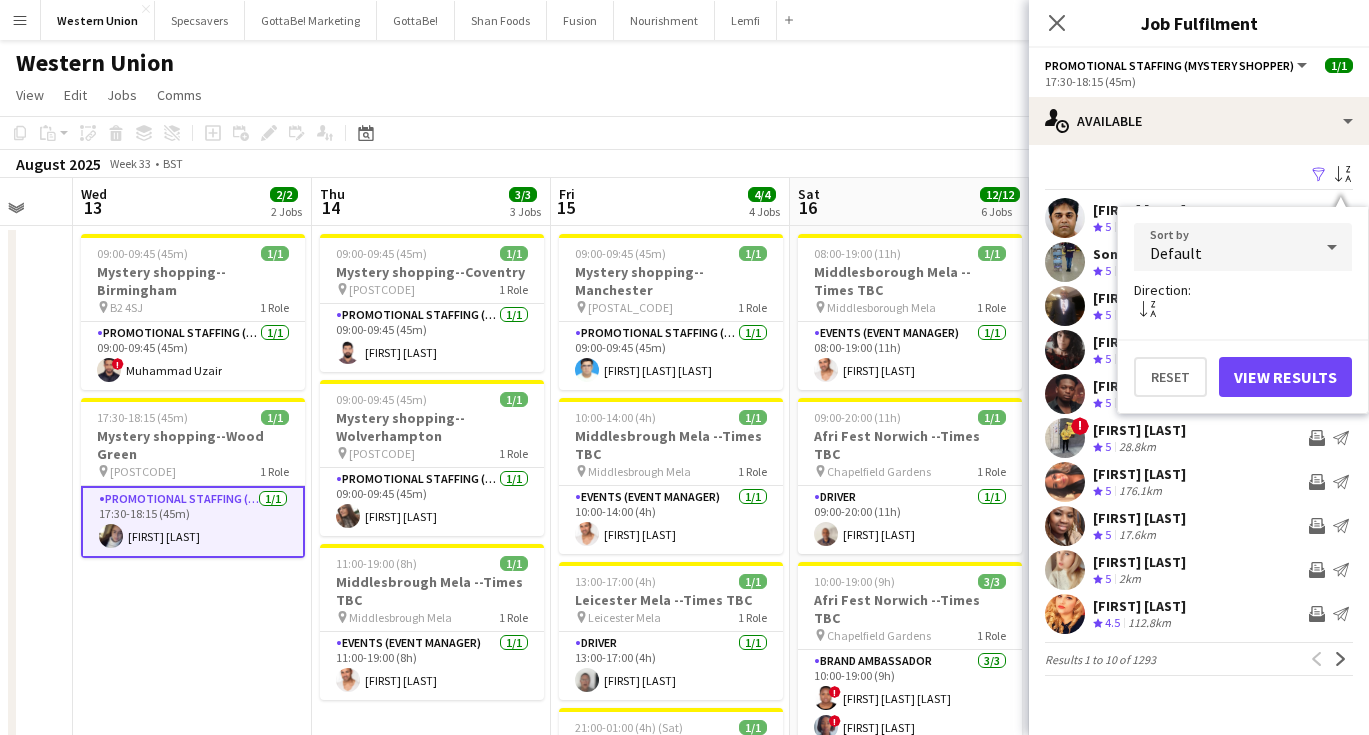 click on "Default" at bounding box center [1223, 247] 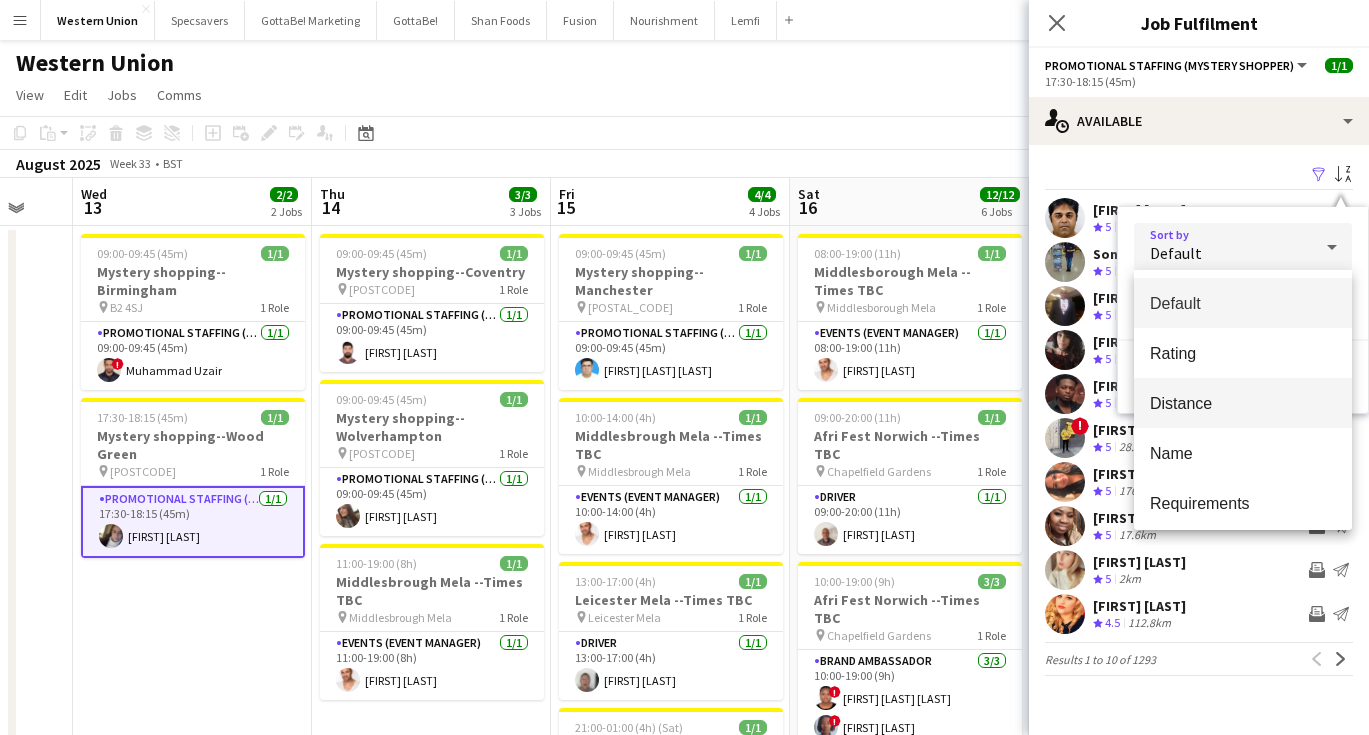 click on "Distance" at bounding box center [1243, 403] 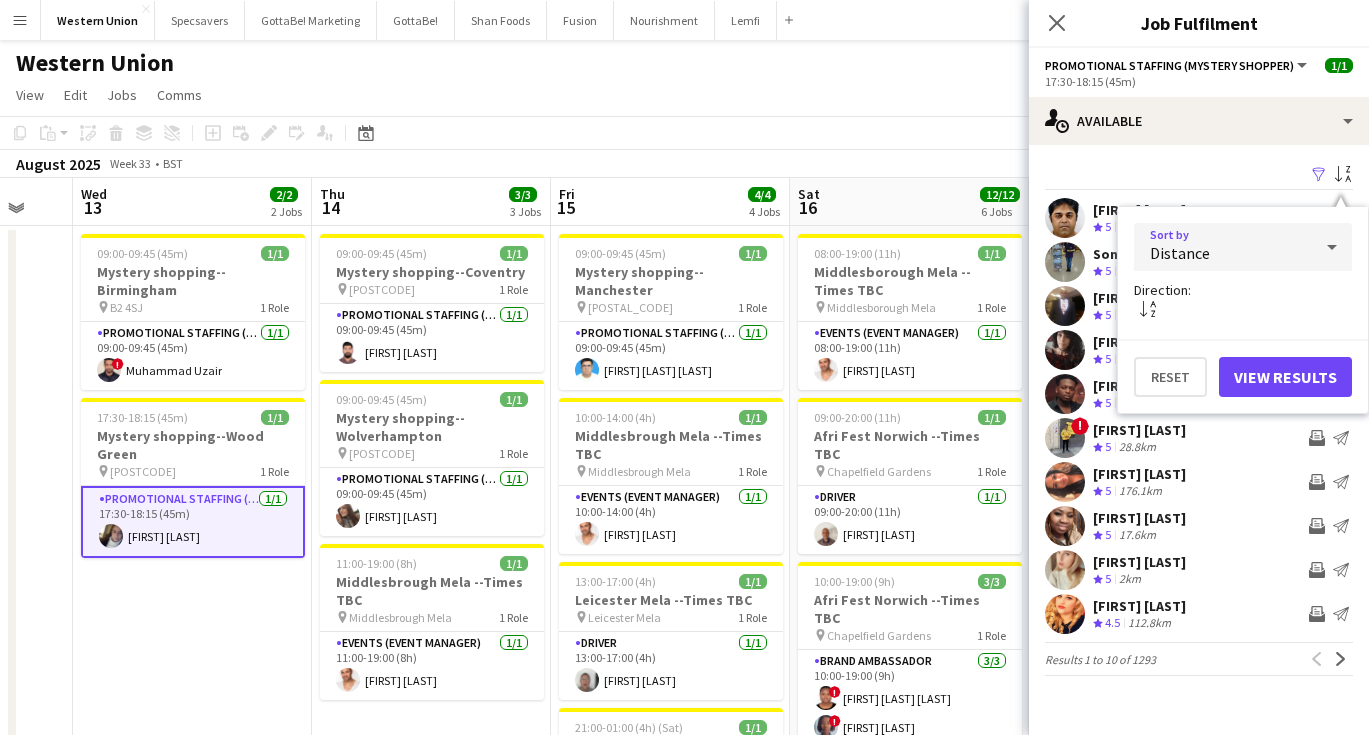 click on "View Results" at bounding box center (1285, 377) 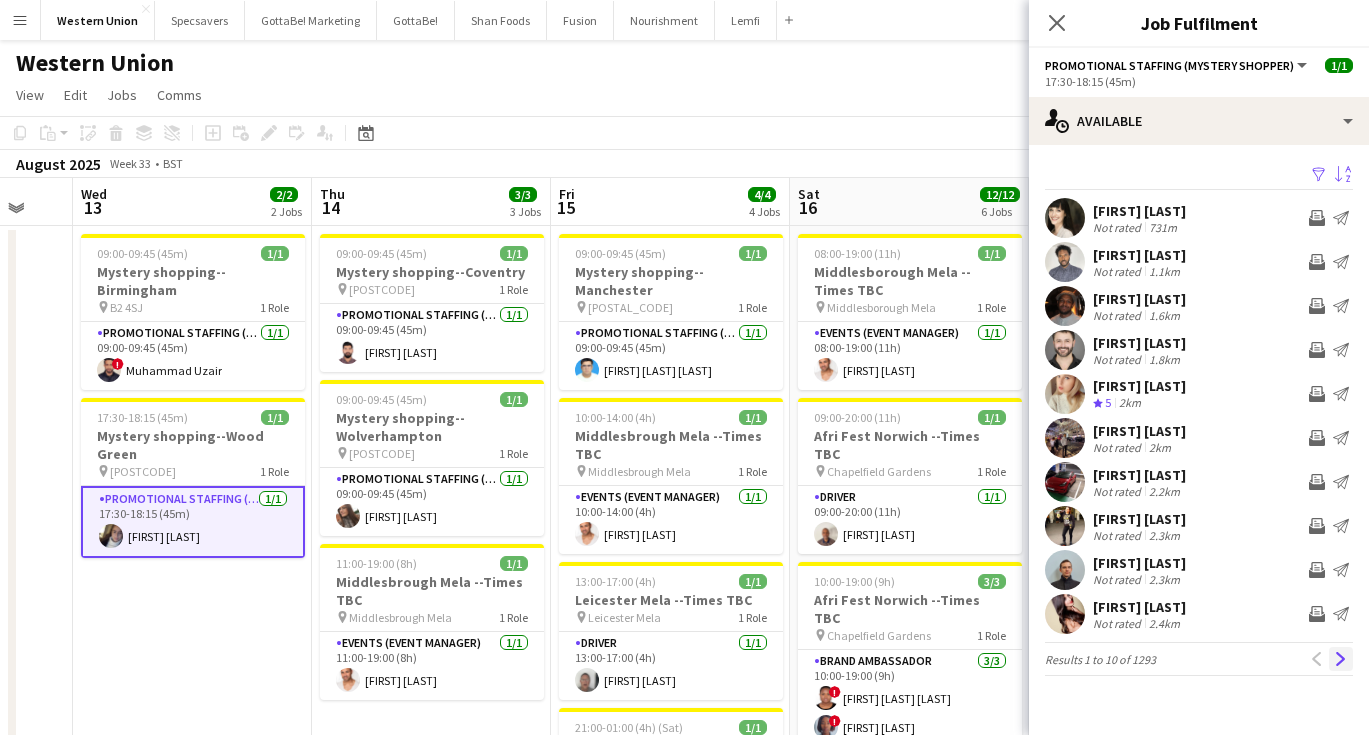 click on "Next" 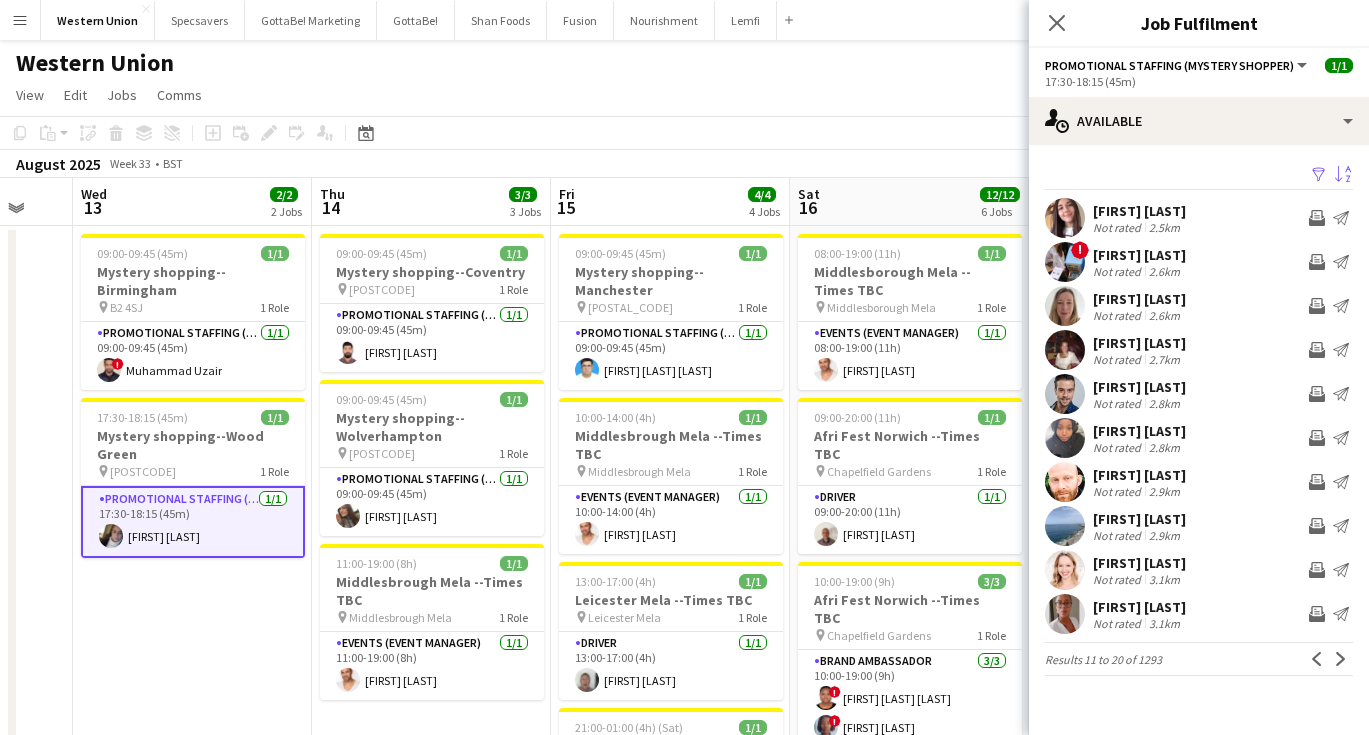 click on "Next" 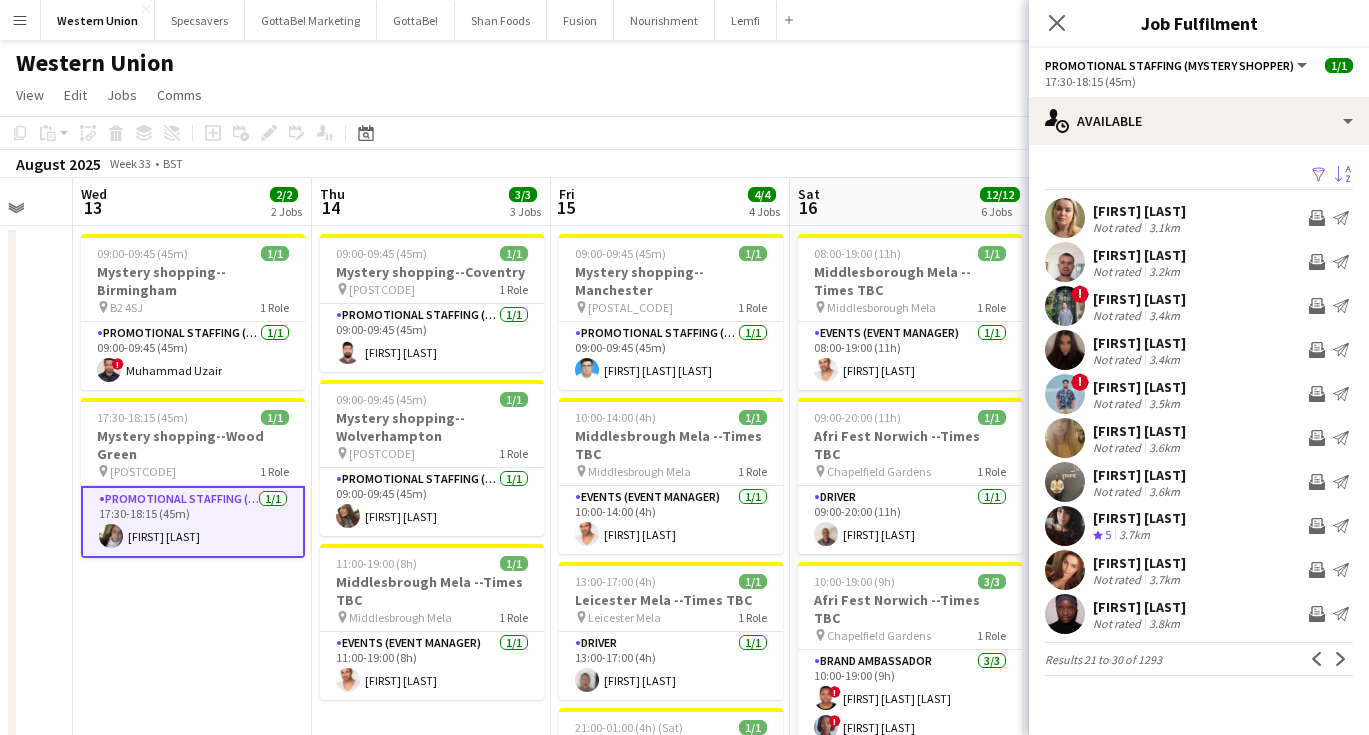 click on "Next" 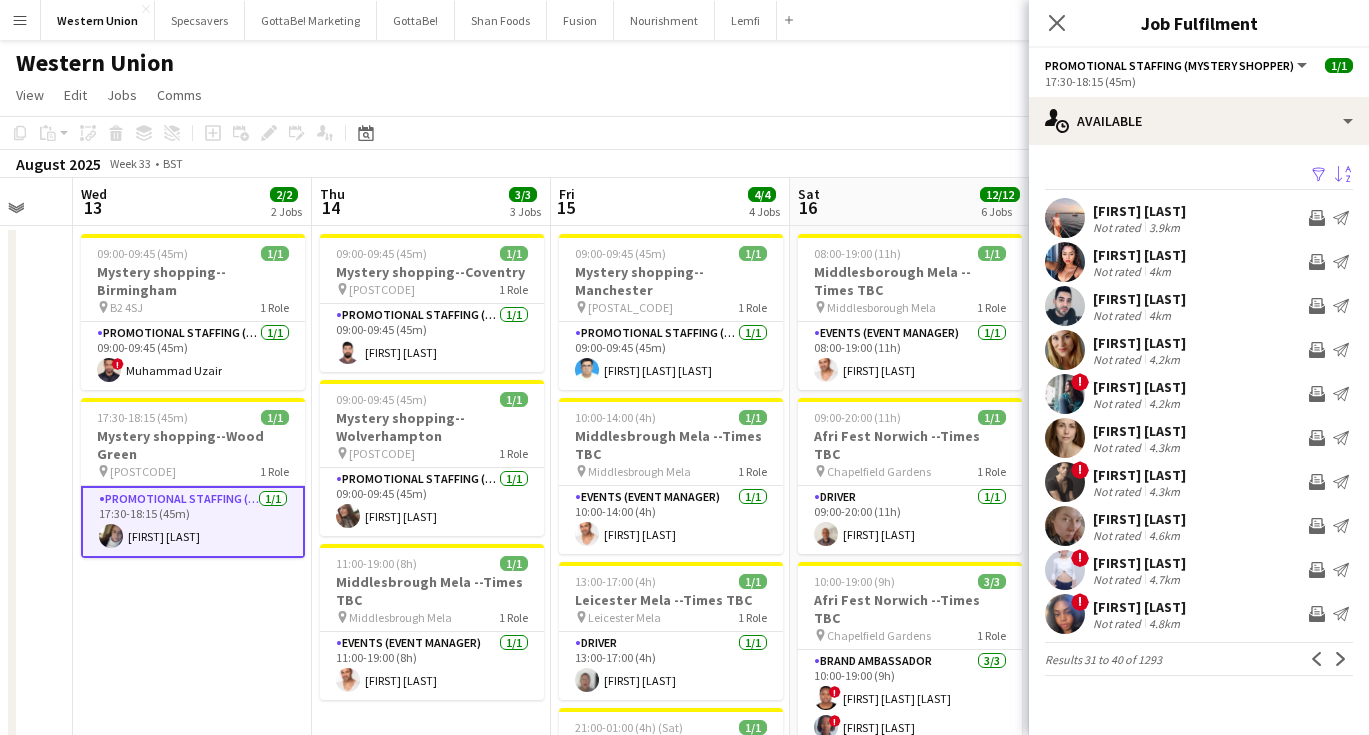 click on "[FIRST] [LAST]" at bounding box center [193, 522] 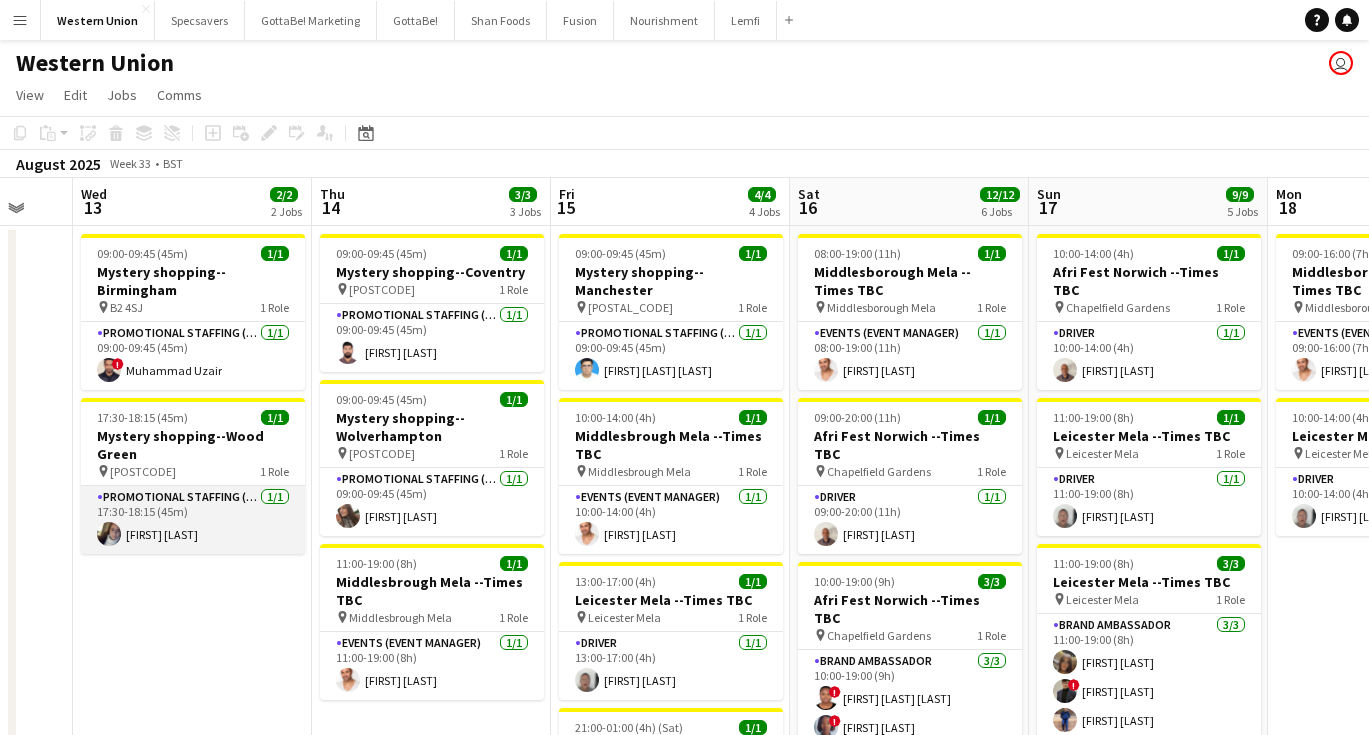 click on "[FIRST] [LAST]" at bounding box center [193, 520] 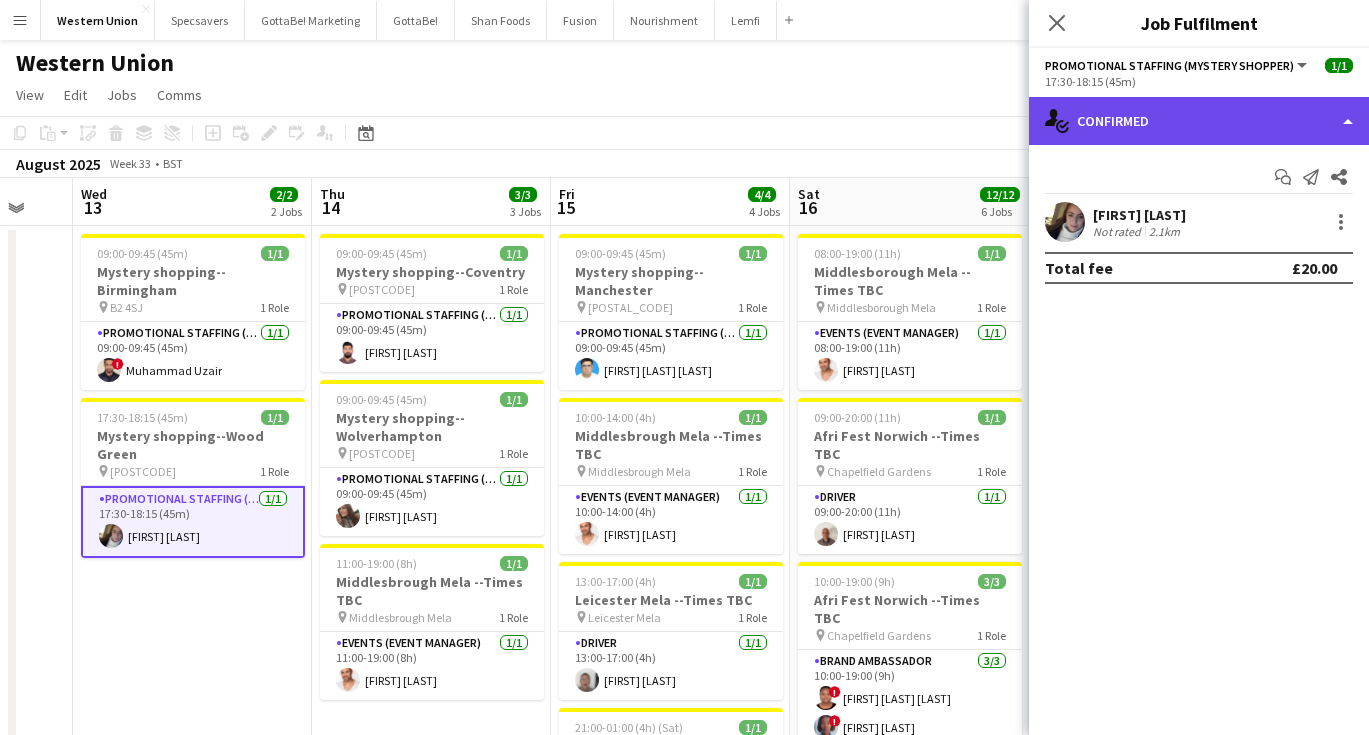 click on "single-neutral-actions-check-2
Confirmed" 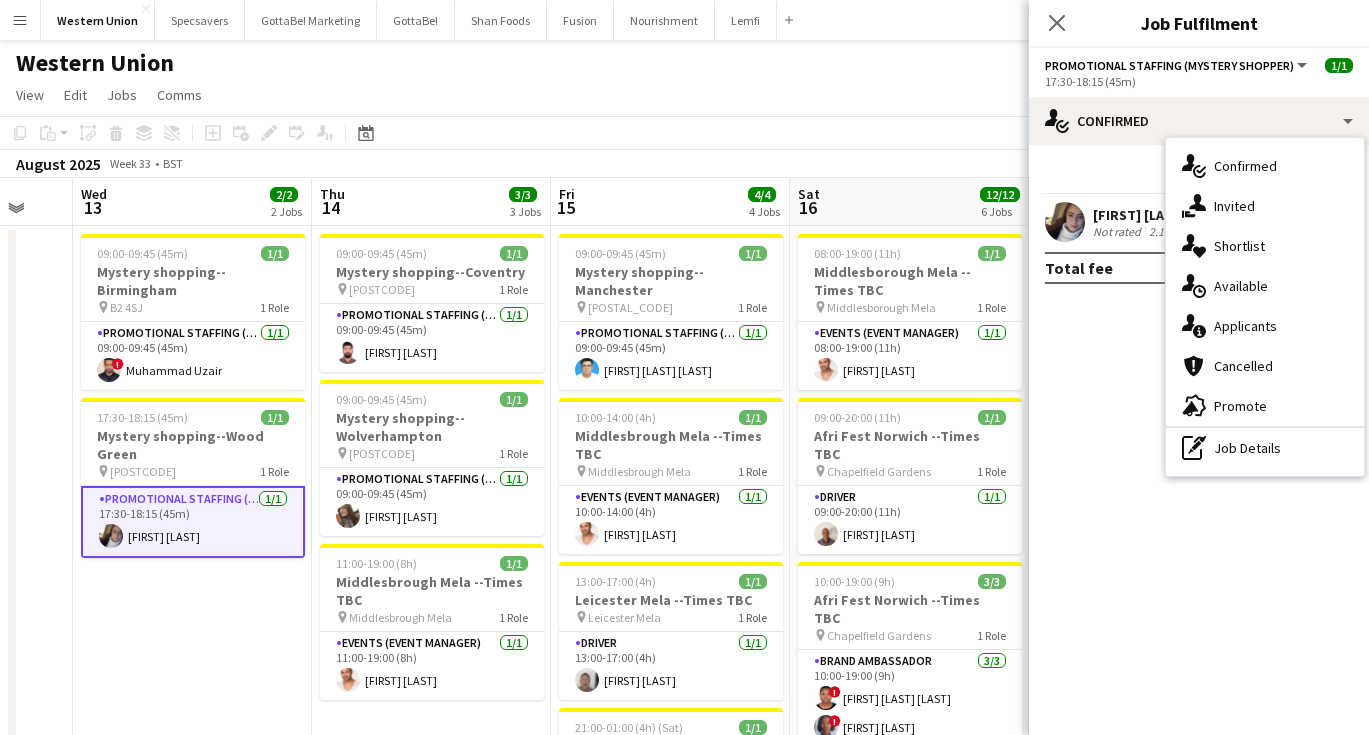 click on "09:00-09:45 (45m)    1/1   Mystery shopping--Birmingham
pin
B2 4SJ   1 Role   Promotional Staffing (Mystery Shopper)   1/1   09:00-09:45 (45m)
! Muhammad Uzair     17:30-18:15 (45m)    1/1   Mystery shopping--Wood Green
pin
N22 6YQ   1 Role   Promotional Staffing (Mystery Shopper)   1/1   17:30-18:15 (45m)
Lucy Kythreotis" at bounding box center (192, 829) 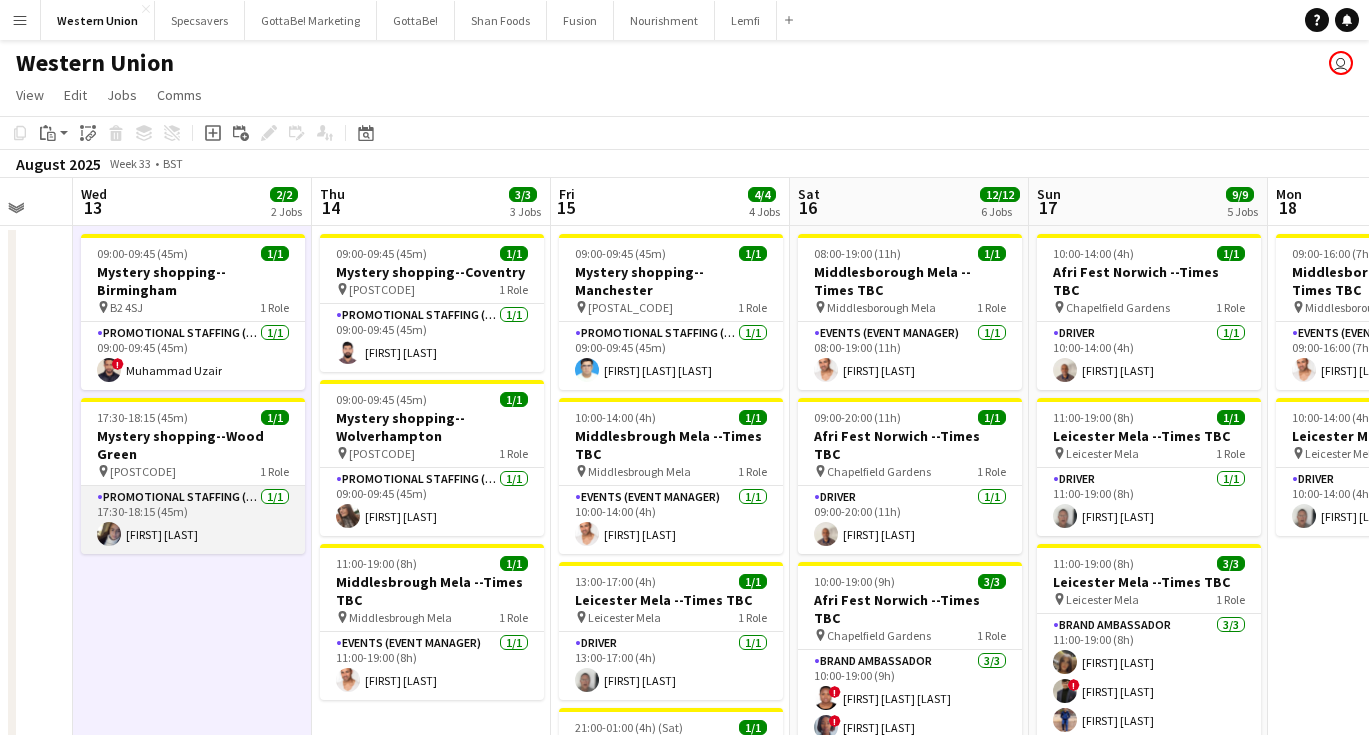 click on "[FIRST] [LAST]" at bounding box center (193, 520) 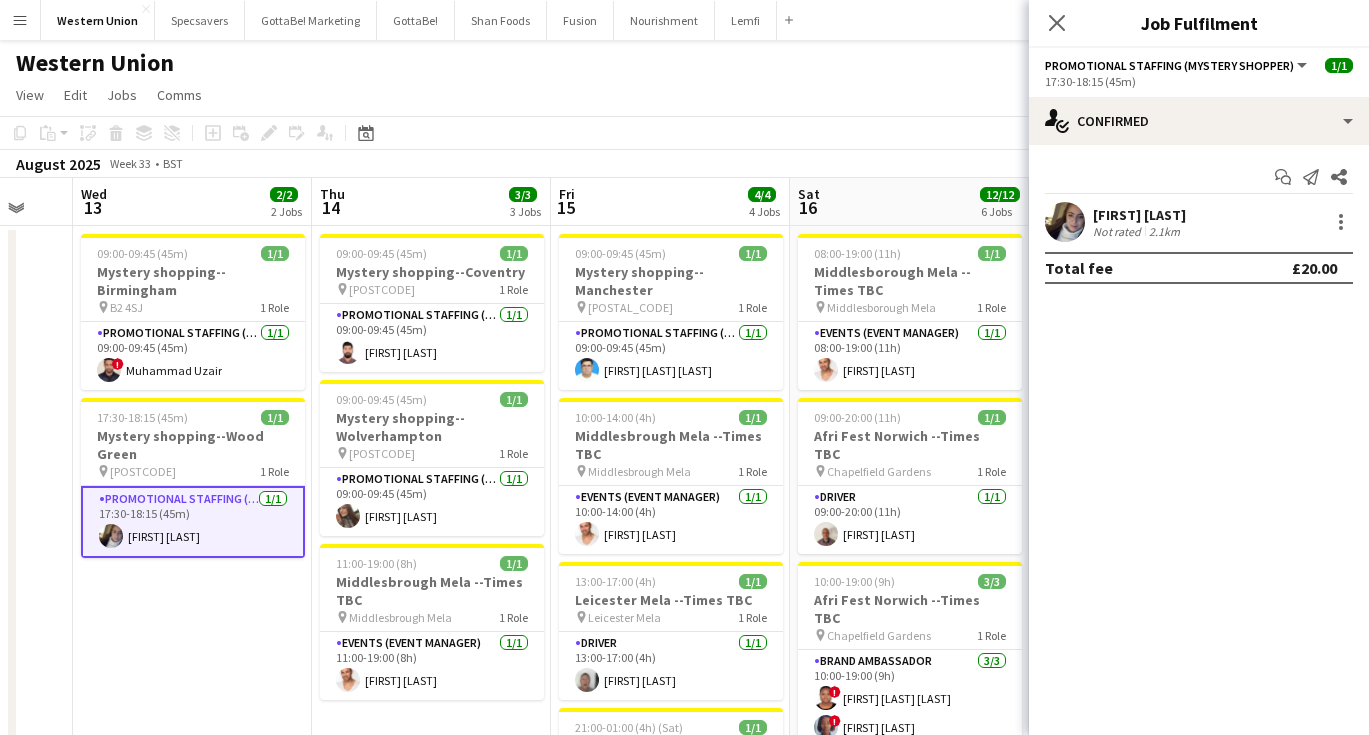click on "[FIRST] [LAST]" at bounding box center (1139, 215) 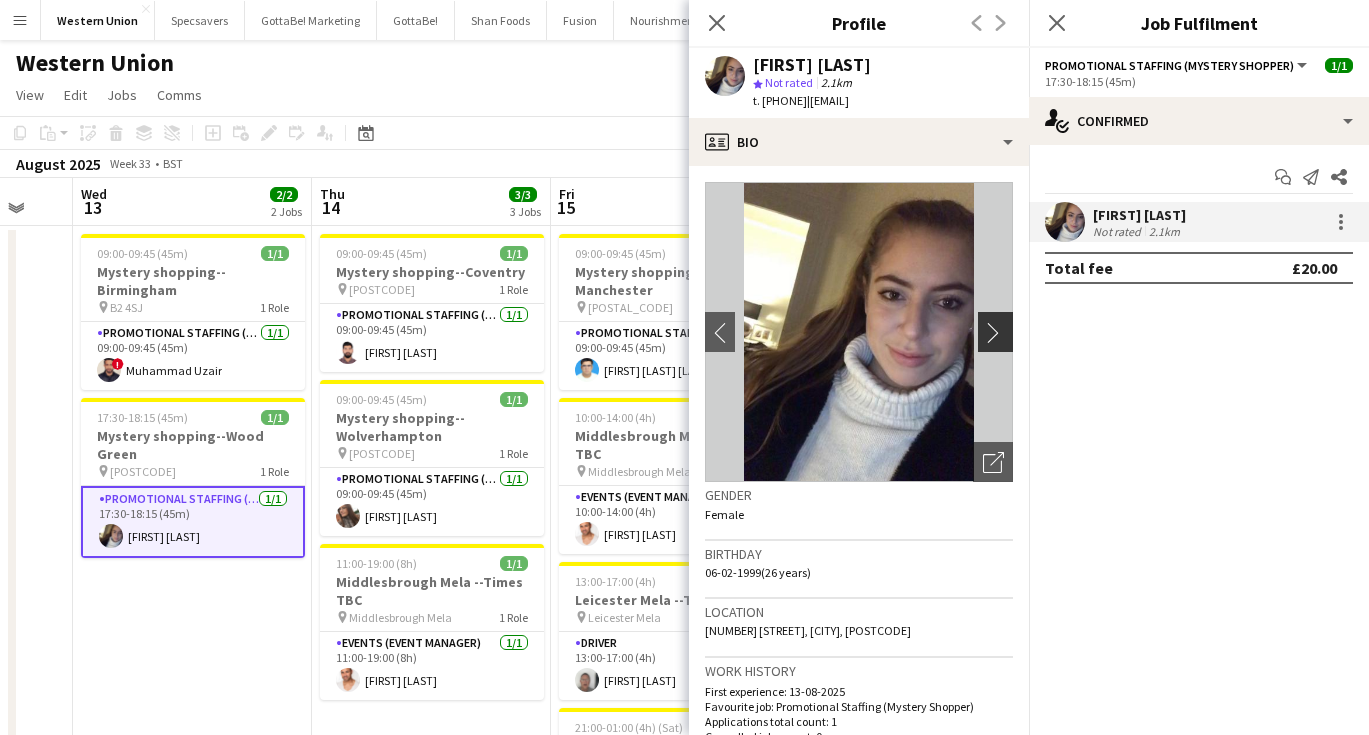 click on "chevron-right" 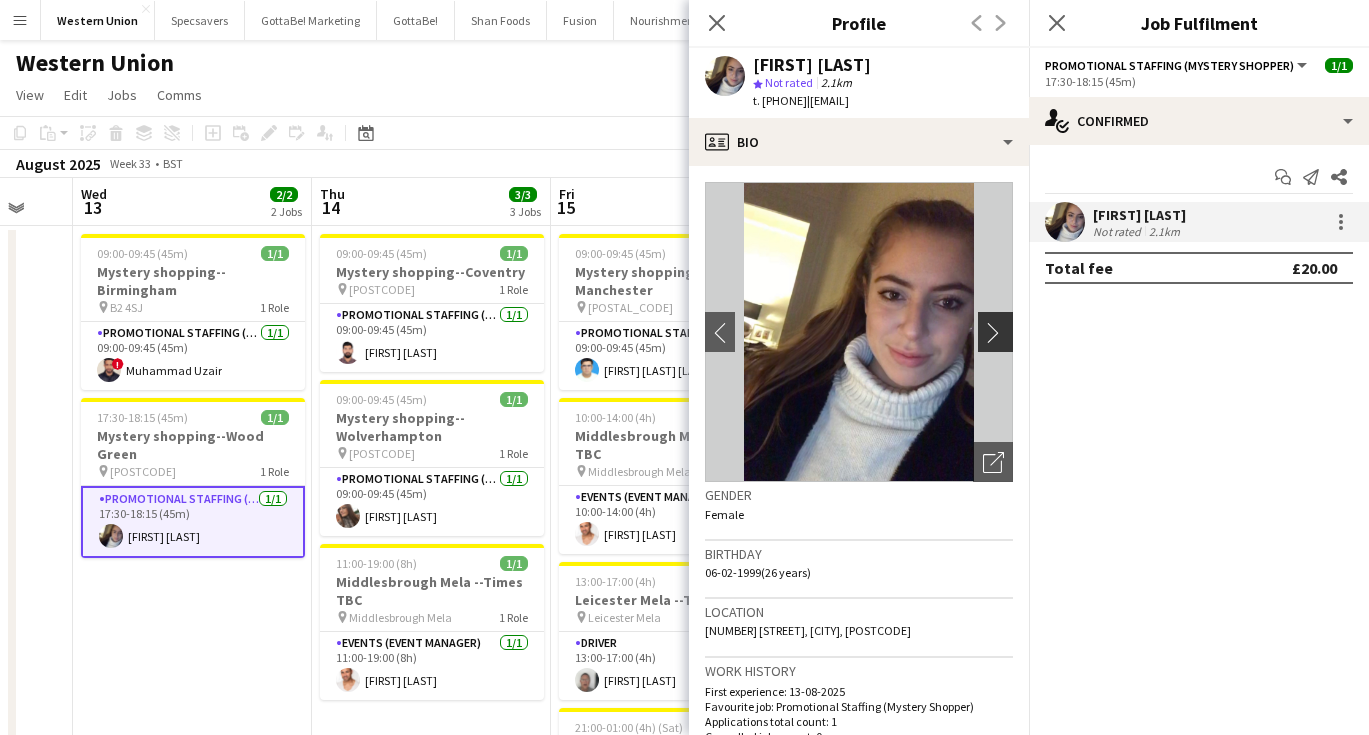 click on "chevron-right" 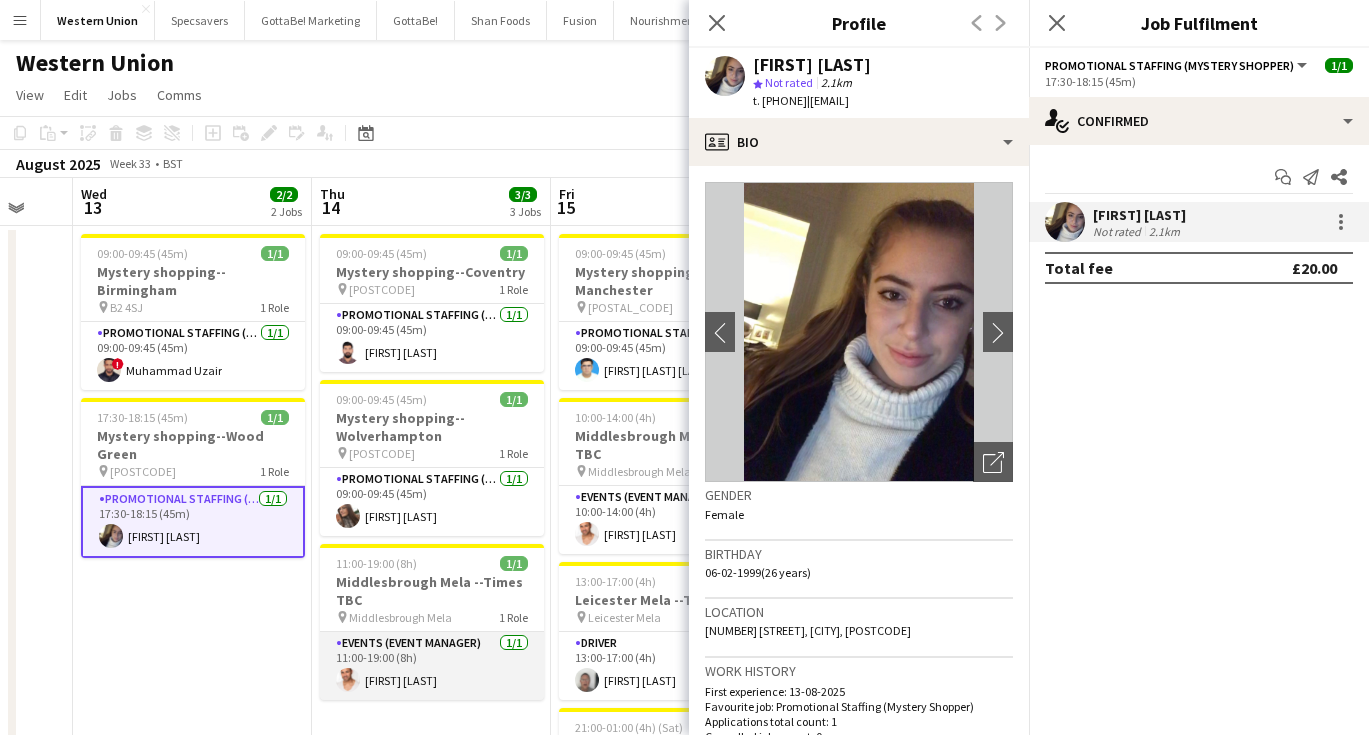scroll, scrollTop: 0, scrollLeft: 0, axis: both 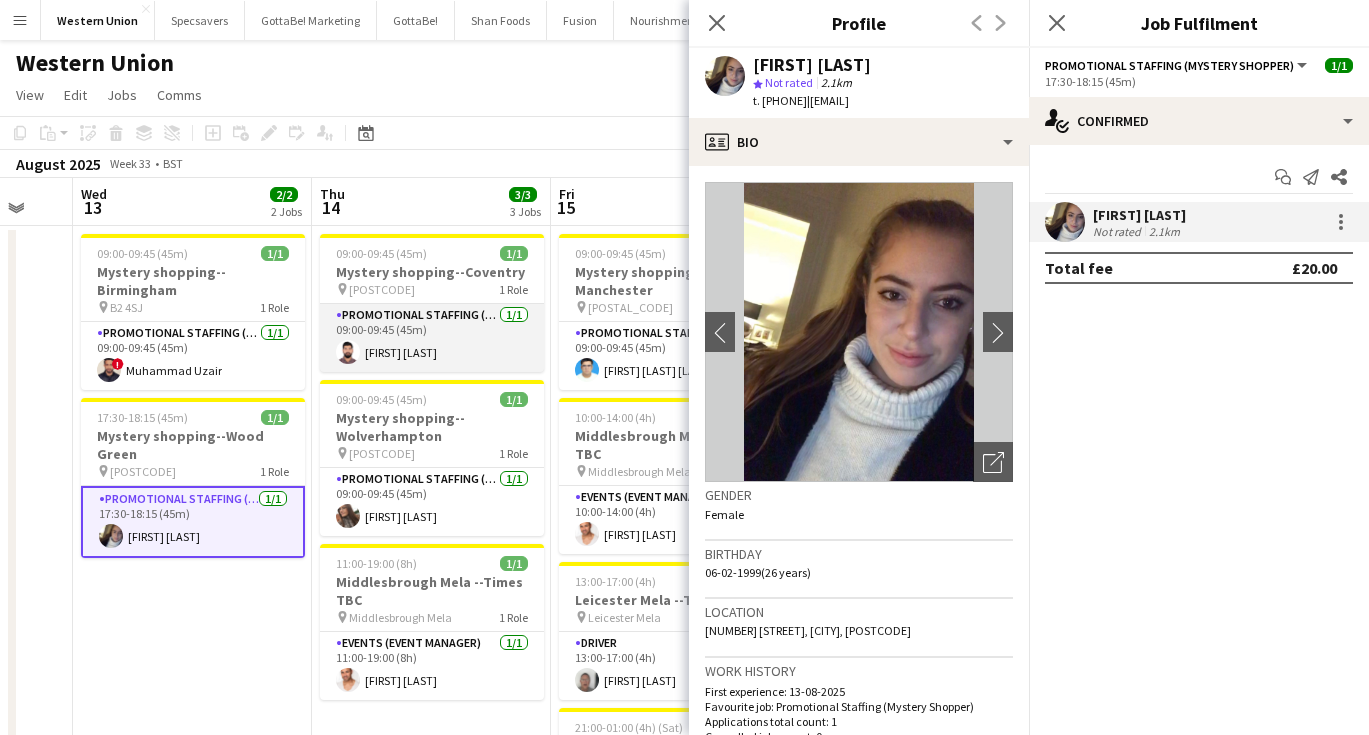click on "Promotional Staffing (Mystery Shopper)   1/1   09:00-09:45 (45m)
Roshan Kishore" at bounding box center [432, 338] 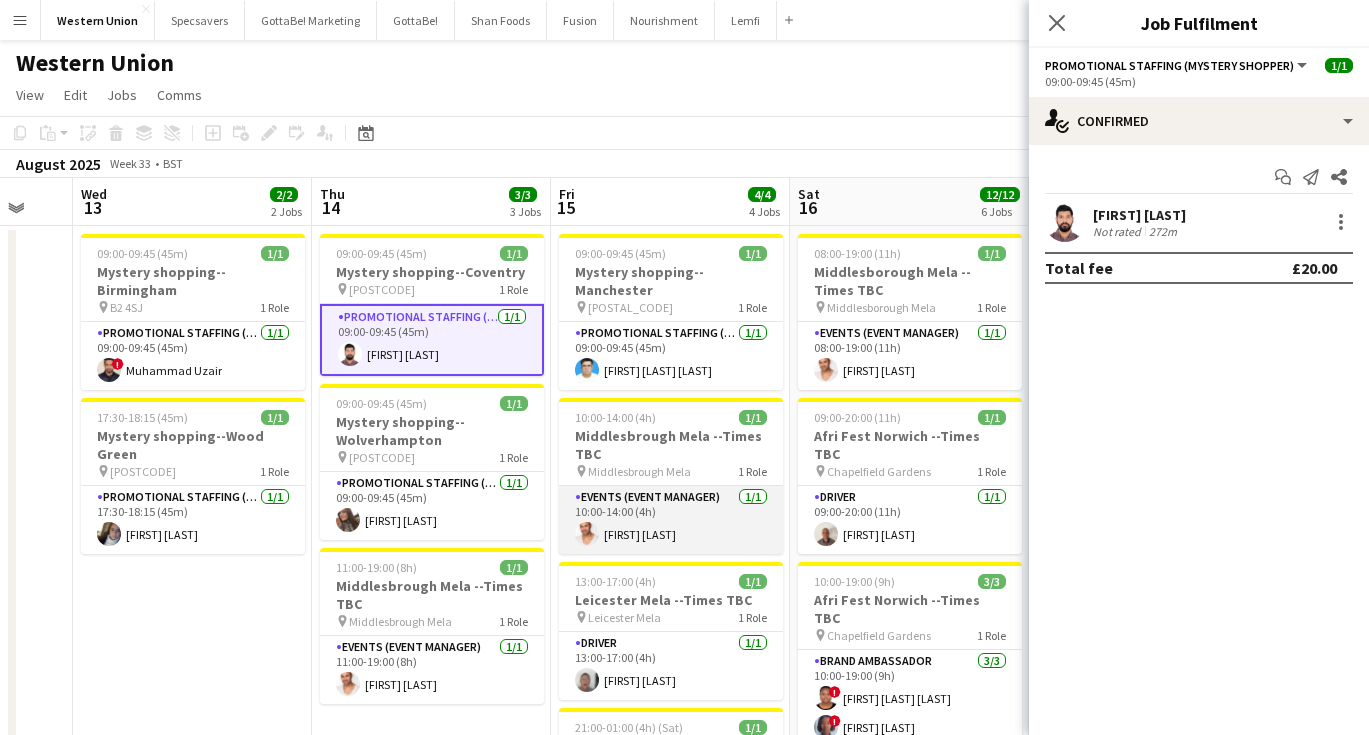 scroll, scrollTop: 0, scrollLeft: 0, axis: both 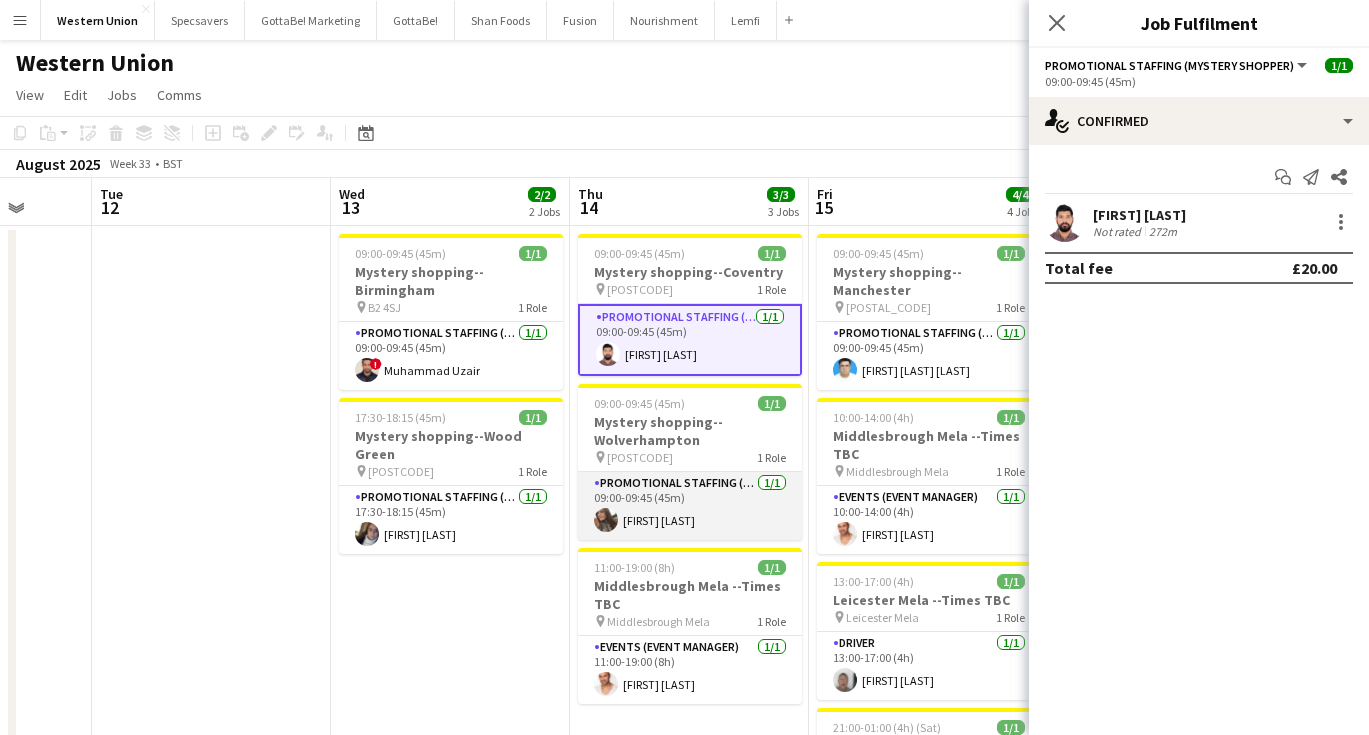 click on "Promotional Staffing (Mystery Shopper)   1/1   09:00-09:45 (45m)
Kamila Zagula" at bounding box center [690, 506] 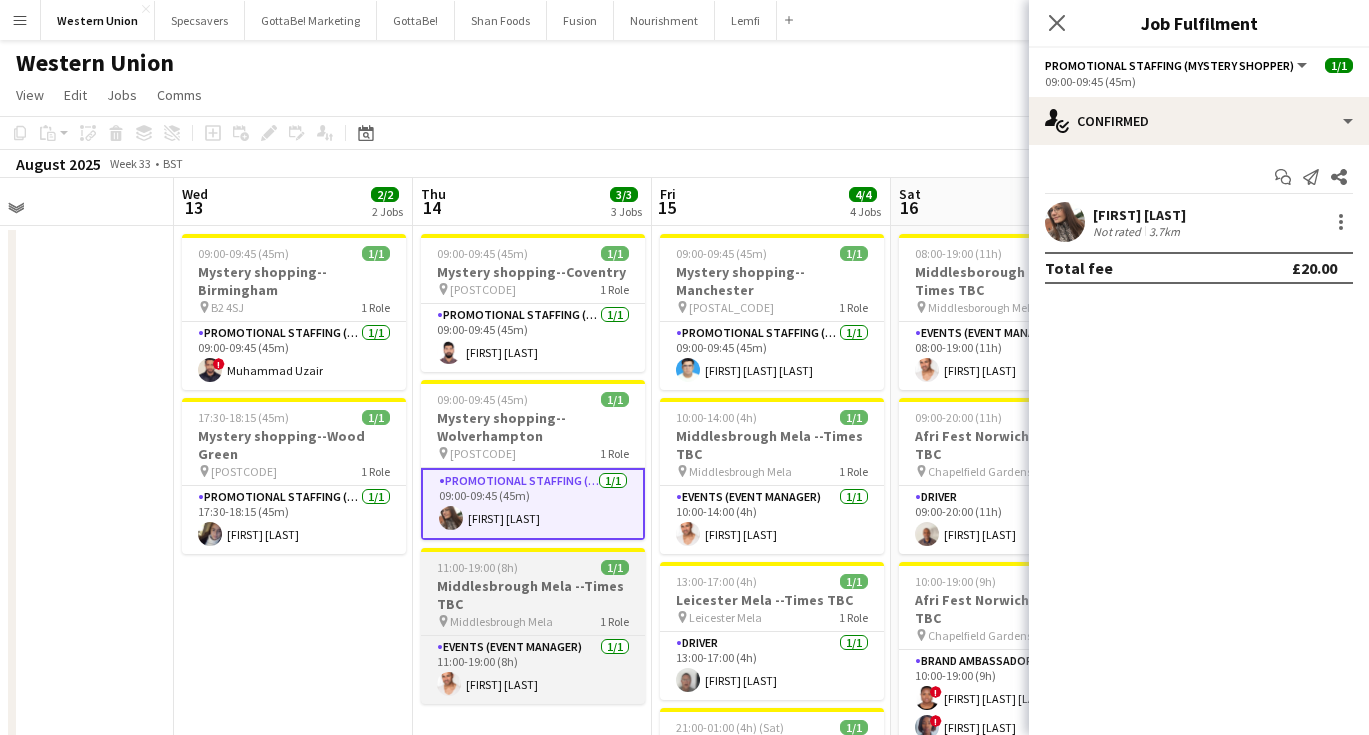 scroll, scrollTop: 0, scrollLeft: 820, axis: horizontal 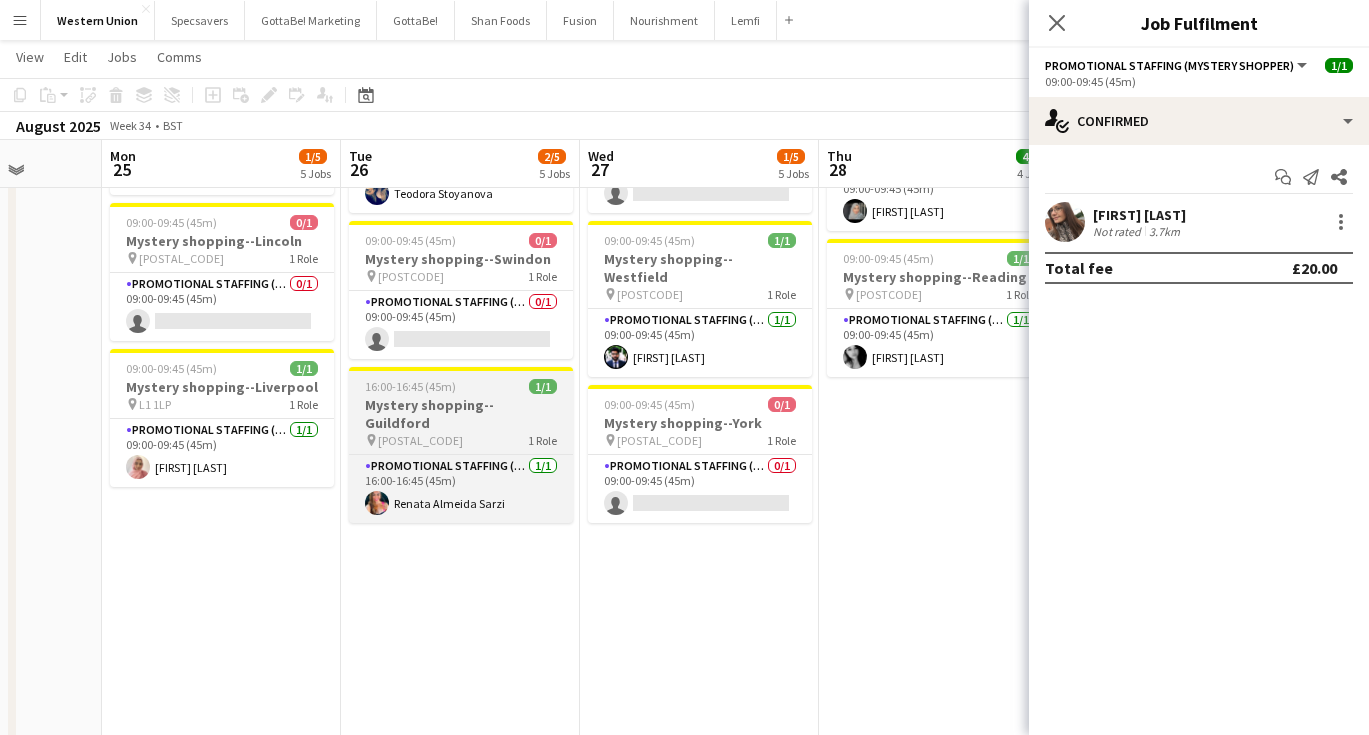 click on "pin
GU1 4YT   1 Role" at bounding box center (461, 440) 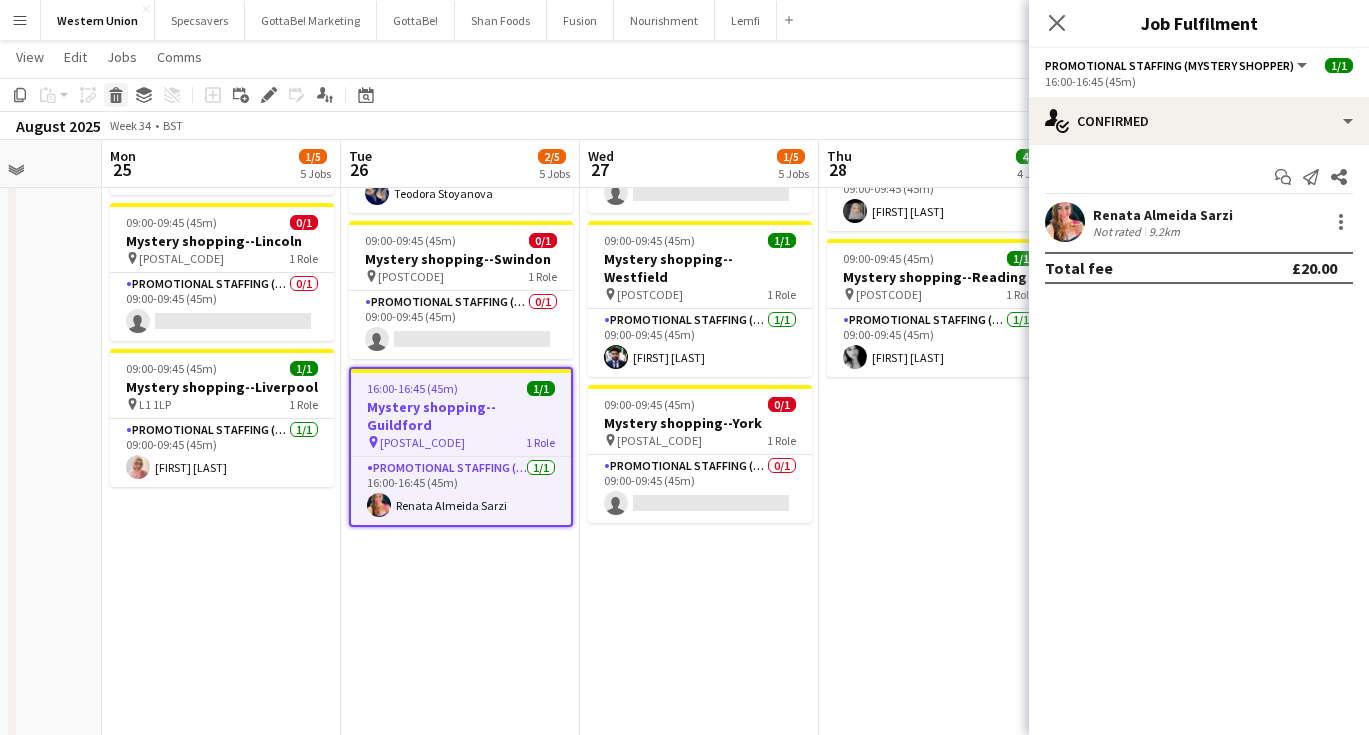 click on "Delete" 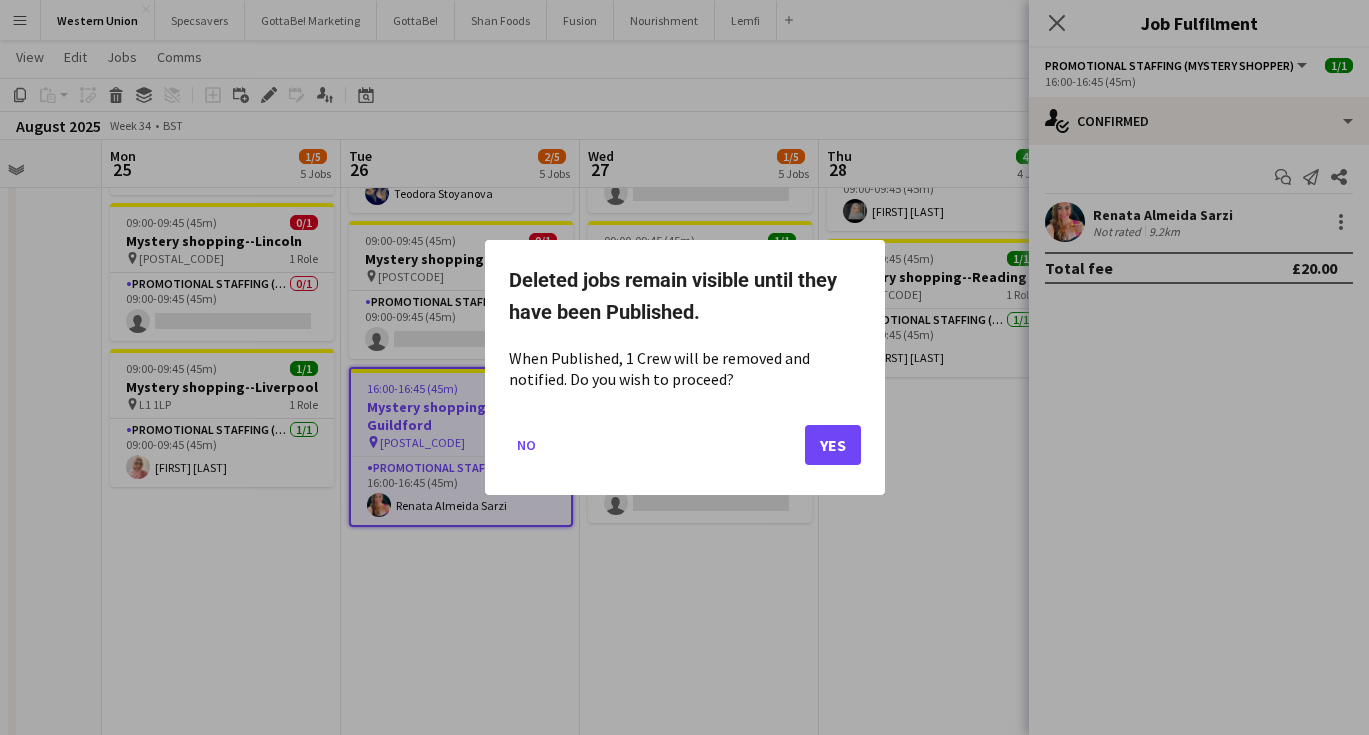 scroll, scrollTop: 0, scrollLeft: 0, axis: both 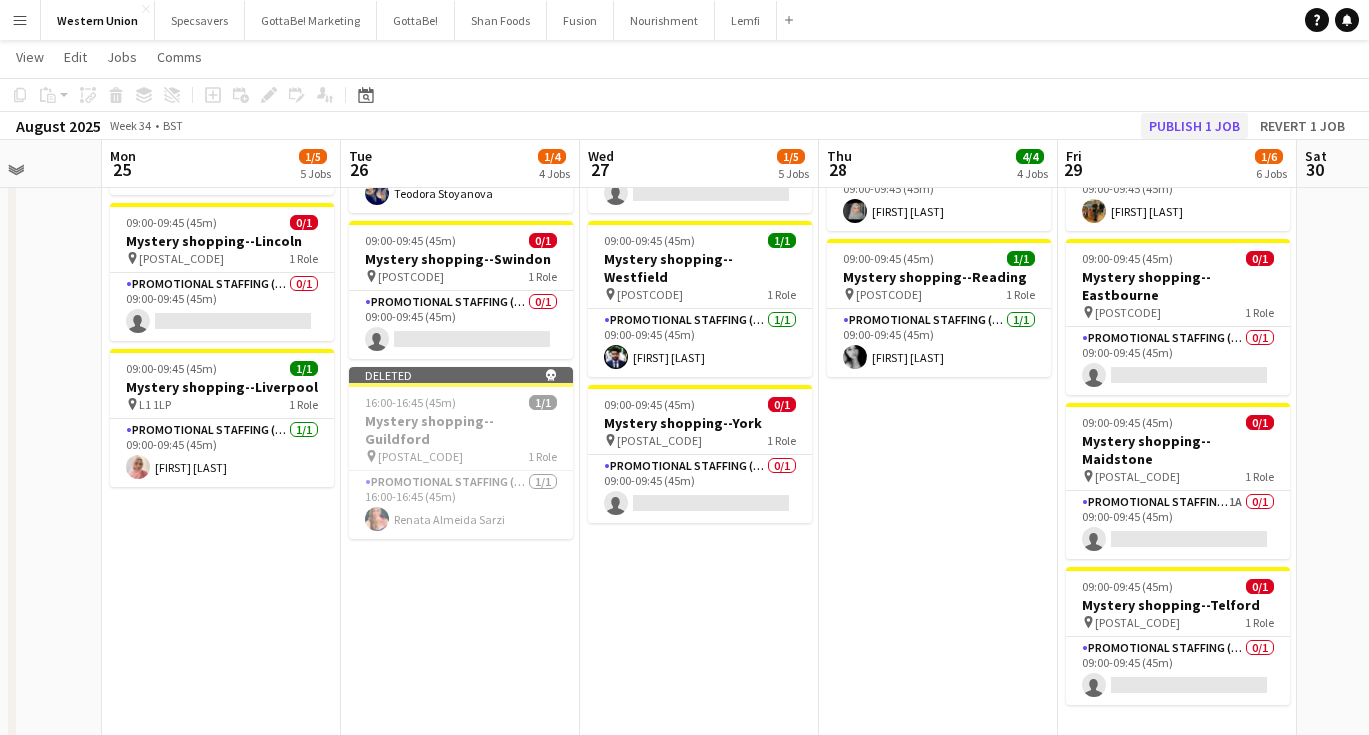 click on "Publish 1 job" 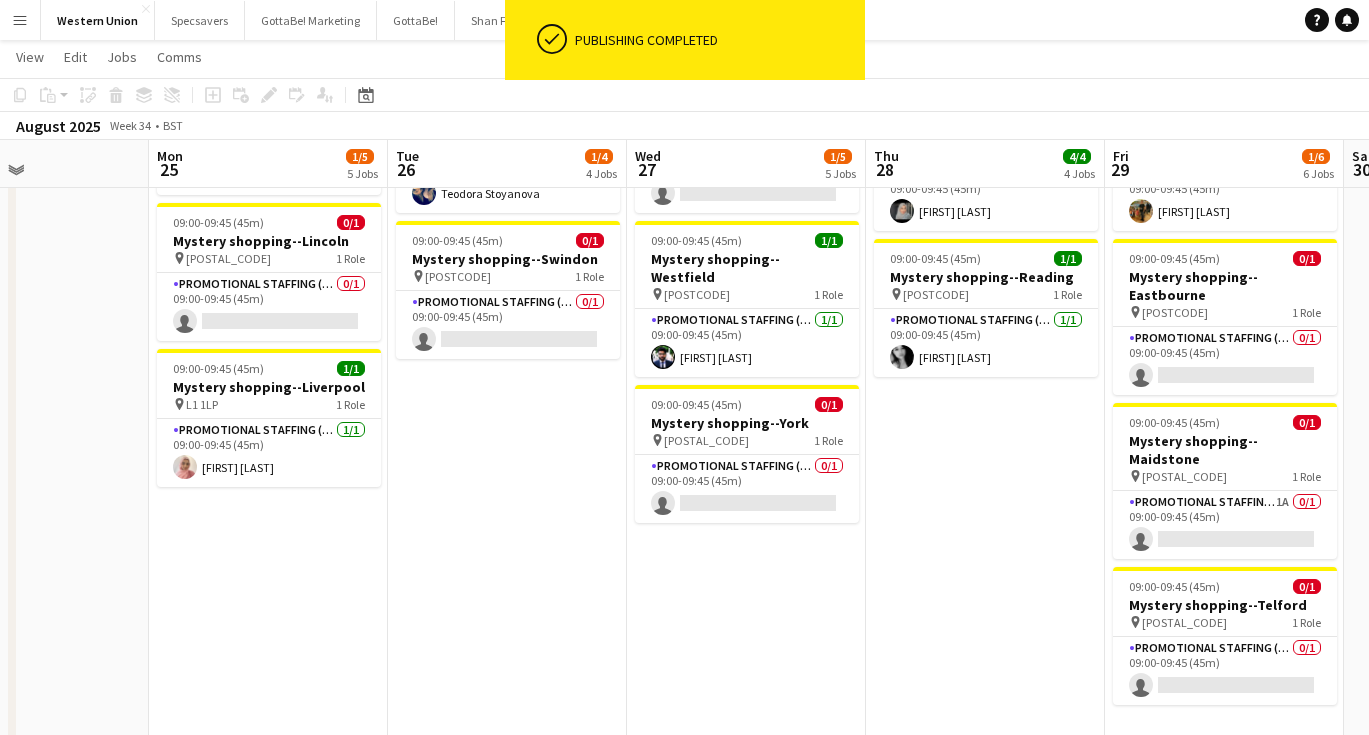 scroll, scrollTop: 0, scrollLeft: 804, axis: horizontal 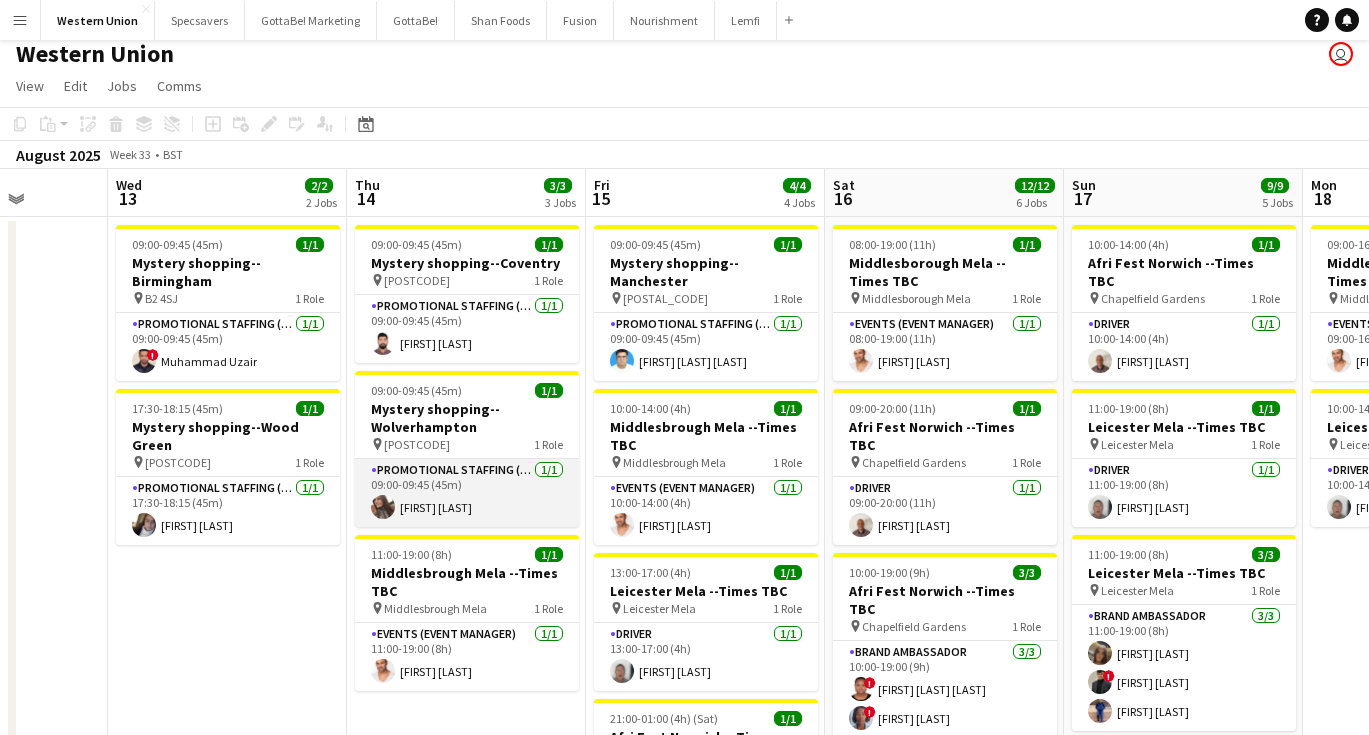 click on "Promotional Staffing (Mystery Shopper)   1/1   09:00-09:45 (45m)
Kamila Zagula" at bounding box center (467, 493) 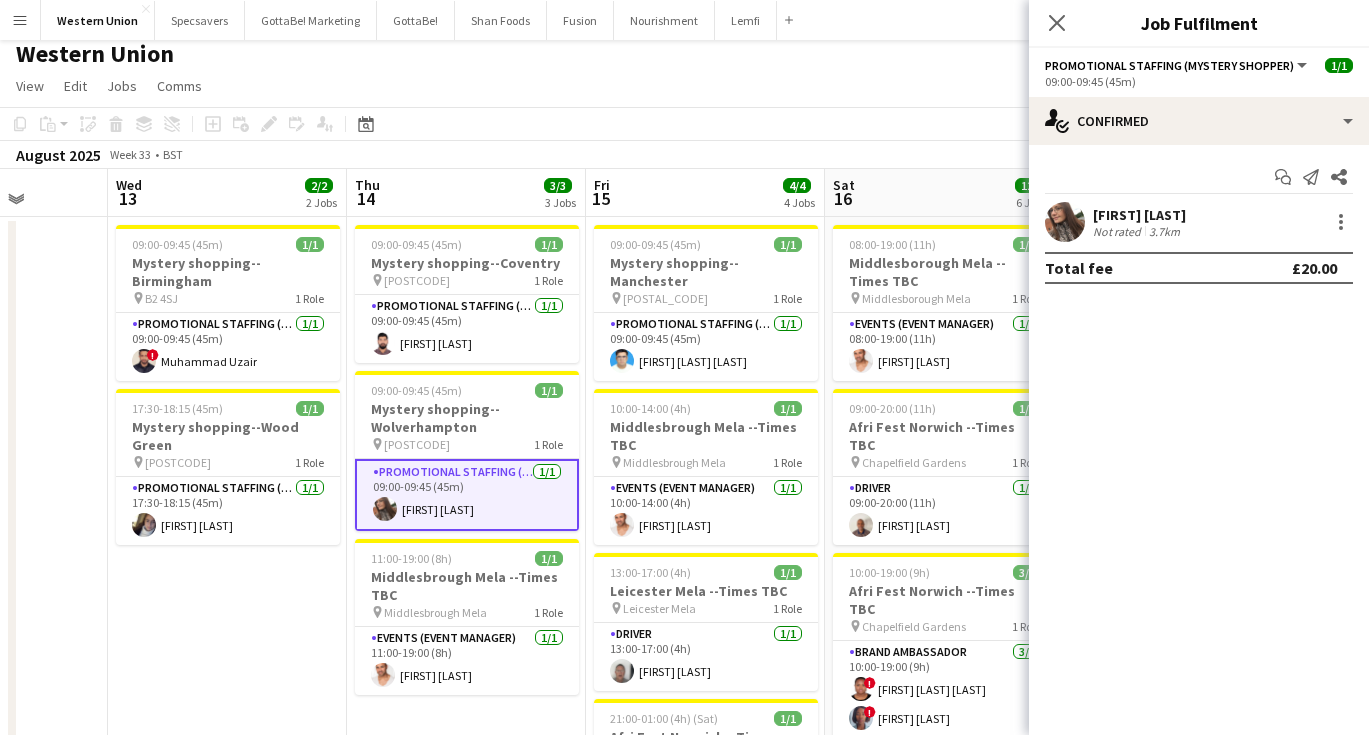 click on "3.7km" at bounding box center (1164, 231) 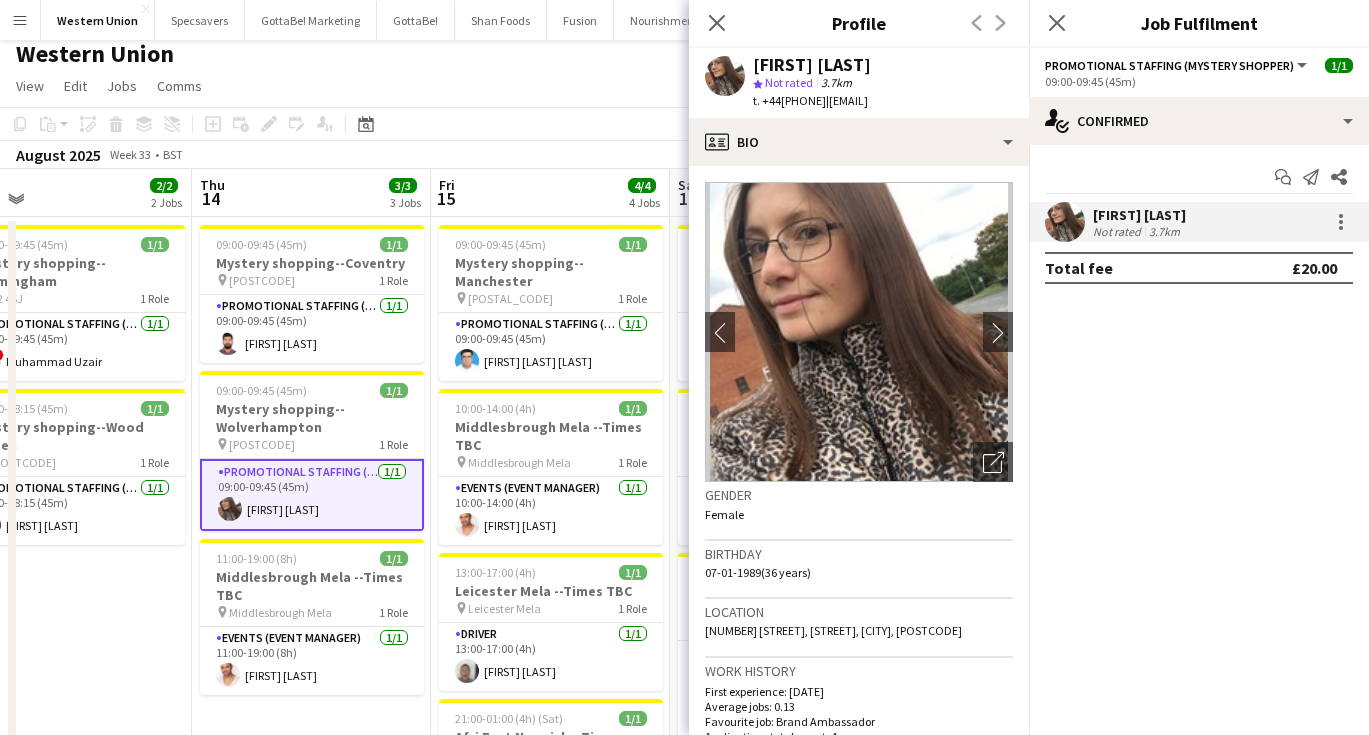 scroll, scrollTop: 0, scrollLeft: 822, axis: horizontal 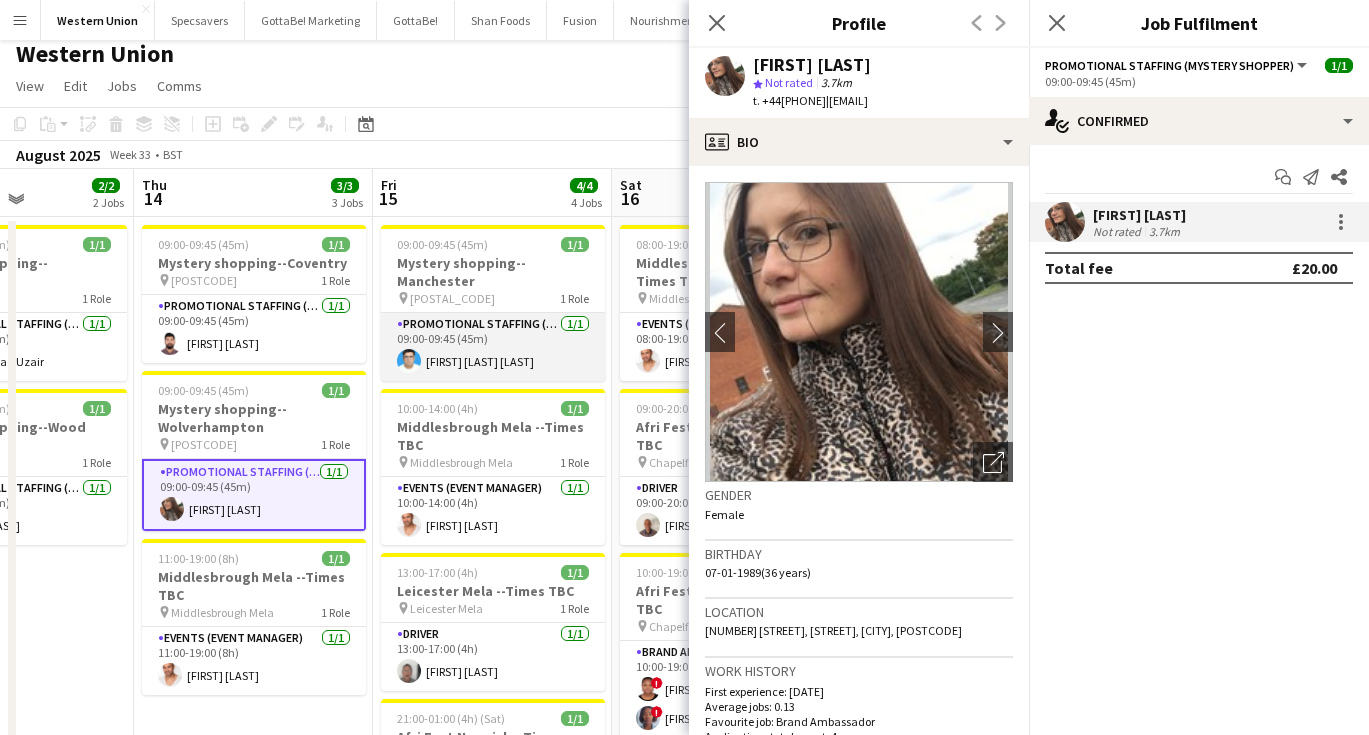 click on "Promotional Staffing (Mystery Shopper)   1/1   09:00-09:45 (45m)
Muhammad Abdullah Aziz Bhatti" at bounding box center (493, 347) 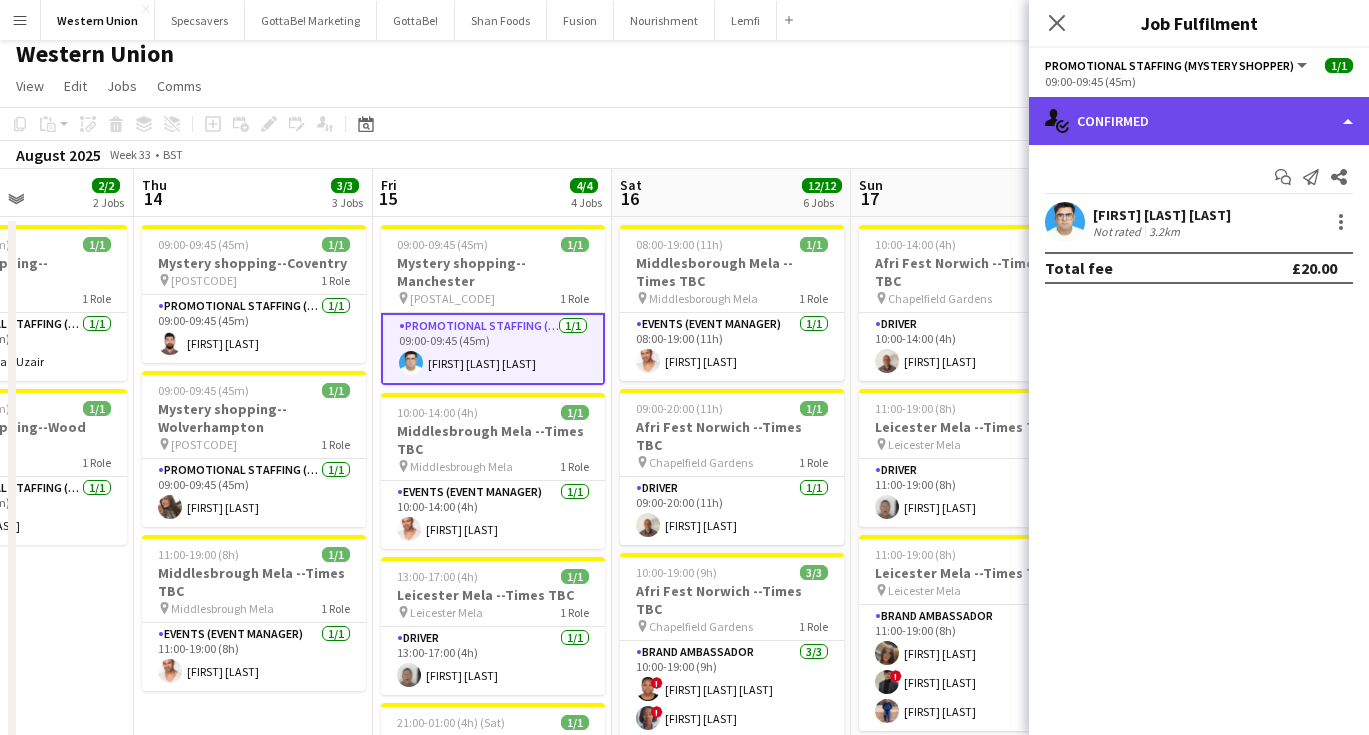 click on "single-neutral-actions-check-2
Confirmed" 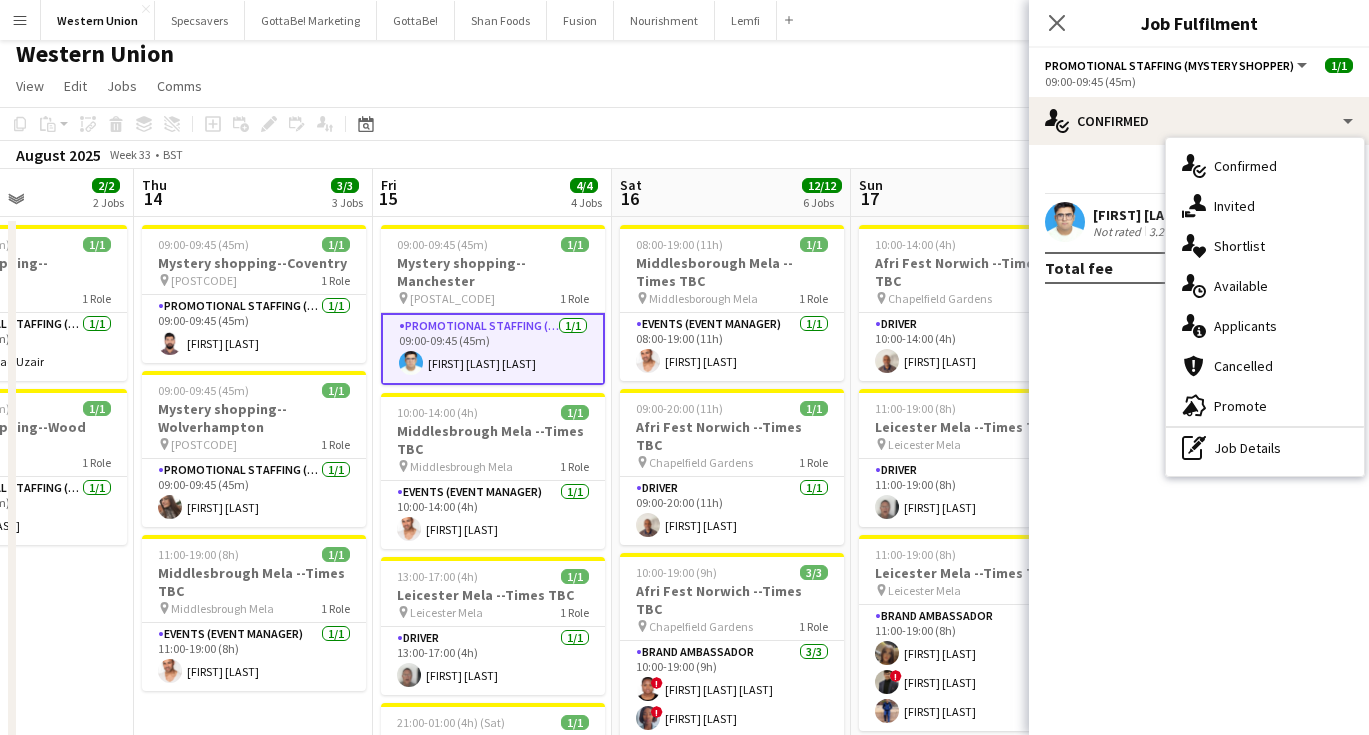 click at bounding box center [1065, 222] 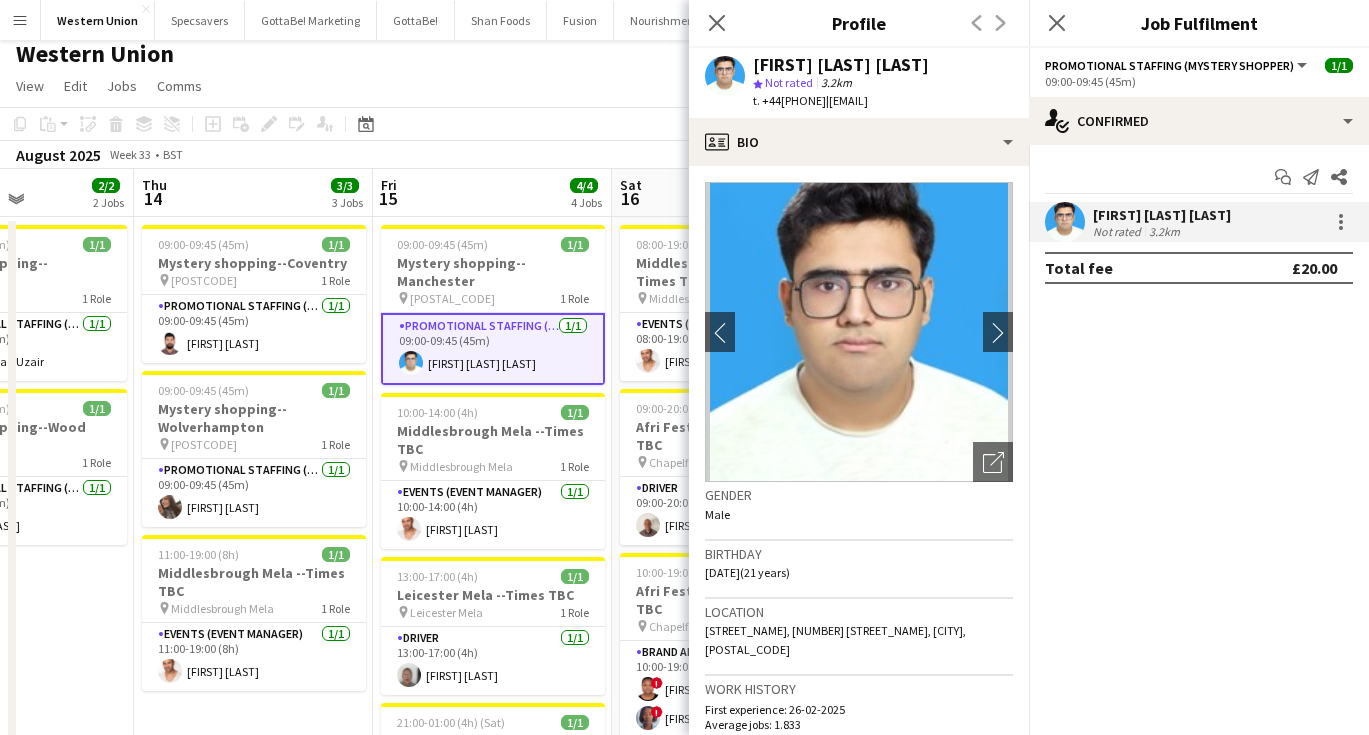 click on "Copy
Paste
Paste
Command
V Paste with crew
Command
Shift
V
Paste linked Job
Delete
Group
Ungroup
Add job
Add linked Job
Edit
Edit linked Job
Applicants
Date picker
AUG 2025 AUG 2025 Monday M Tuesday T Wednesday W Thursday T Friday F Saturday S Sunday S  AUG   1   2   3   4   5   6   7   8   9   10   11   12   13   14   15   16   17   18   19   20   21   22   23   24   25" 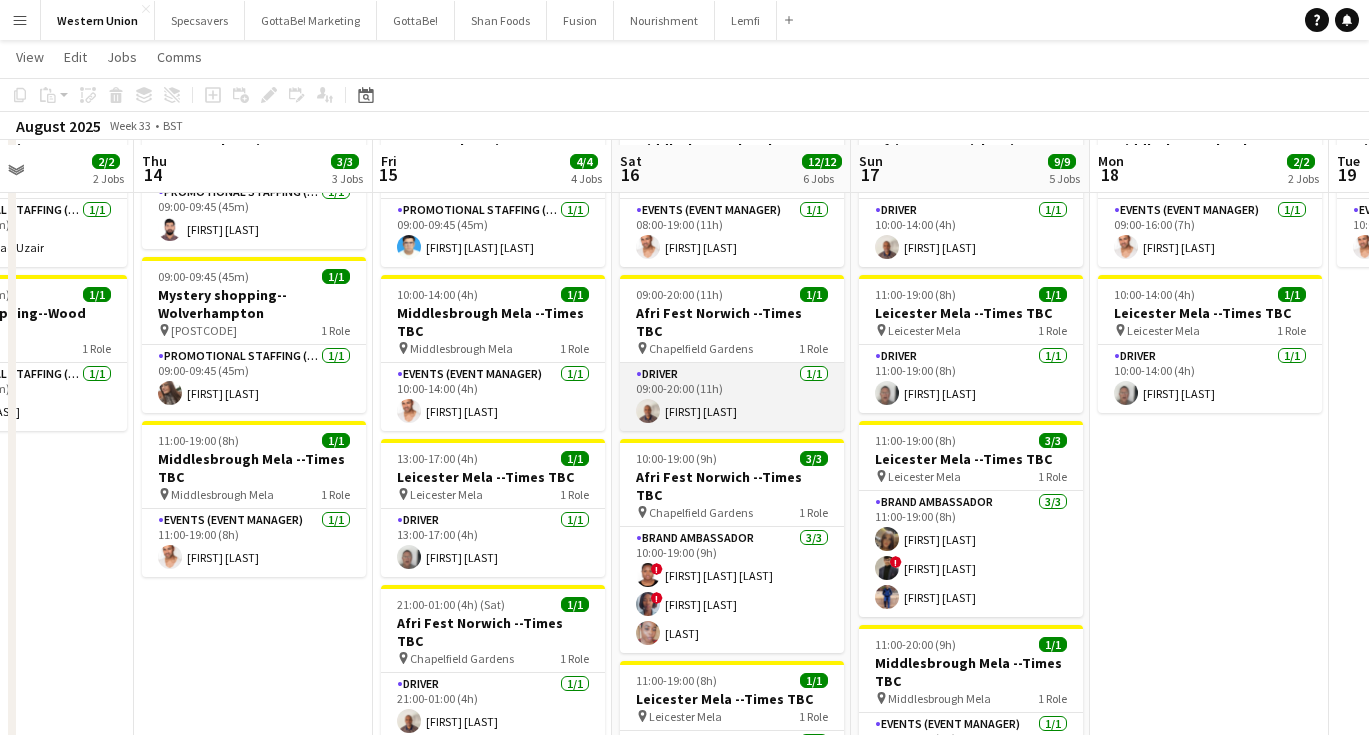 scroll, scrollTop: 126, scrollLeft: 0, axis: vertical 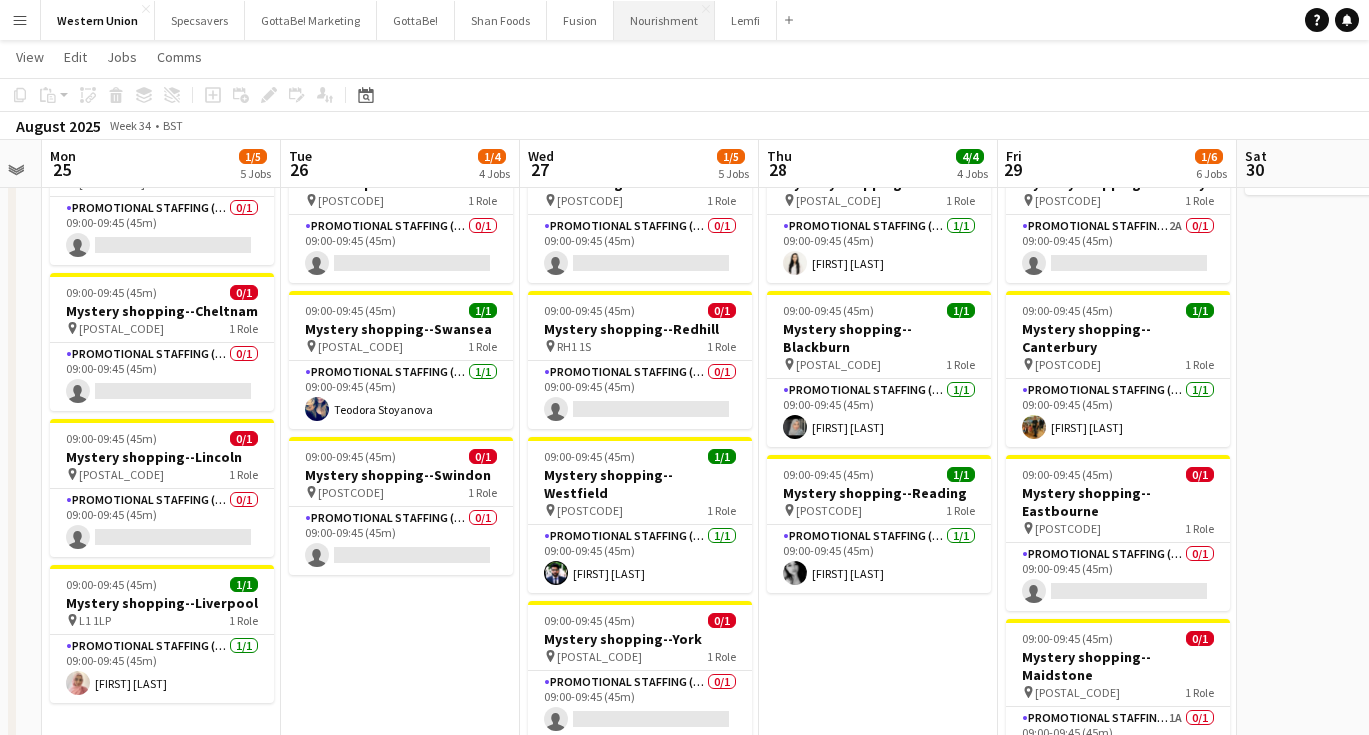 click on "Nourishment
Close" at bounding box center (664, 20) 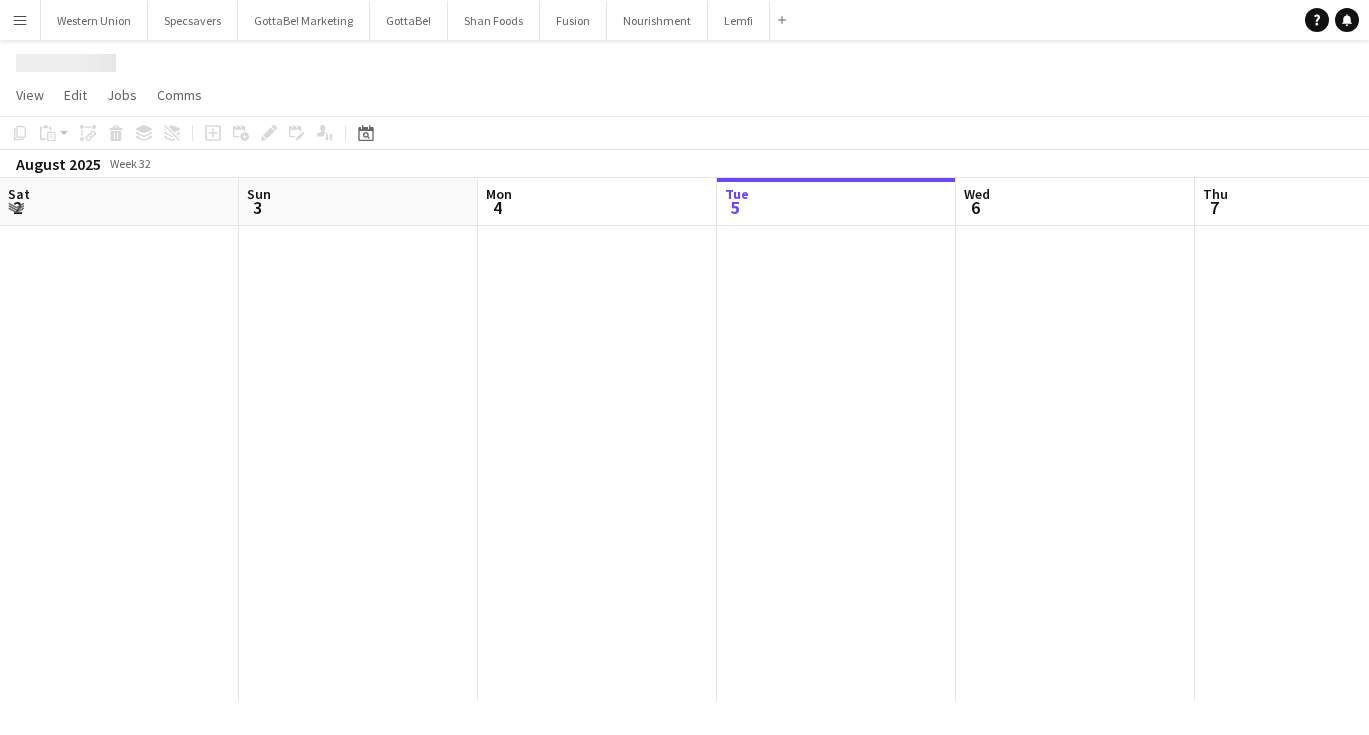 scroll, scrollTop: 0, scrollLeft: 0, axis: both 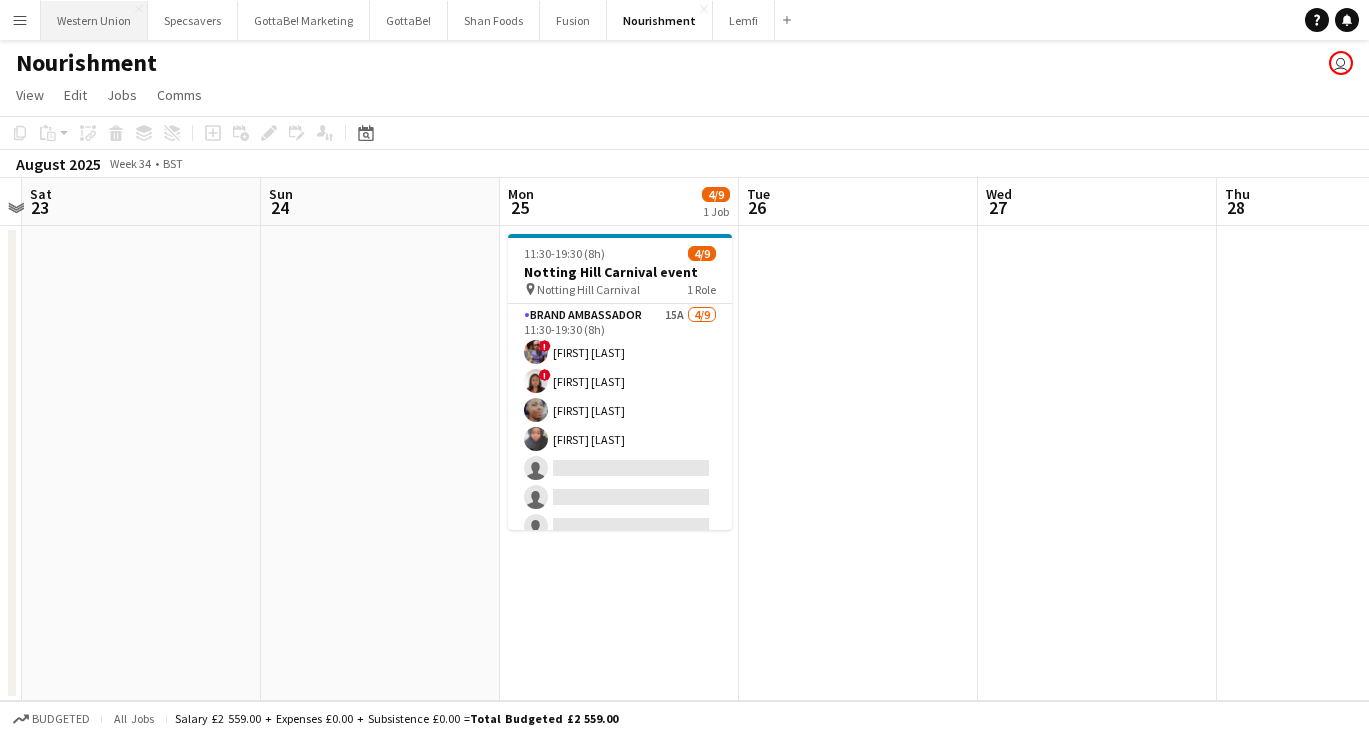 click on "Western Union
Close" at bounding box center (94, 20) 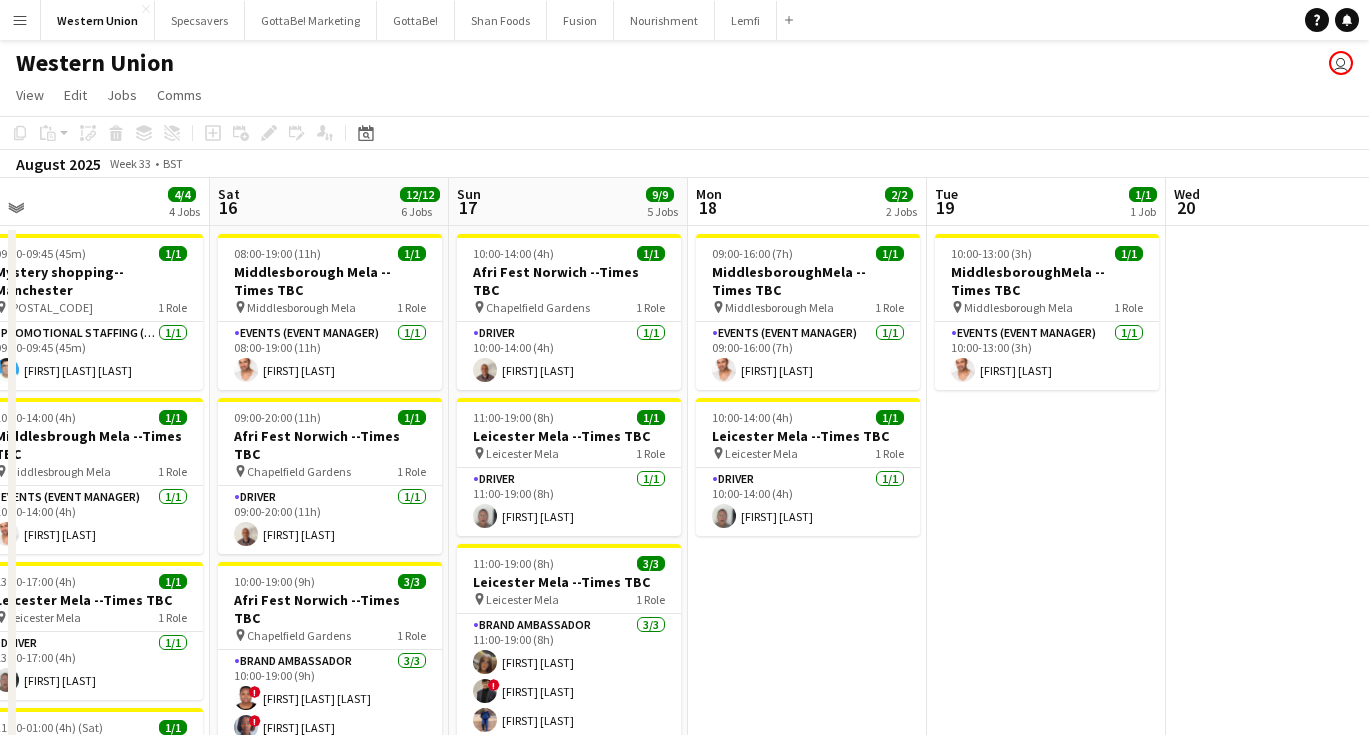 scroll, scrollTop: 0, scrollLeft: 752, axis: horizontal 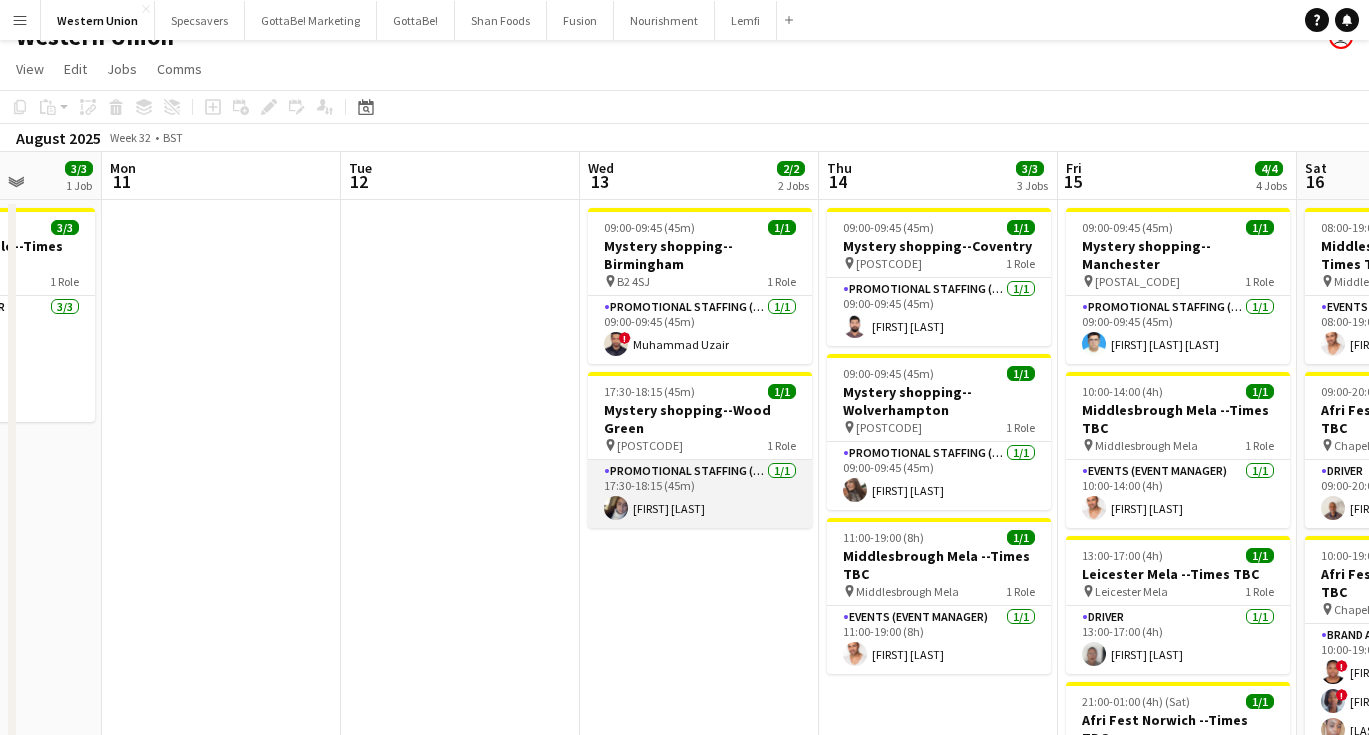 click on "[FIRST] [LAST]" at bounding box center [700, 494] 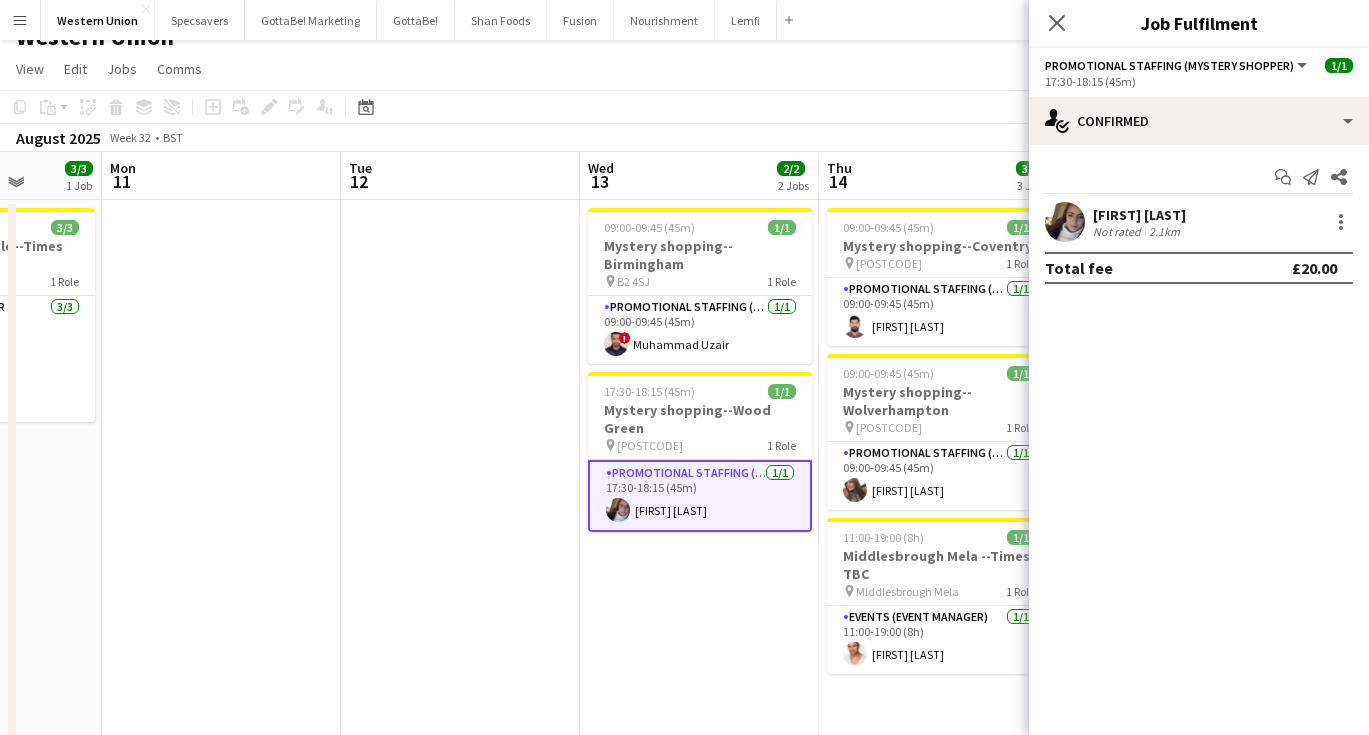 click on "[FIRST] [LAST]" at bounding box center [1139, 215] 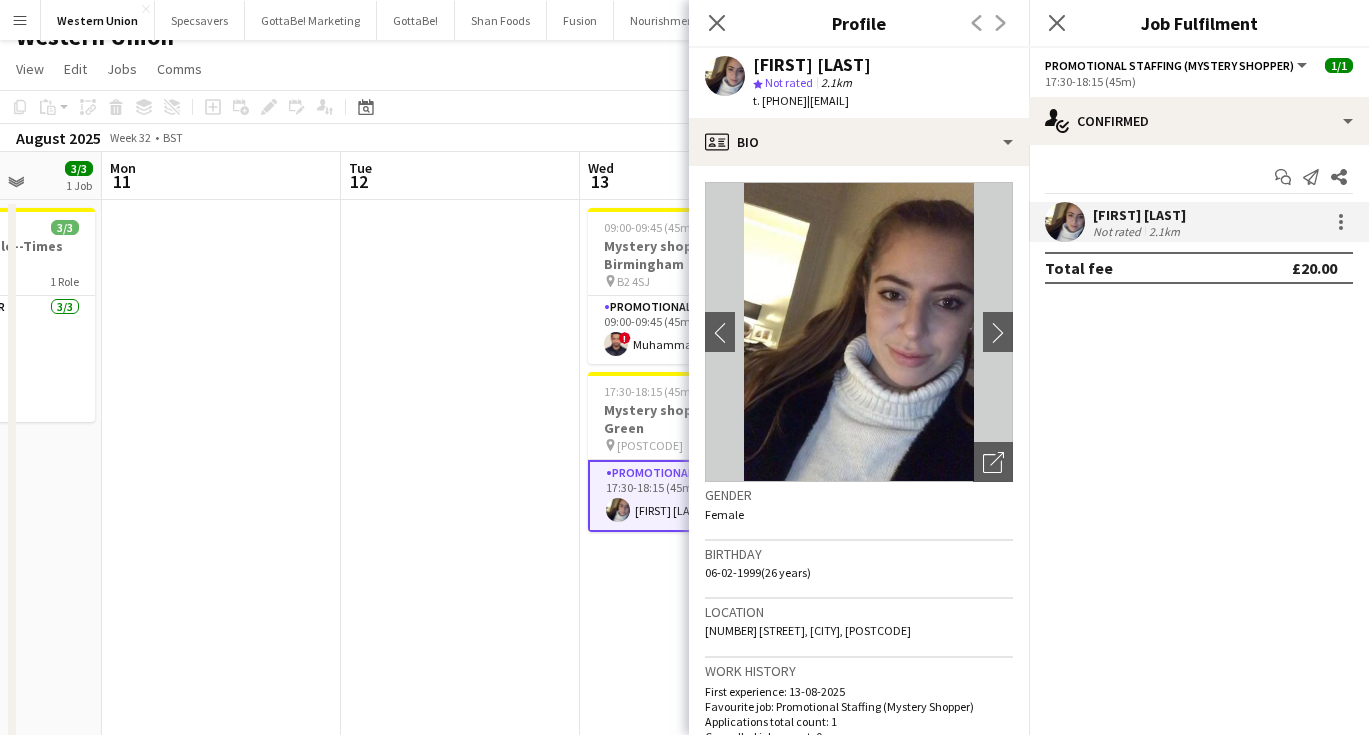 drag, startPoint x: 848, startPoint y: 100, endPoint x: 977, endPoint y: 101, distance: 129.00388 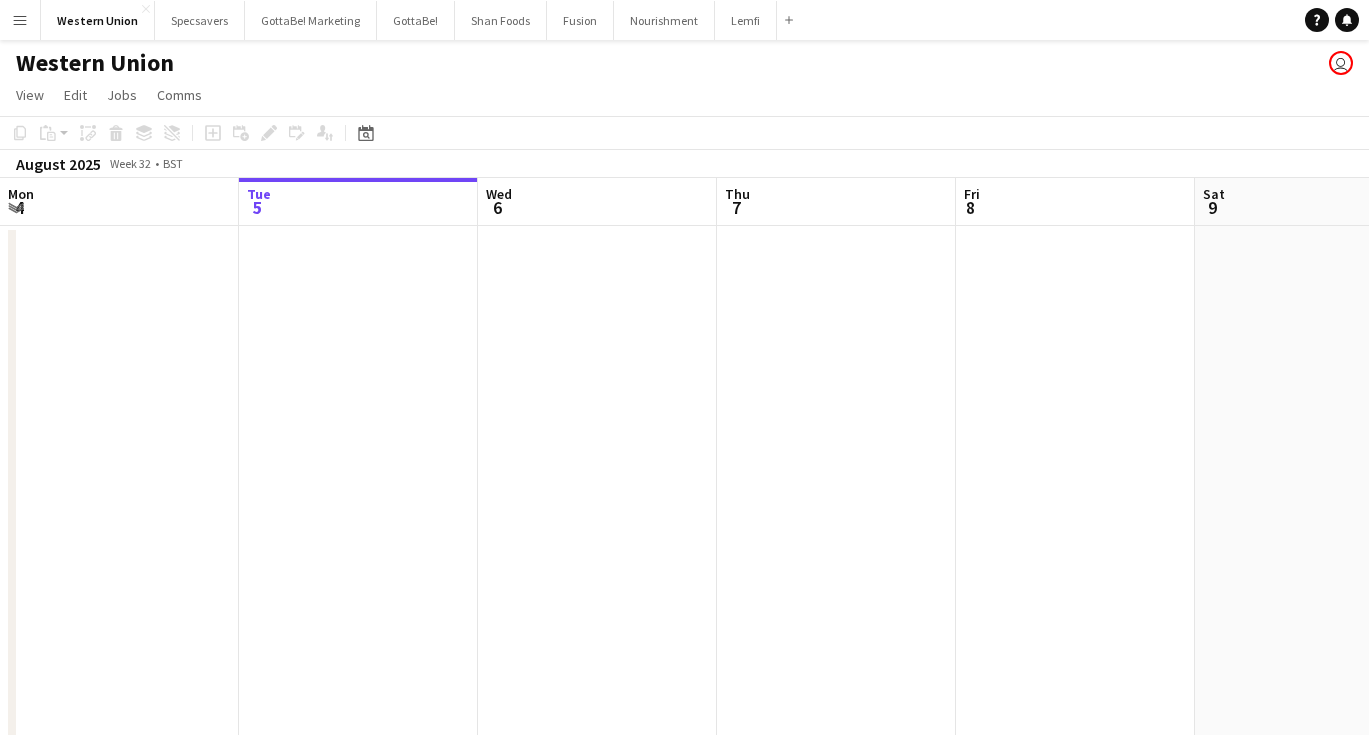 scroll, scrollTop: 0, scrollLeft: 0, axis: both 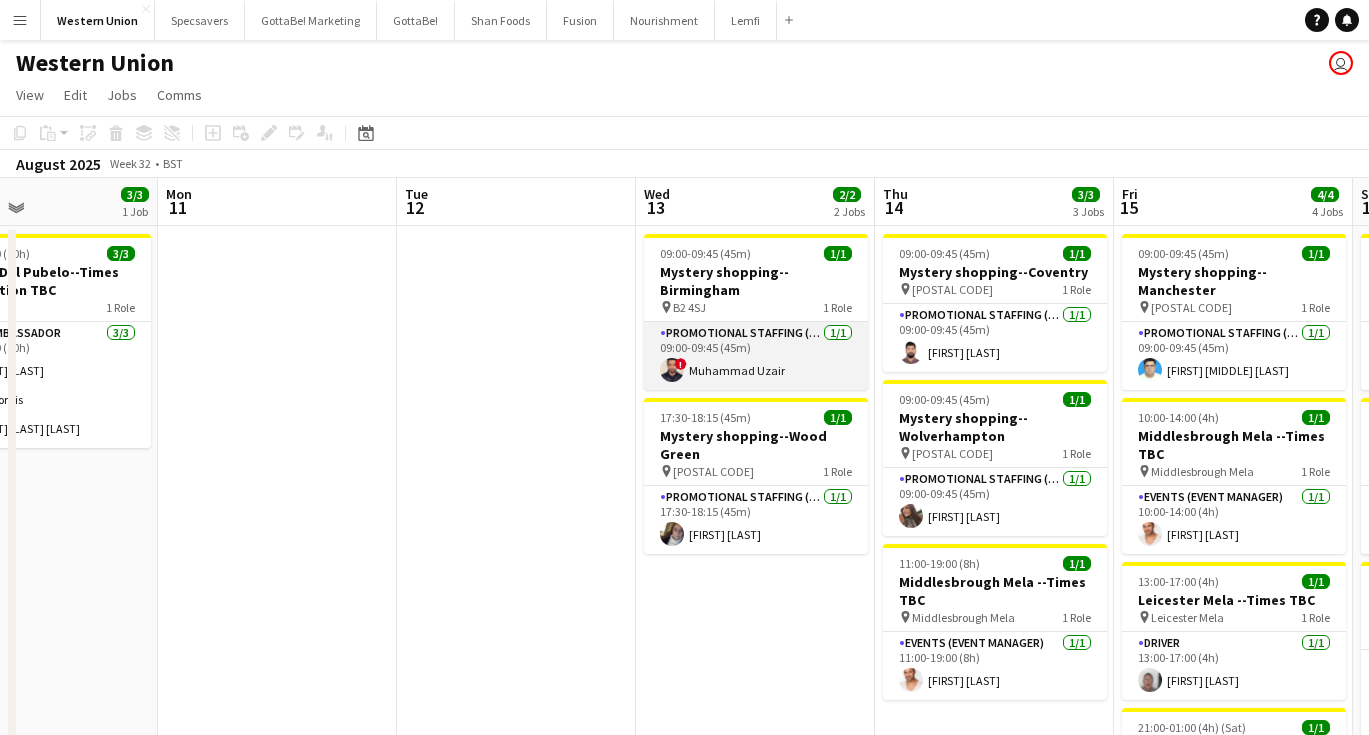 click on "Promotional Staffing (Mystery Shopper)   1/1   09:00-09:45 (45m)
[FIRST] [LAST] !" at bounding box center [756, 356] 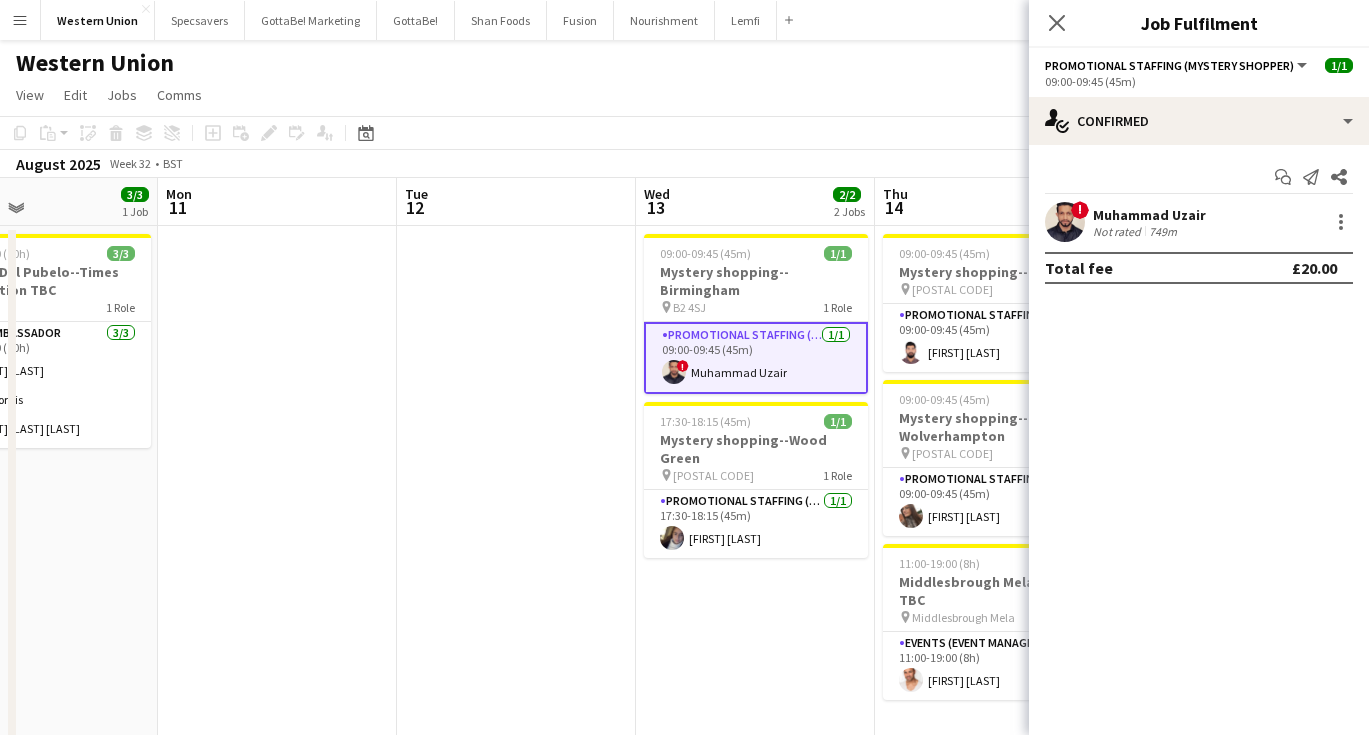 click on "Muhammad Uzair" at bounding box center (1149, 215) 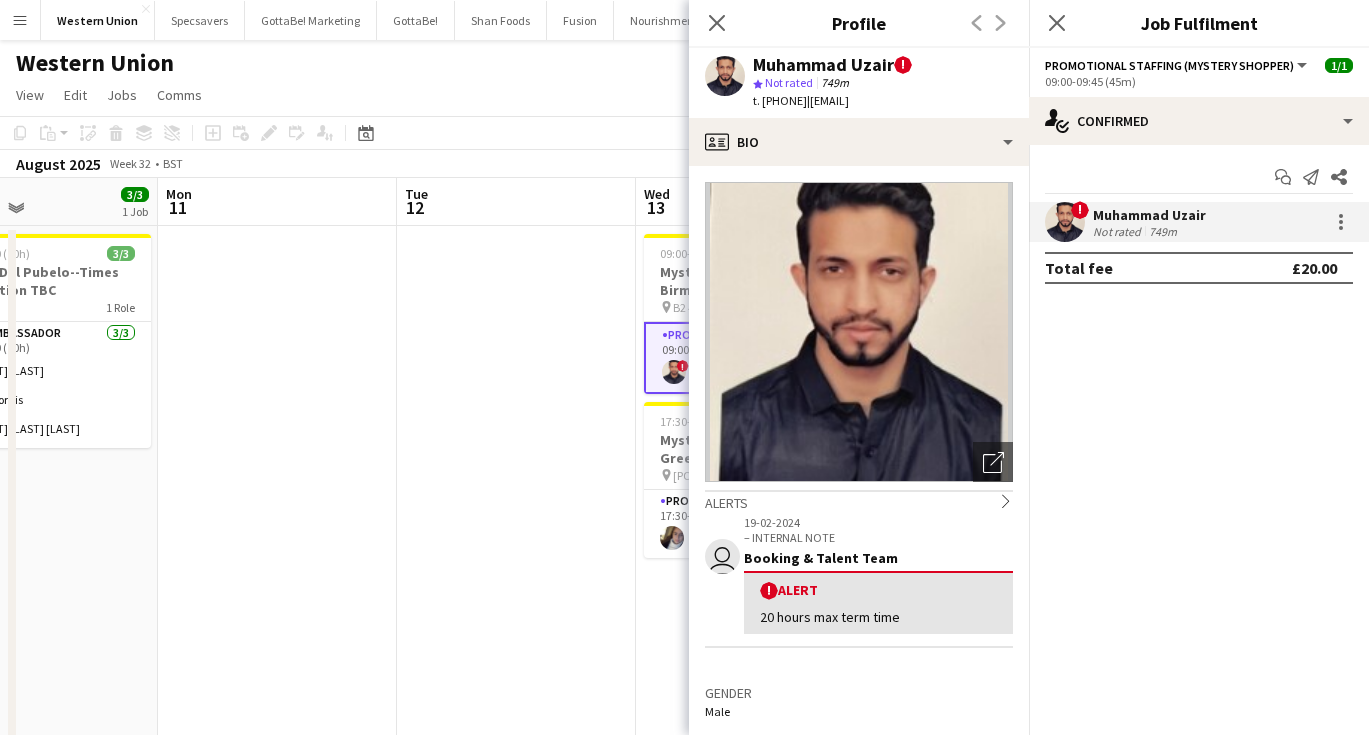 drag, startPoint x: 756, startPoint y: 62, endPoint x: 831, endPoint y: 119, distance: 94.20191 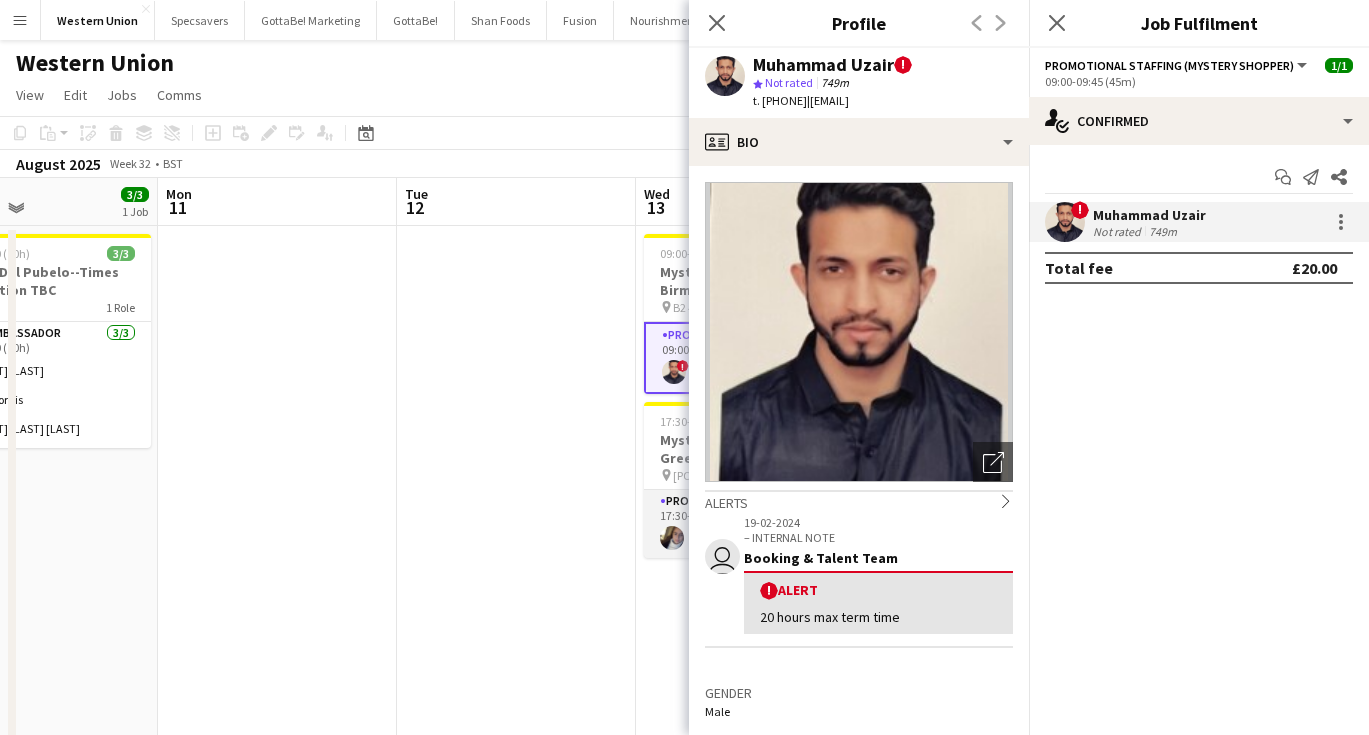 click at bounding box center [672, 538] 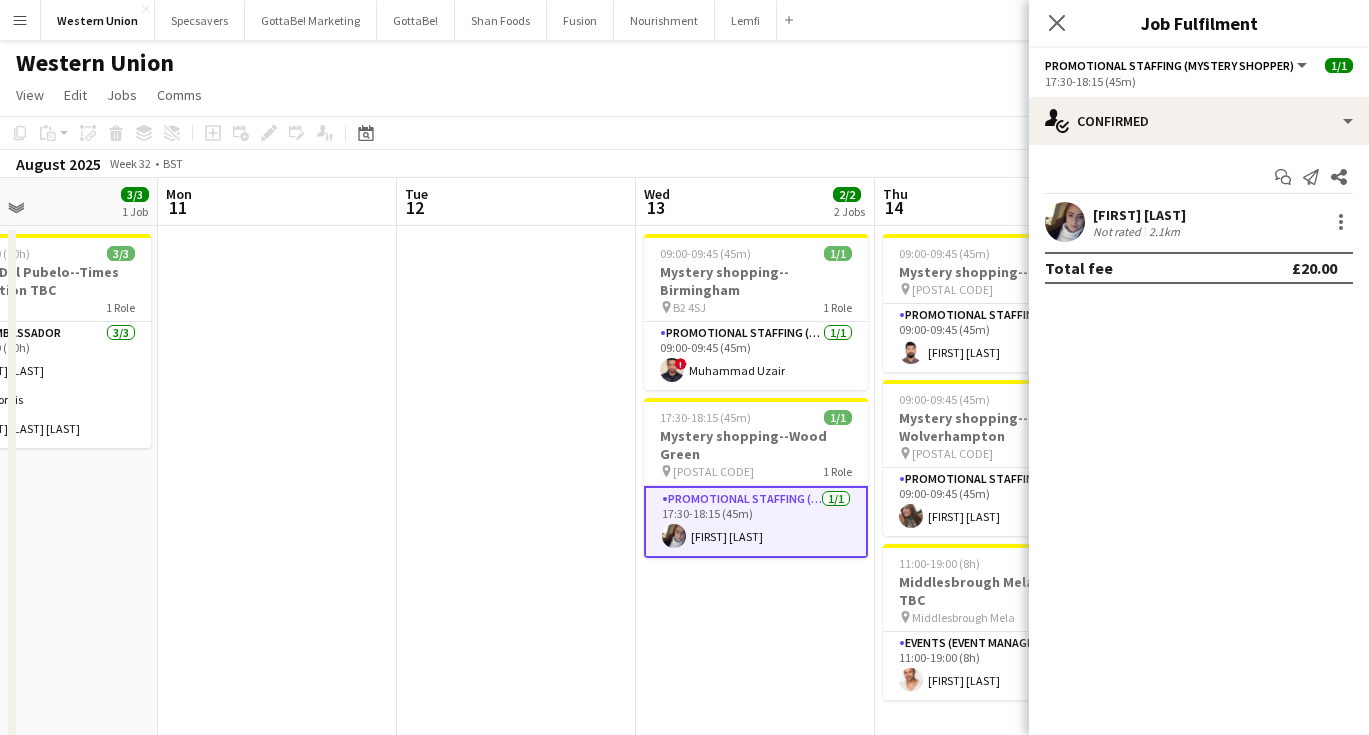 click on "[FIRST] [LAST]" at bounding box center [1139, 215] 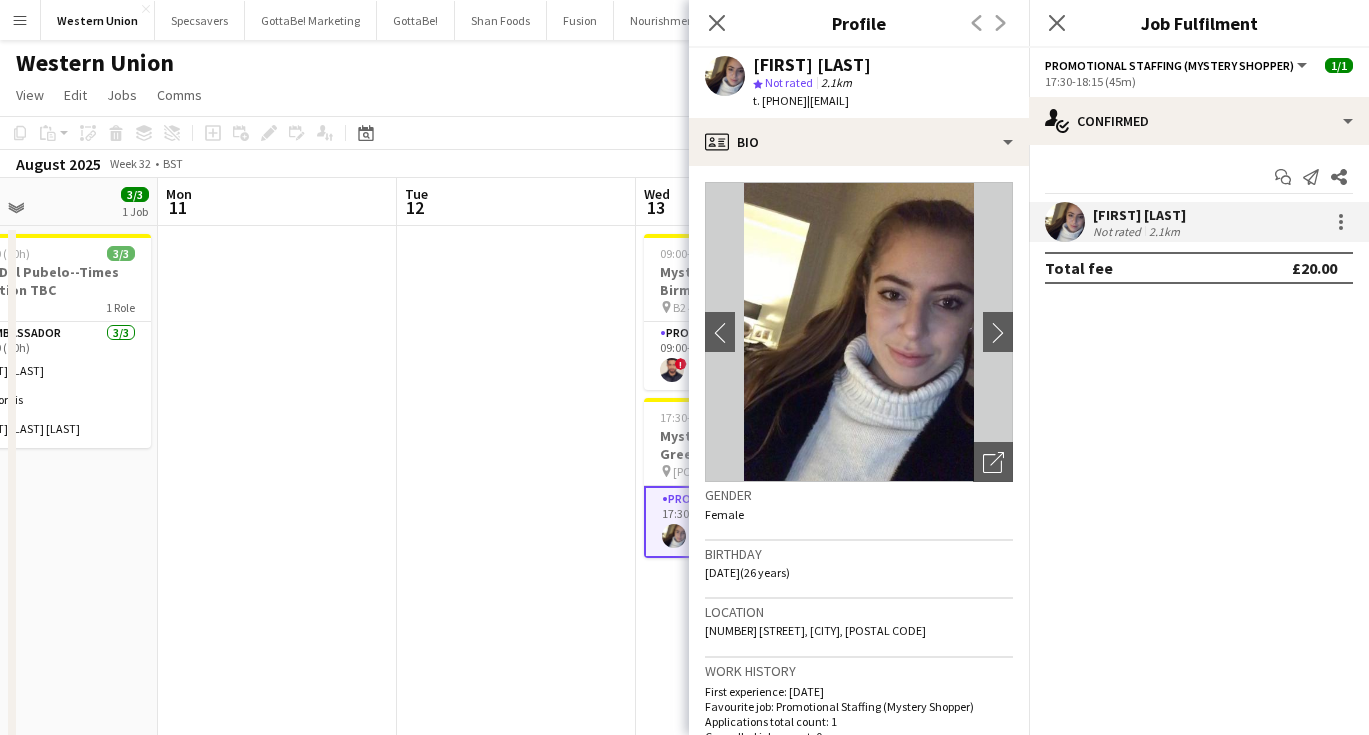 drag, startPoint x: 754, startPoint y: 61, endPoint x: 997, endPoint y: 109, distance: 247.69537 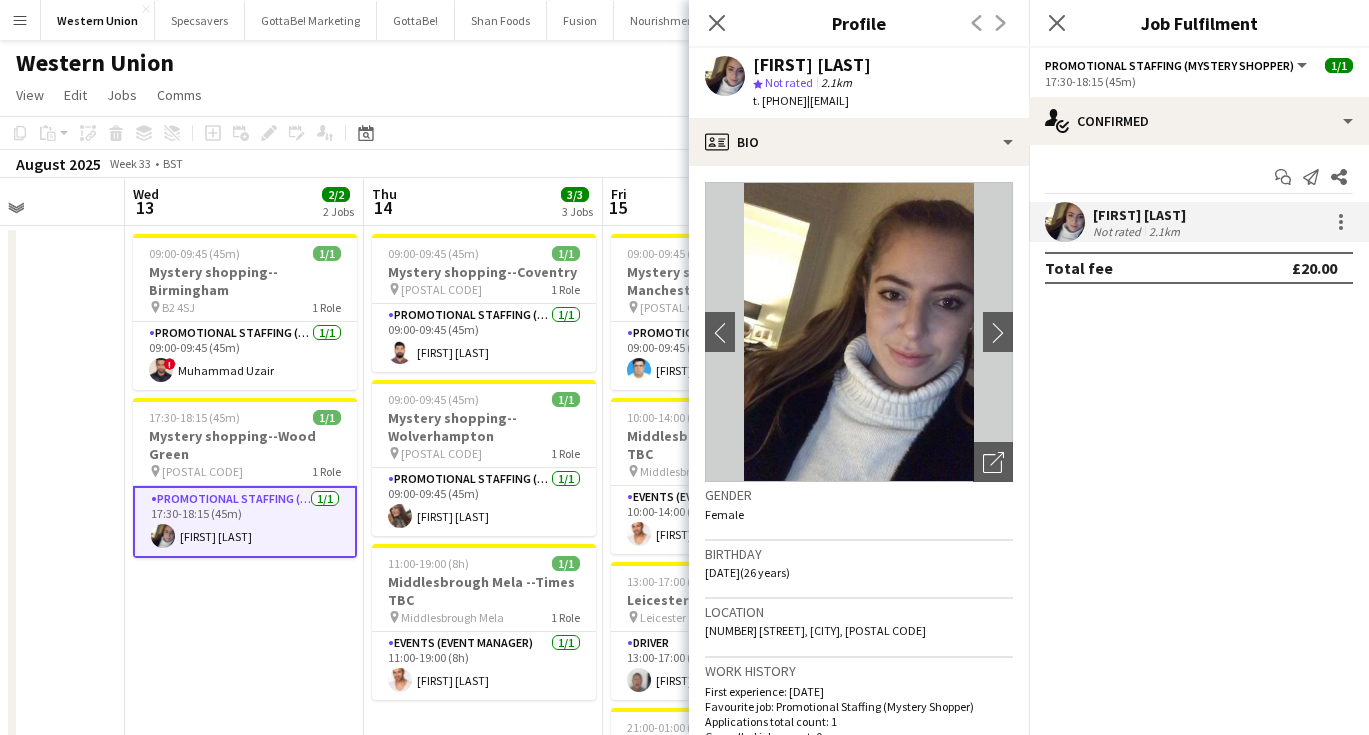 scroll, scrollTop: 0, scrollLeft: 634, axis: horizontal 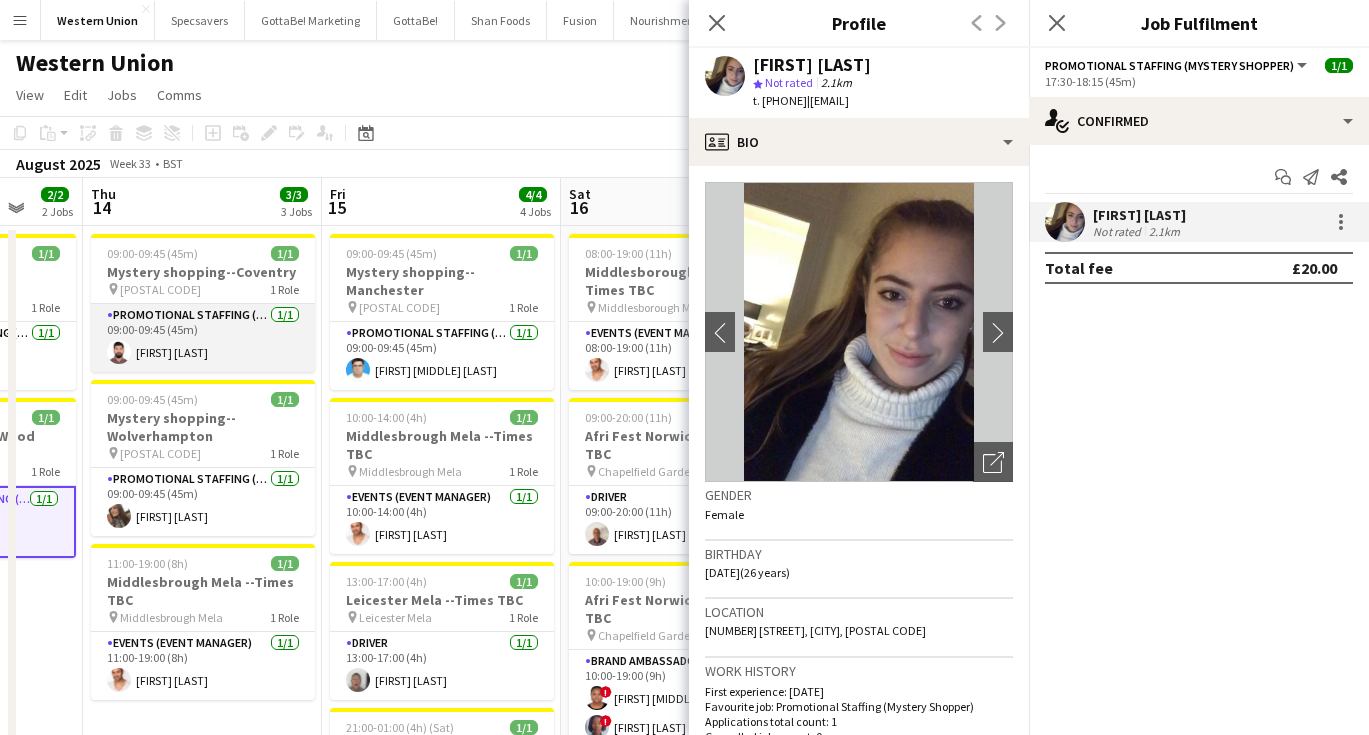 click on "Promotional Staffing (Mystery Shopper)   1/1   09:00-09:45 (45m)
Roshan Kishore" at bounding box center [203, 338] 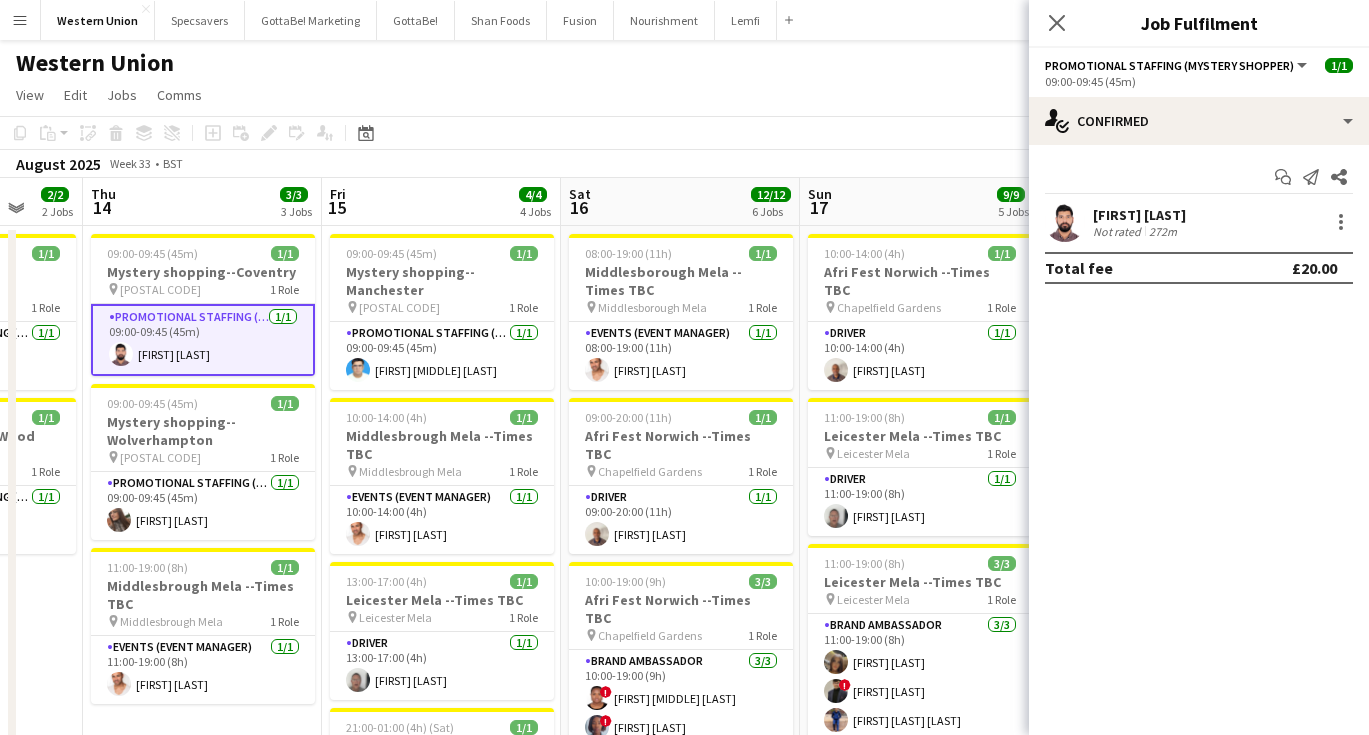 click on "[FIRST] [LAST]" at bounding box center [1139, 215] 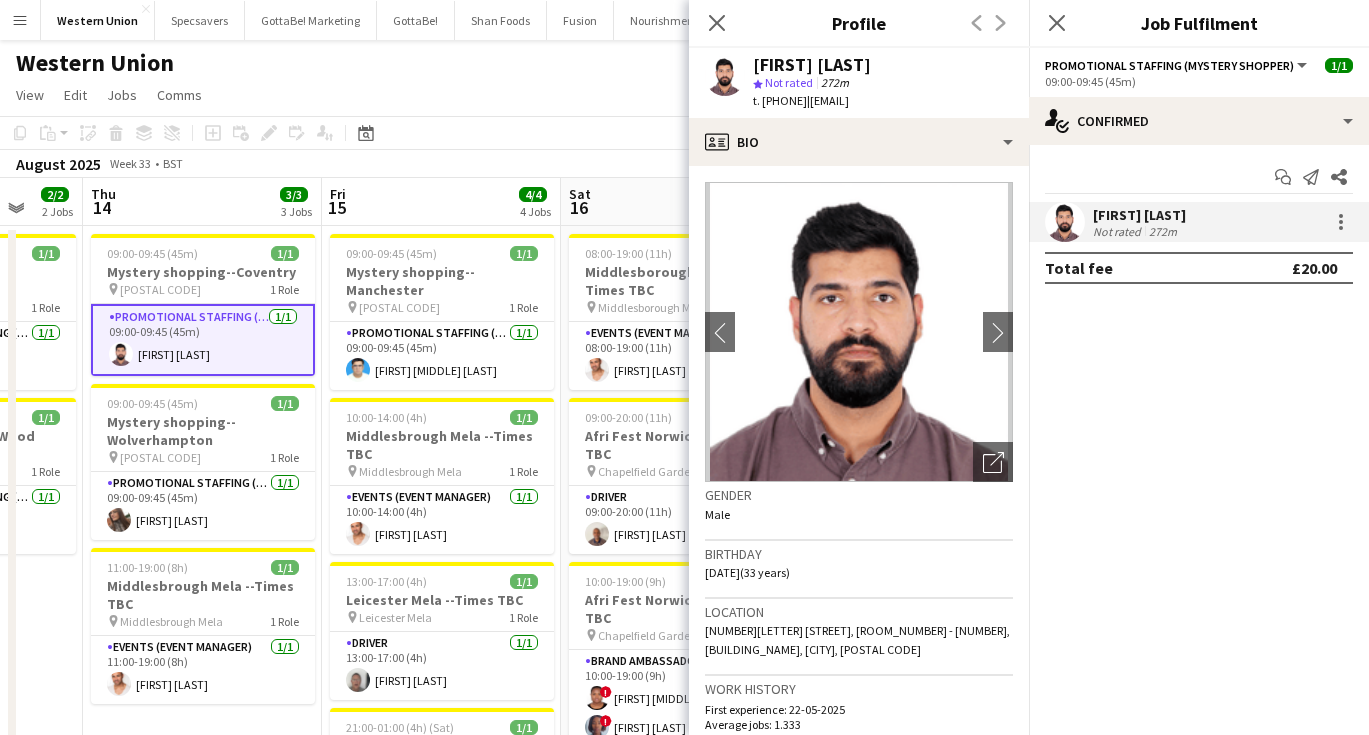 drag, startPoint x: 753, startPoint y: 57, endPoint x: 972, endPoint y: 115, distance: 226.55022 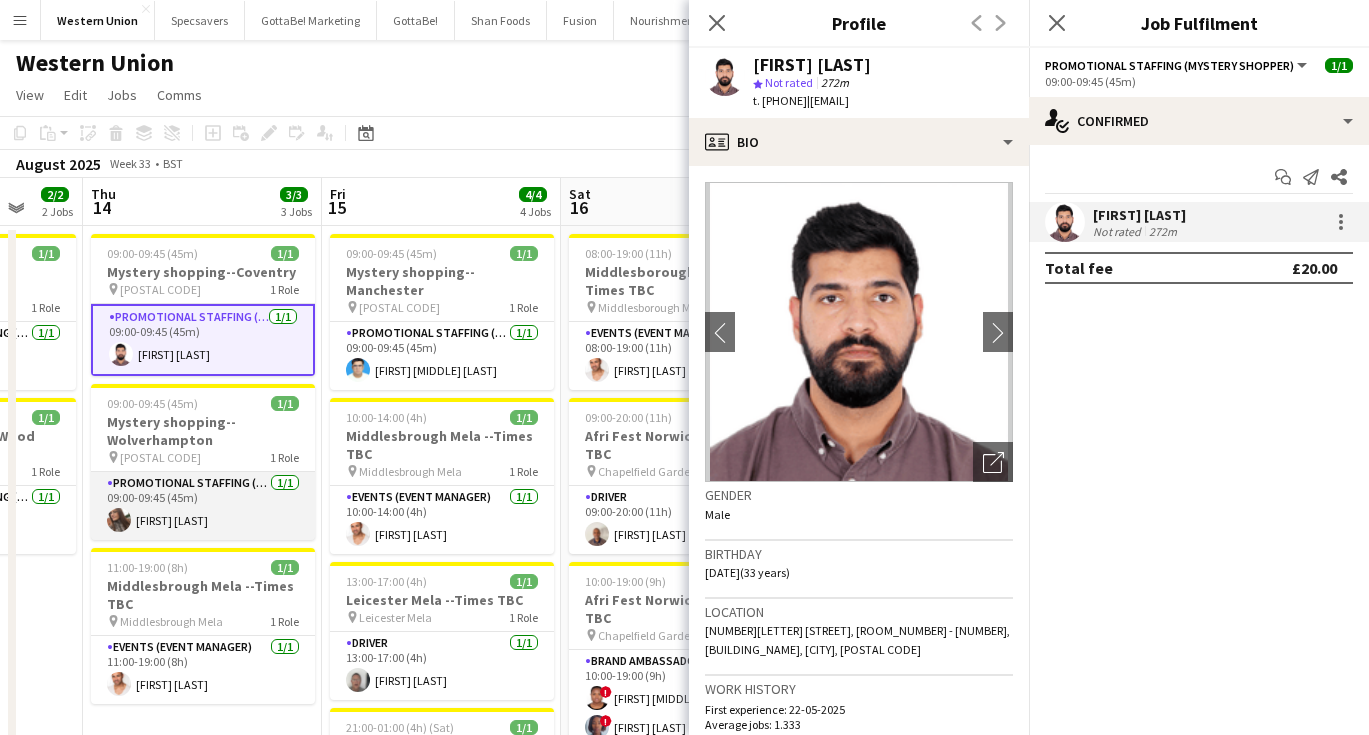 click on "Promotional Staffing (Mystery Shopper)   1/1   09:00-09:45 (45m)
Kamila Zagula" at bounding box center (203, 506) 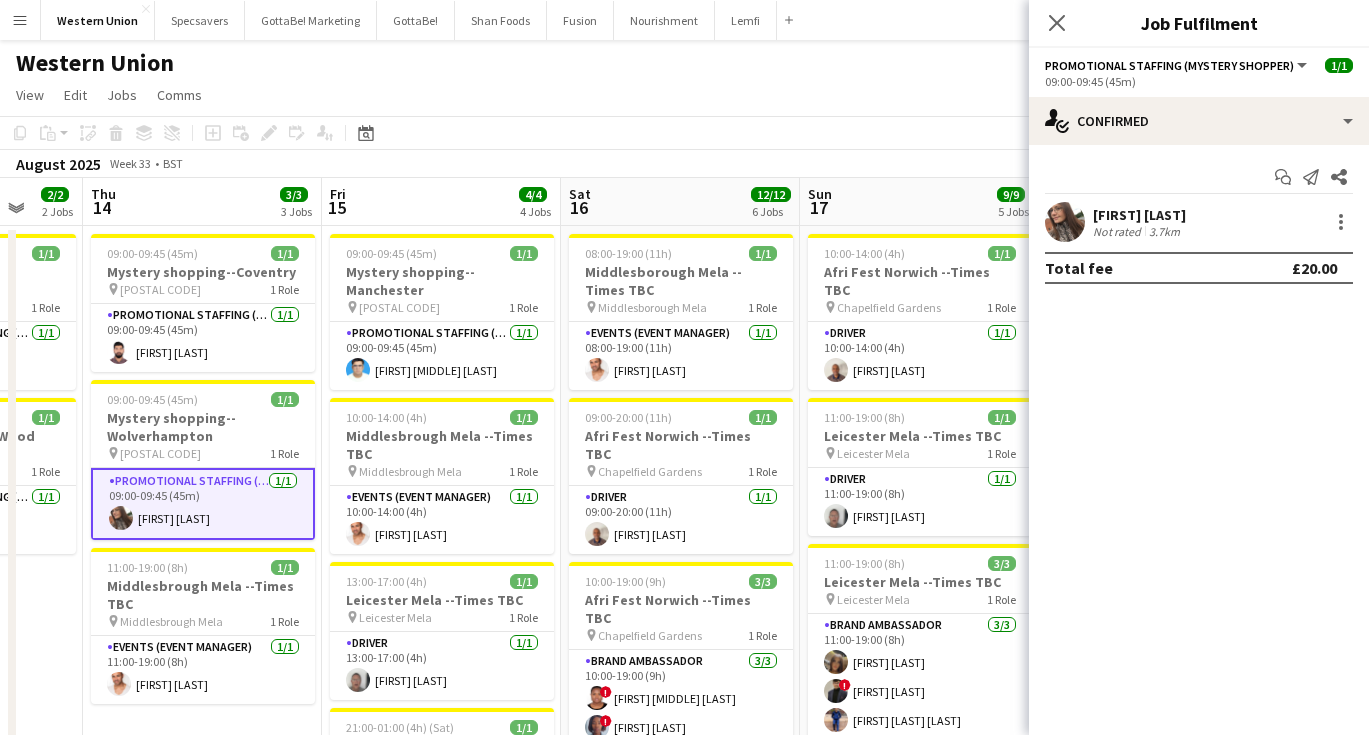 click on "Kamila Zagula   Not rated   3.7km" at bounding box center [1199, 222] 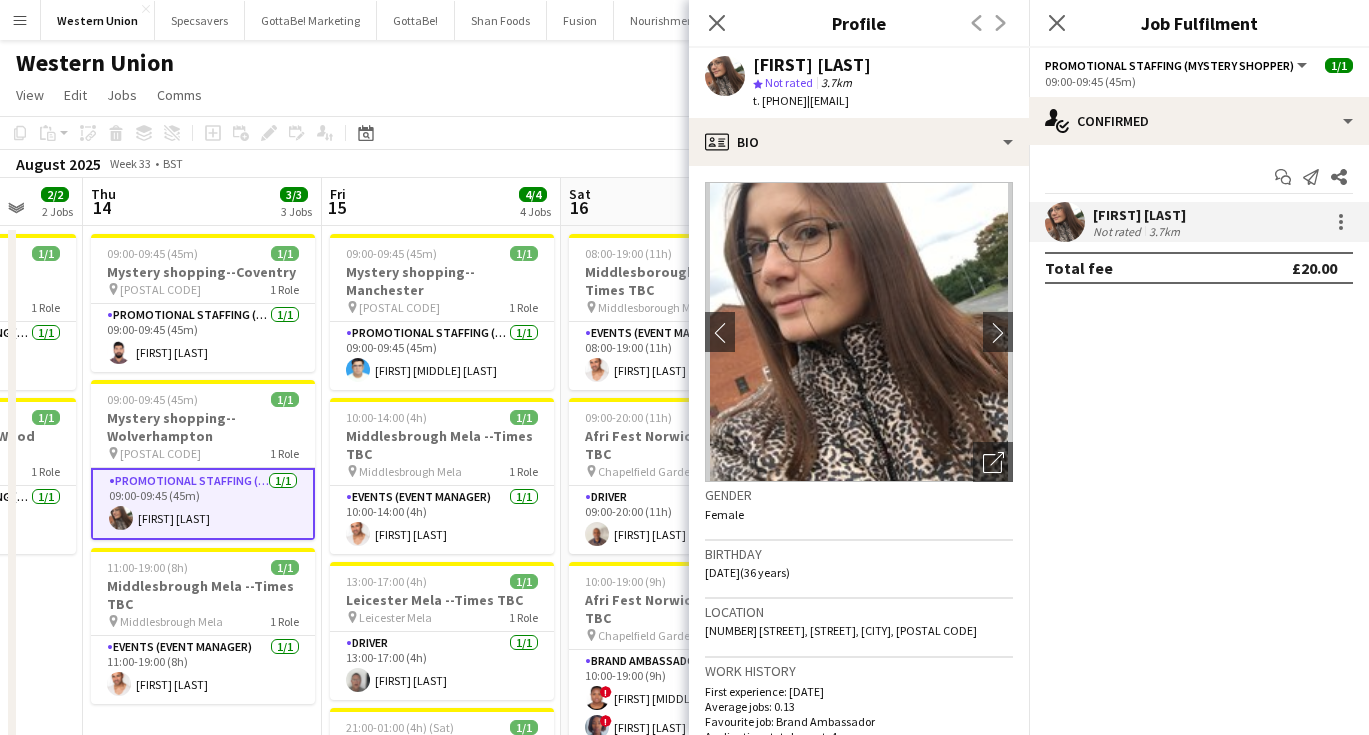 drag, startPoint x: 755, startPoint y: 64, endPoint x: 993, endPoint y: 105, distance: 241.50569 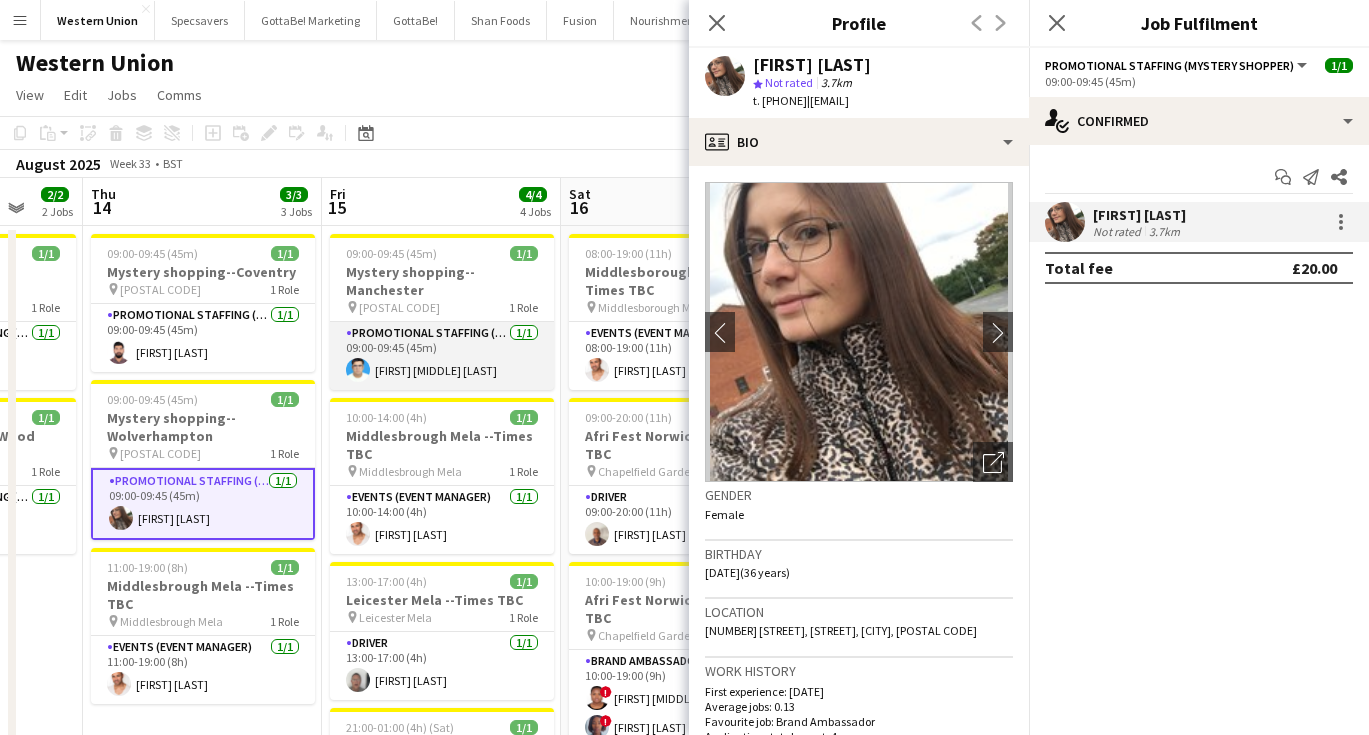 click on "Promotional Staffing (Mystery Shopper)   1/1   09:00-09:45 (45m)
Muhammad Abdullah Aziz Bhatti" at bounding box center (442, 356) 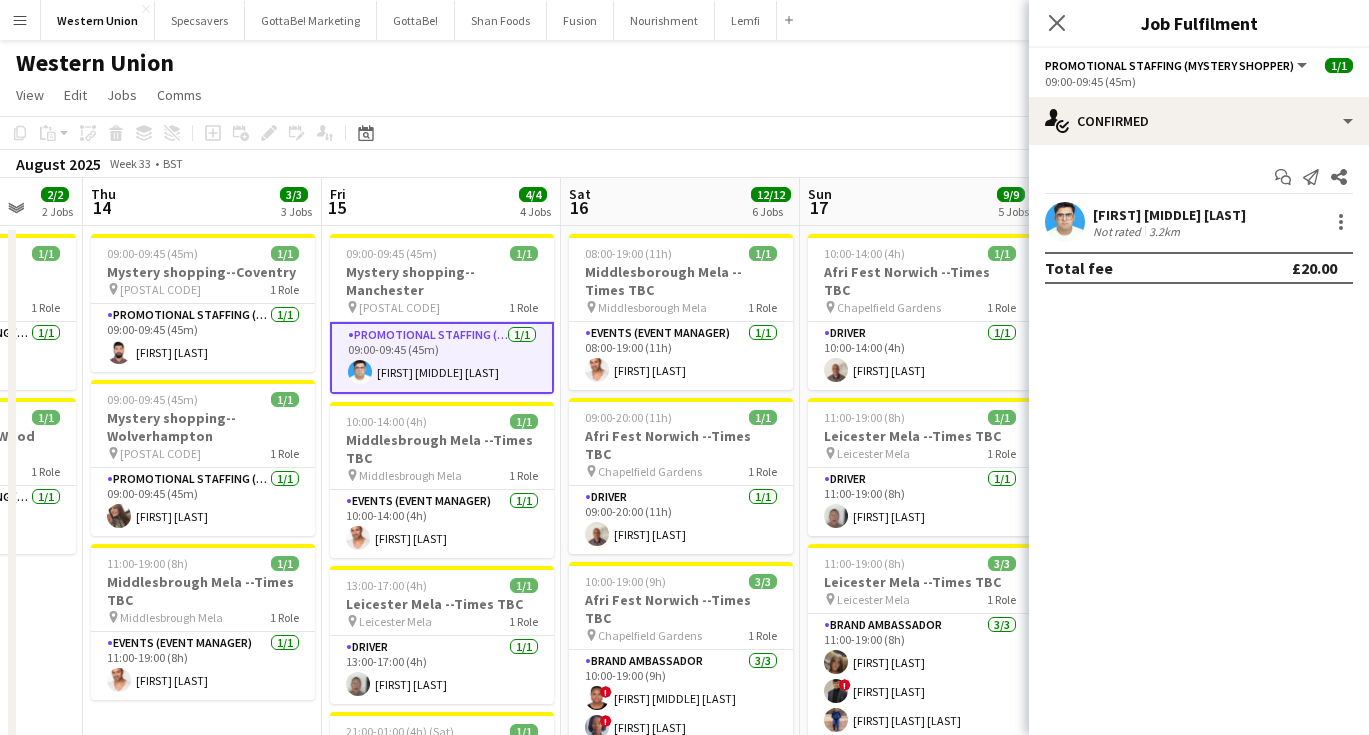 click on "[FIRST] [LAST] [LAST]" at bounding box center (1169, 215) 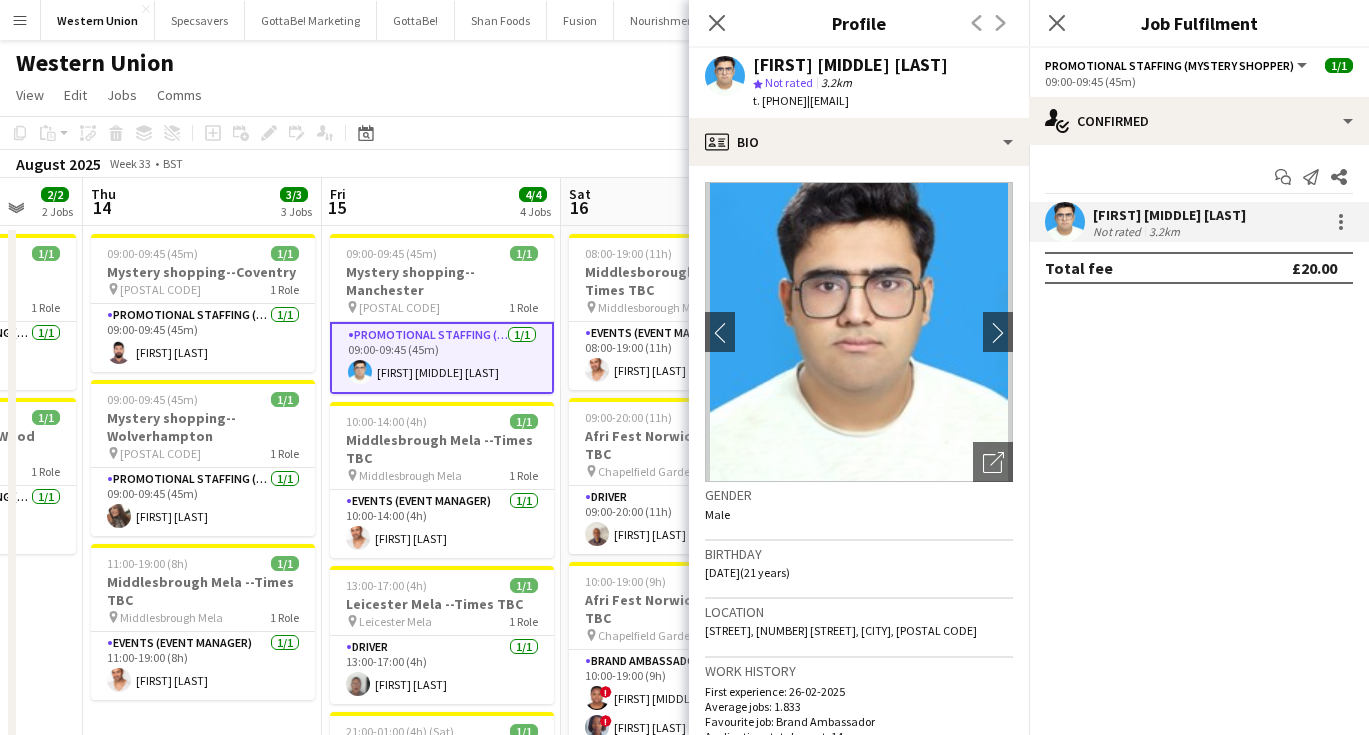 drag, startPoint x: 754, startPoint y: 62, endPoint x: 973, endPoint y: 97, distance: 221.77917 